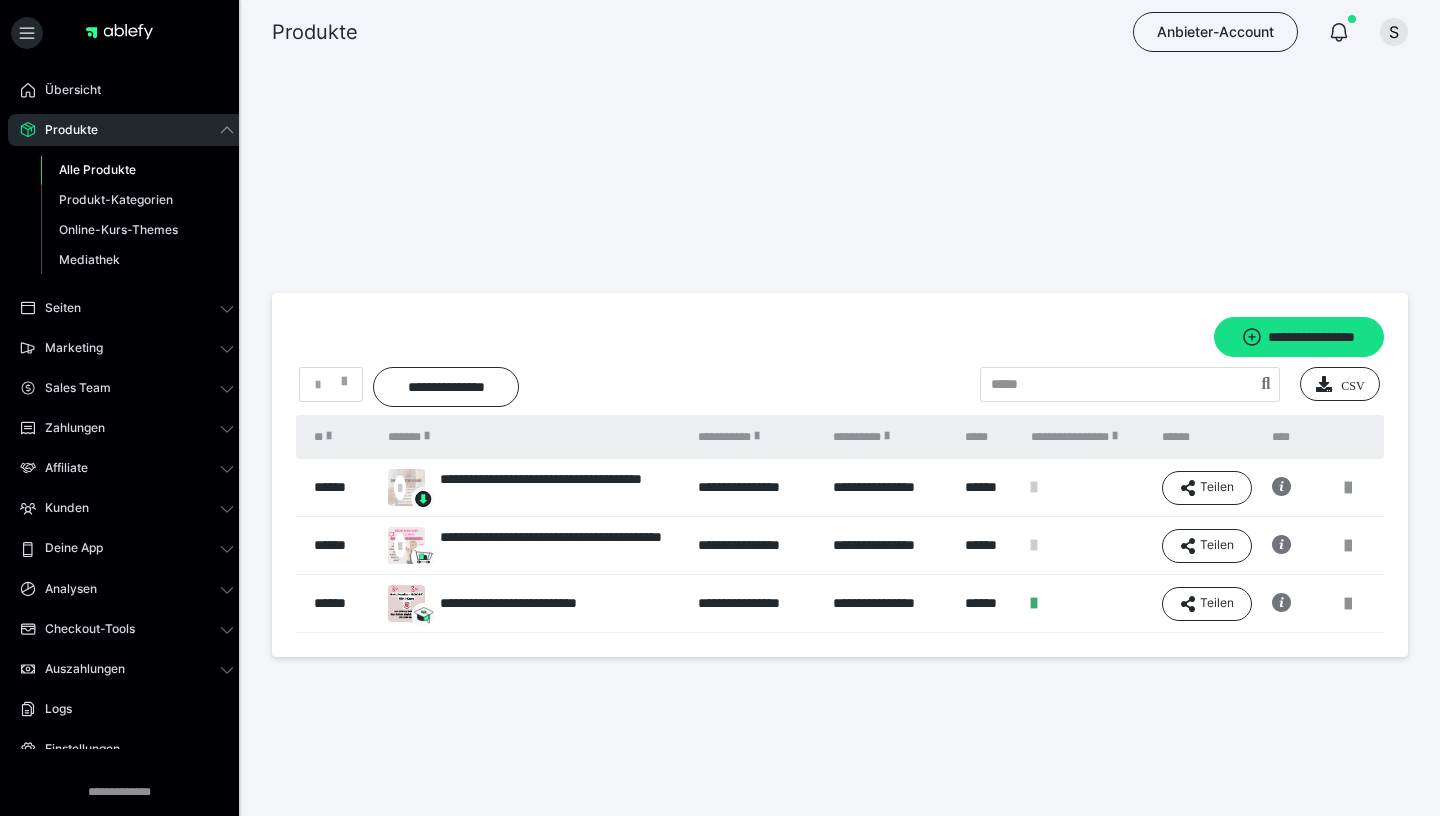 scroll, scrollTop: 0, scrollLeft: 0, axis: both 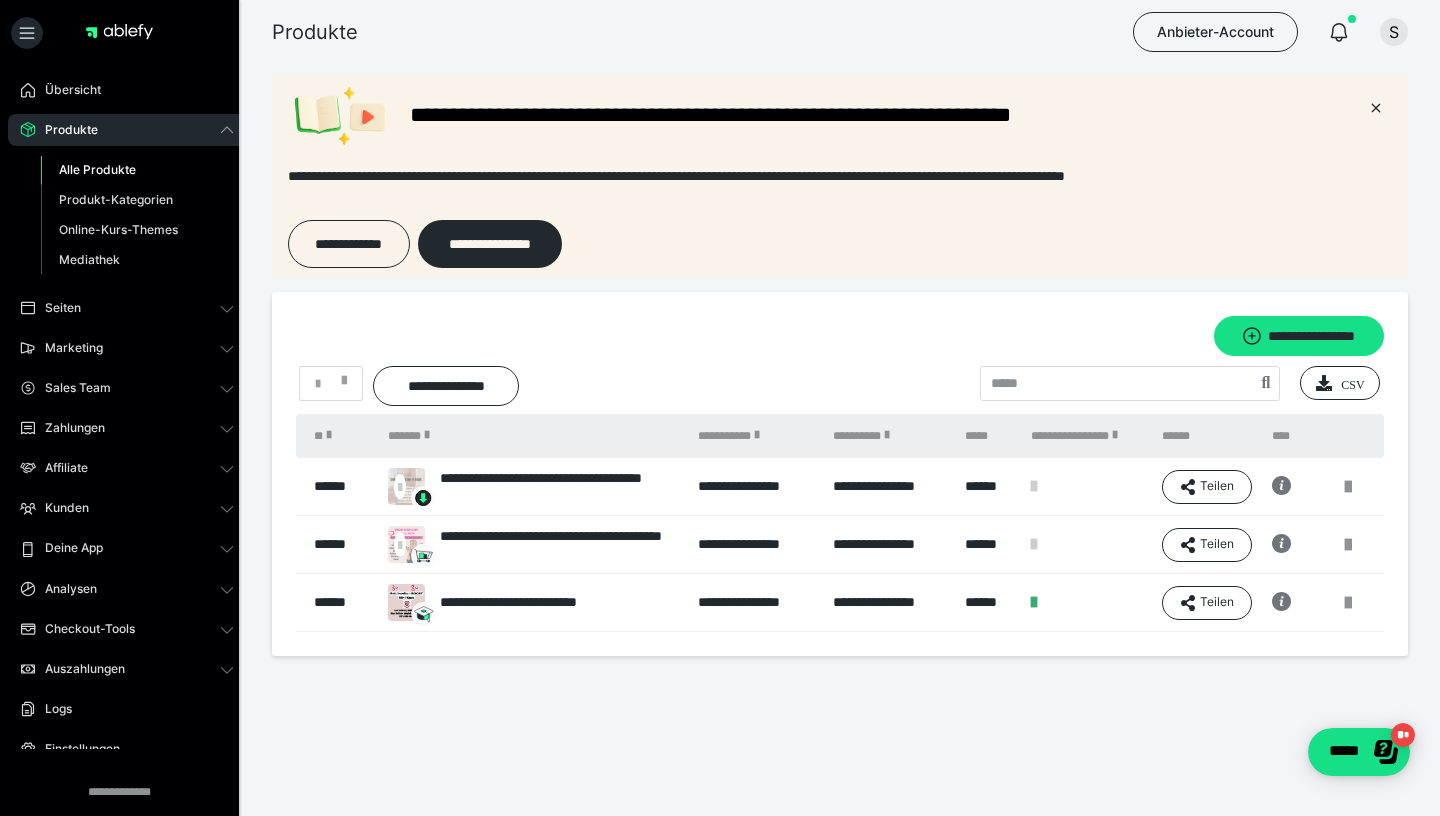click on "Alle Produkte" at bounding box center [97, 169] 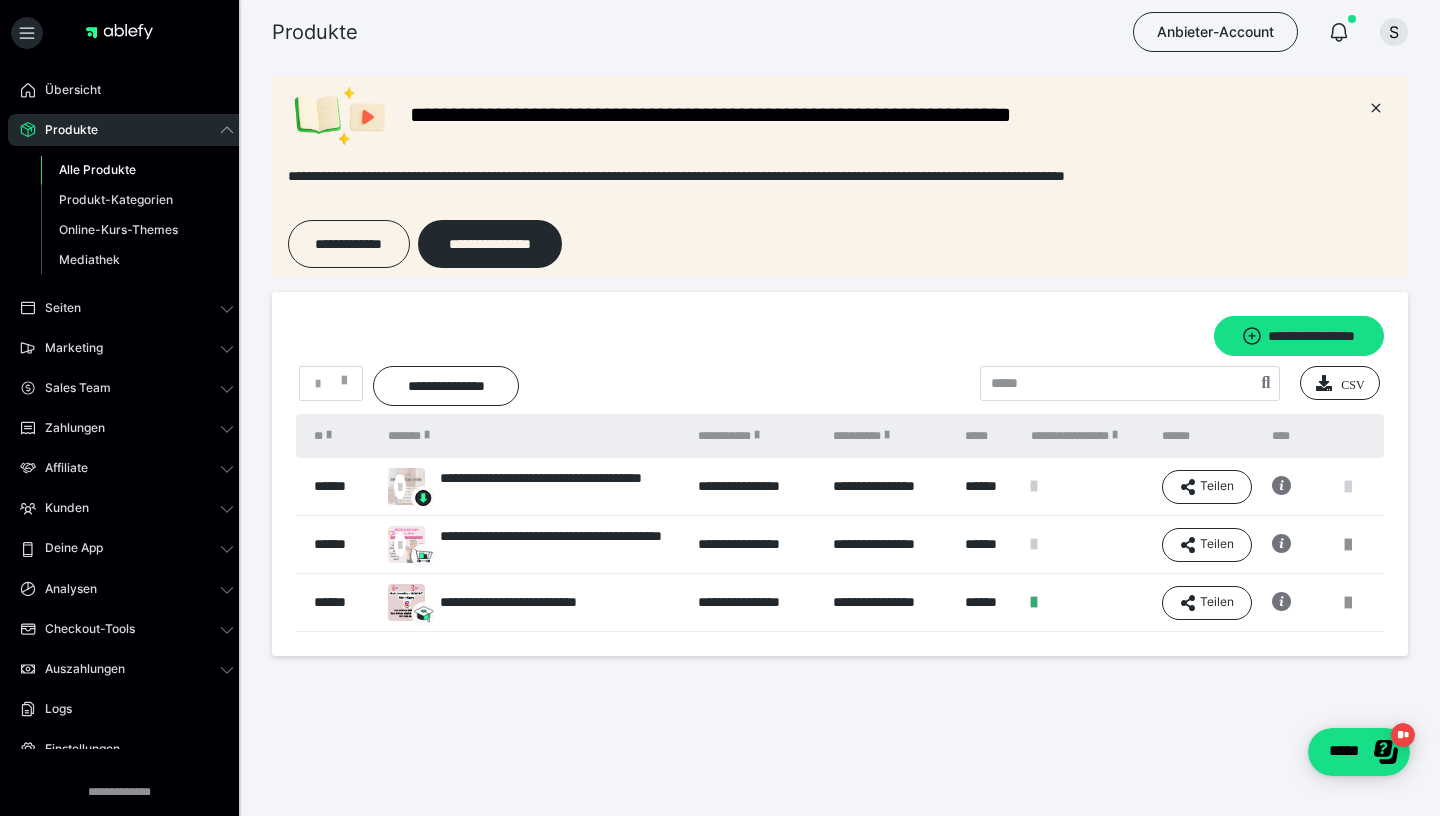 click at bounding box center (1348, 487) 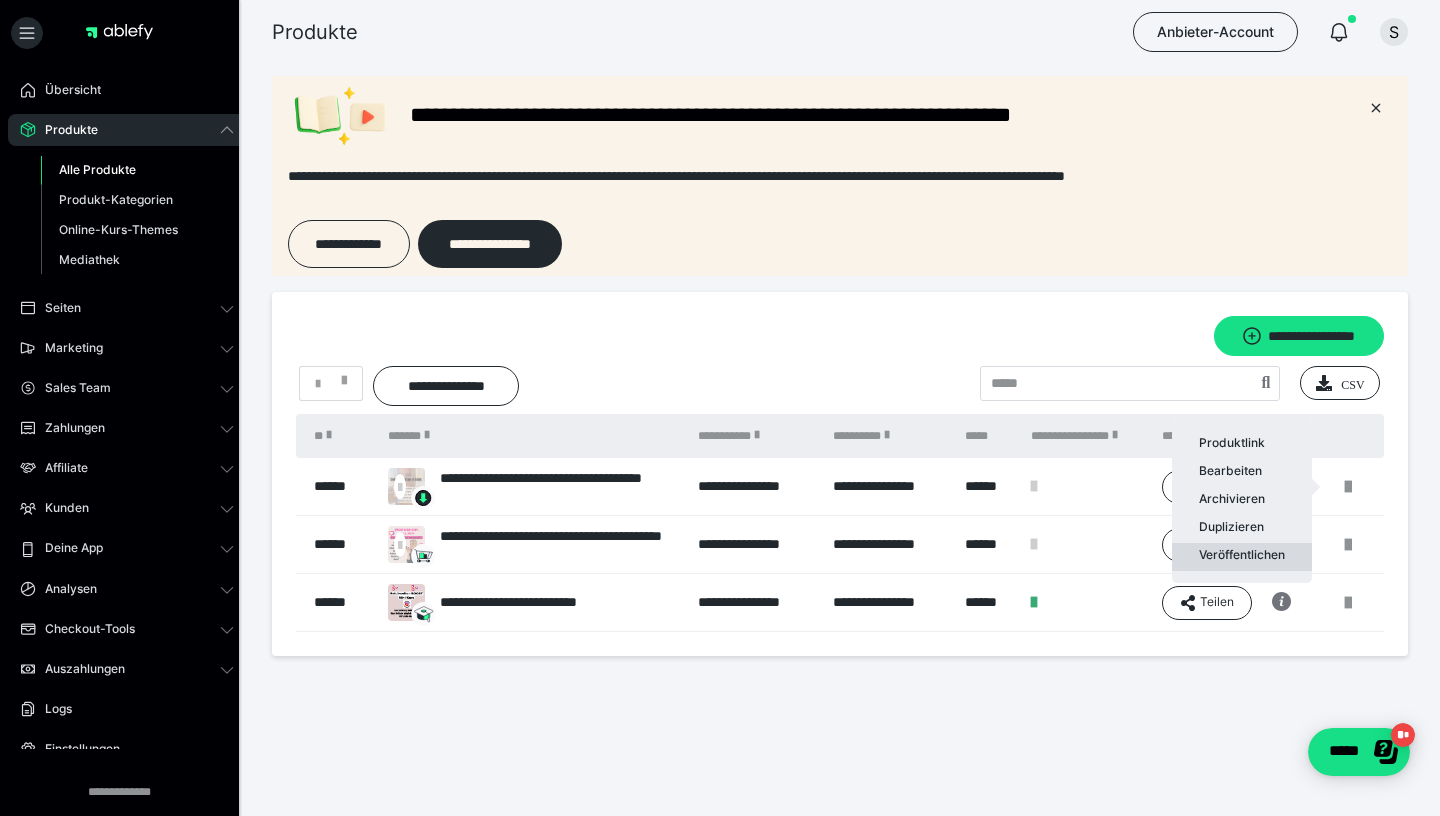 click on "Veröffentlichen" at bounding box center (1242, 557) 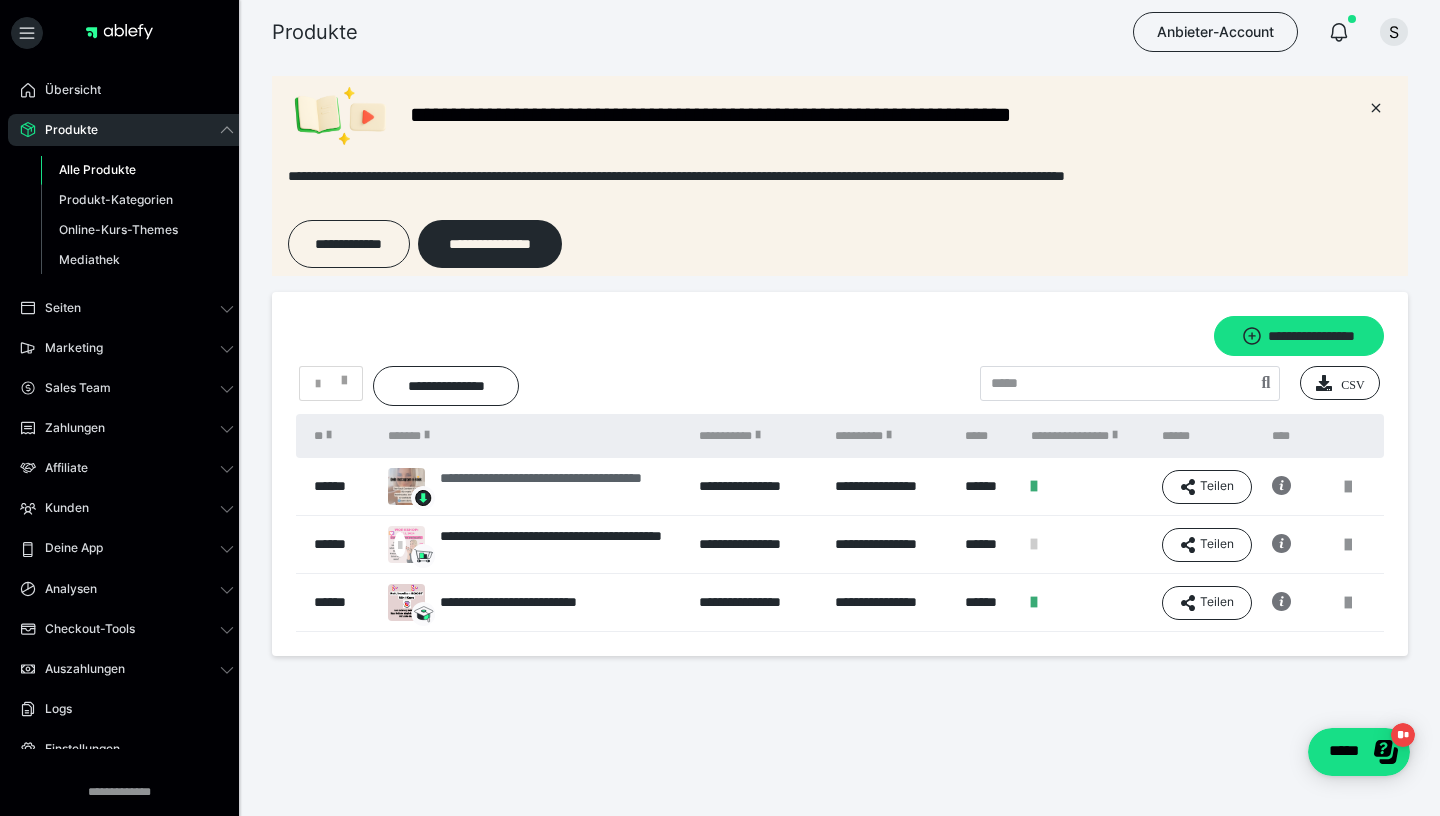 click on "**********" at bounding box center (559, 487) 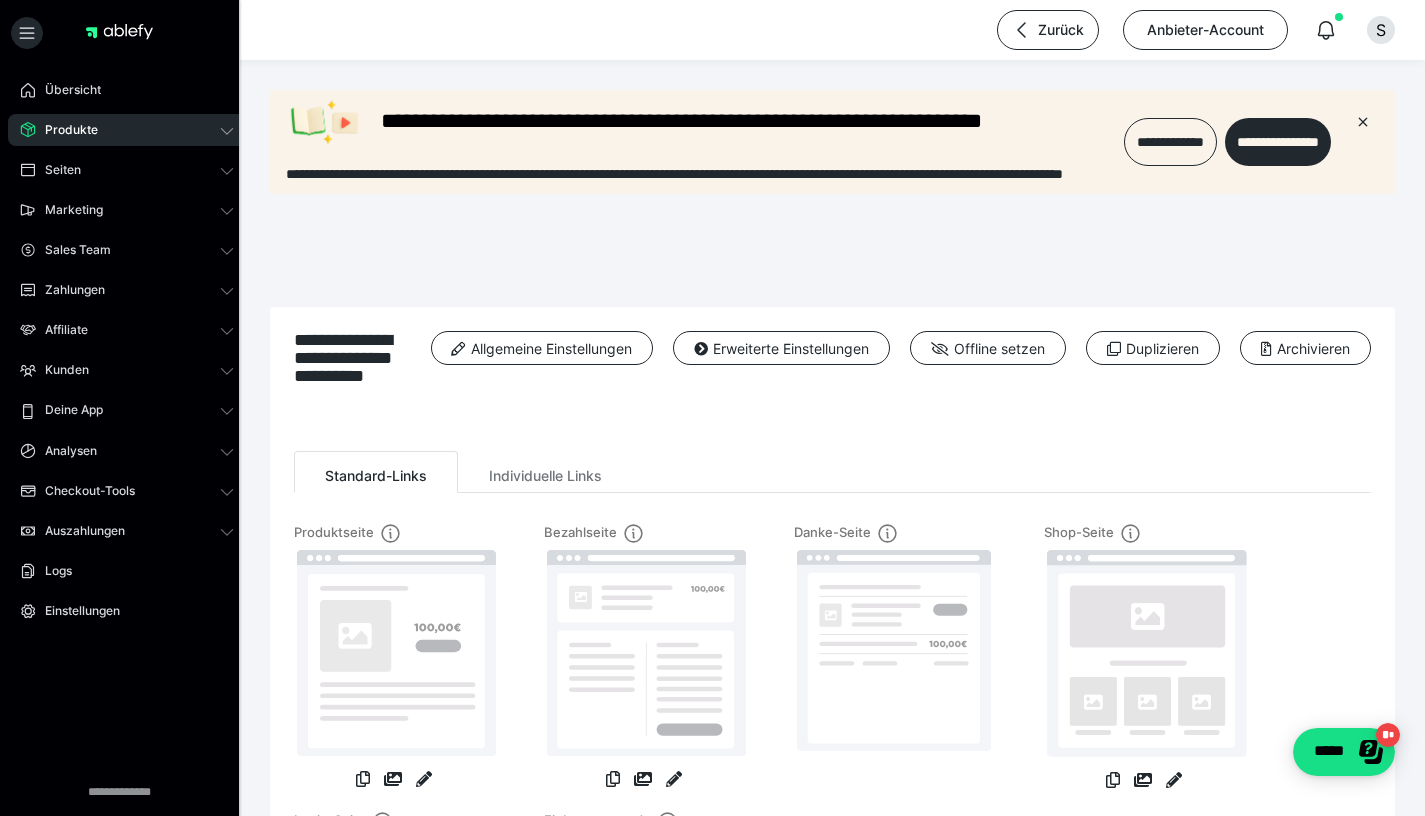scroll, scrollTop: 0, scrollLeft: 0, axis: both 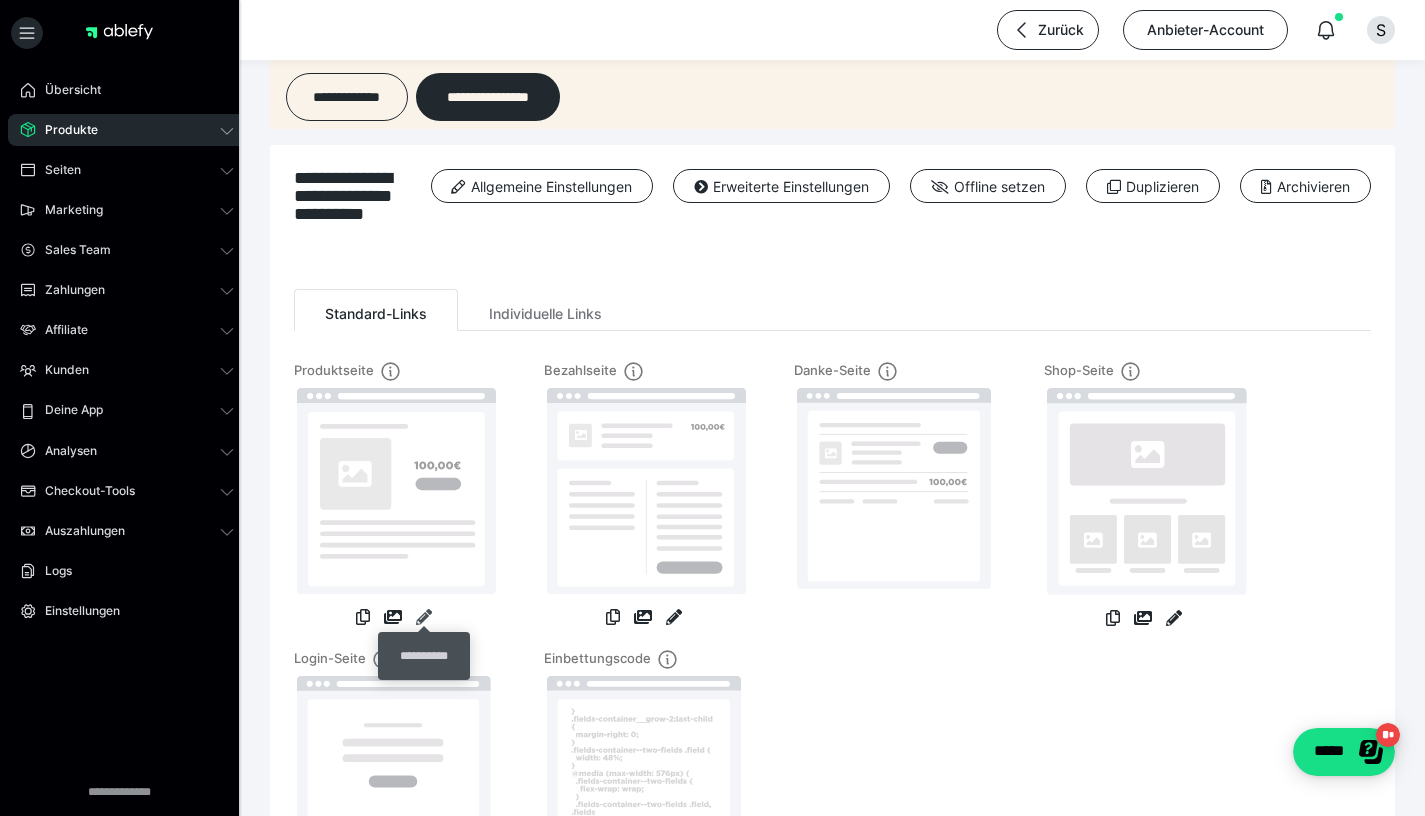 click at bounding box center [424, 617] 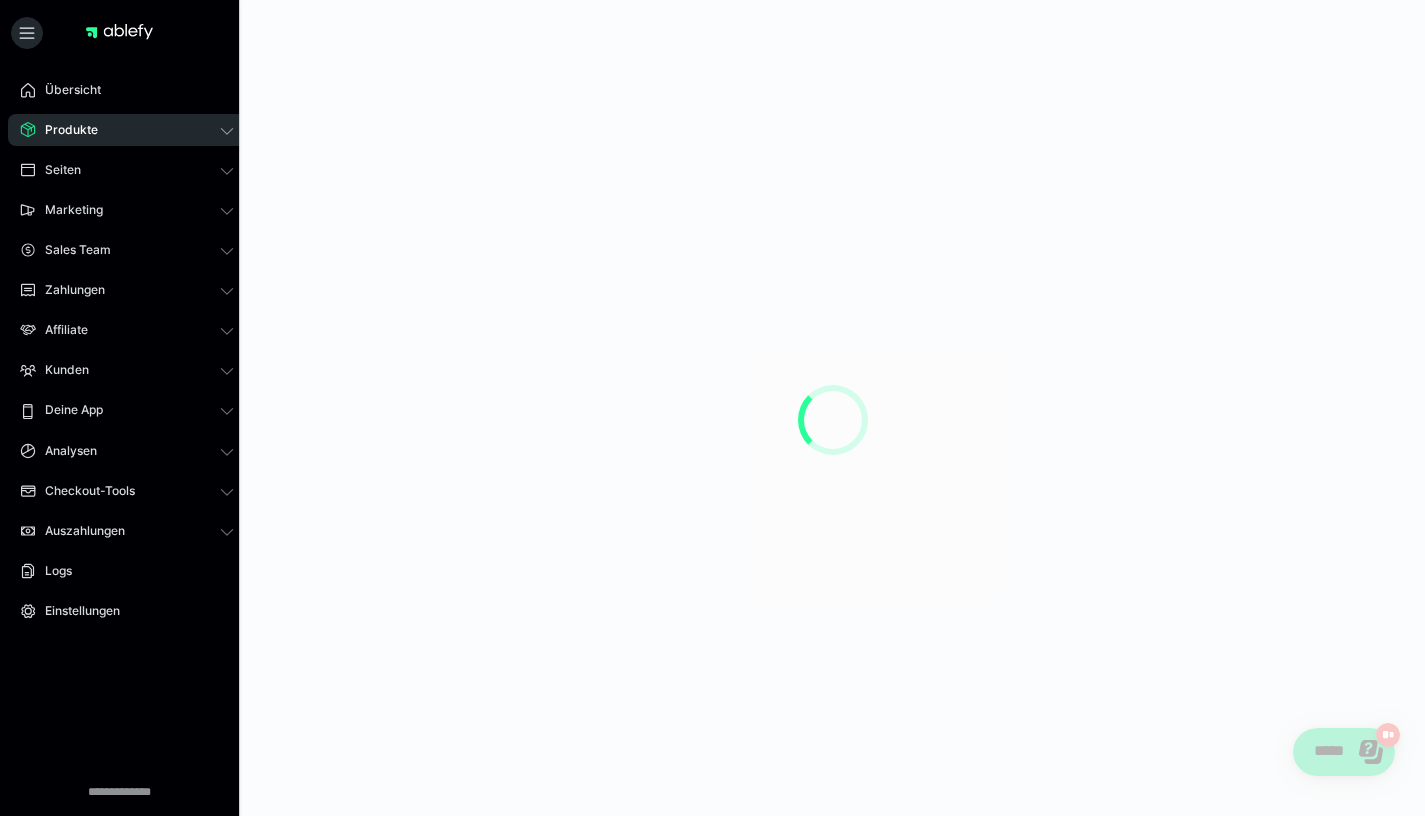 scroll, scrollTop: 0, scrollLeft: 0, axis: both 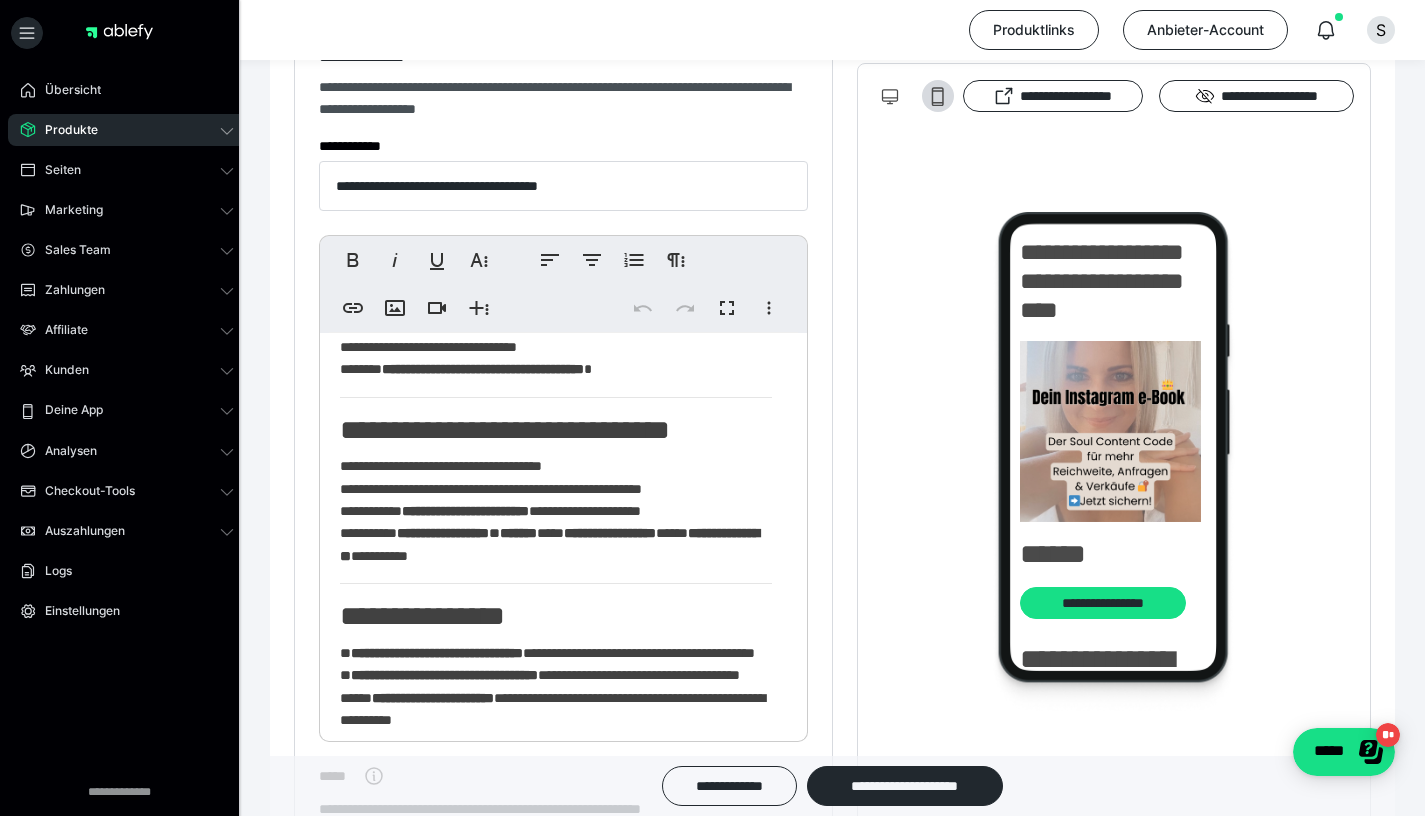 click on "**********" 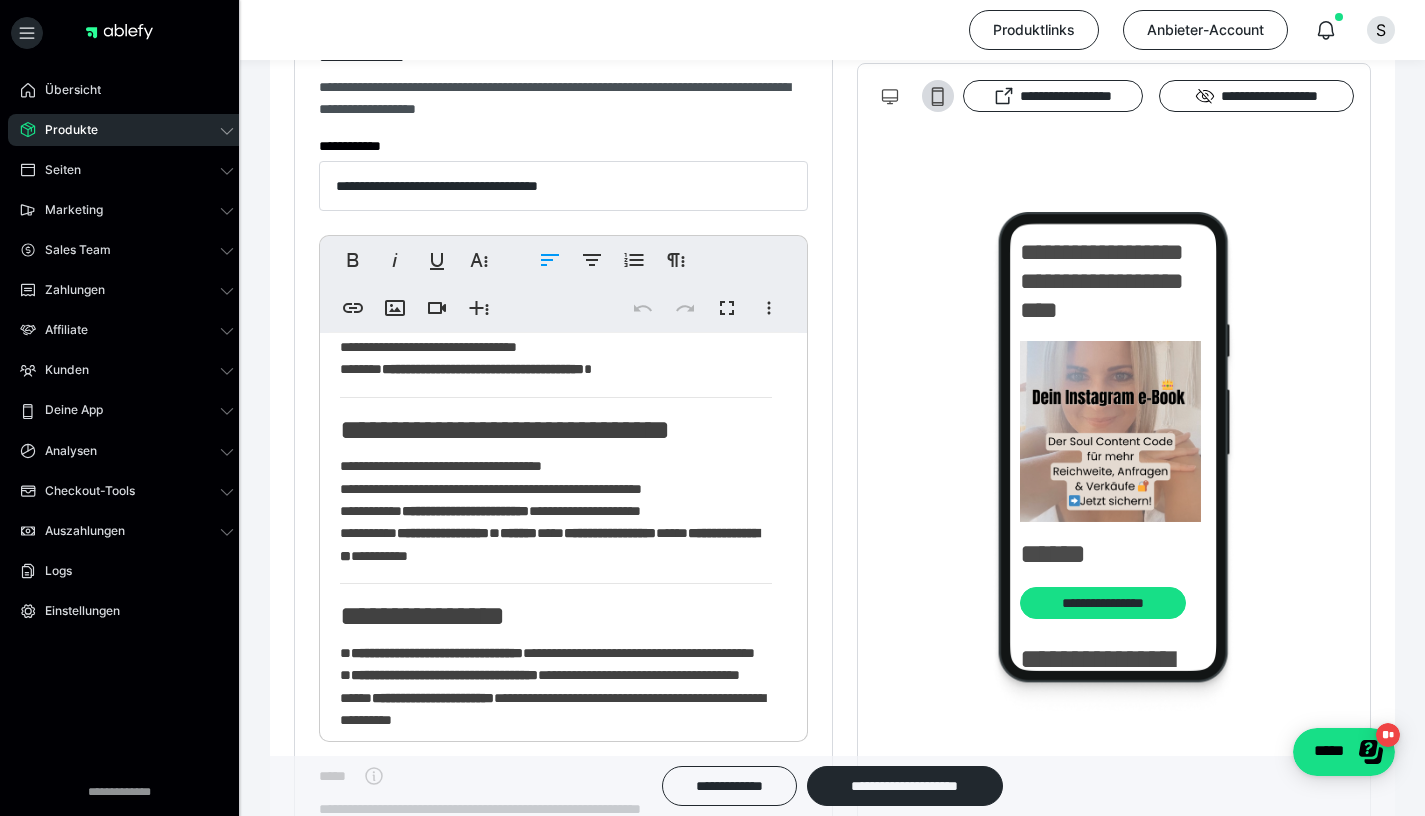type 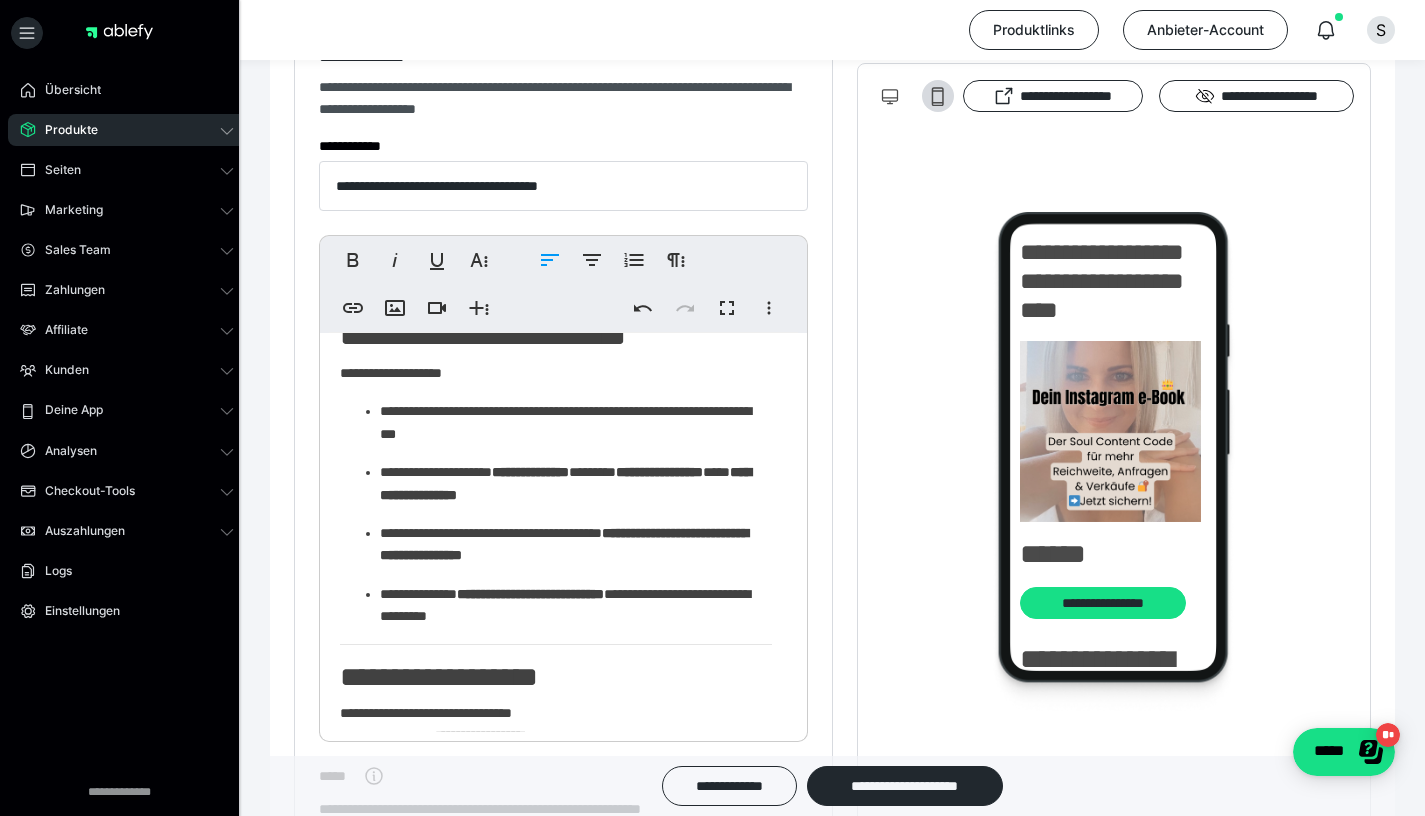scroll, scrollTop: 1057, scrollLeft: 0, axis: vertical 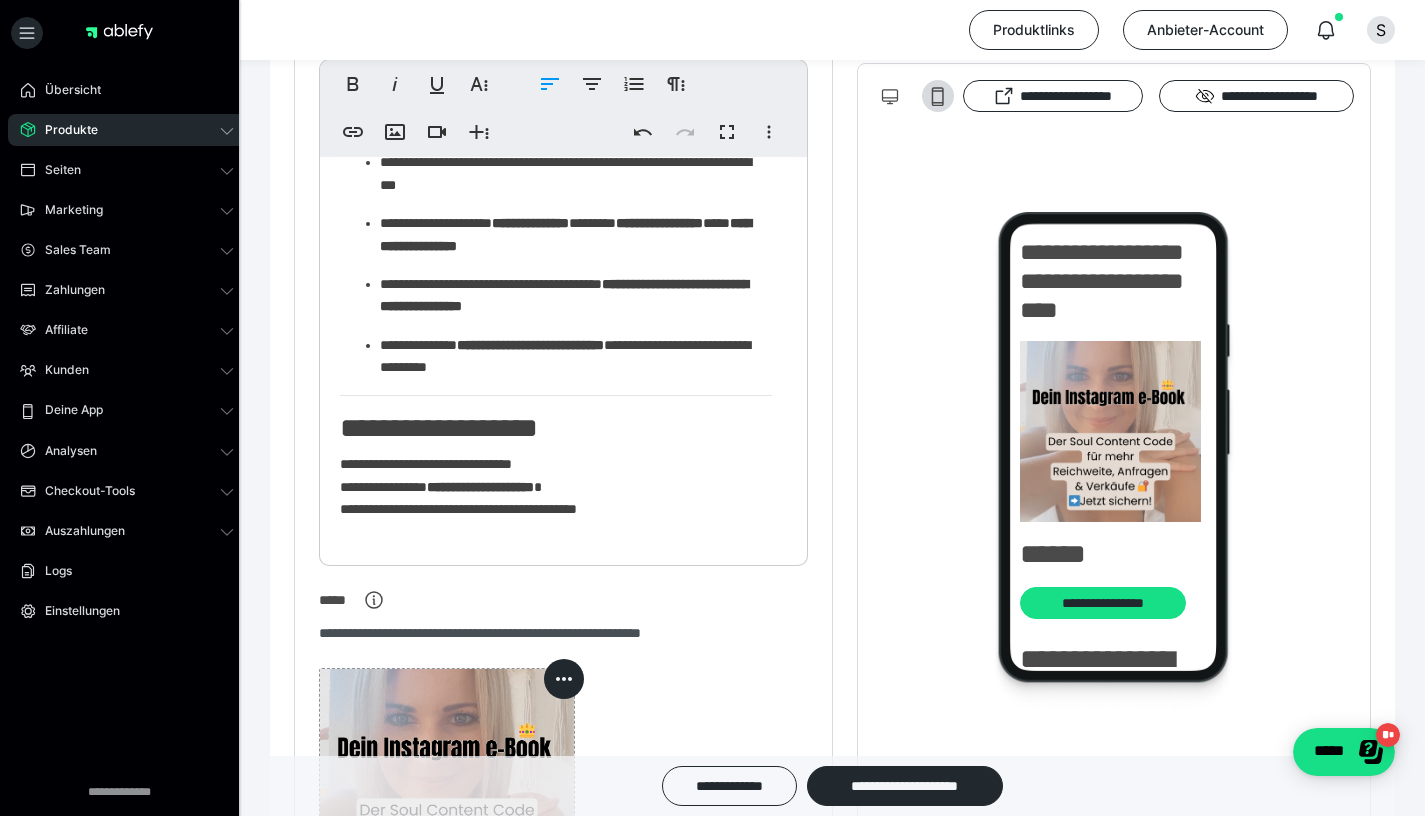 click on "**********" 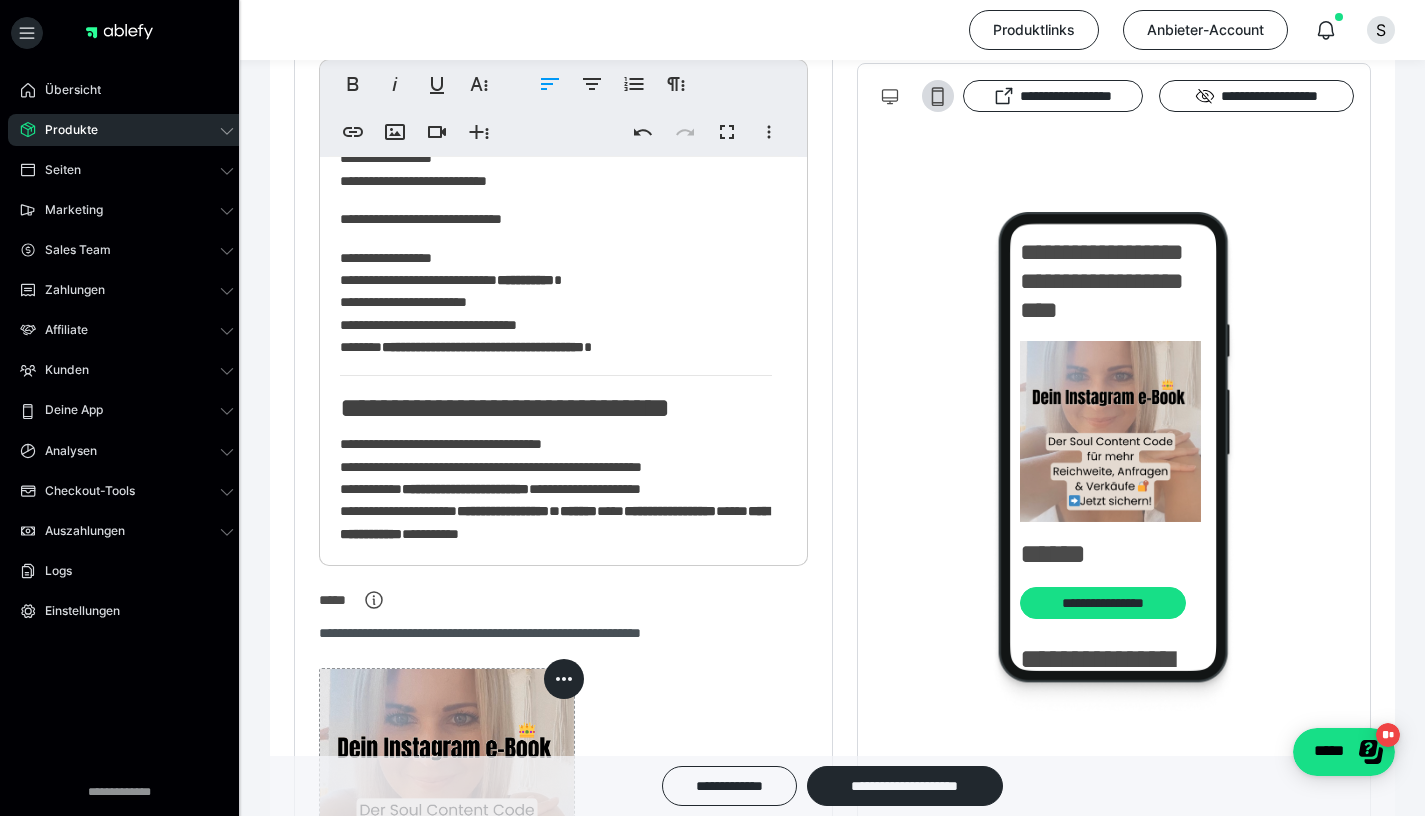 scroll, scrollTop: 0, scrollLeft: 0, axis: both 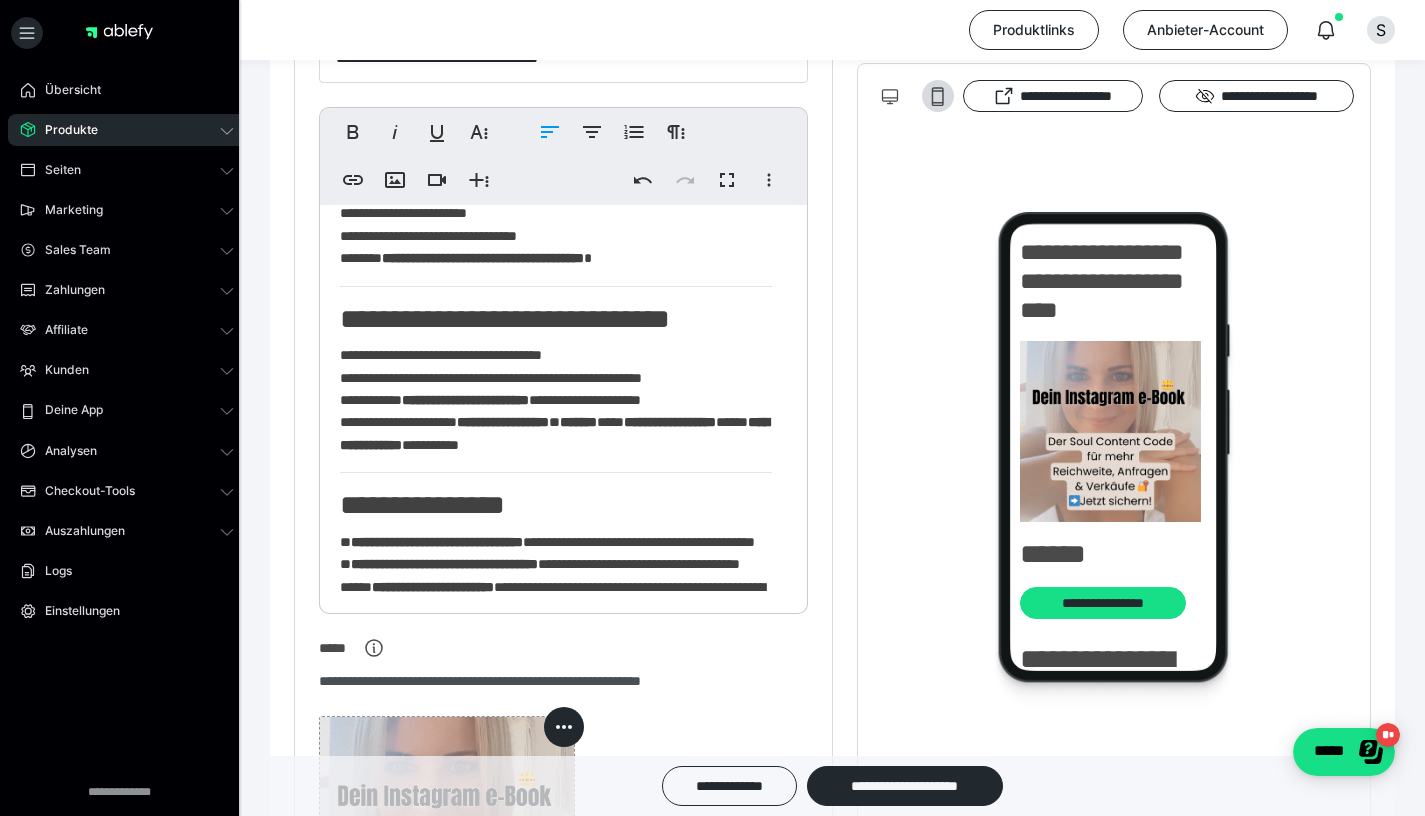 click on "**********" at bounding box center (556, 400) 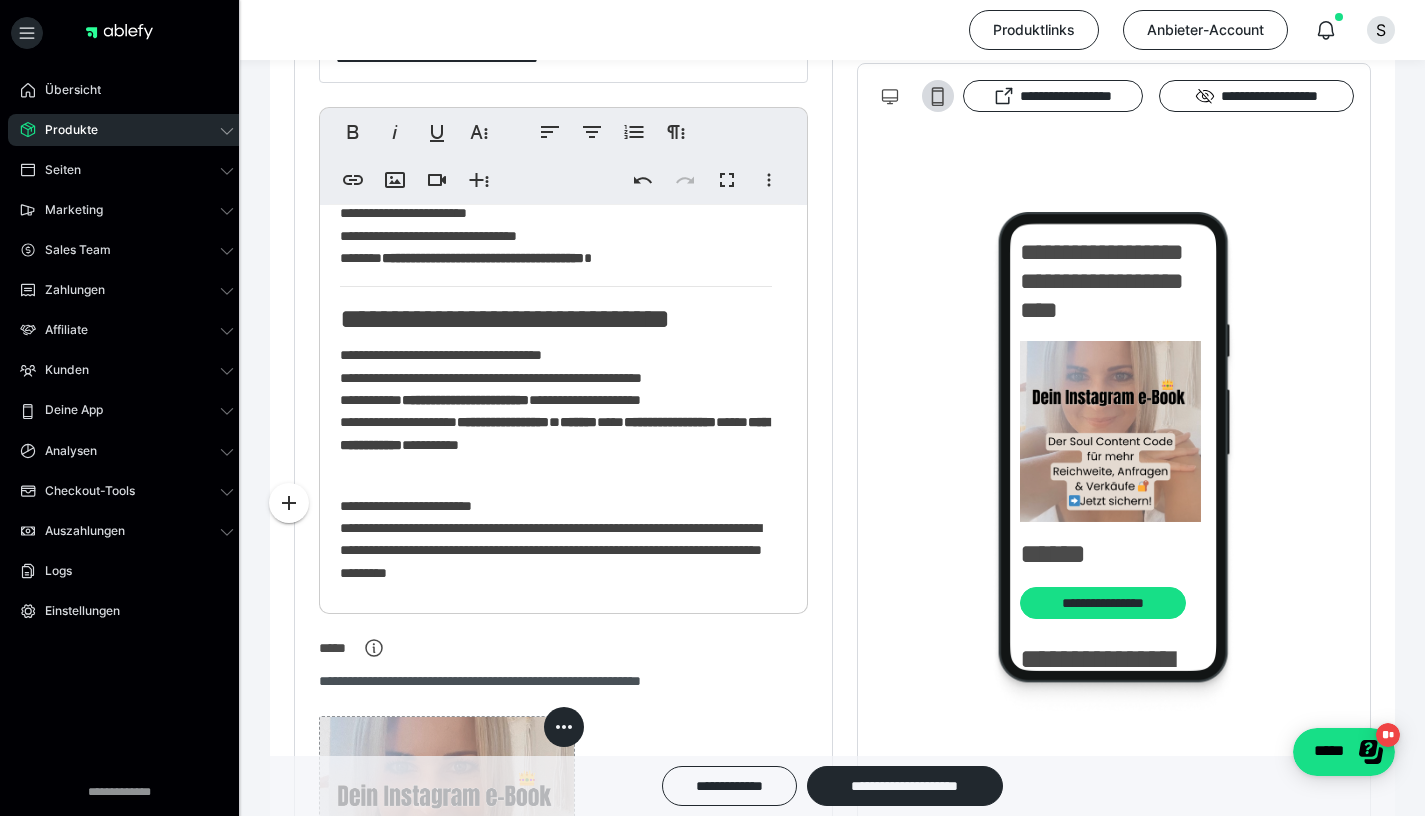 scroll, scrollTop: 16864, scrollLeft: 0, axis: vertical 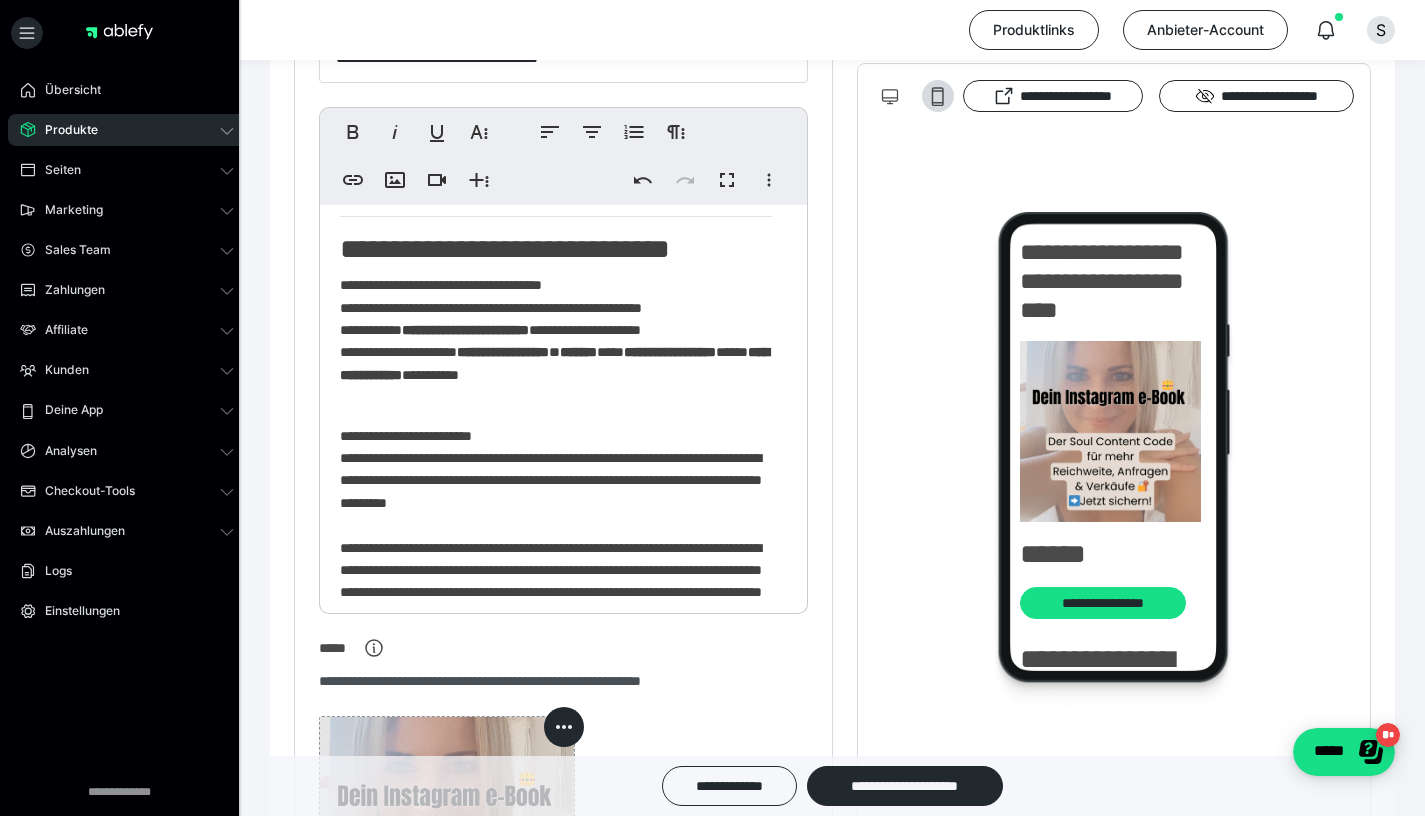 click on "**********" at bounding box center [556, 908] 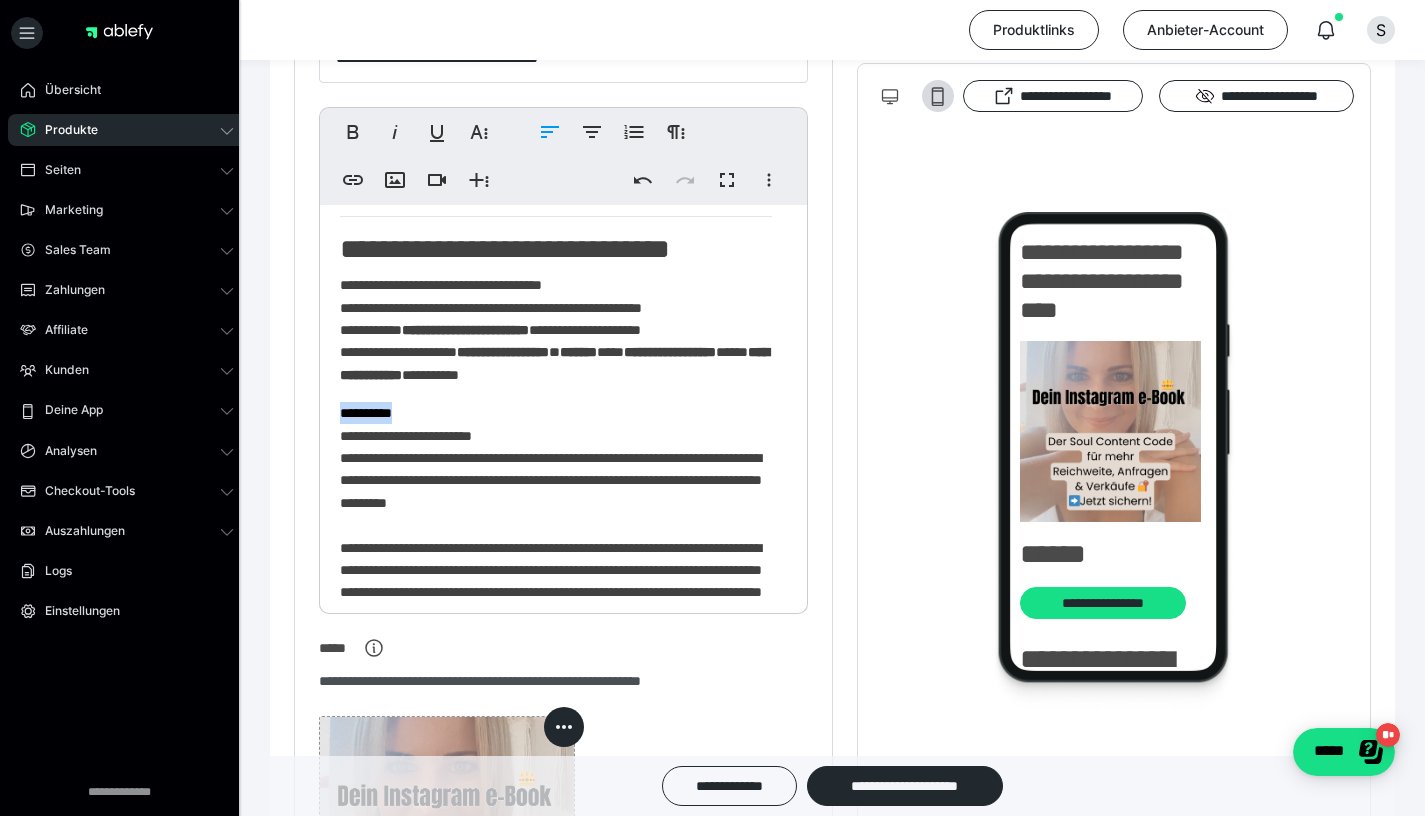 drag, startPoint x: 419, startPoint y: 416, endPoint x: 337, endPoint y: 414, distance: 82.02438 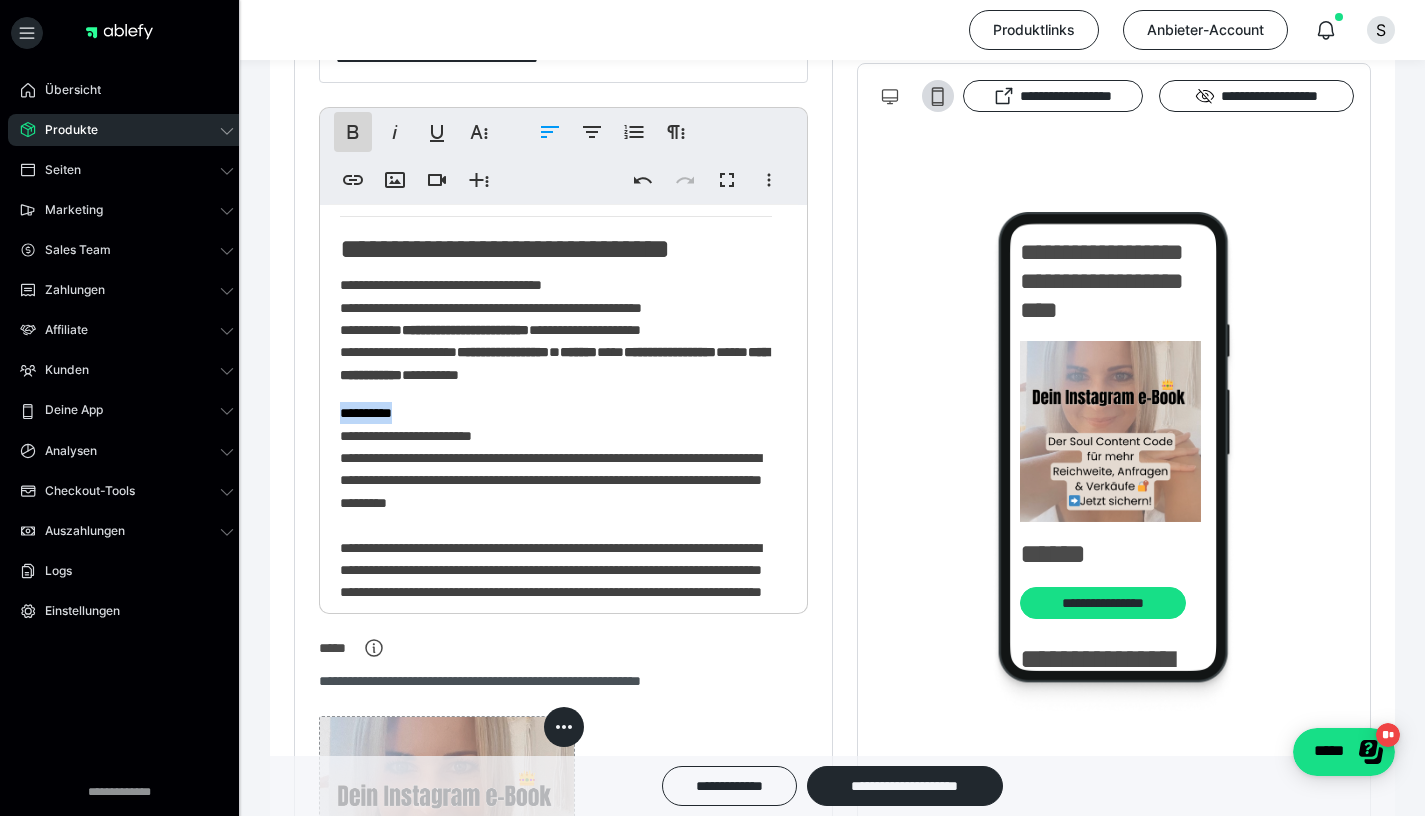 click 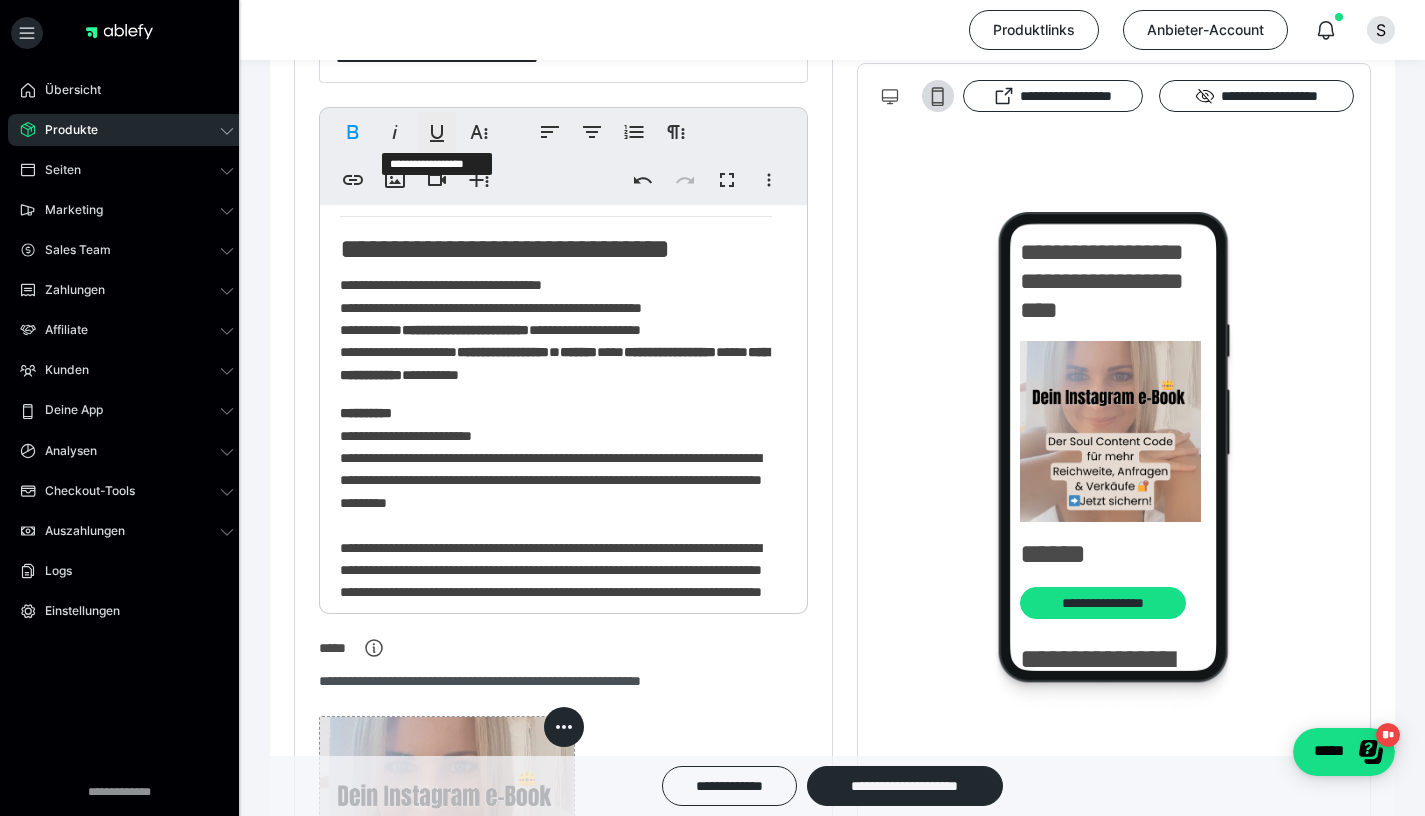click 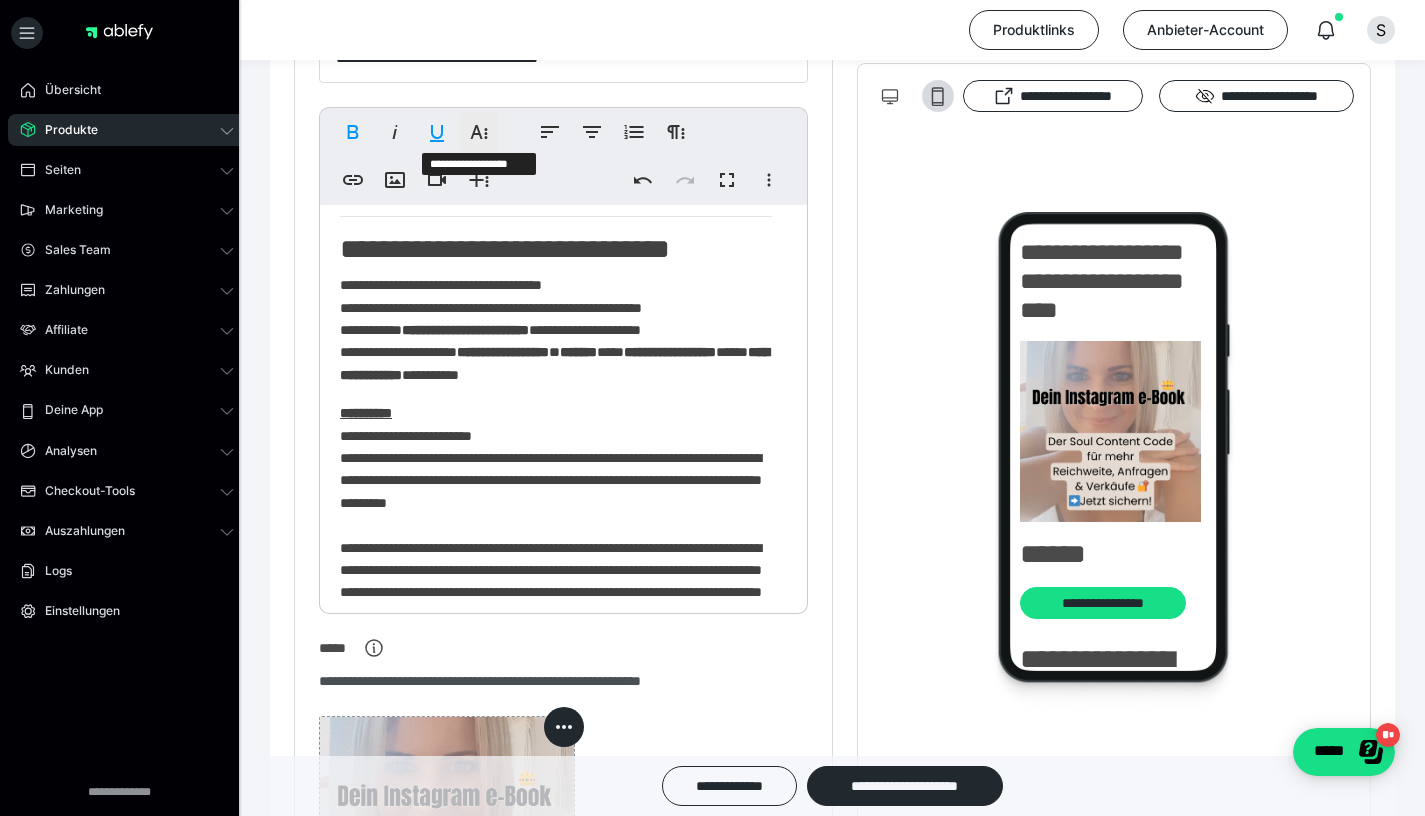 click on "**********" at bounding box center (479, 132) 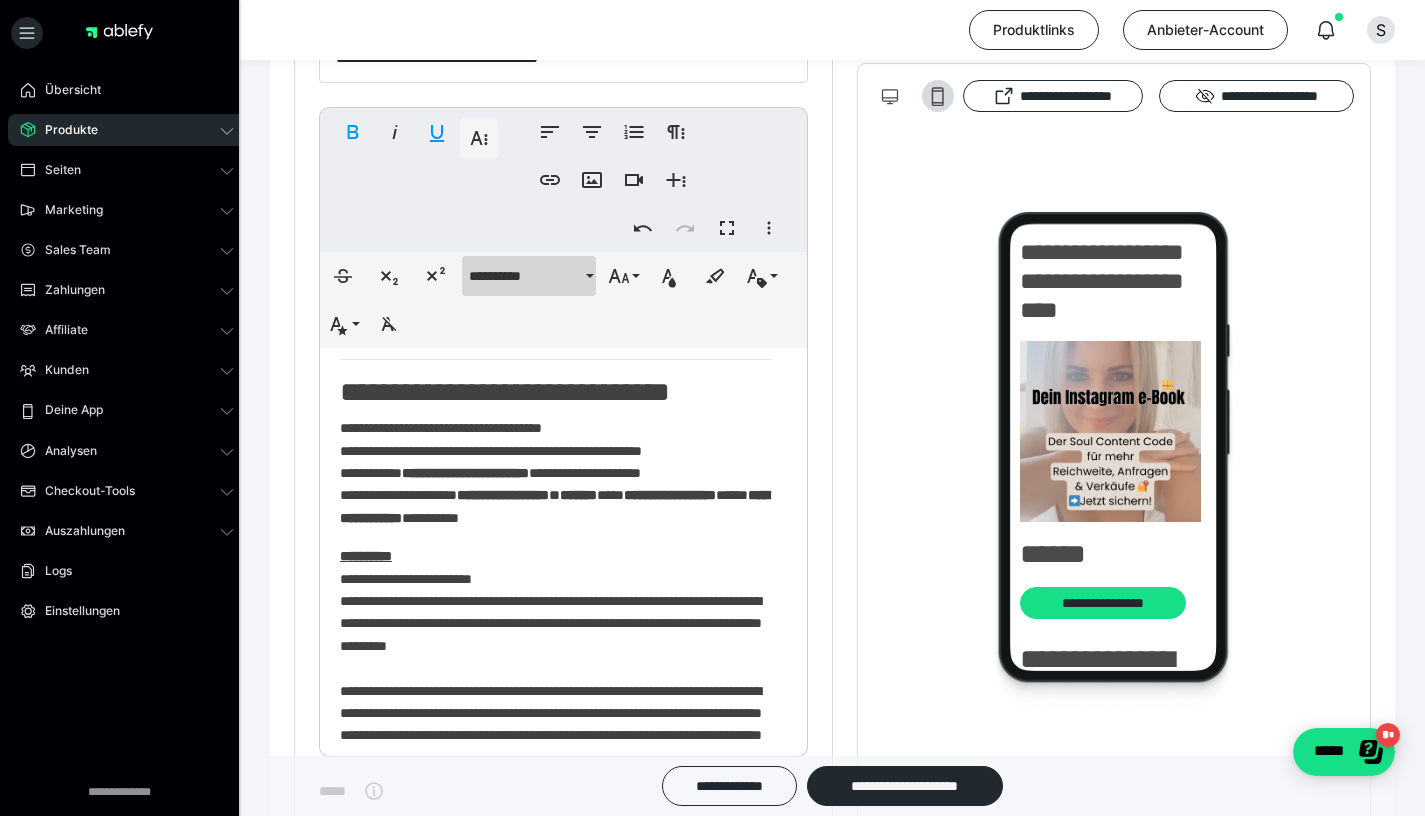 click on "**********" at bounding box center (525, 276) 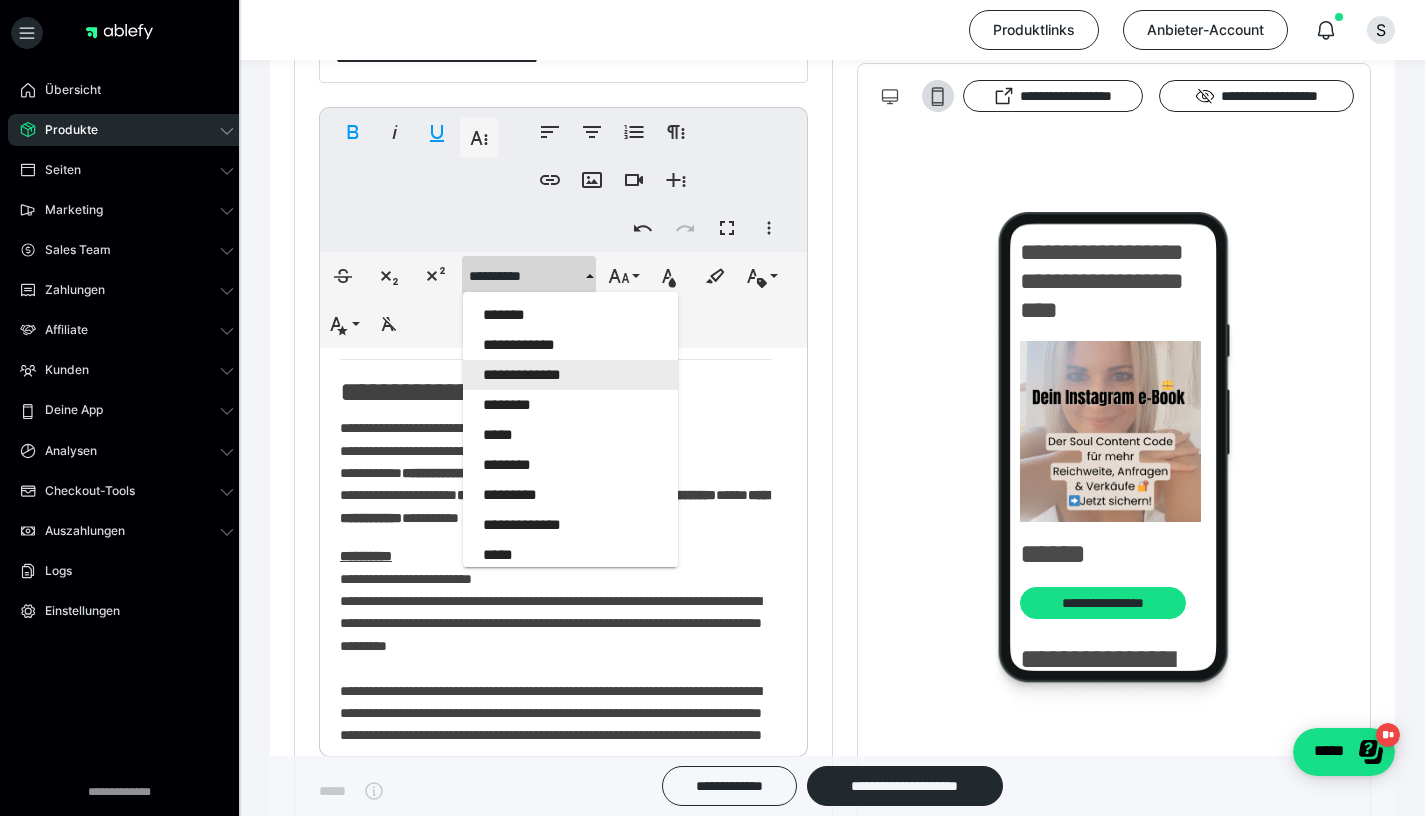 click on "**********" at bounding box center (570, 375) 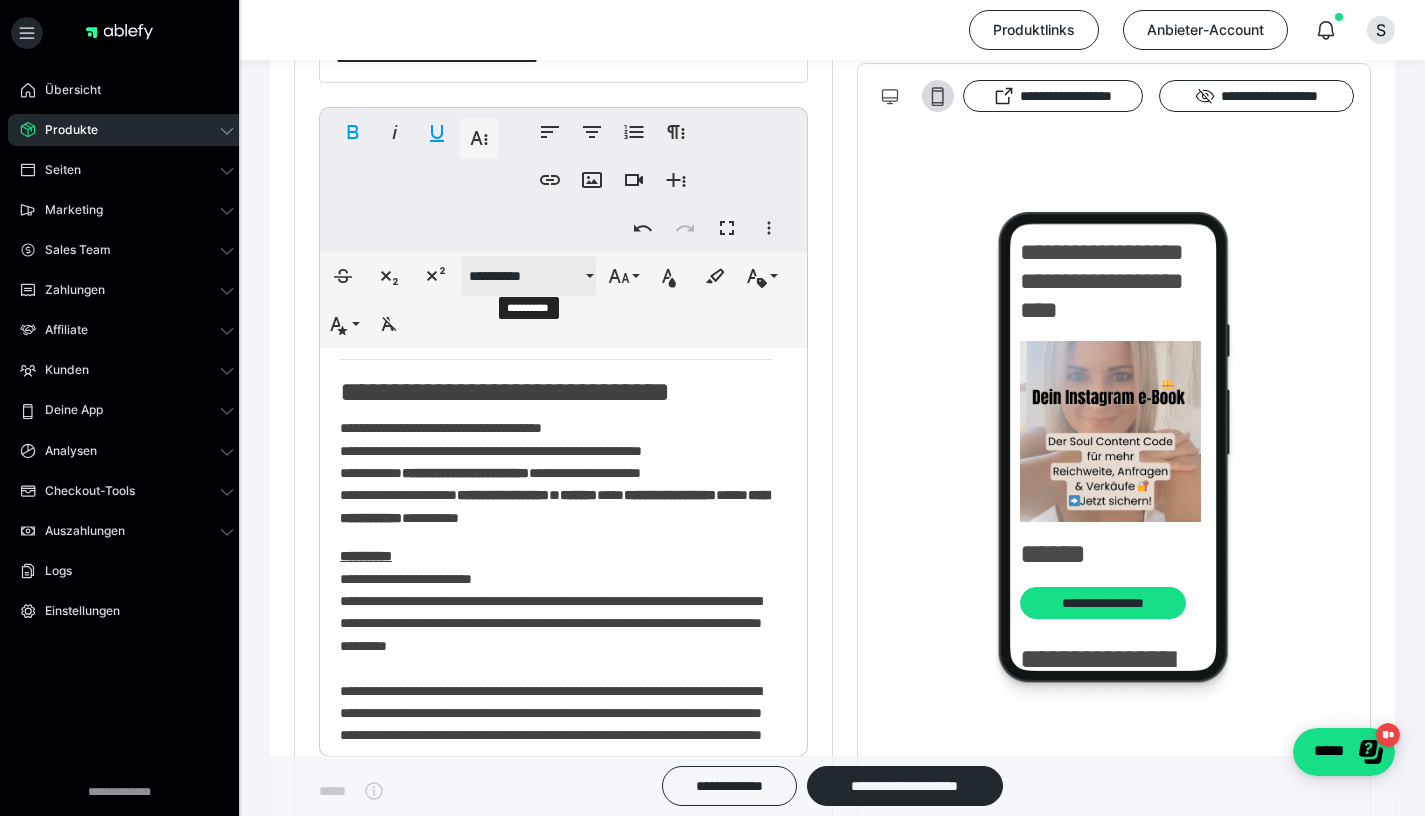 click on "**********" at bounding box center (525, 276) 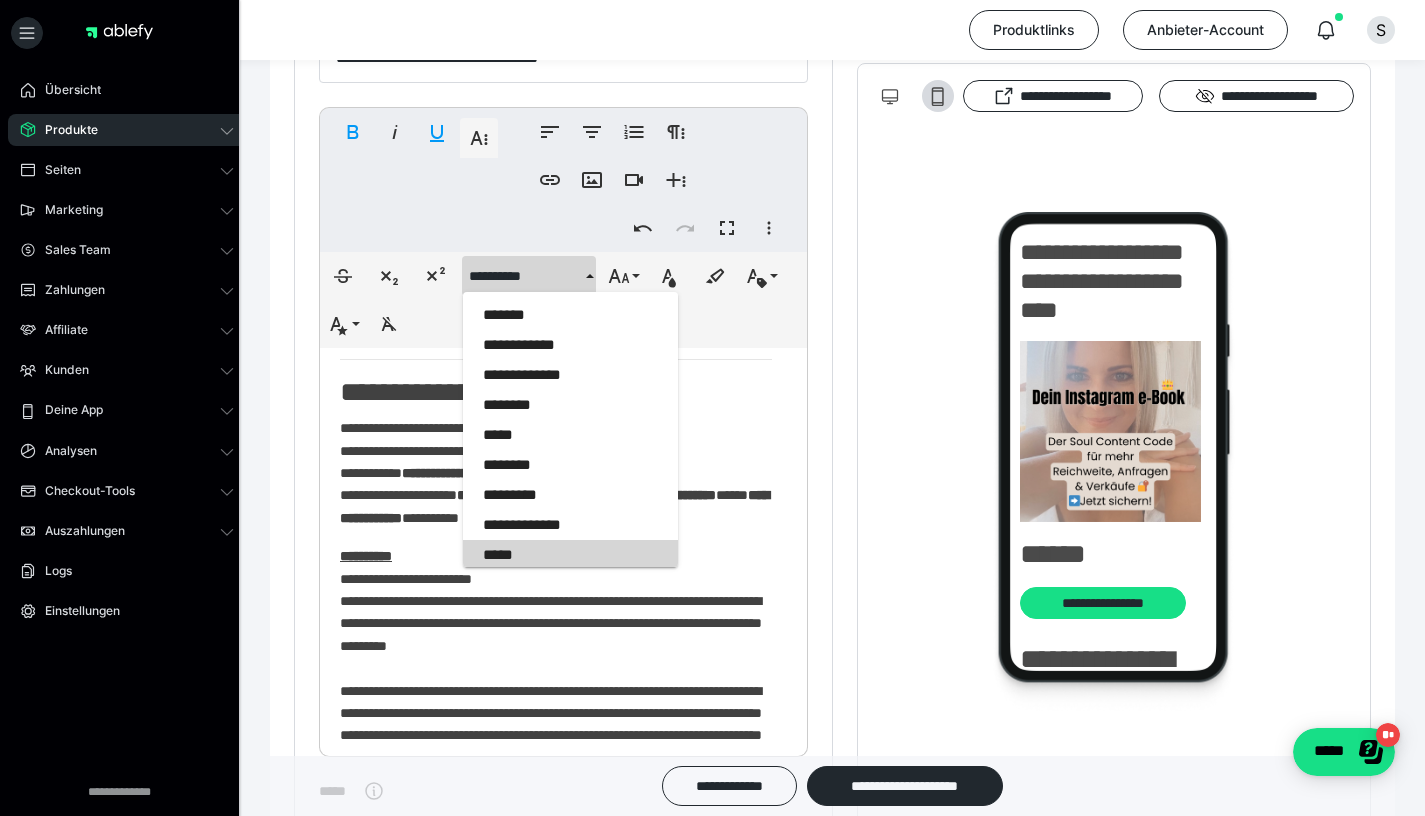 click on "*****" at bounding box center [570, 555] 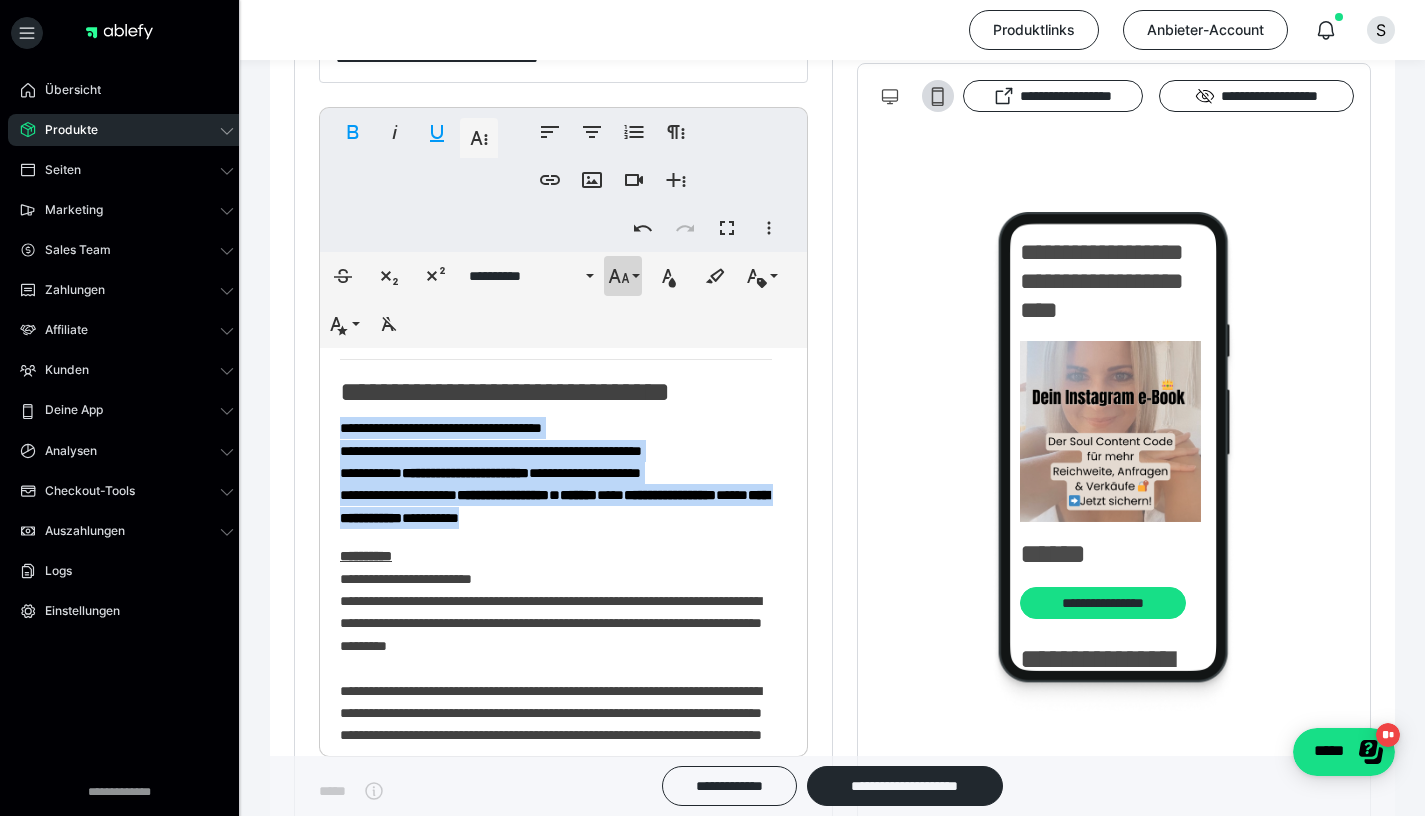 click on "**********" at bounding box center (623, 276) 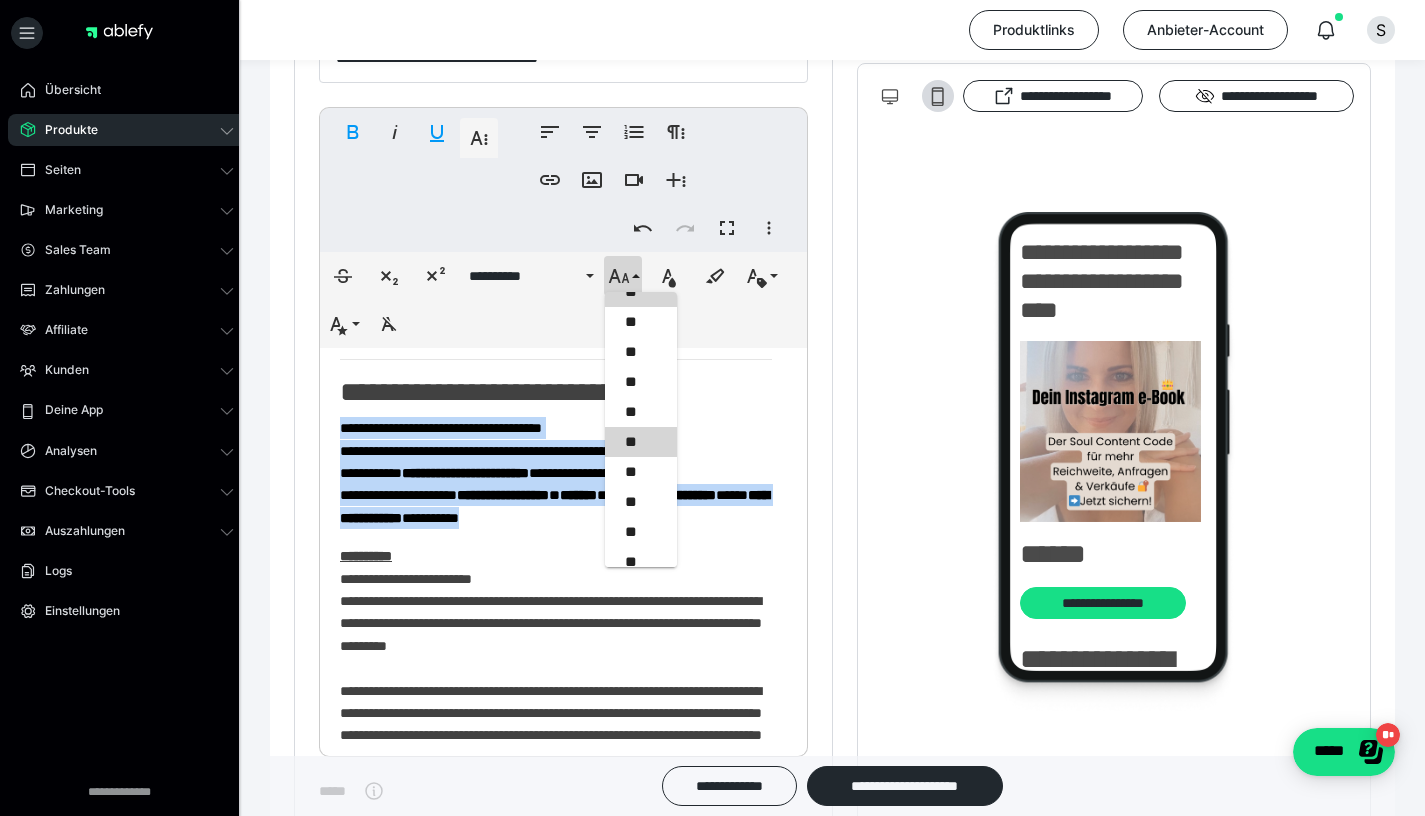 click on "**" at bounding box center (641, 442) 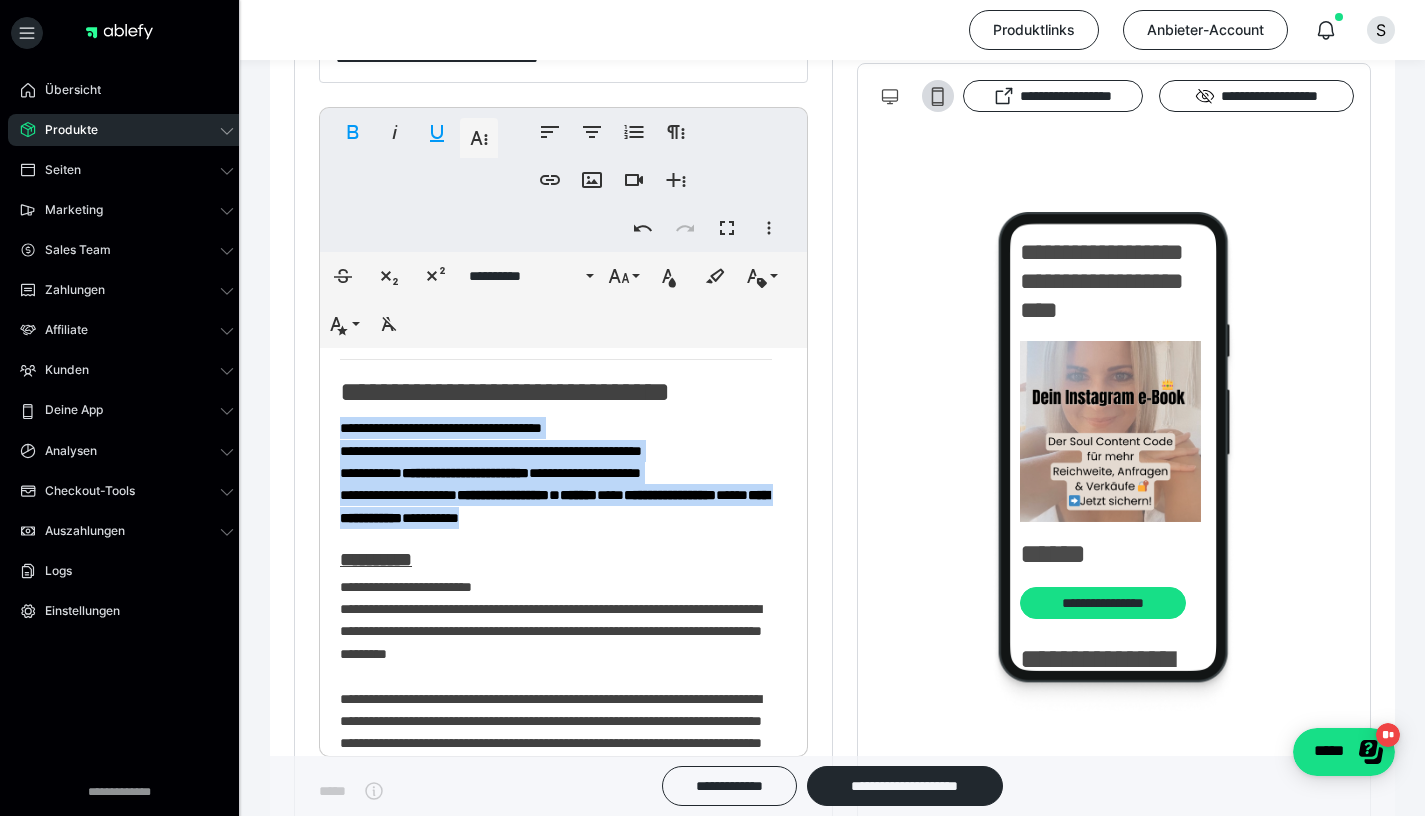 click on "**********" at bounding box center [556, 1055] 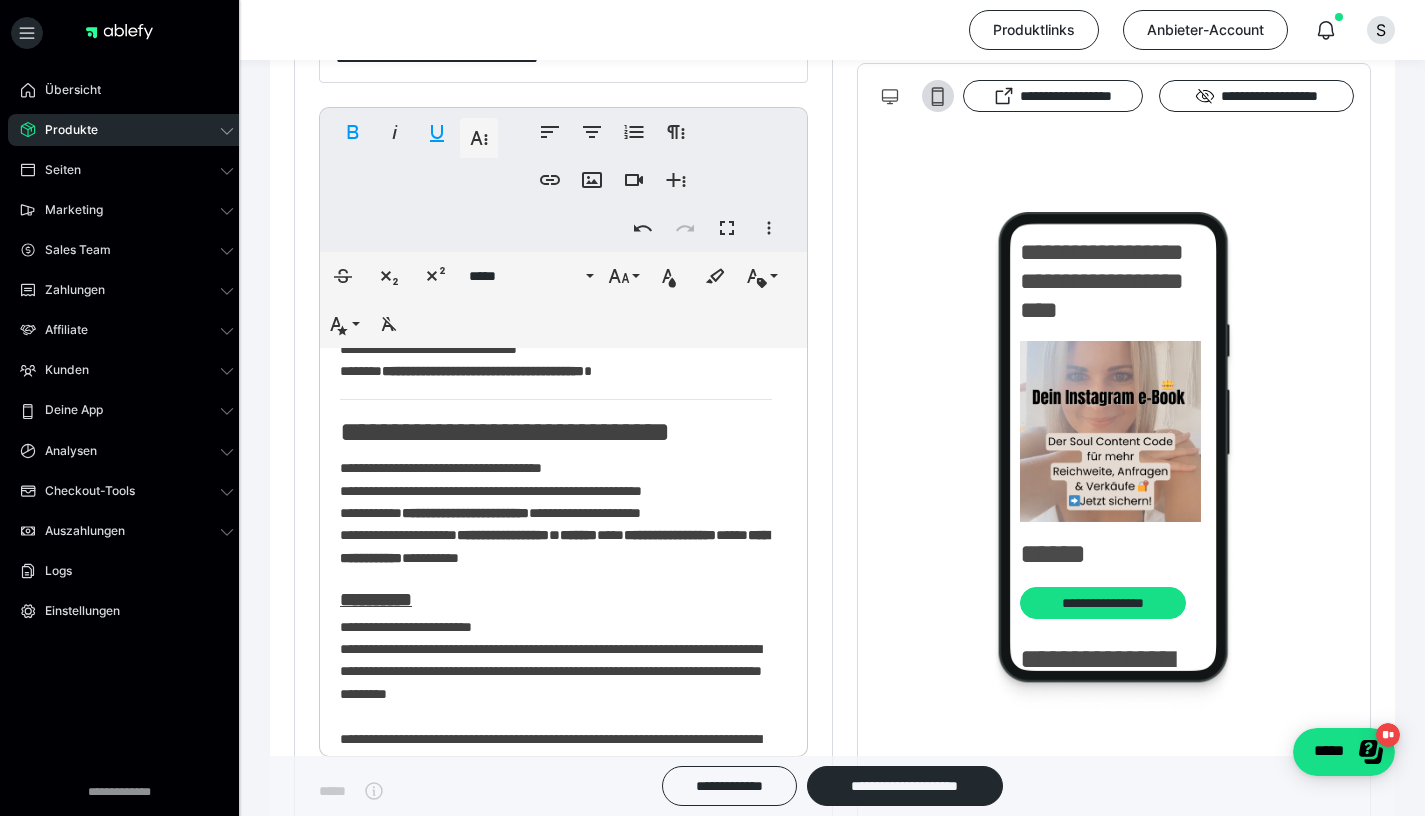 scroll, scrollTop: 350, scrollLeft: 0, axis: vertical 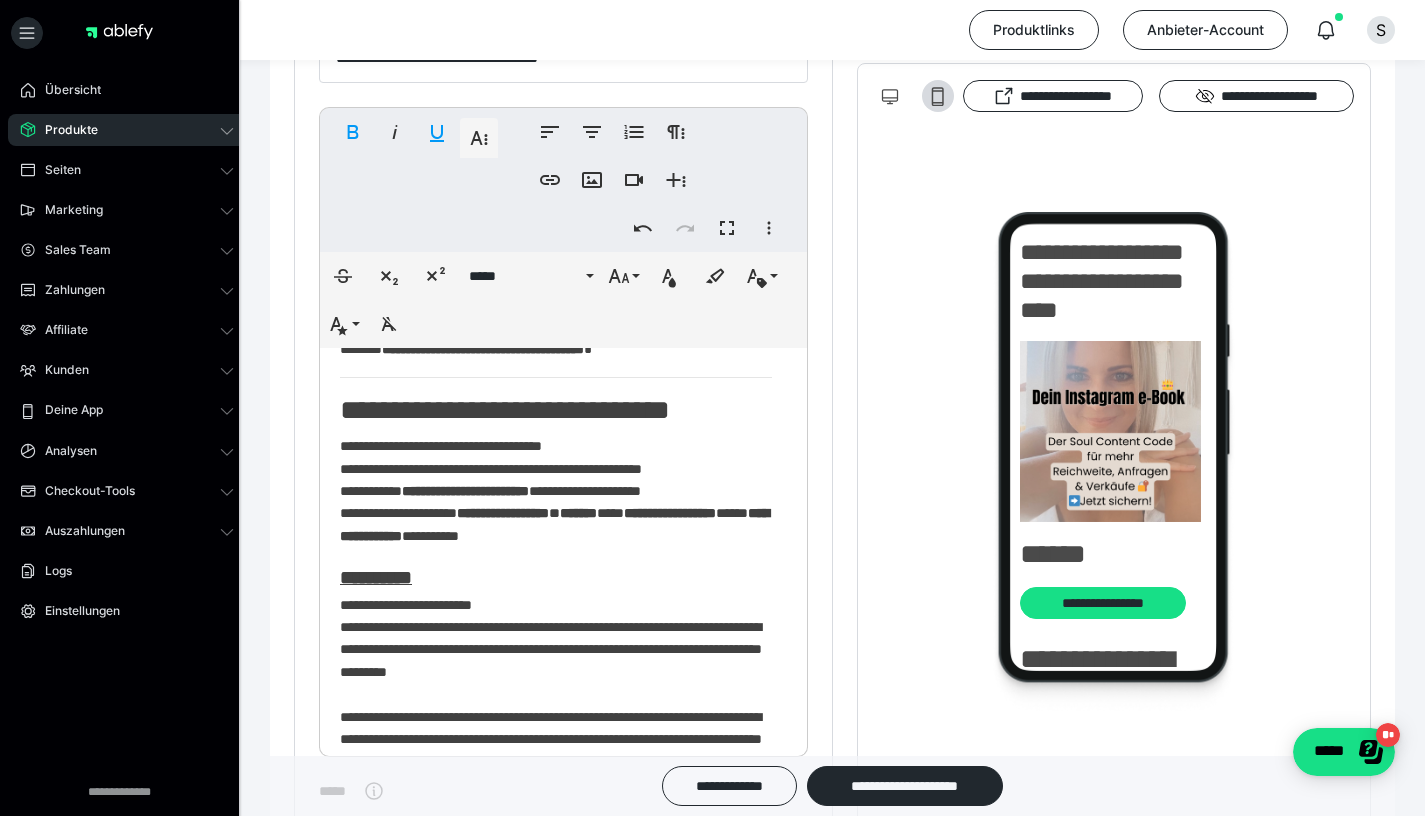 click on "**********" at bounding box center (556, 491) 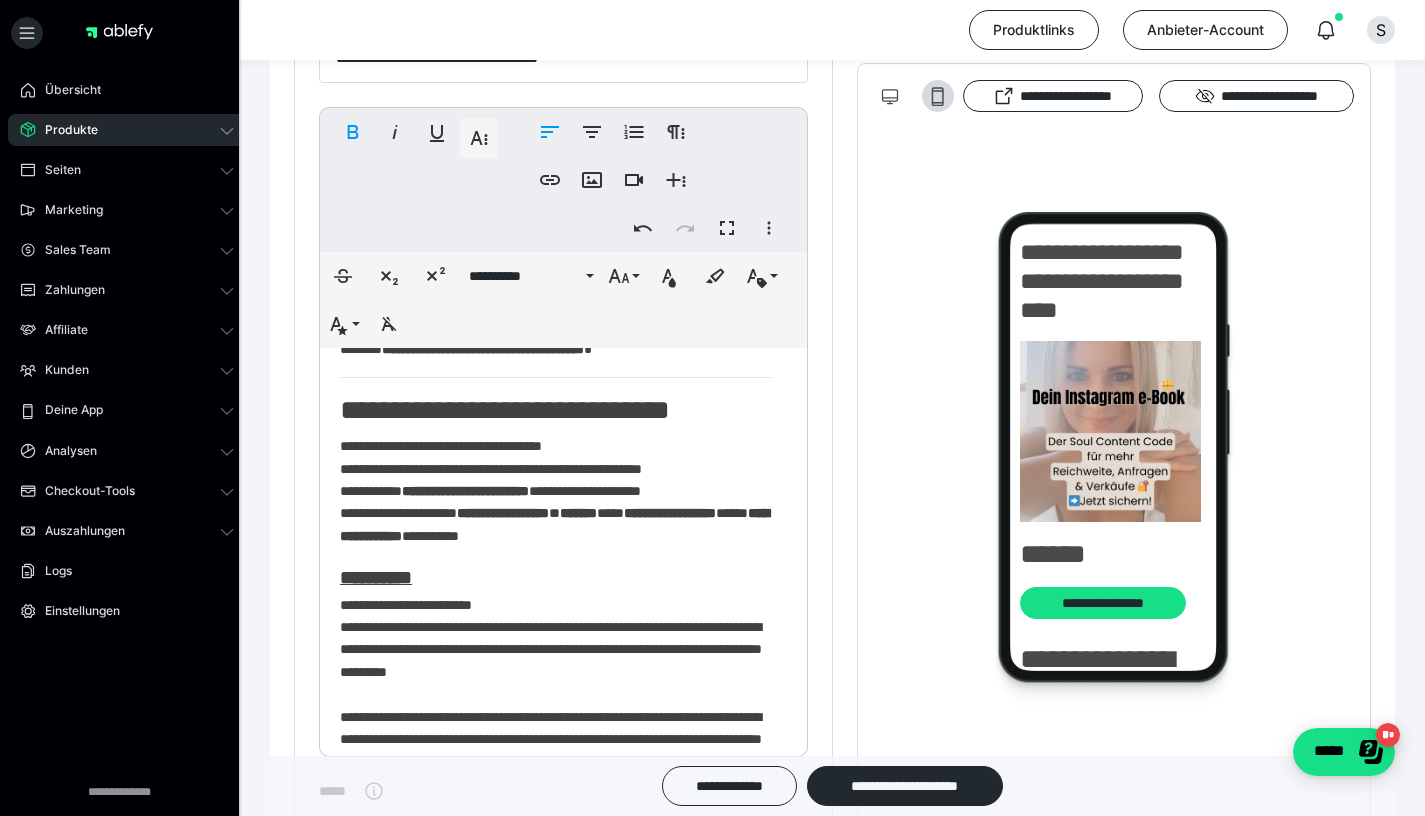 click on "**********" at bounding box center (556, 1073) 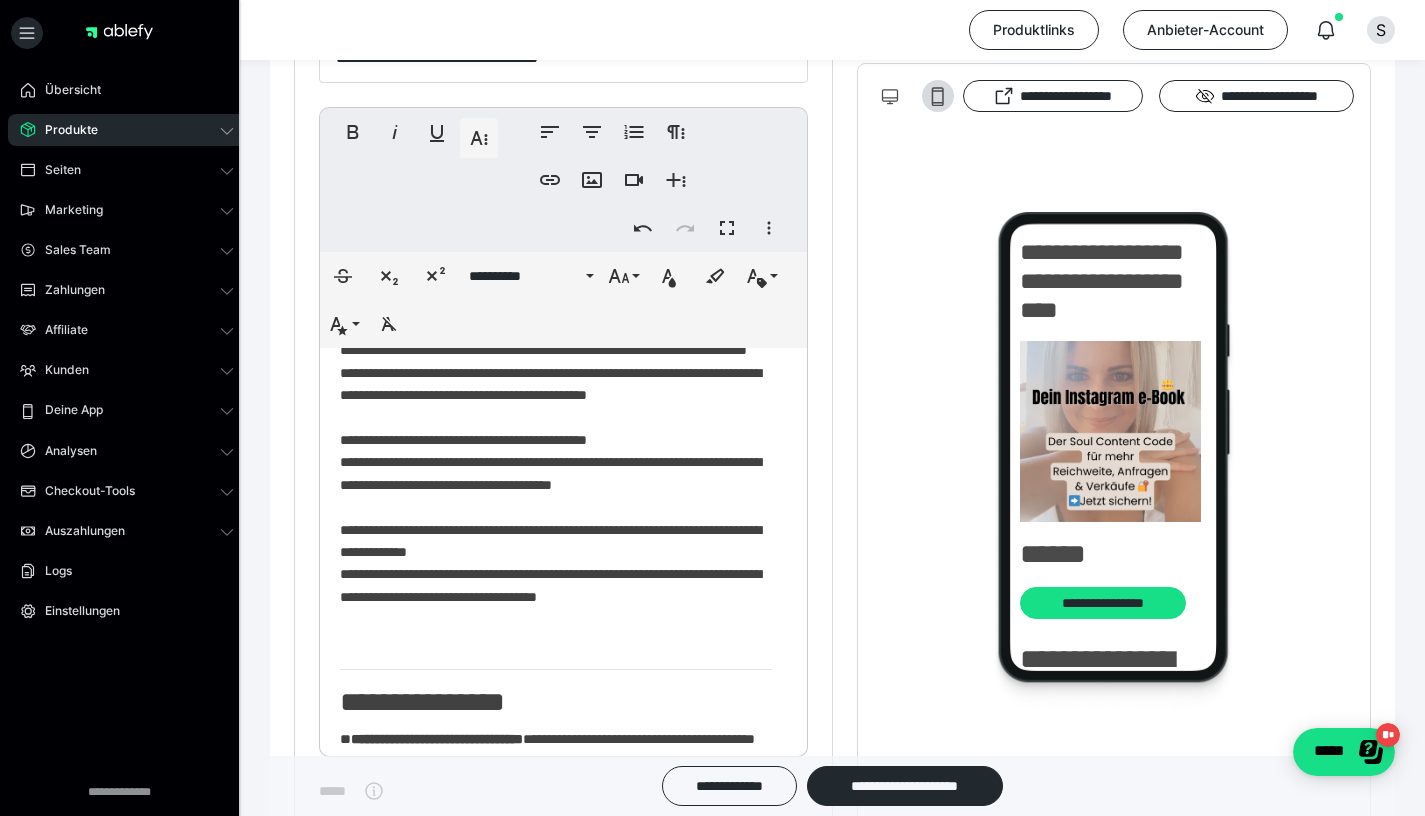 scroll, scrollTop: 875, scrollLeft: 0, axis: vertical 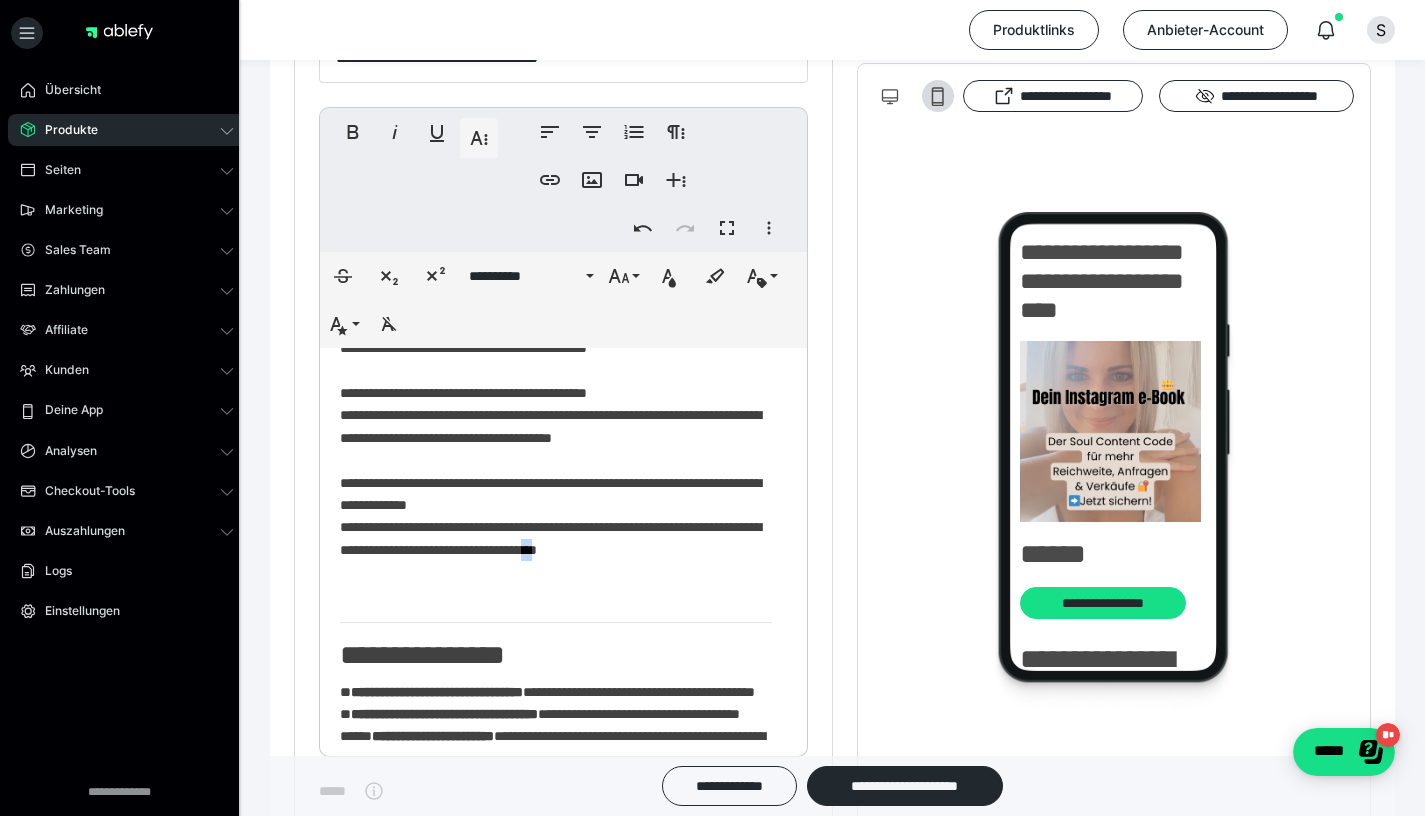 drag, startPoint x: 661, startPoint y: 618, endPoint x: 674, endPoint y: 618, distance: 13 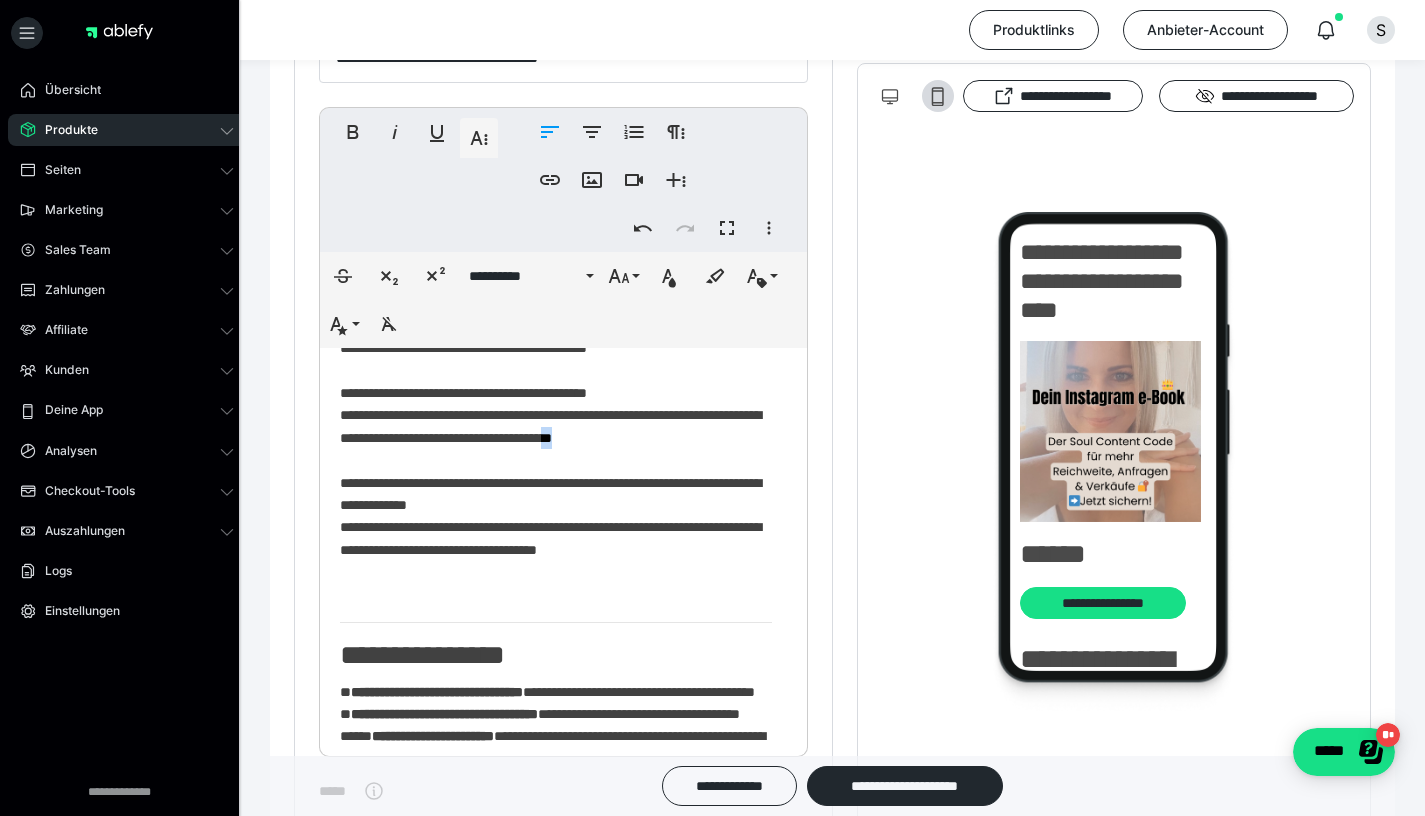 drag, startPoint x: 686, startPoint y: 505, endPoint x: 698, endPoint y: 508, distance: 12.369317 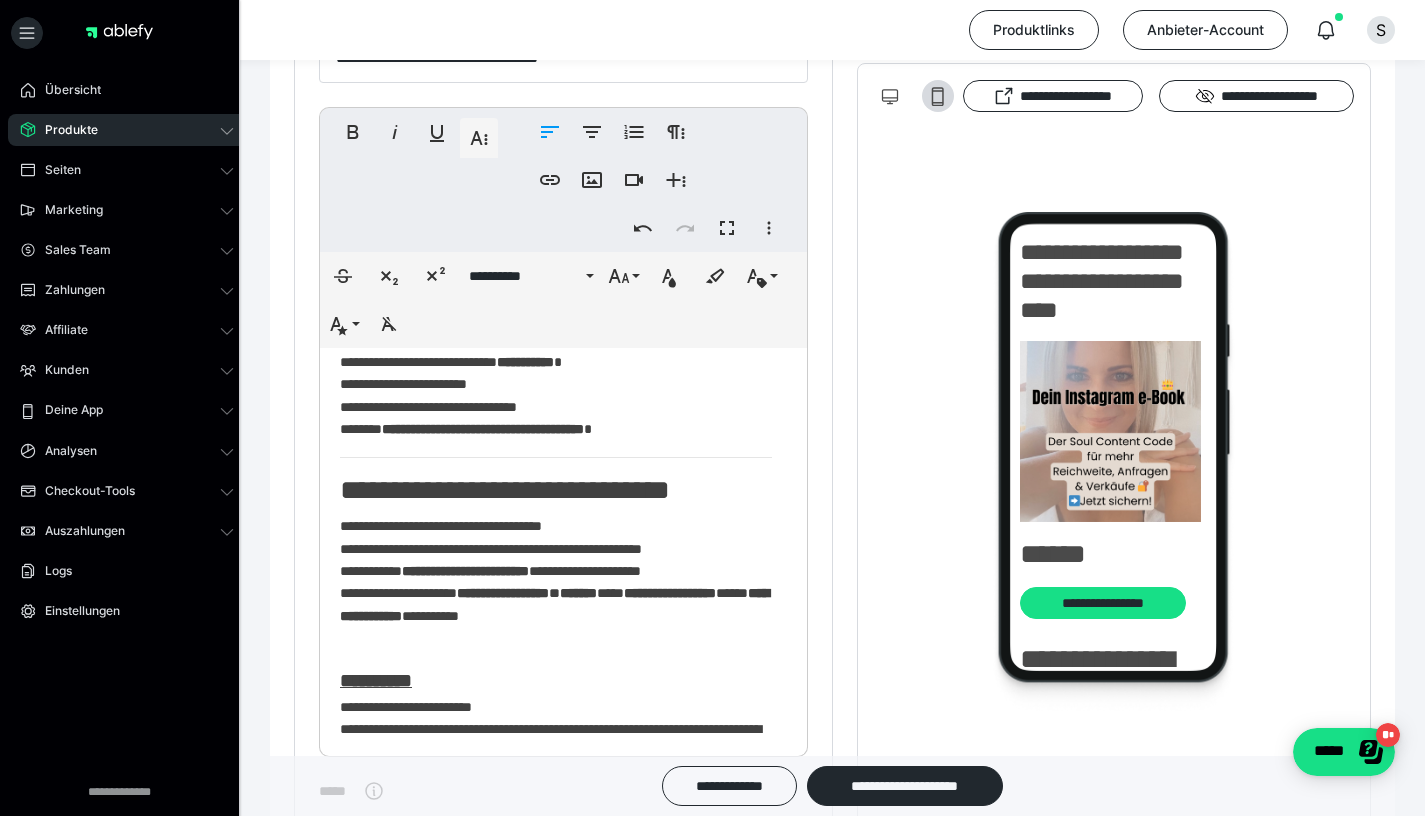 scroll, scrollTop: 263, scrollLeft: 0, axis: vertical 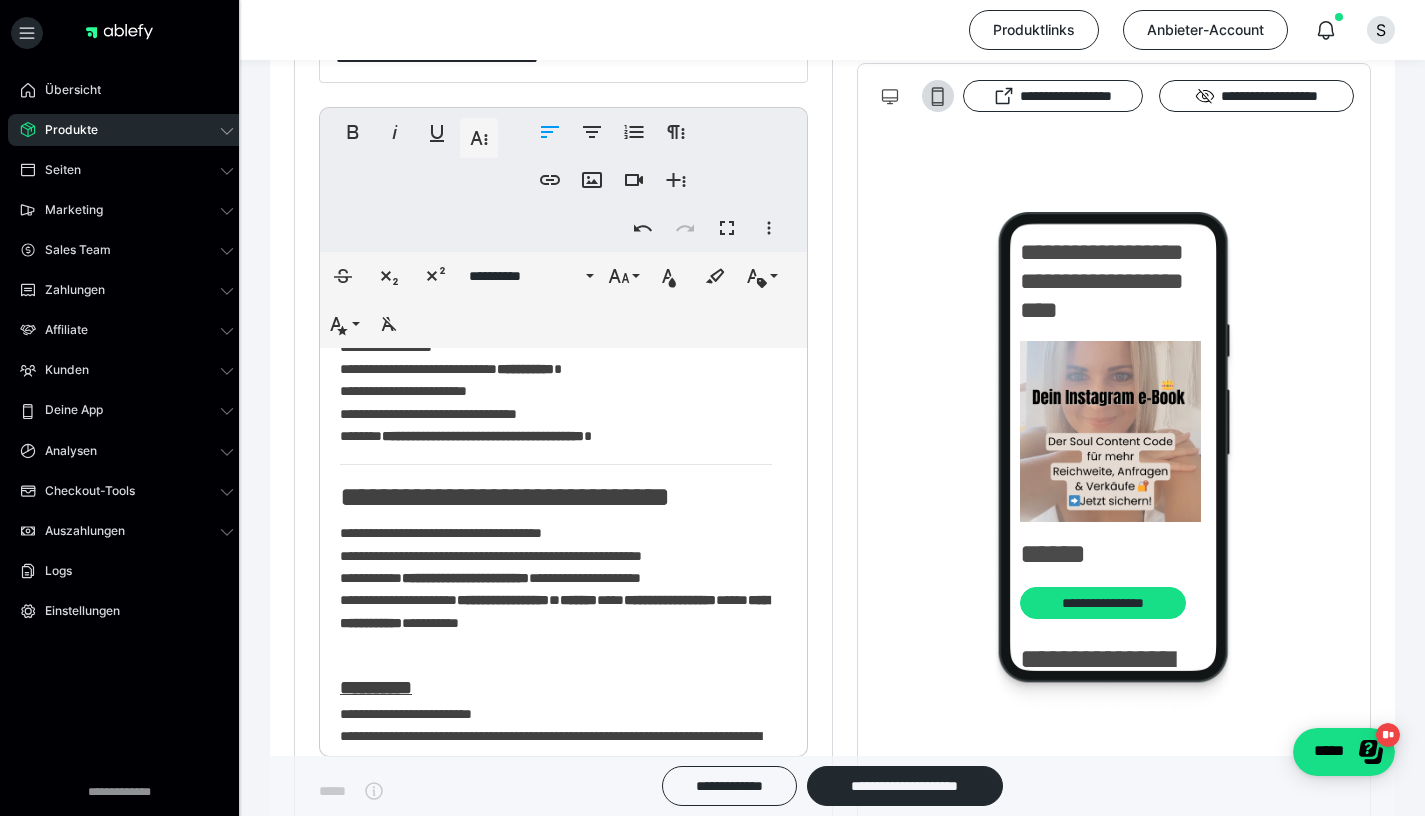 click on "**********" at bounding box center (556, 392) 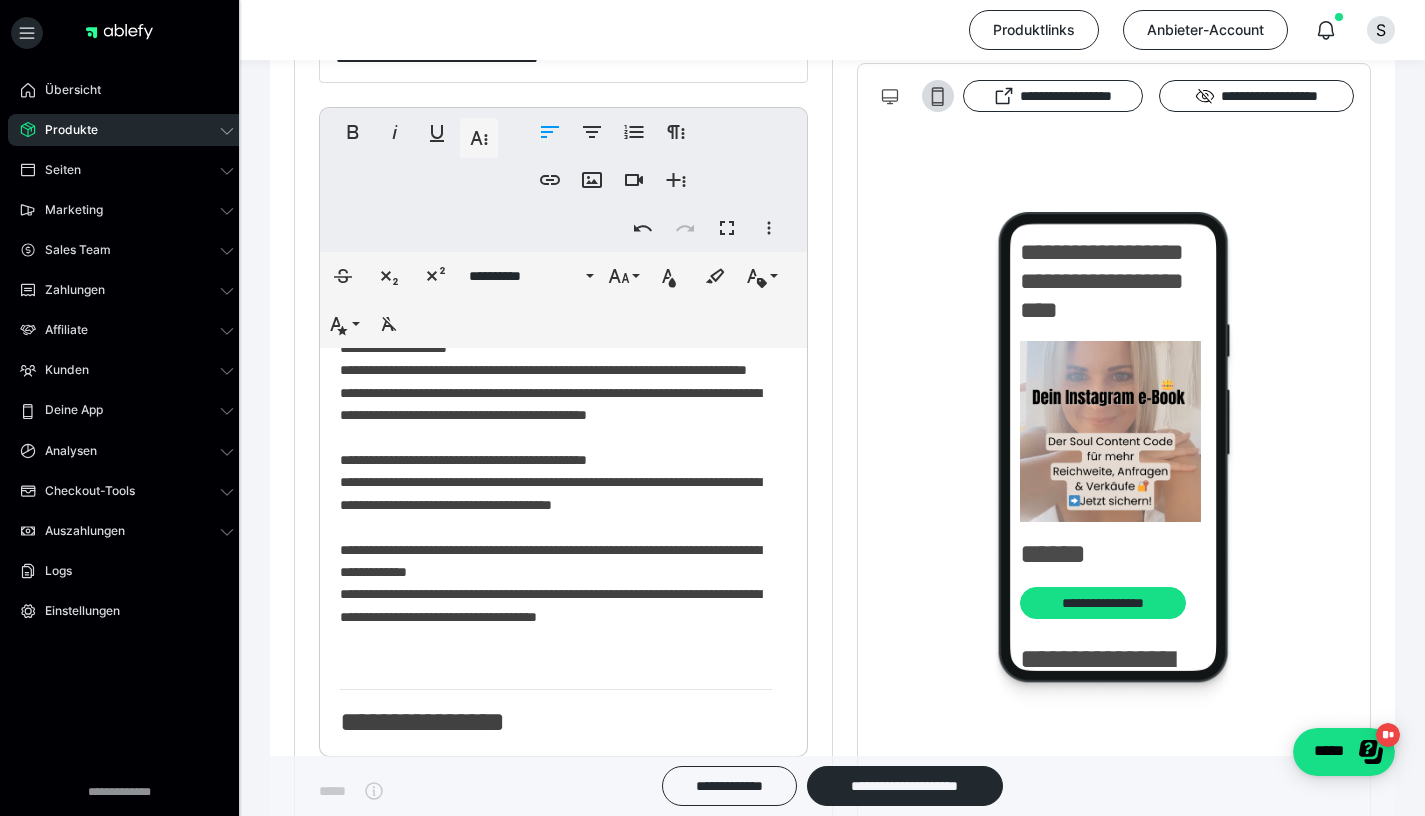 scroll, scrollTop: 928, scrollLeft: 0, axis: vertical 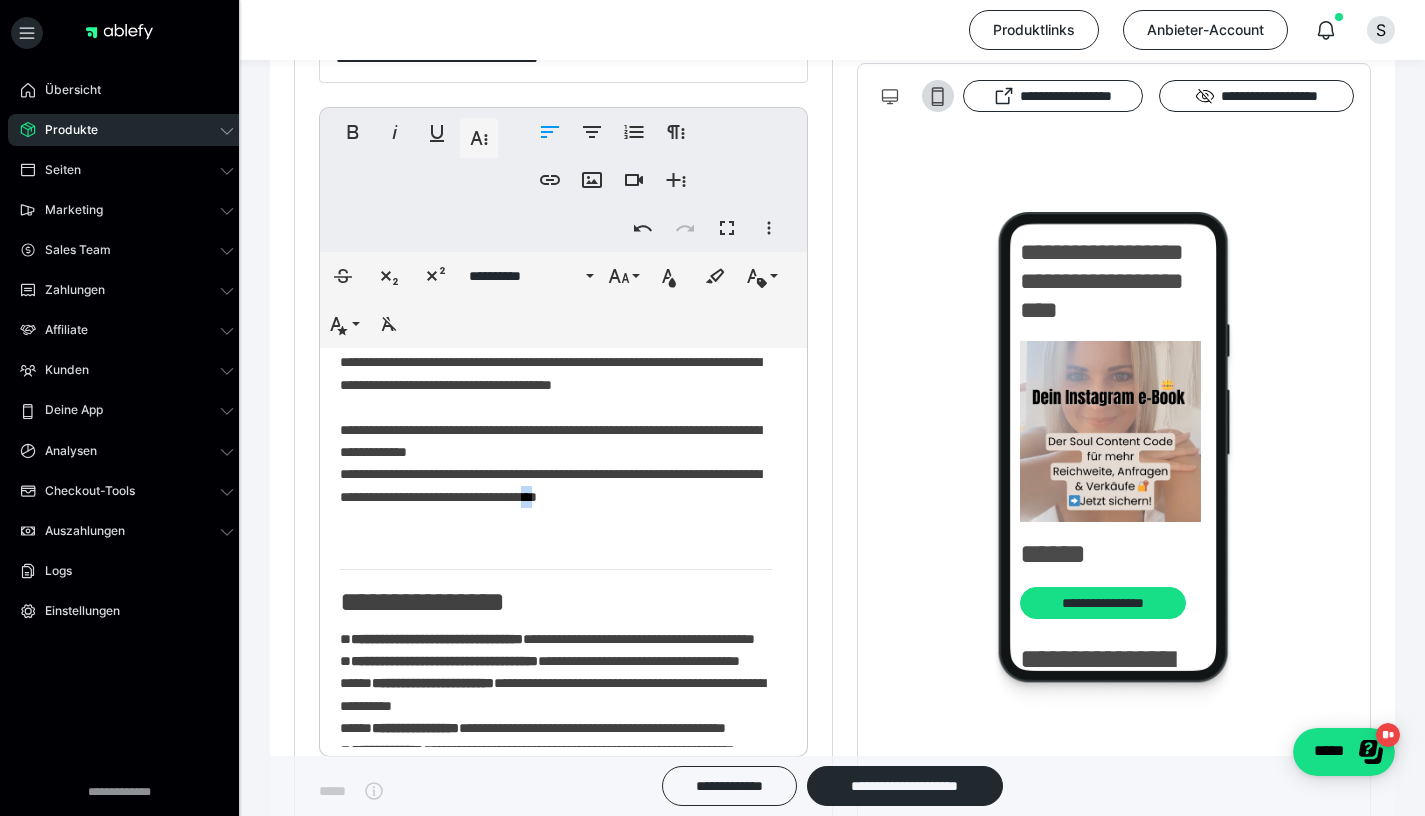 drag, startPoint x: 661, startPoint y: 561, endPoint x: 672, endPoint y: 568, distance: 13.038404 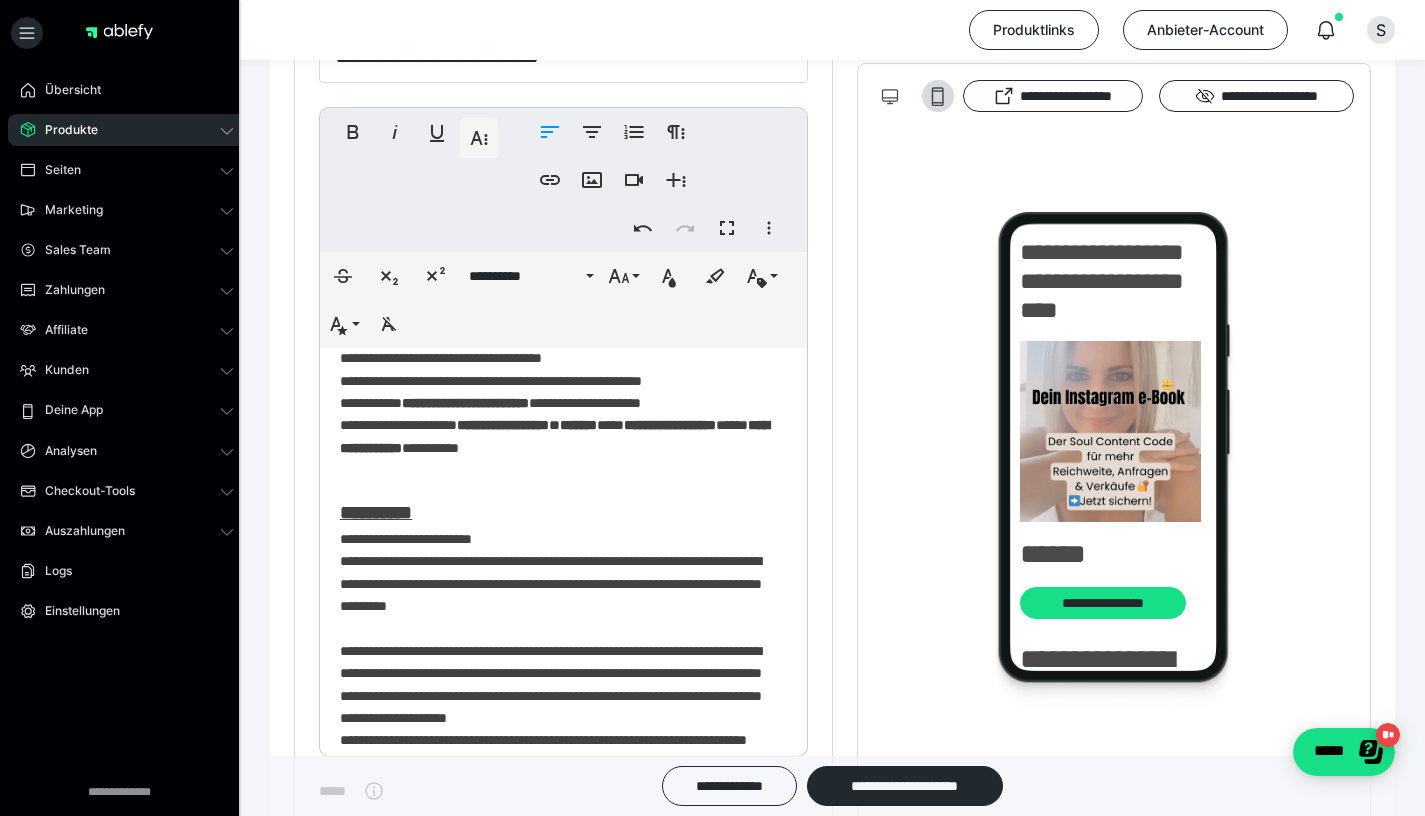 scroll, scrollTop: 228, scrollLeft: 0, axis: vertical 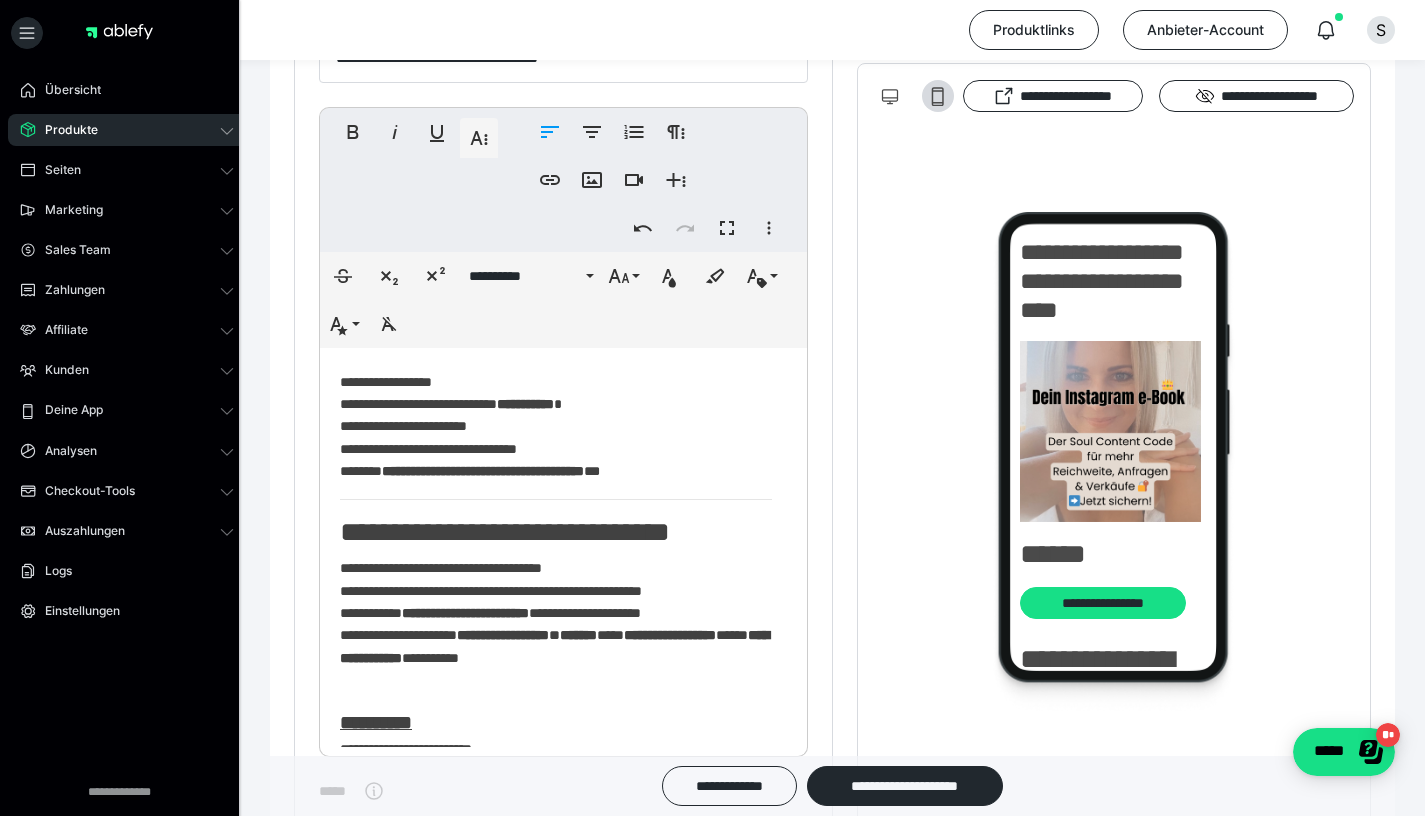 click on "**********" at bounding box center [556, 427] 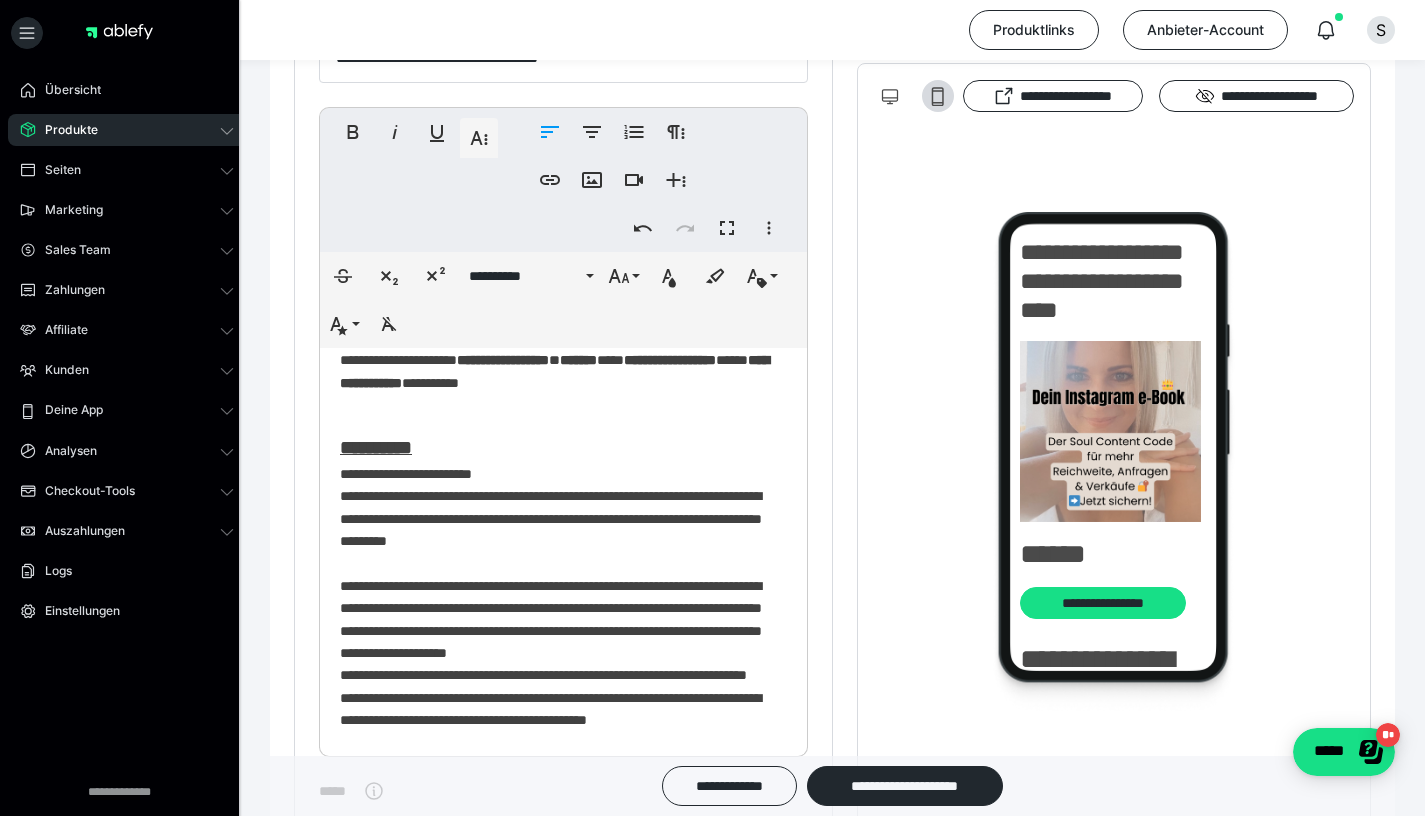 scroll, scrollTop: 508, scrollLeft: 0, axis: vertical 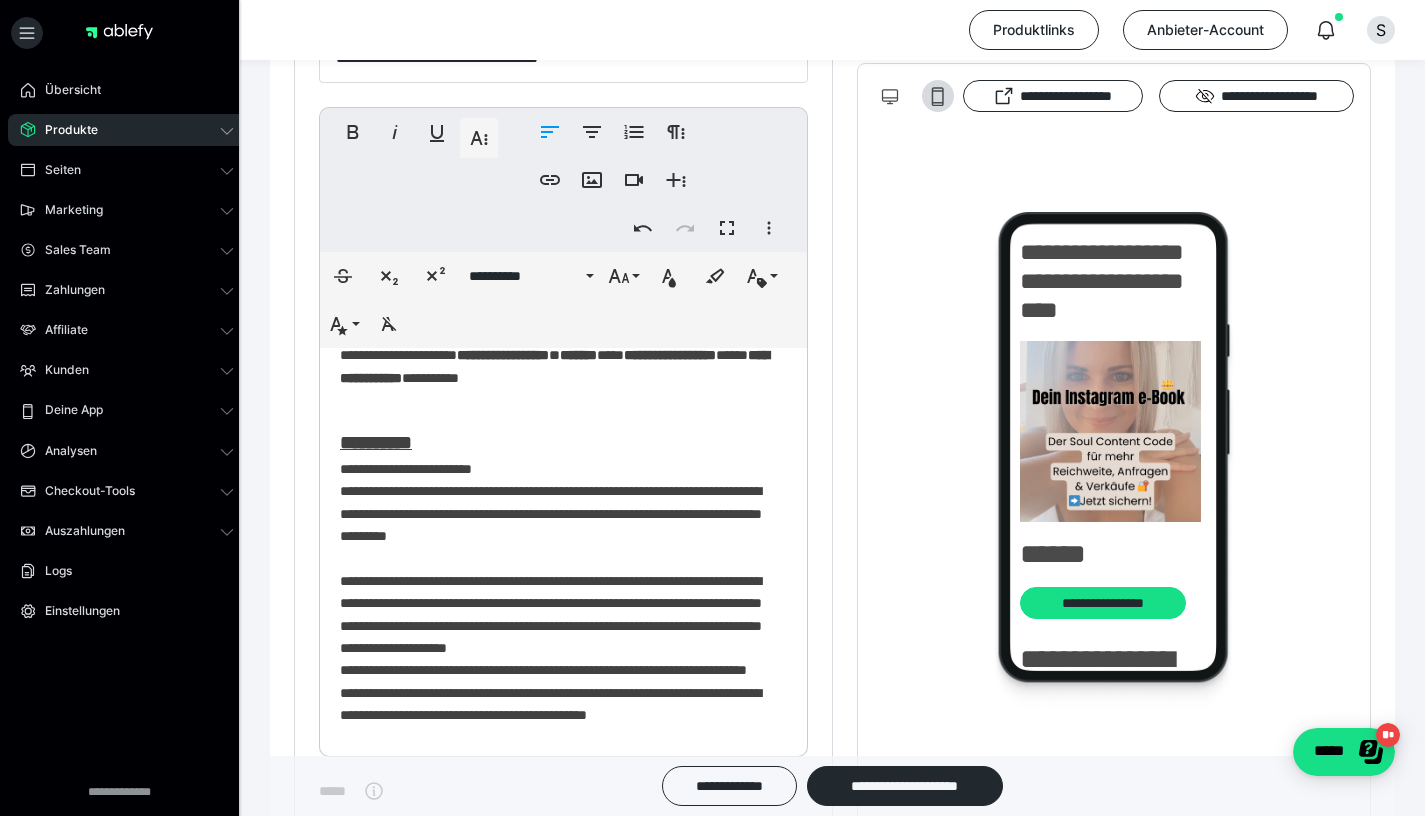 click on "**********" at bounding box center [556, 927] 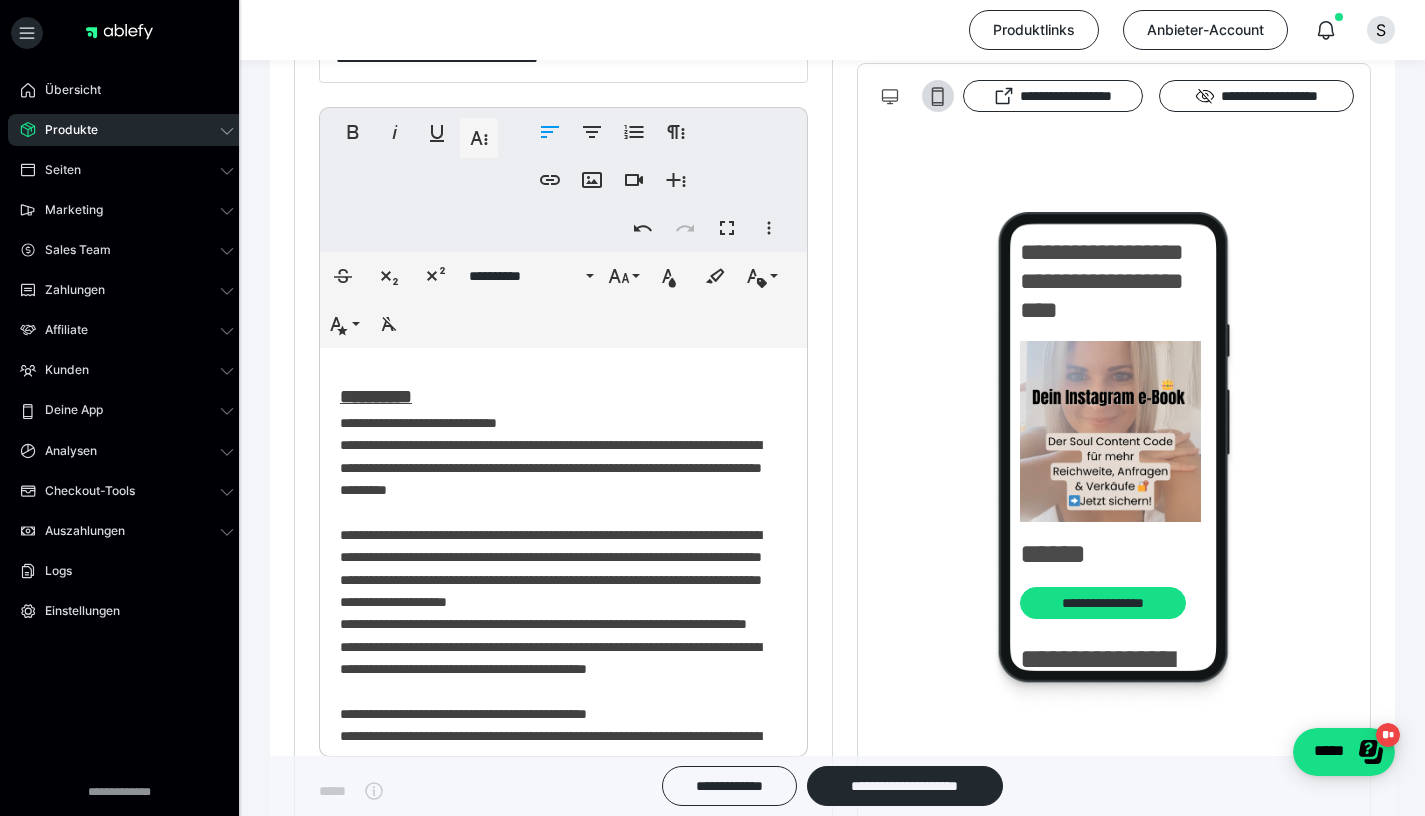 scroll, scrollTop: 560, scrollLeft: 0, axis: vertical 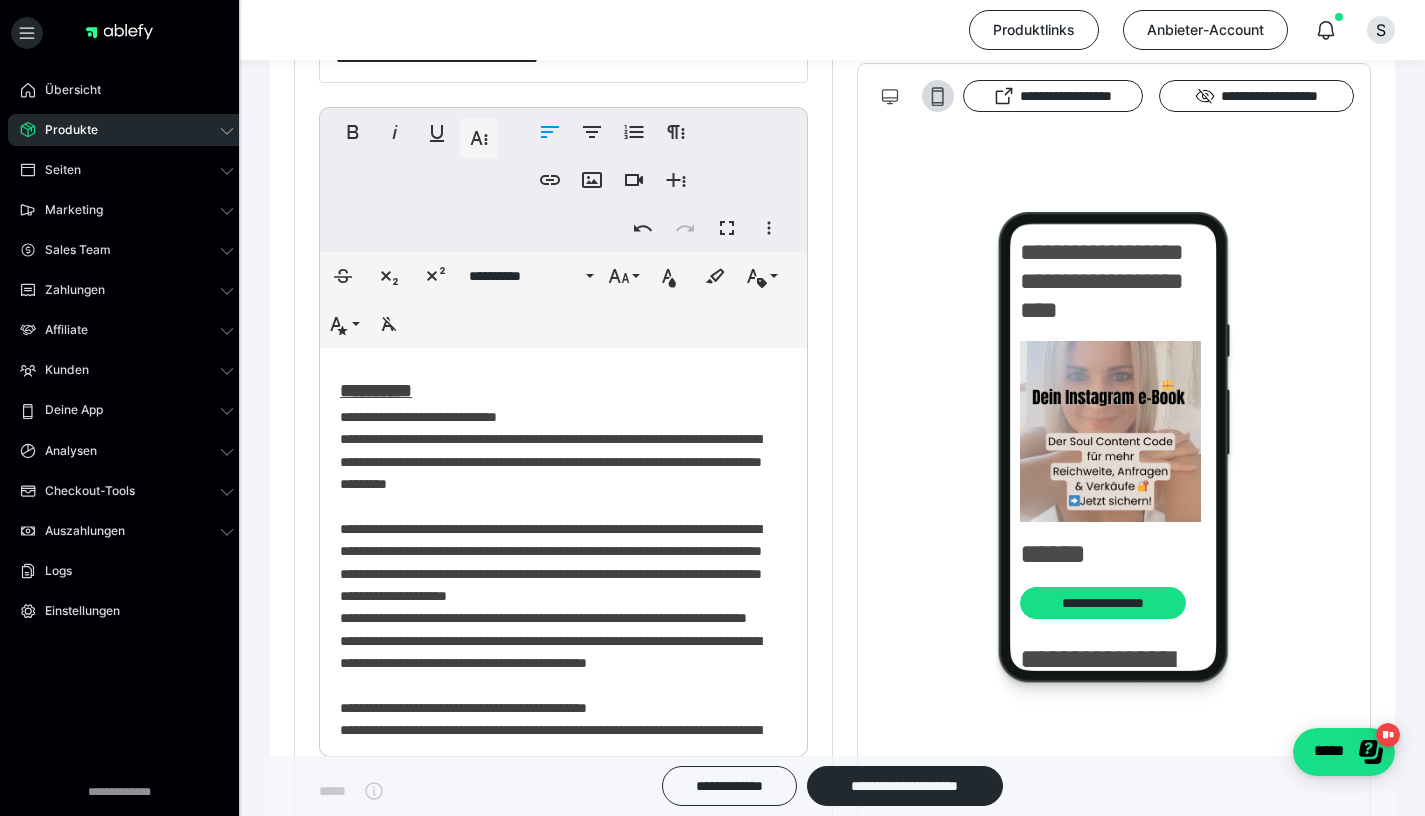 click on "**********" at bounding box center [556, 875] 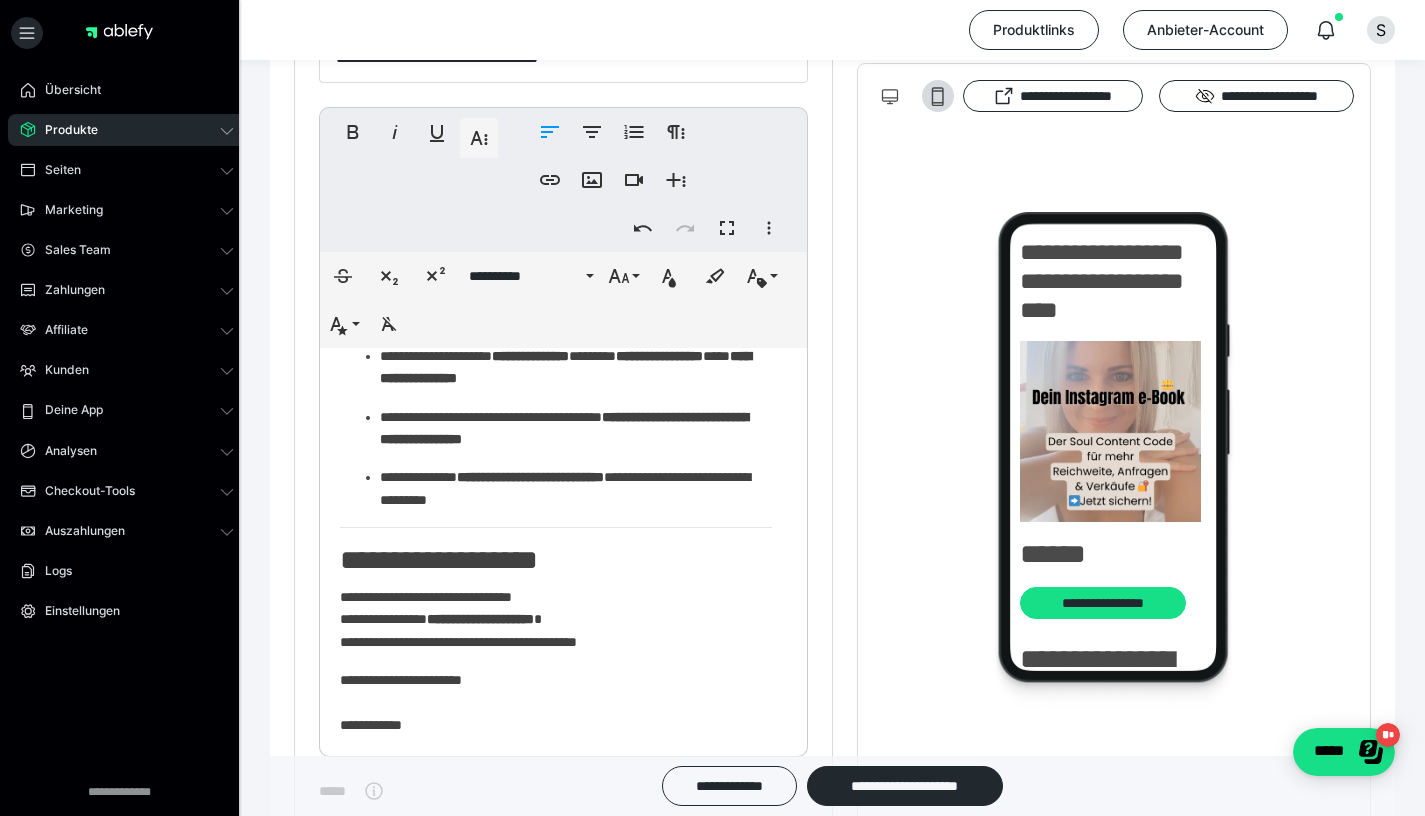 scroll, scrollTop: 1775, scrollLeft: 0, axis: vertical 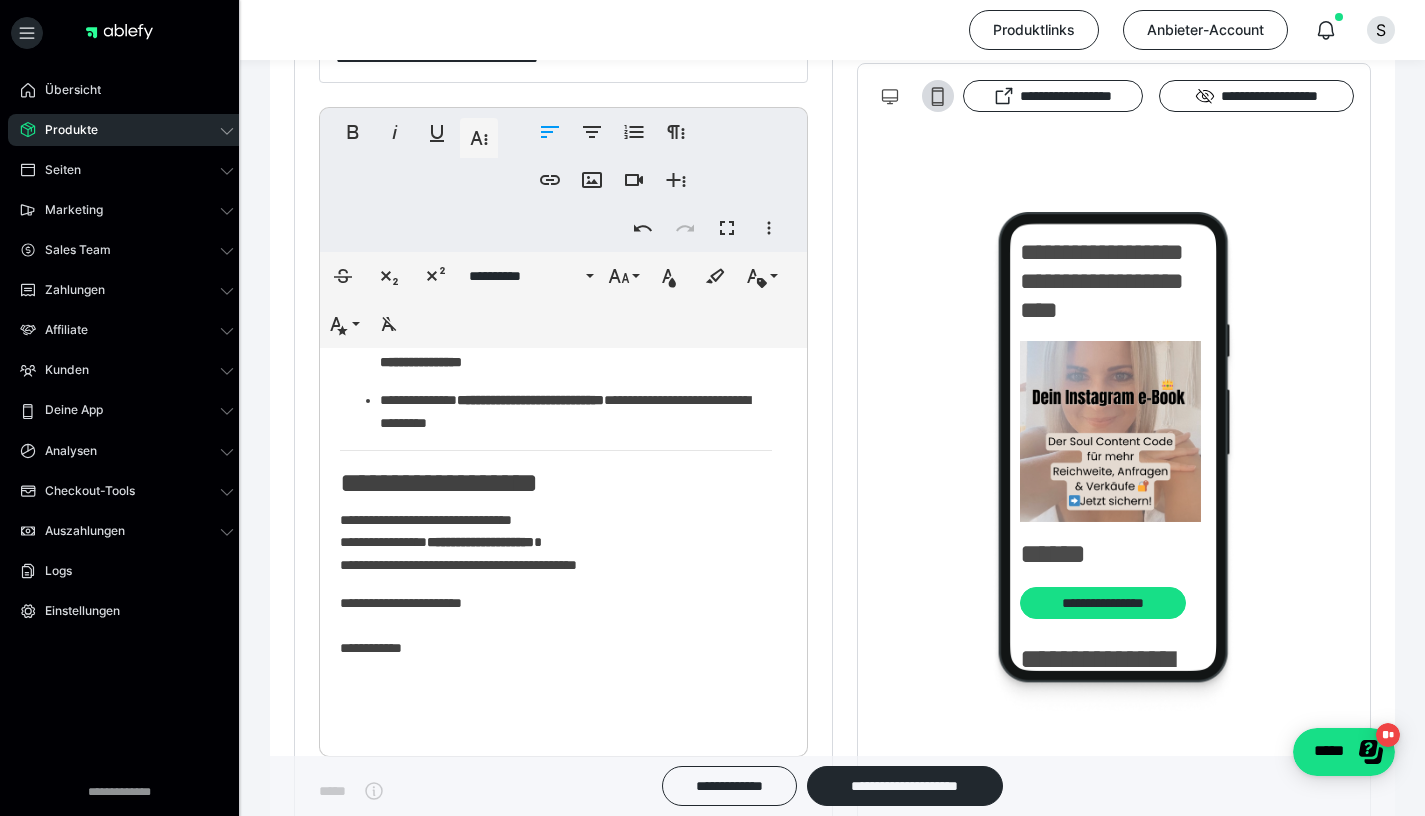 click on "**********" at bounding box center [556, 484] 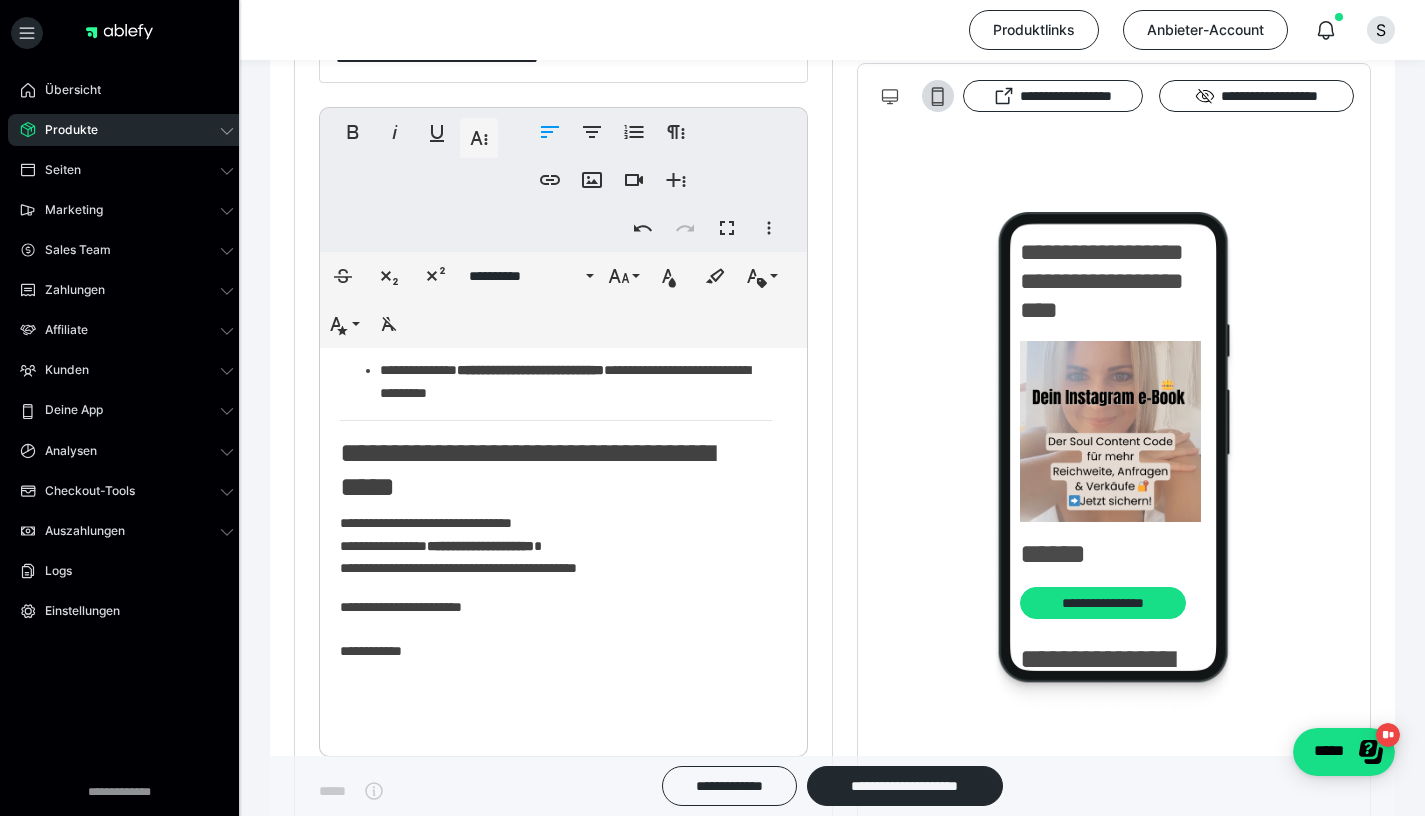 scroll, scrollTop: 1809, scrollLeft: 0, axis: vertical 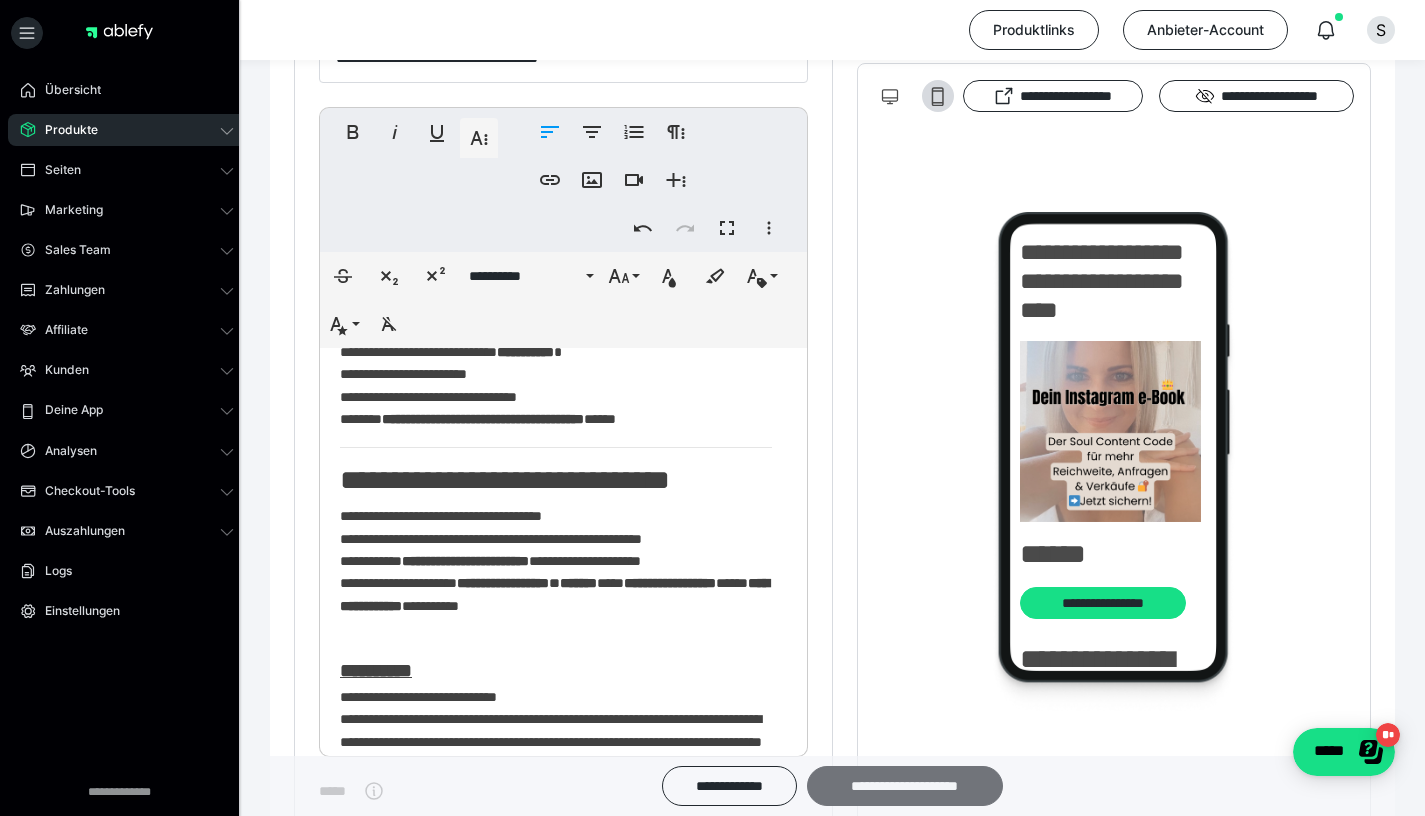 click on "**********" at bounding box center (905, 786) 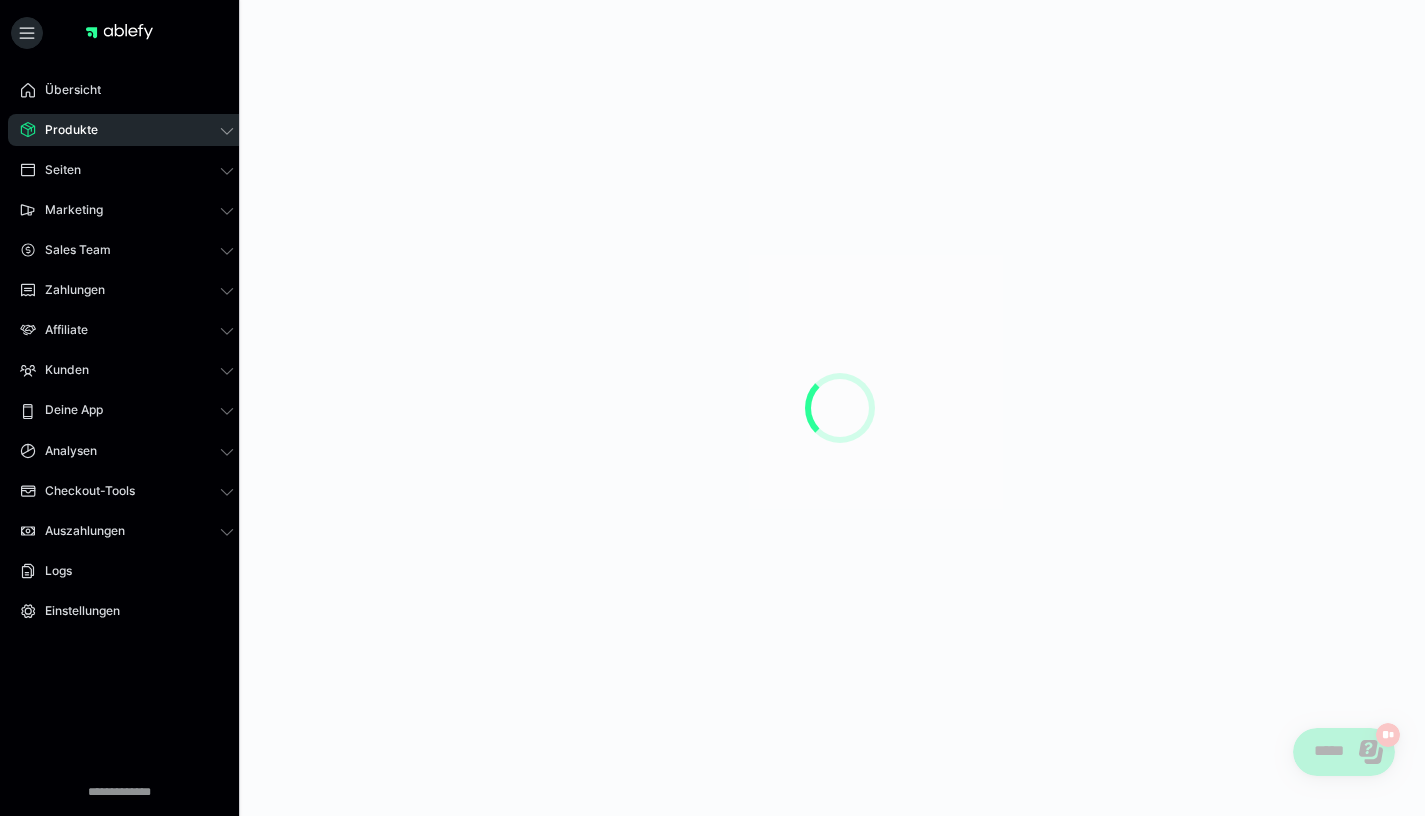 scroll, scrollTop: 0, scrollLeft: 0, axis: both 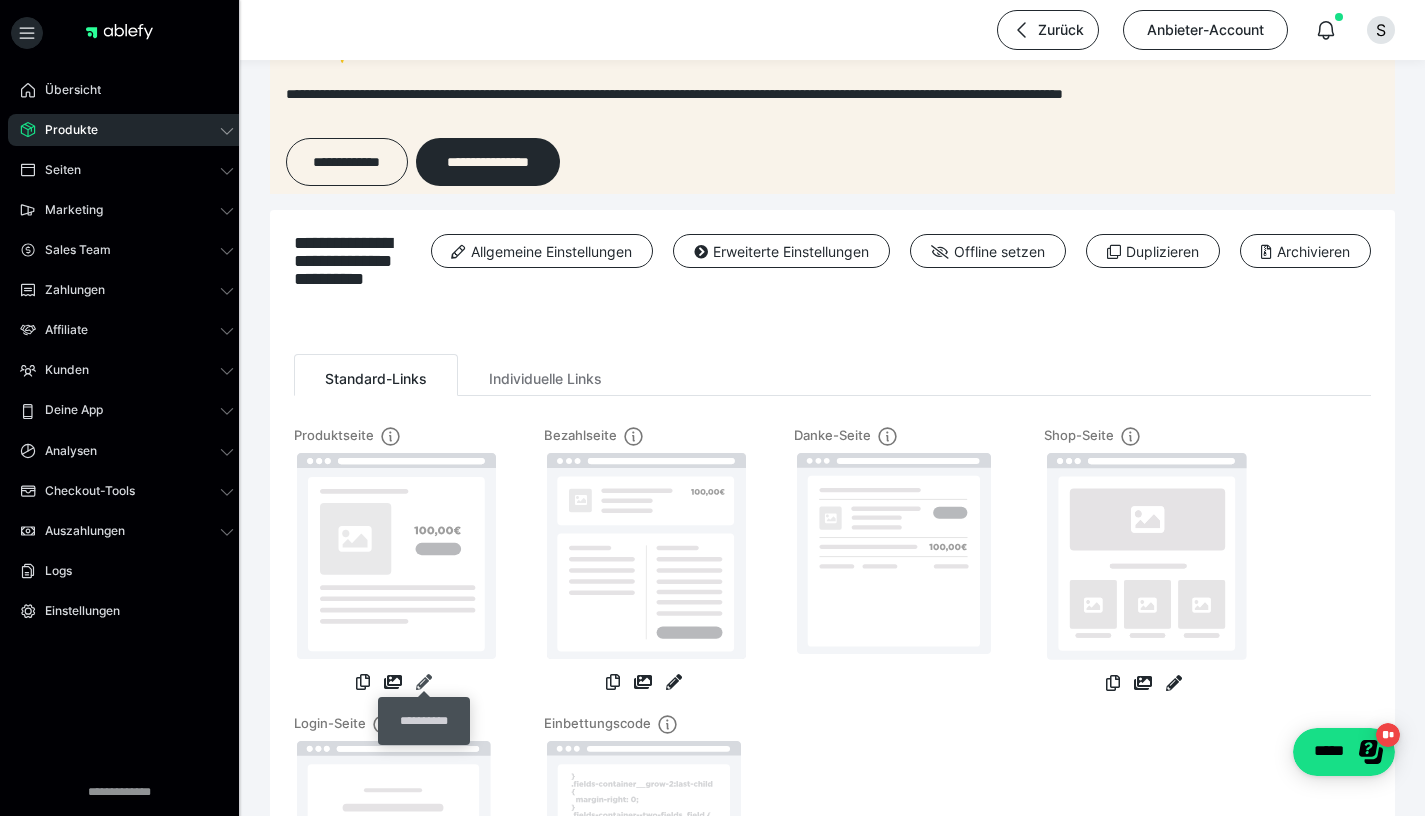 click at bounding box center [424, 682] 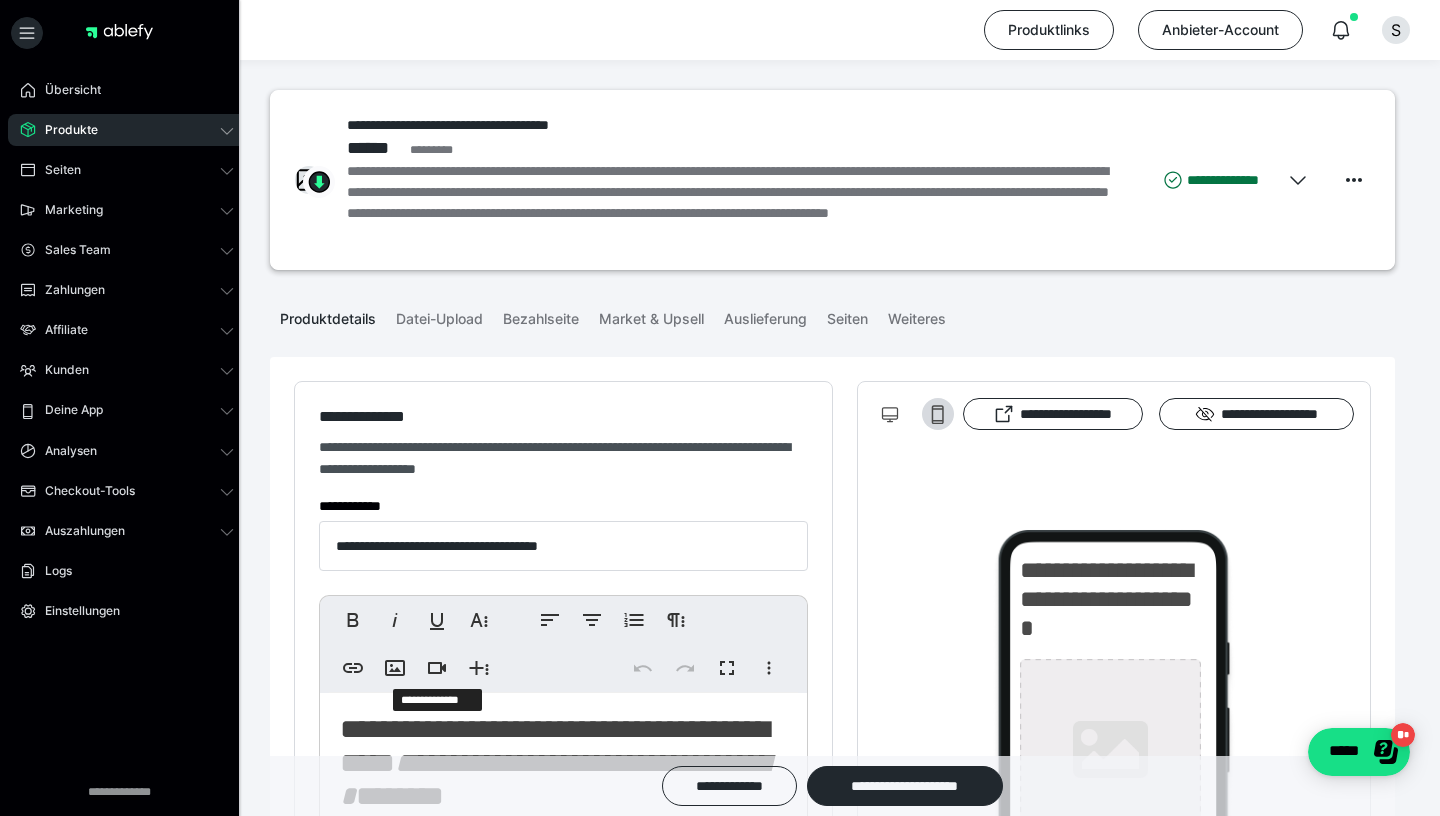 type on "**********" 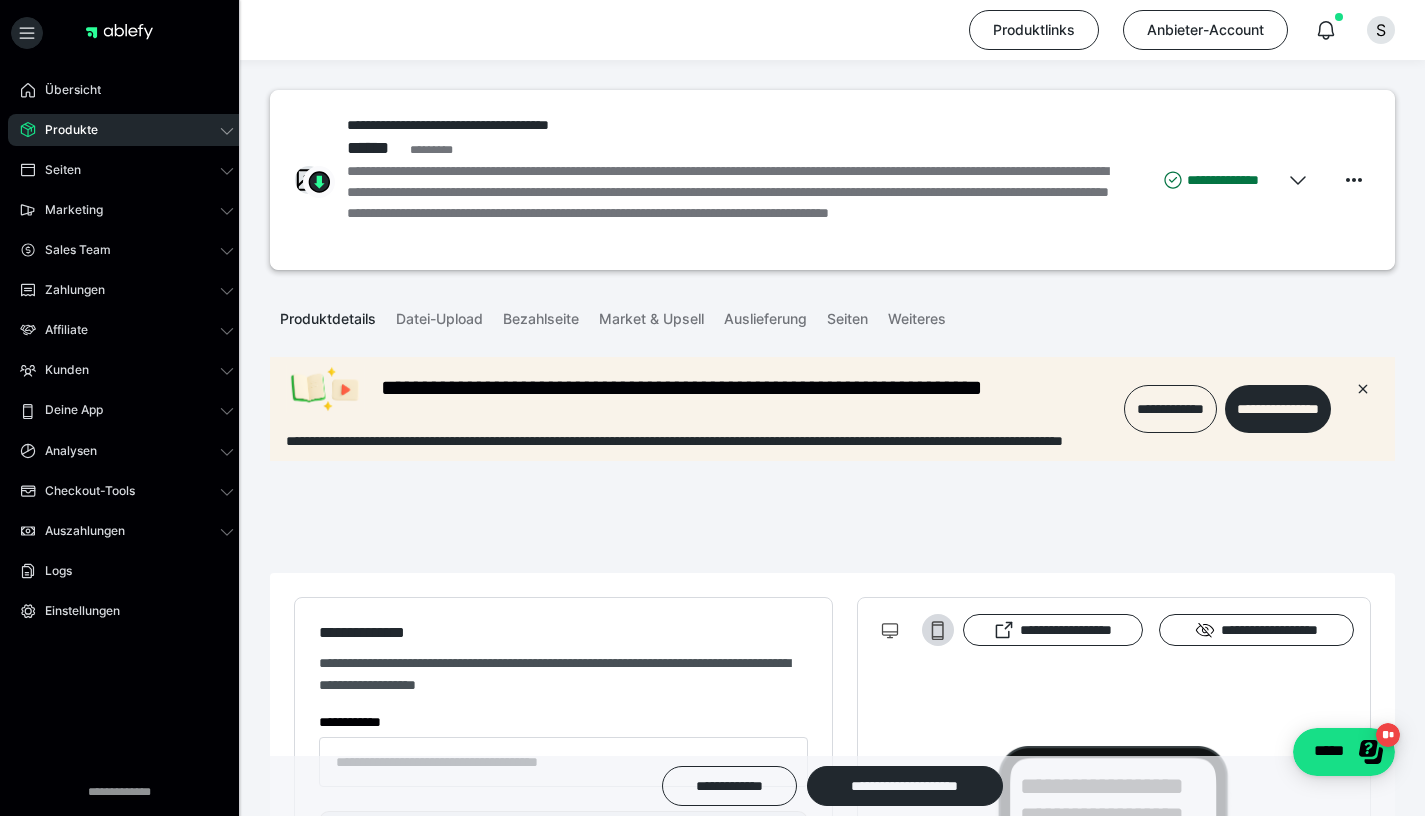 scroll, scrollTop: 0, scrollLeft: 0, axis: both 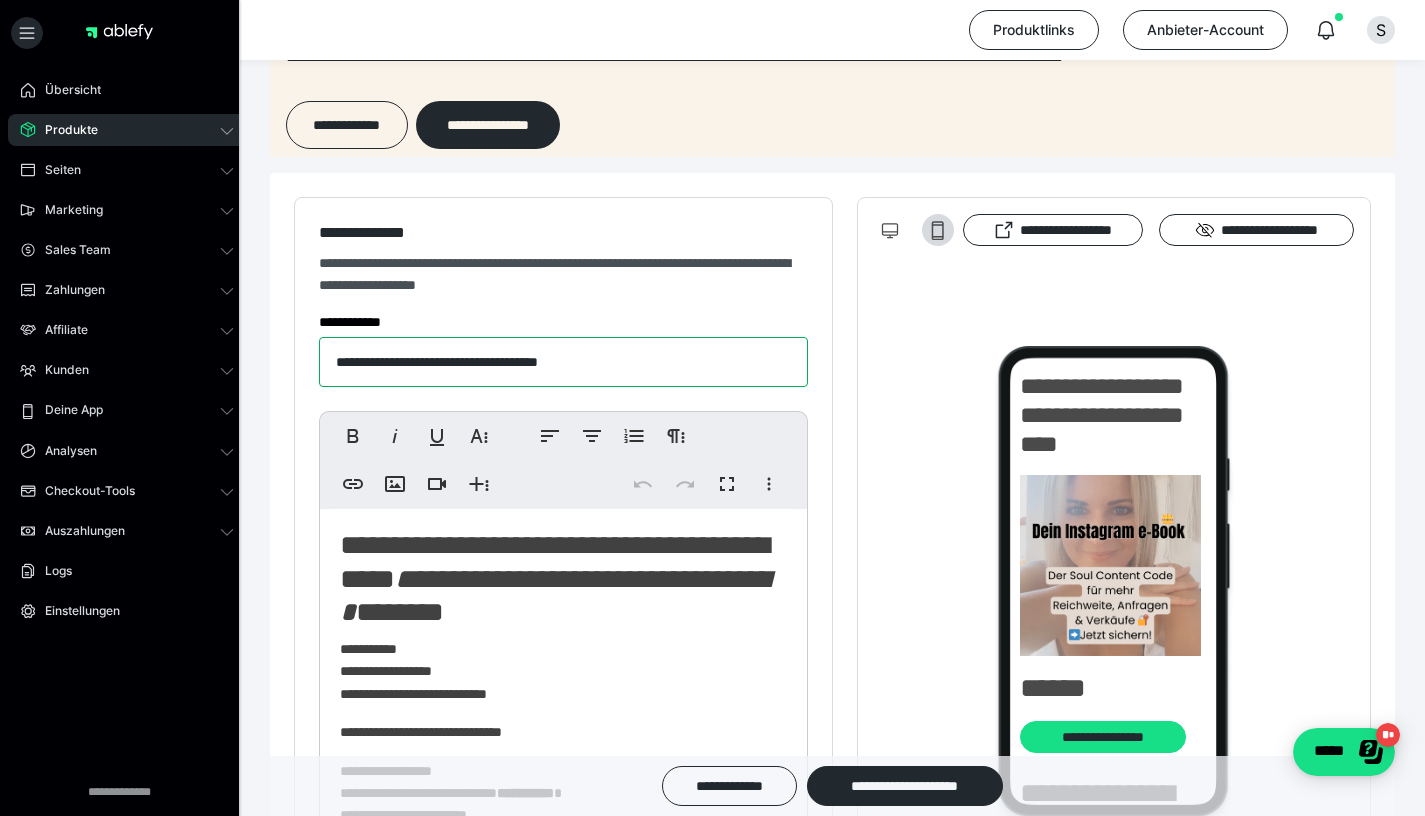 click on "**********" at bounding box center (563, 362) 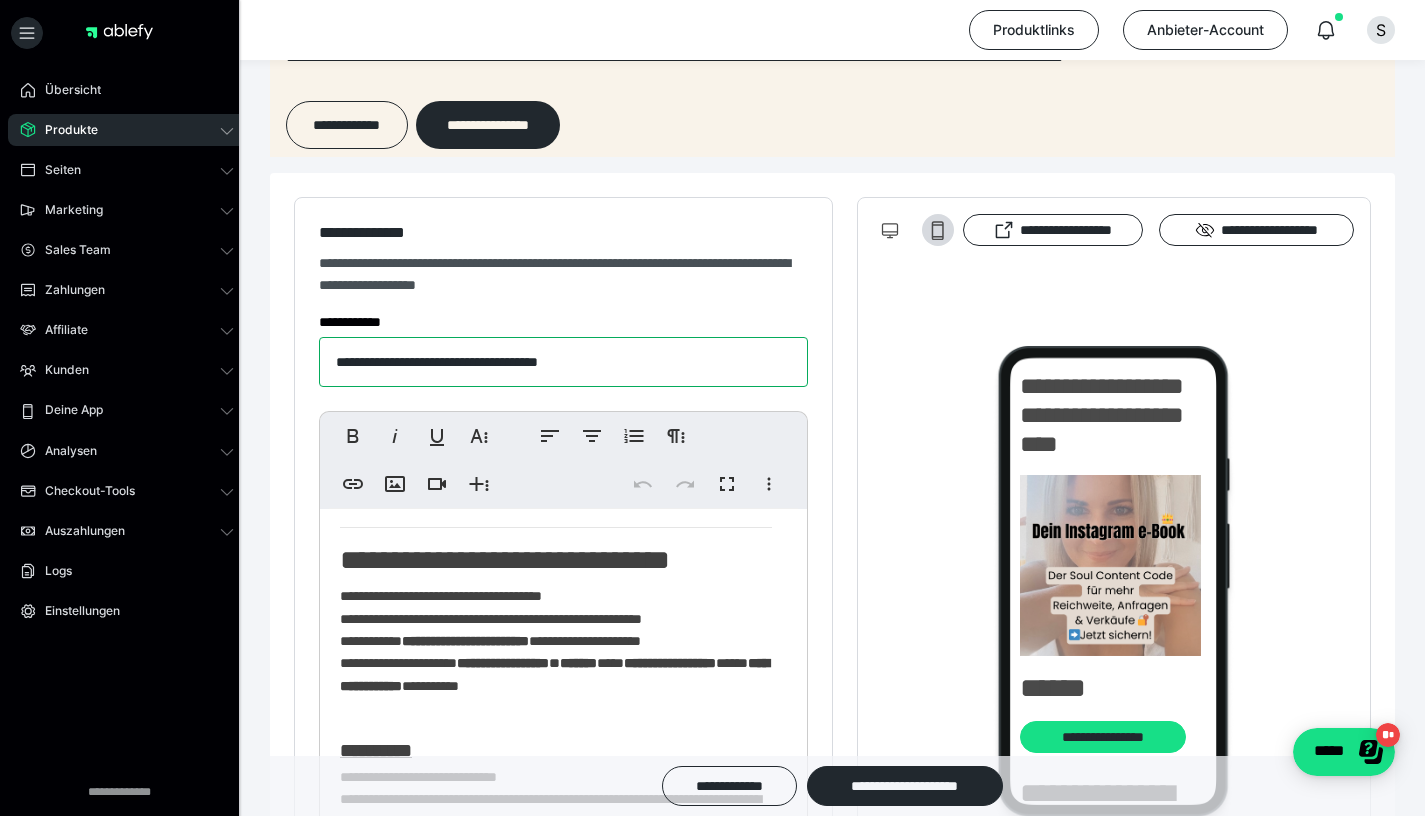 scroll, scrollTop: 315, scrollLeft: 0, axis: vertical 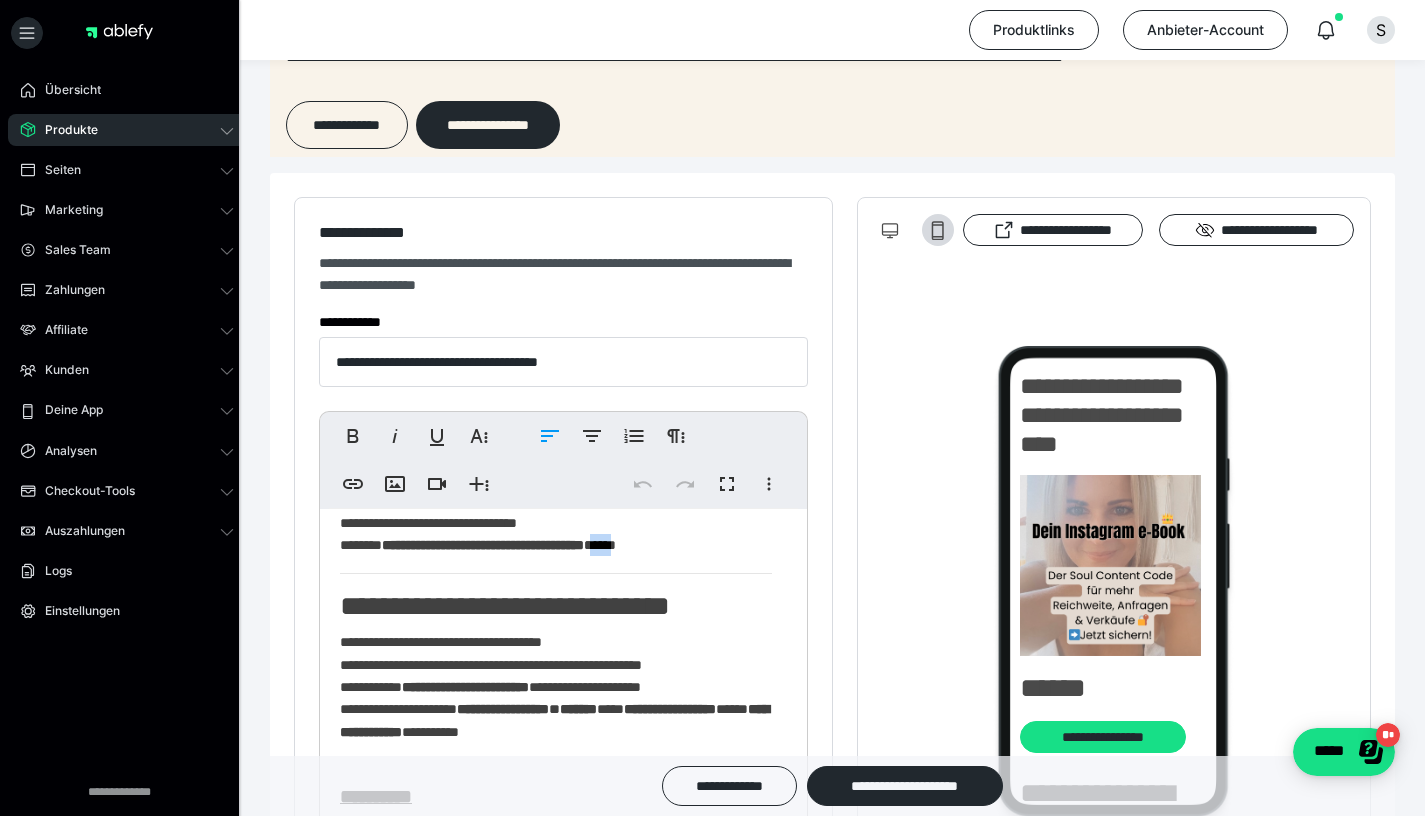 drag, startPoint x: 659, startPoint y: 546, endPoint x: 688, endPoint y: 547, distance: 29.017237 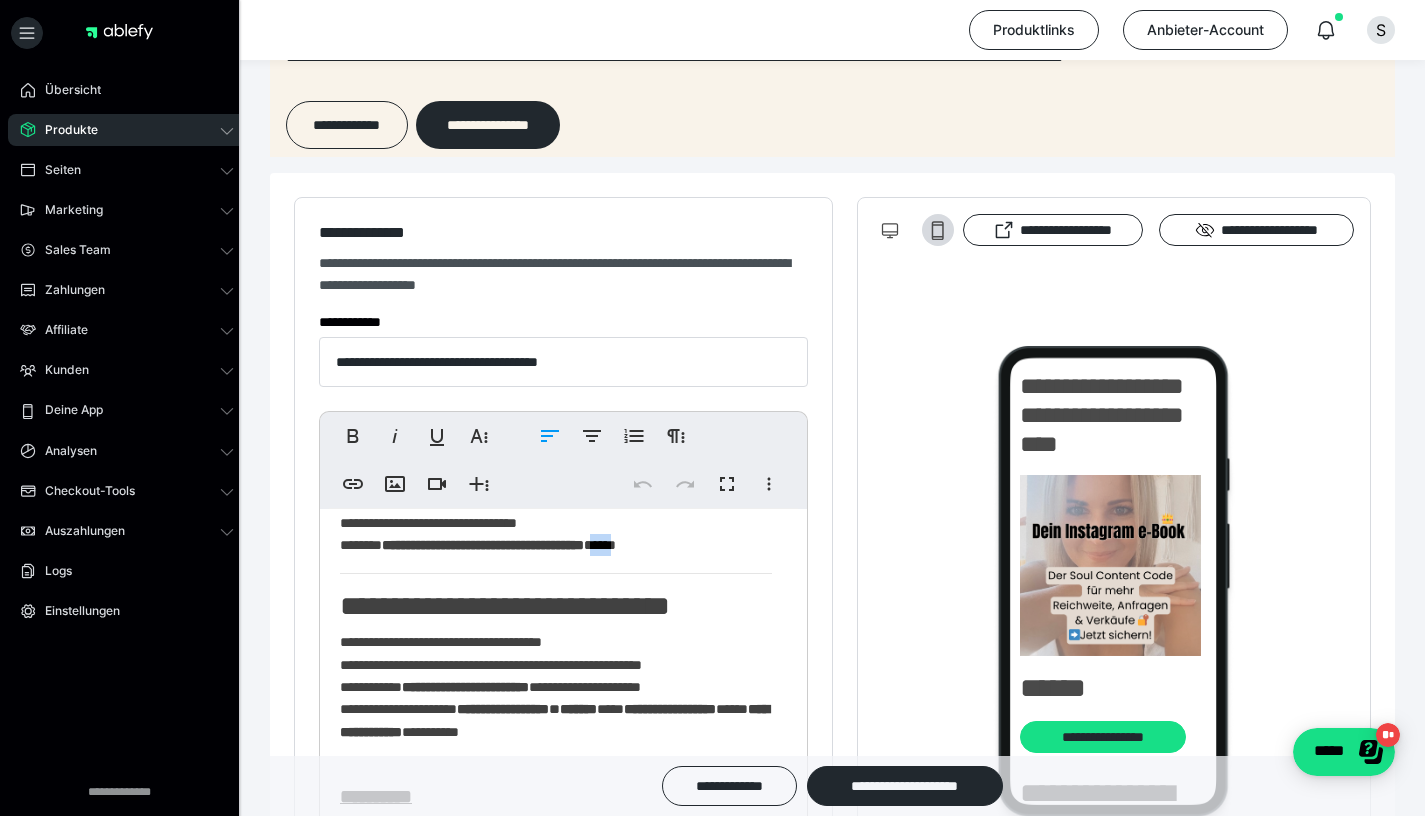 copy on "****" 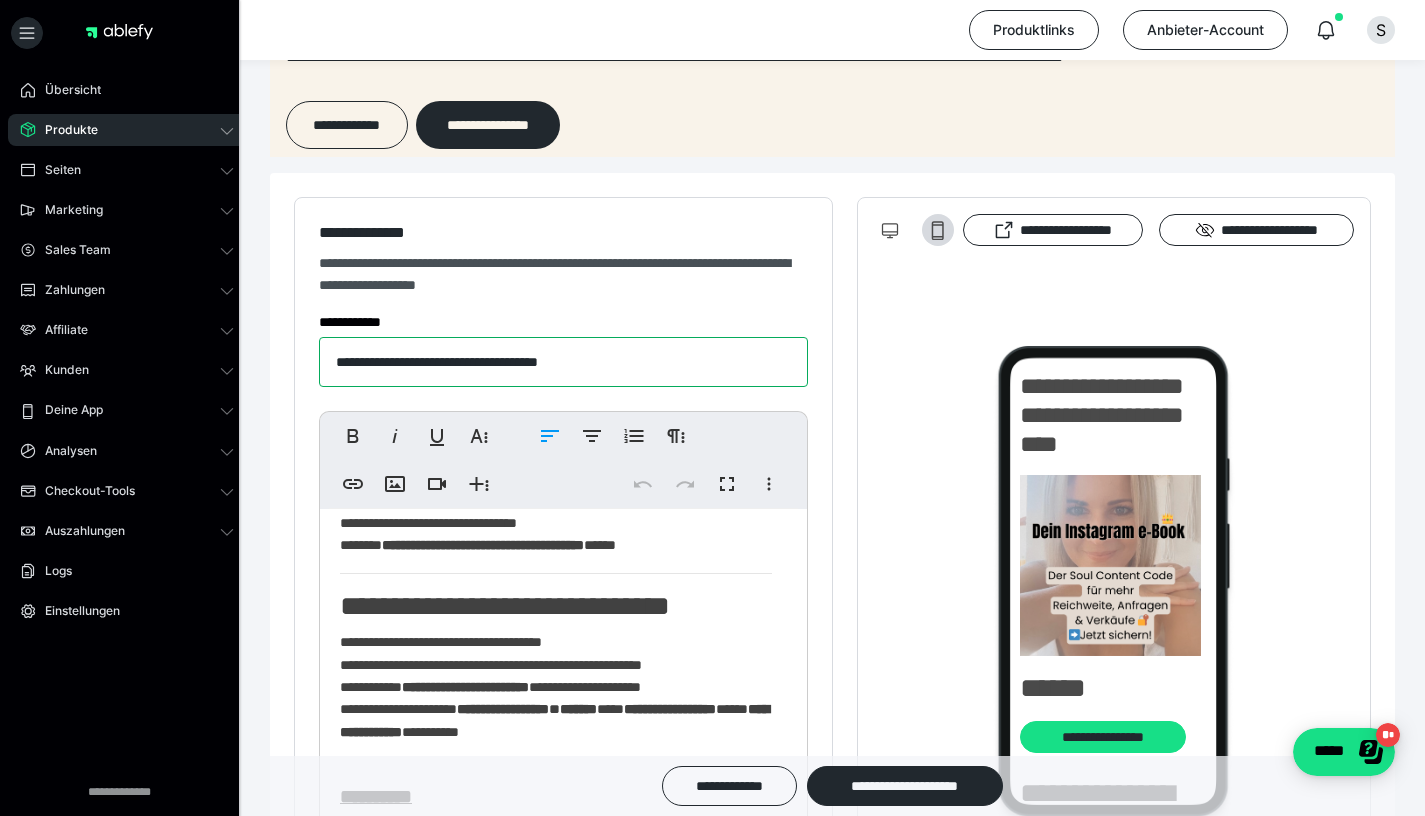 click on "**********" at bounding box center [563, 362] 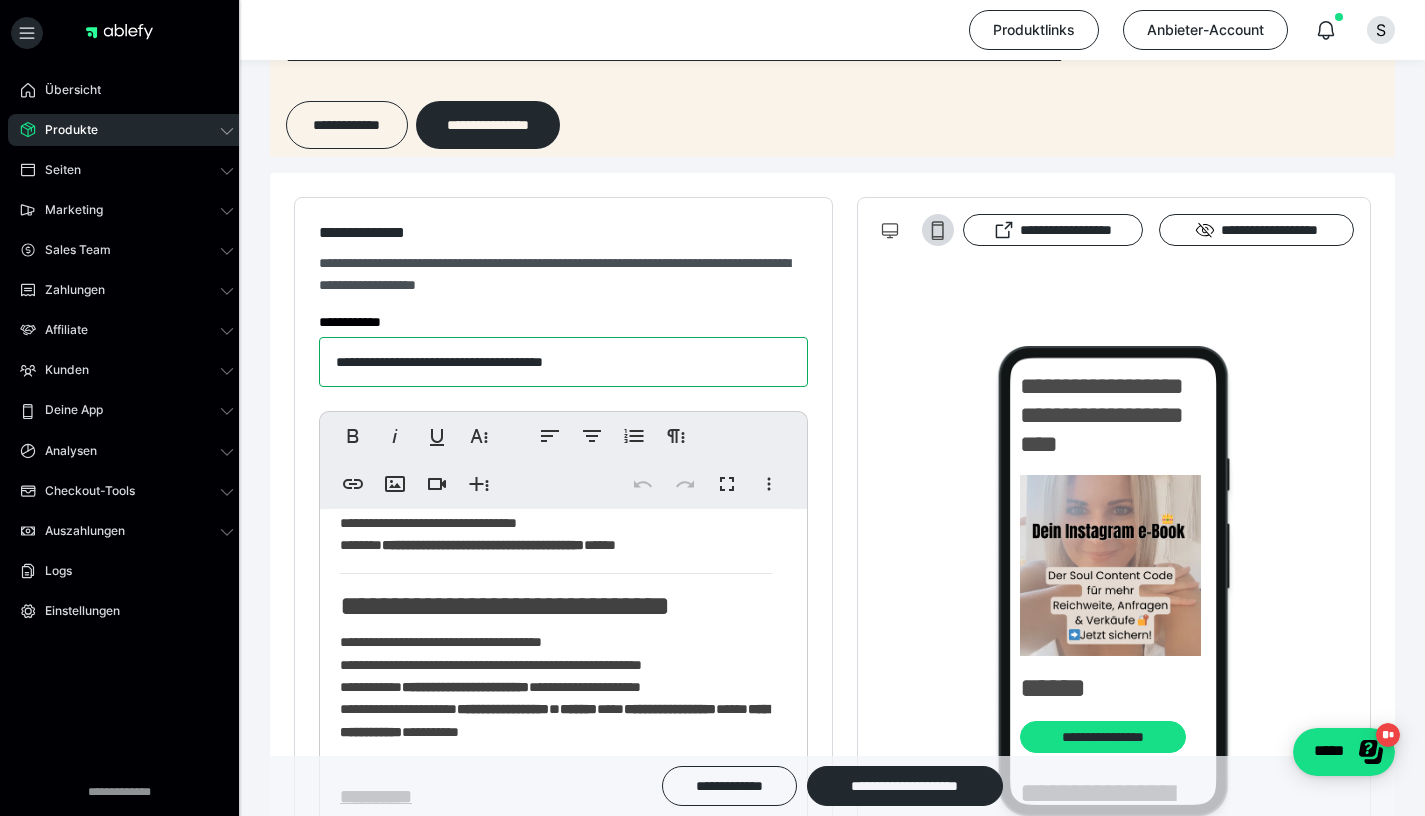 paste on "*****" 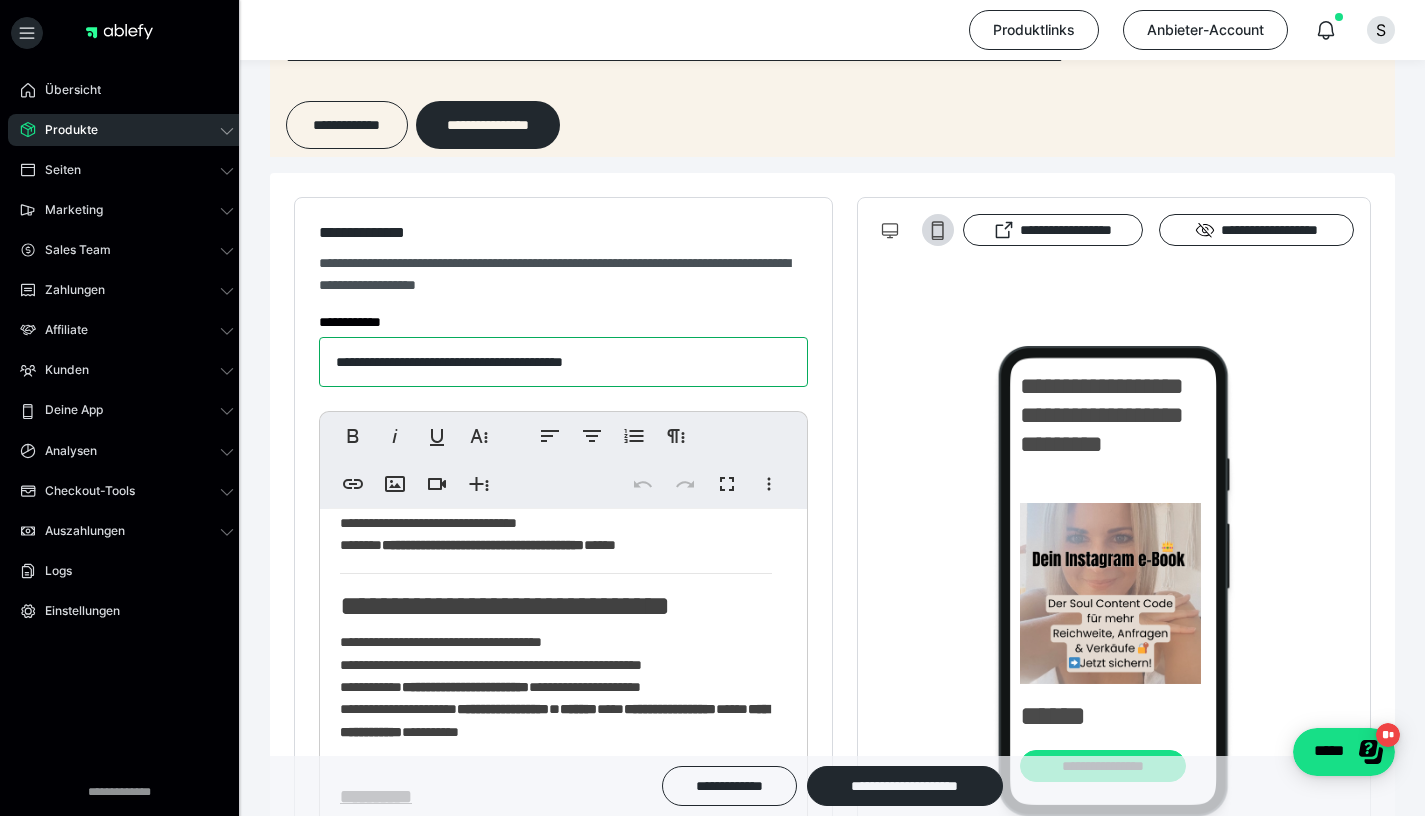type on "**********" 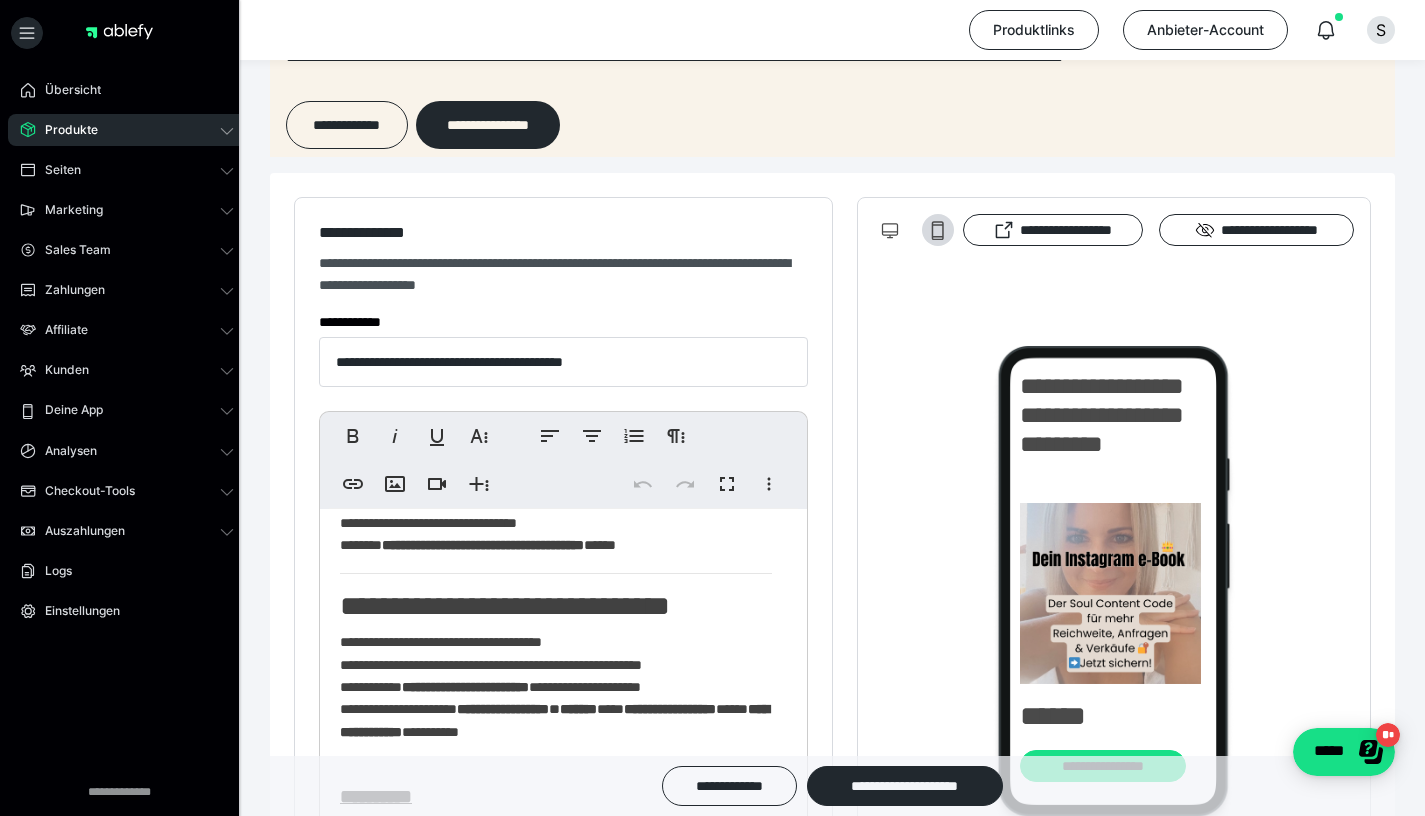 click on "**********" at bounding box center [563, 349] 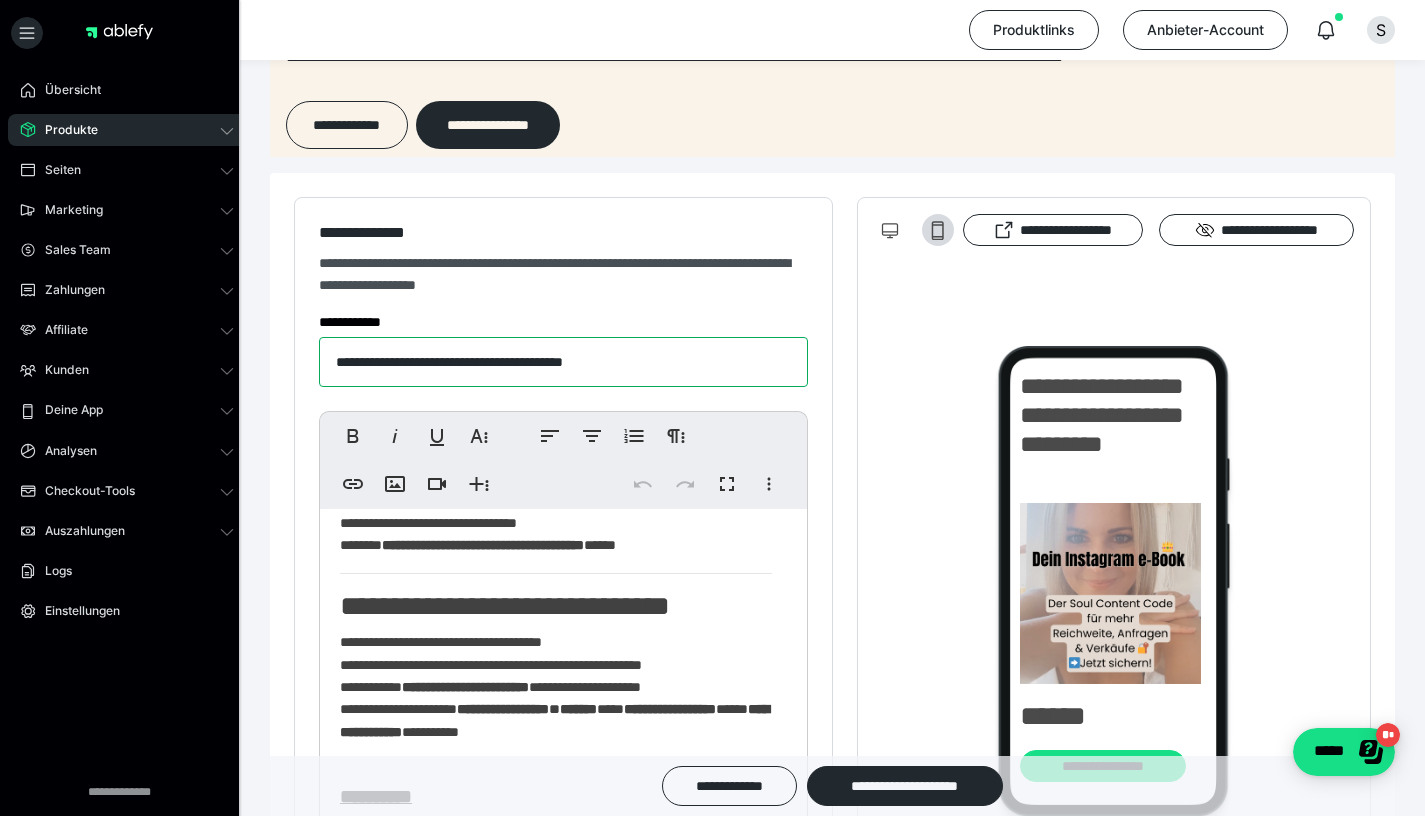 click on "**********" at bounding box center [563, 362] 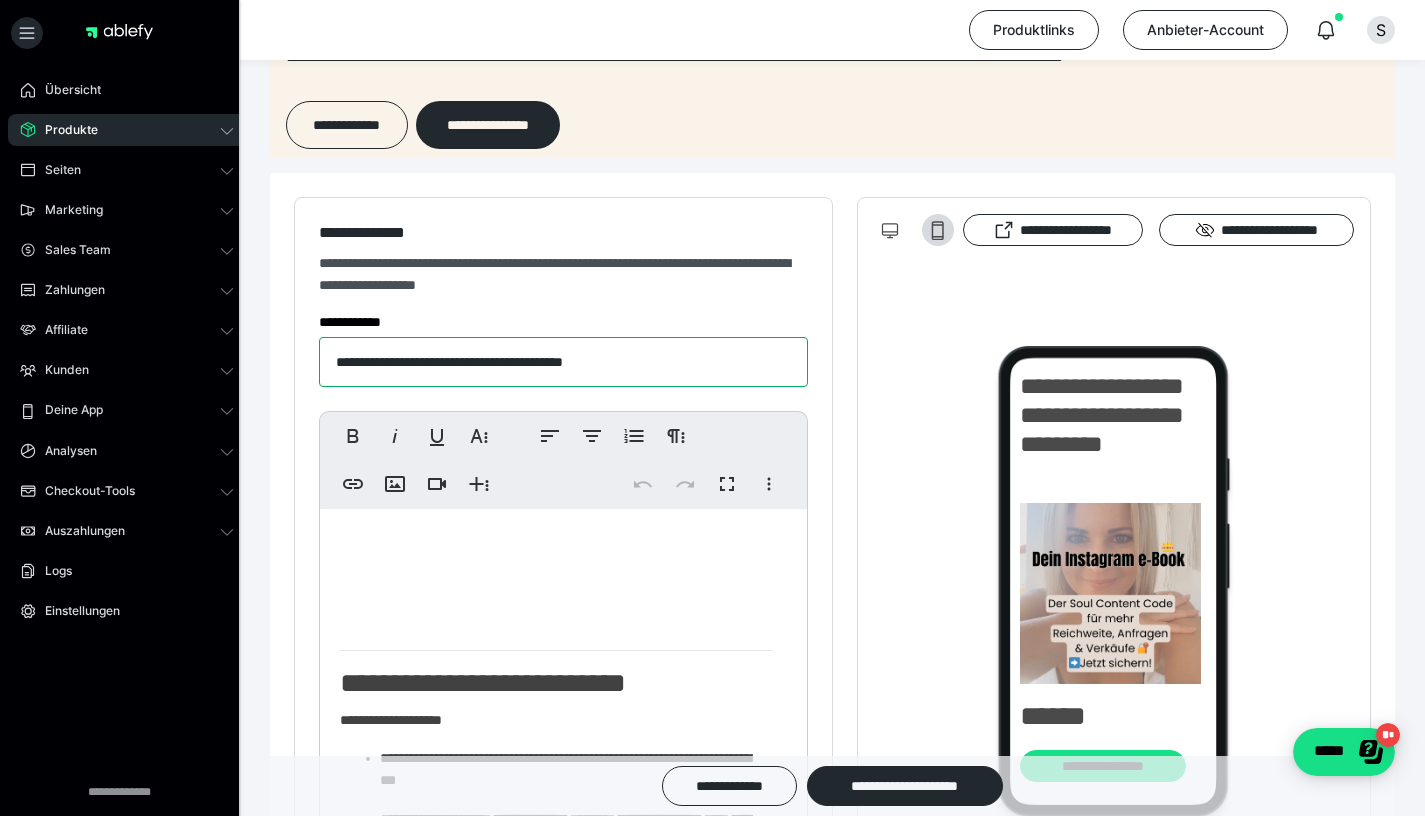 scroll, scrollTop: 1453, scrollLeft: 0, axis: vertical 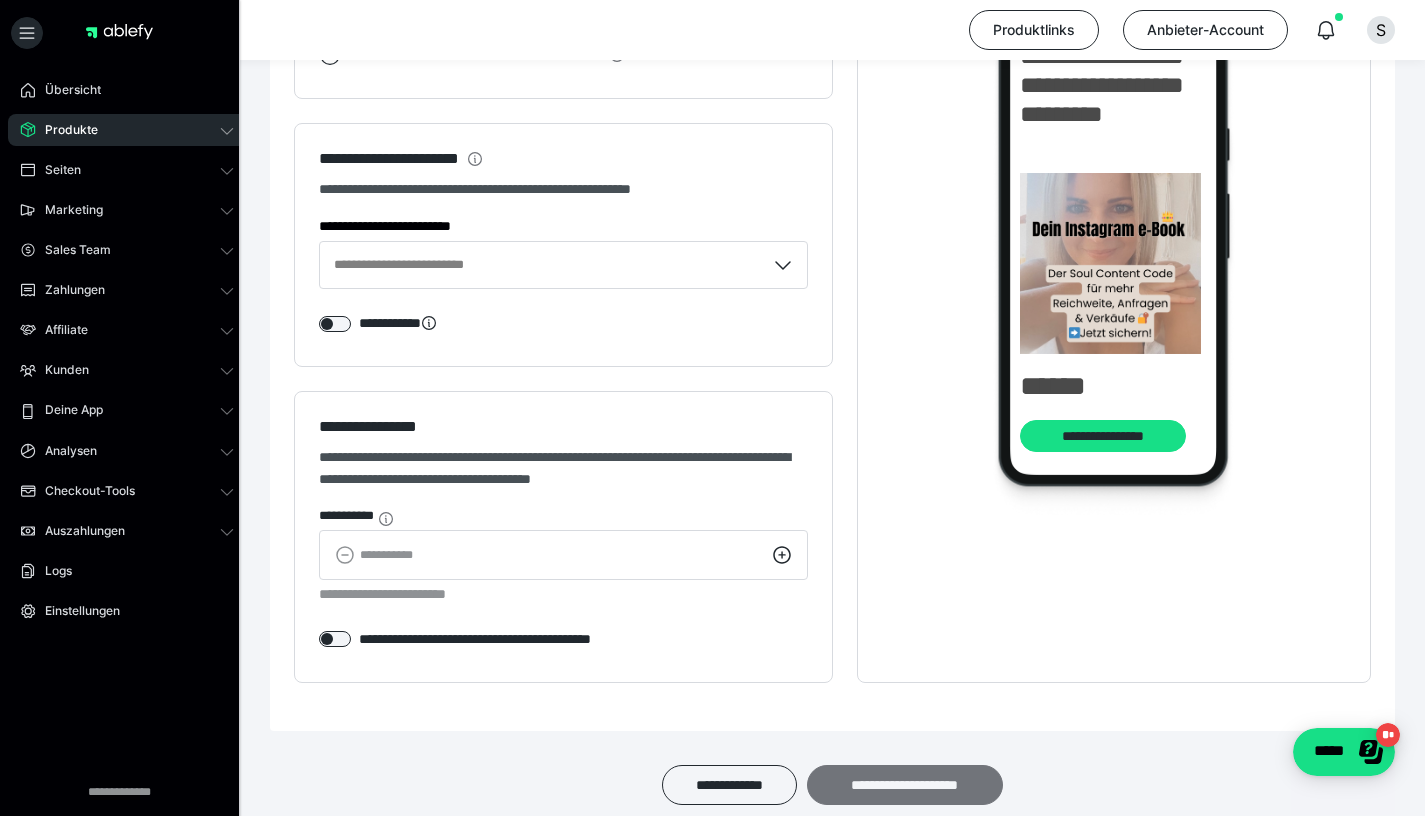 click on "**********" at bounding box center (905, 785) 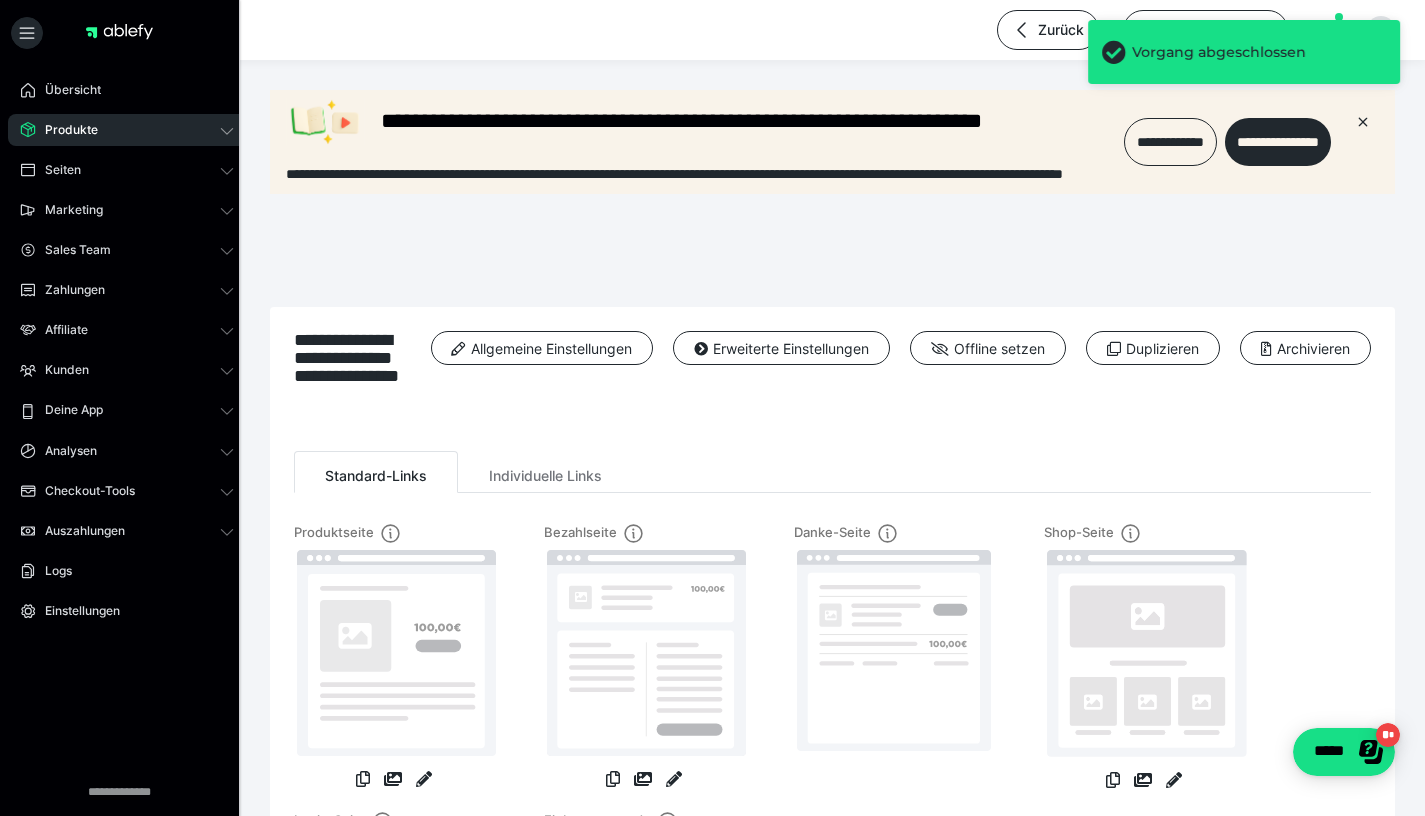 scroll, scrollTop: 0, scrollLeft: 0, axis: both 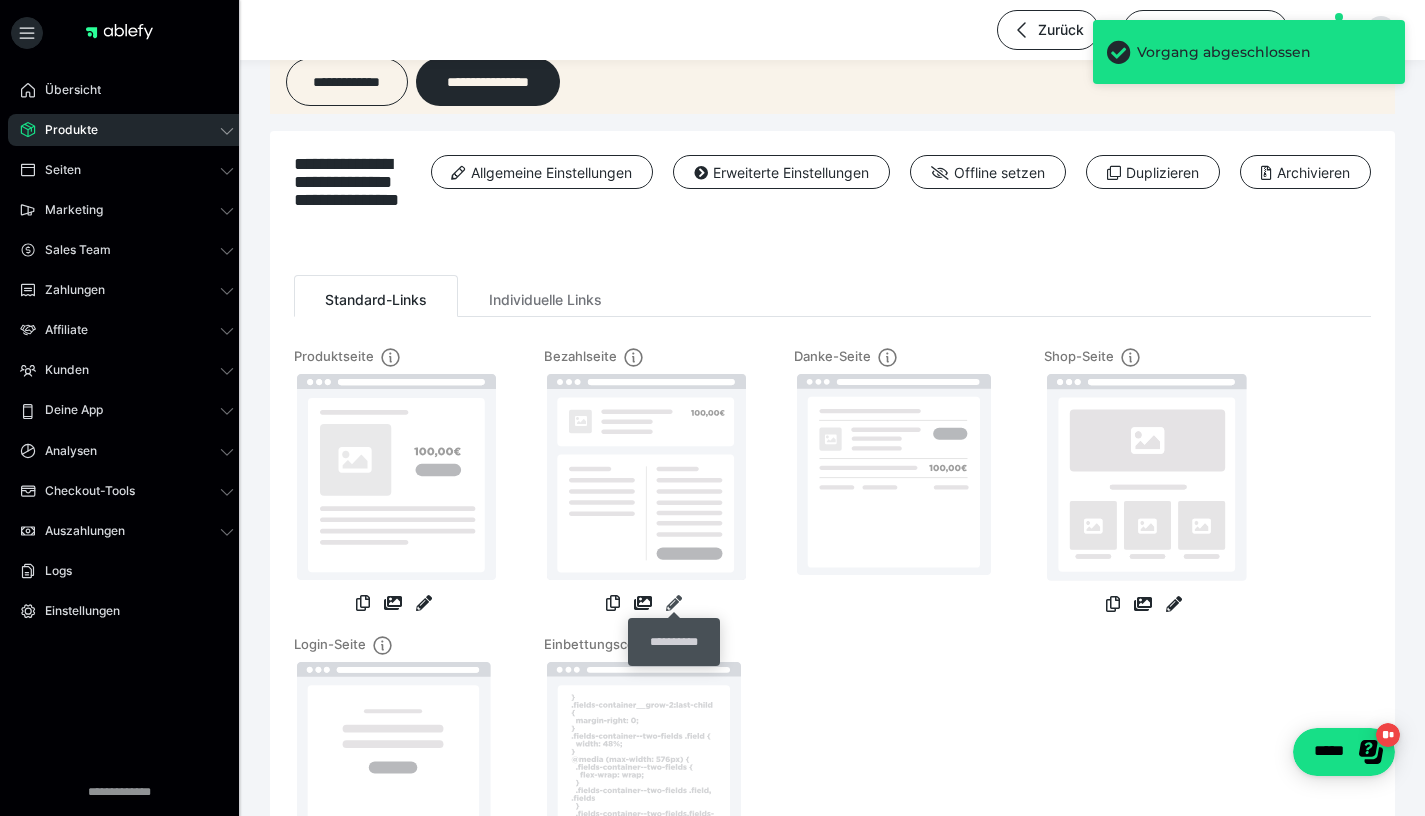 click at bounding box center [674, 603] 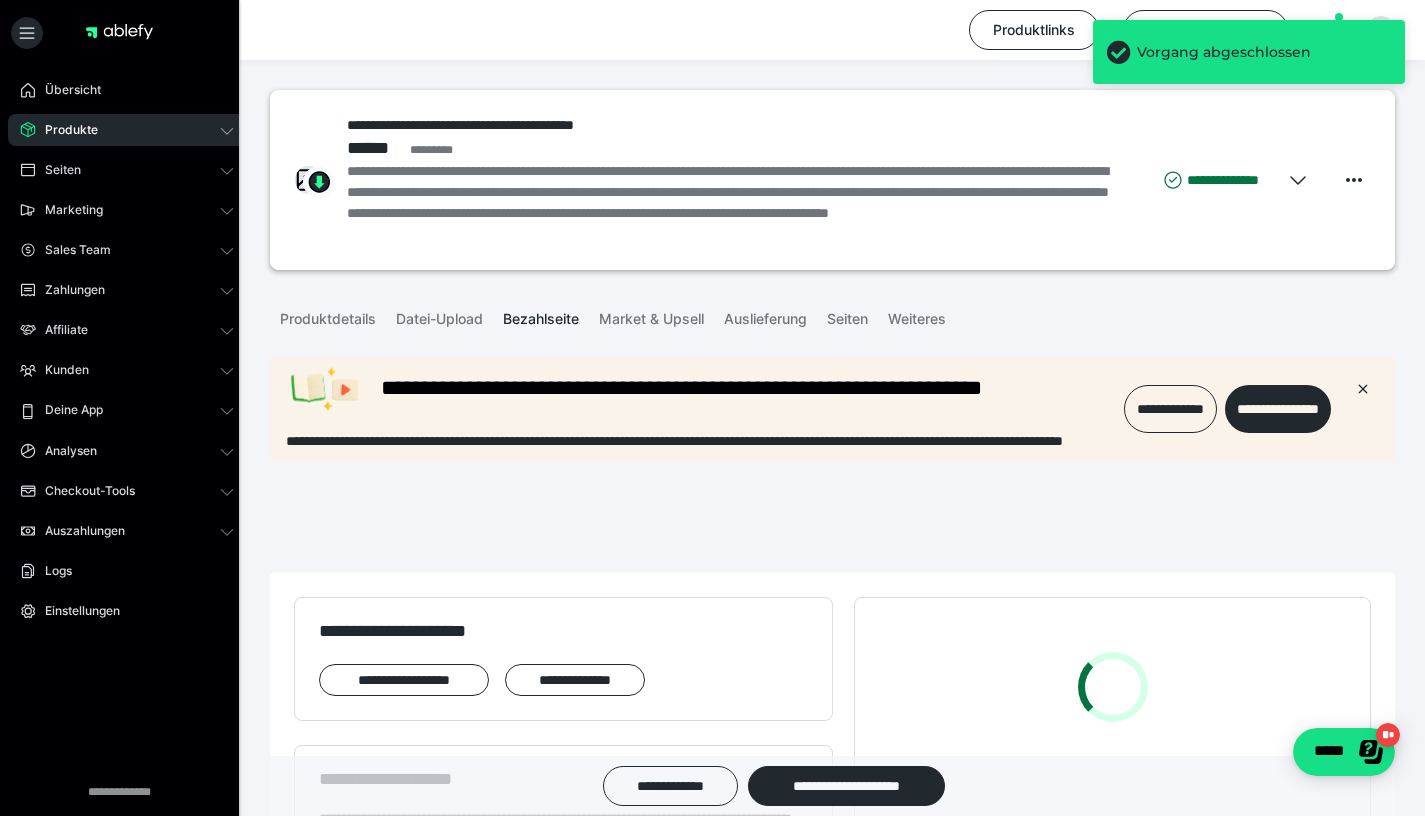 scroll, scrollTop: 0, scrollLeft: 0, axis: both 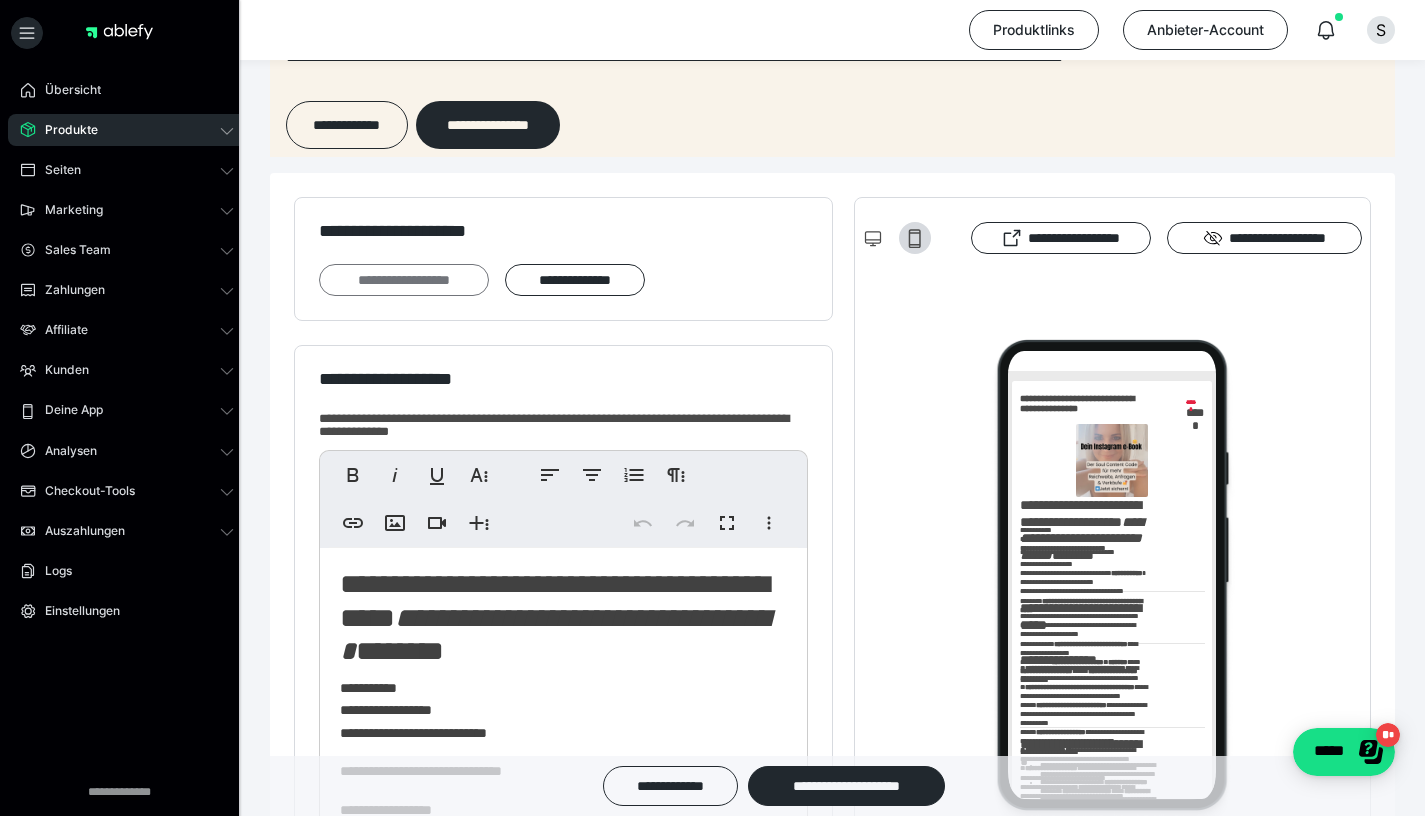 click on "**********" at bounding box center (404, 280) 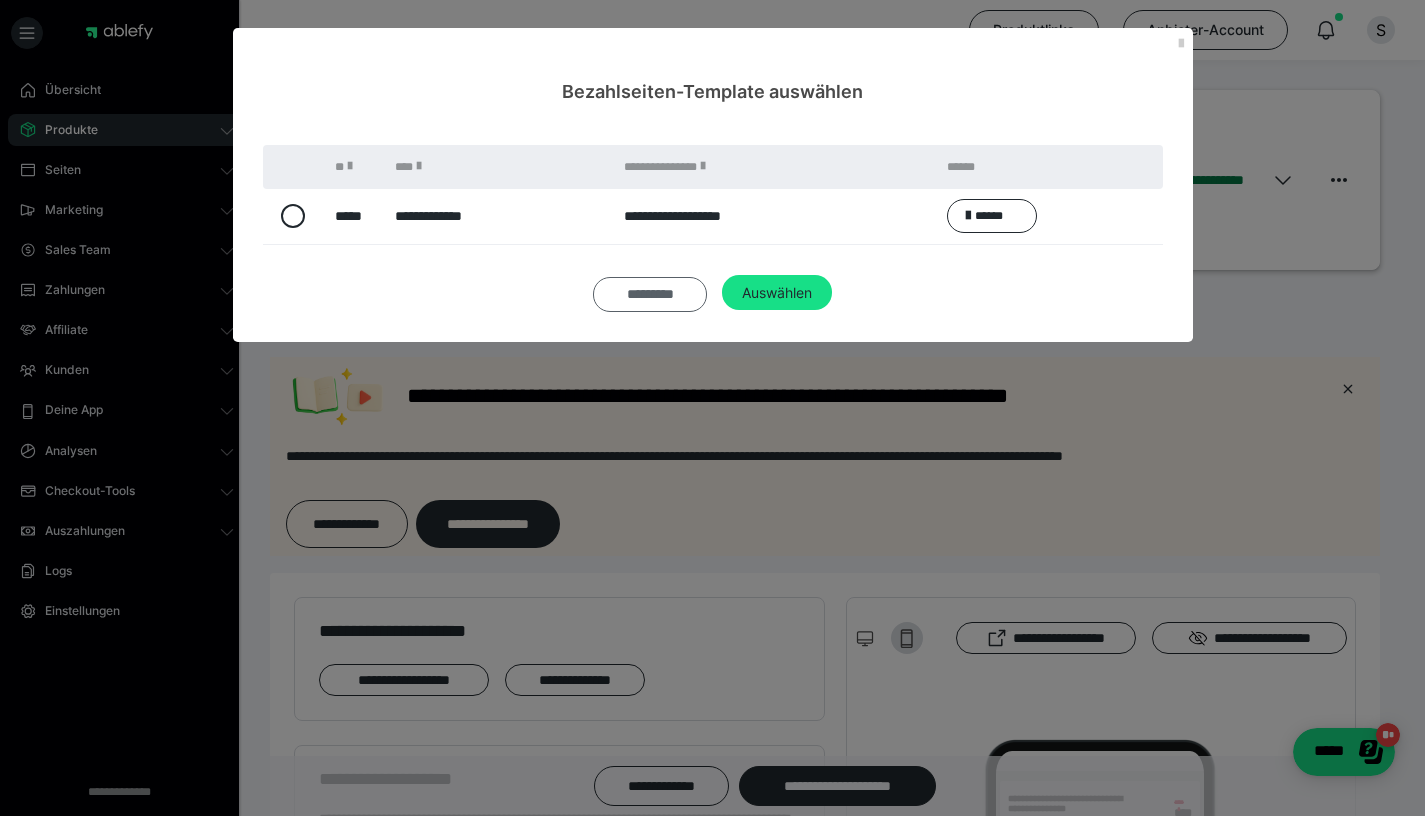 click on "*********" at bounding box center (650, 295) 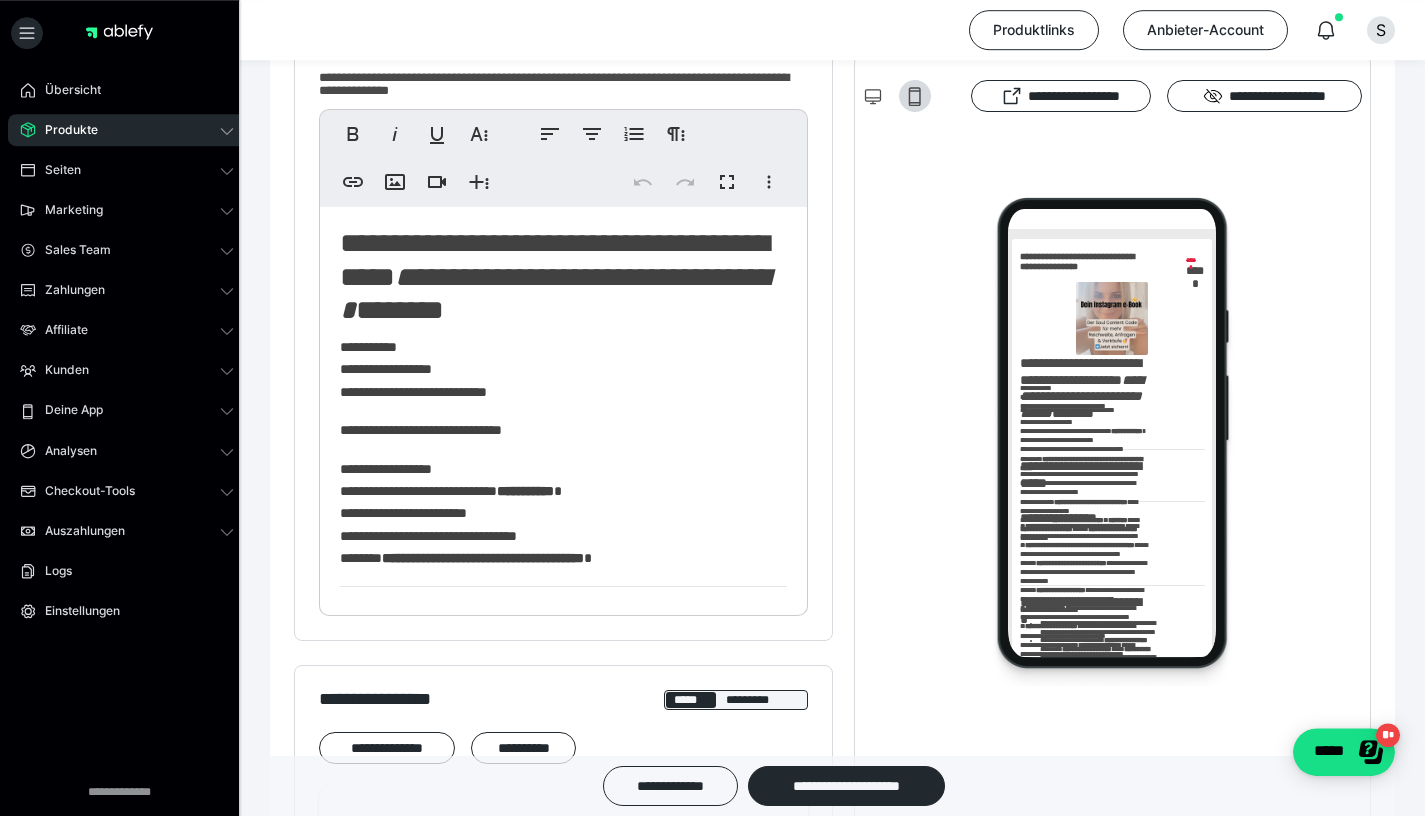 scroll, scrollTop: 832, scrollLeft: 0, axis: vertical 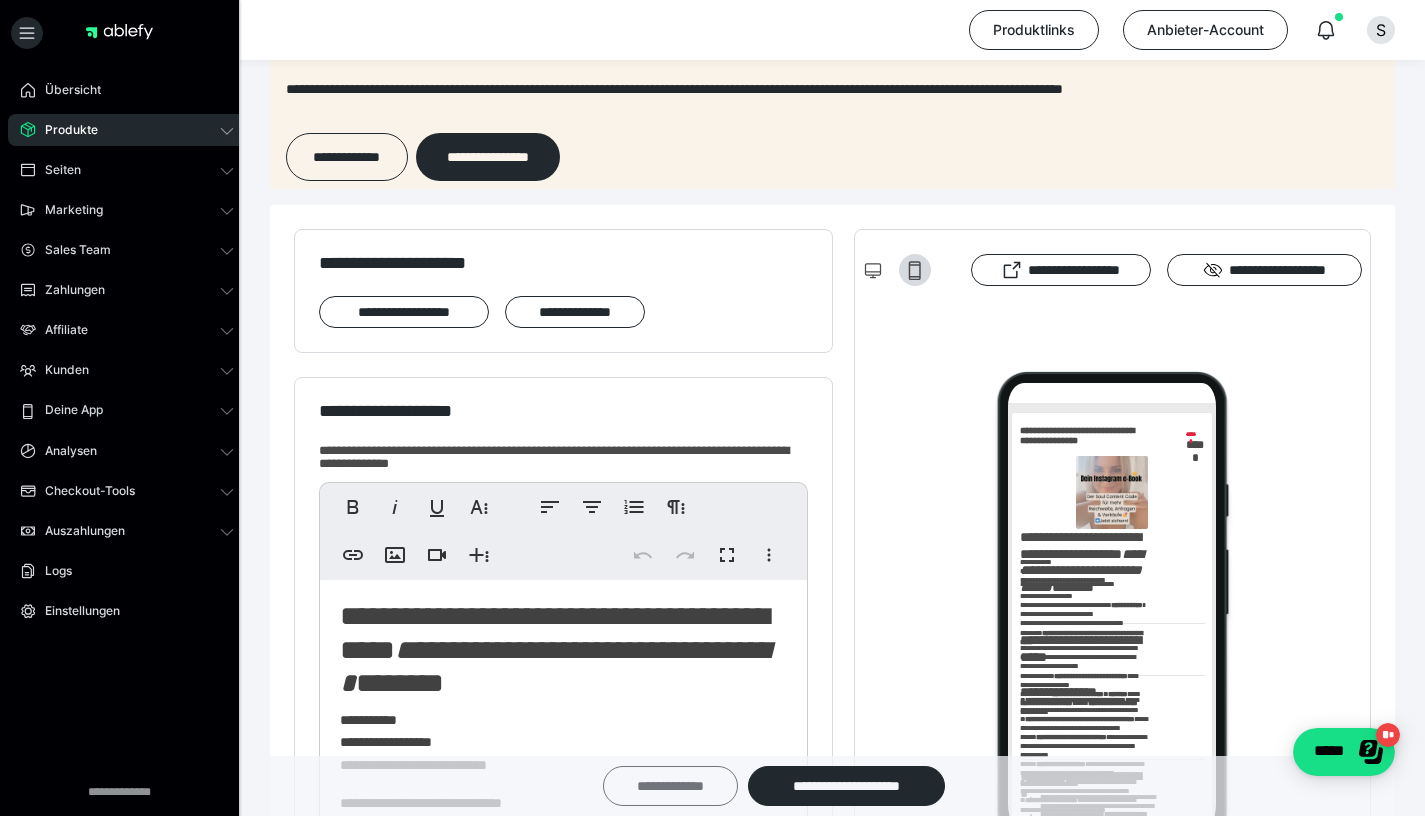 click on "**********" at bounding box center [670, 786] 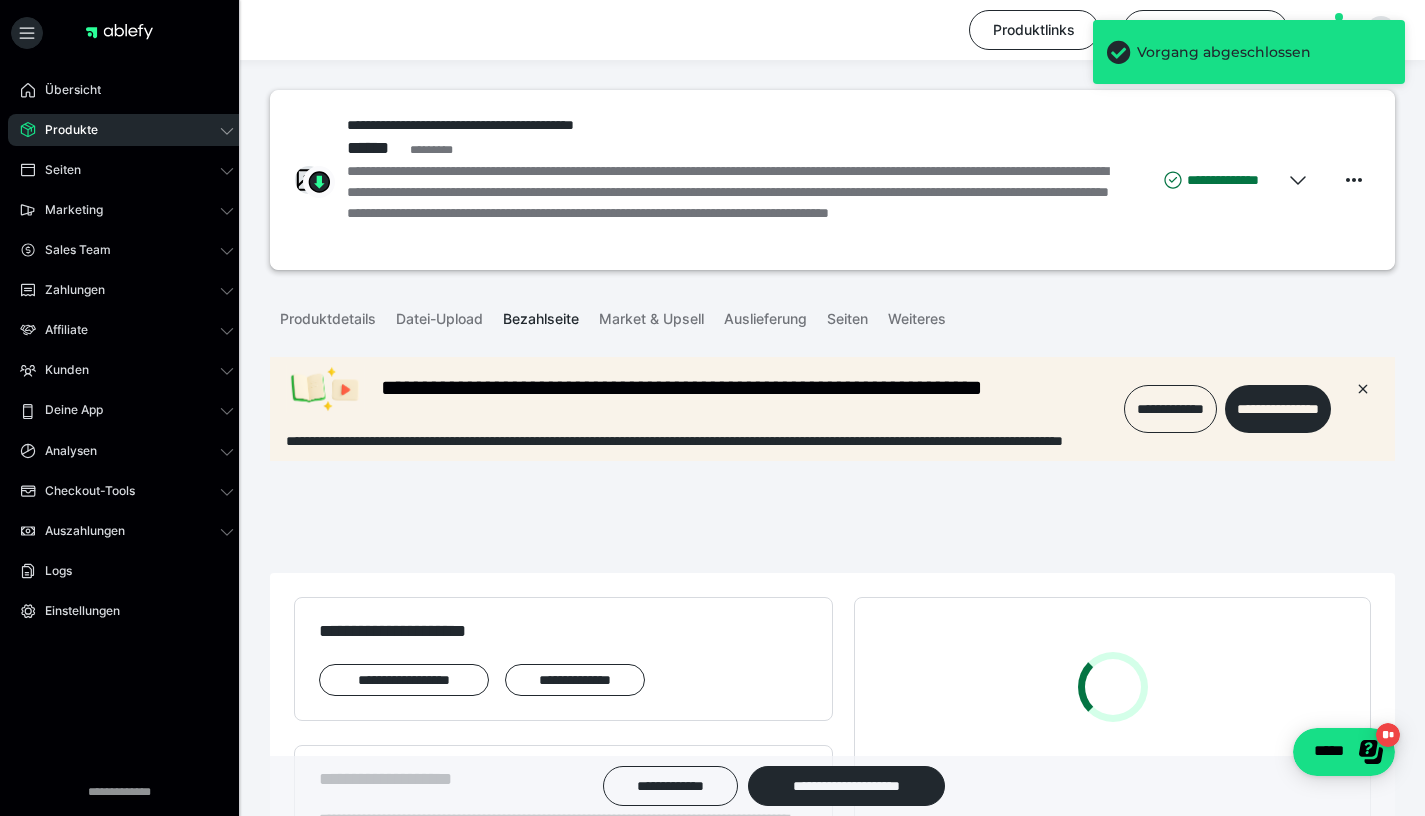 scroll, scrollTop: 0, scrollLeft: 0, axis: both 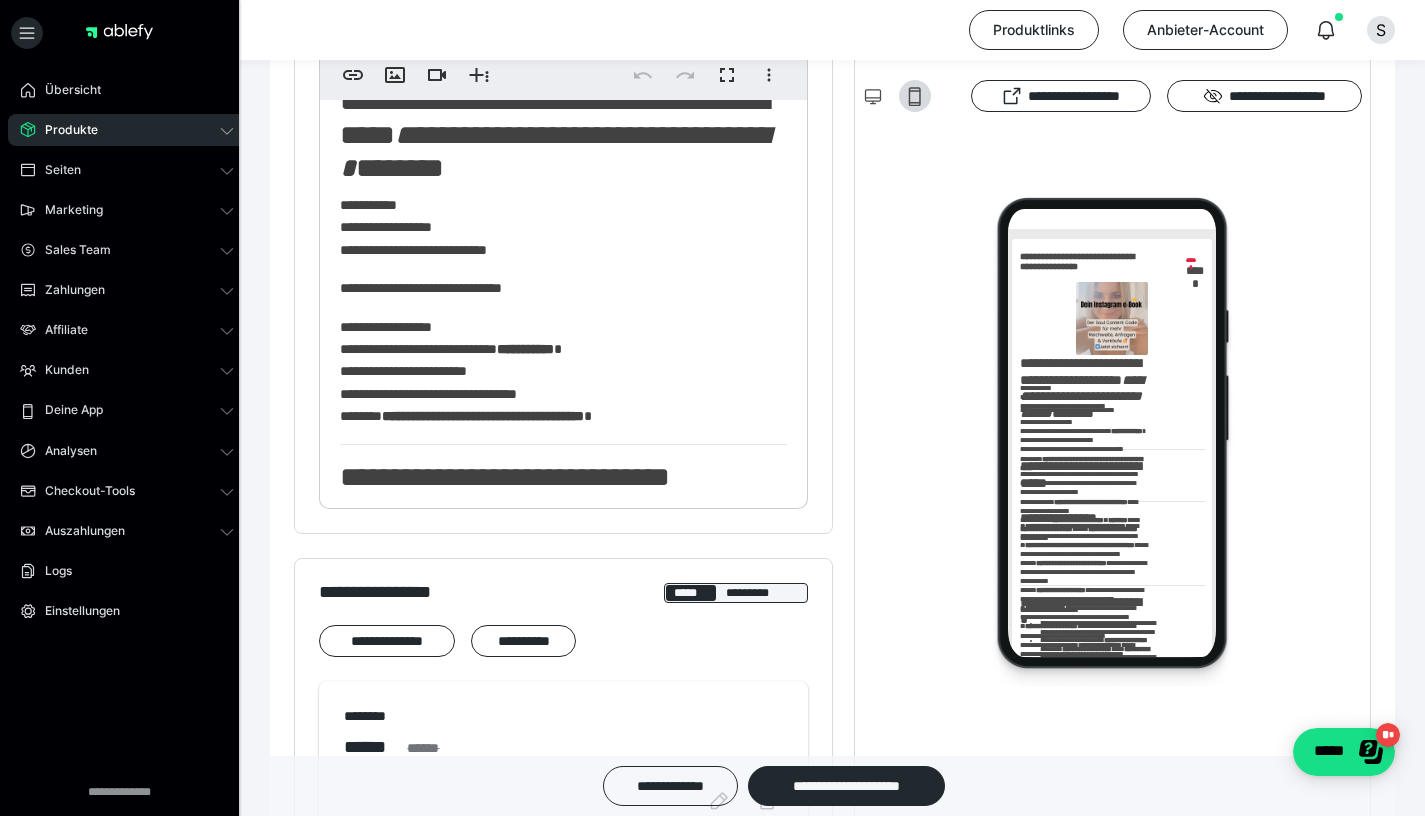 click on "Produkte" at bounding box center (127, 130) 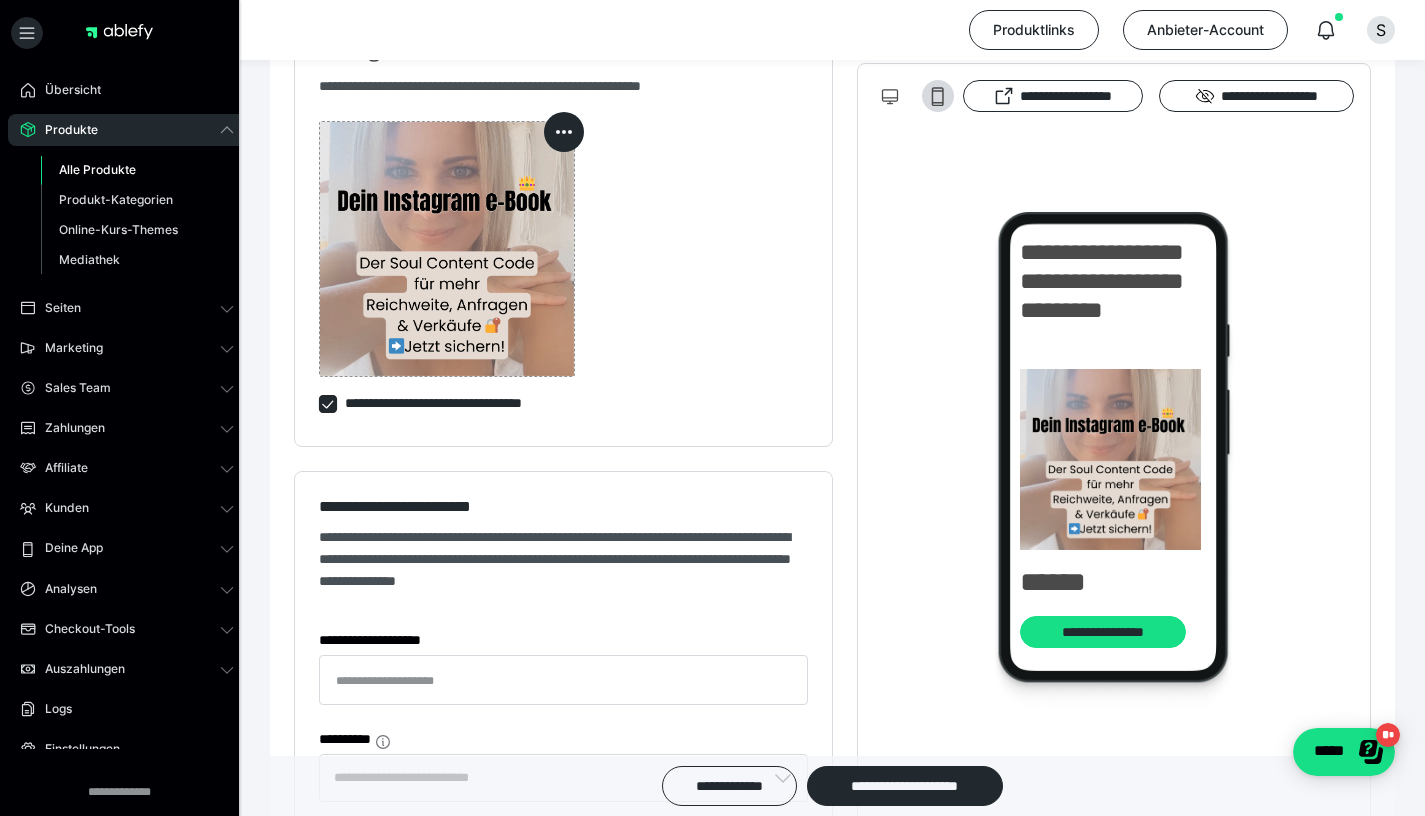 scroll, scrollTop: 0, scrollLeft: 0, axis: both 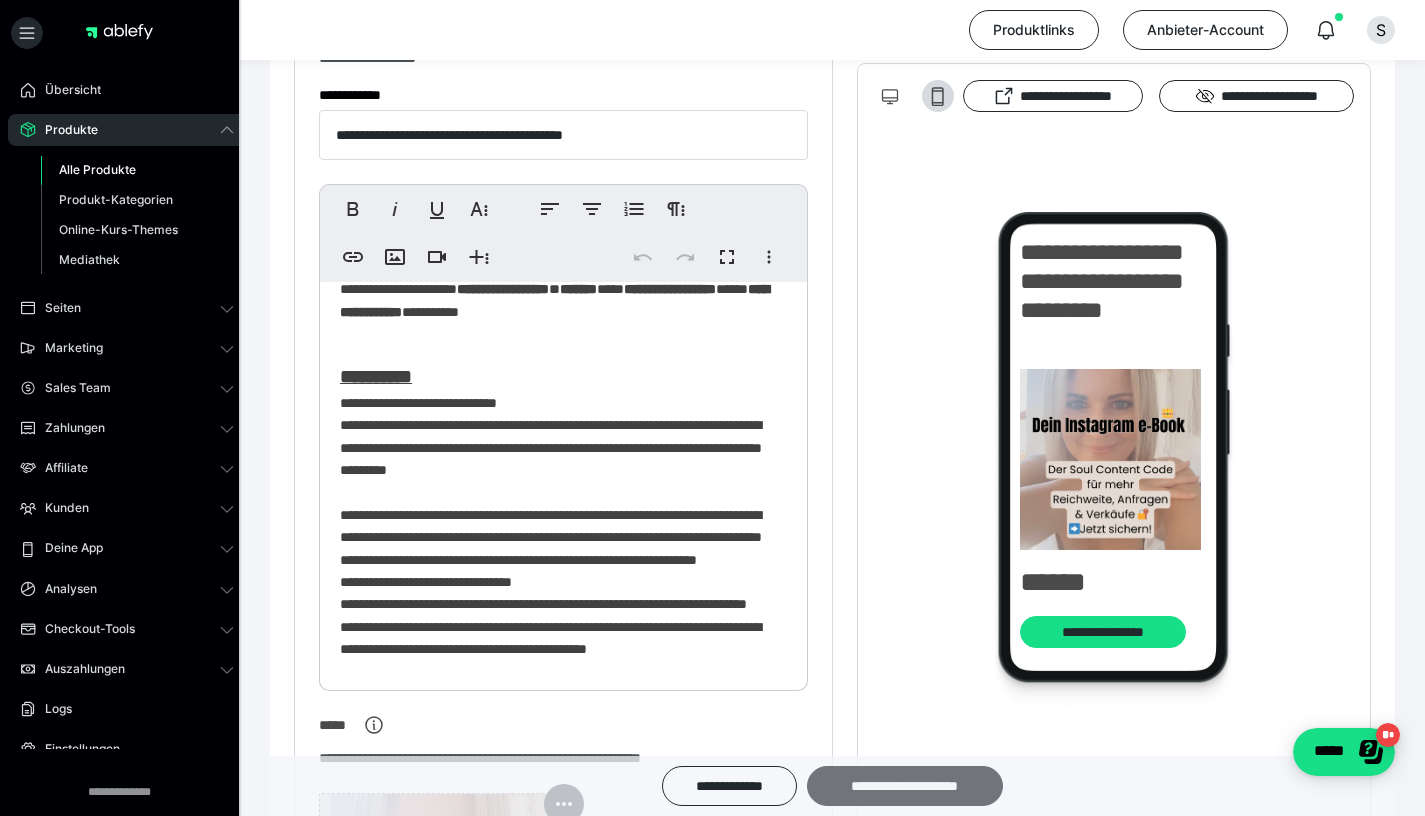click on "**********" at bounding box center (905, 786) 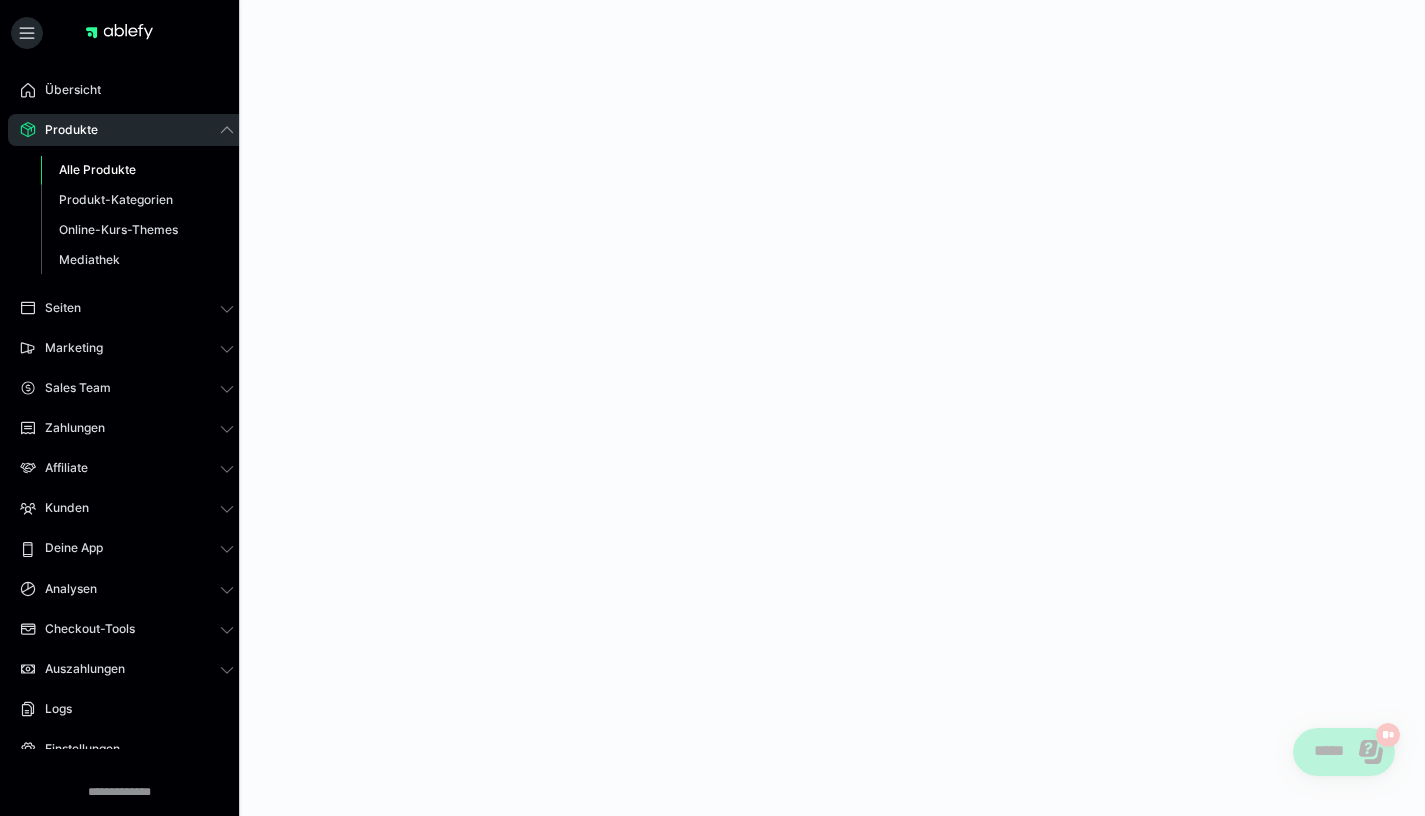 scroll, scrollTop: 0, scrollLeft: 0, axis: both 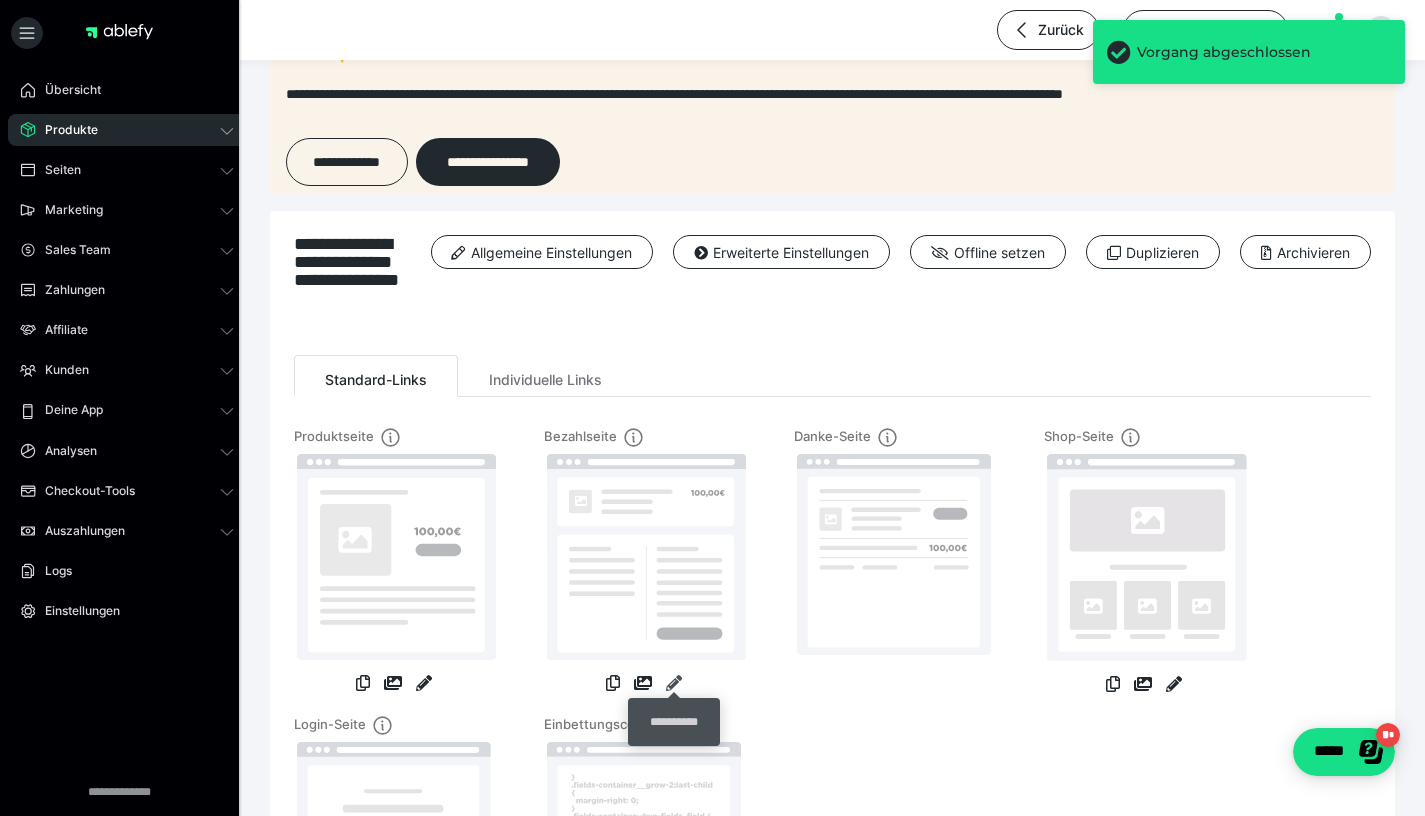 click at bounding box center [674, 683] 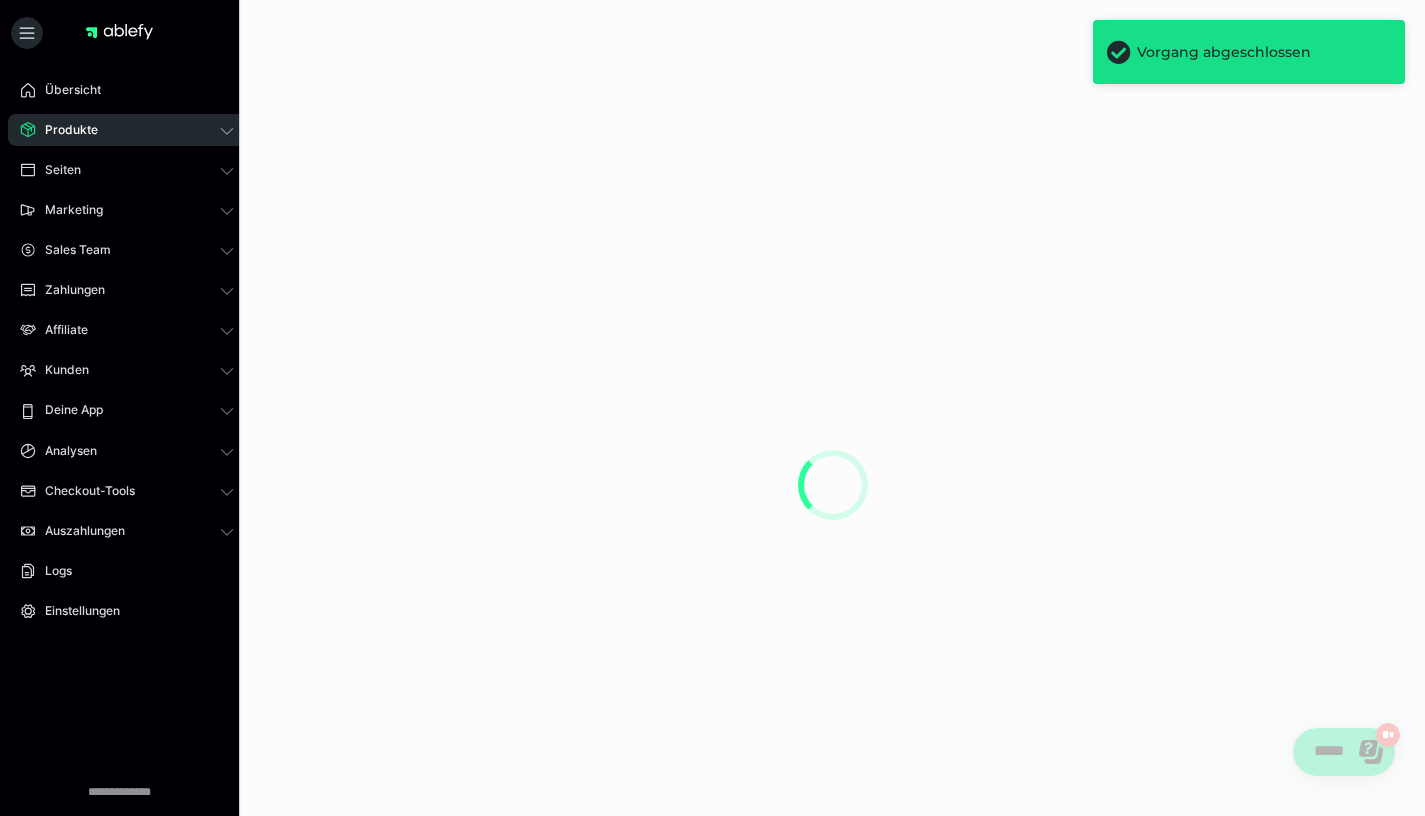 scroll, scrollTop: 0, scrollLeft: 0, axis: both 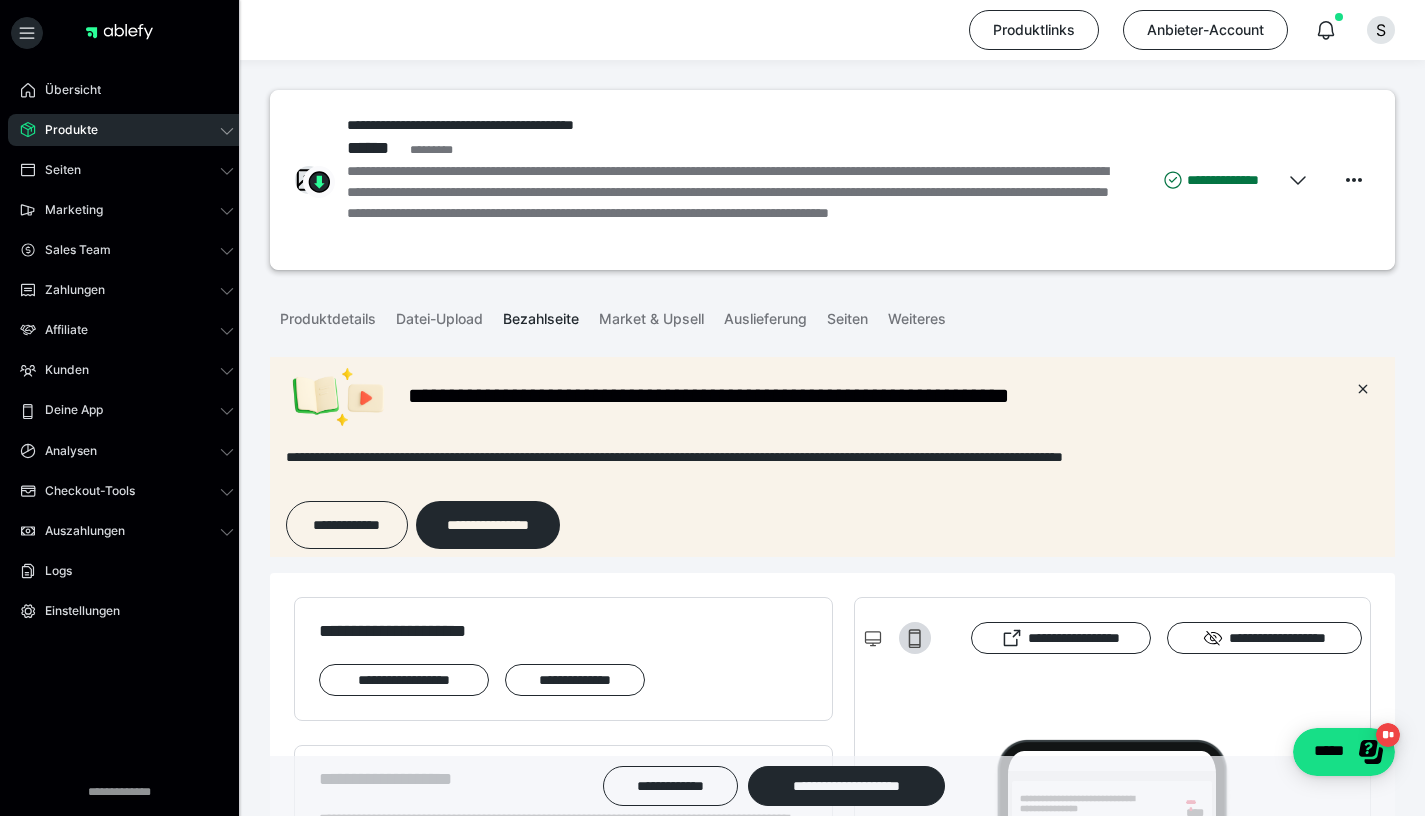 click on "Produkte" at bounding box center [127, 130] 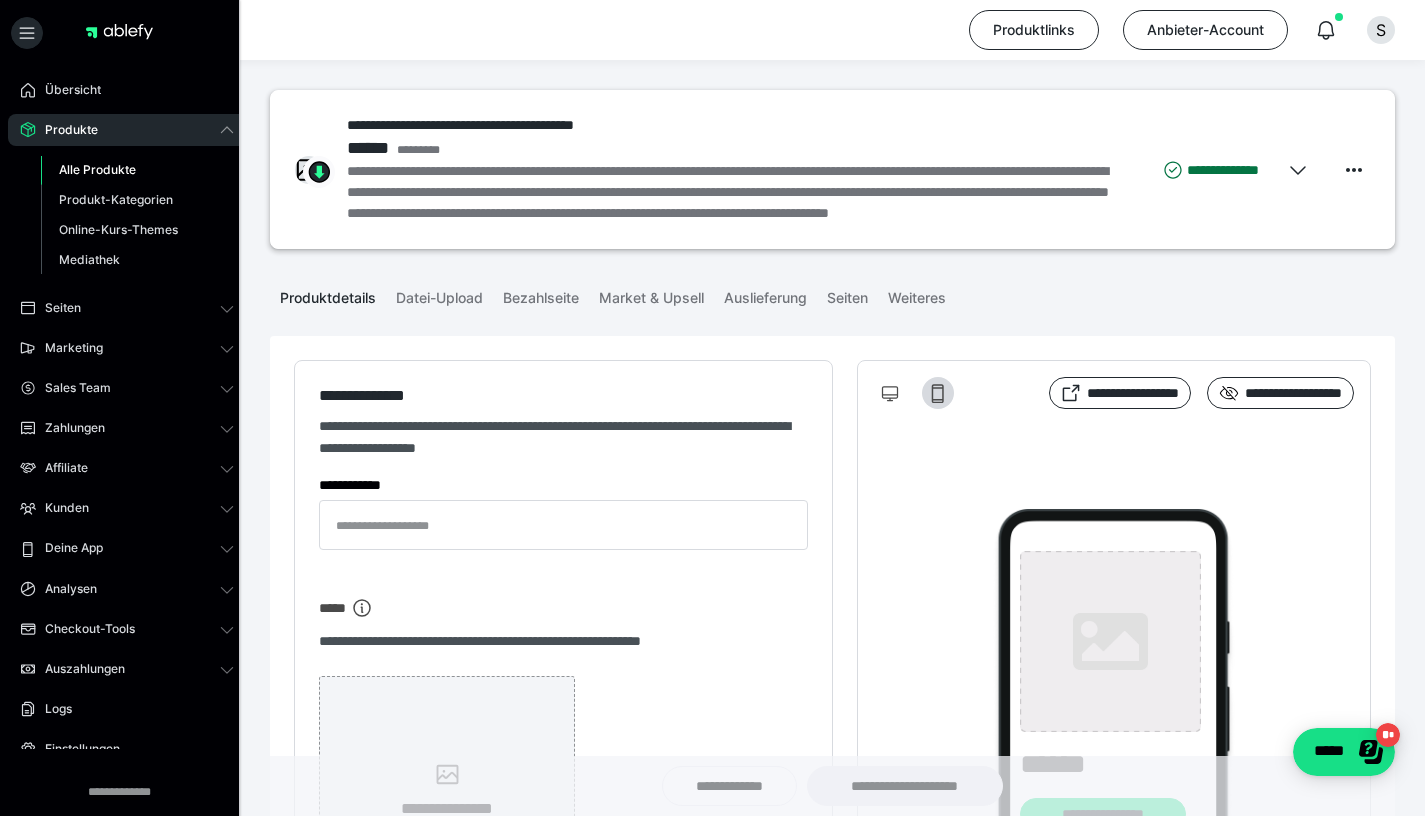 type on "**********" 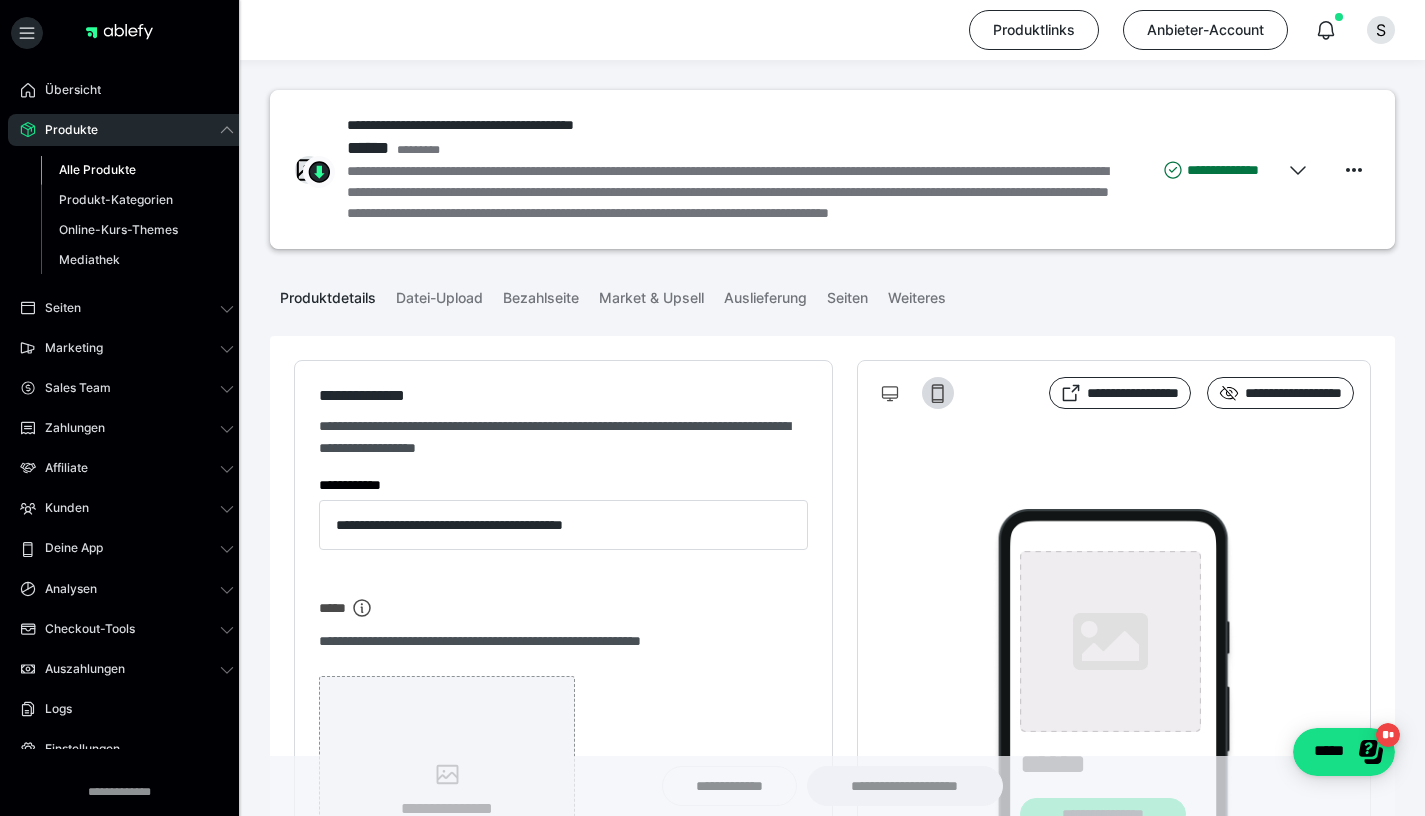 type on "**********" 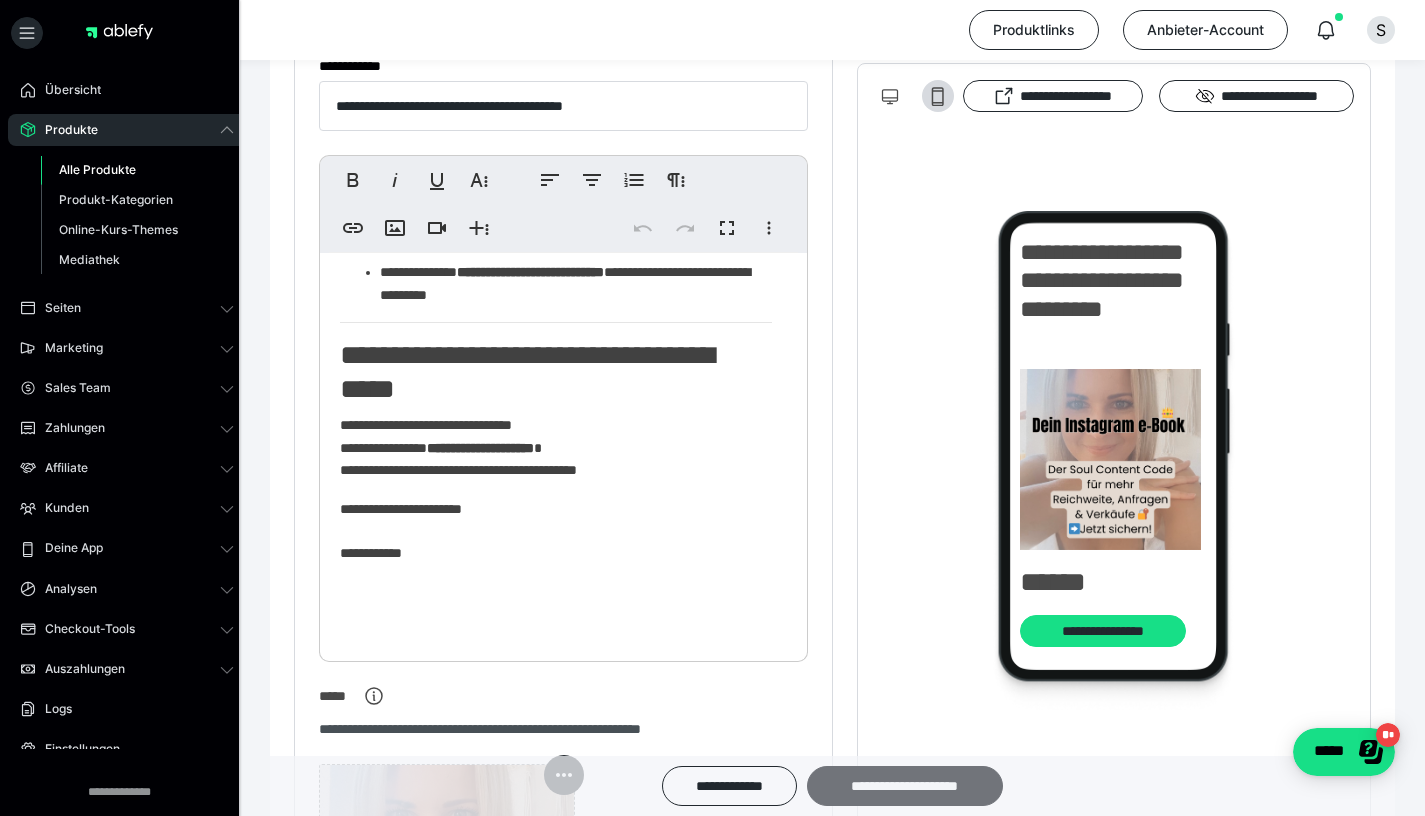 click on "**********" at bounding box center (905, 786) 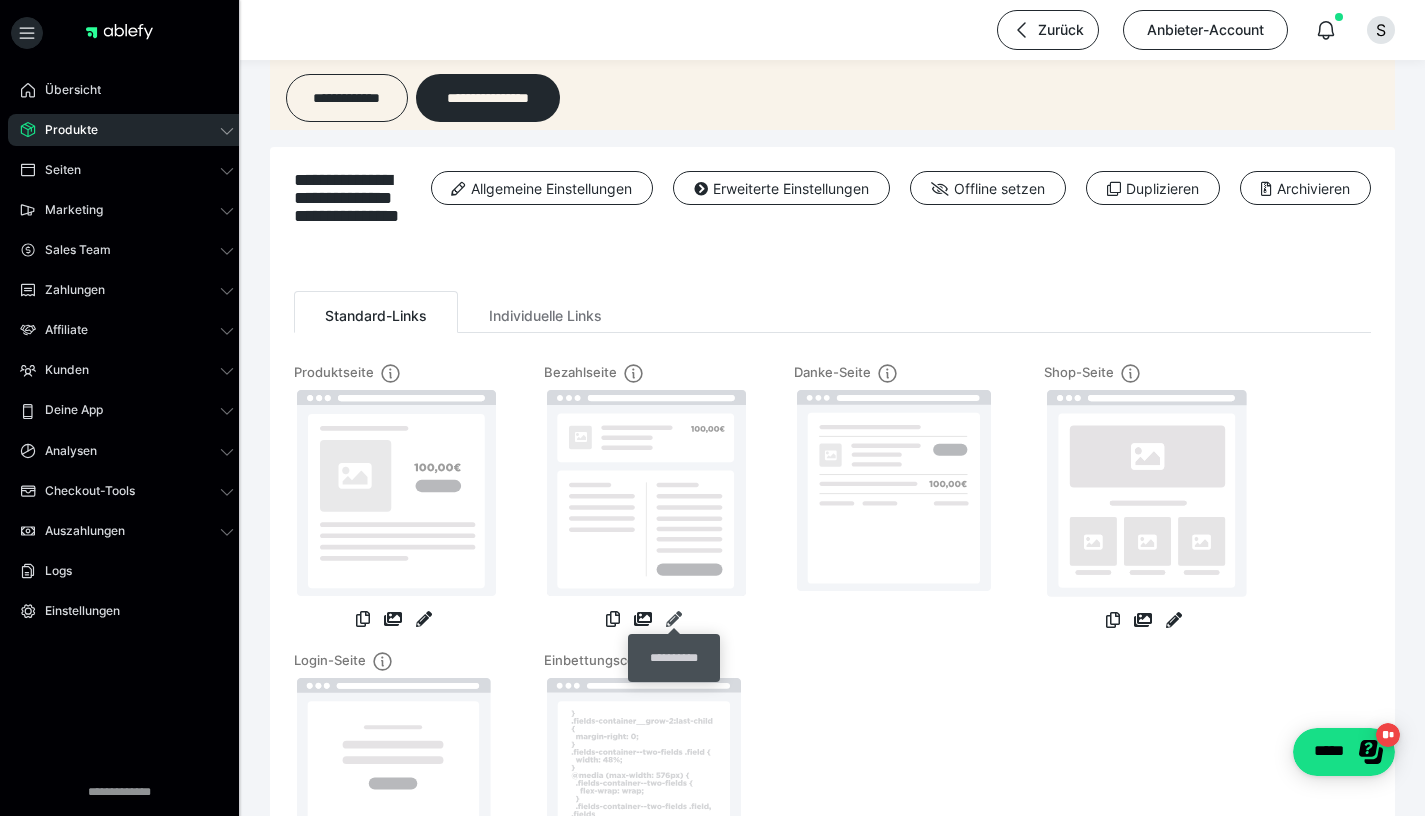 click at bounding box center (674, 619) 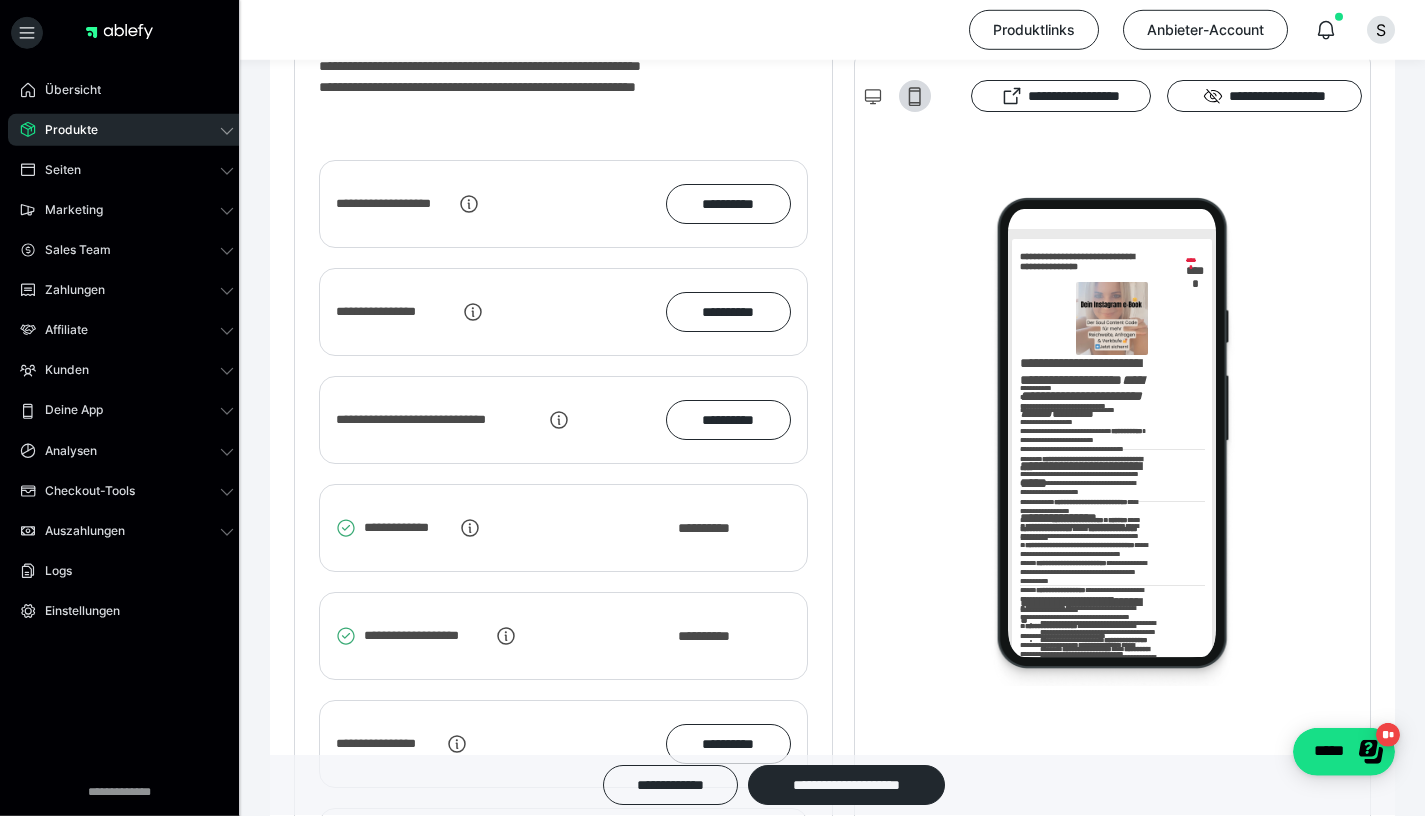scroll, scrollTop: 3040, scrollLeft: 0, axis: vertical 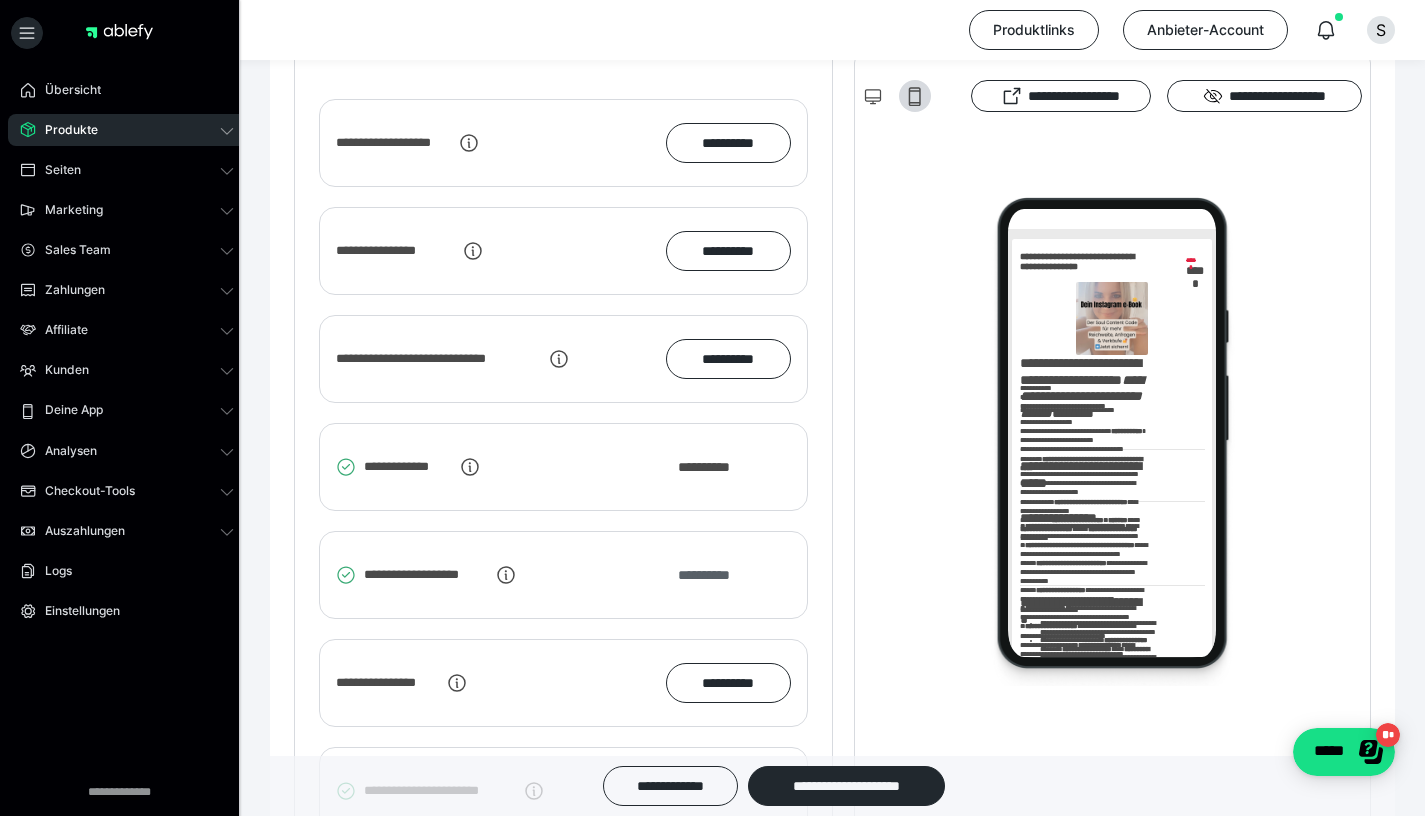 click on "**********" at bounding box center (714, 575) 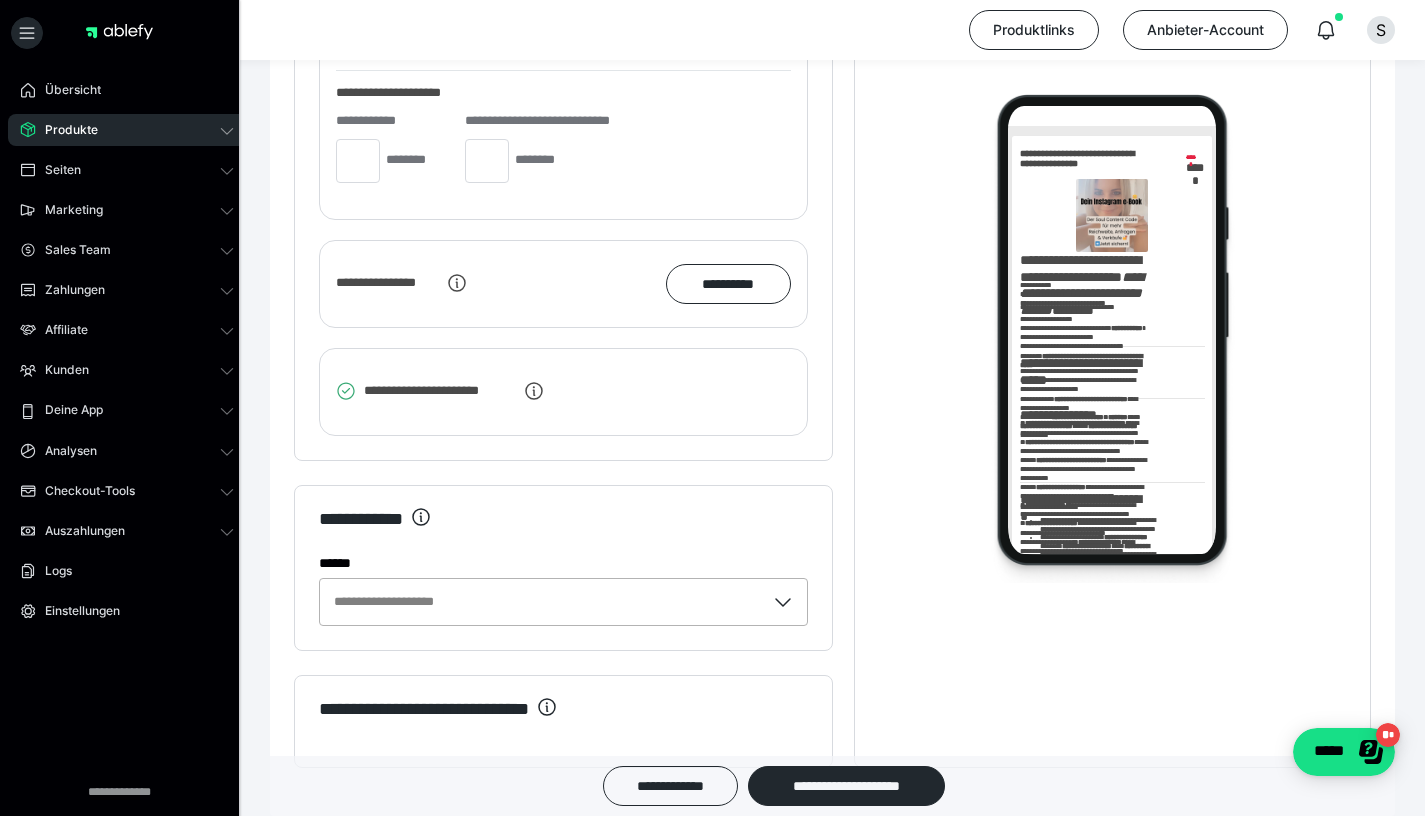 scroll, scrollTop: 4352, scrollLeft: 0, axis: vertical 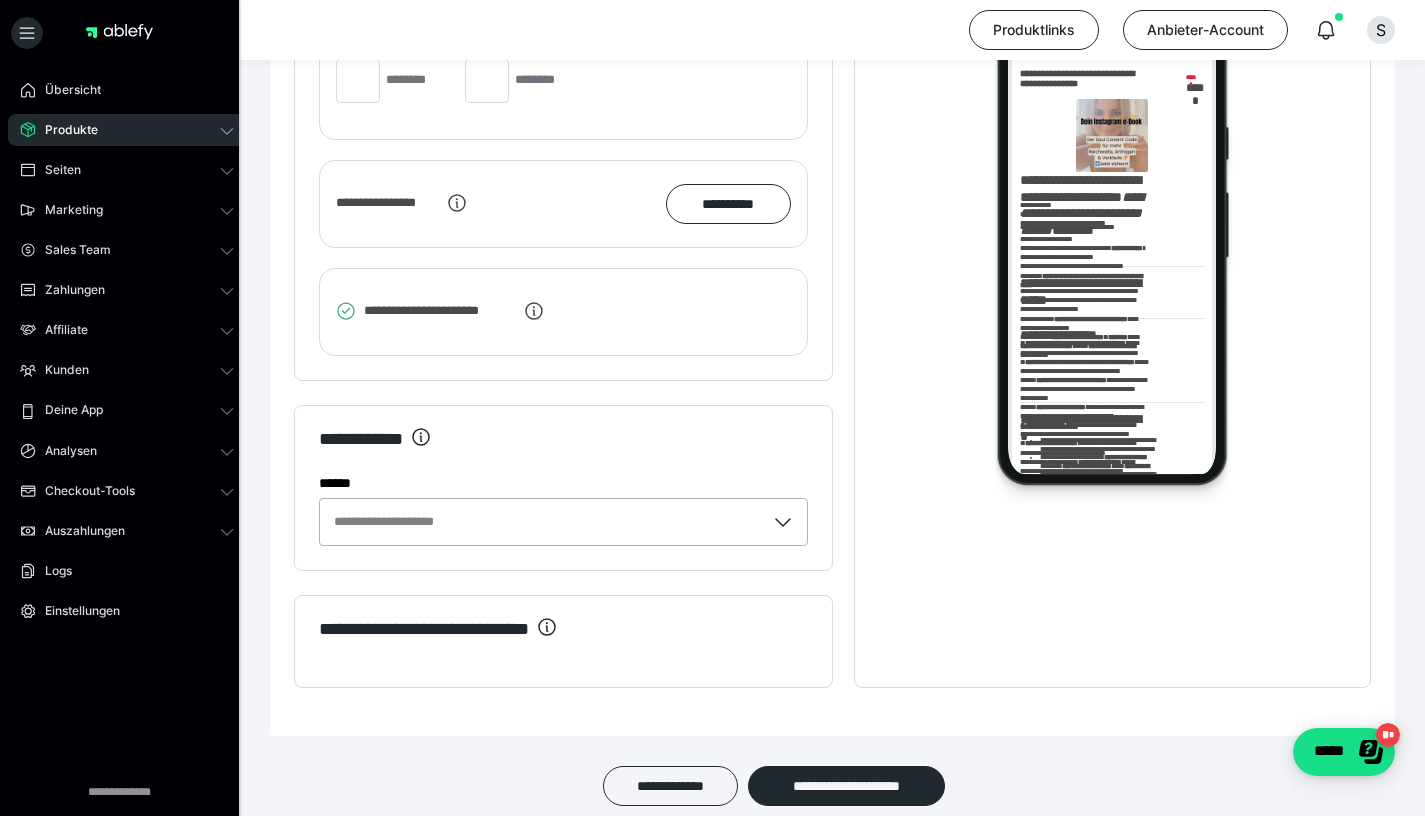 click at bounding box center [786, 522] 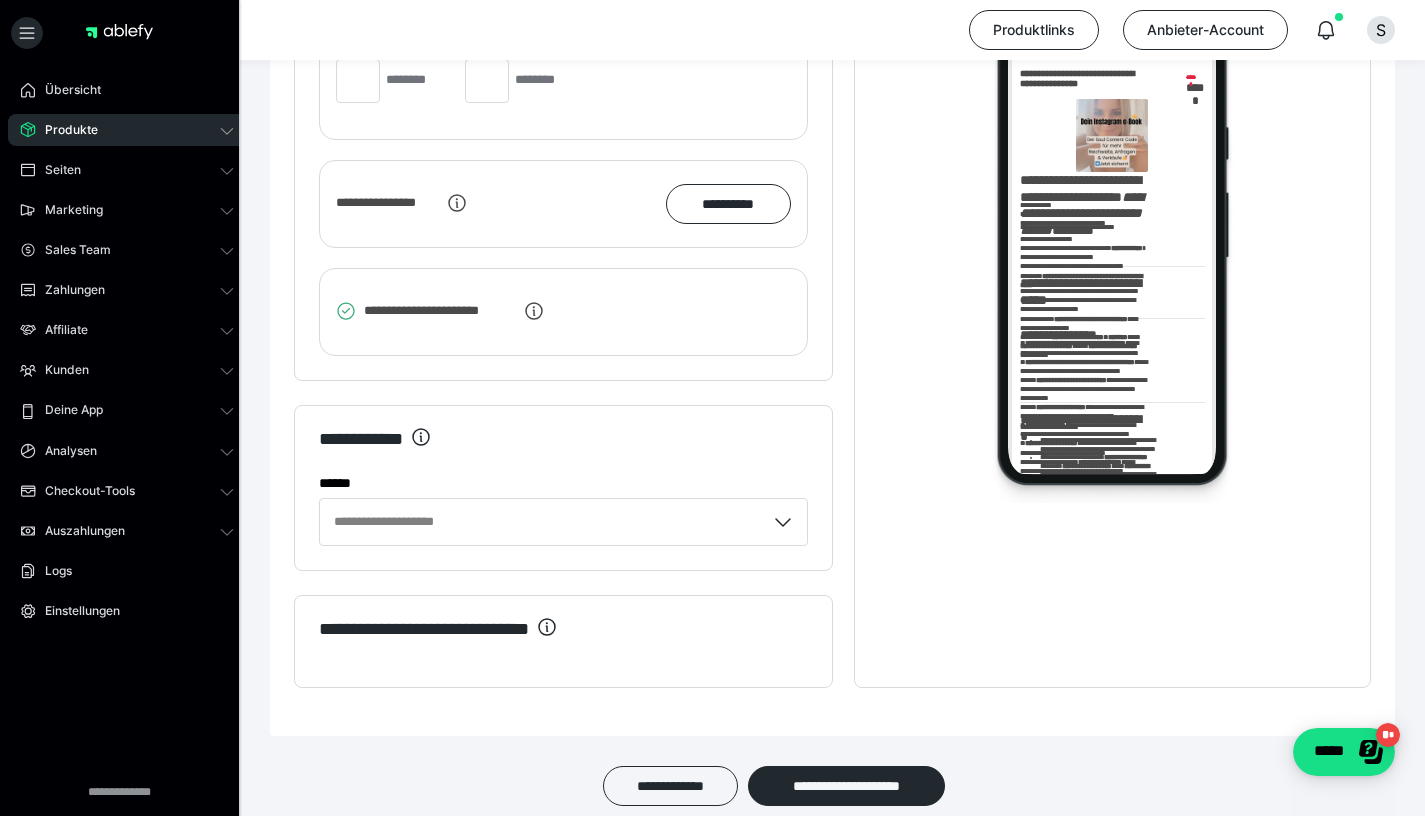 click on "******" at bounding box center (563, 483) 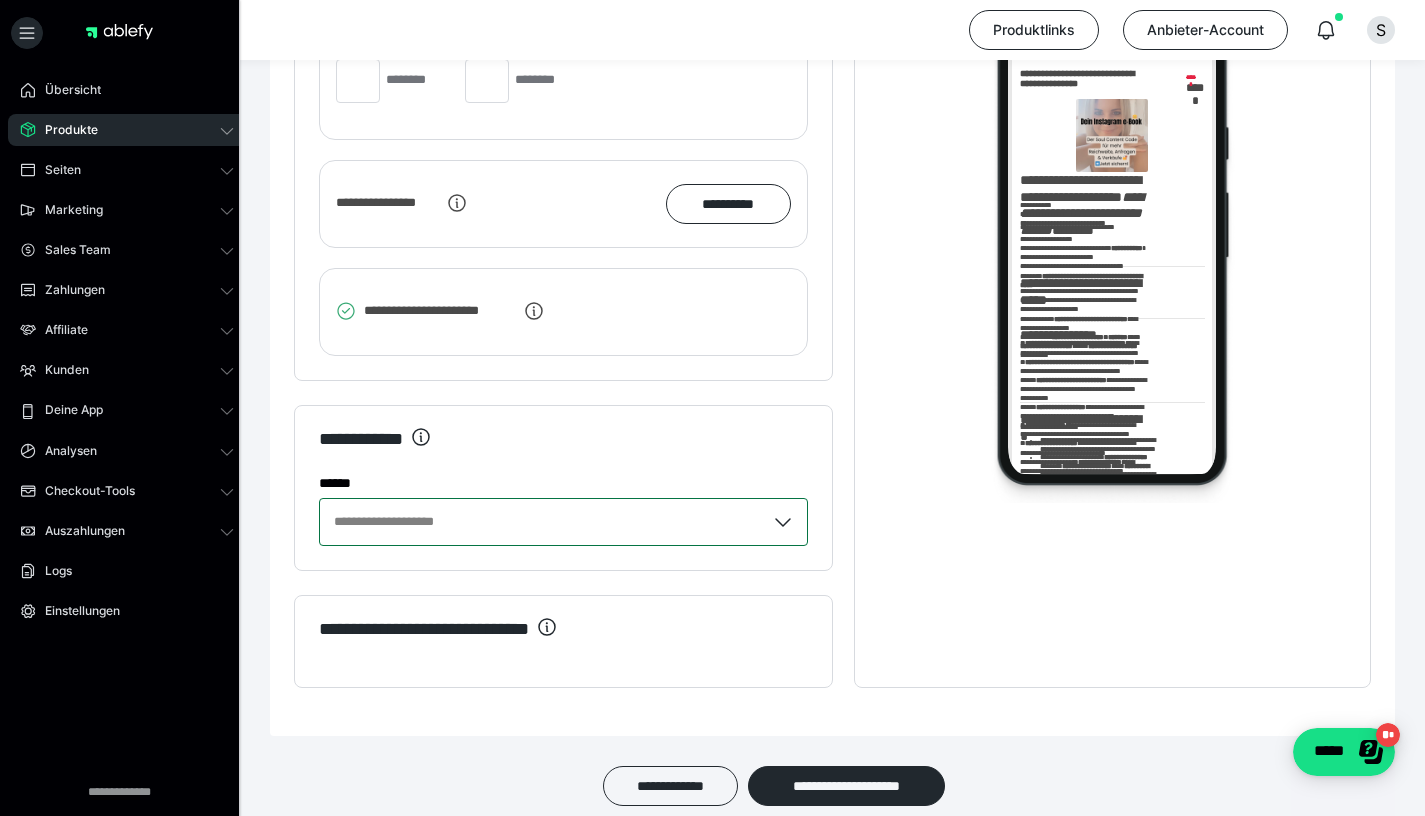 click on "**********" at bounding box center [563, 312] 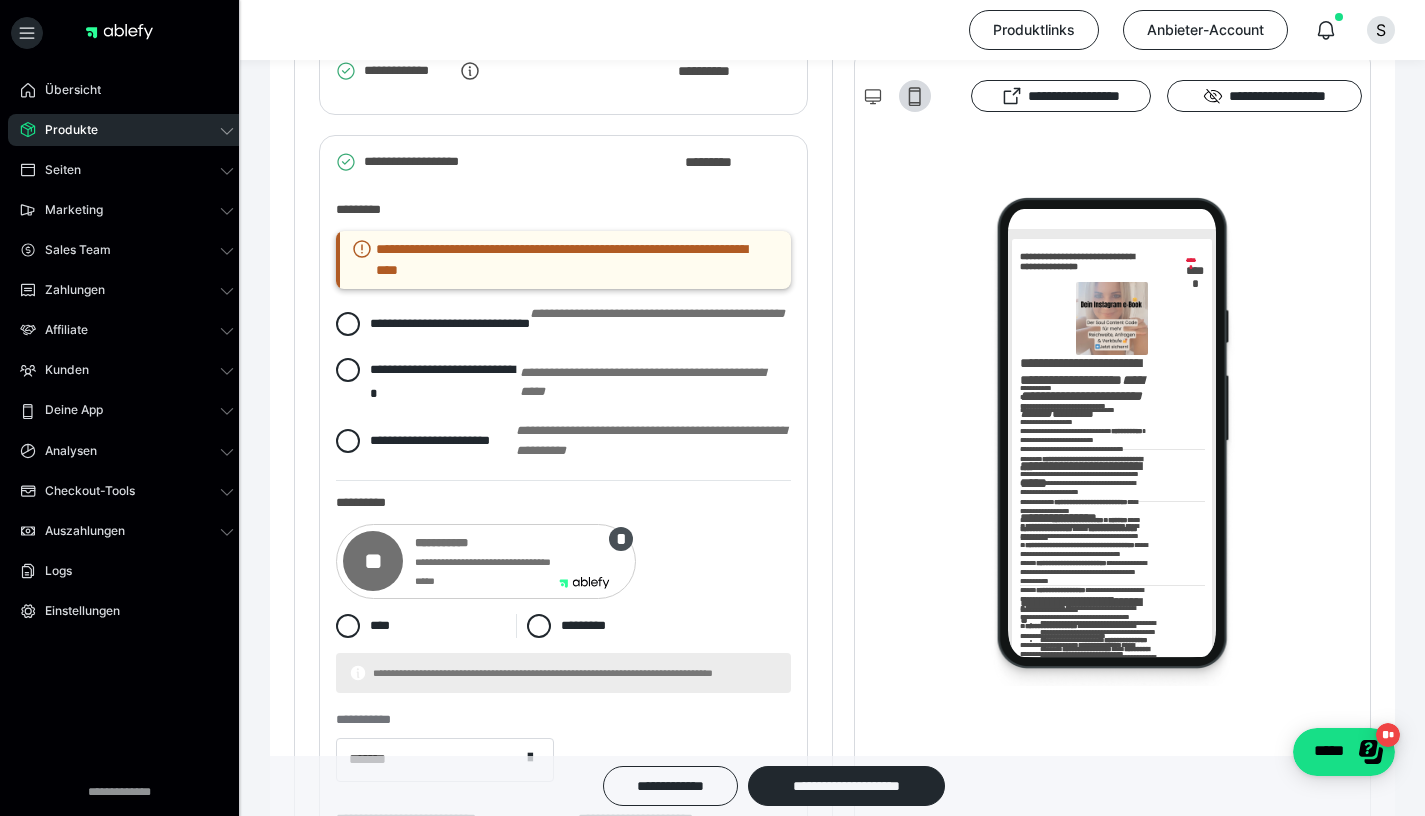 scroll, scrollTop: 3244, scrollLeft: 0, axis: vertical 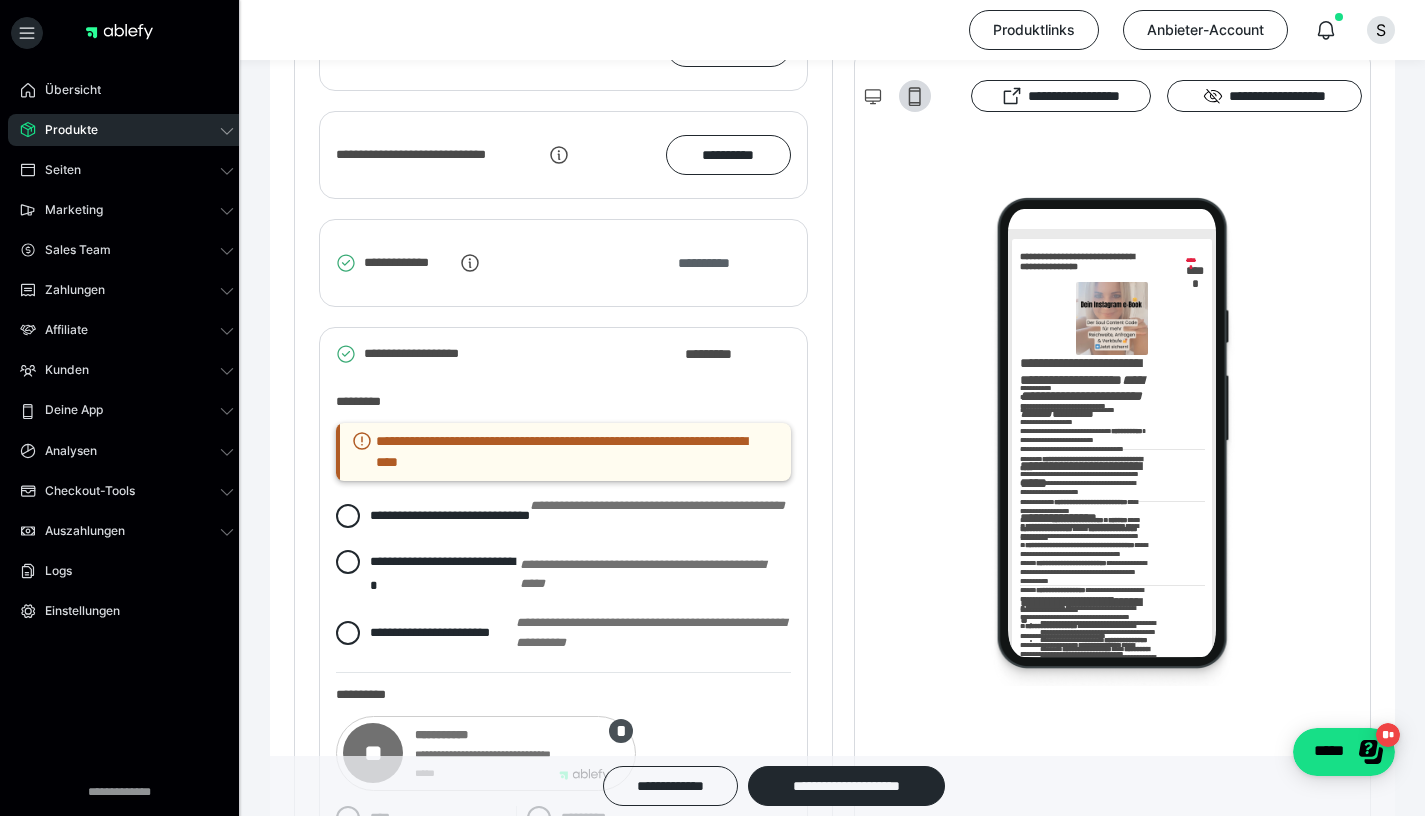 click on "**********" at bounding box center (714, 263) 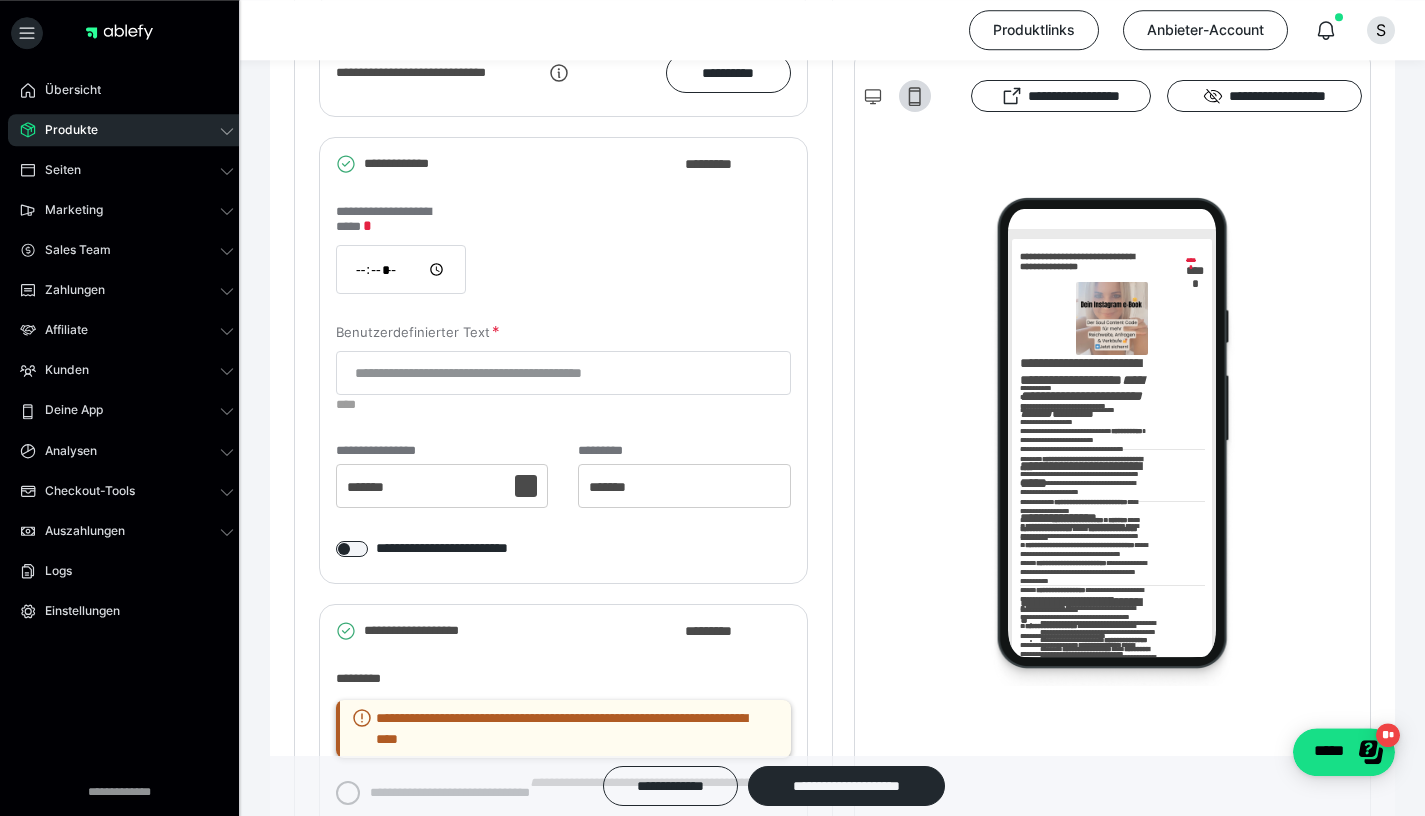 scroll, scrollTop: 3324, scrollLeft: 0, axis: vertical 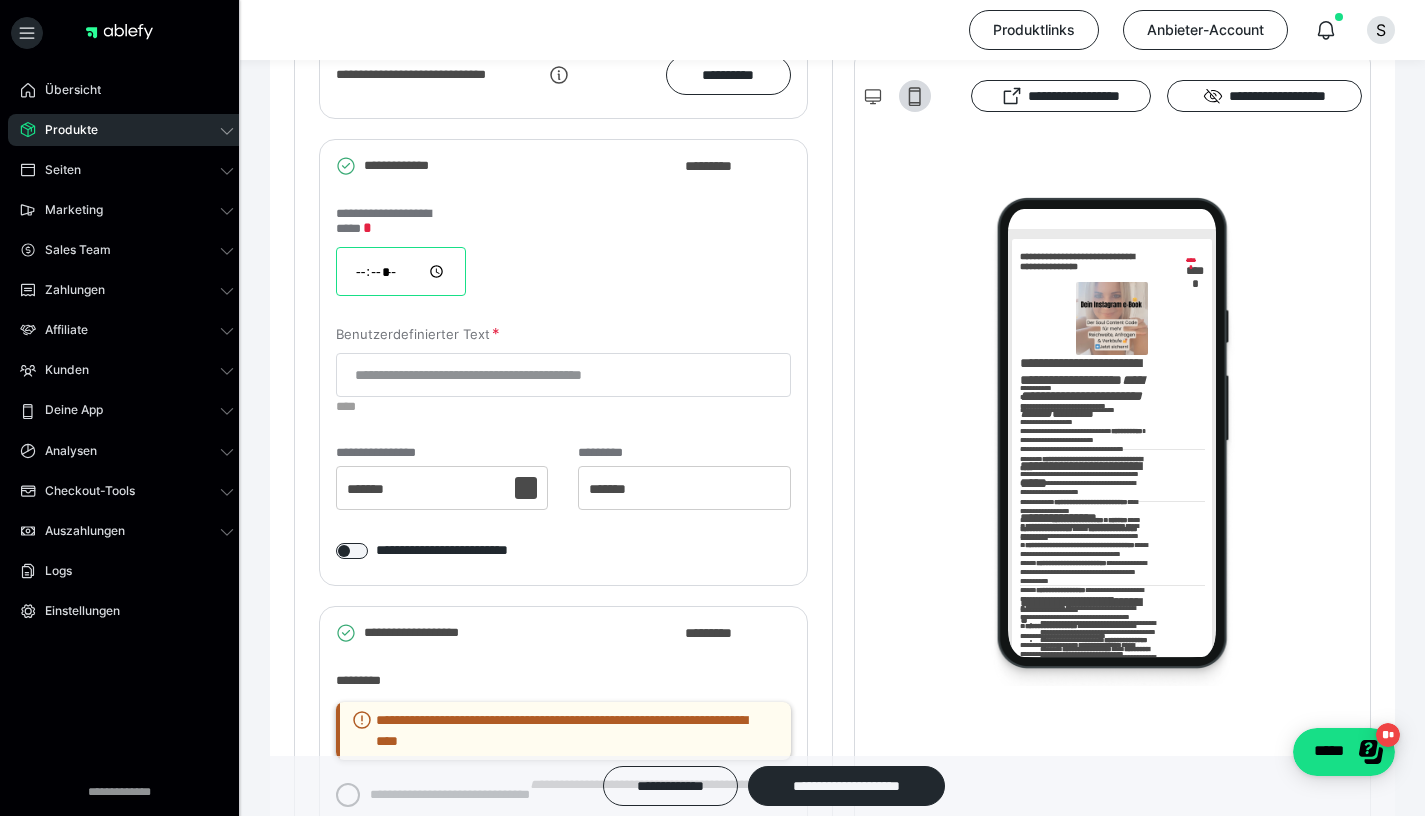 click on "*****" at bounding box center (401, 271) 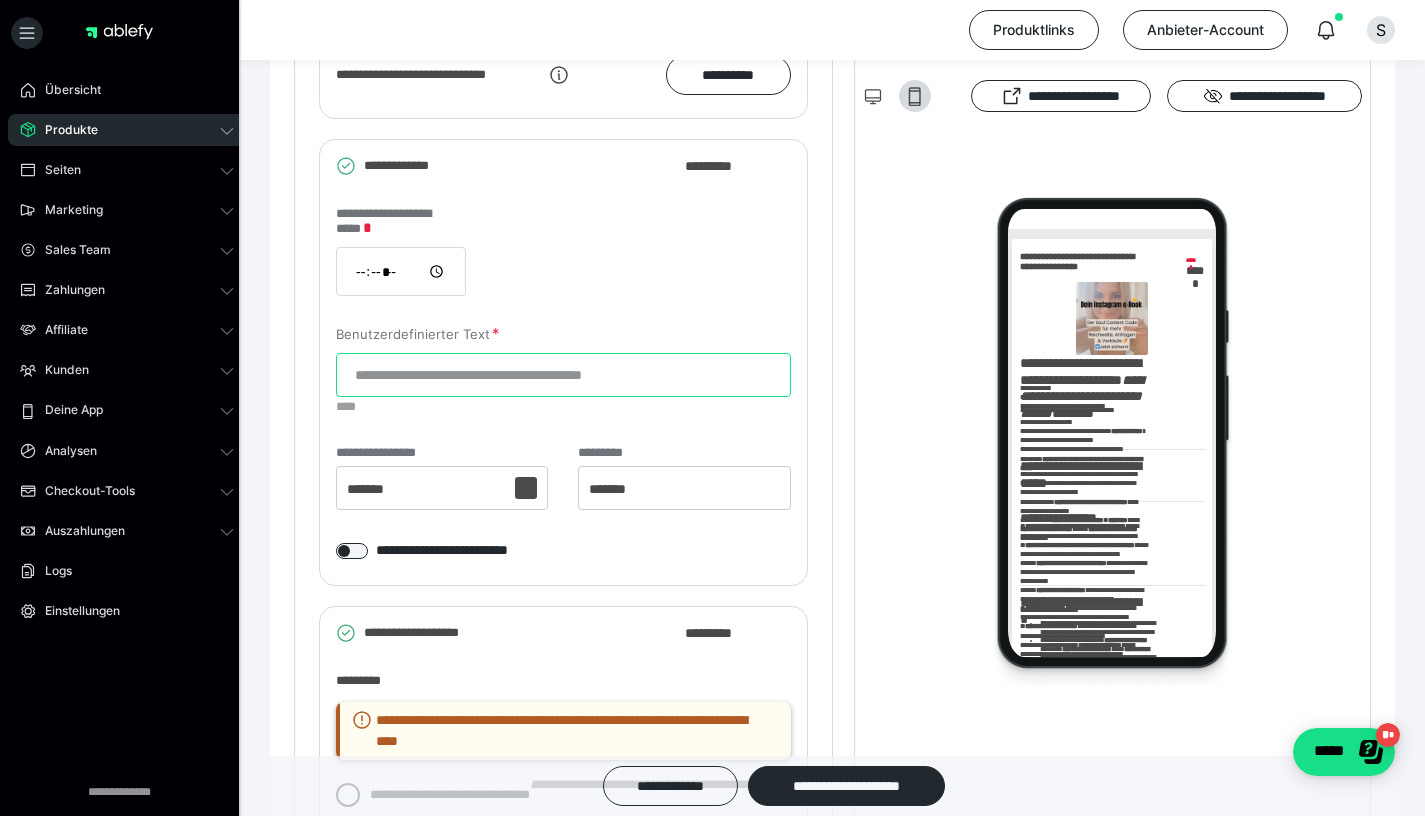 click on "Benutzerdefinierter Text" at bounding box center [563, 375] 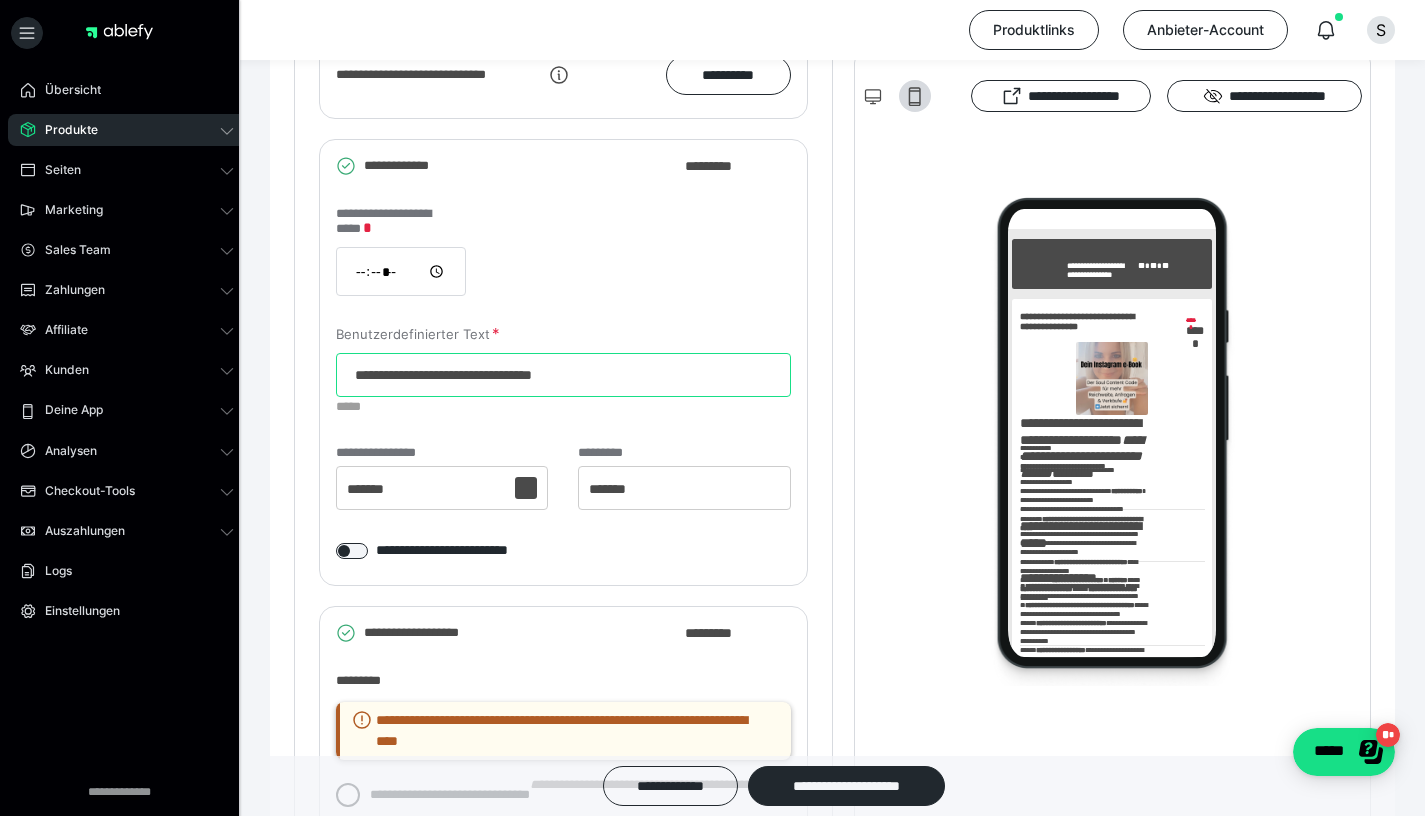 click on "**********" at bounding box center (563, 375) 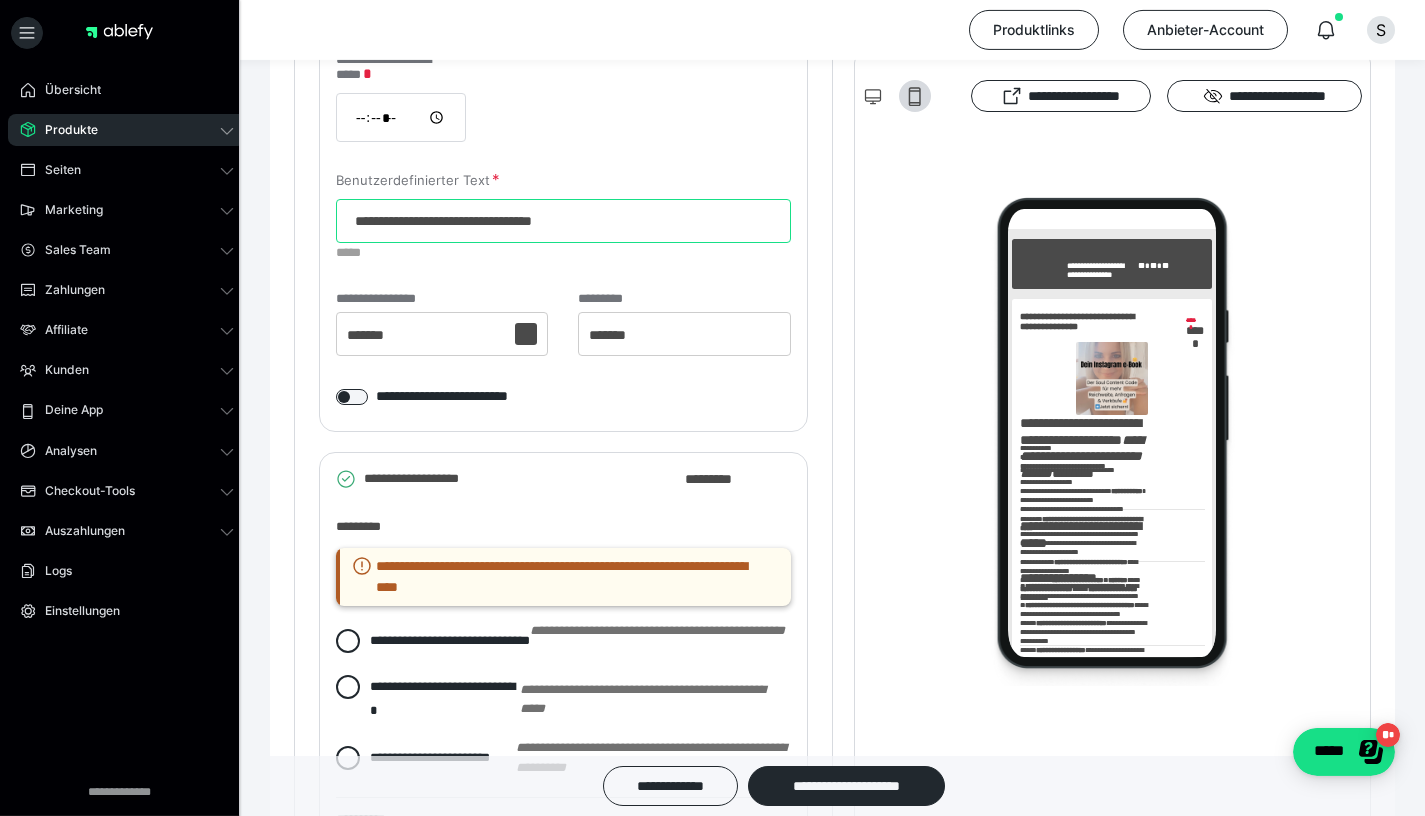 scroll, scrollTop: 3484, scrollLeft: 0, axis: vertical 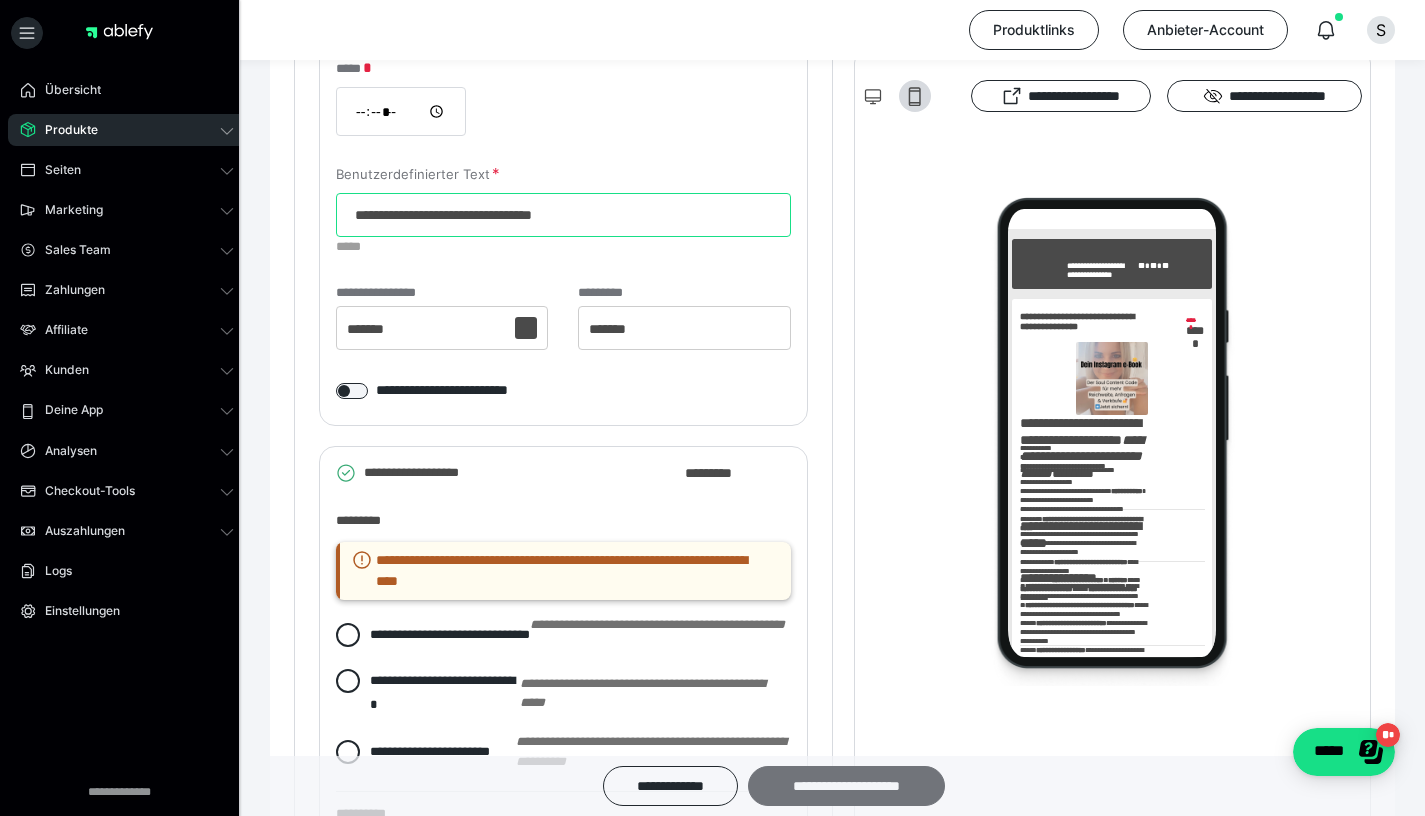 type on "**********" 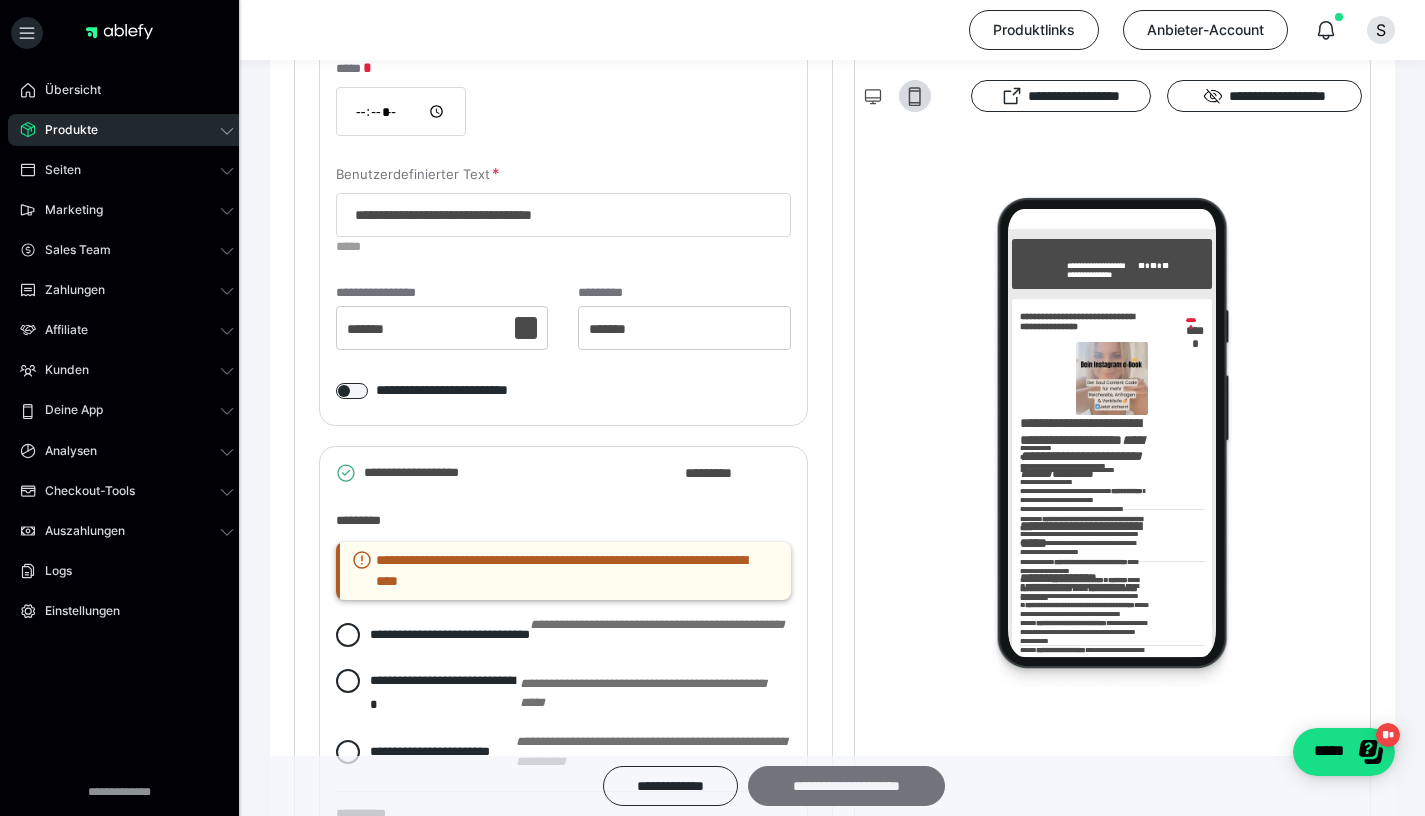 click on "**********" at bounding box center (846, 786) 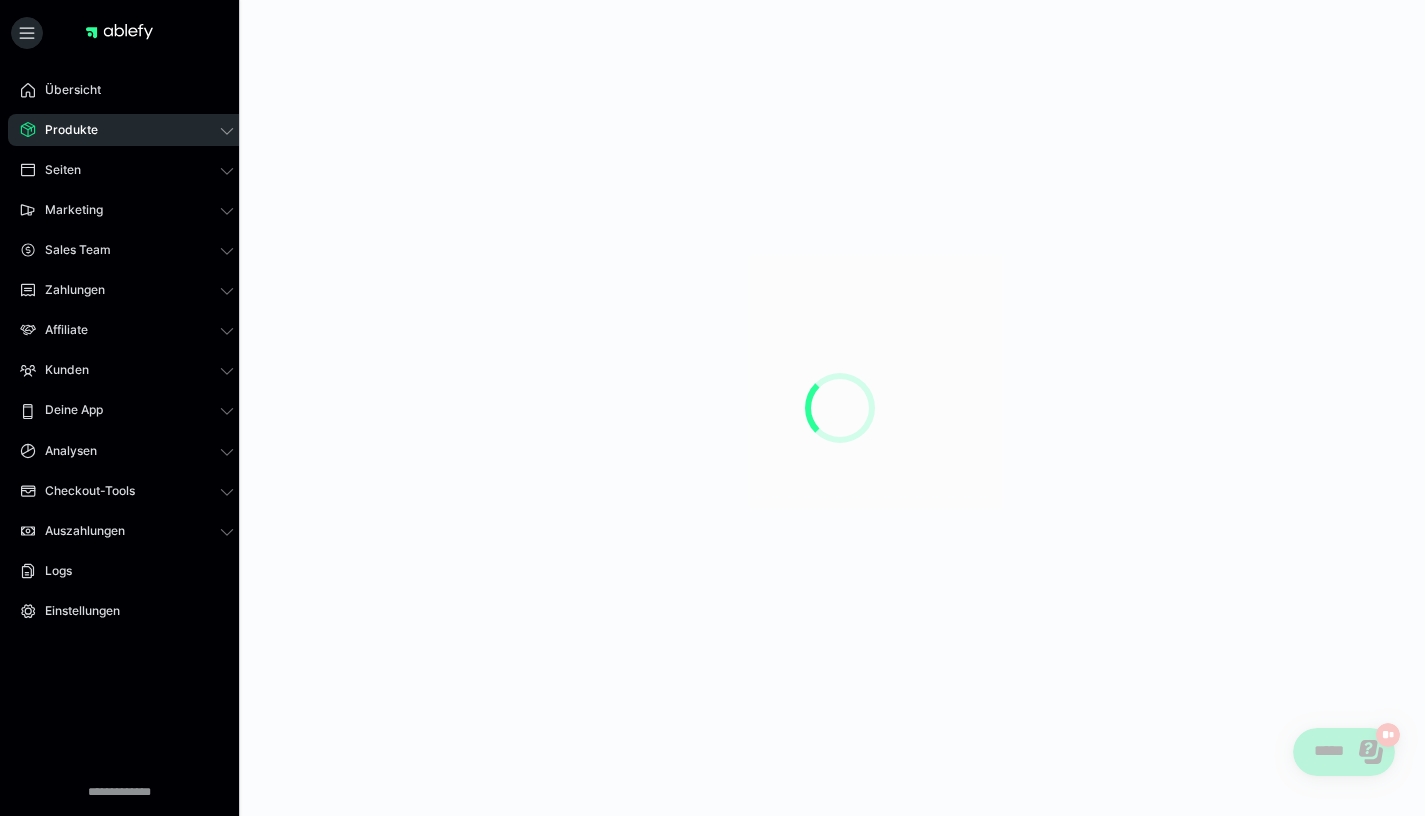 scroll, scrollTop: 0, scrollLeft: 0, axis: both 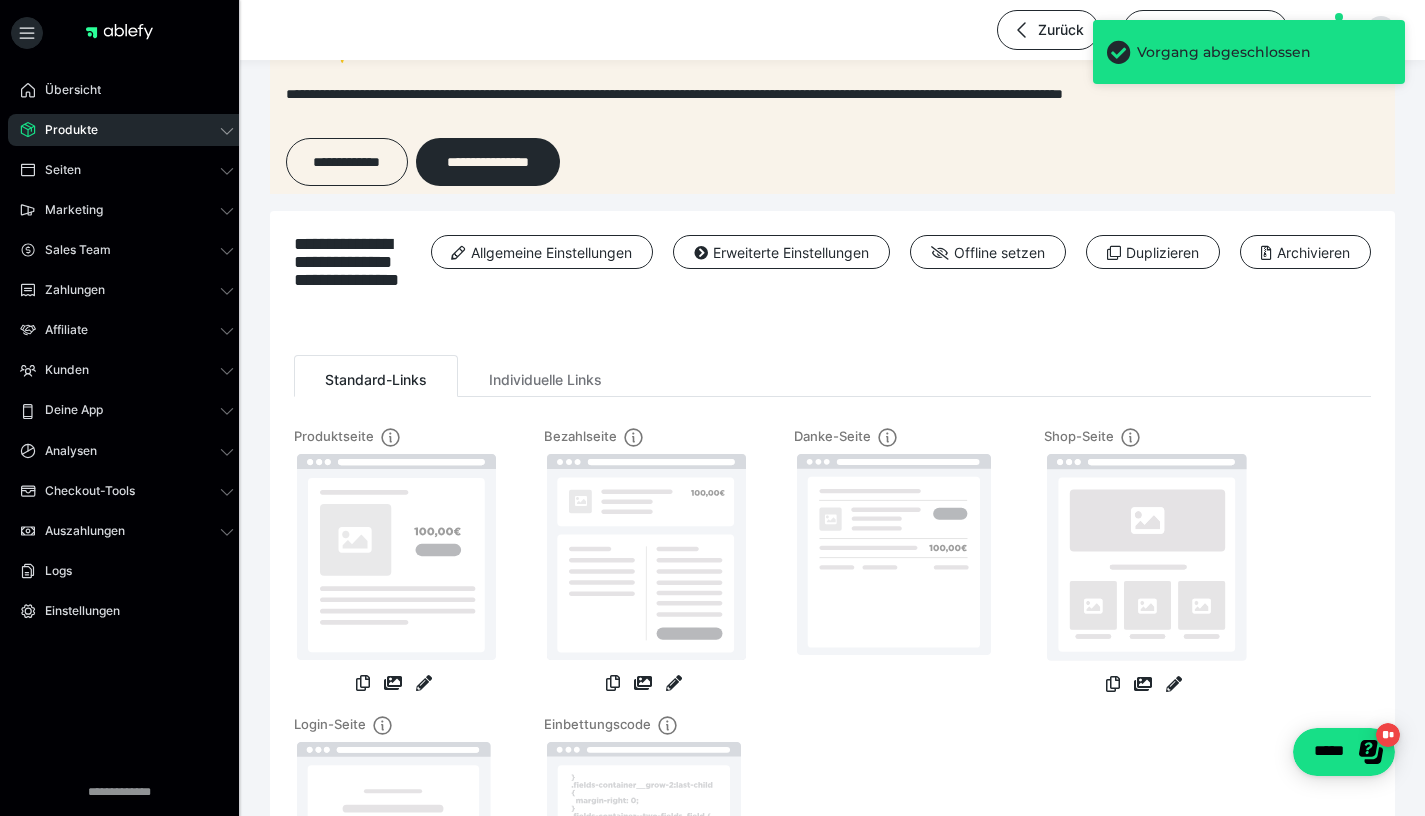 click on "Danke-Seite" at bounding box center (894, 571) 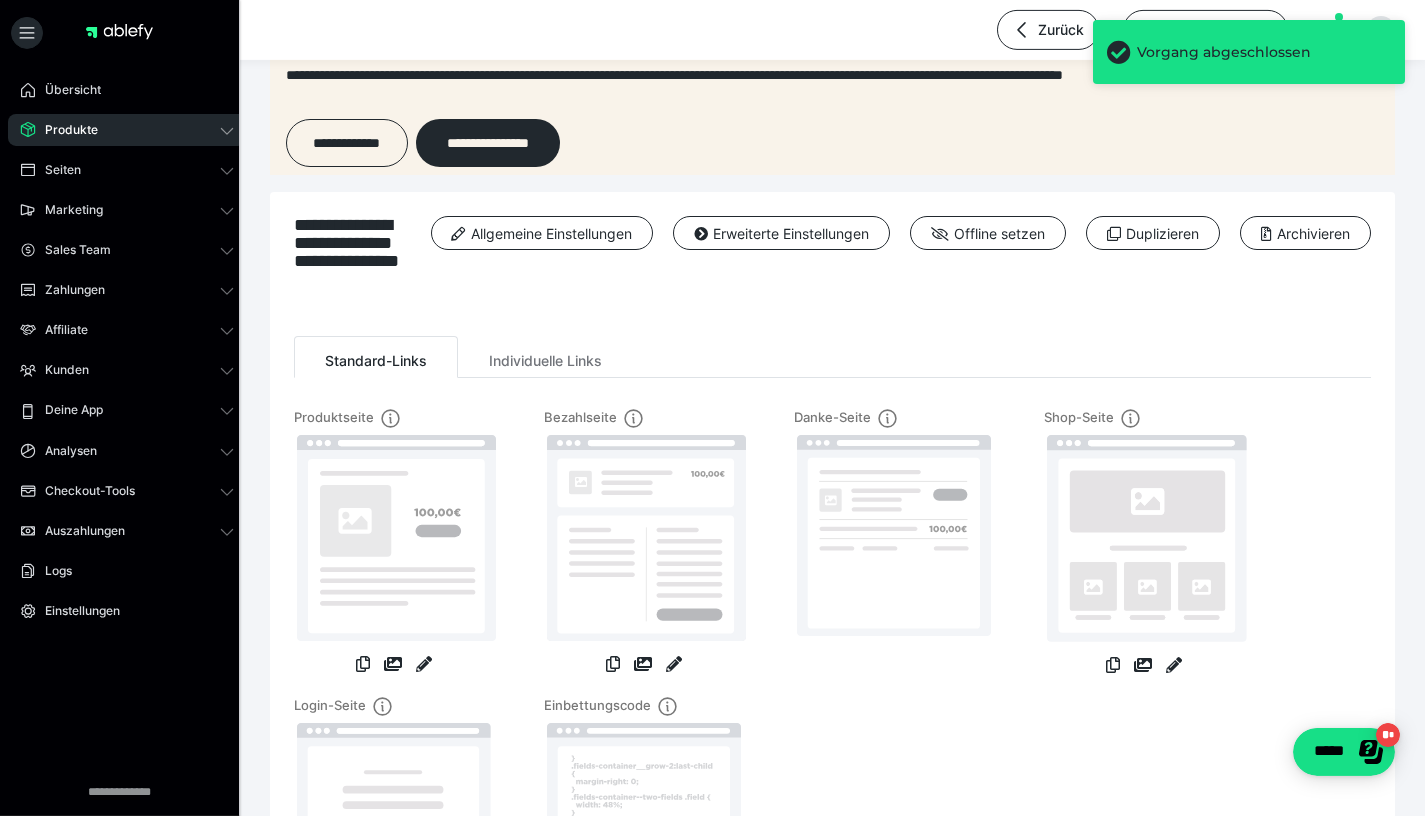 scroll, scrollTop: 128, scrollLeft: 0, axis: vertical 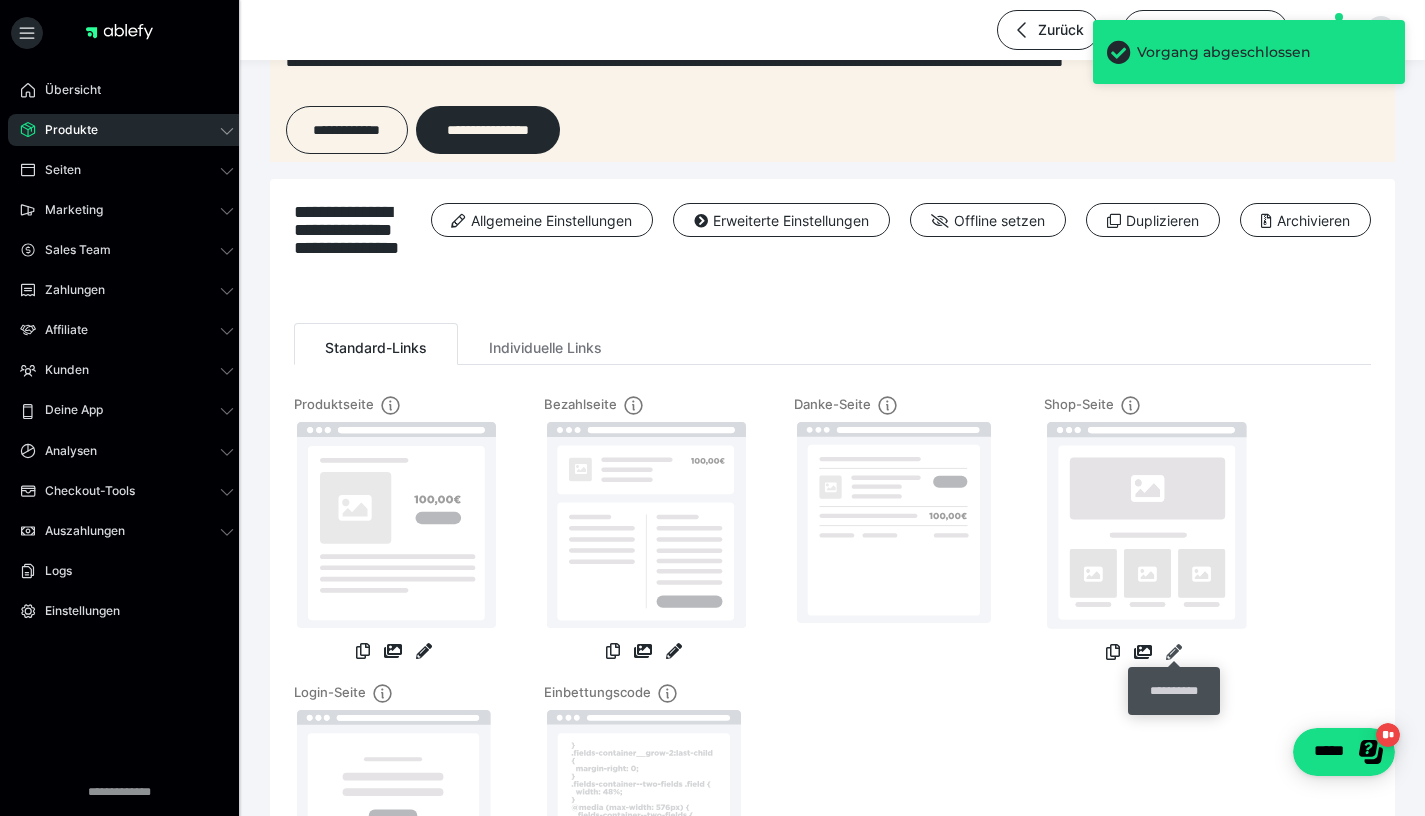 click at bounding box center [1174, 652] 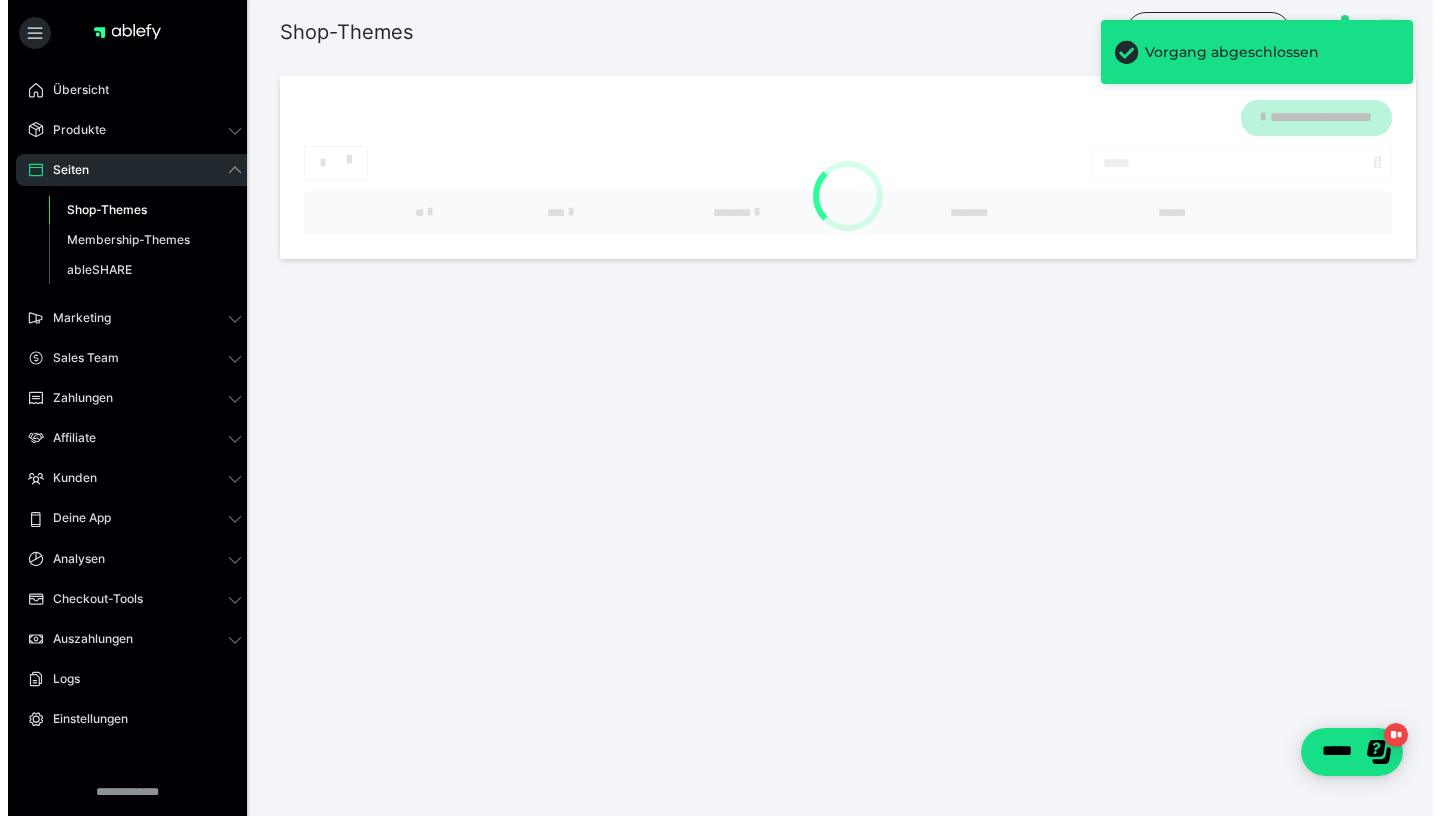 scroll, scrollTop: 0, scrollLeft: 0, axis: both 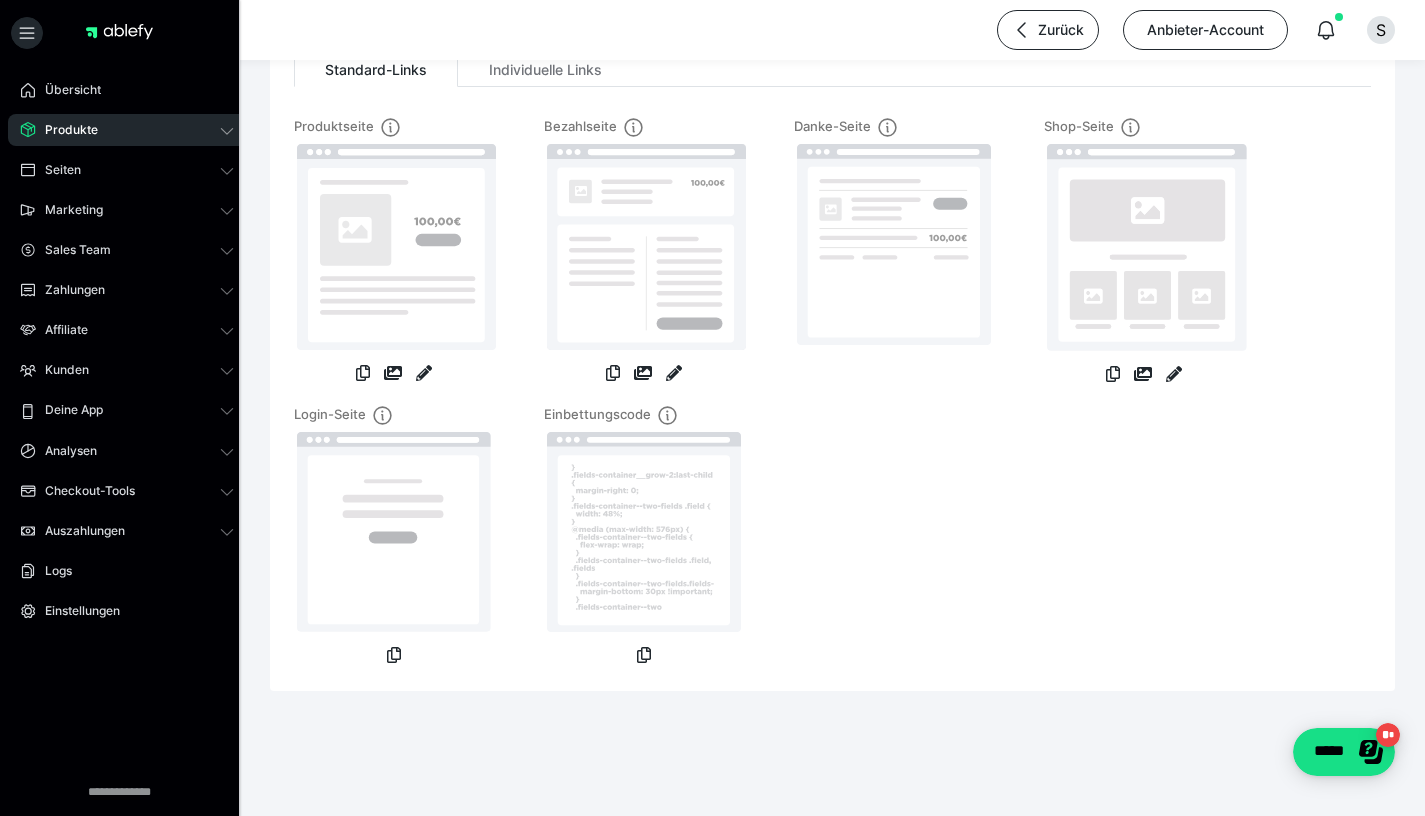 click on "Login-Seite" at bounding box center [394, 536] 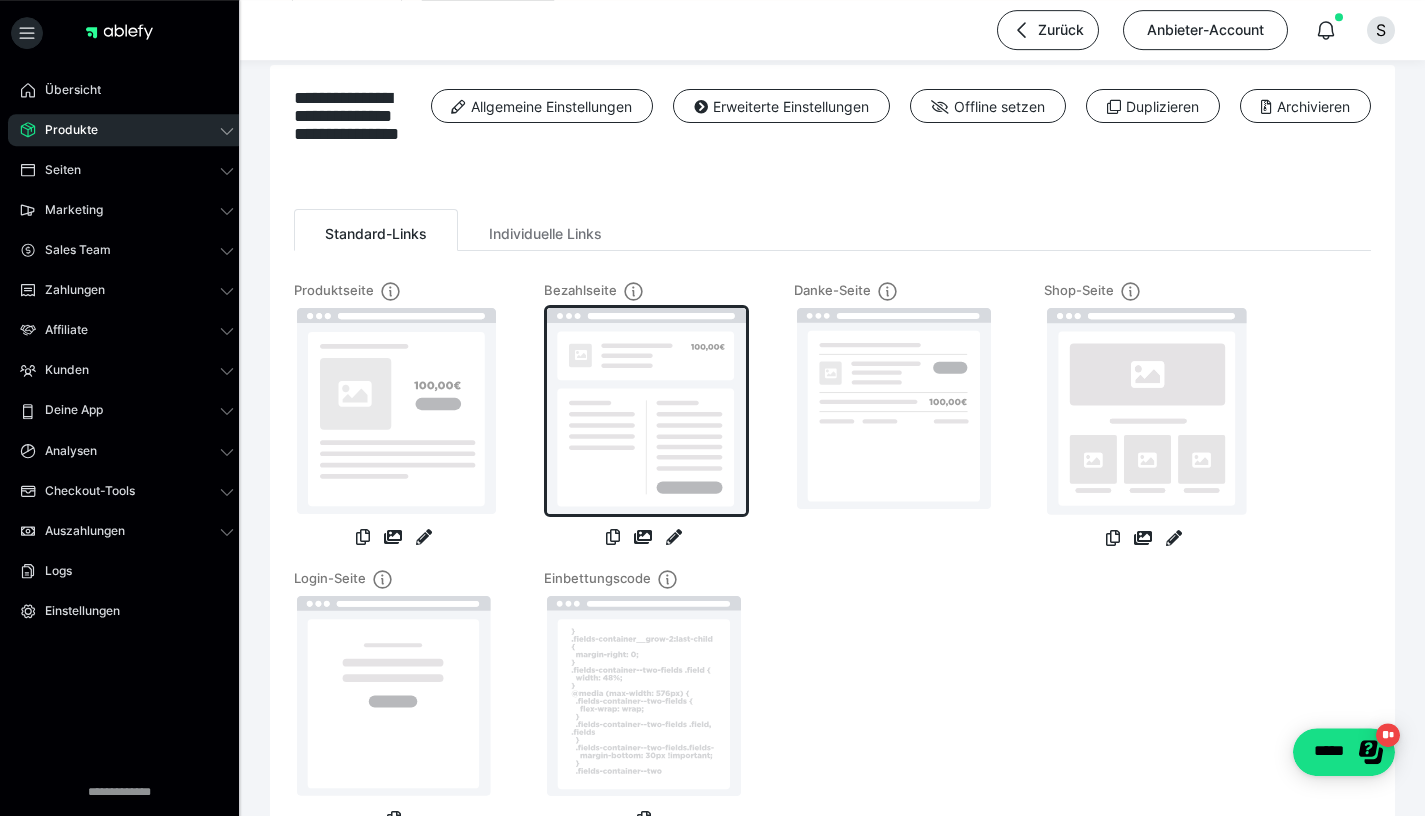 scroll, scrollTop: 230, scrollLeft: 0, axis: vertical 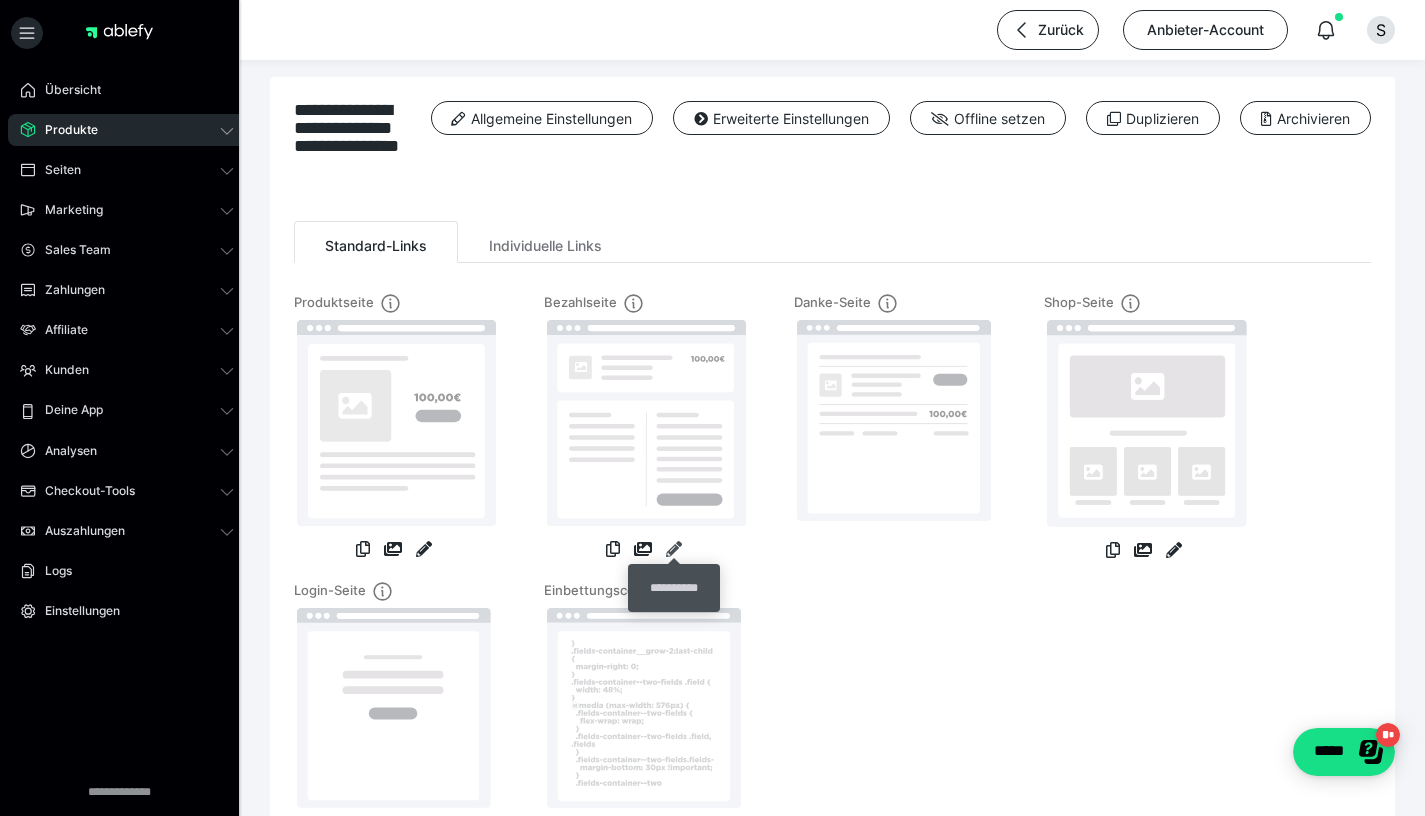 click at bounding box center [674, 549] 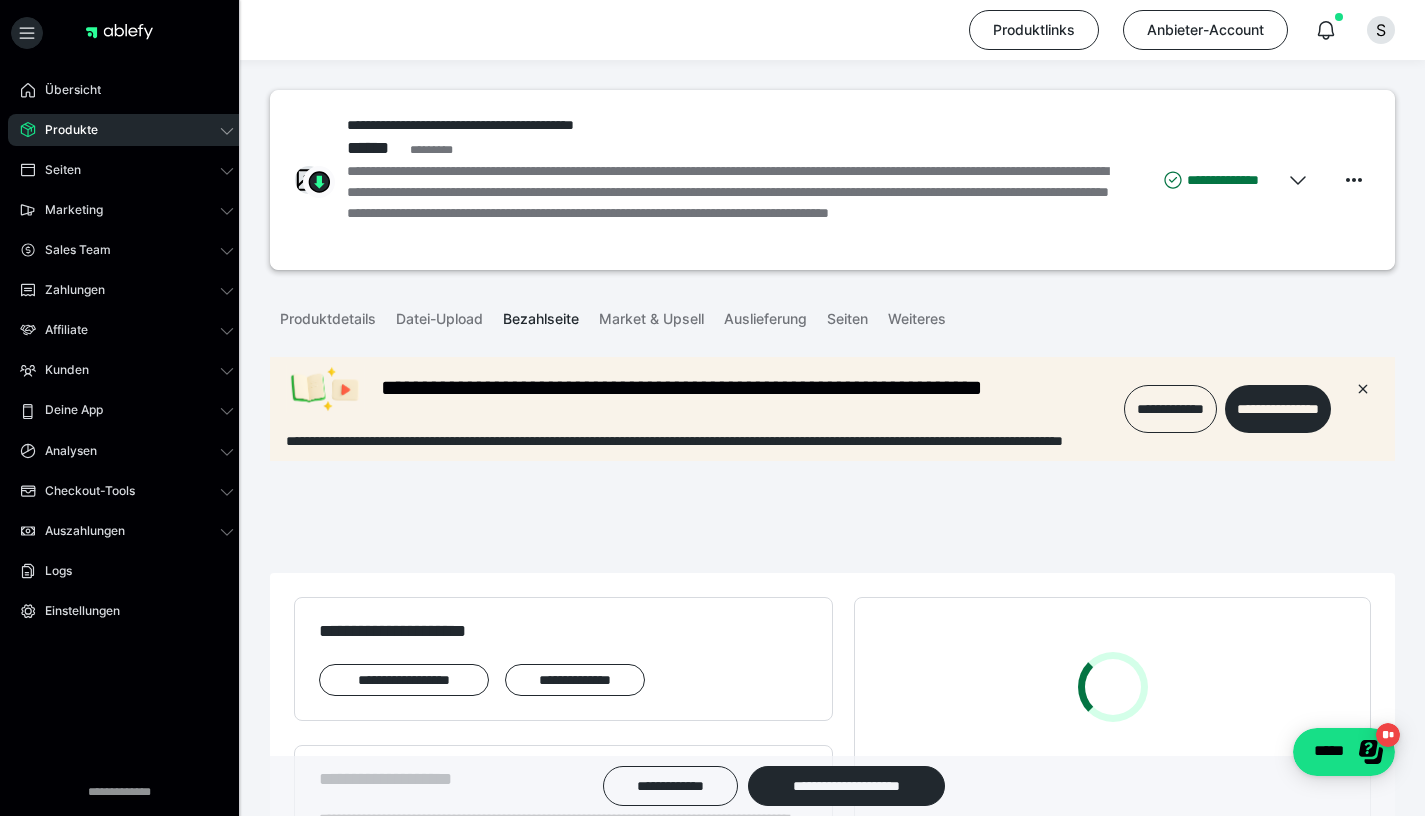 scroll, scrollTop: 0, scrollLeft: 0, axis: both 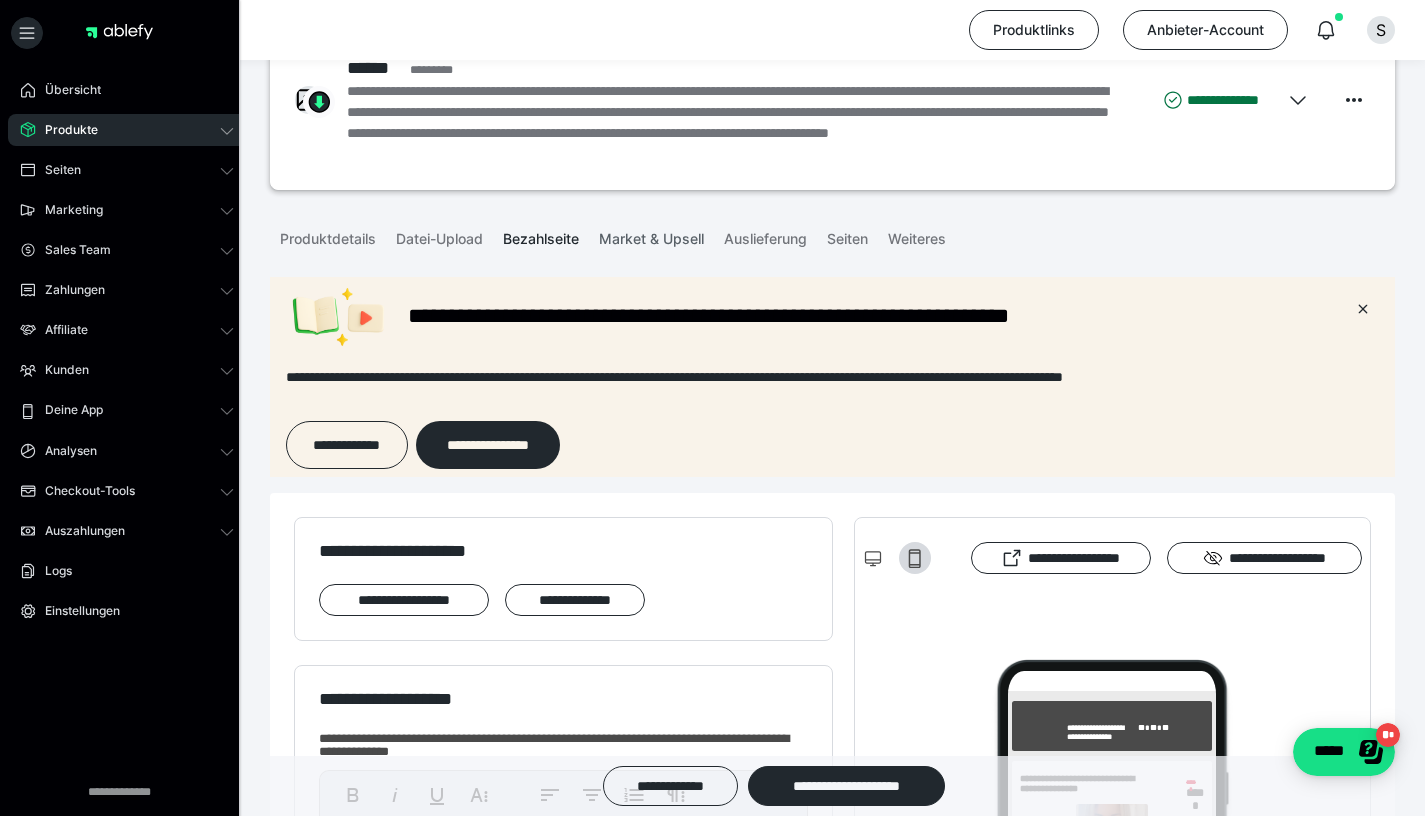 click on "Market & Upsell" at bounding box center [651, 235] 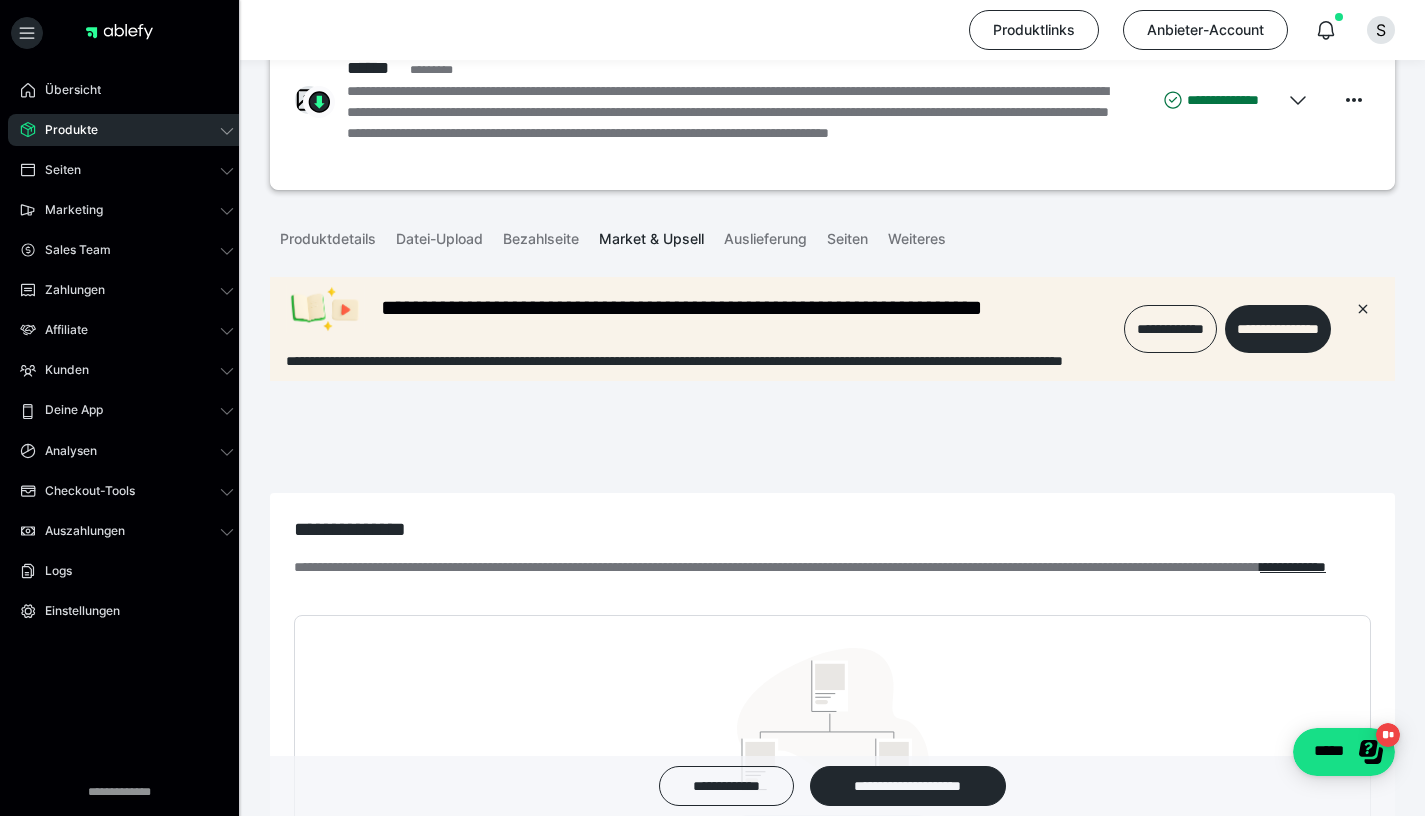 scroll, scrollTop: 0, scrollLeft: 0, axis: both 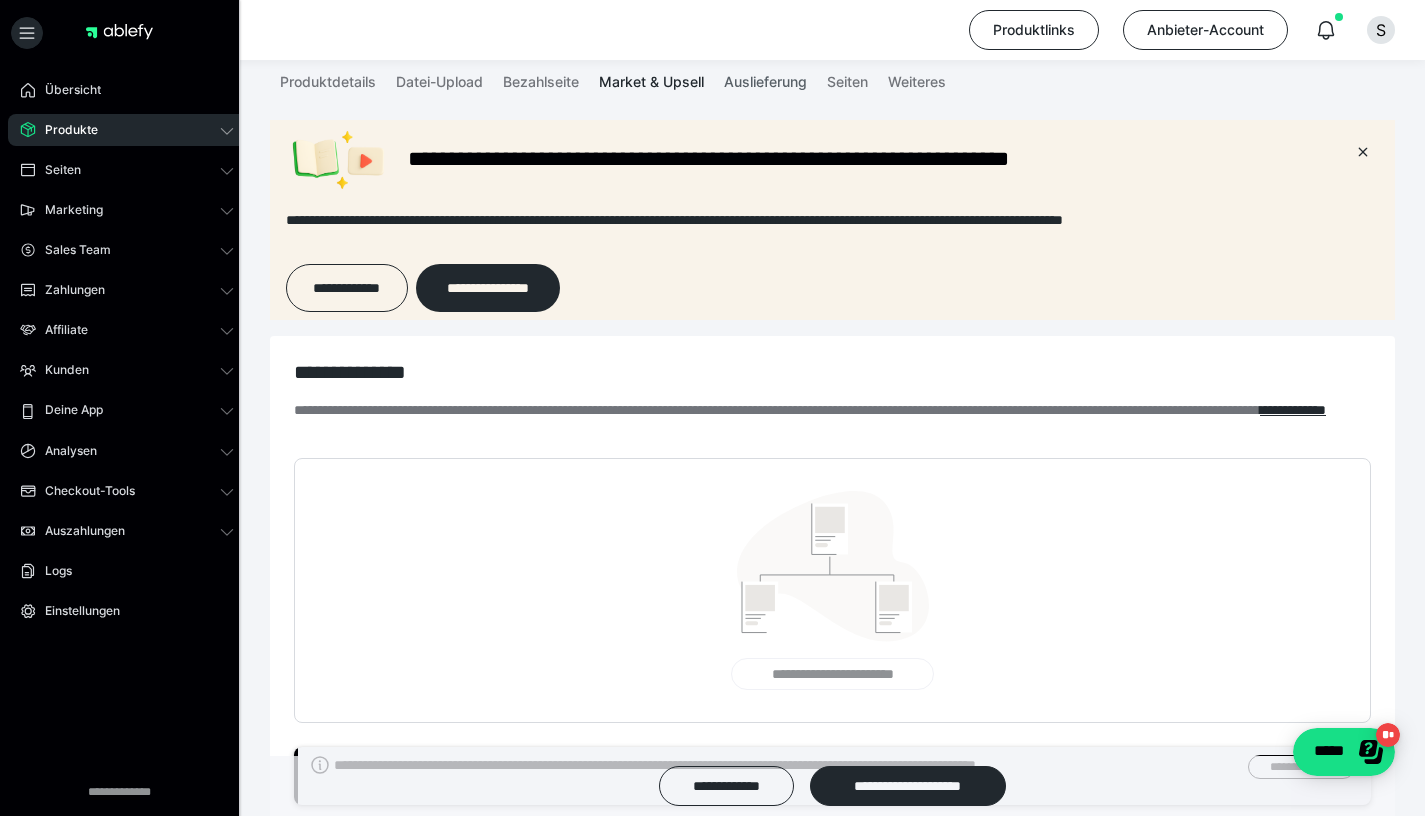 click on "Auslieferung" at bounding box center (765, 78) 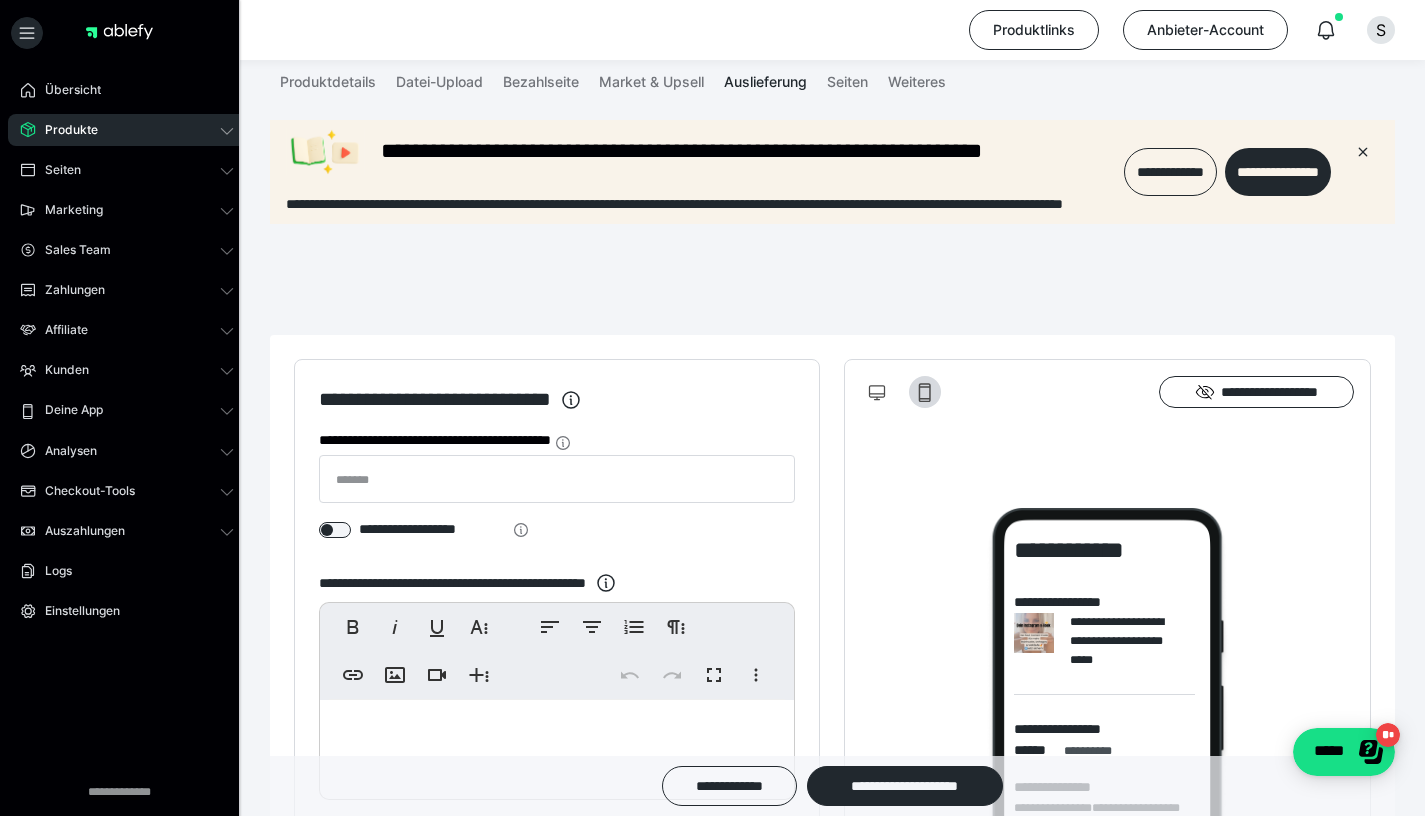 scroll, scrollTop: 0, scrollLeft: 0, axis: both 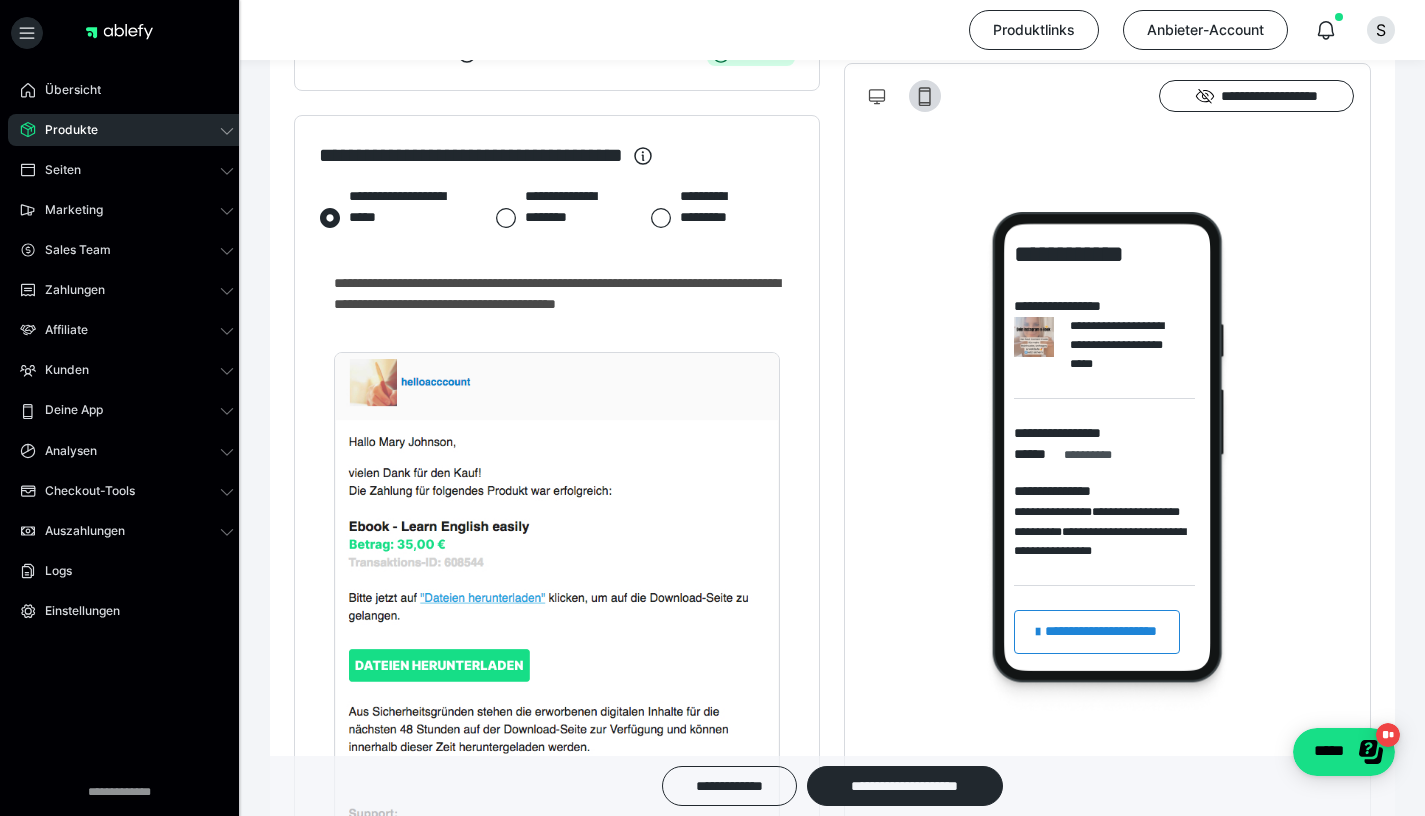 click at bounding box center [557, 628] 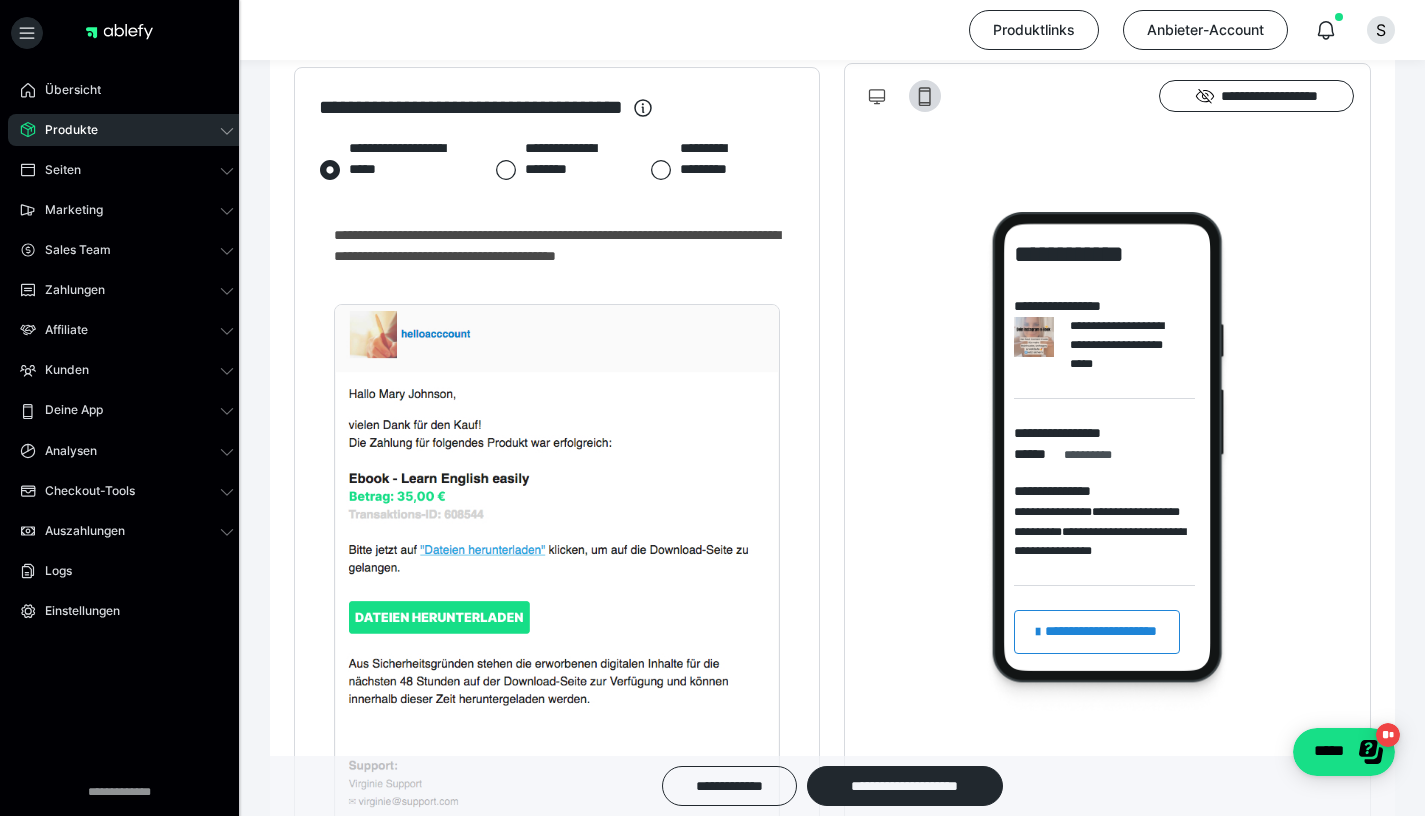 scroll, scrollTop: 1101, scrollLeft: 0, axis: vertical 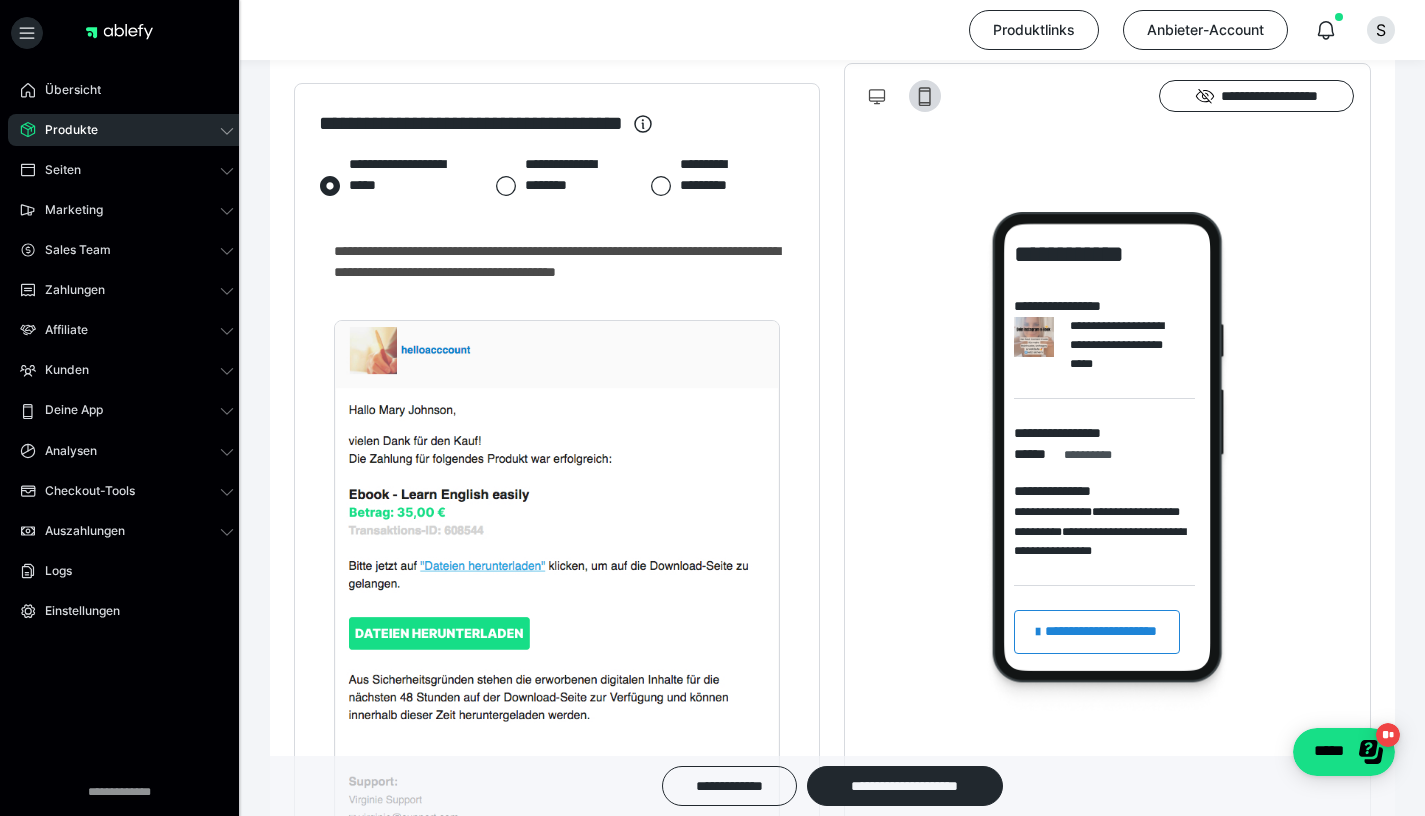 click 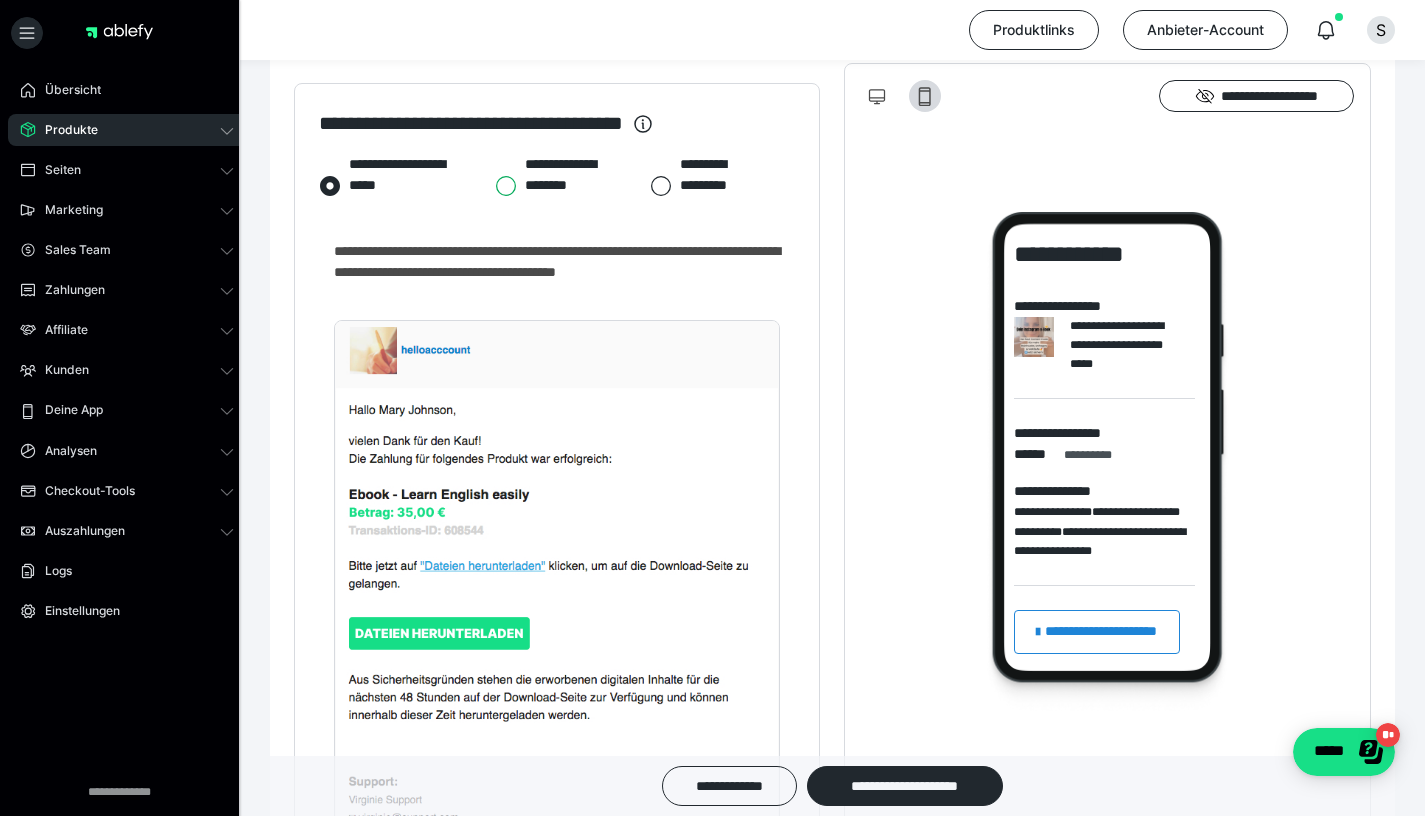 click on "**********" at bounding box center (495, 186) 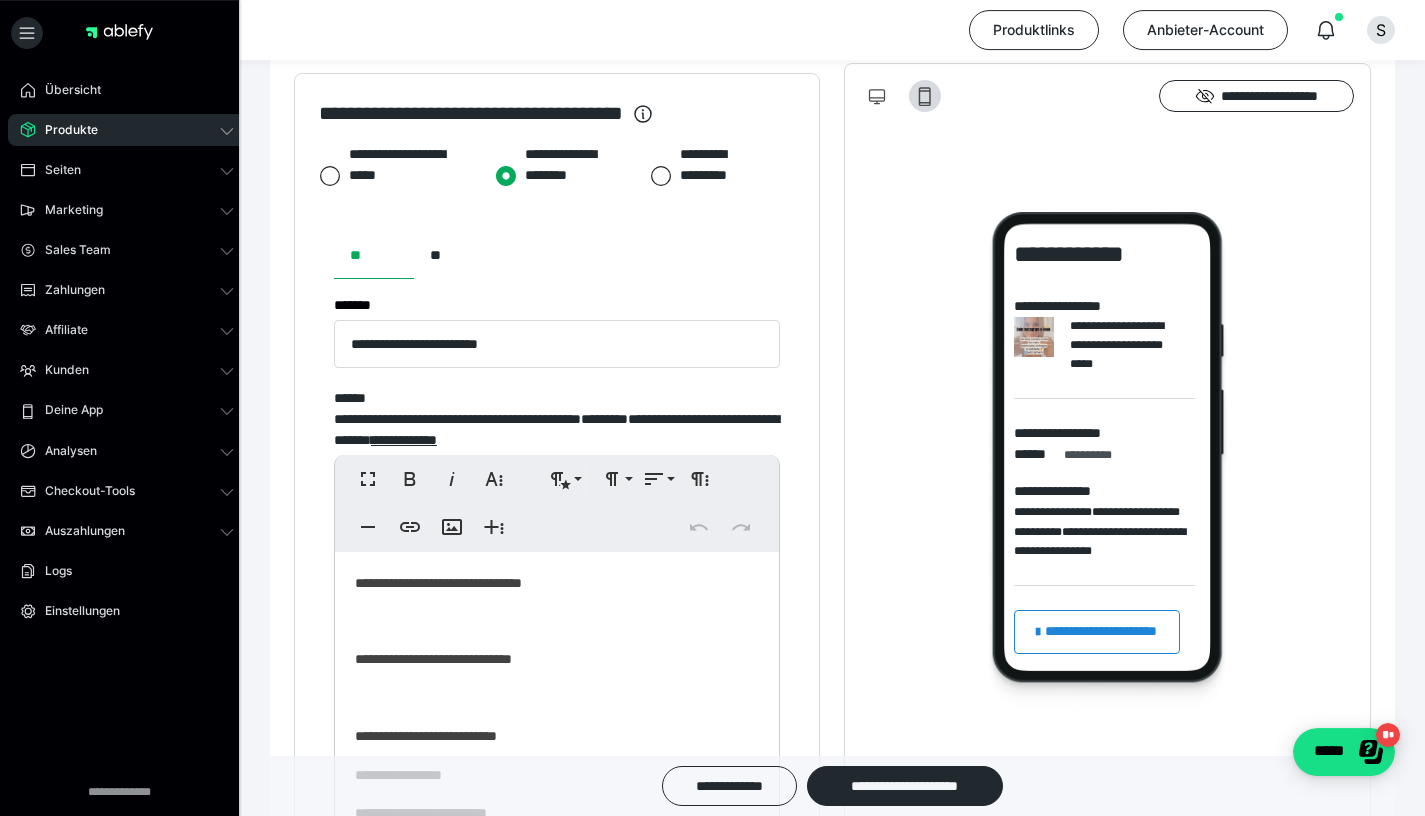 scroll, scrollTop: 1117, scrollLeft: 0, axis: vertical 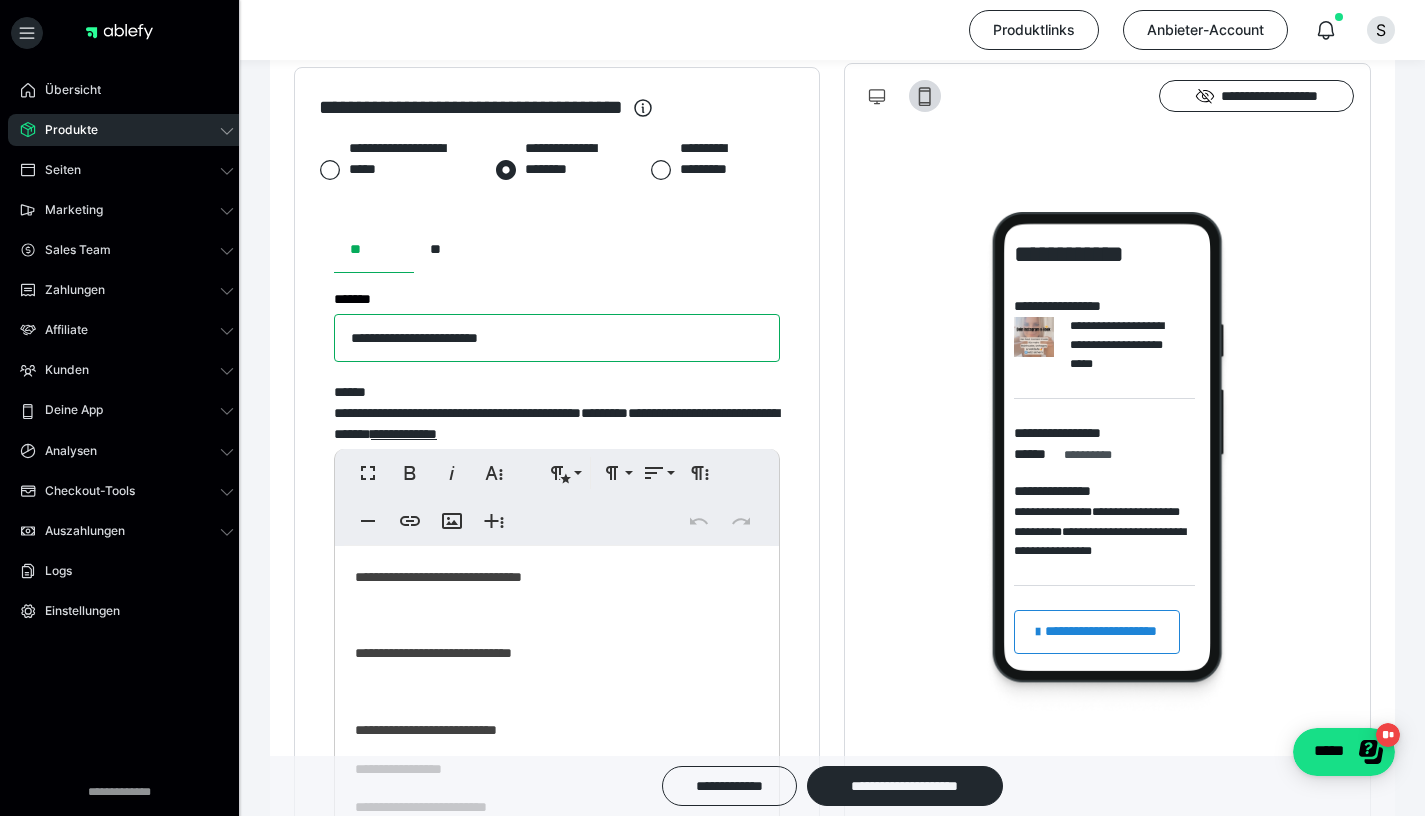 drag, startPoint x: 544, startPoint y: 356, endPoint x: 343, endPoint y: 355, distance: 201.00249 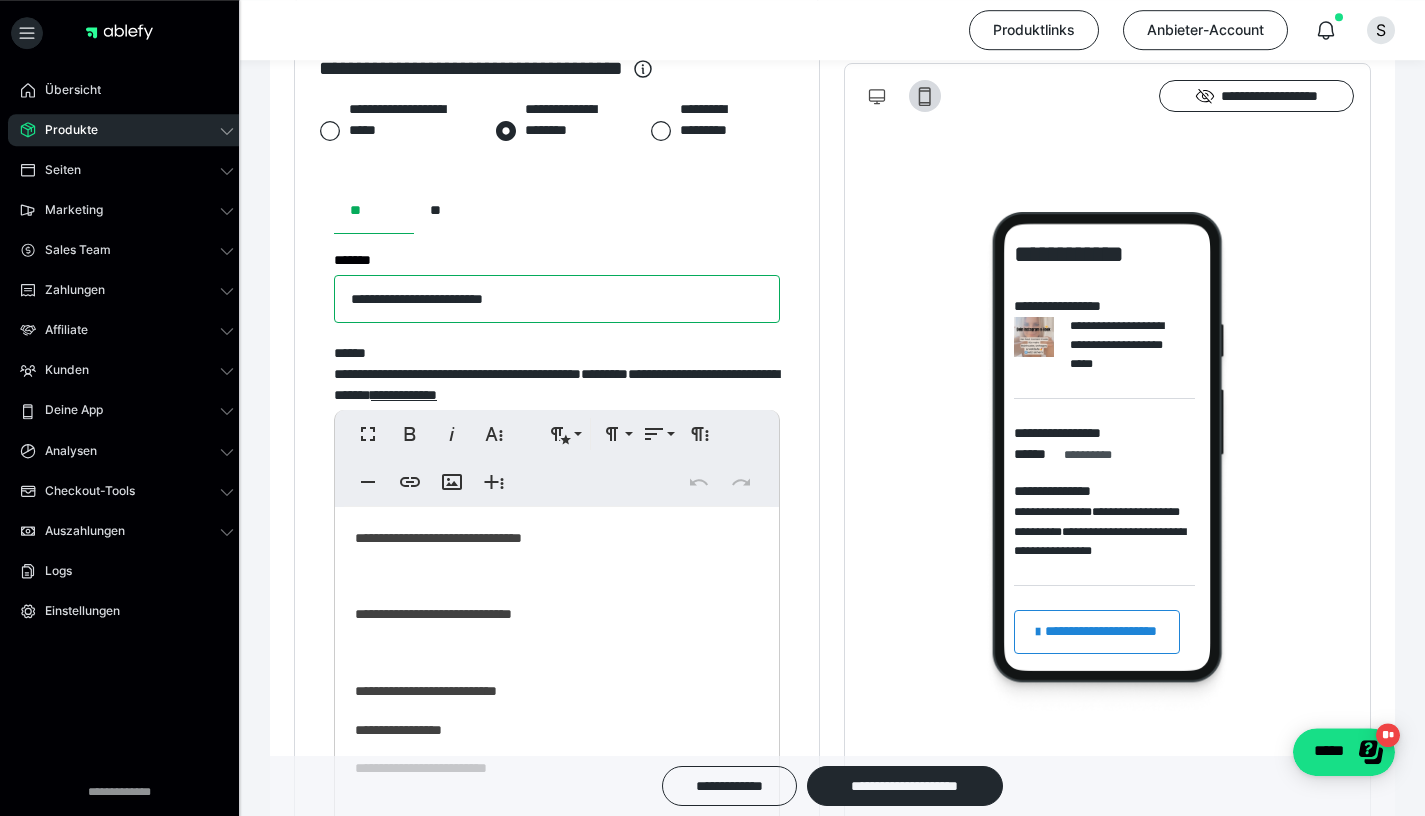 scroll, scrollTop: 1181, scrollLeft: 0, axis: vertical 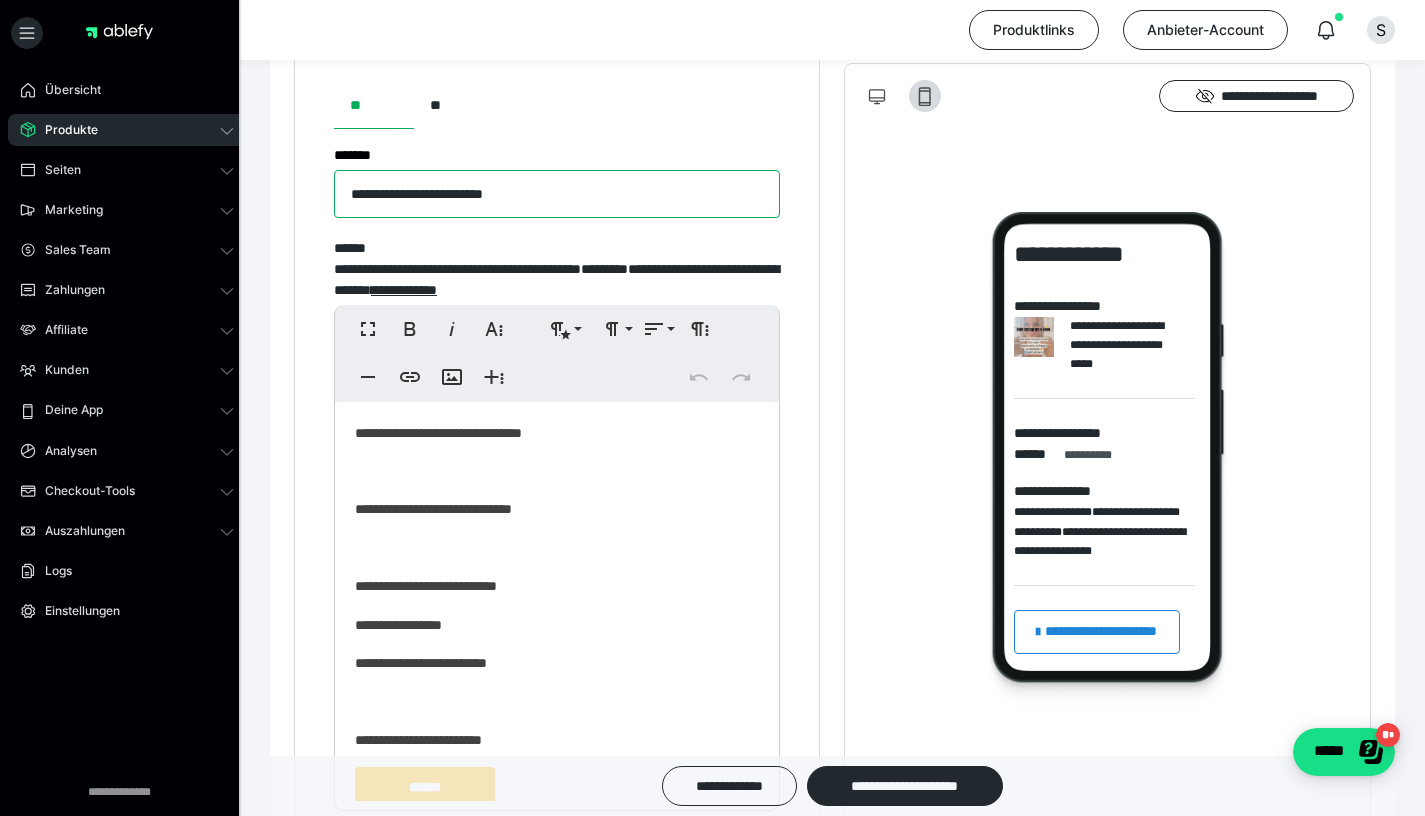 type on "**********" 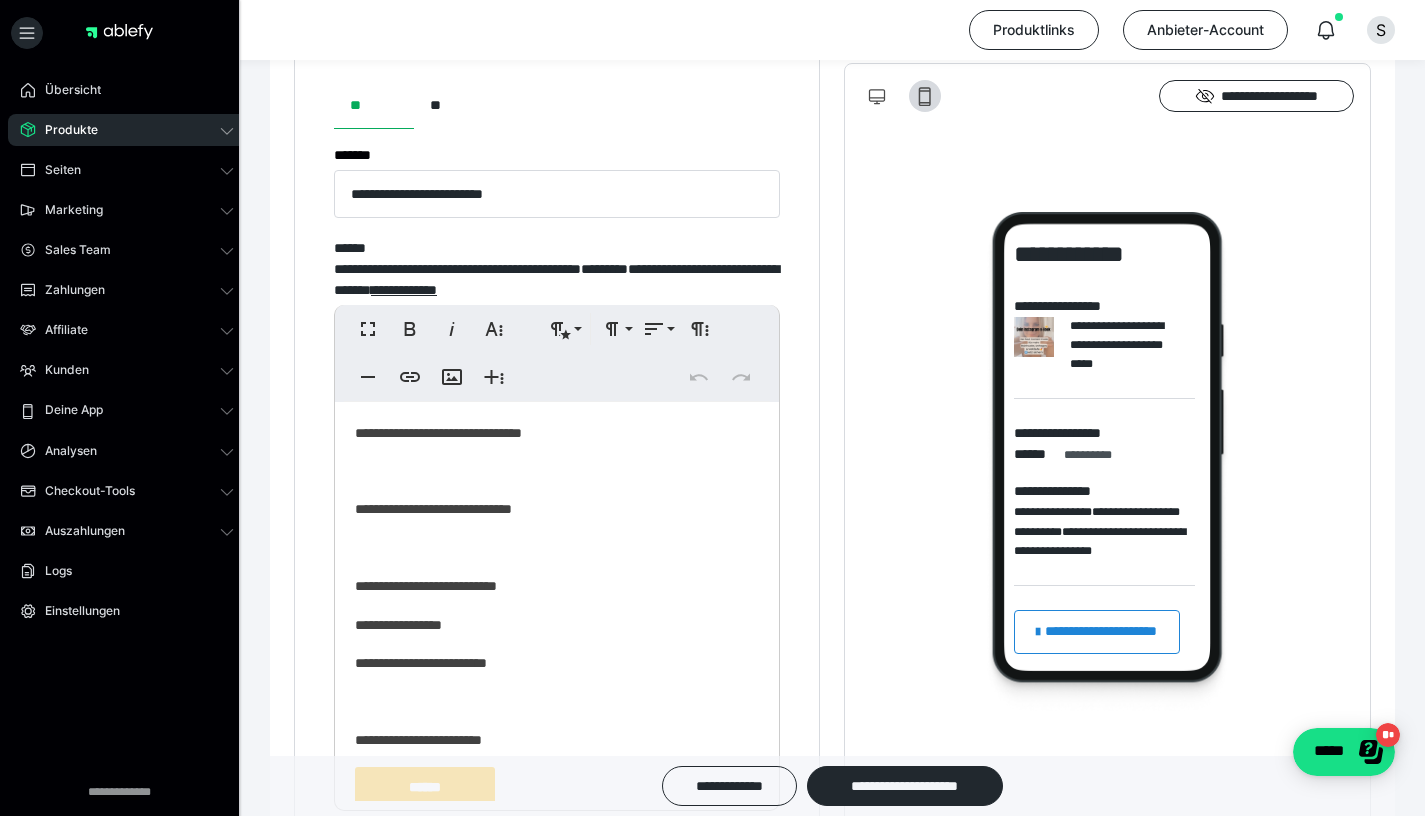 click on "**********" at bounding box center [549, 433] 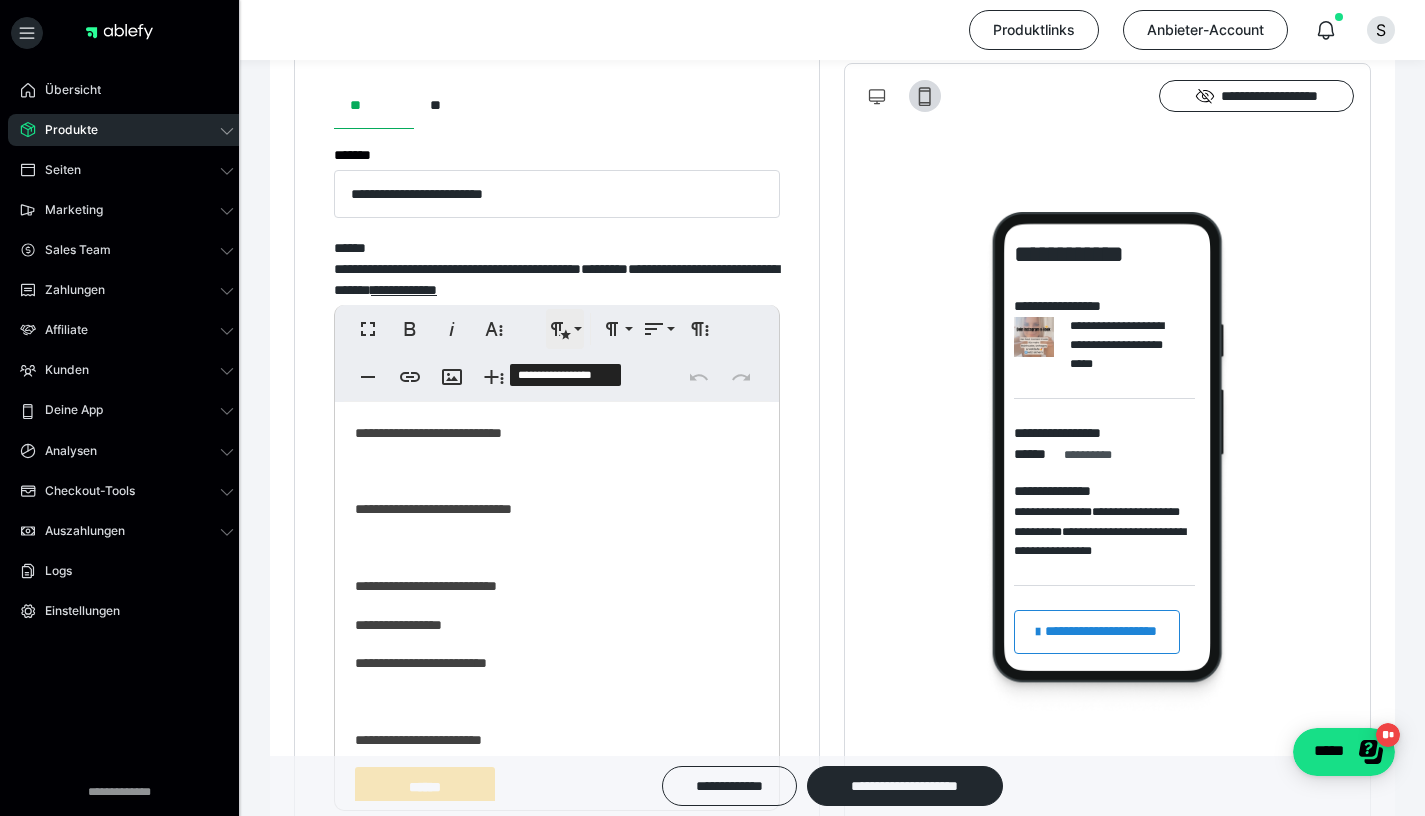 type 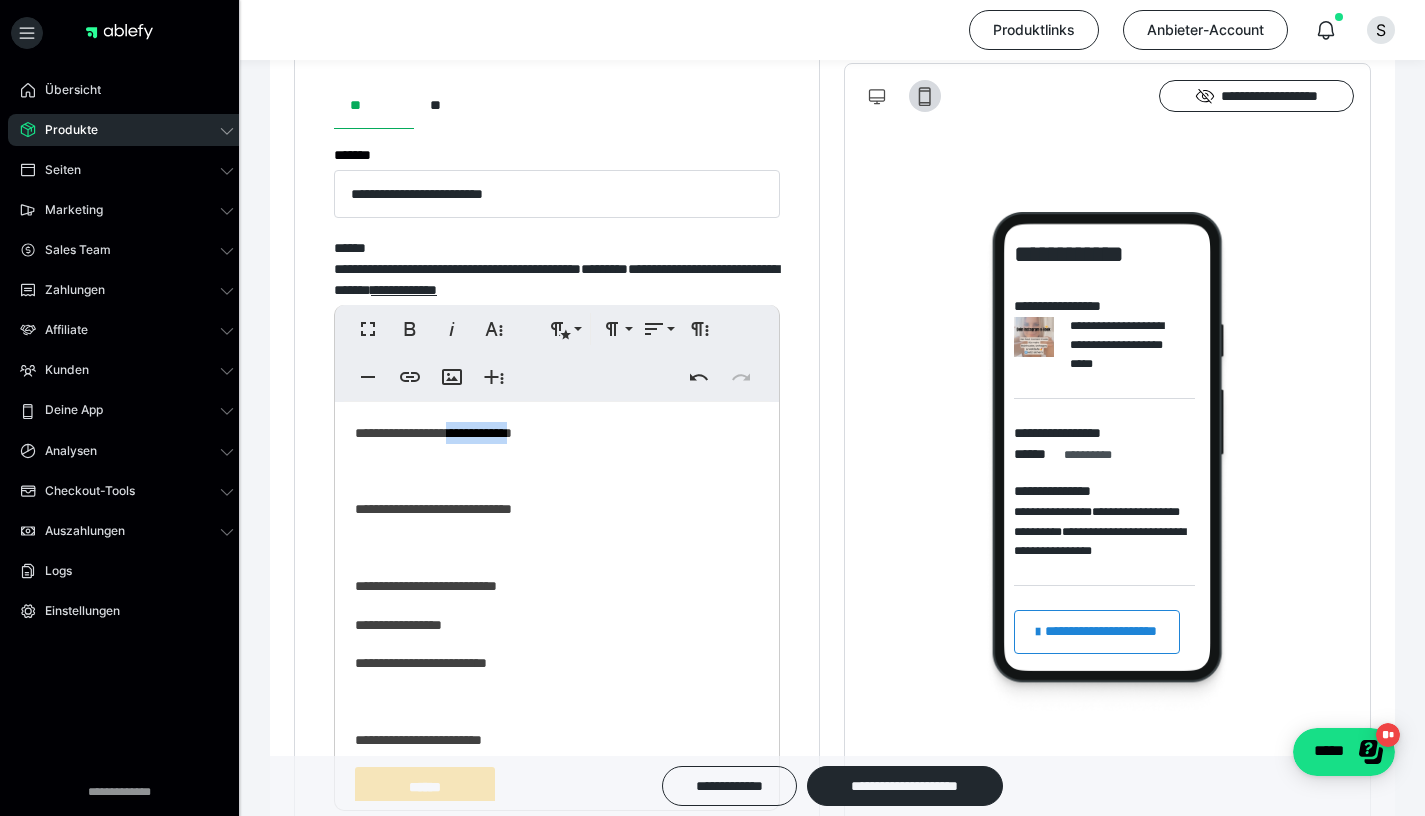 drag, startPoint x: 477, startPoint y: 449, endPoint x: 561, endPoint y: 450, distance: 84.00595 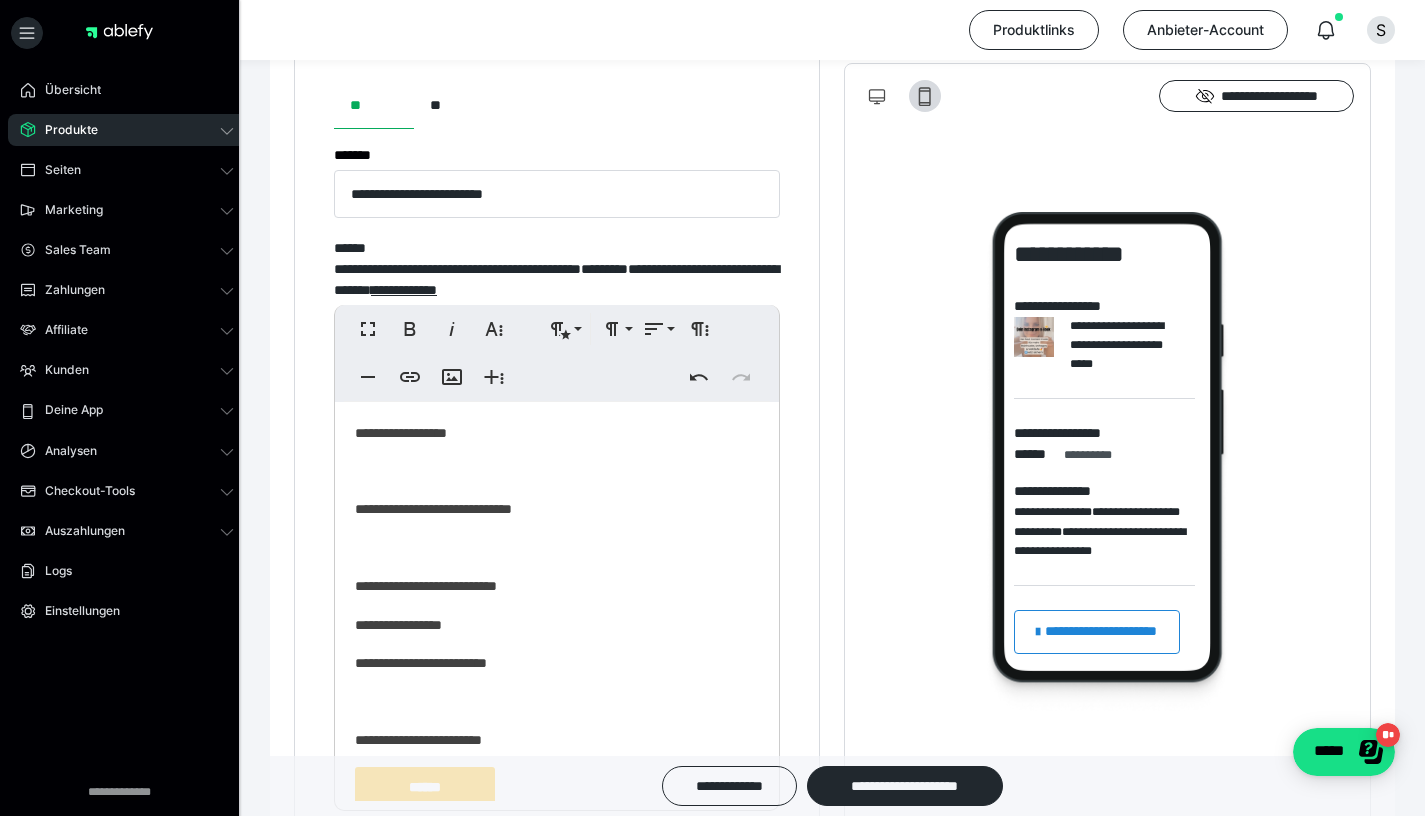 click on "**********" at bounding box center [549, 509] 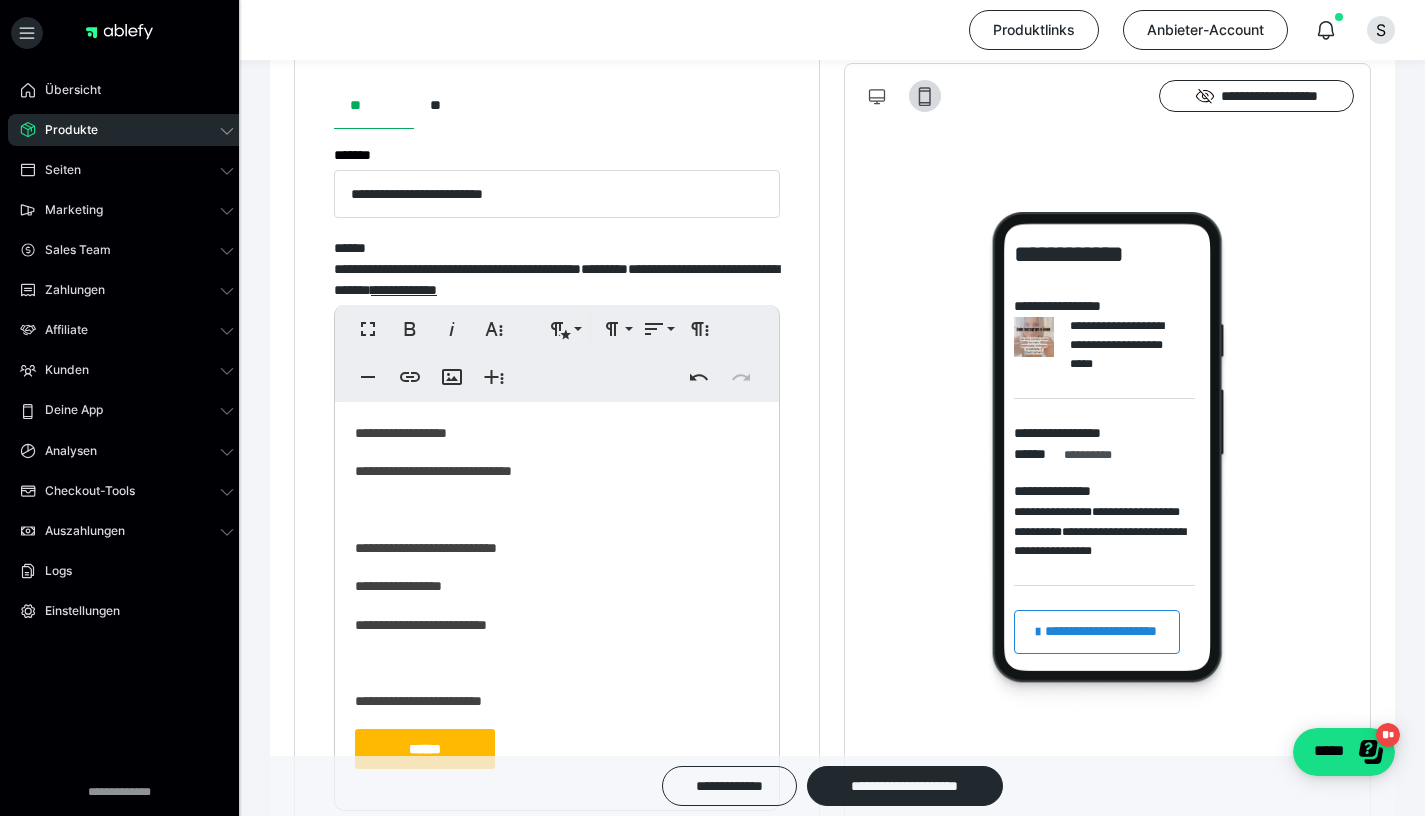 click on "**********" at bounding box center [549, 471] 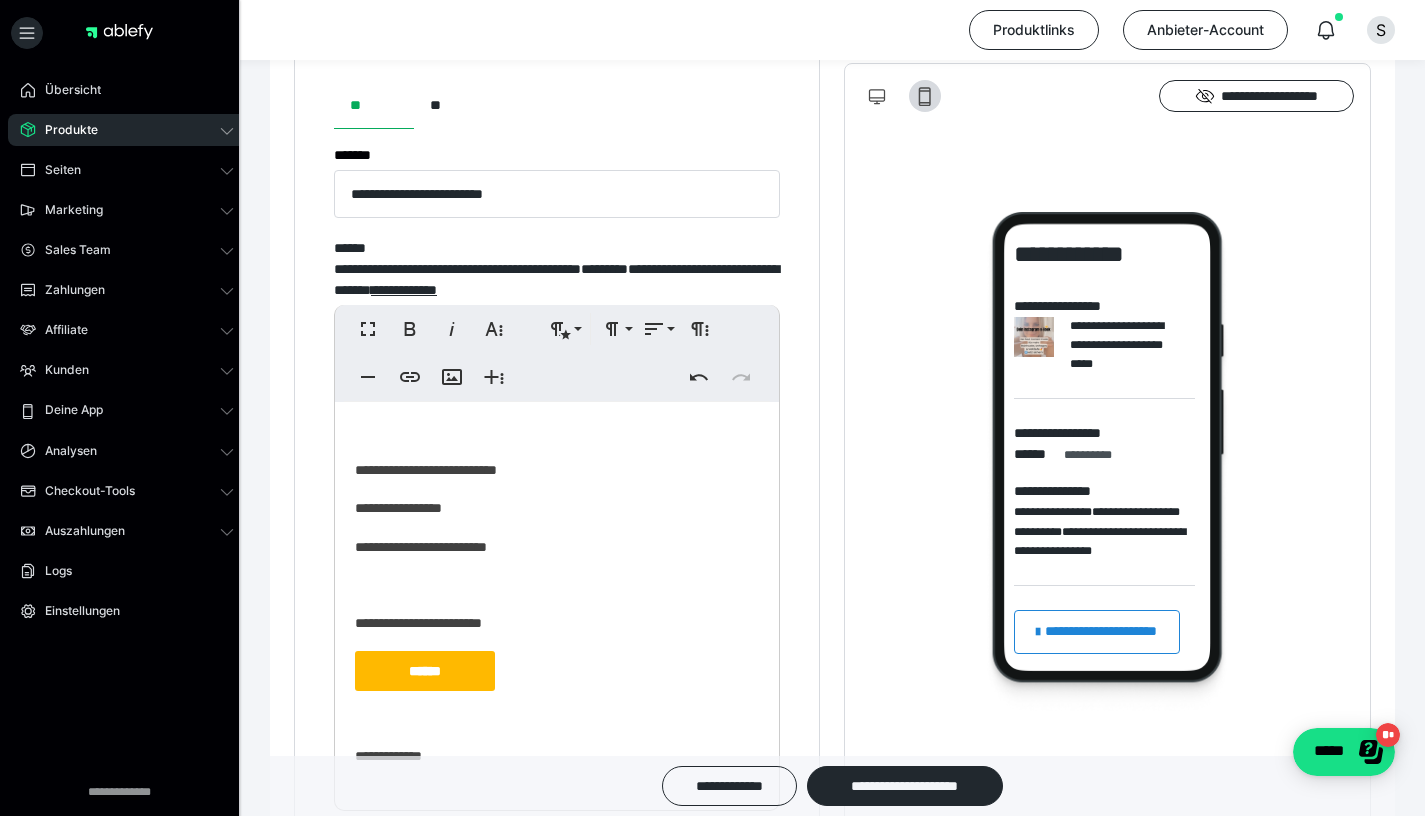 scroll, scrollTop: 81, scrollLeft: 0, axis: vertical 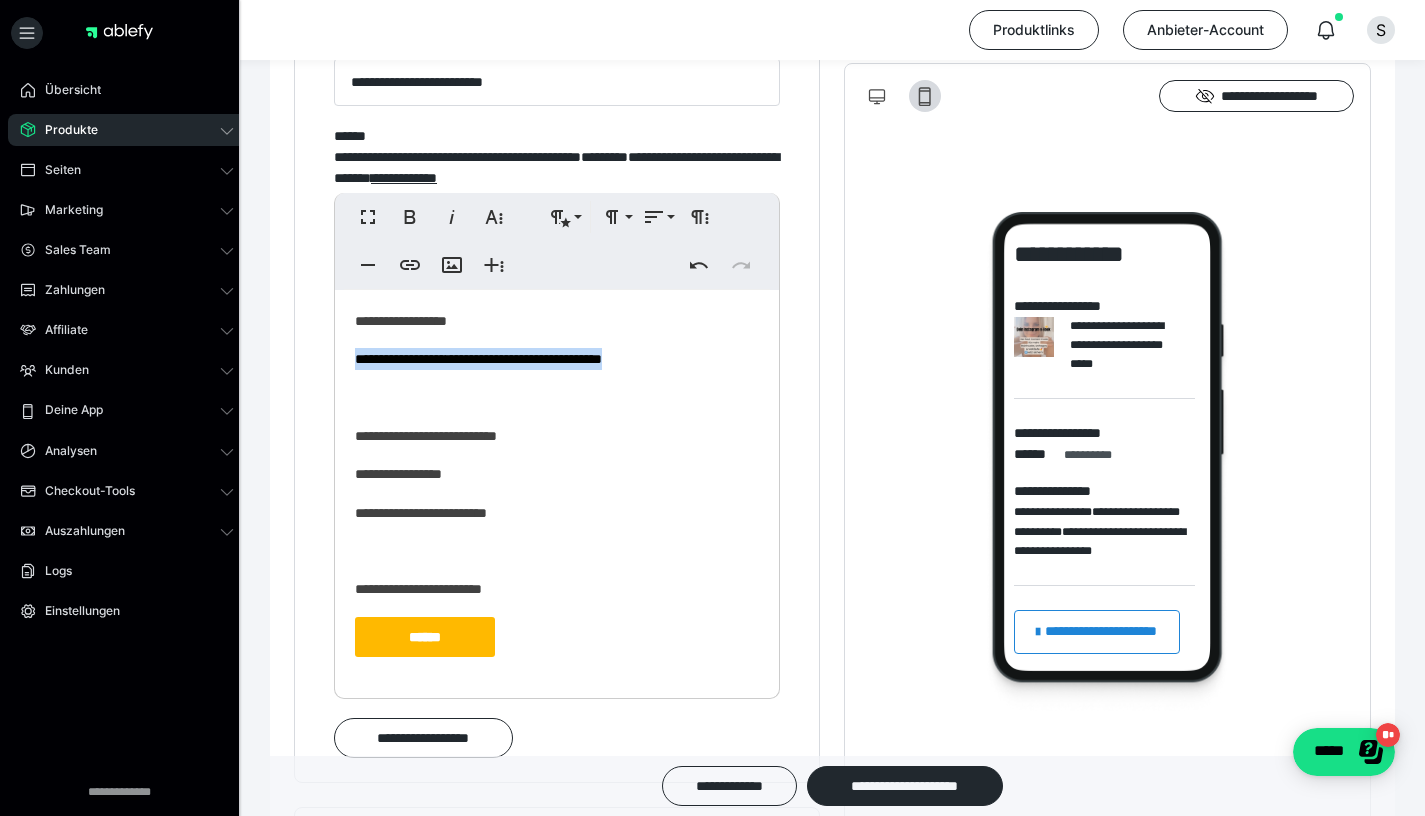 drag, startPoint x: 665, startPoint y: 375, endPoint x: 350, endPoint y: 373, distance: 315.00635 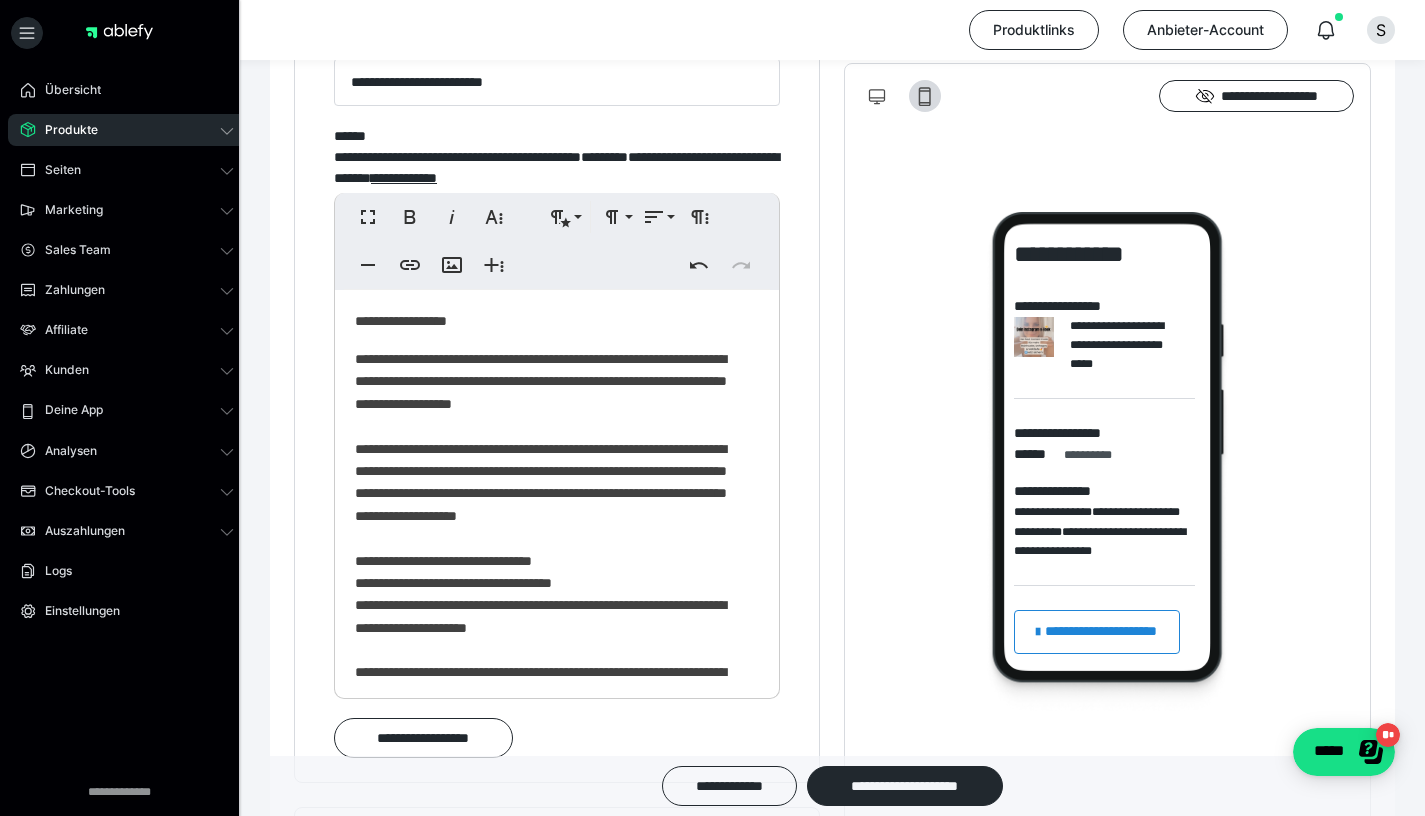 scroll, scrollTop: 216, scrollLeft: 0, axis: vertical 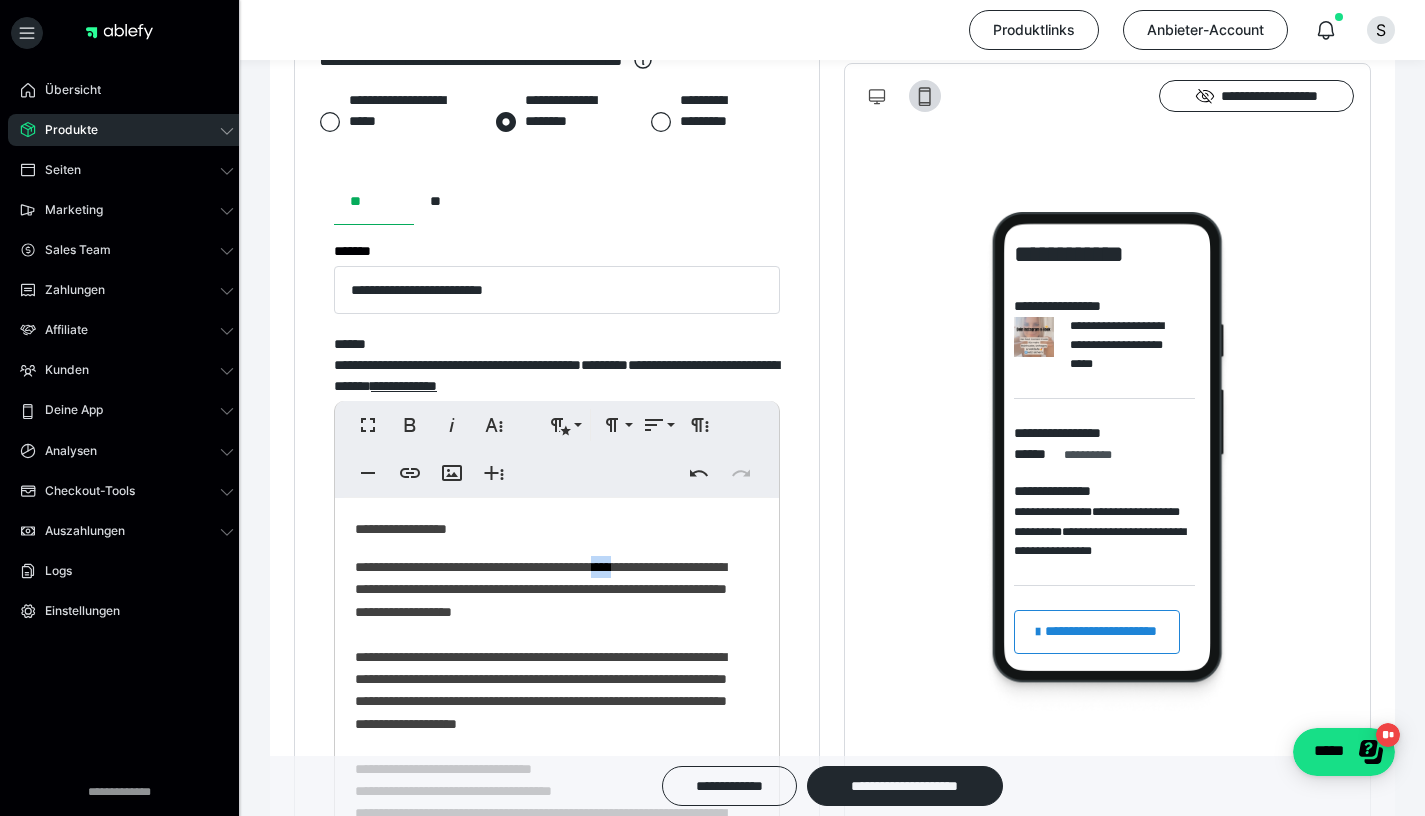 drag, startPoint x: 656, startPoint y: 579, endPoint x: 678, endPoint y: 579, distance: 22 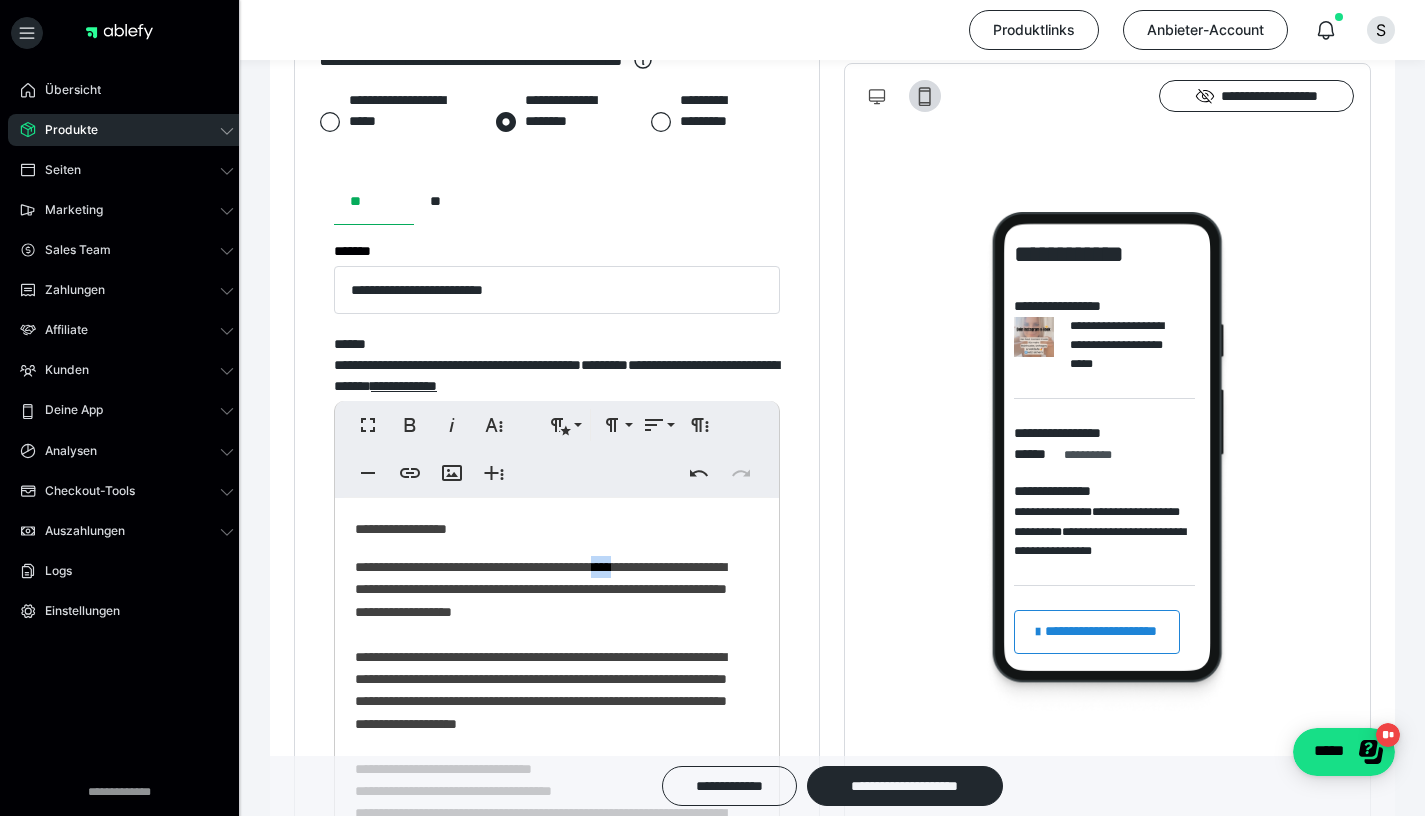 copy on "****" 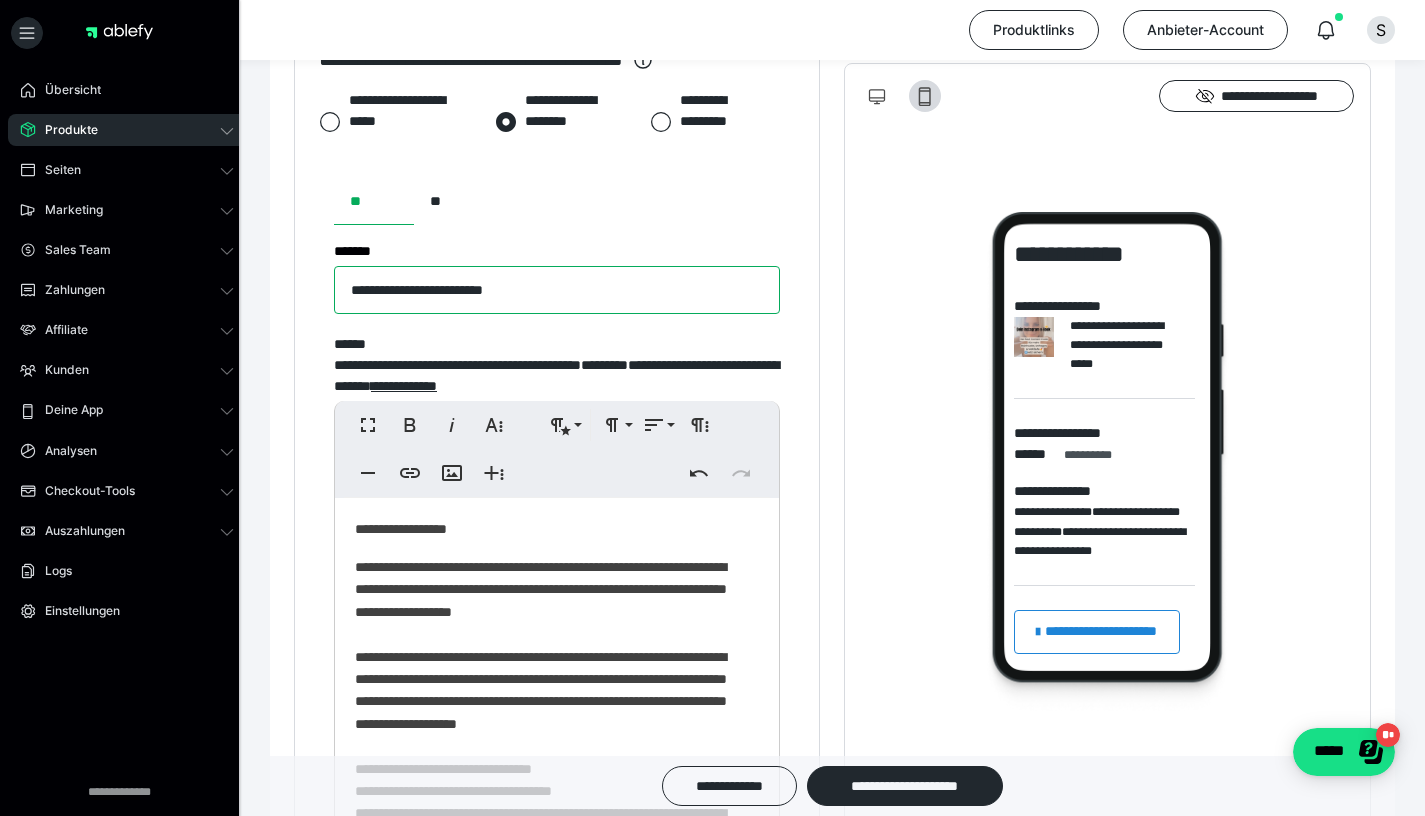 click on "**********" at bounding box center [557, 290] 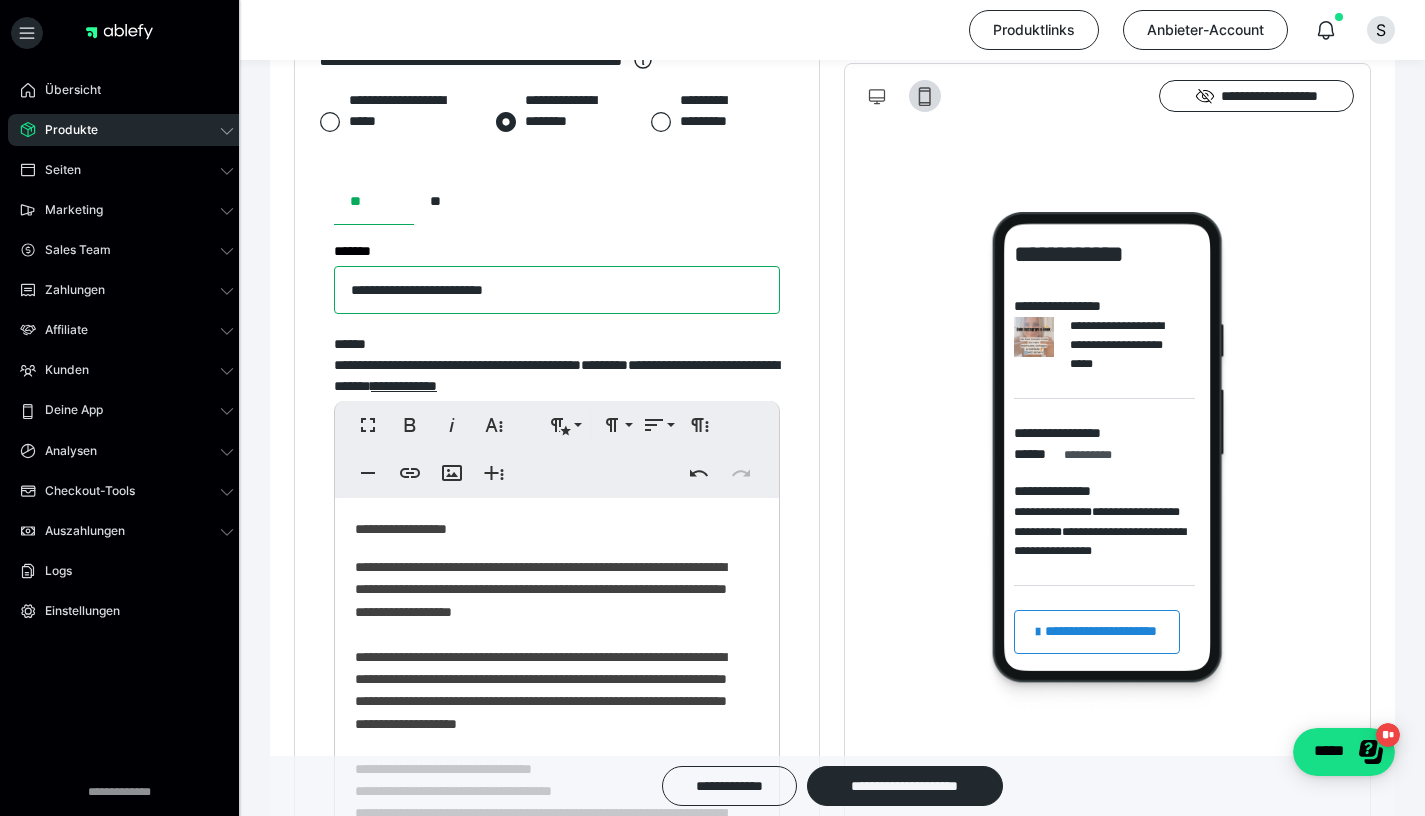 paste on "****" 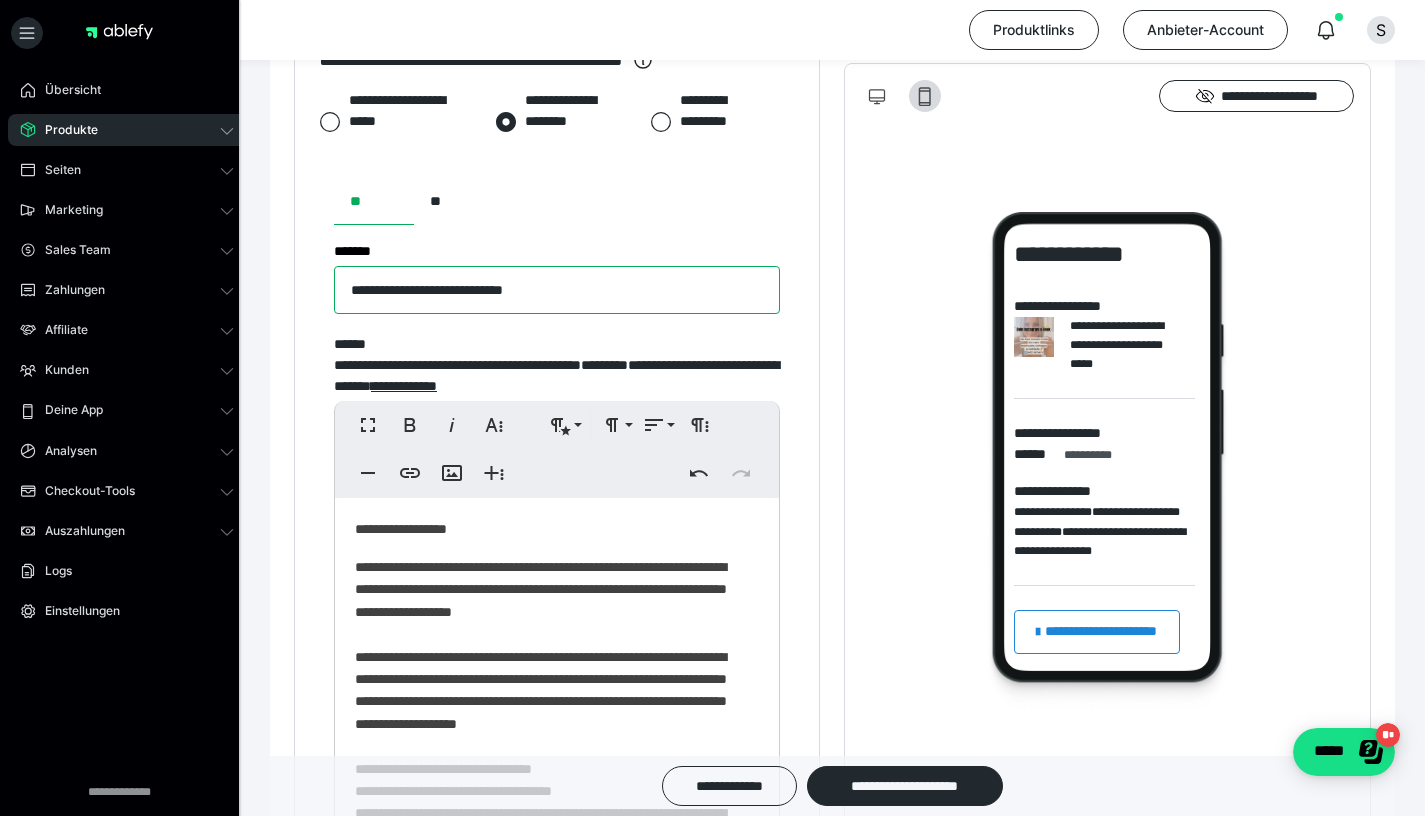 click on "**********" at bounding box center (557, 290) 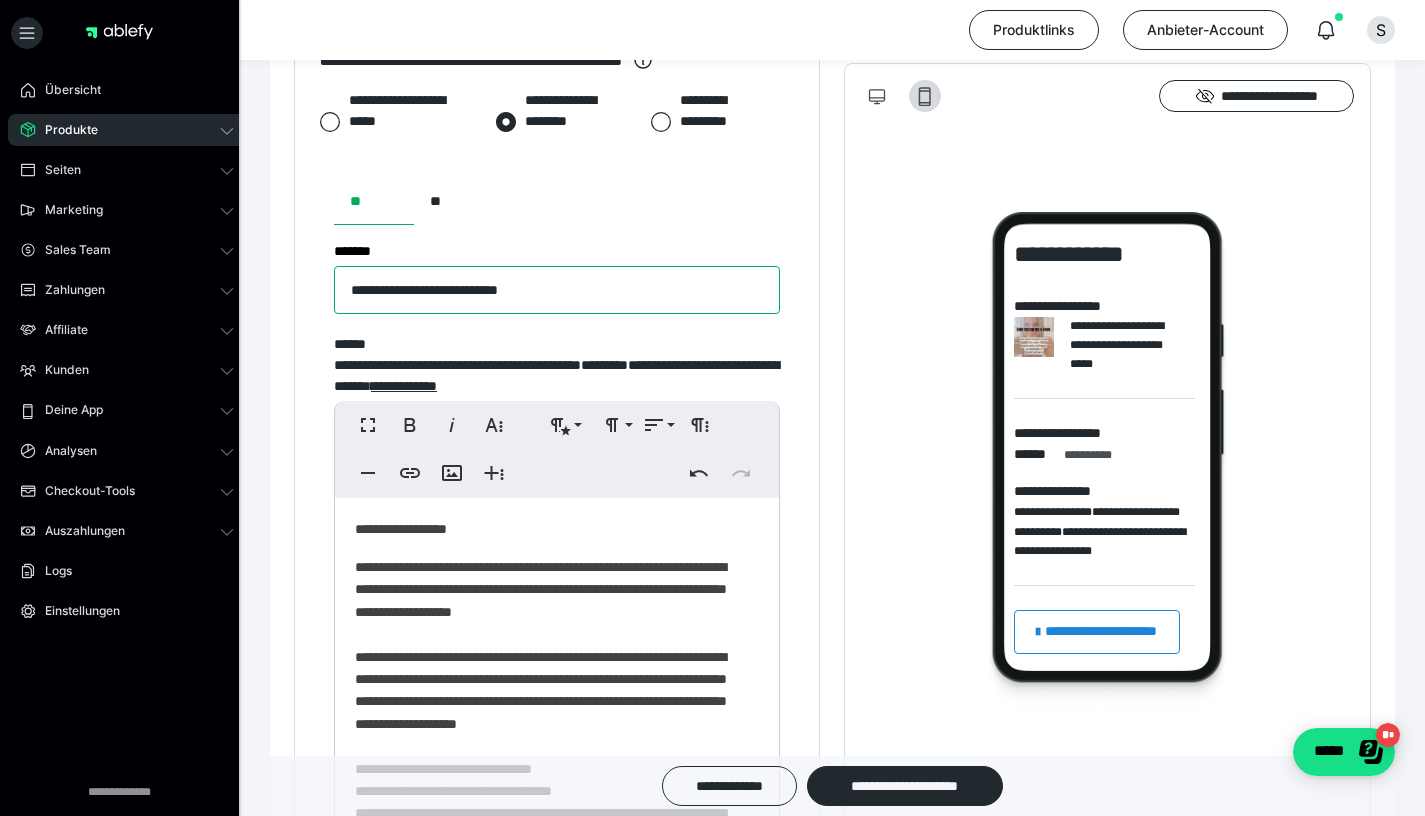 click on "**********" at bounding box center (557, 290) 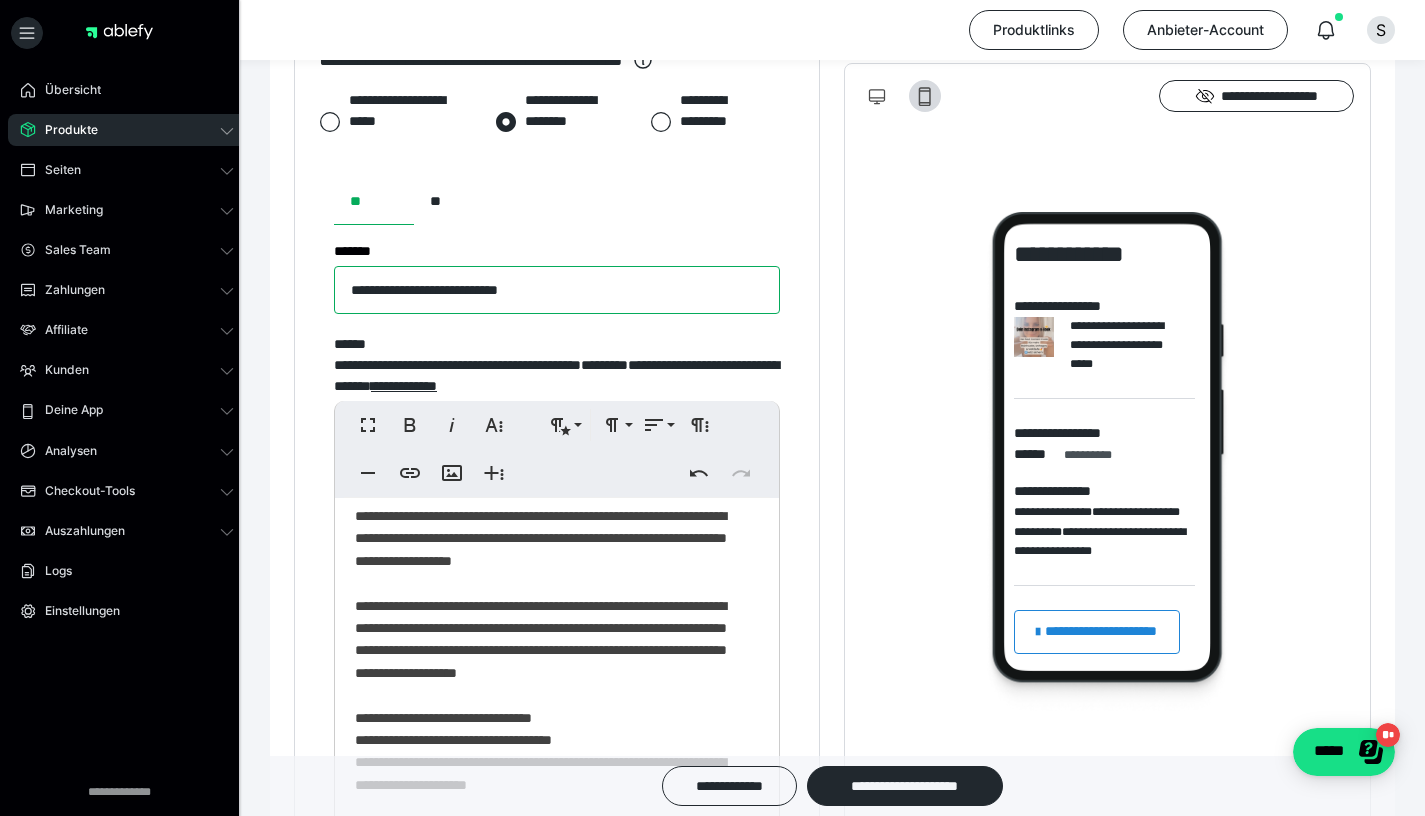scroll, scrollTop: 70, scrollLeft: 0, axis: vertical 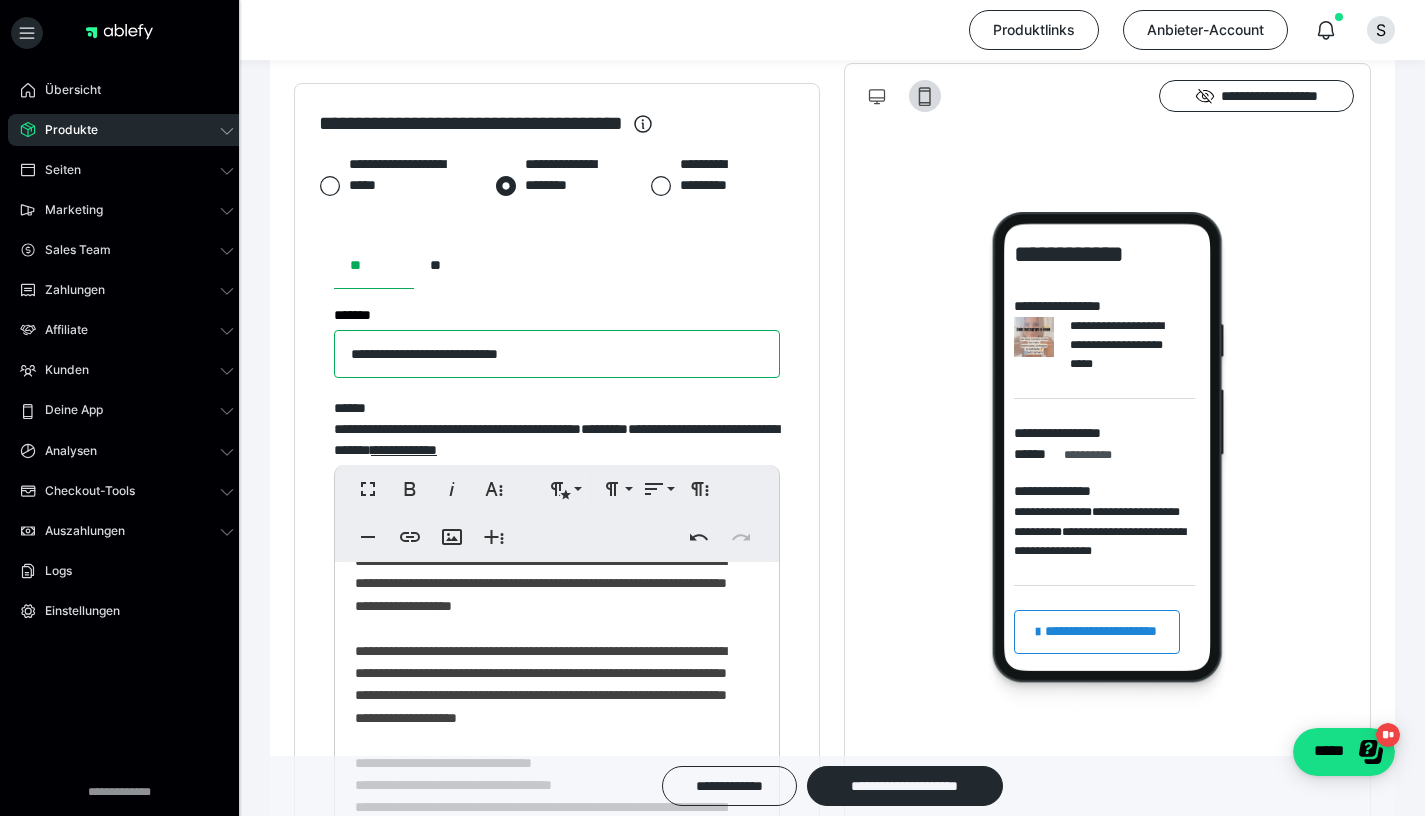 click on "**********" at bounding box center (557, 354) 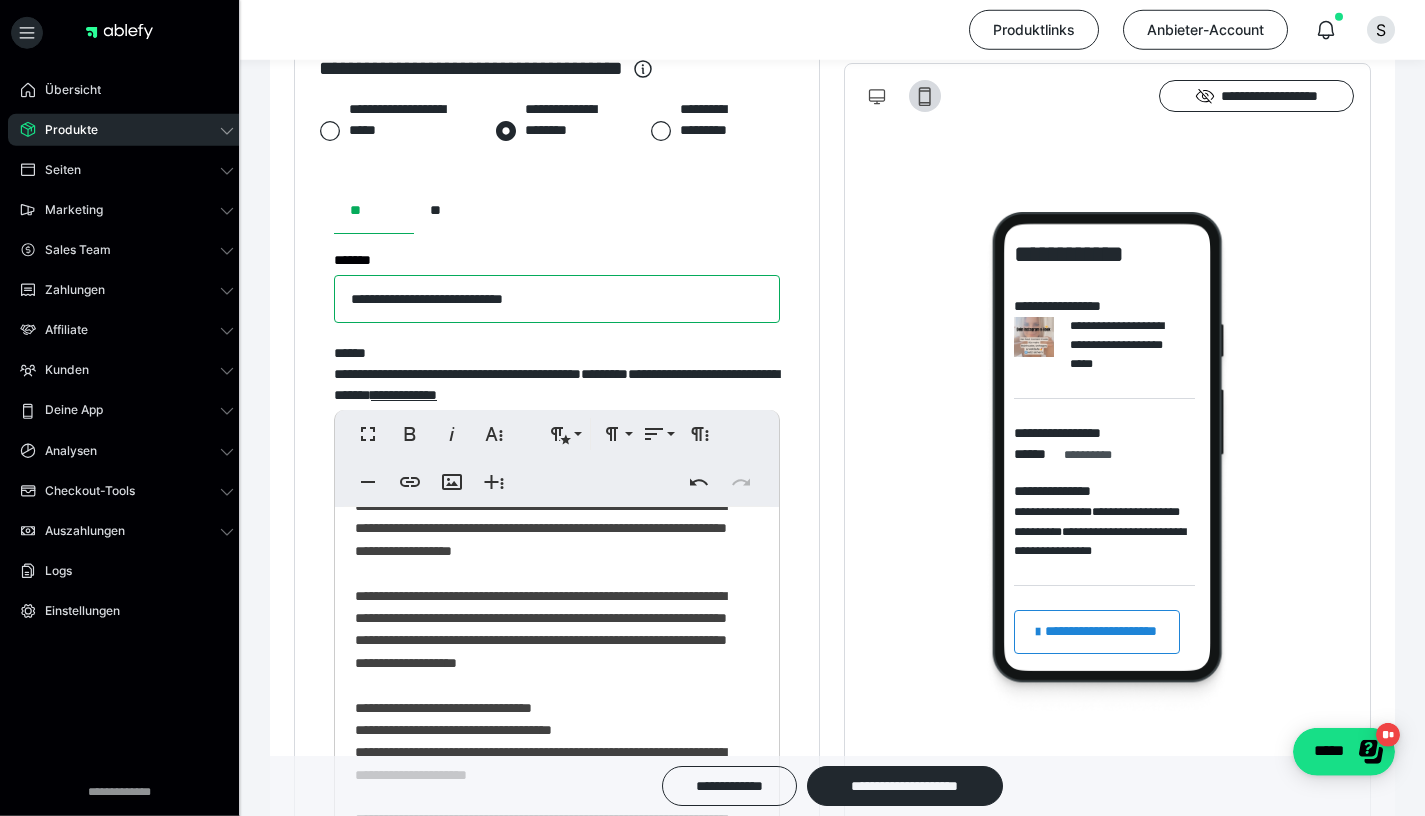 scroll, scrollTop: 1165, scrollLeft: 0, axis: vertical 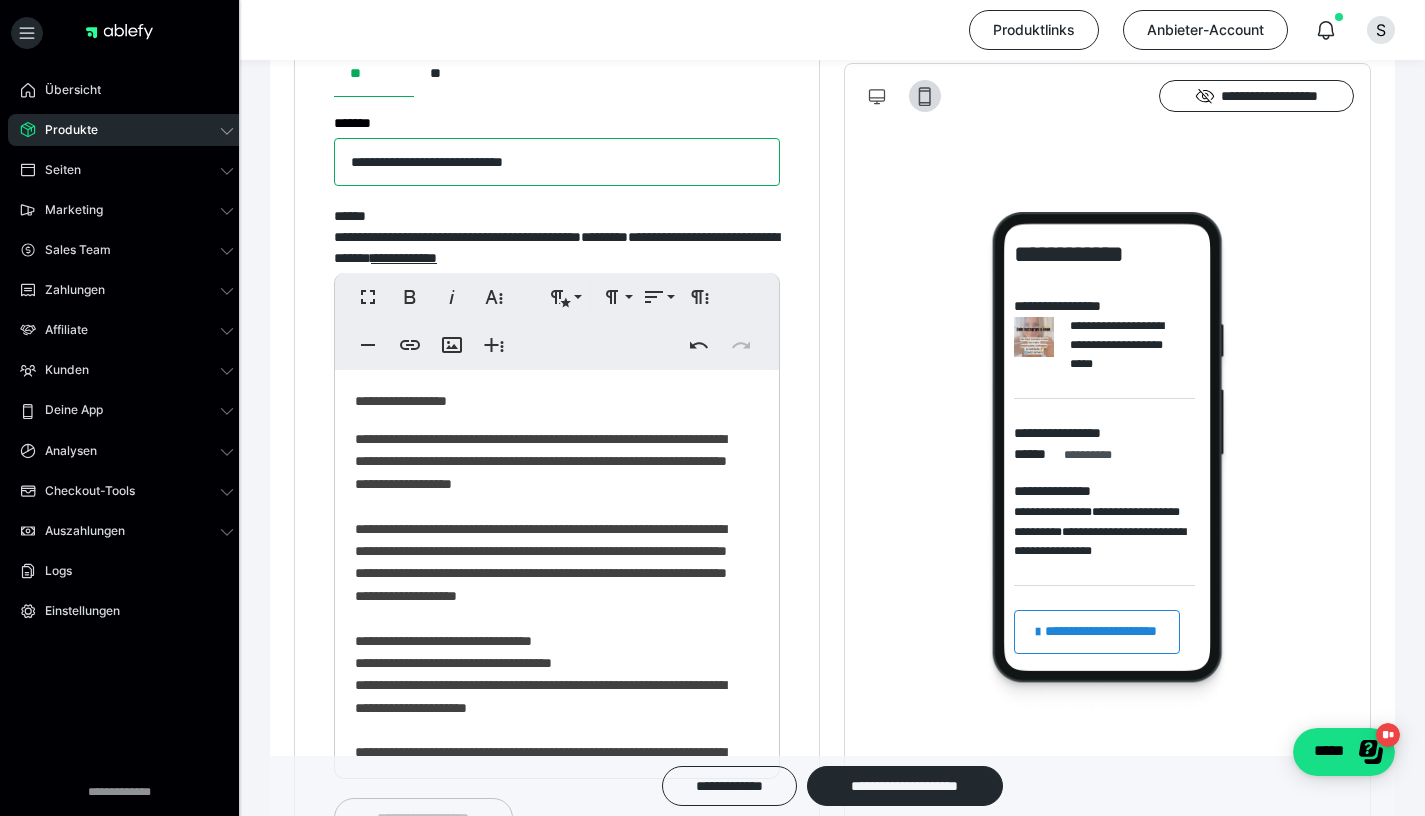type on "**********" 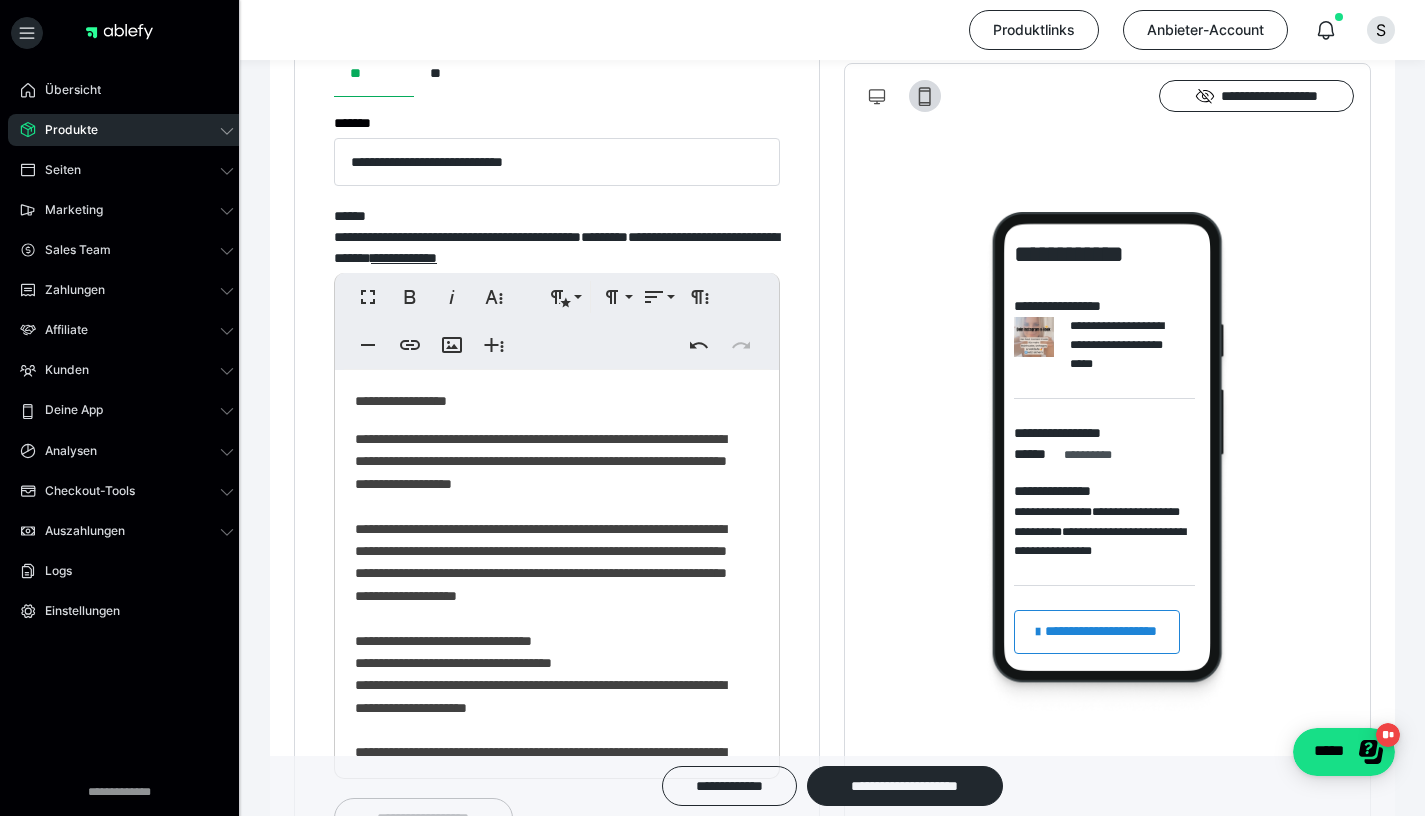 click on "**********" at bounding box center [549, 708] 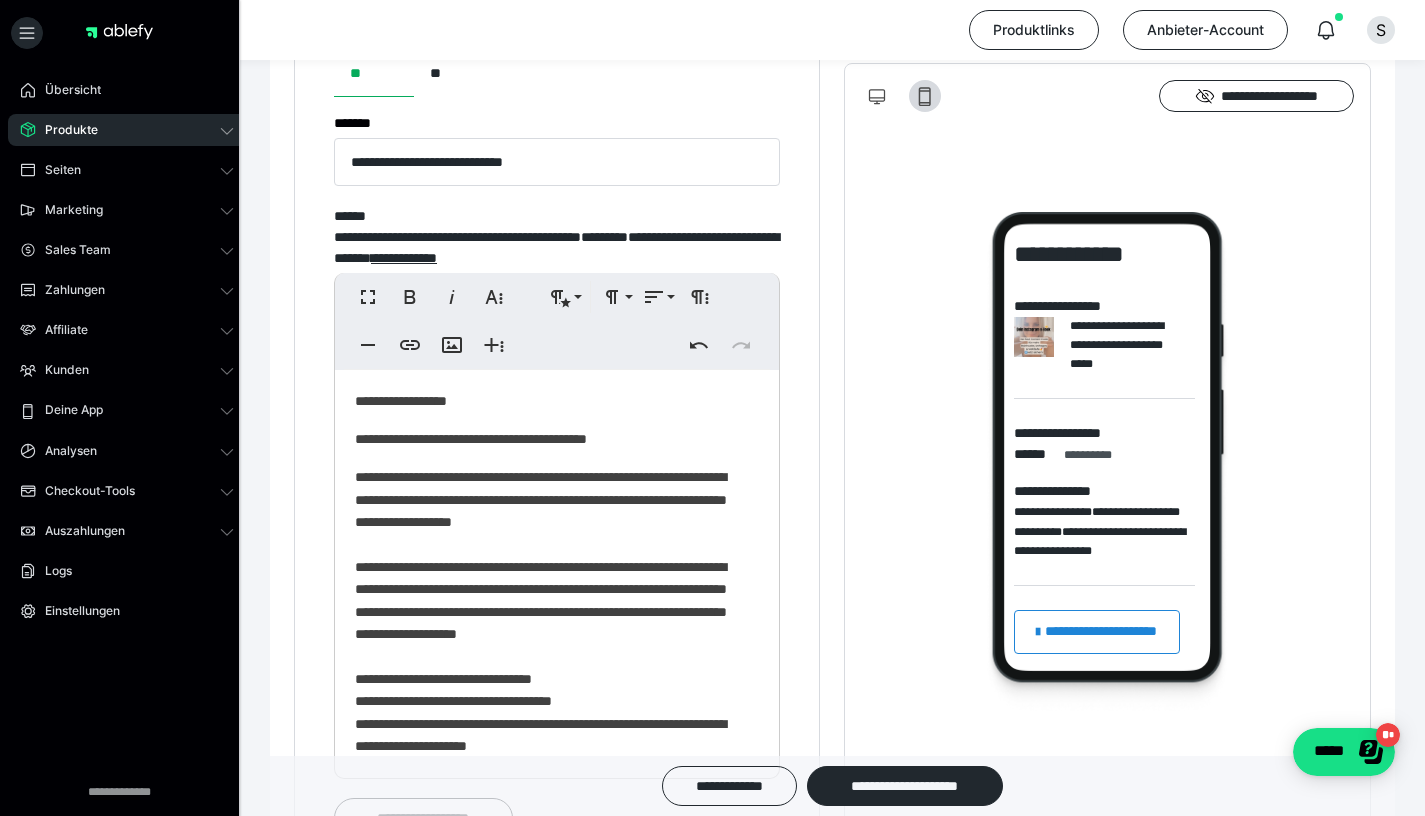 drag, startPoint x: 372, startPoint y: 491, endPoint x: 385, endPoint y: 480, distance: 17.029387 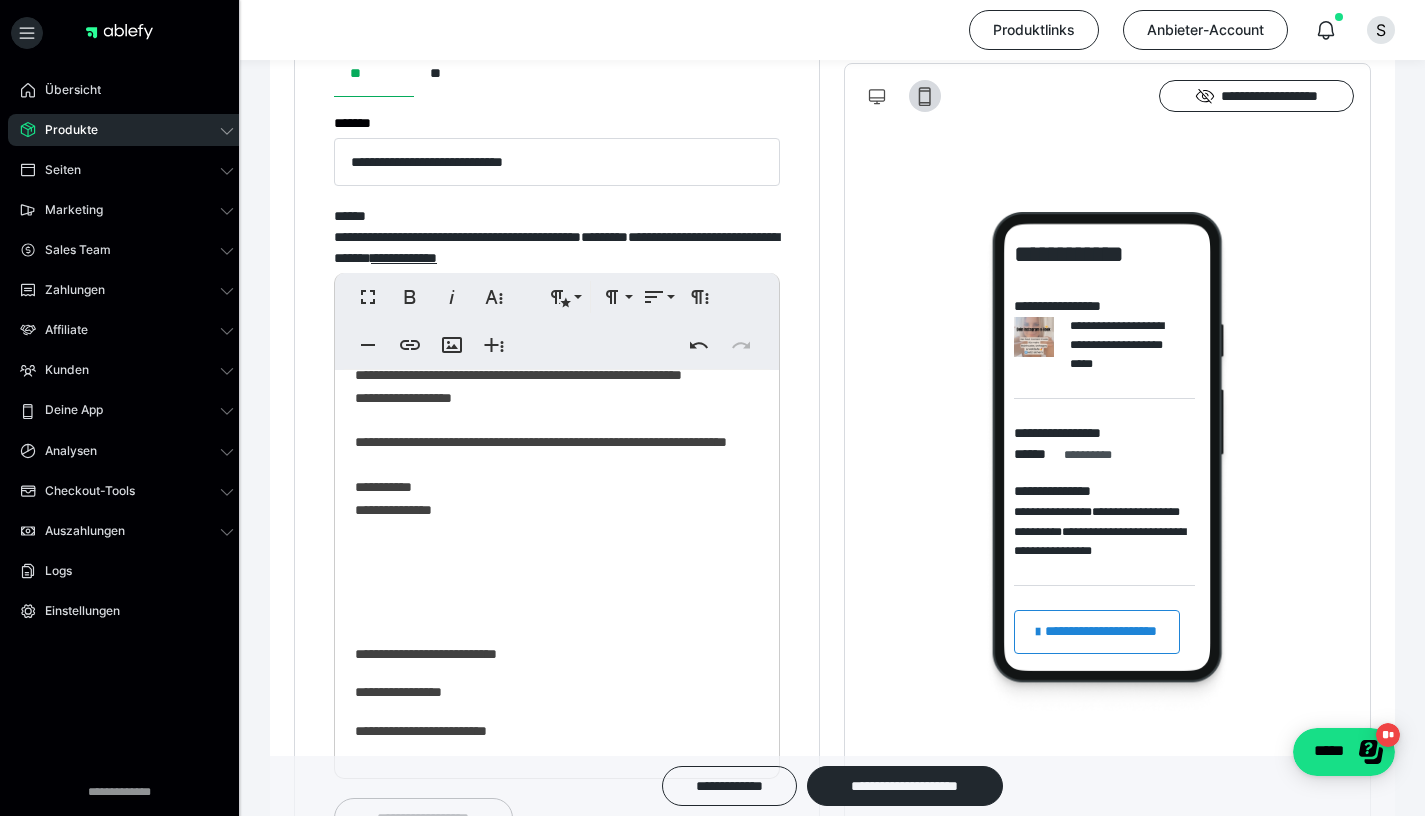 scroll, scrollTop: 630, scrollLeft: 0, axis: vertical 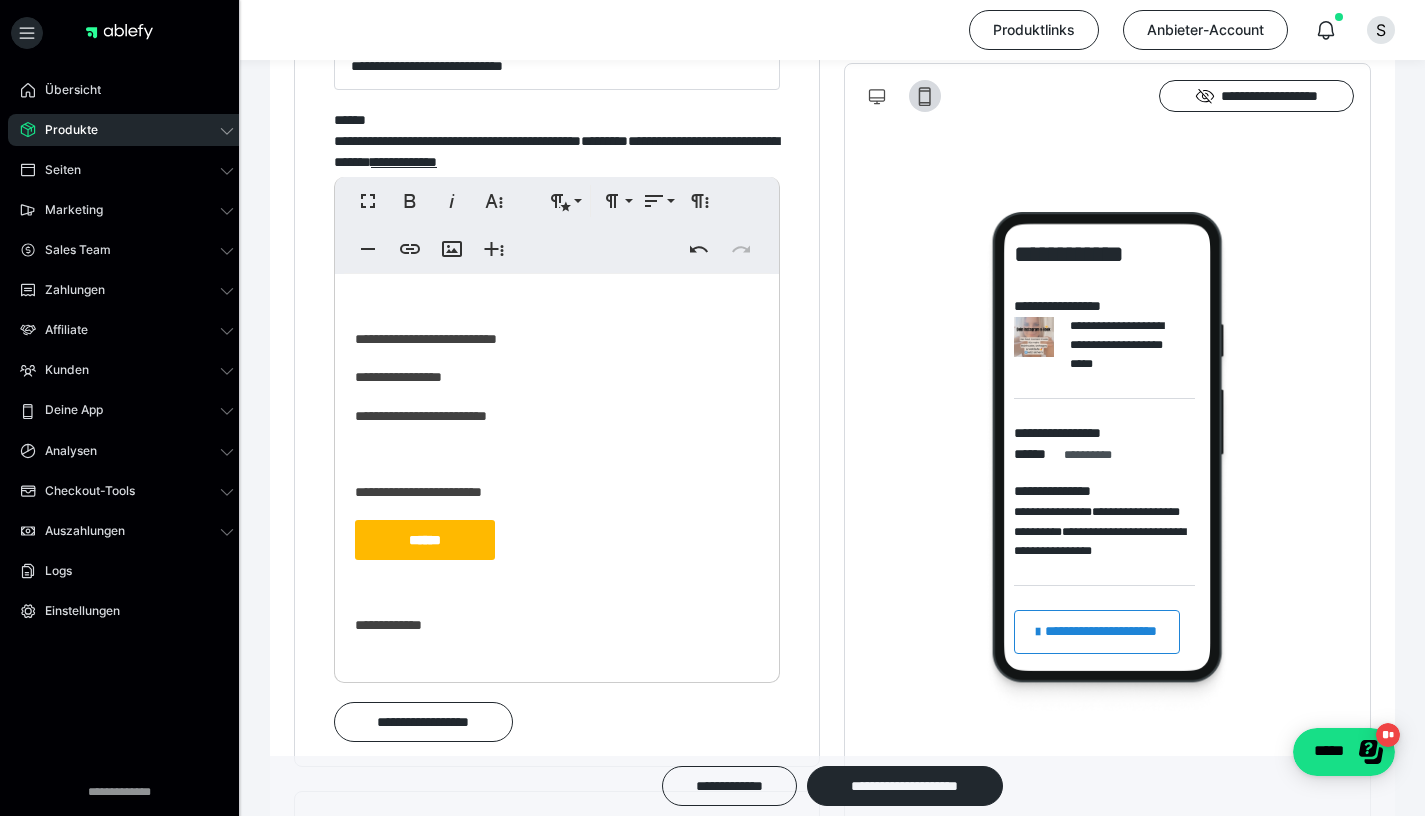 click on "******" at bounding box center (425, 540) 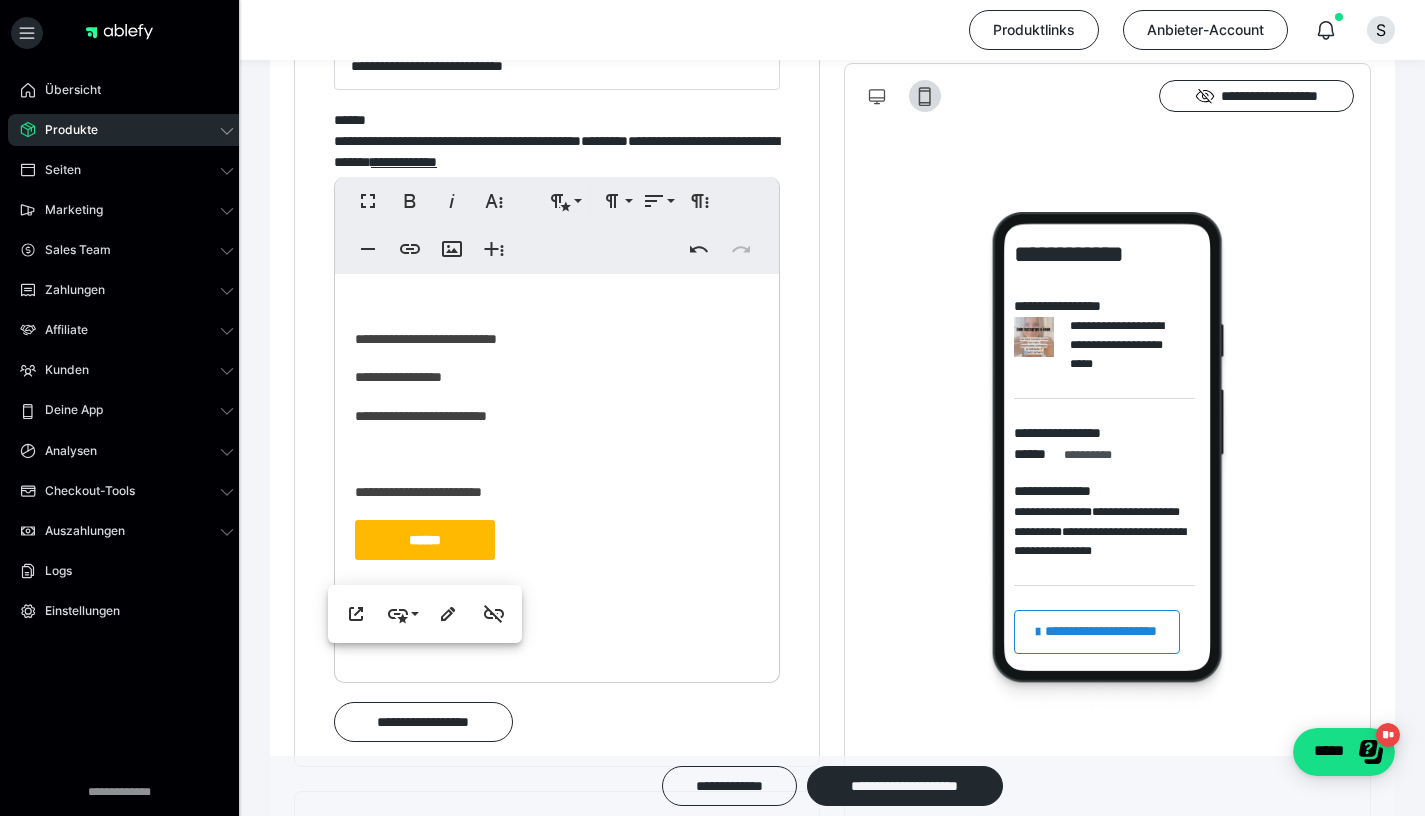 click on "**********" at bounding box center [557, 145] 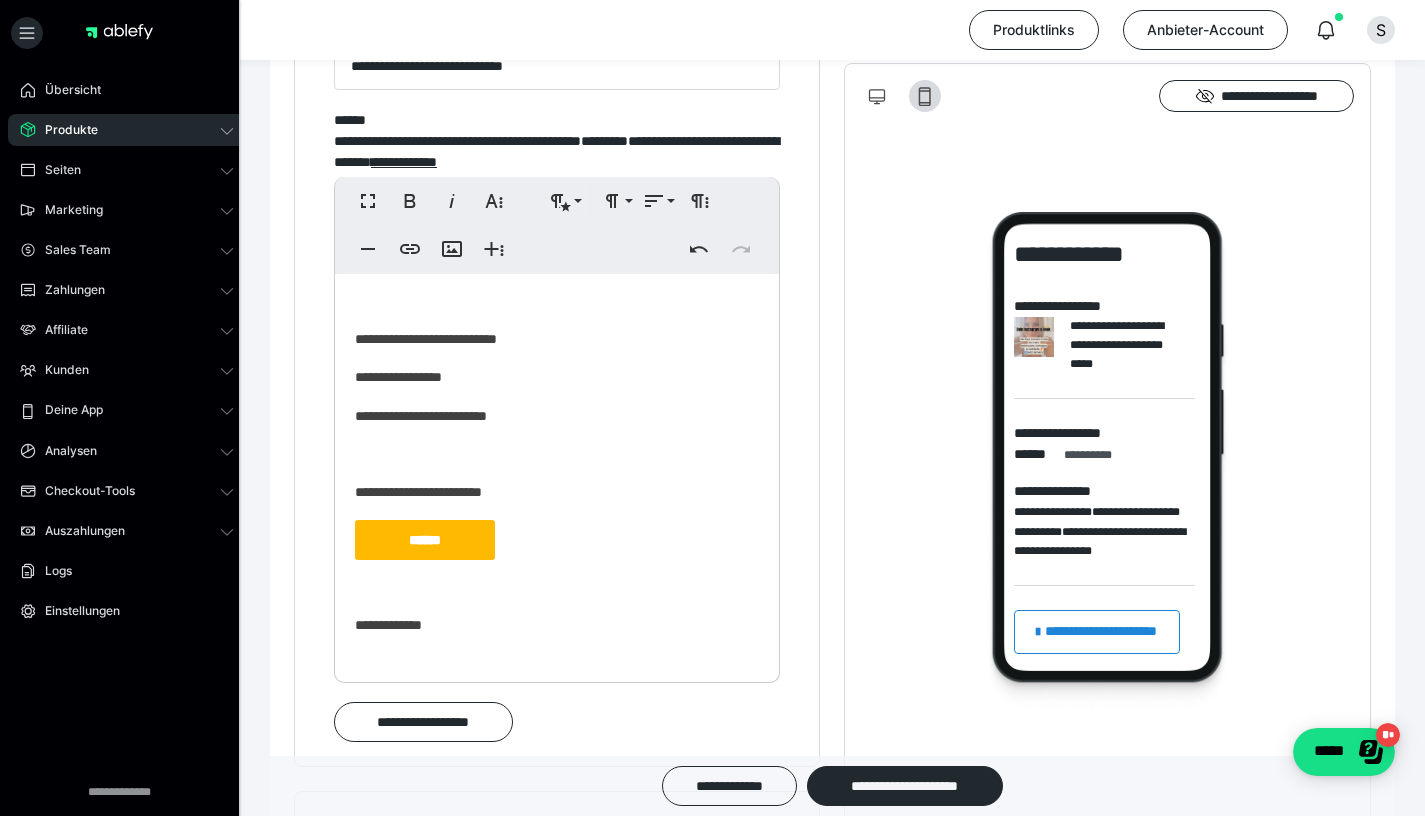 scroll, scrollTop: 640, scrollLeft: 0, axis: vertical 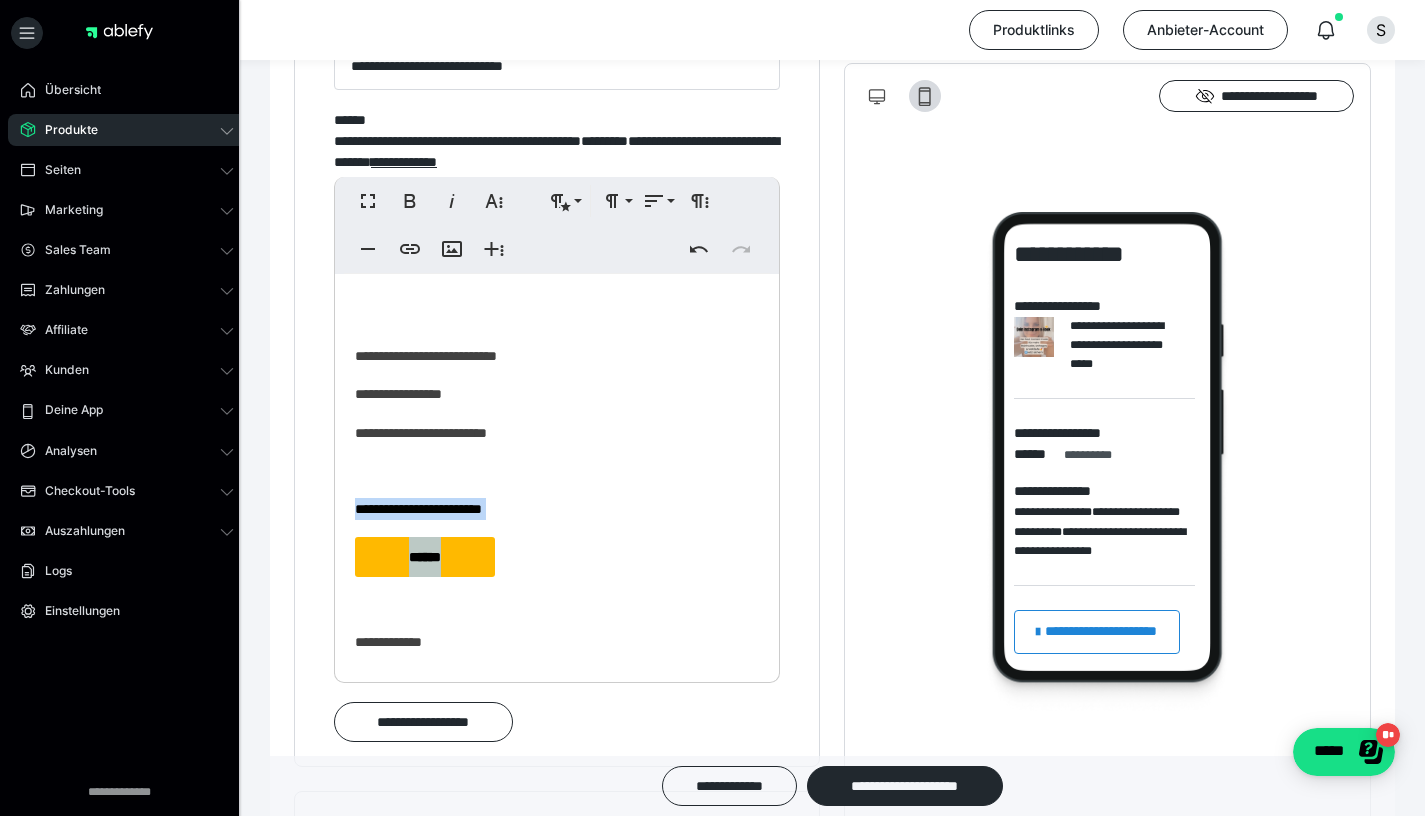 drag, startPoint x: 356, startPoint y: 523, endPoint x: 513, endPoint y: 584, distance: 168.43396 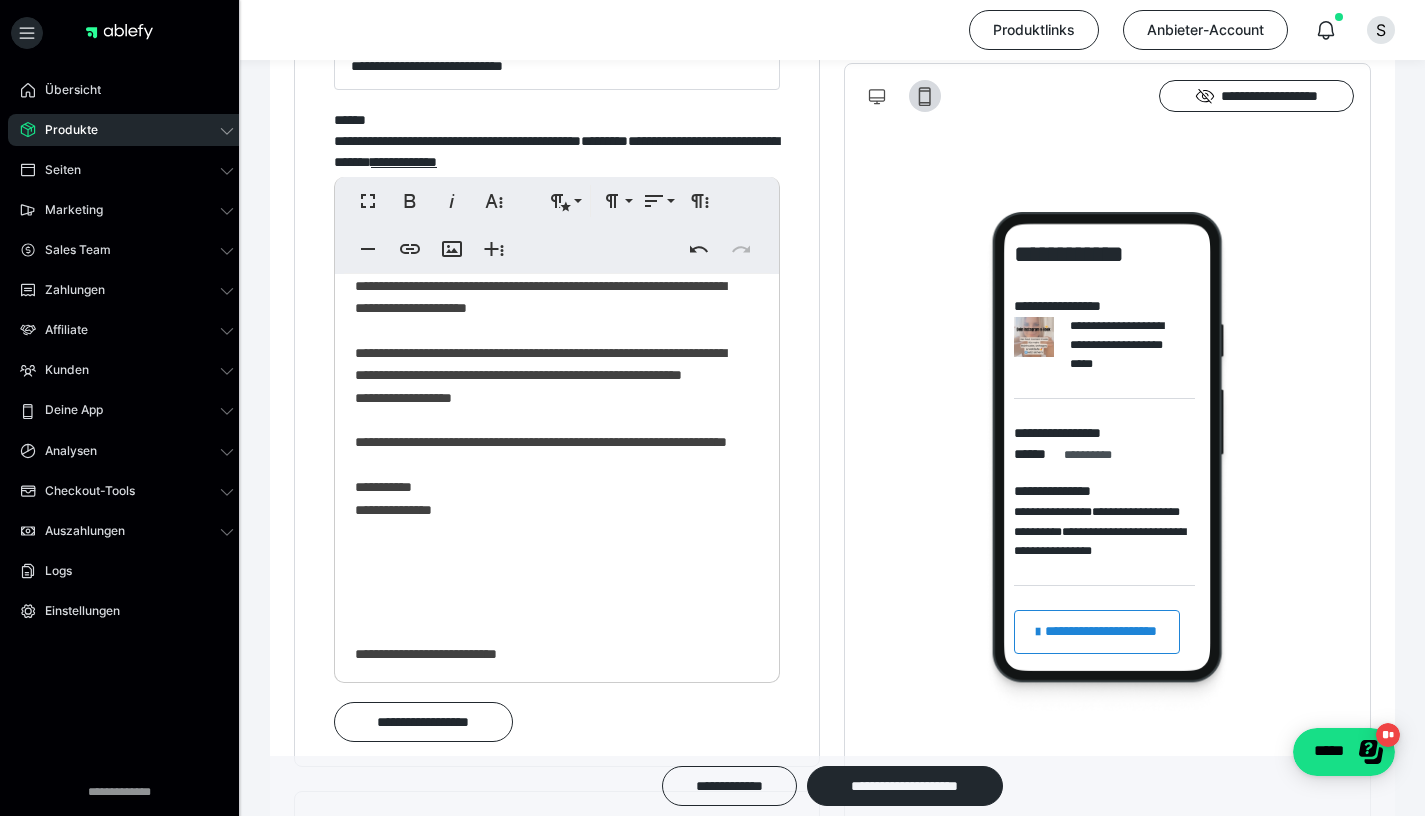 scroll, scrollTop: 255, scrollLeft: 0, axis: vertical 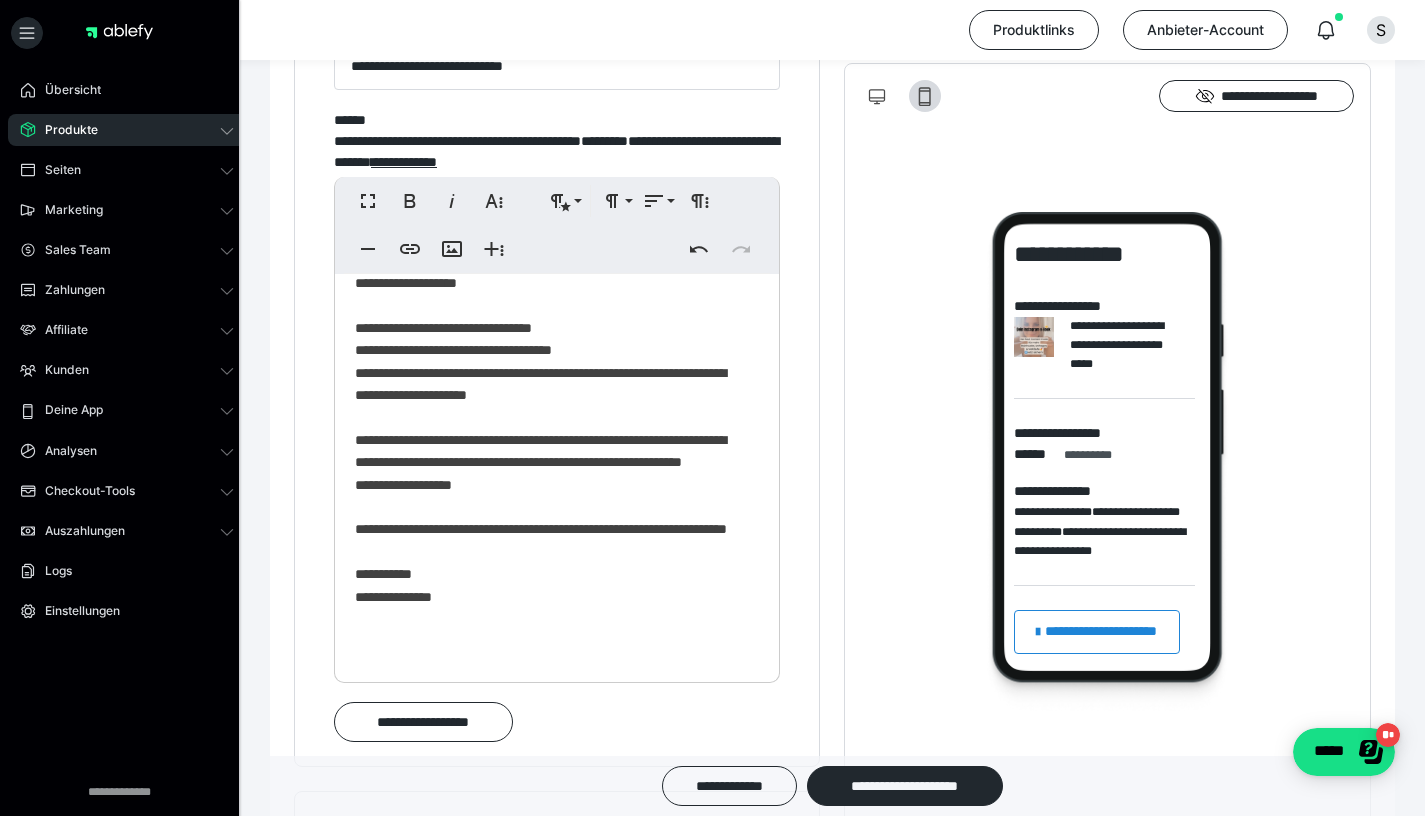 click on "**********" at bounding box center (549, 395) 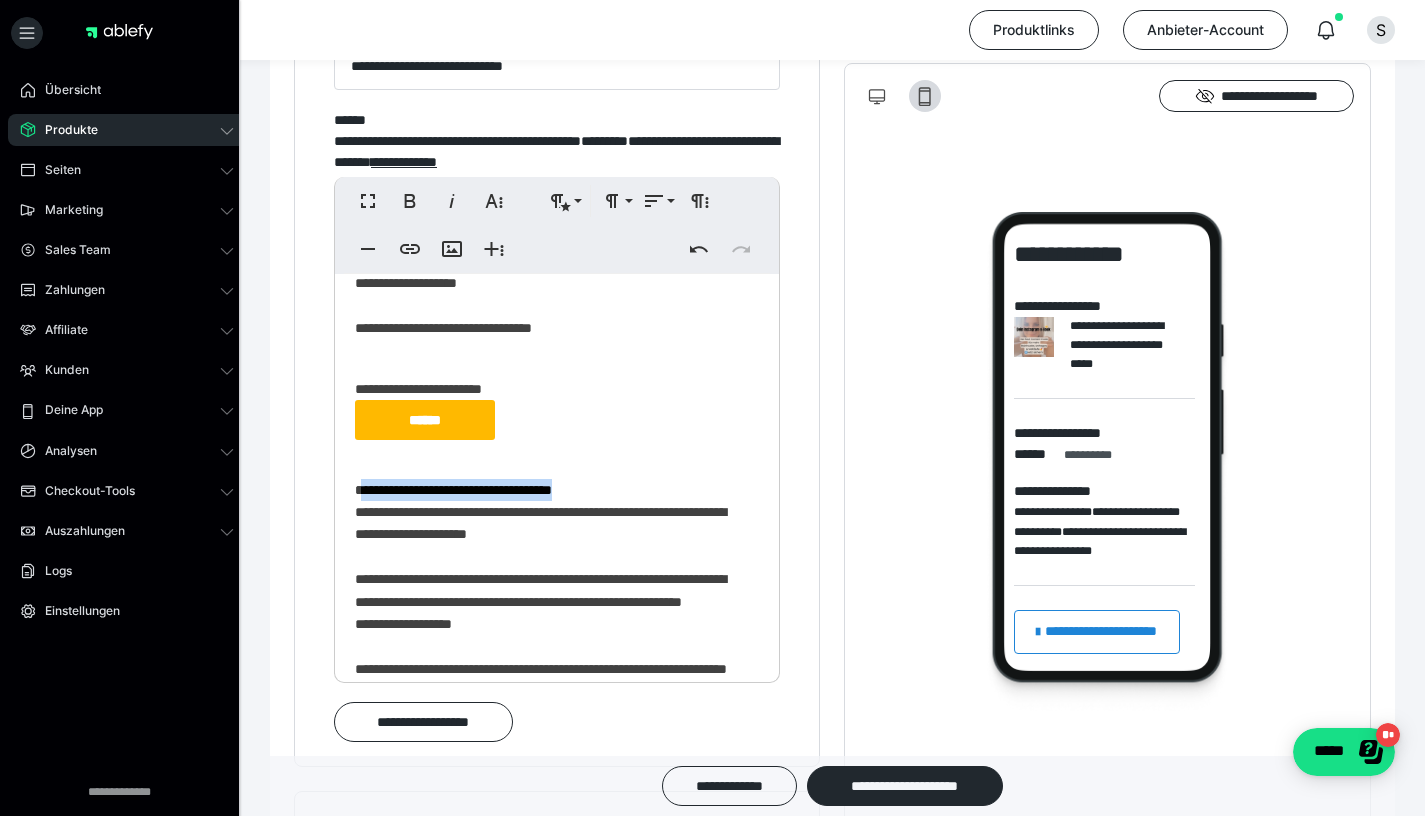drag, startPoint x: 656, startPoint y: 509, endPoint x: 360, endPoint y: 507, distance: 296.00674 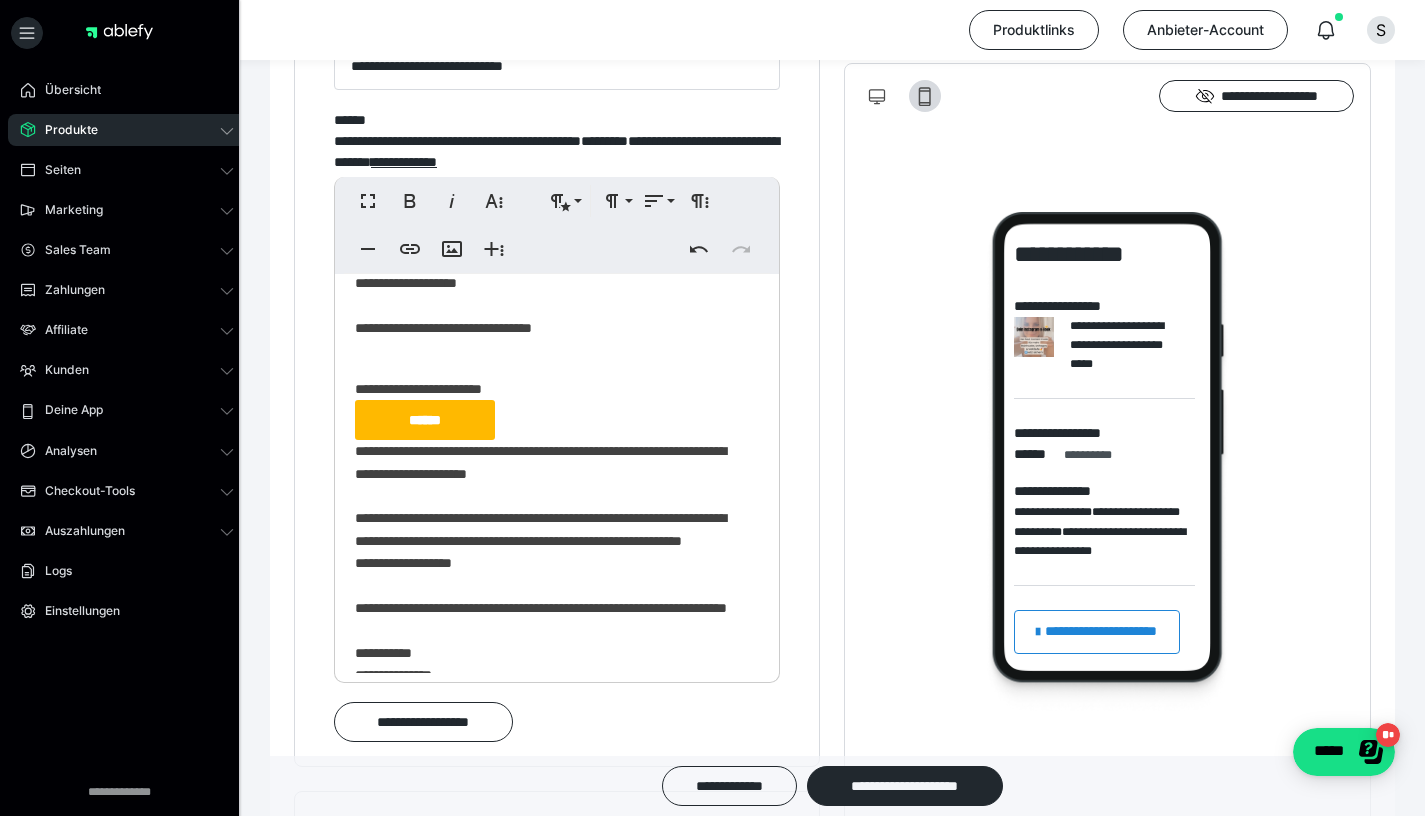 click on "**********" at bounding box center (549, 555) 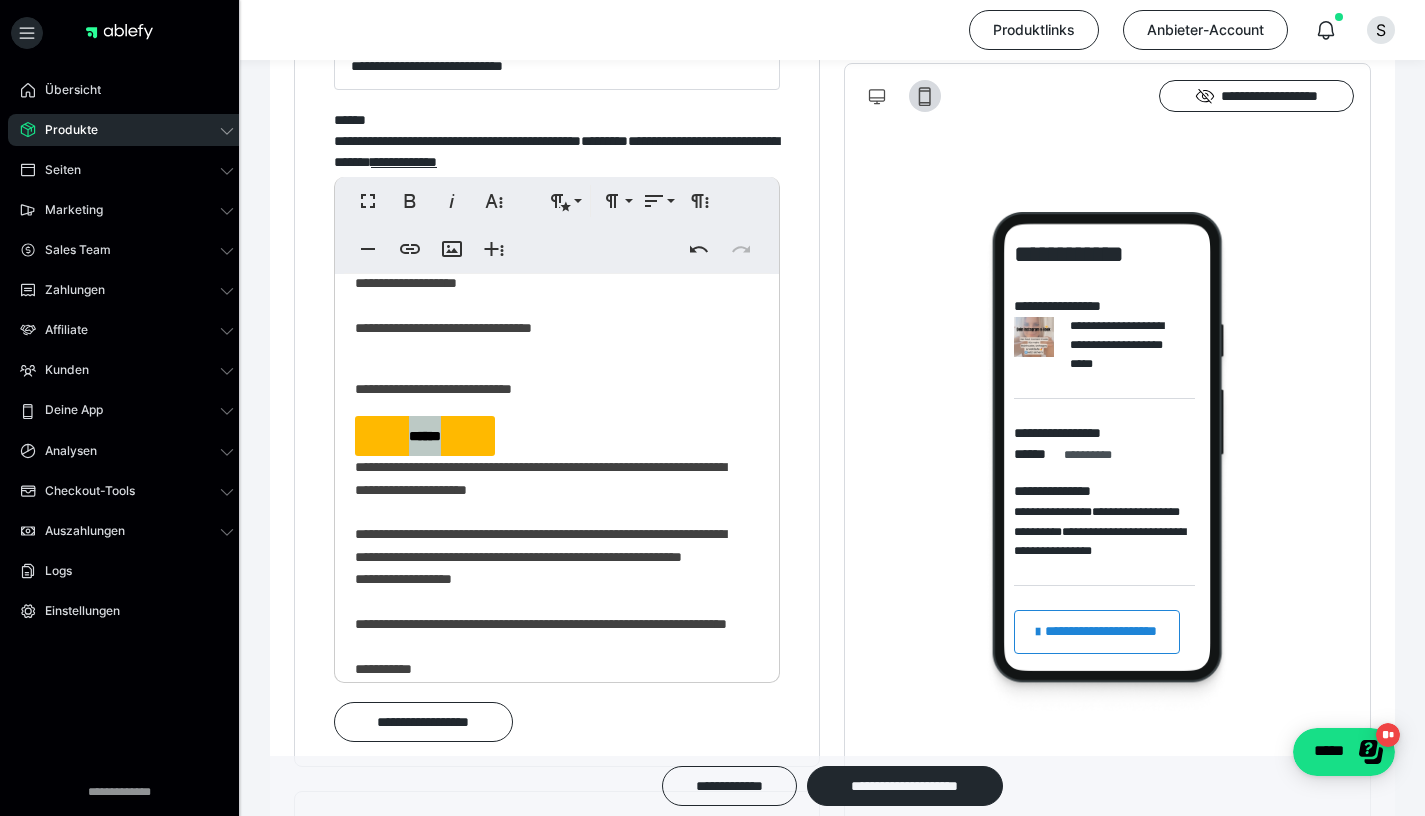 drag, startPoint x: 452, startPoint y: 450, endPoint x: 384, endPoint y: 456, distance: 68.26419 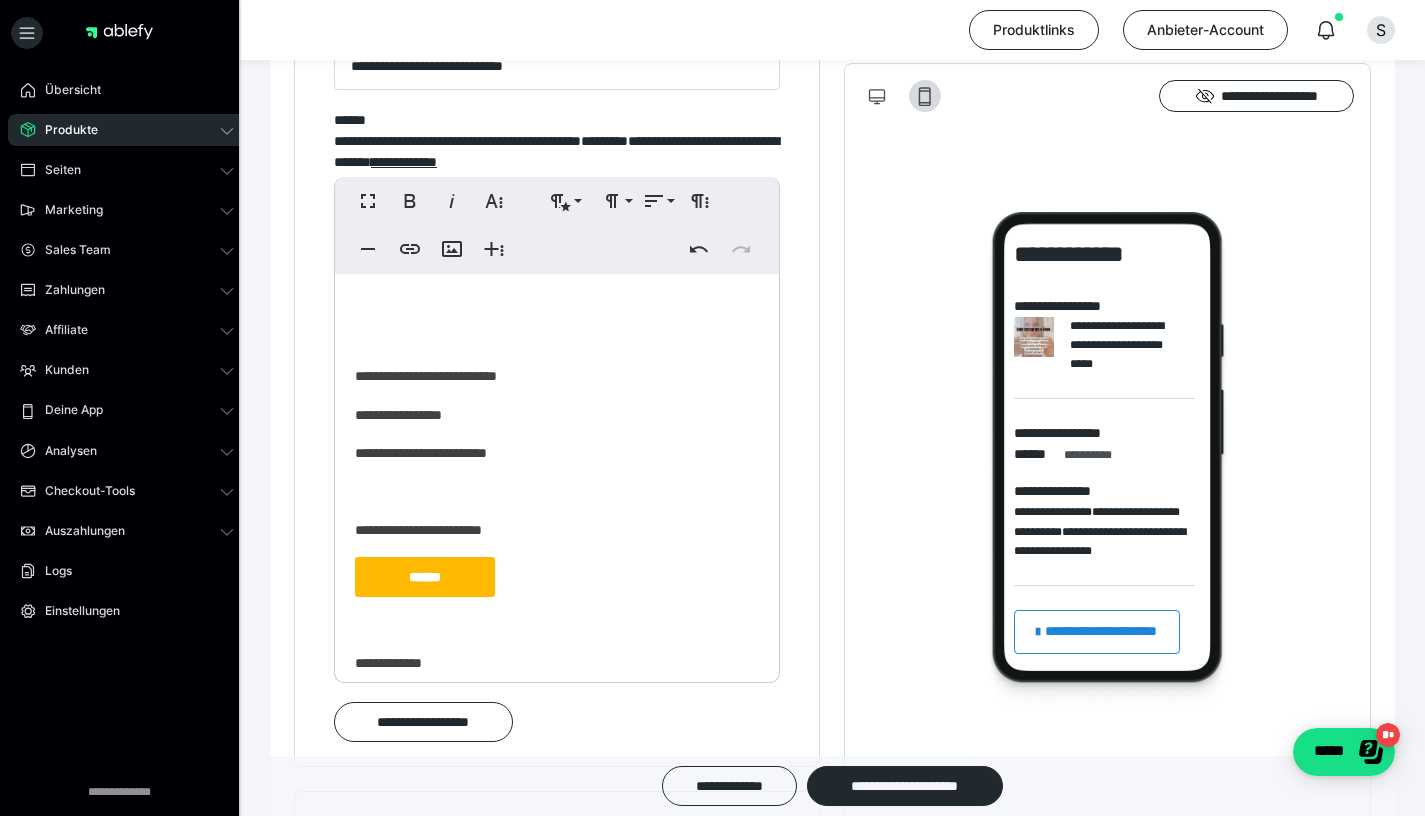 scroll, scrollTop: 675, scrollLeft: 0, axis: vertical 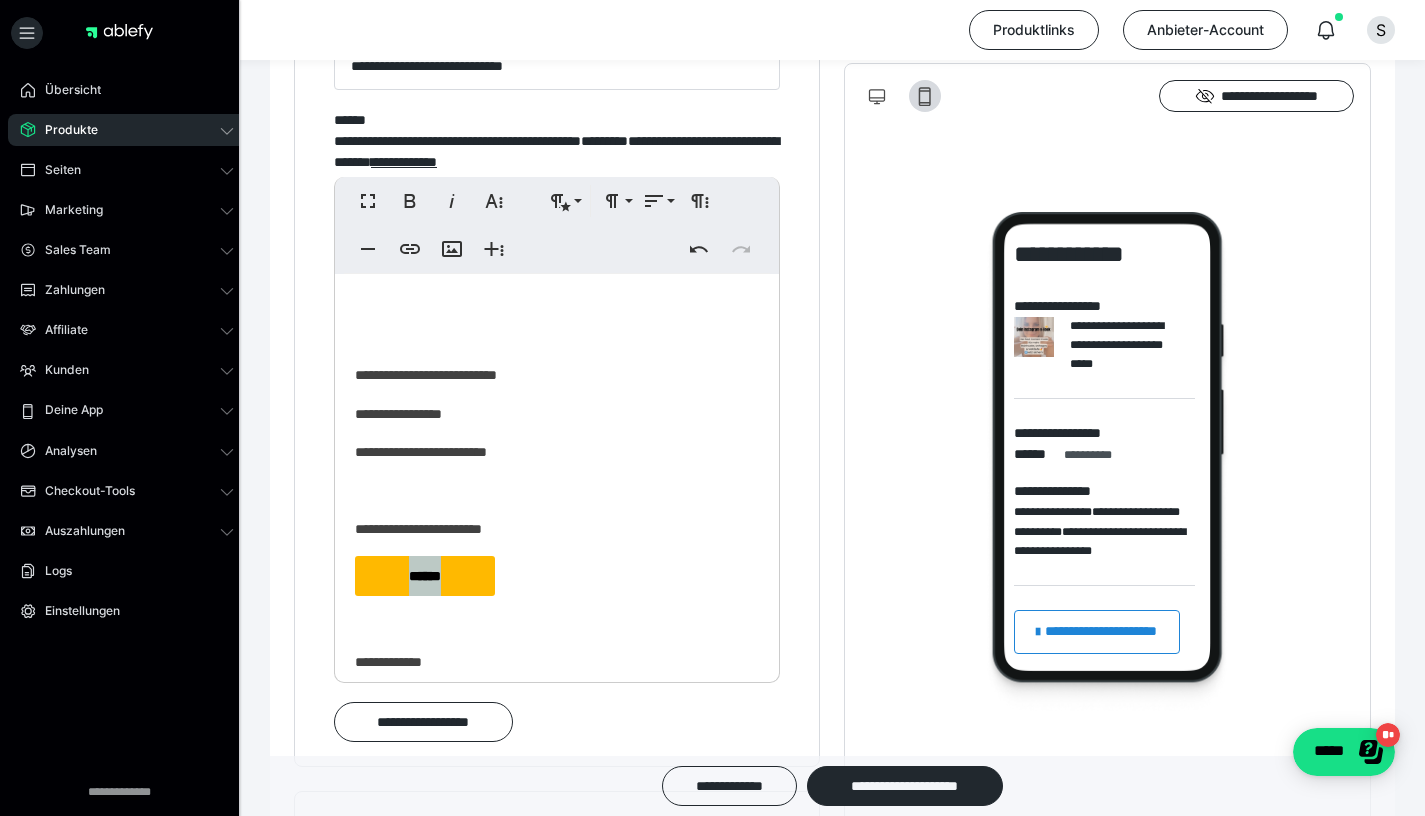drag, startPoint x: 355, startPoint y: 595, endPoint x: 514, endPoint y: 594, distance: 159.00314 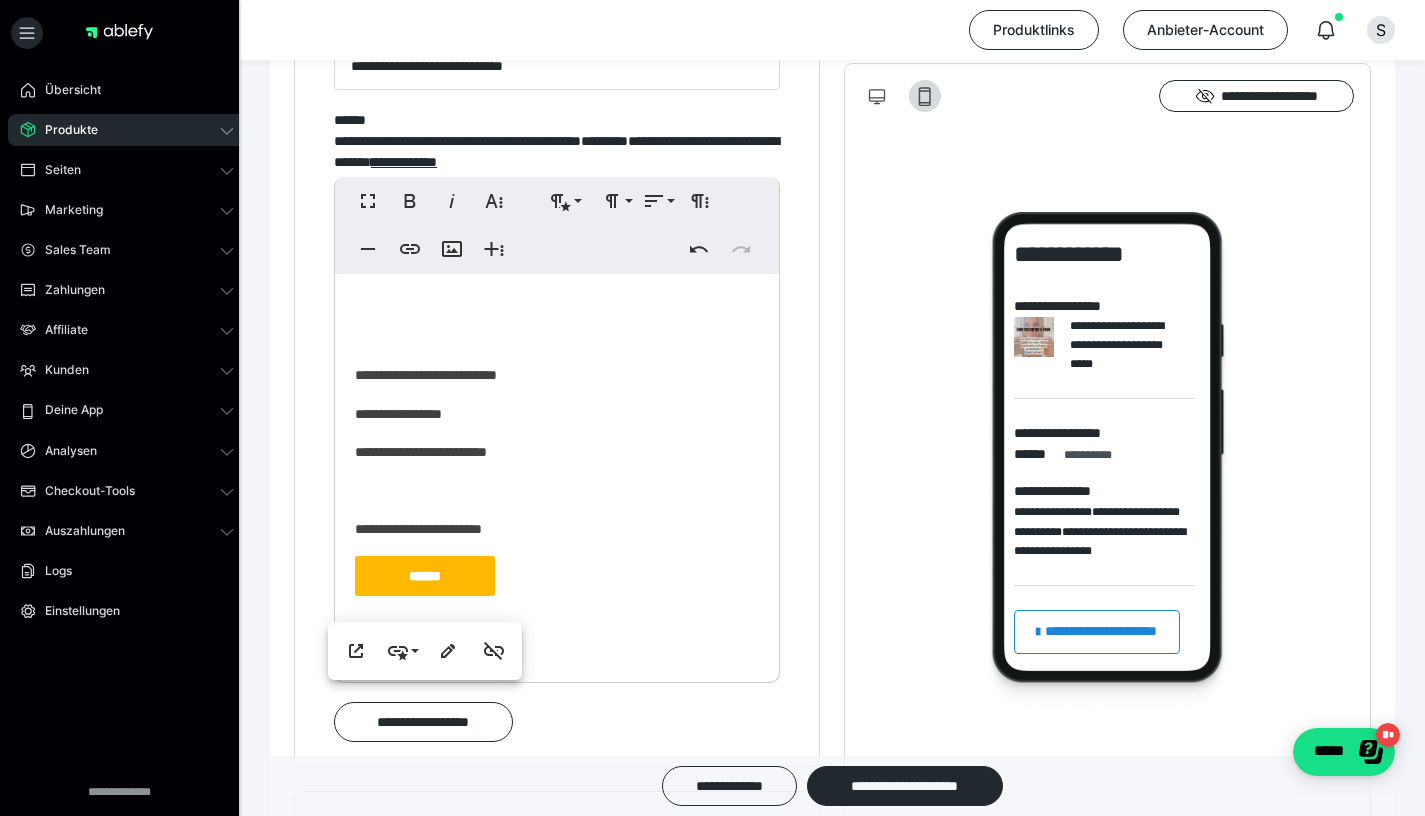 click on "**********" at bounding box center [557, 154] 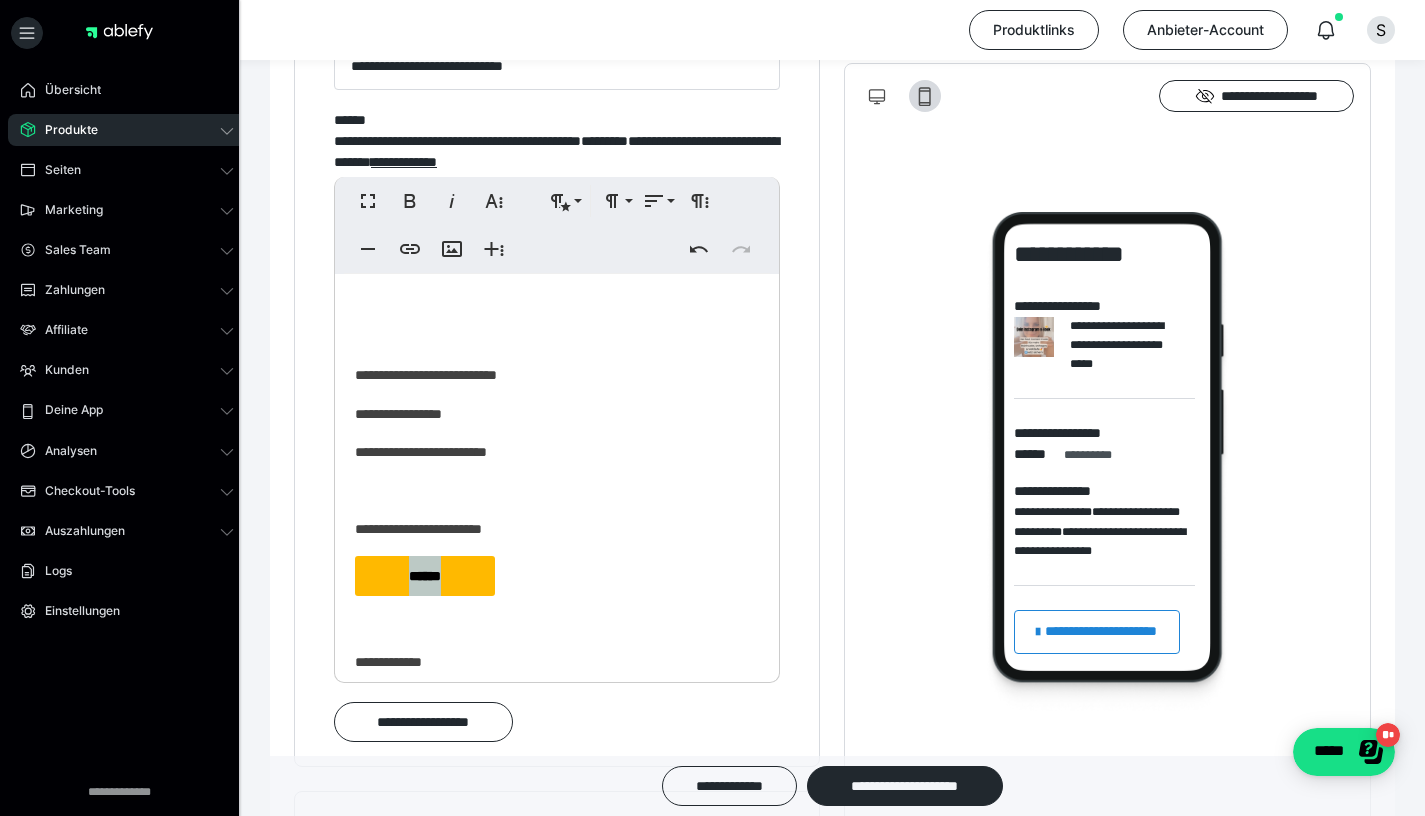 drag, startPoint x: 371, startPoint y: 590, endPoint x: 498, endPoint y: 594, distance: 127.06297 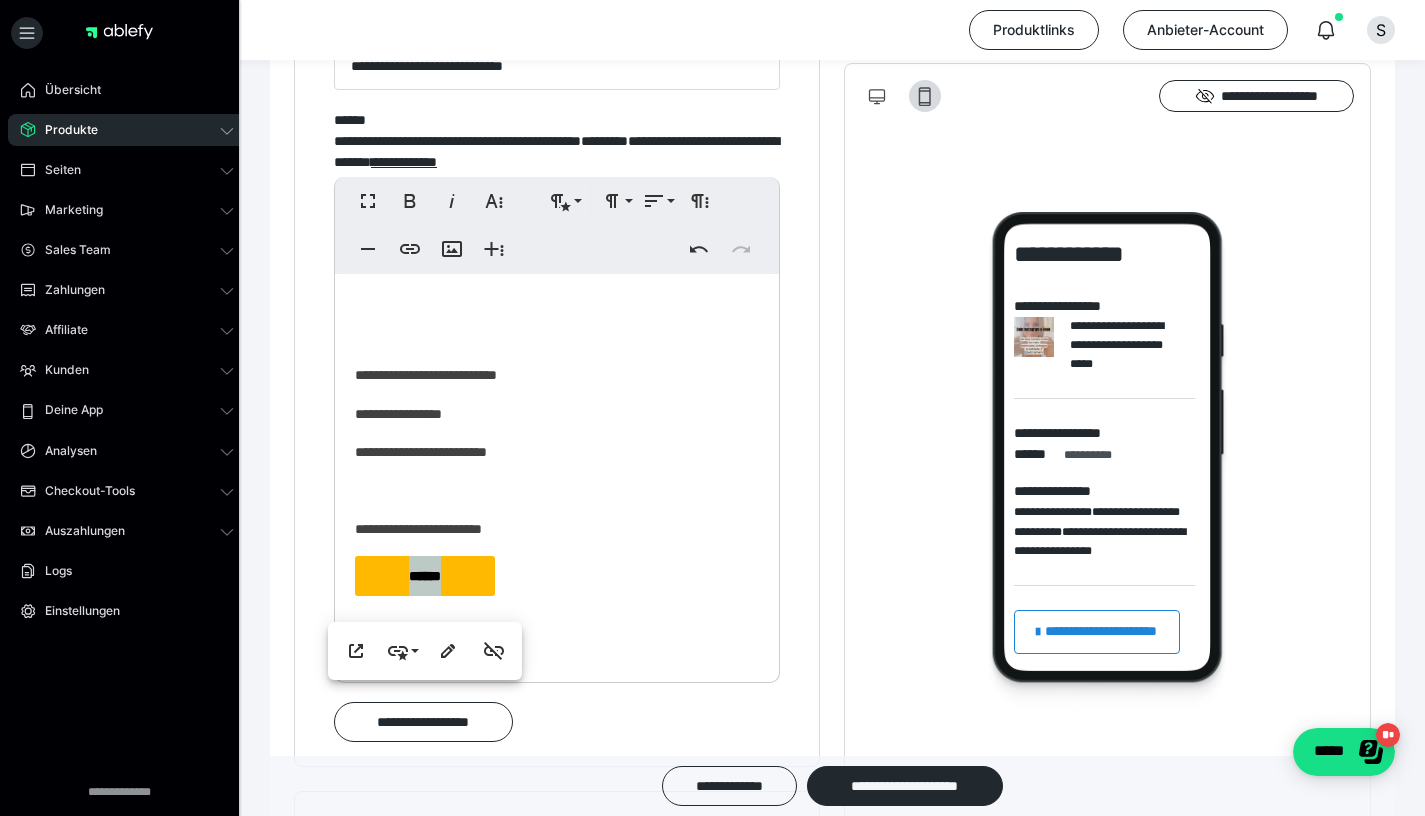 copy on "******" 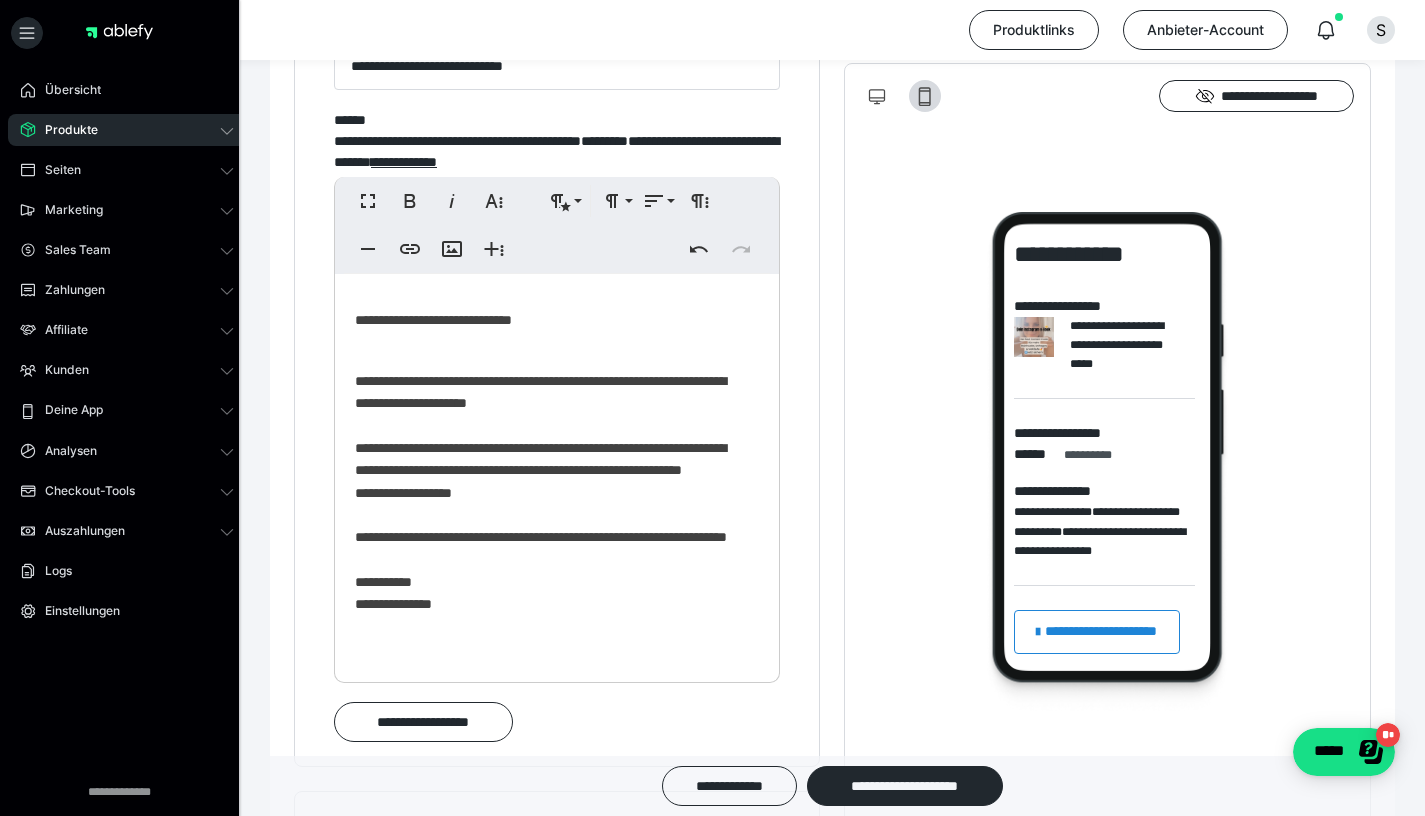 scroll, scrollTop: 272, scrollLeft: 0, axis: vertical 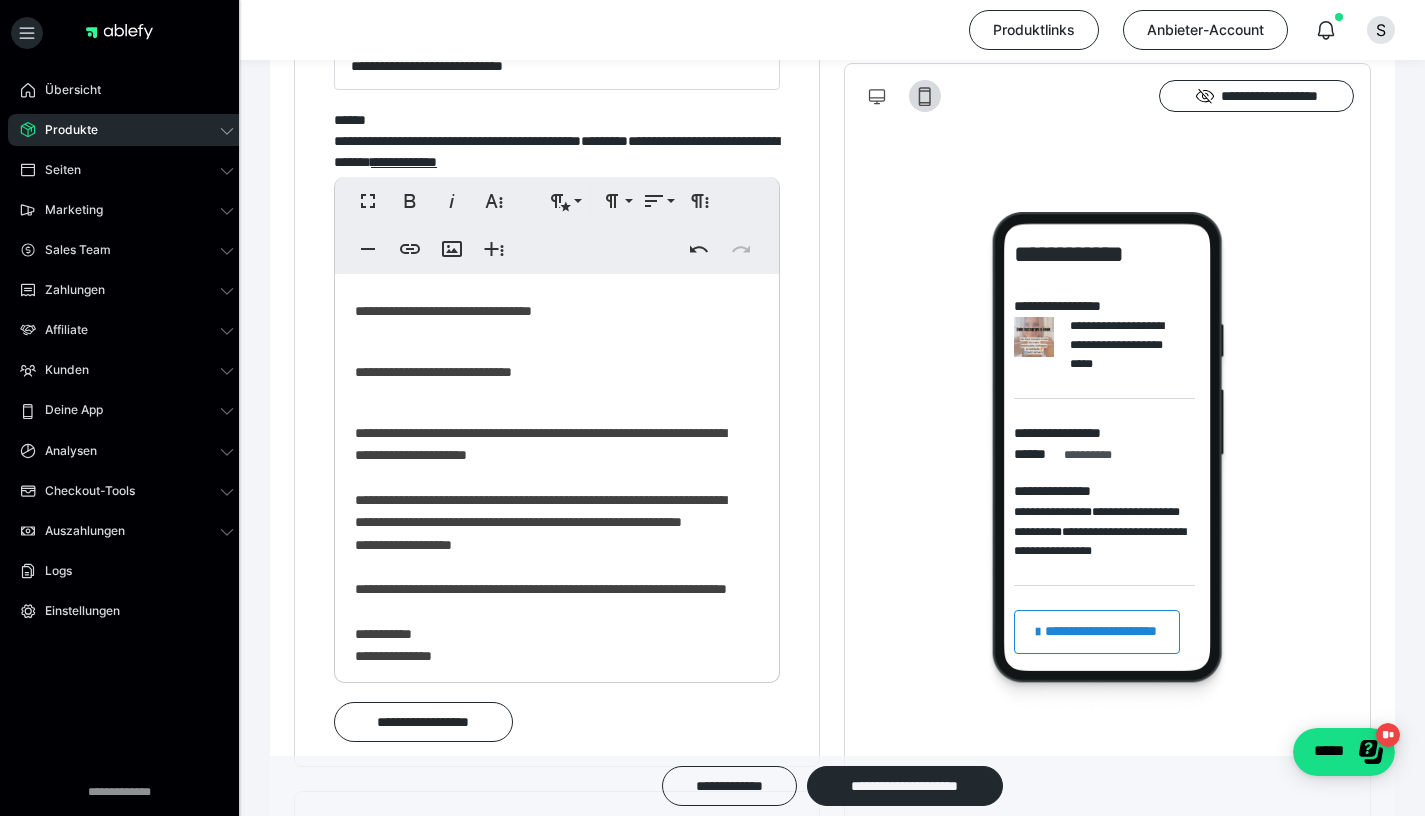 click on "**********" at bounding box center (557, 557) 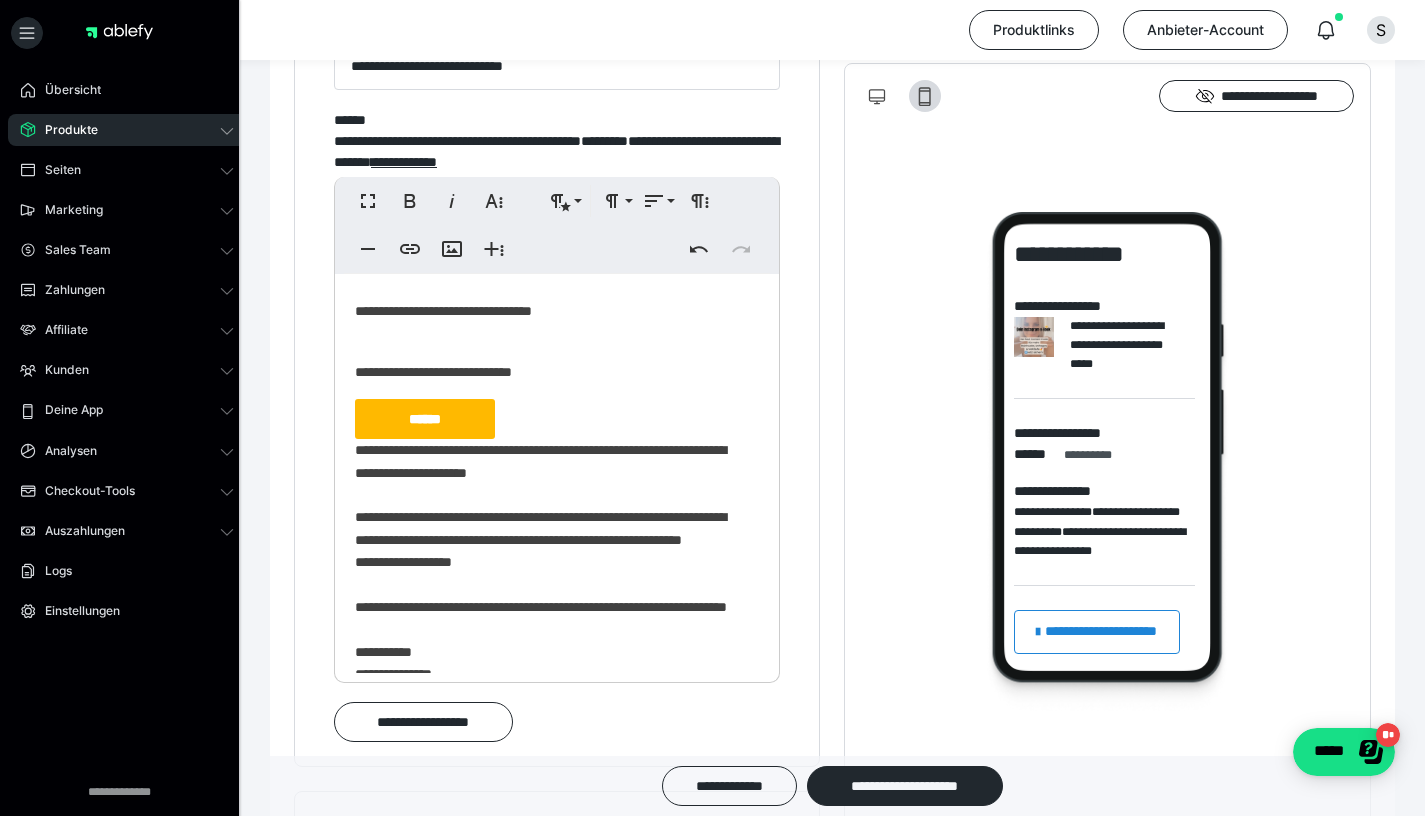 click on "**********" at bounding box center [549, 564] 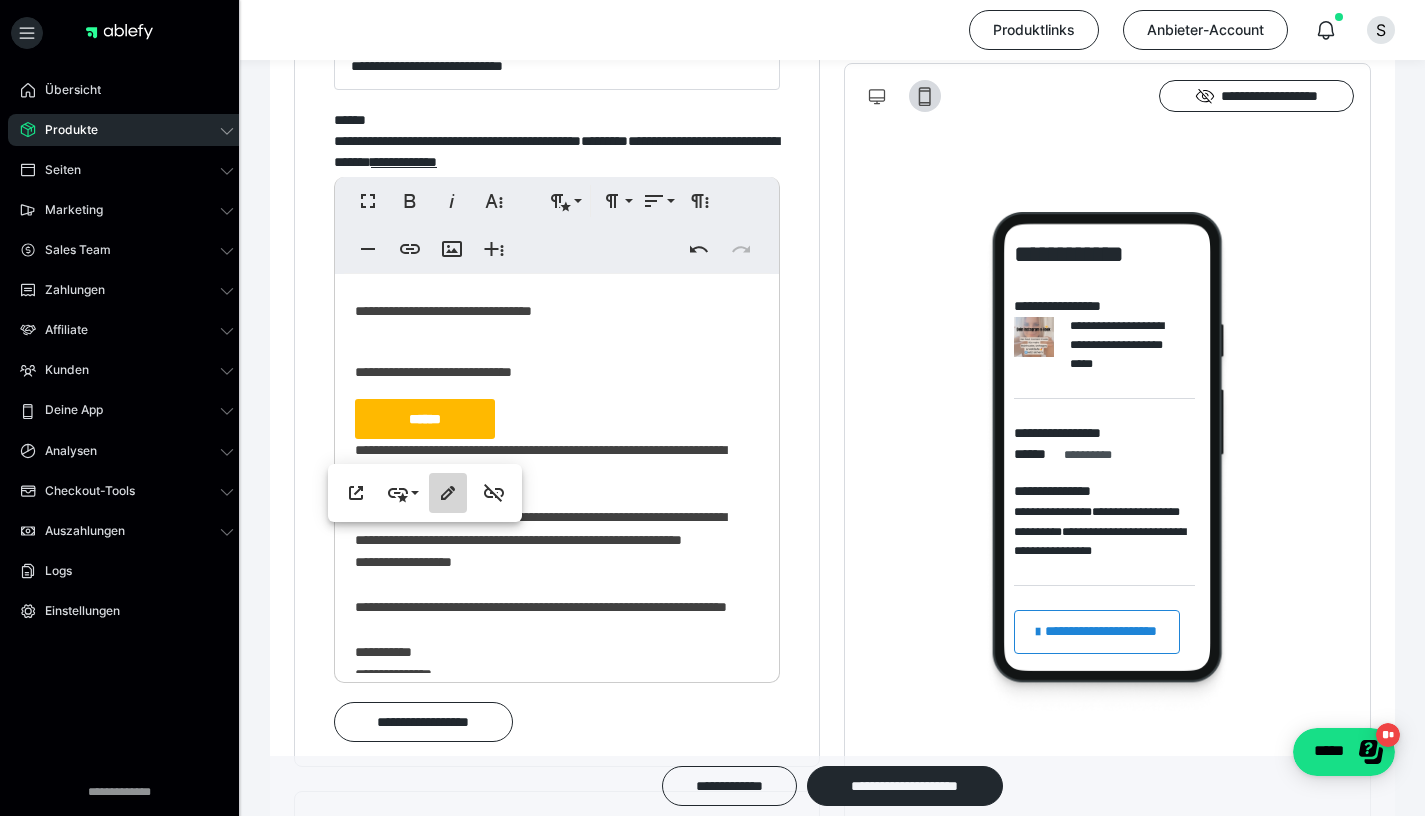 click 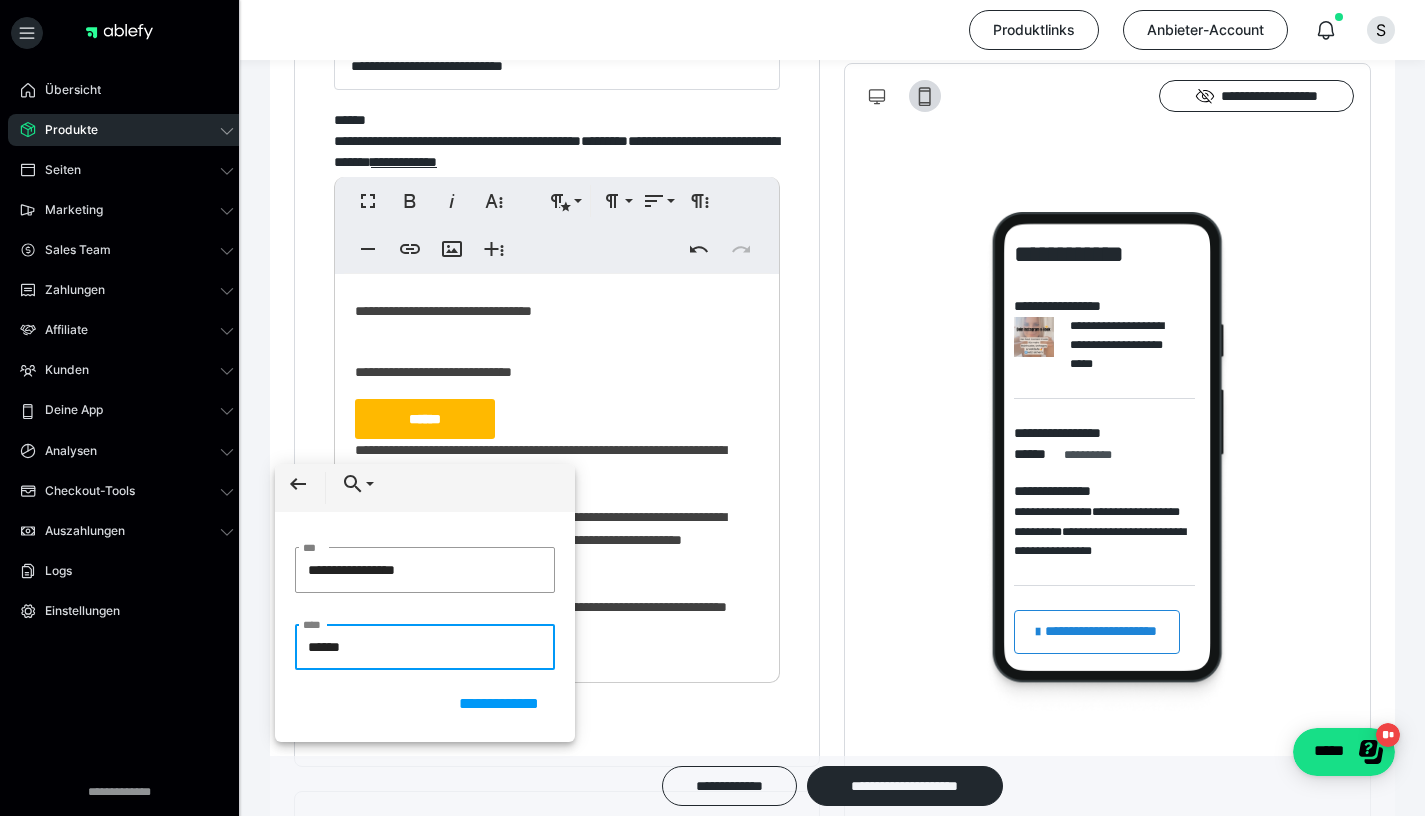 click on "******" at bounding box center [425, 647] 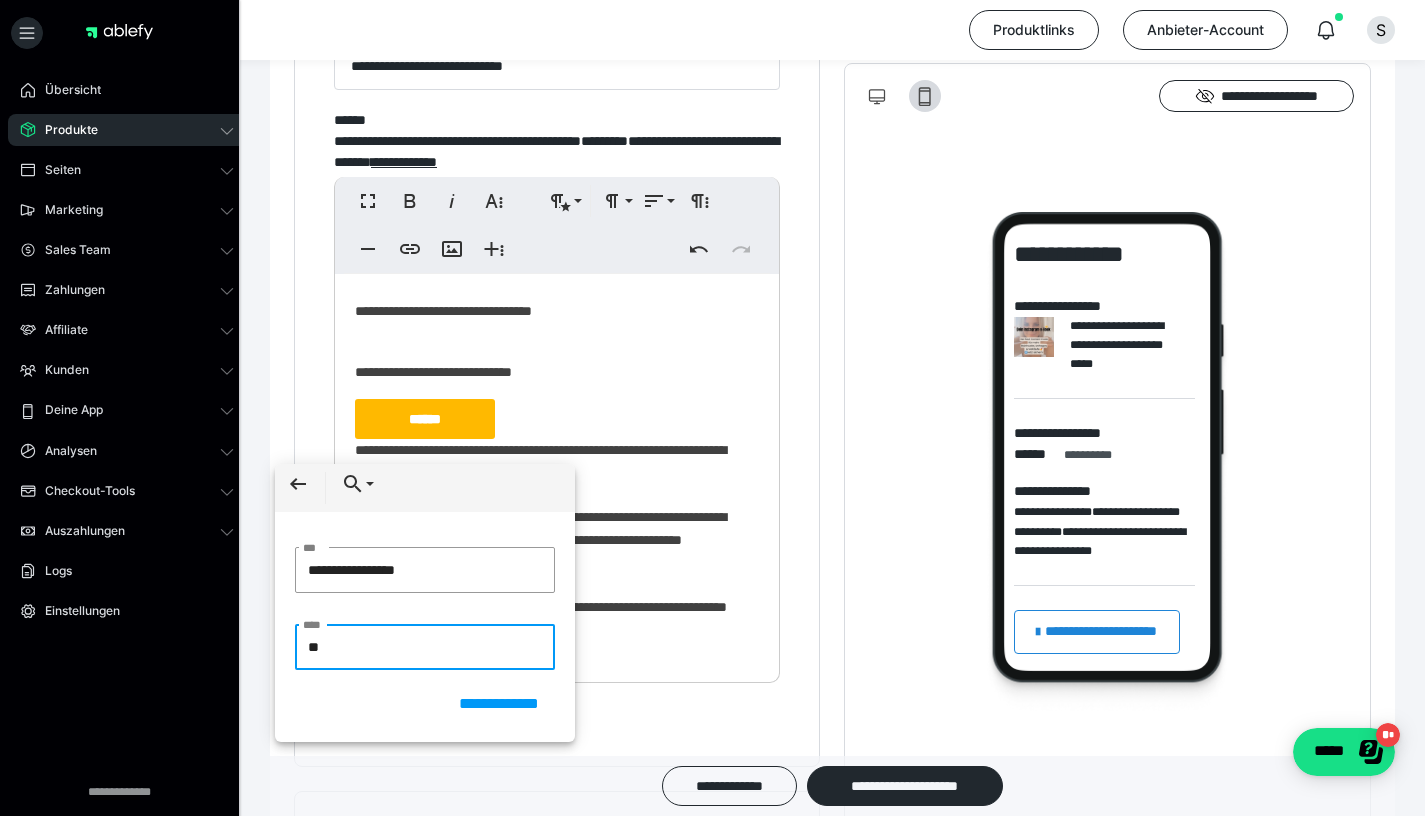 type on "*" 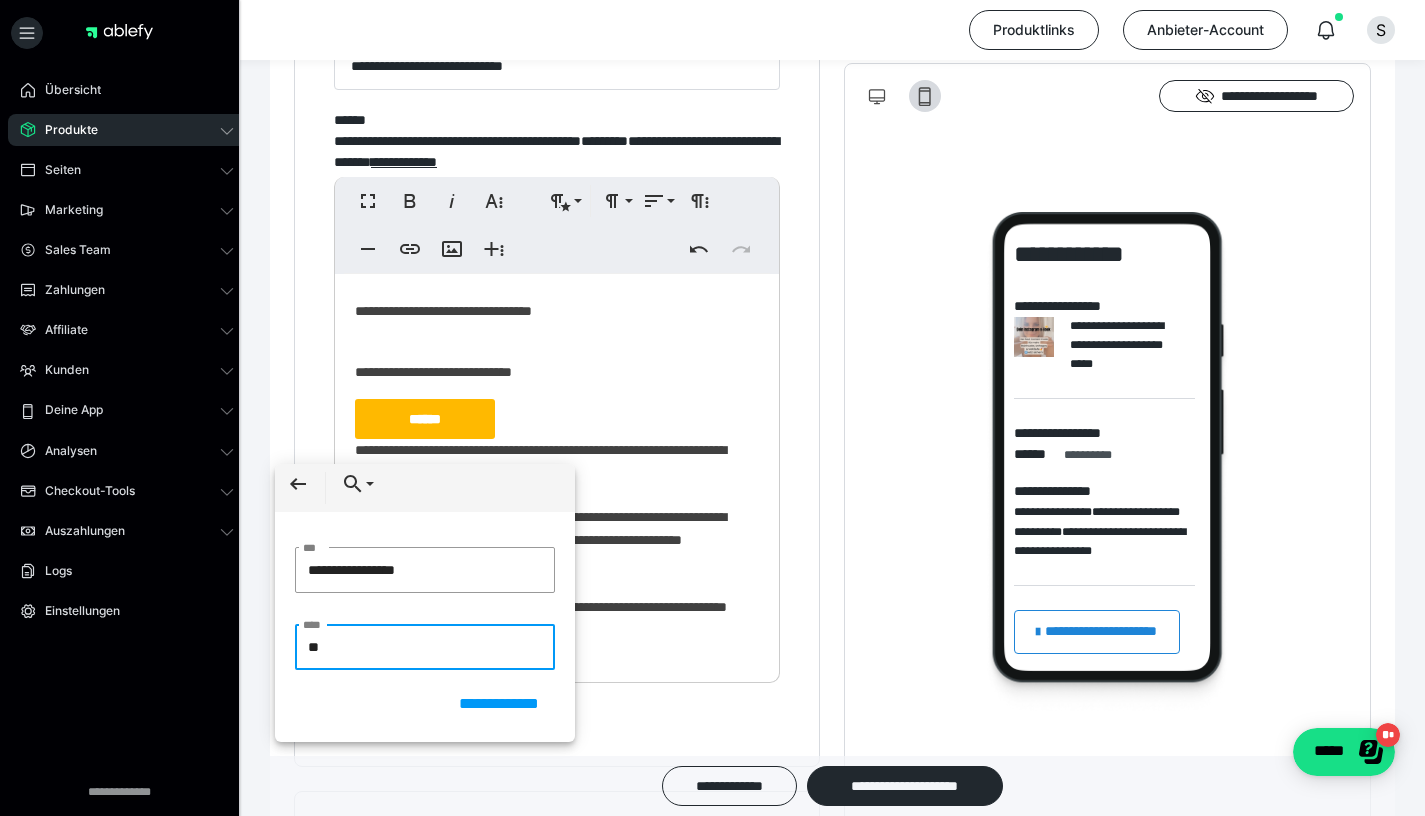 type on "*" 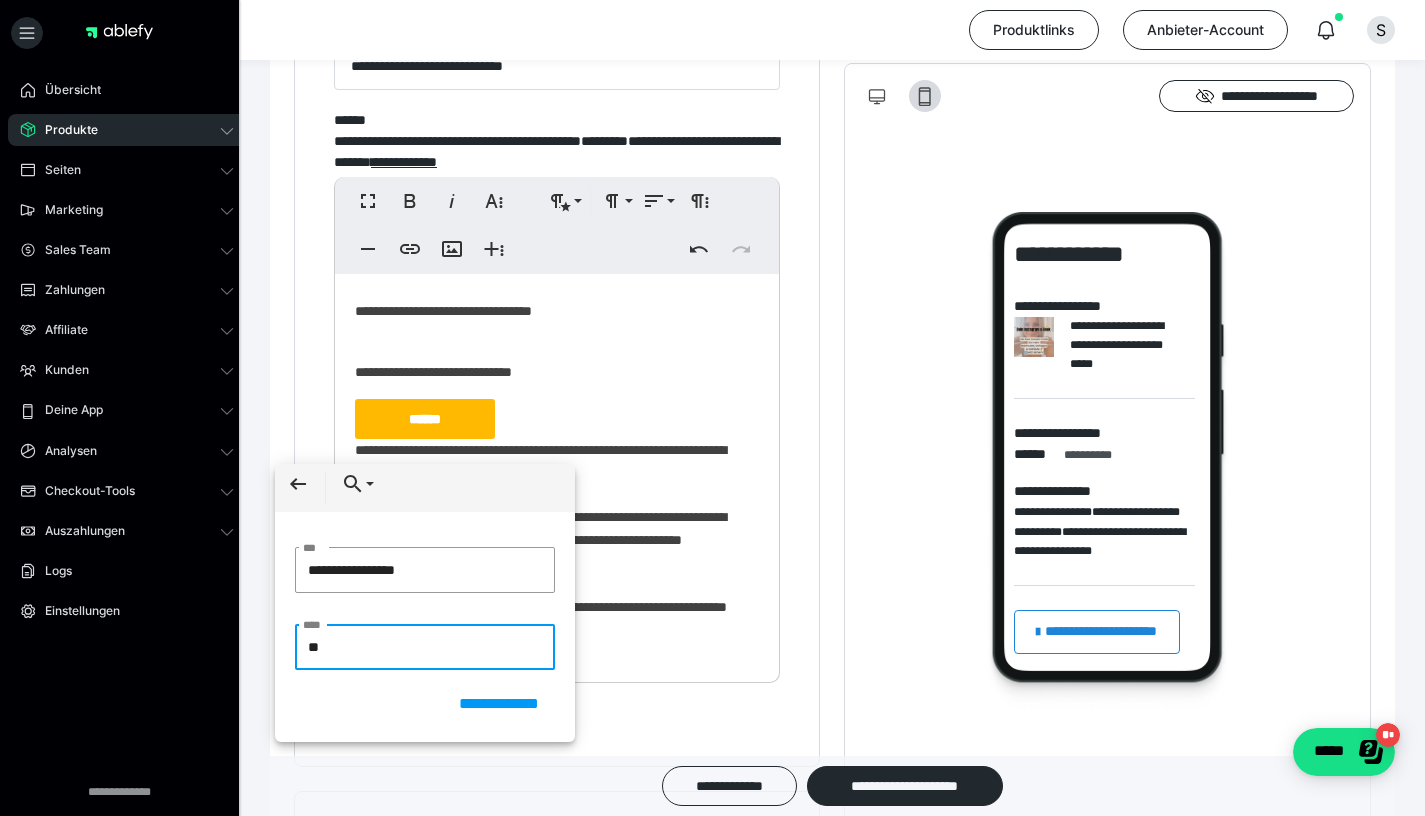 type on "*" 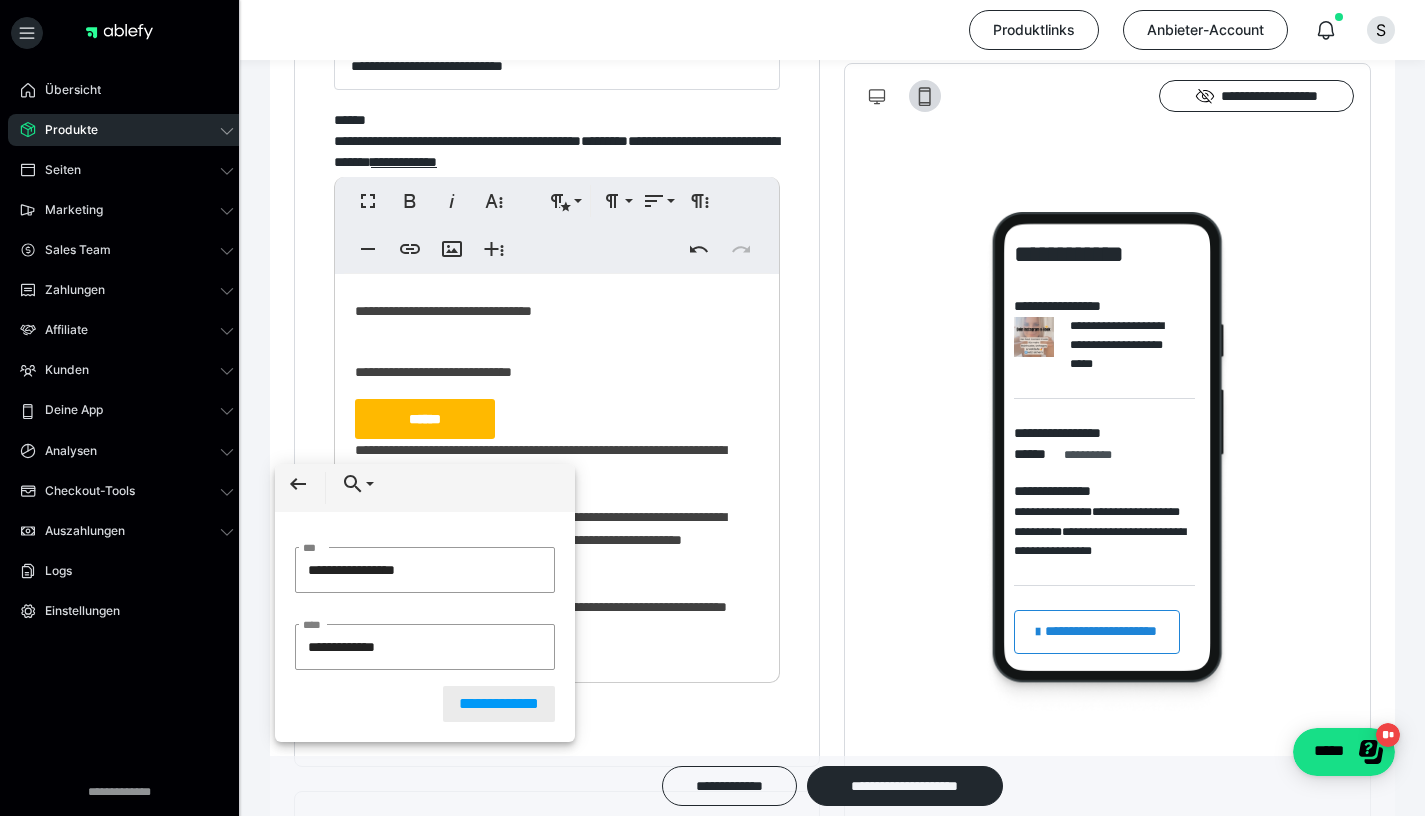 click on "**********" at bounding box center [499, 704] 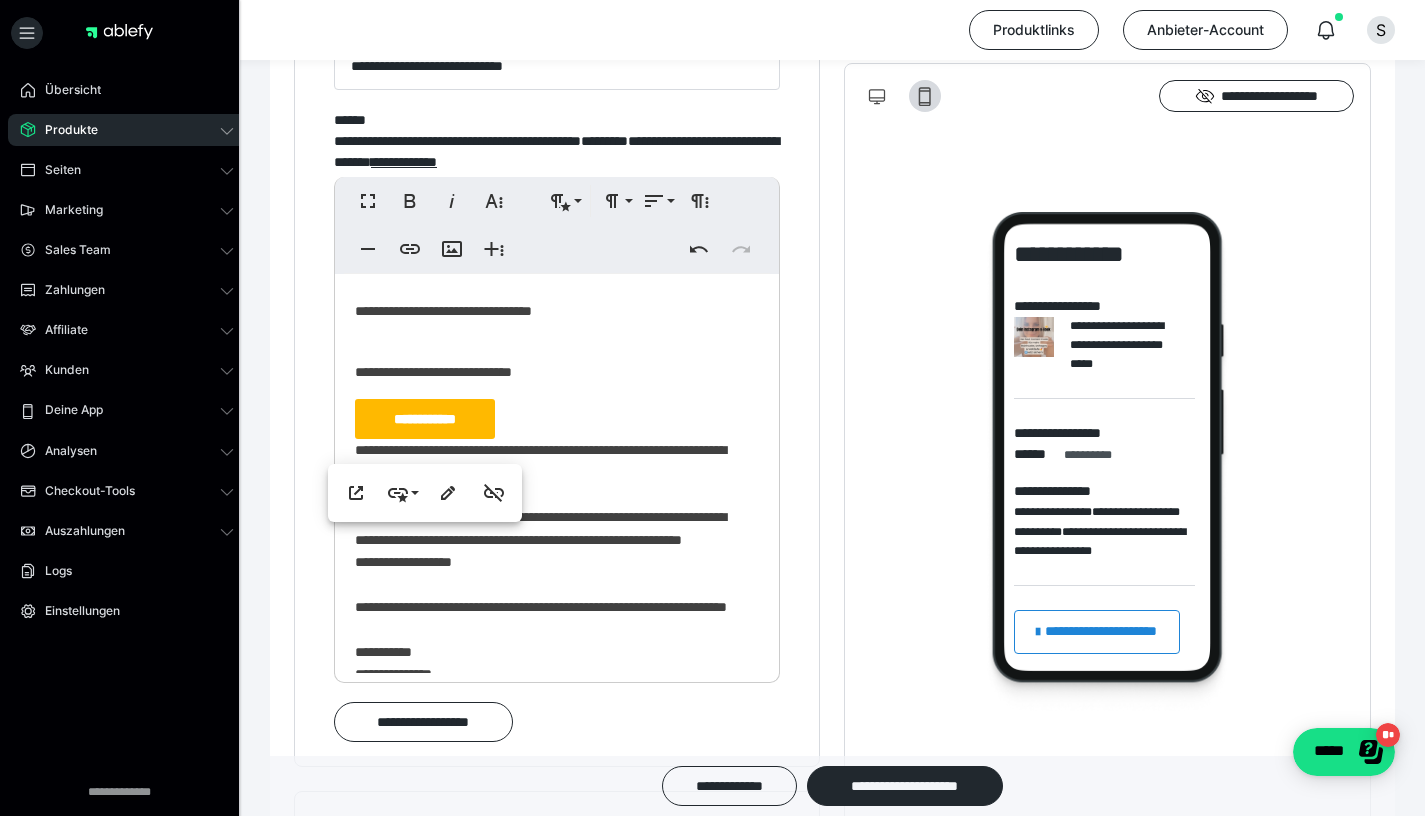 click on "**********" at bounding box center [549, 564] 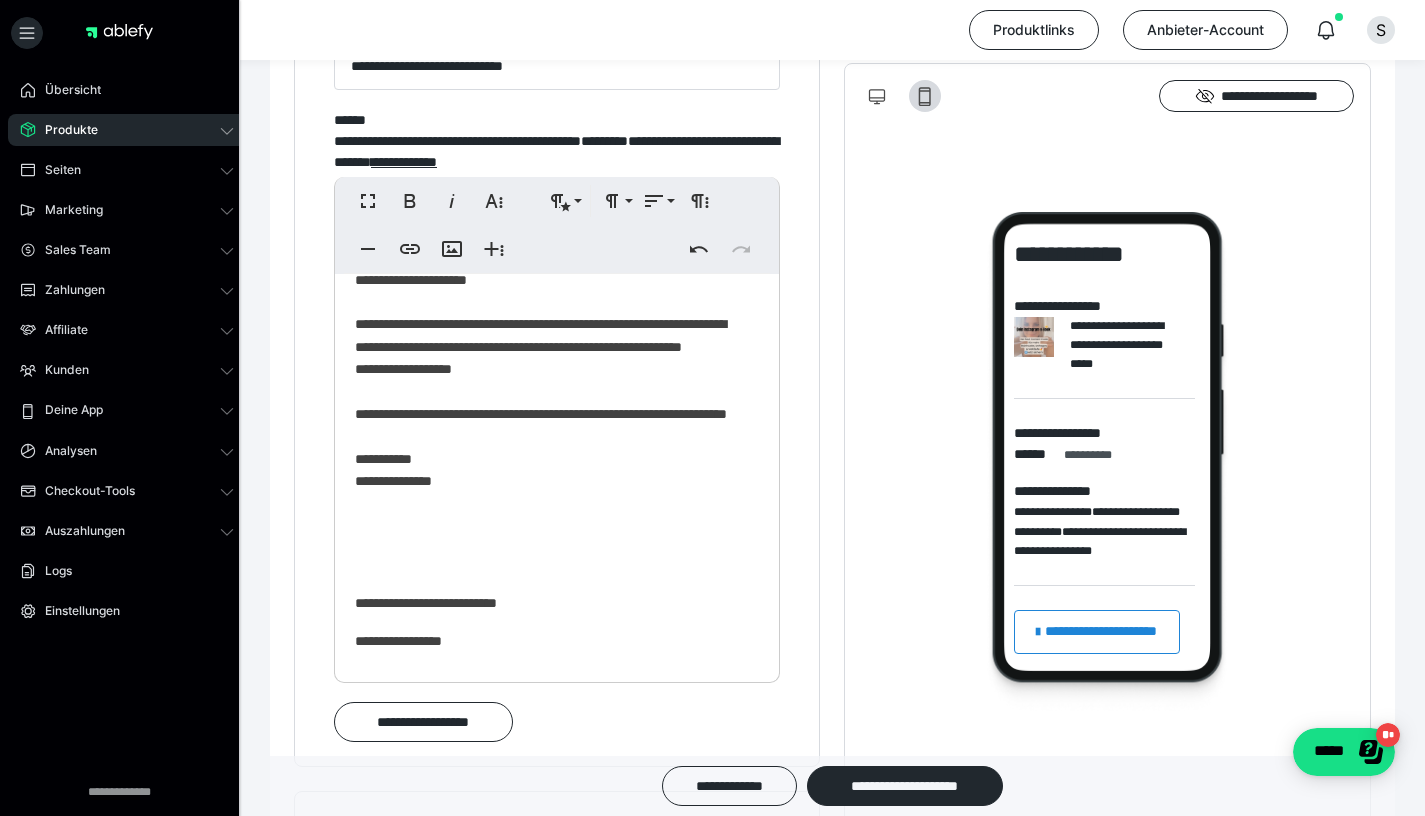 scroll, scrollTop: 657, scrollLeft: 0, axis: vertical 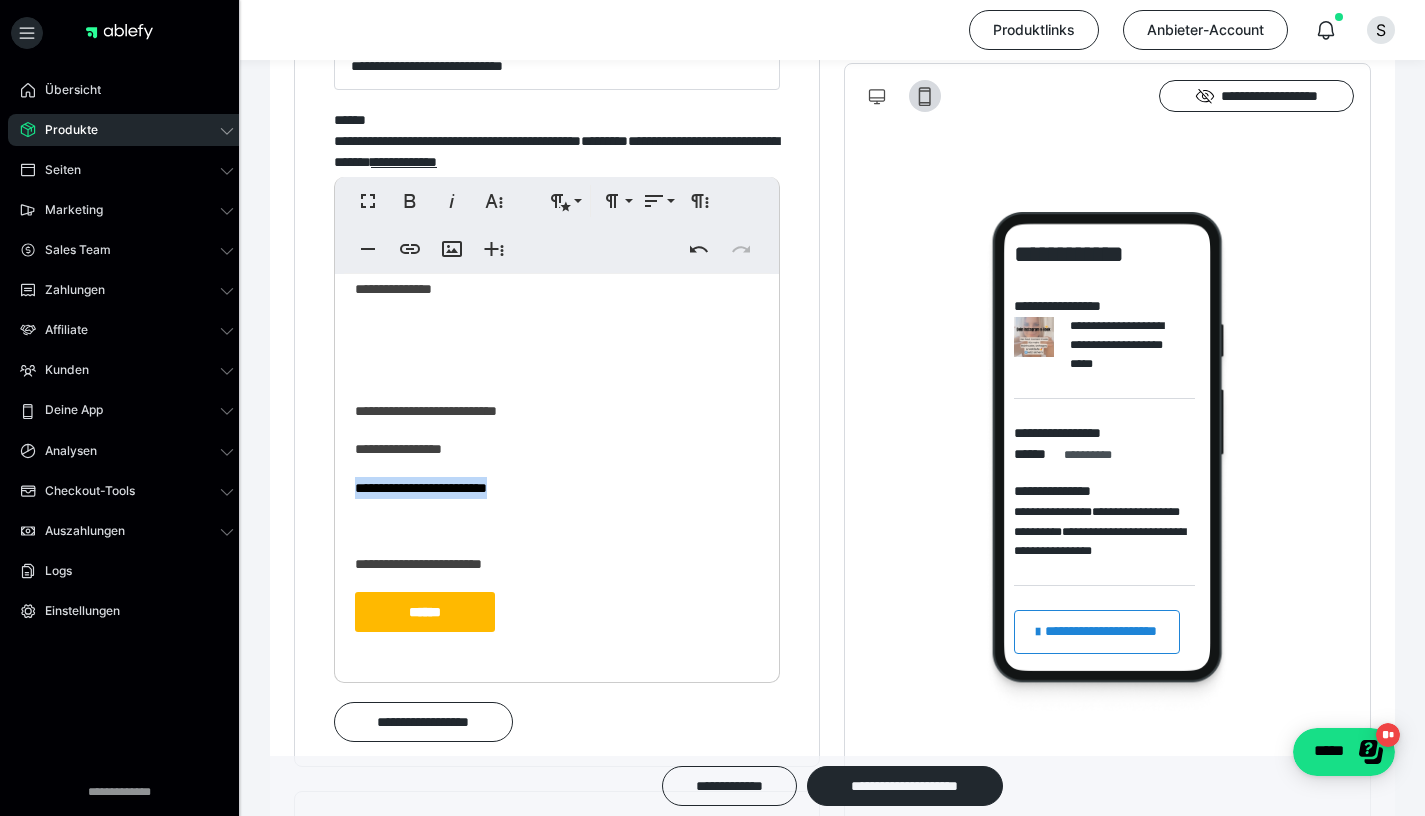 drag, startPoint x: 534, startPoint y: 500, endPoint x: 396, endPoint y: 476, distance: 140.07141 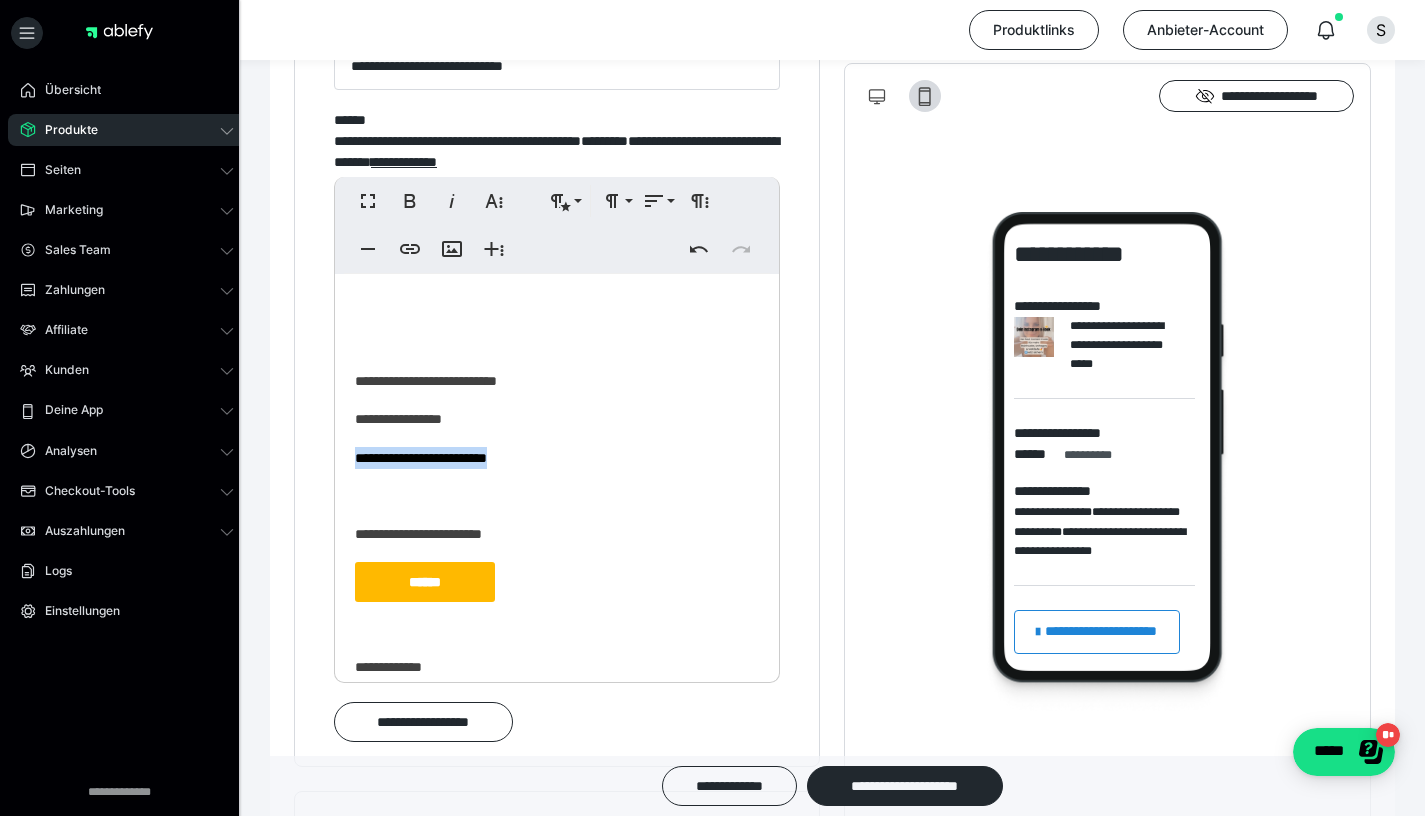 scroll, scrollTop: 729, scrollLeft: 0, axis: vertical 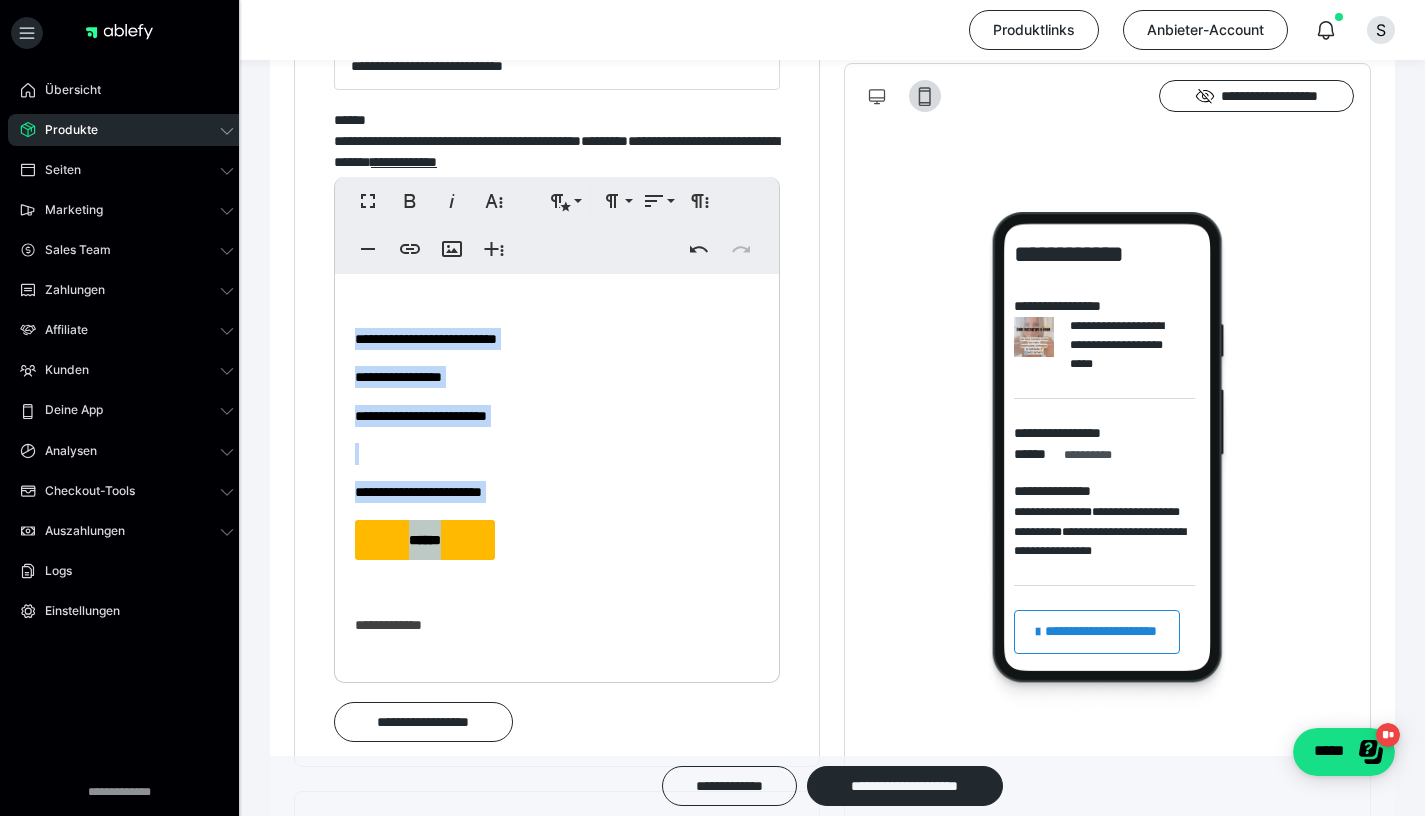drag, startPoint x: 495, startPoint y: 554, endPoint x: 321, endPoint y: 355, distance: 264.3426 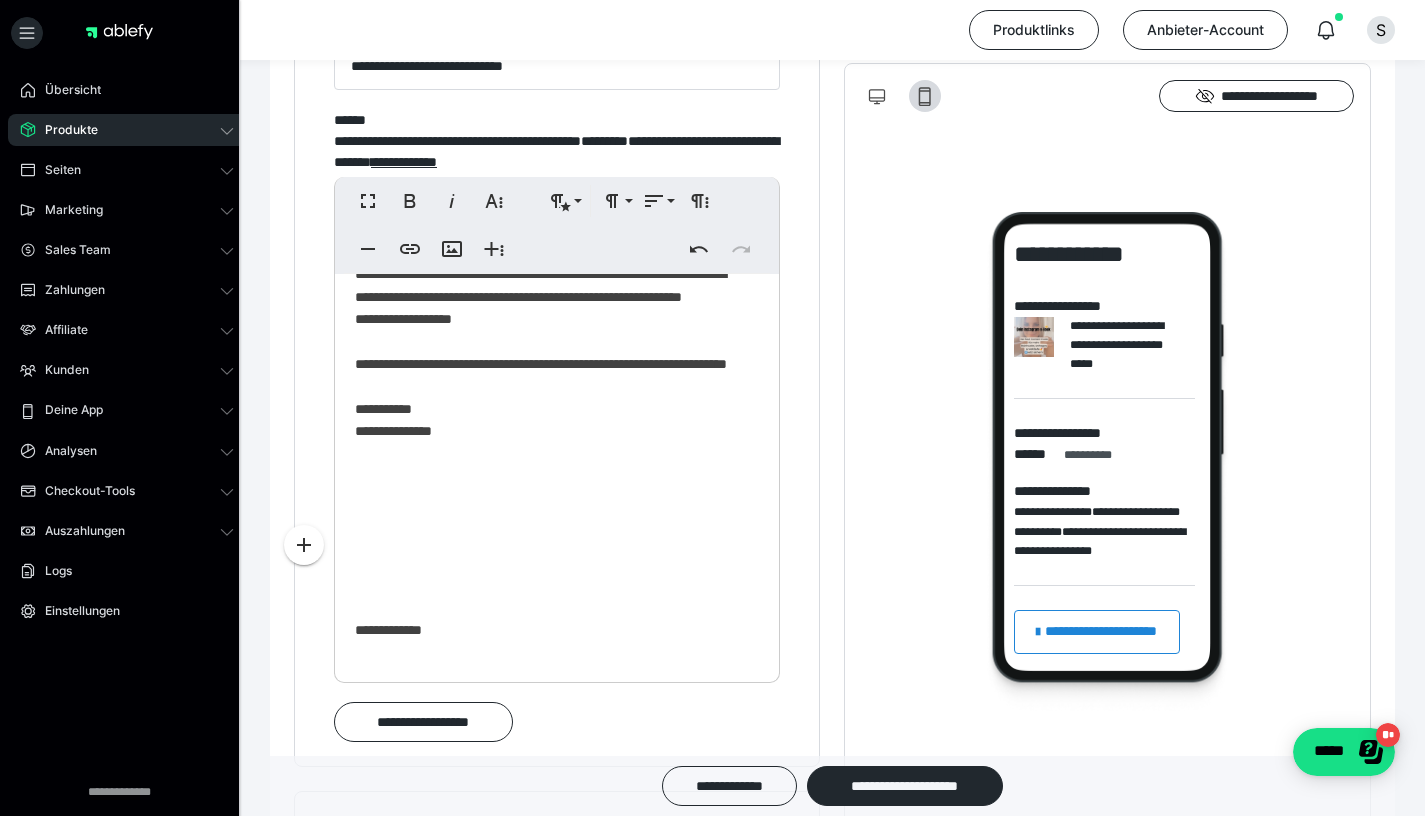 scroll, scrollTop: 520, scrollLeft: 0, axis: vertical 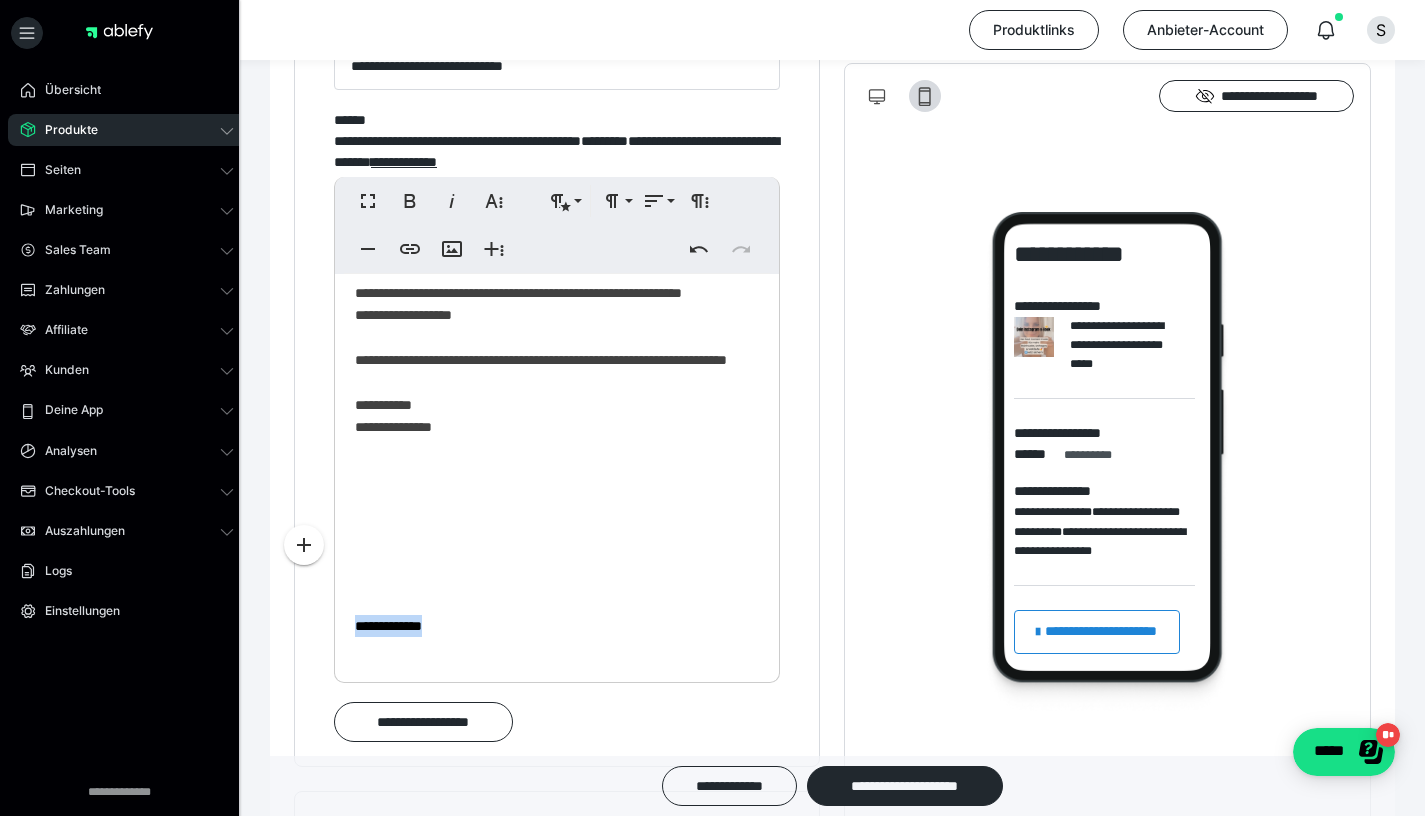drag, startPoint x: 482, startPoint y: 637, endPoint x: 357, endPoint y: 636, distance: 125.004 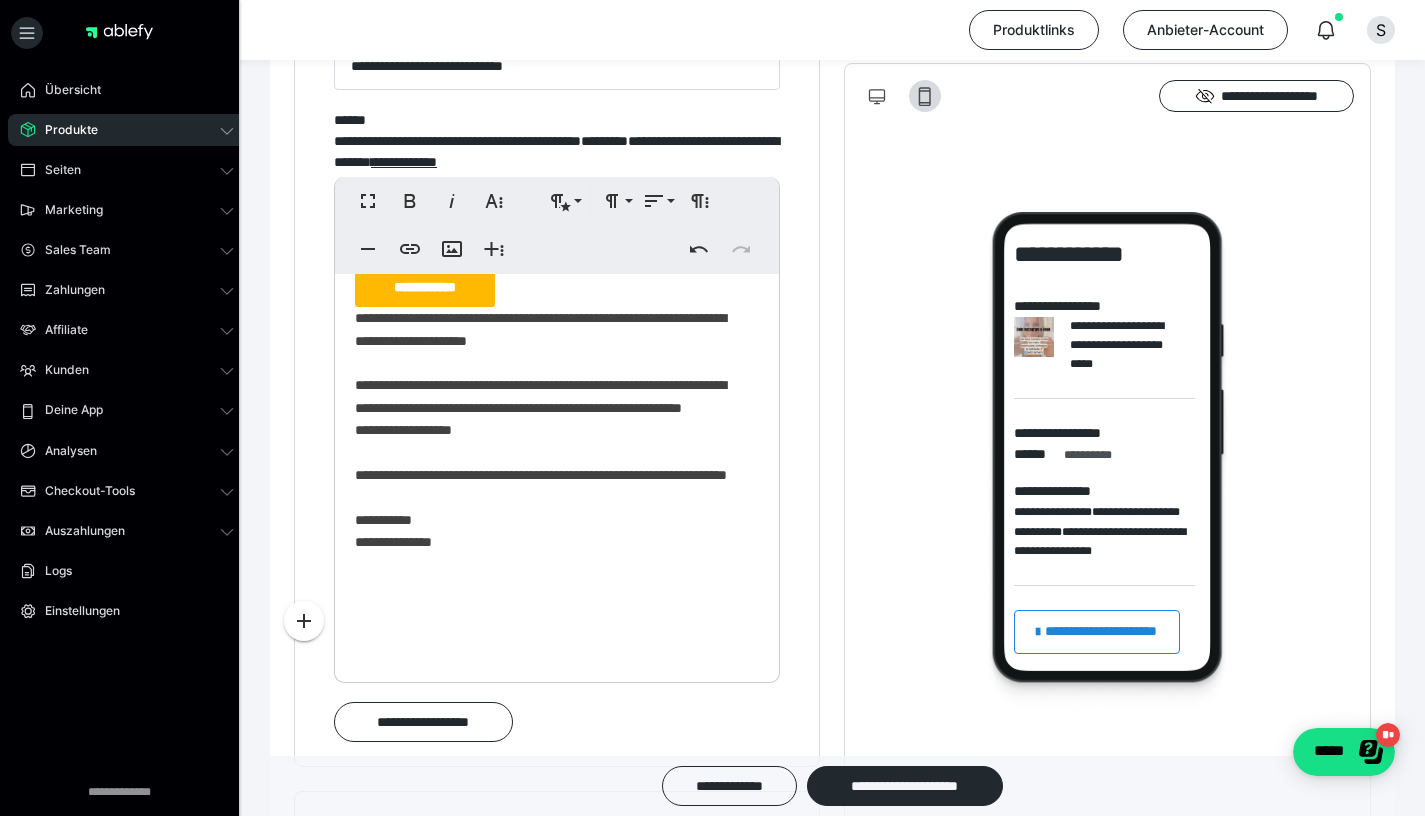 scroll, scrollTop: 366, scrollLeft: 0, axis: vertical 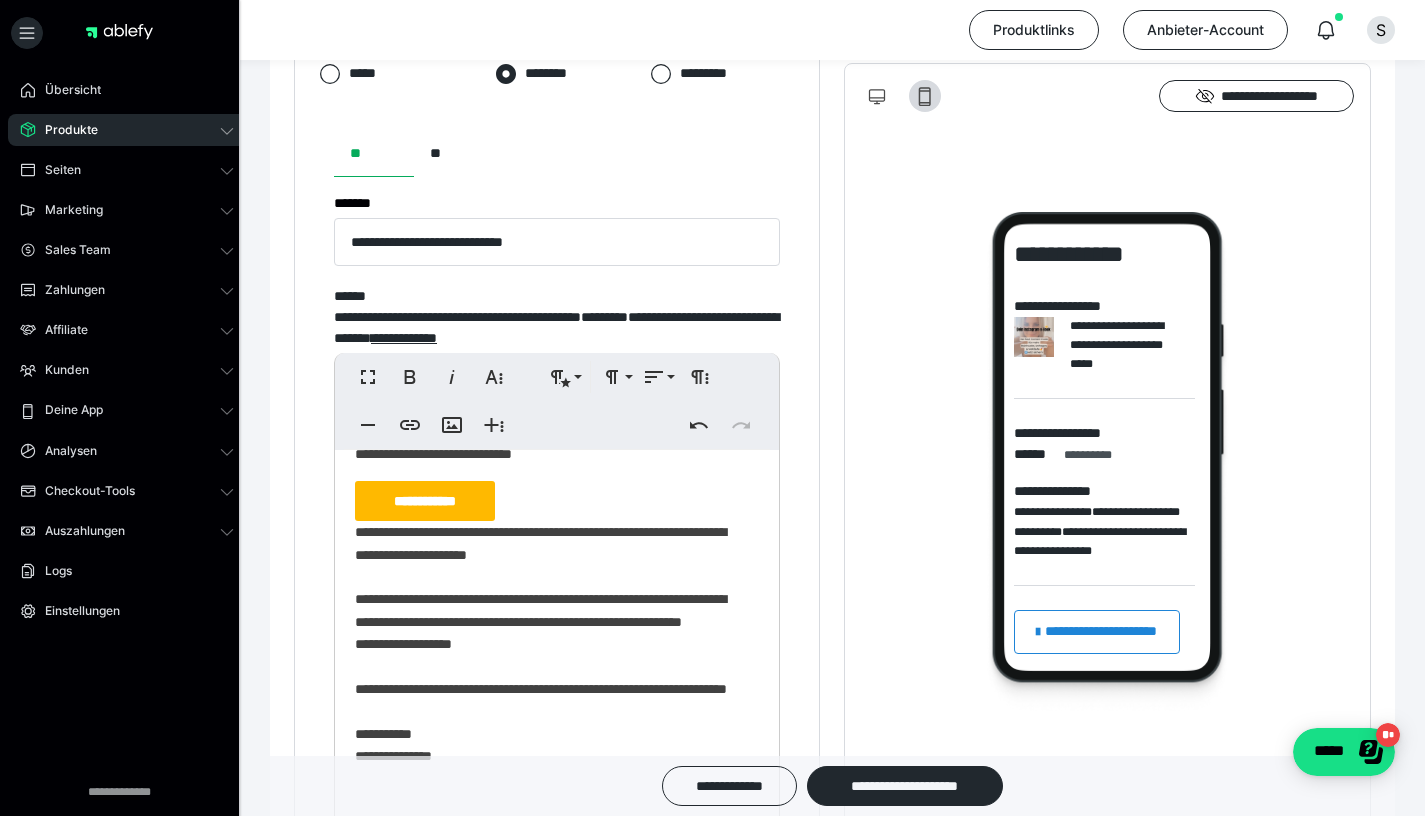 click on "**********" at bounding box center (425, 501) 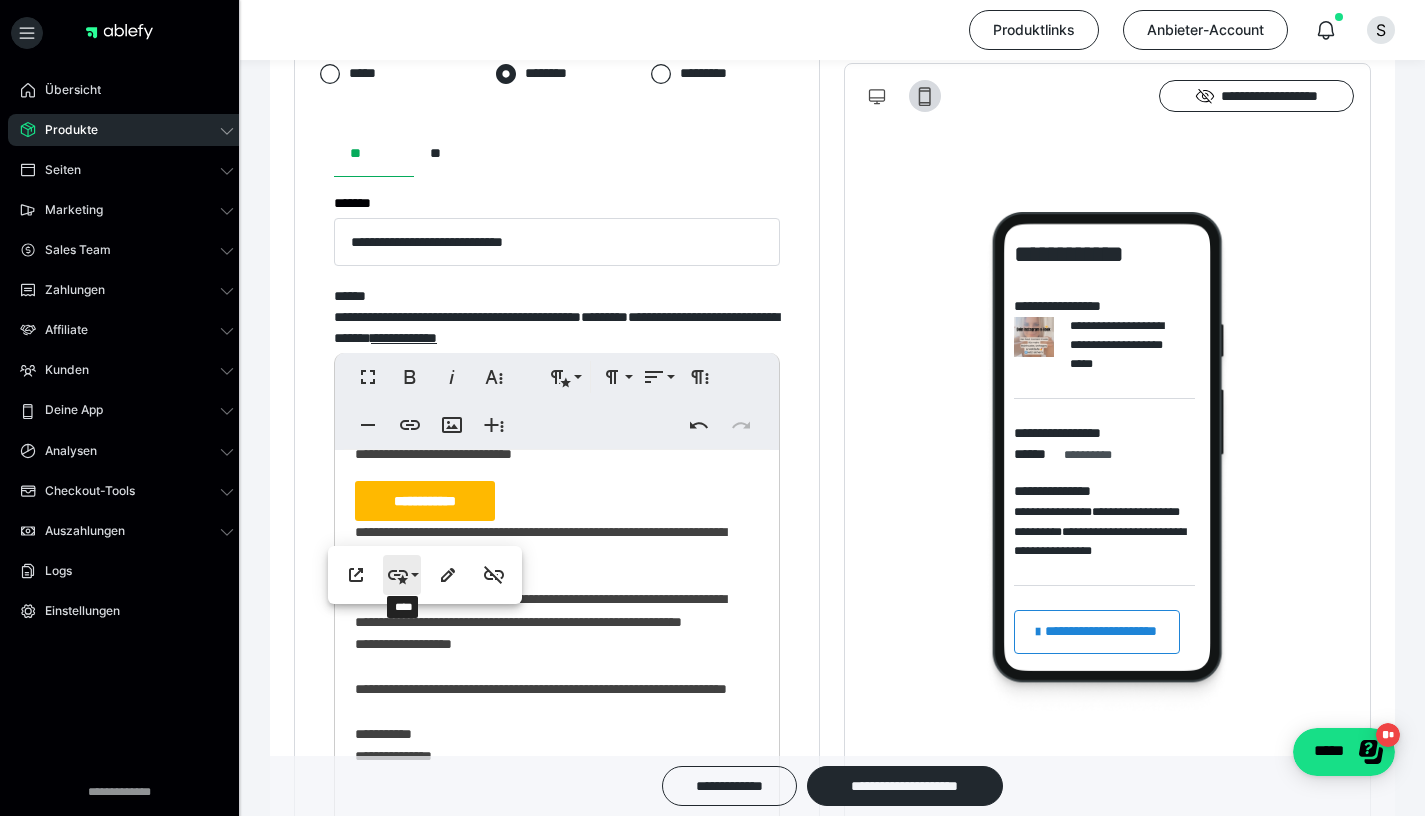 click on "****" at bounding box center (402, 575) 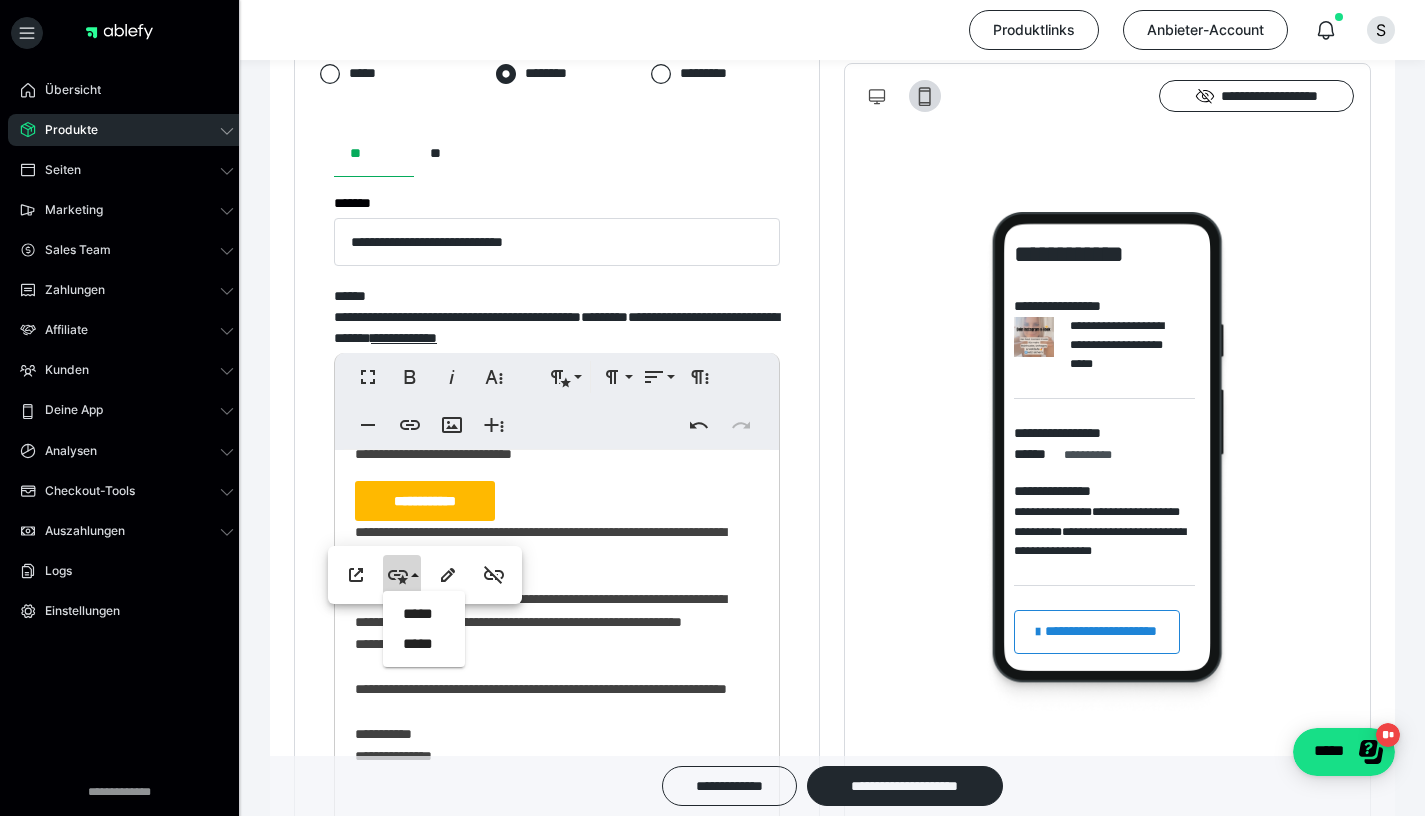 click on "**********" at bounding box center (557, 466) 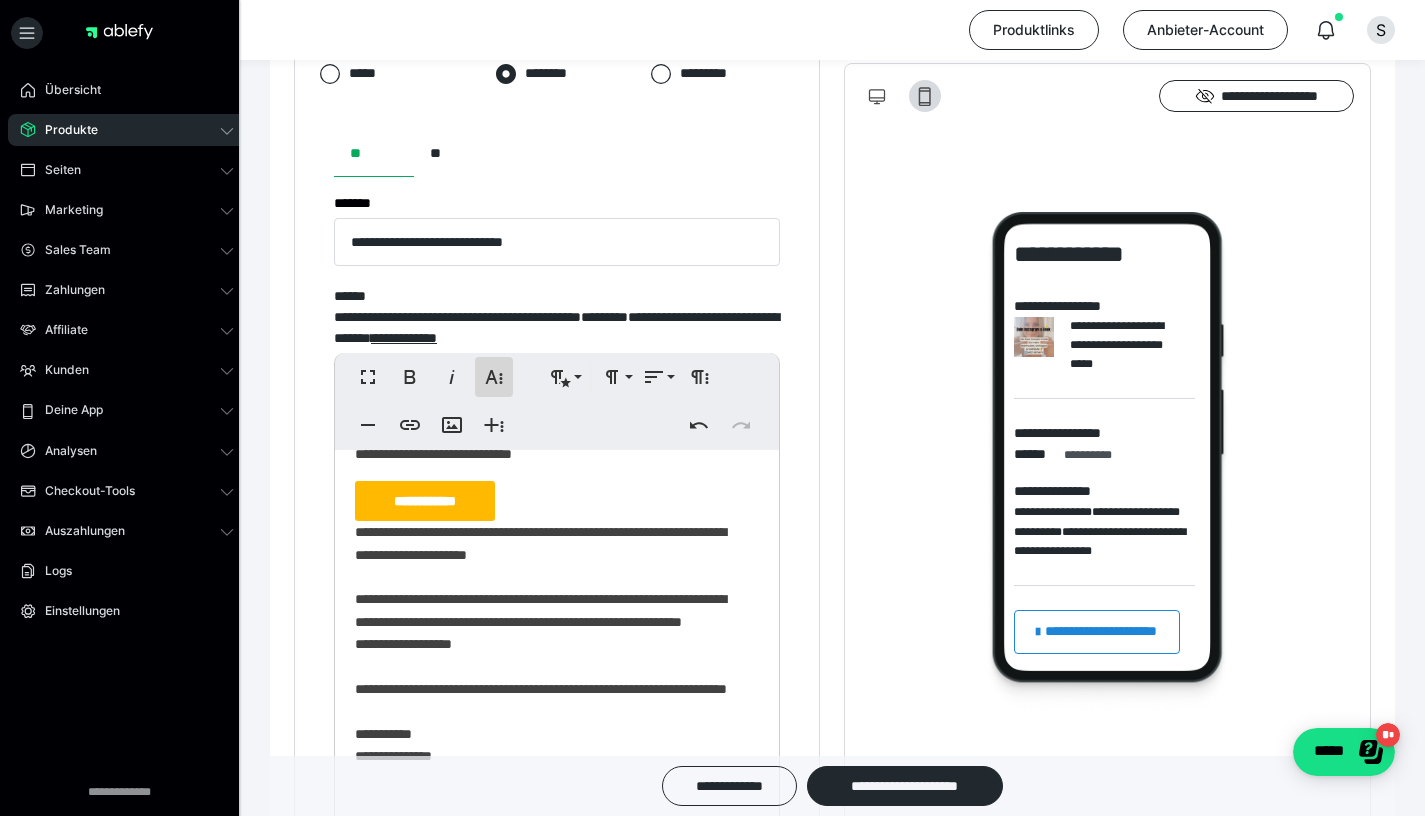 click 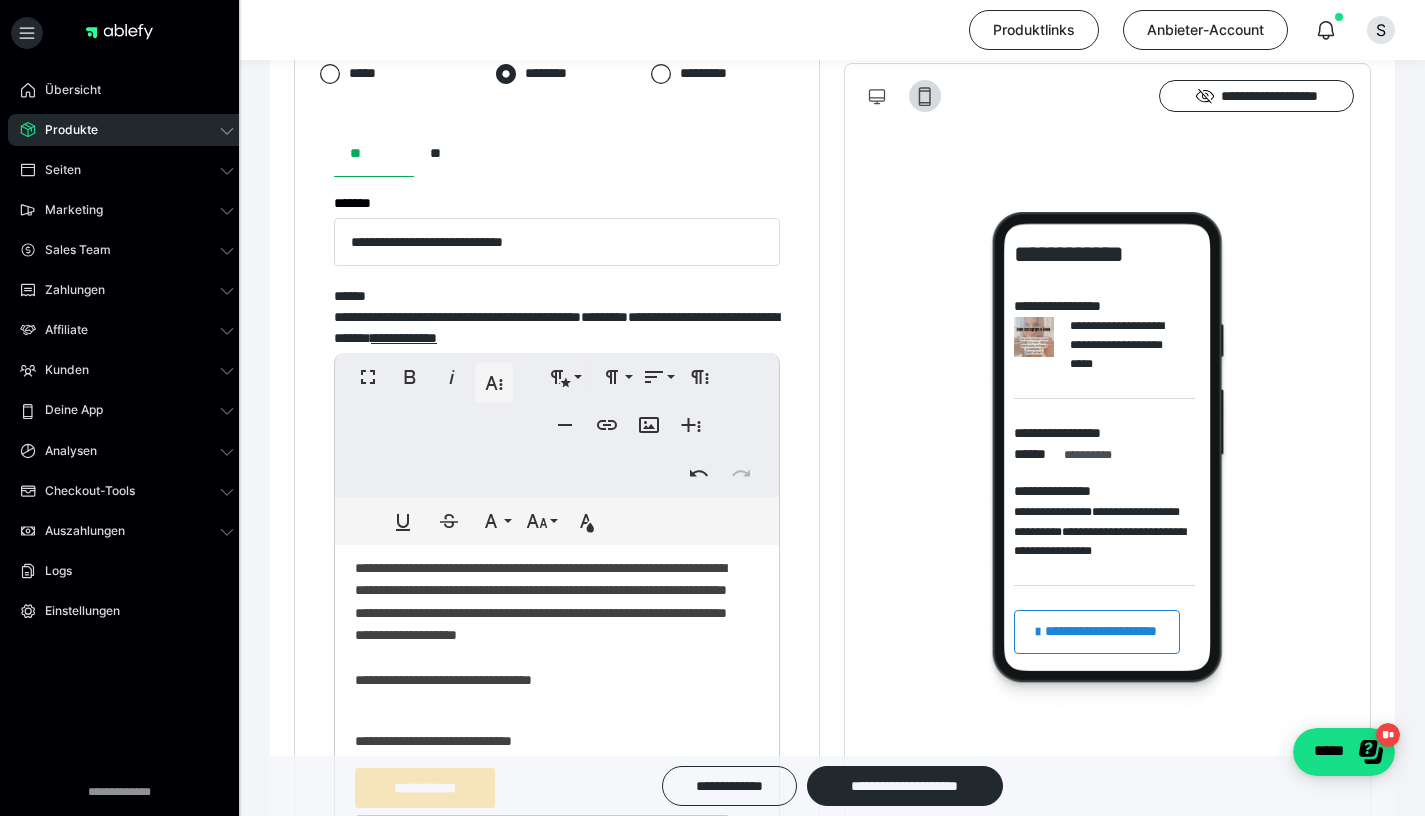 scroll, scrollTop: 366, scrollLeft: 0, axis: vertical 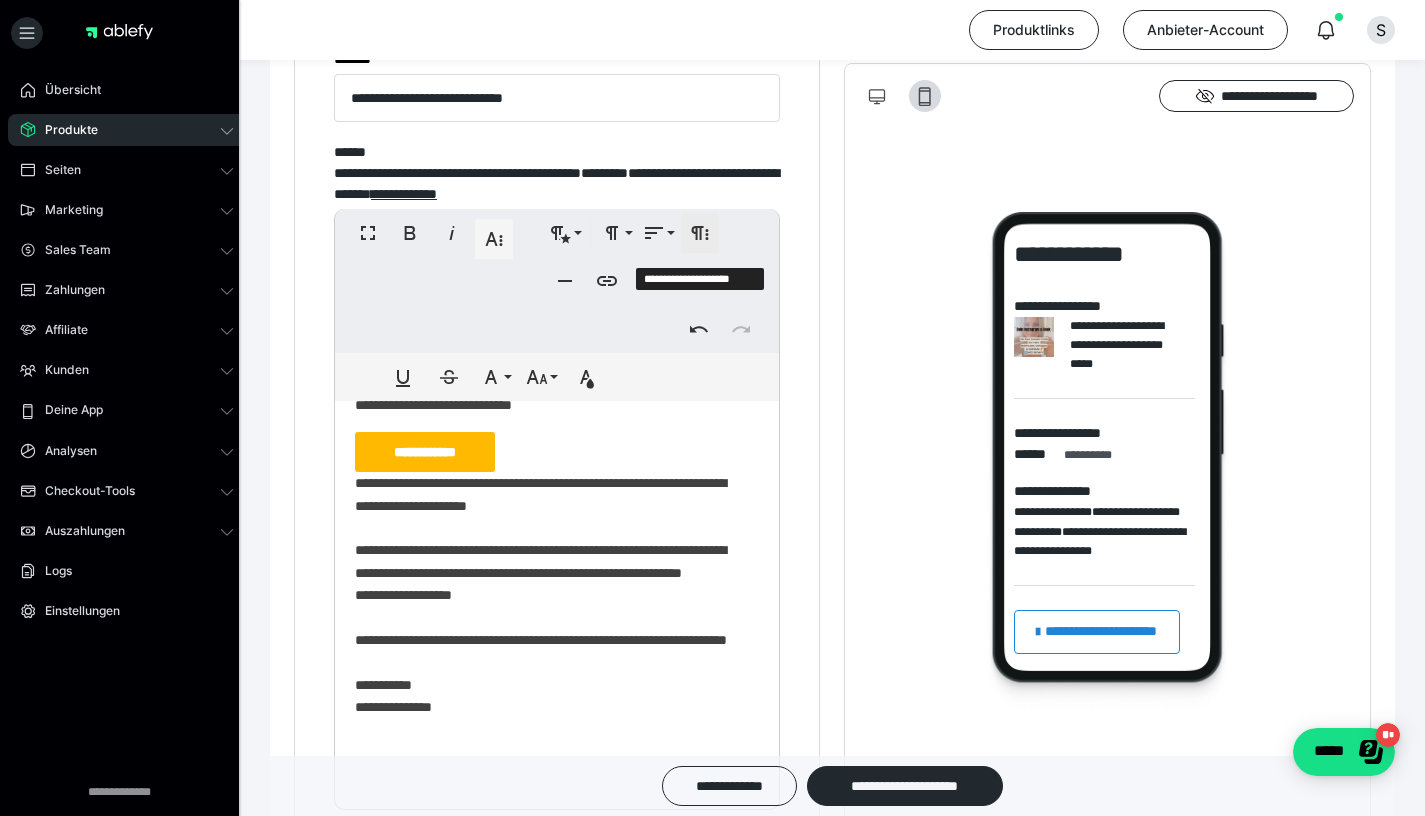 click 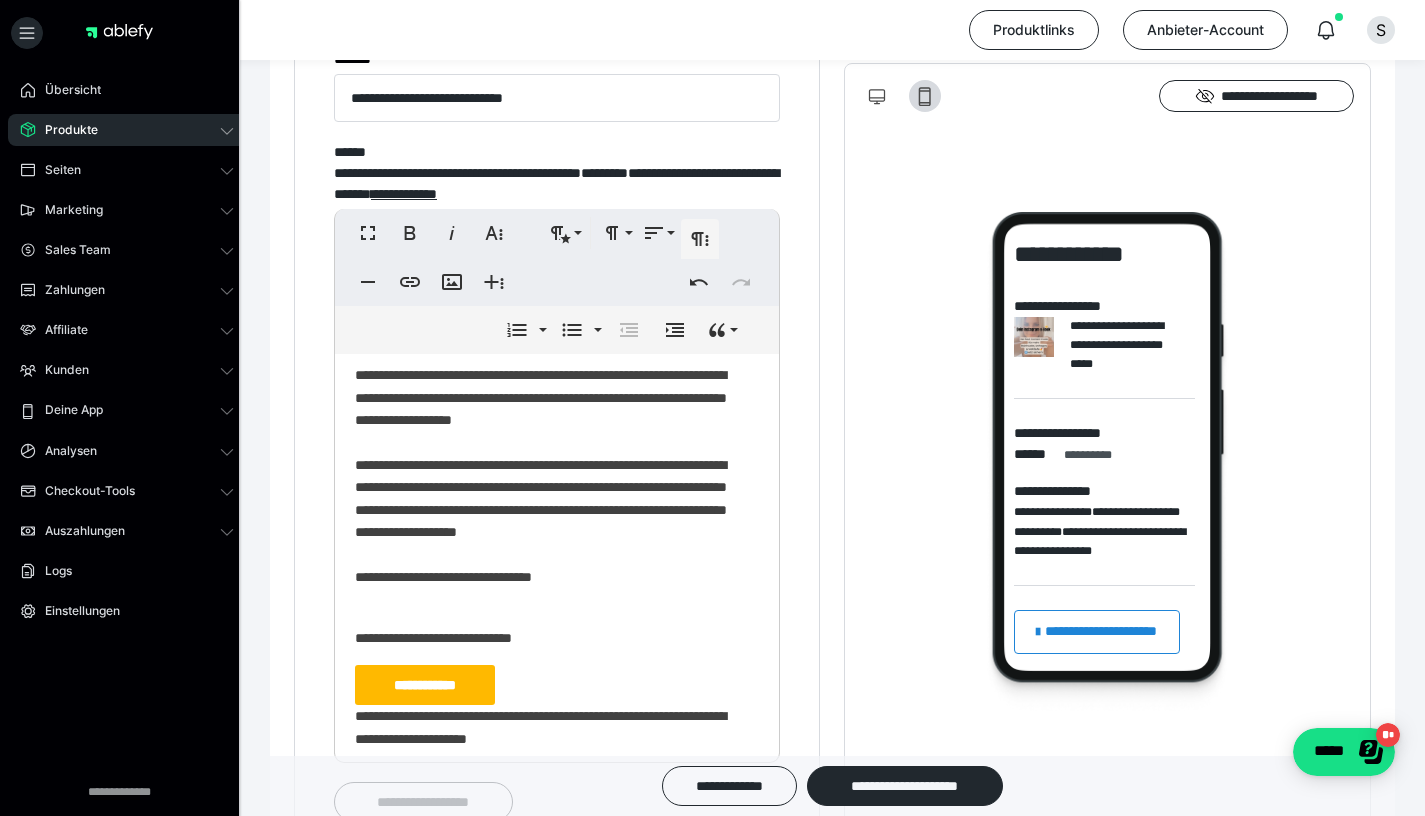 scroll, scrollTop: 0, scrollLeft: 0, axis: both 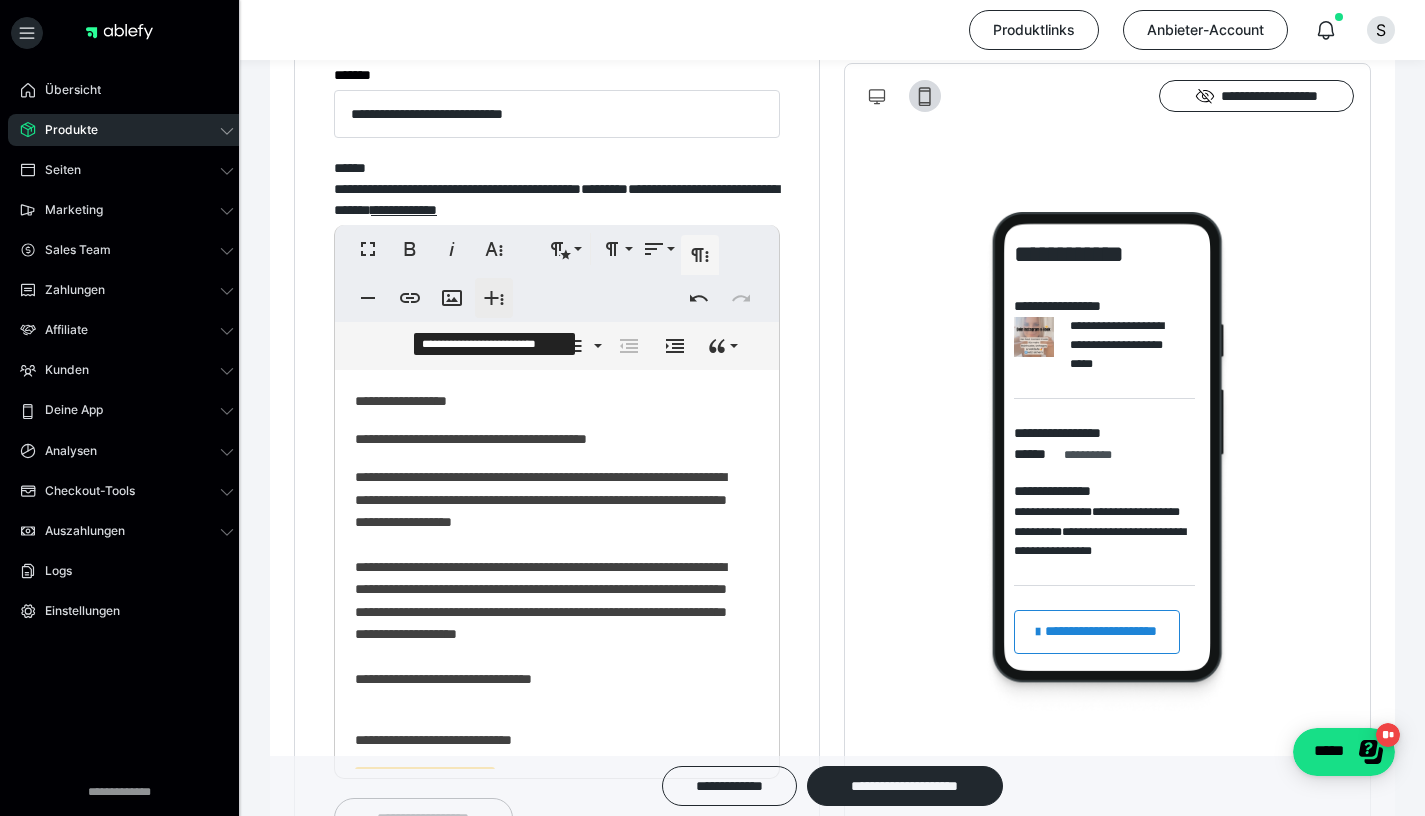 click 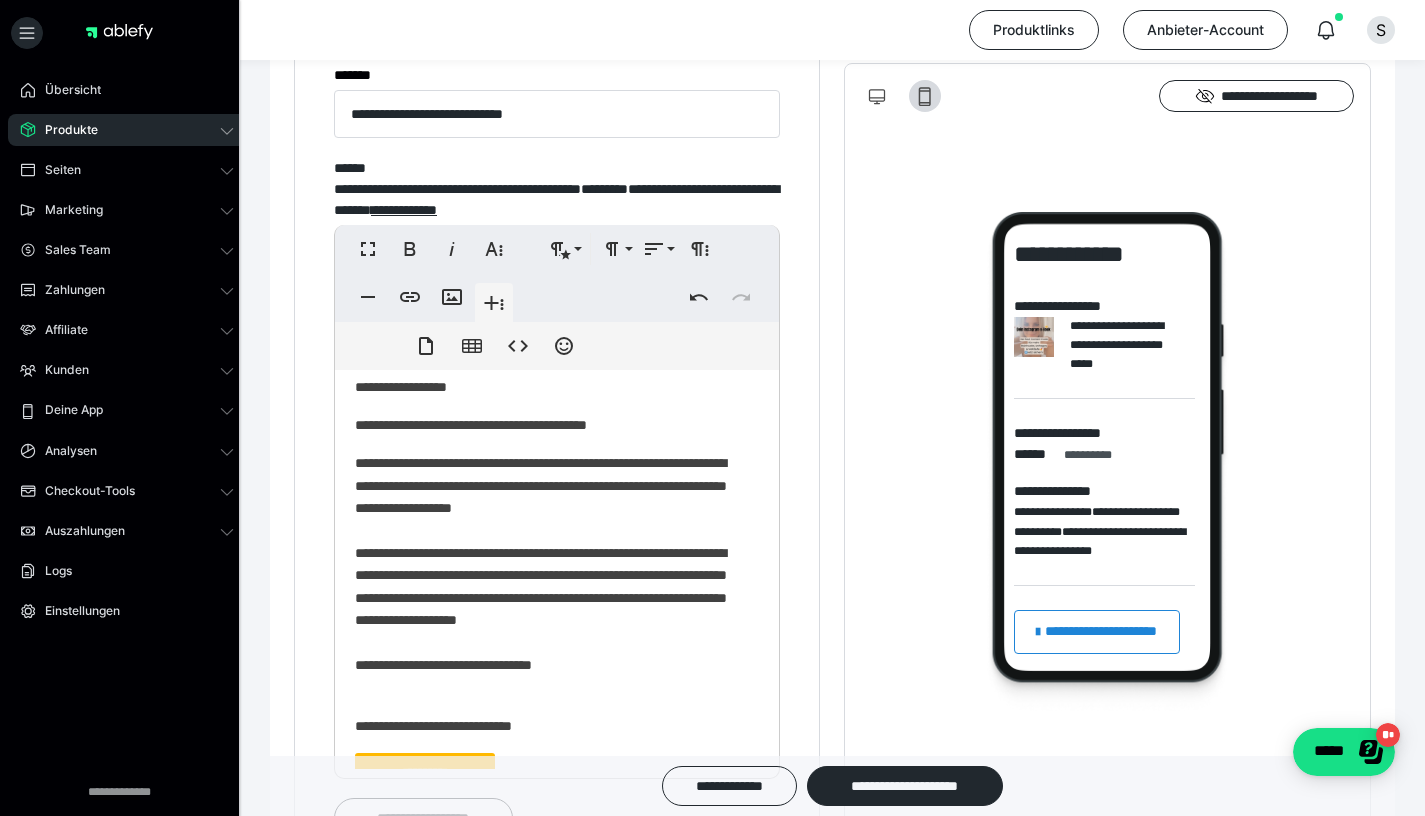 scroll, scrollTop: 0, scrollLeft: 0, axis: both 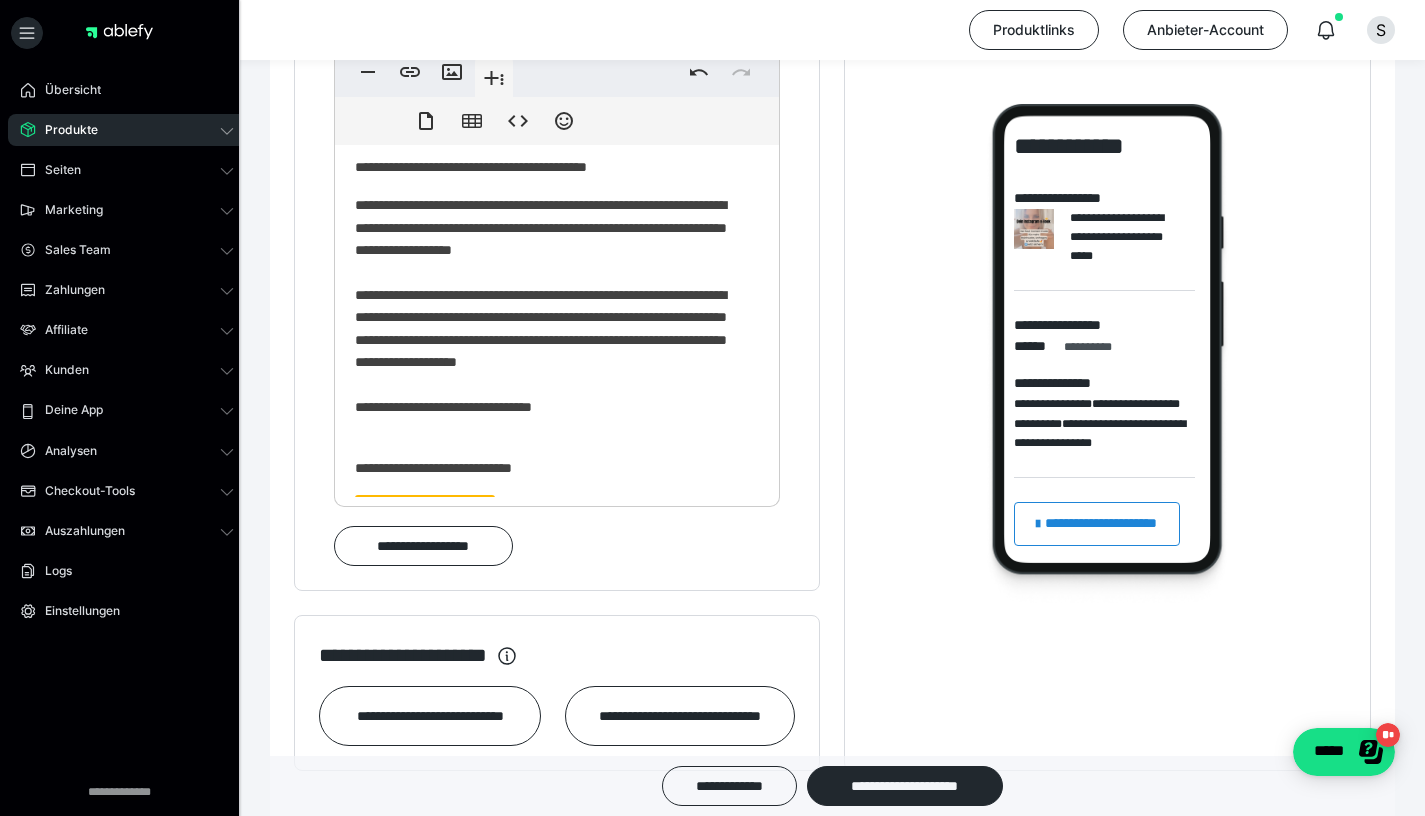 click on "**********" at bounding box center (549, 317) 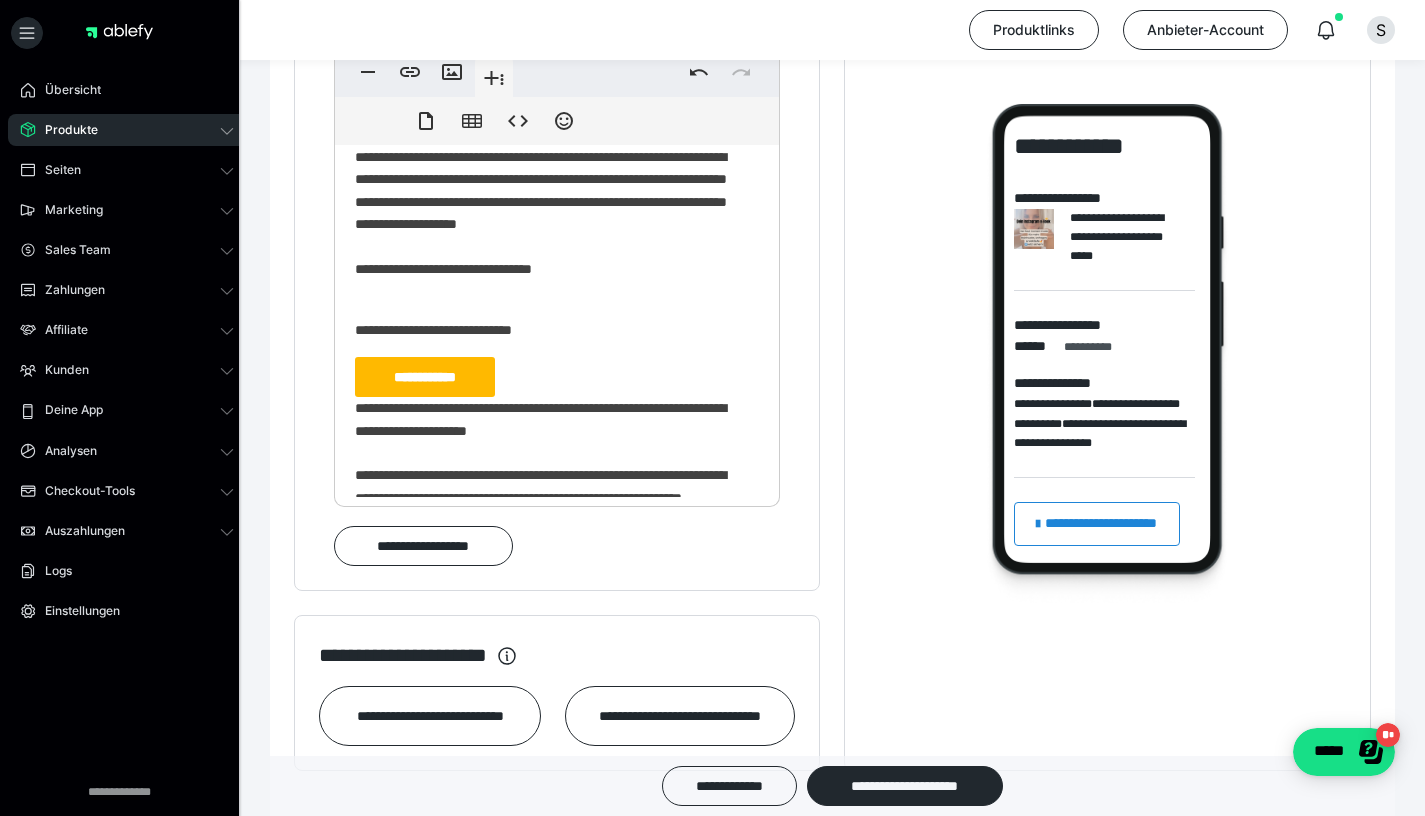 scroll, scrollTop: 193, scrollLeft: 0, axis: vertical 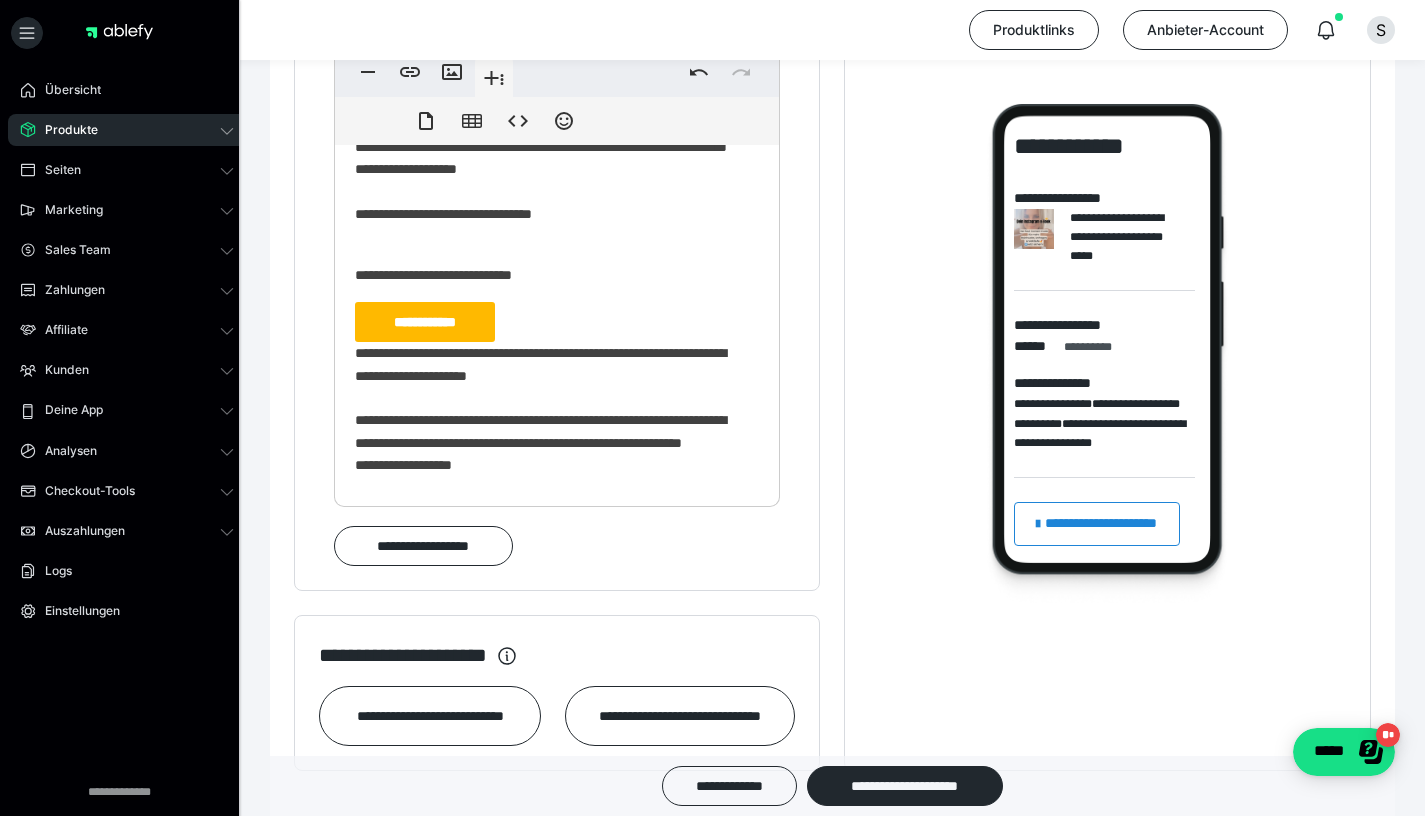 click on "**********" at bounding box center [425, 322] 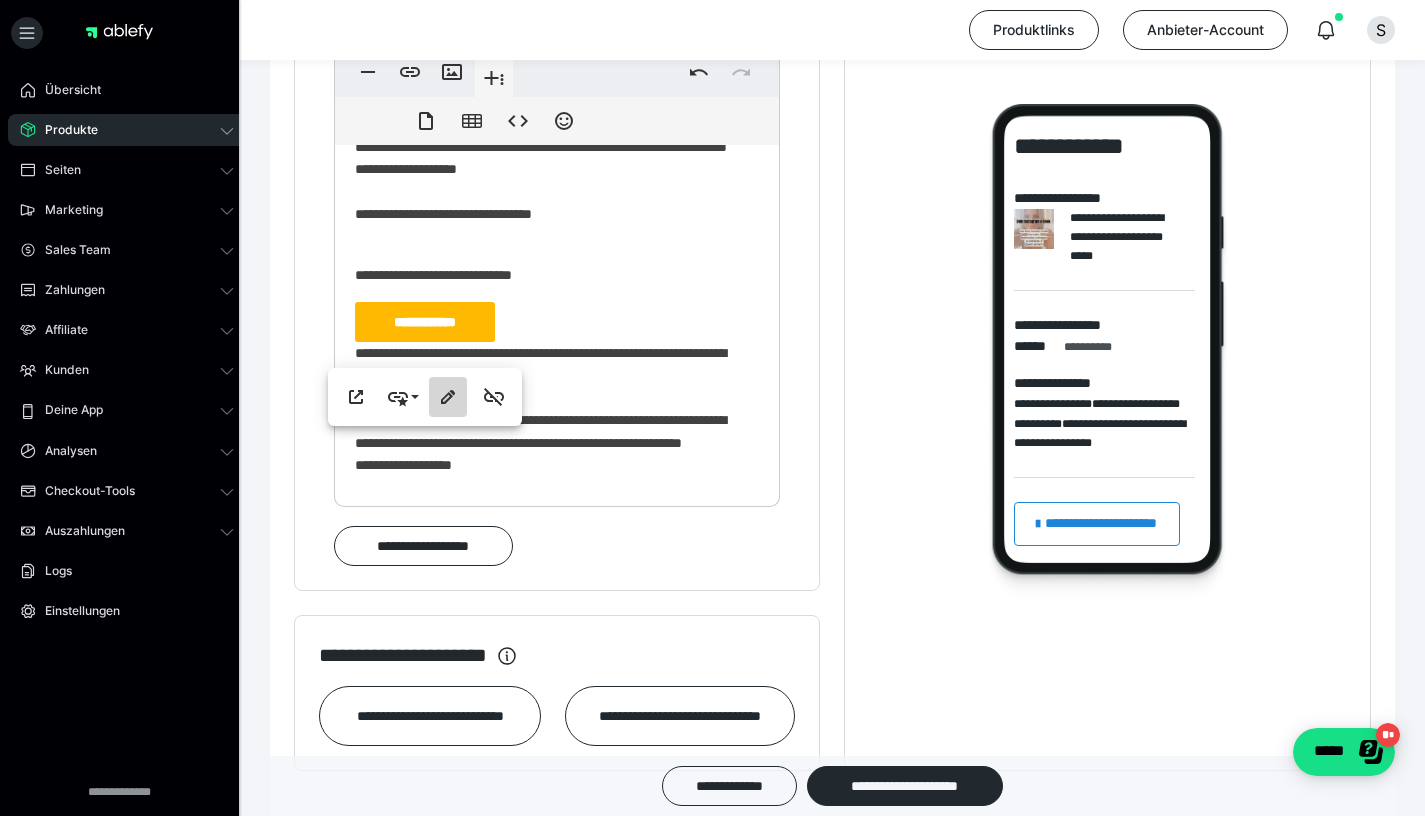 type on "**********" 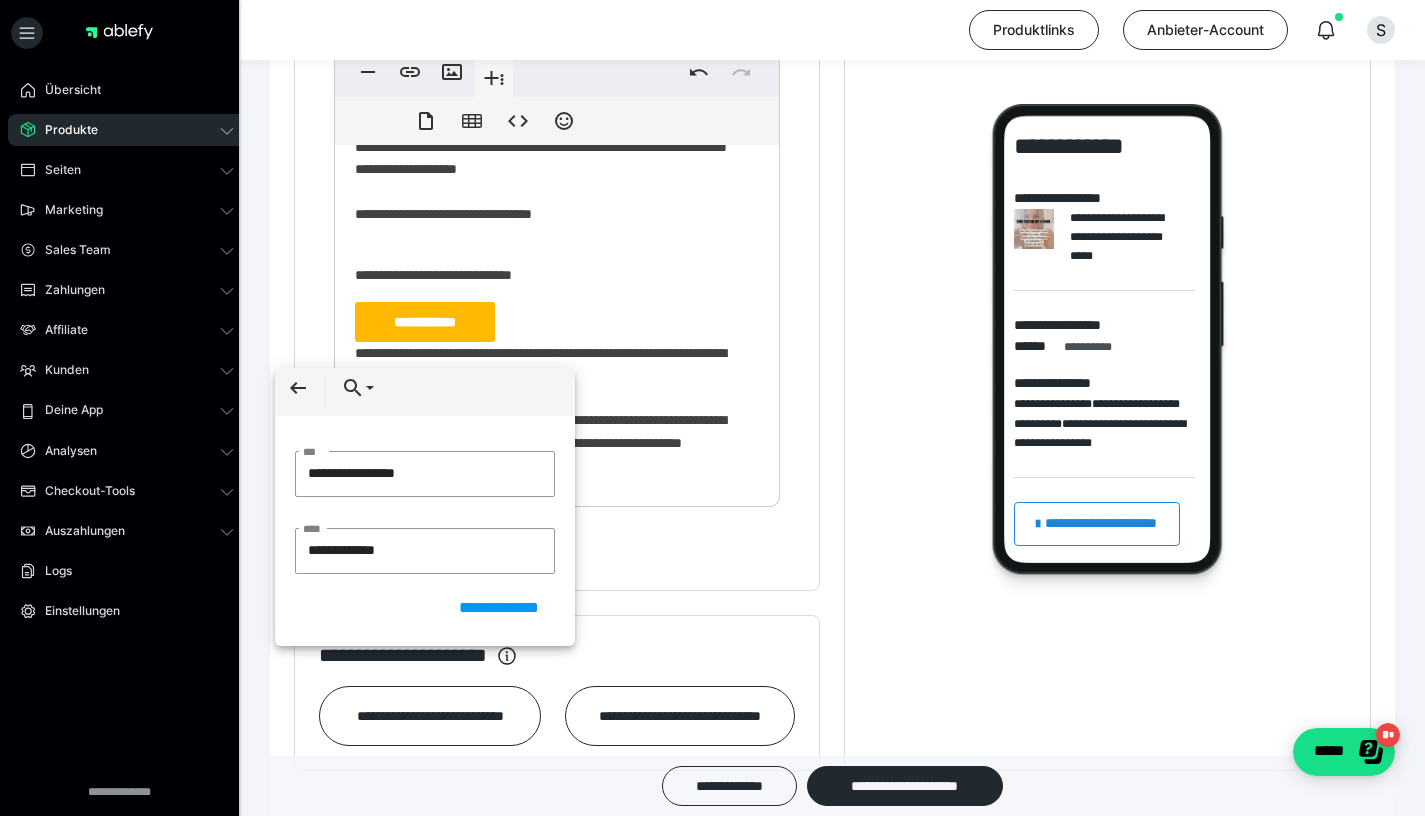 click on "**********" at bounding box center [549, 467] 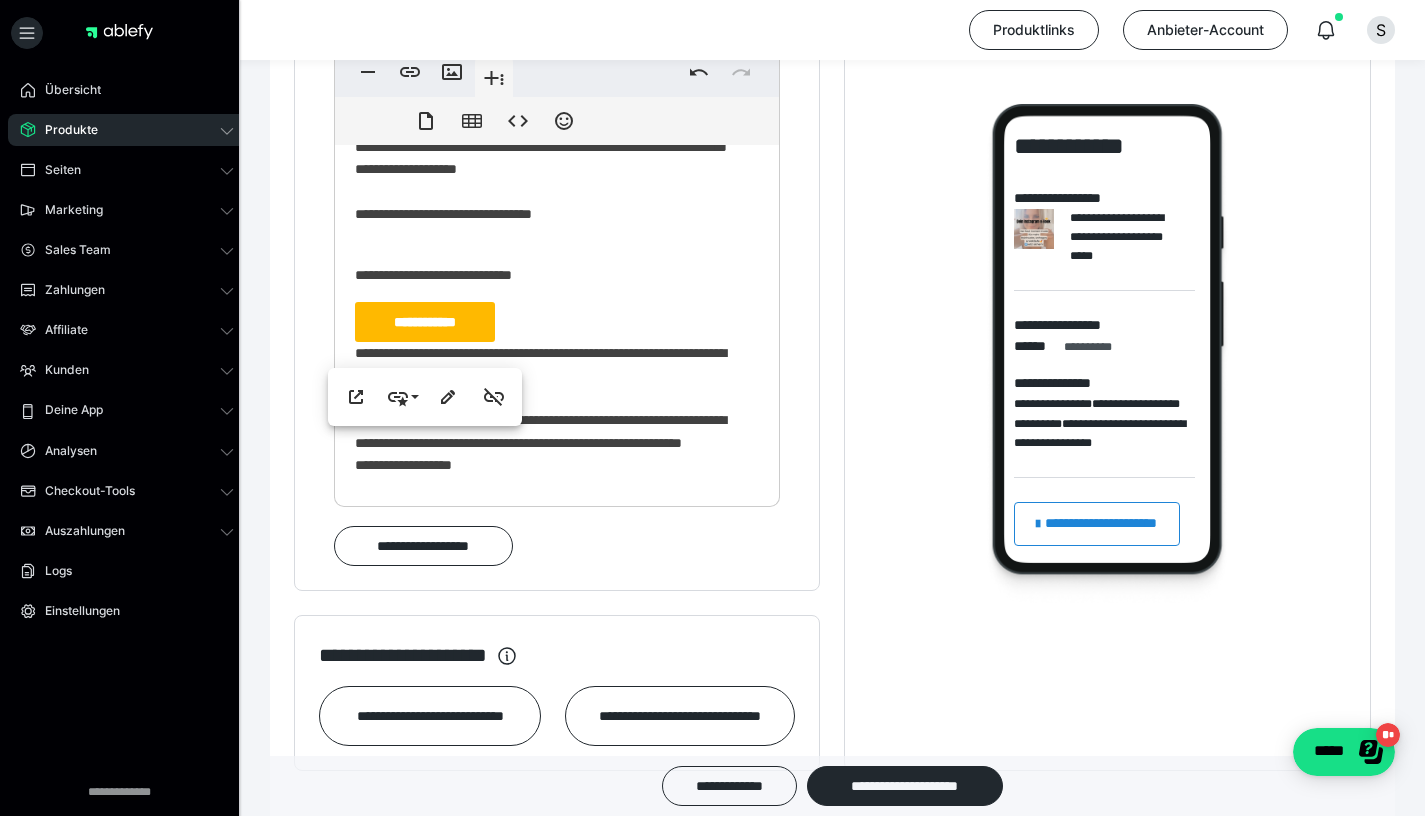 click on "**********" at bounding box center [549, 467] 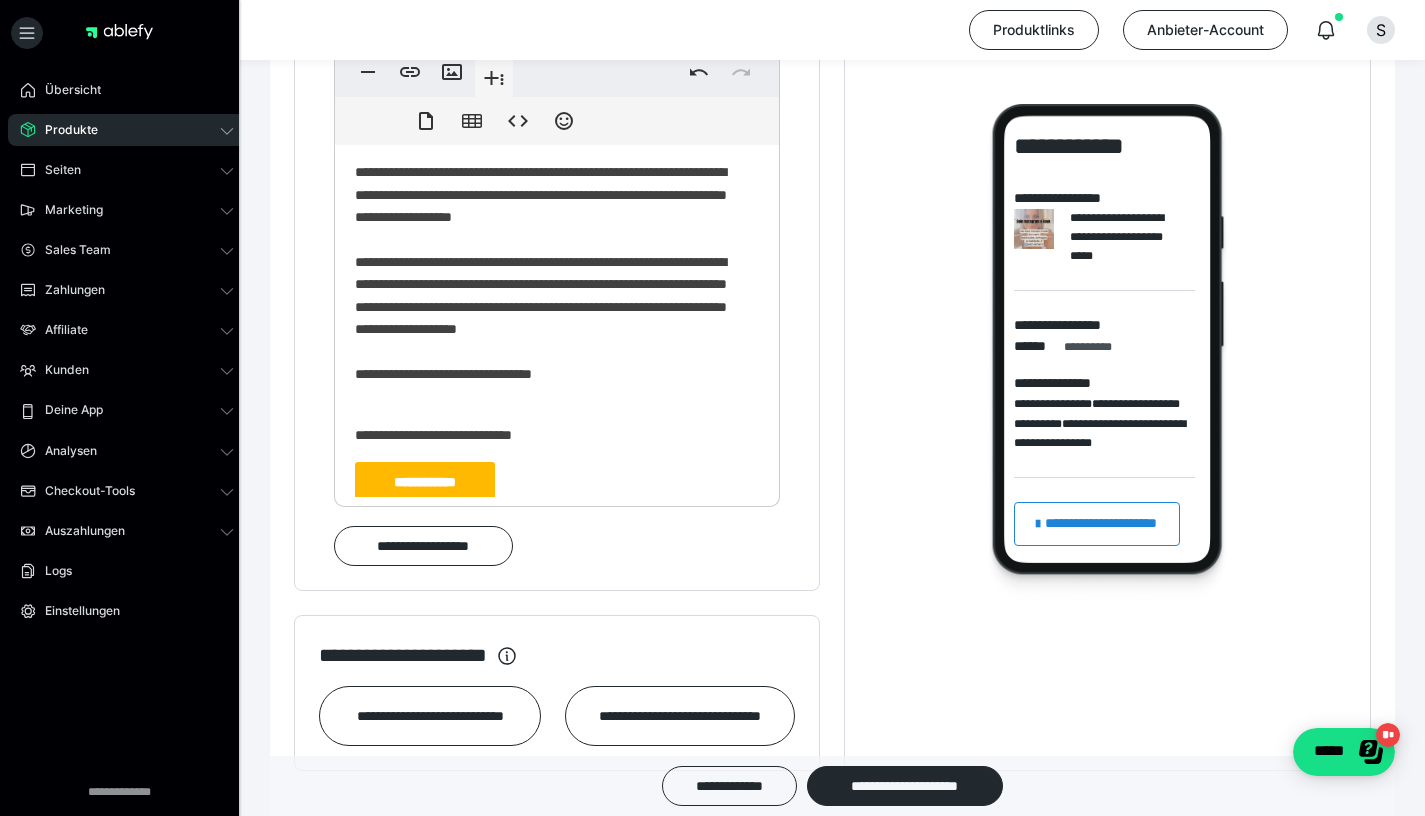scroll, scrollTop: 18, scrollLeft: 0, axis: vertical 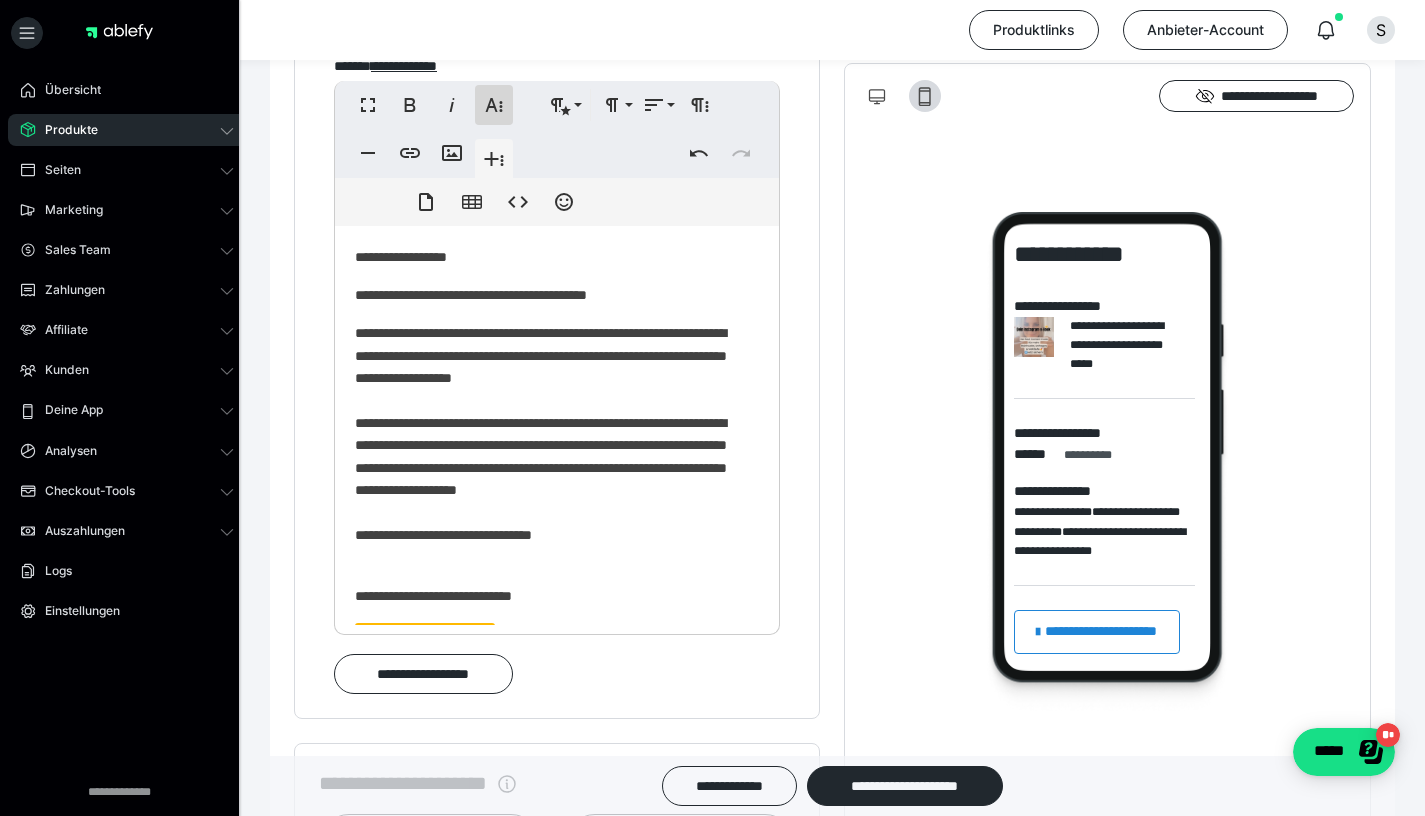 click 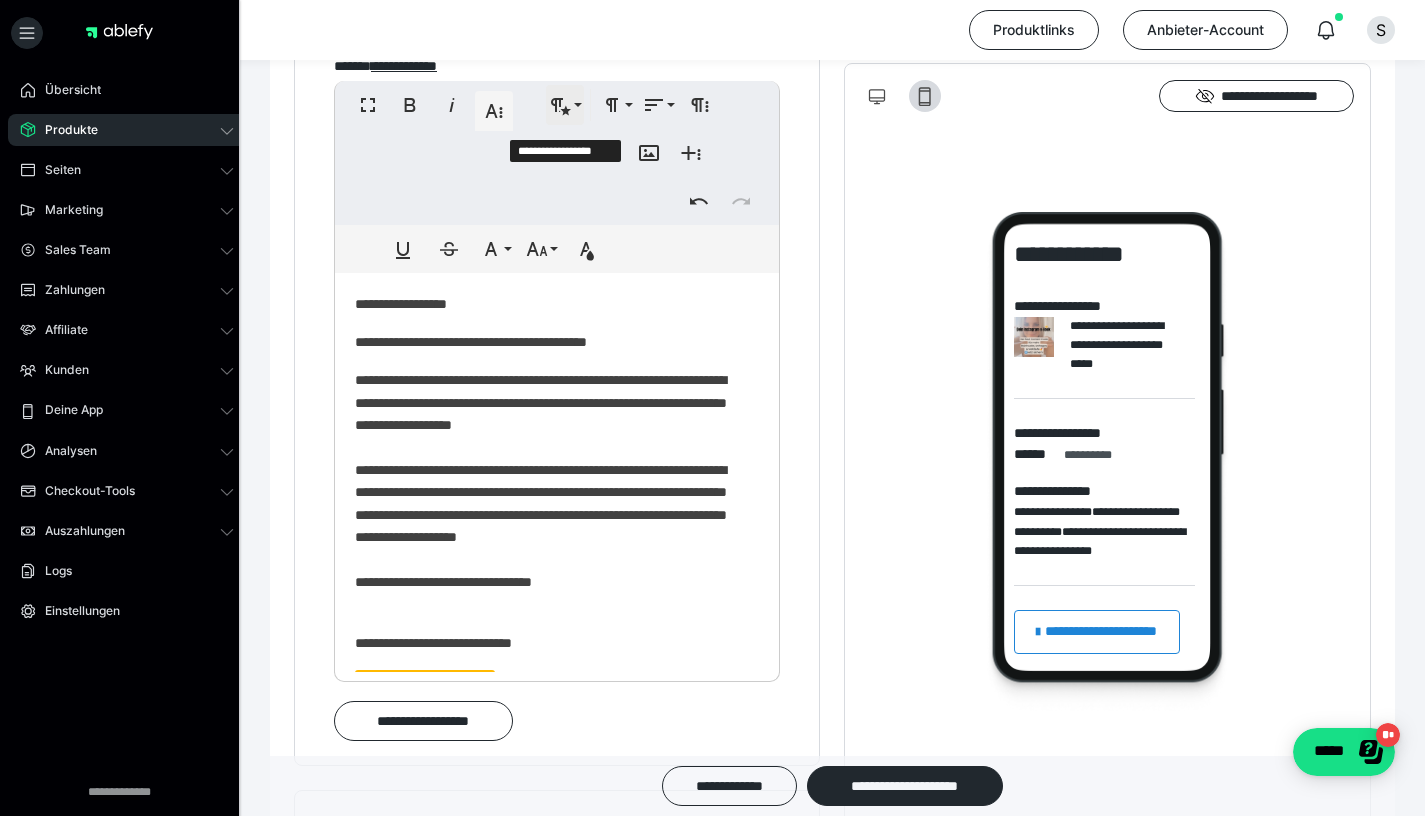 click 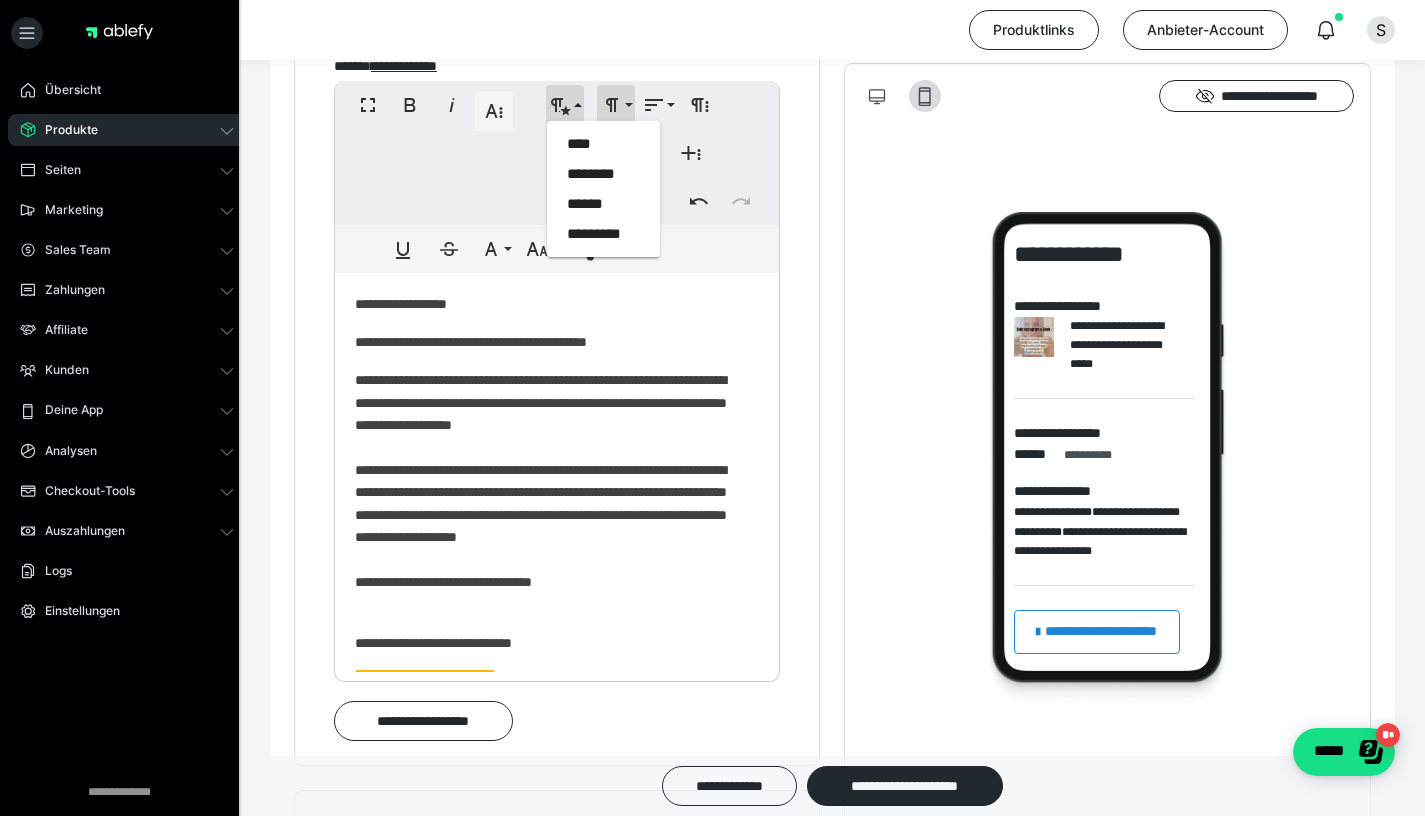 click 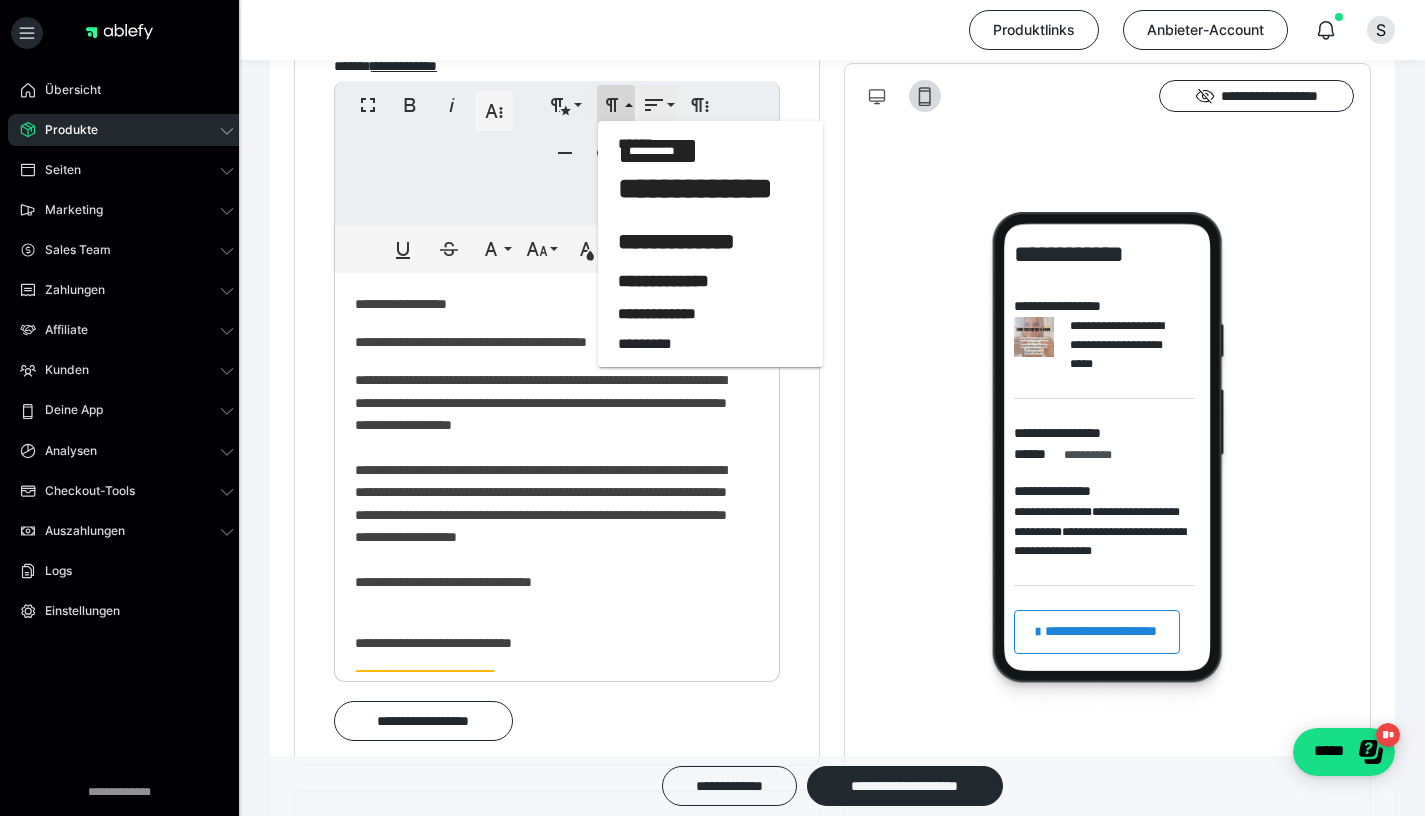 click 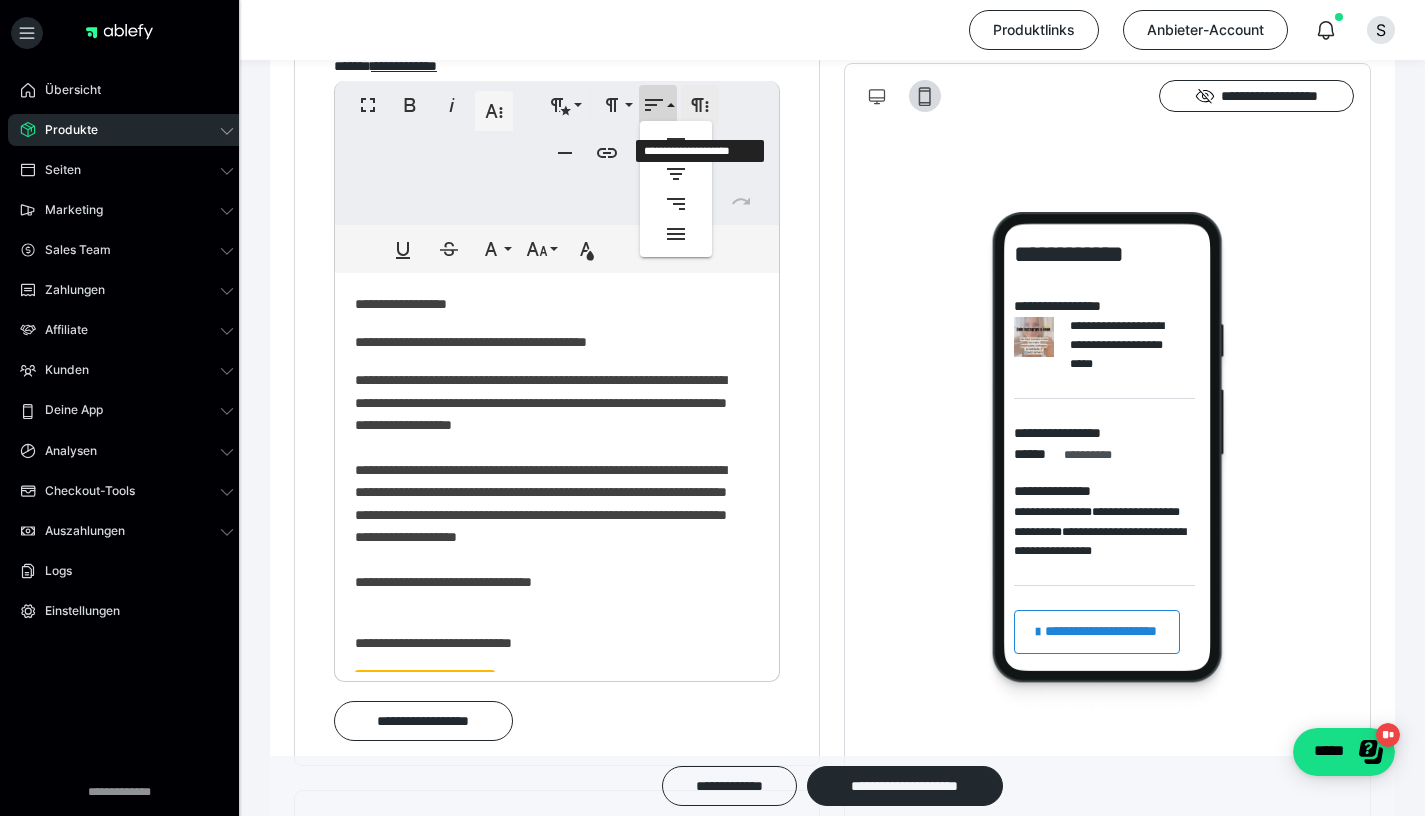 click 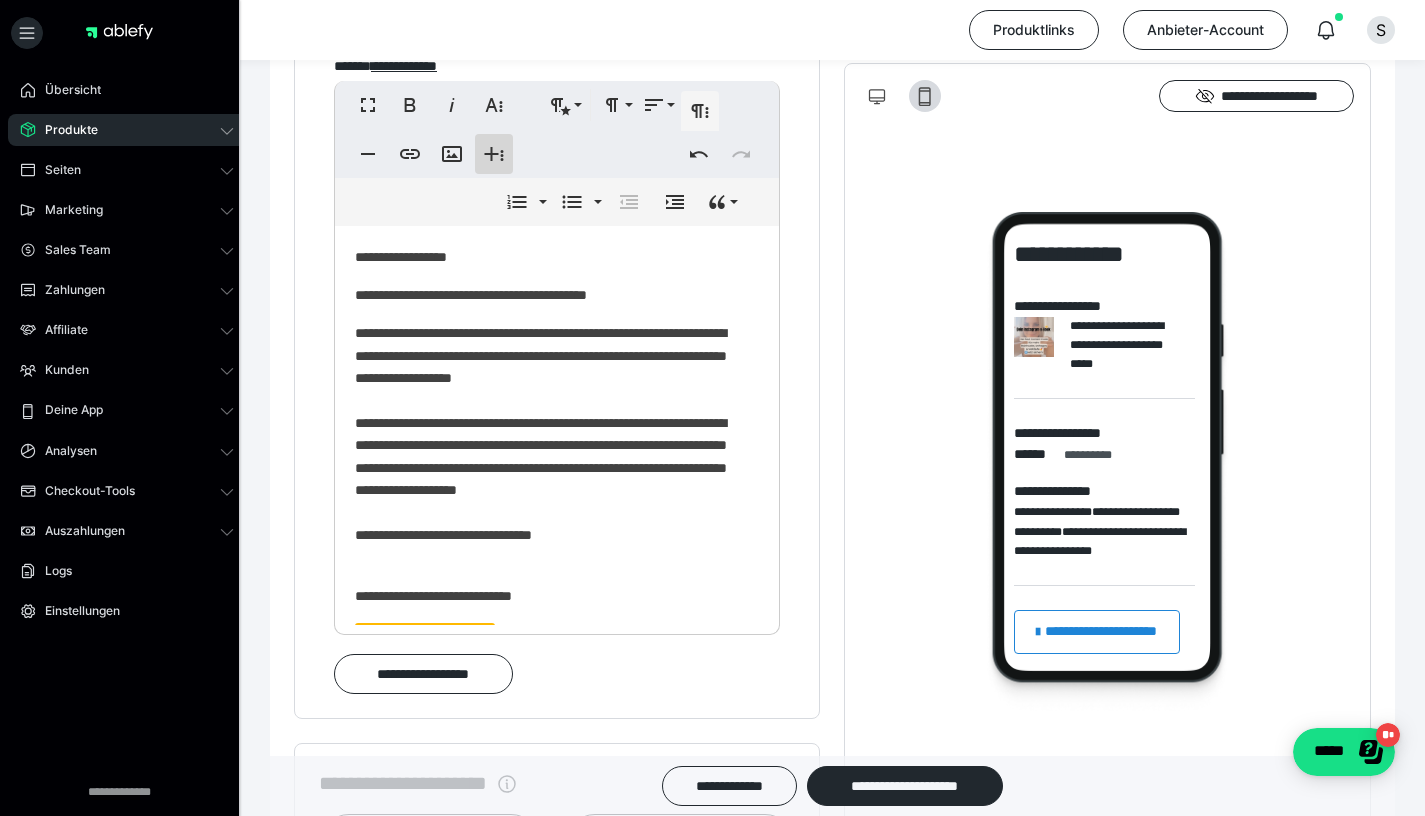 click 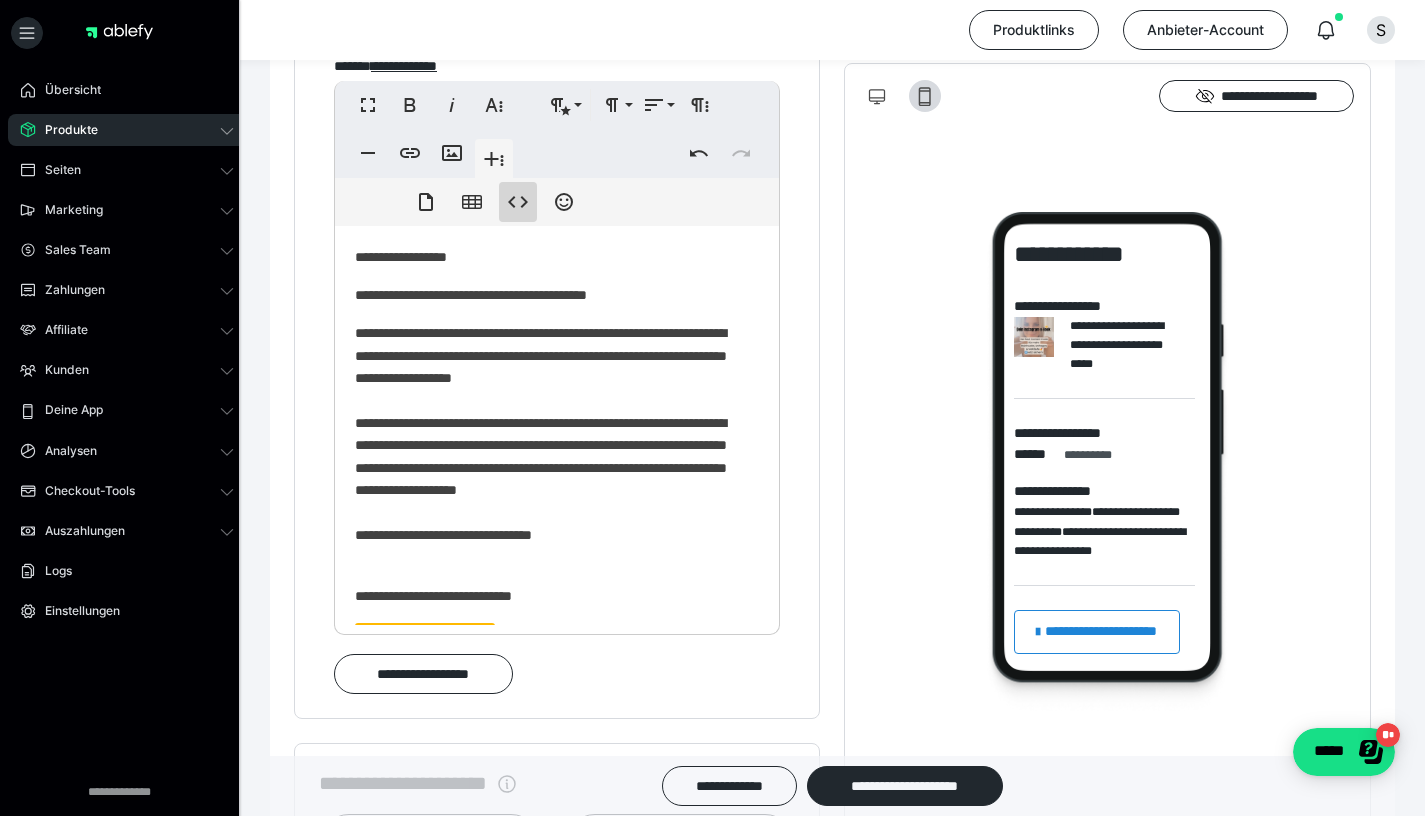 click 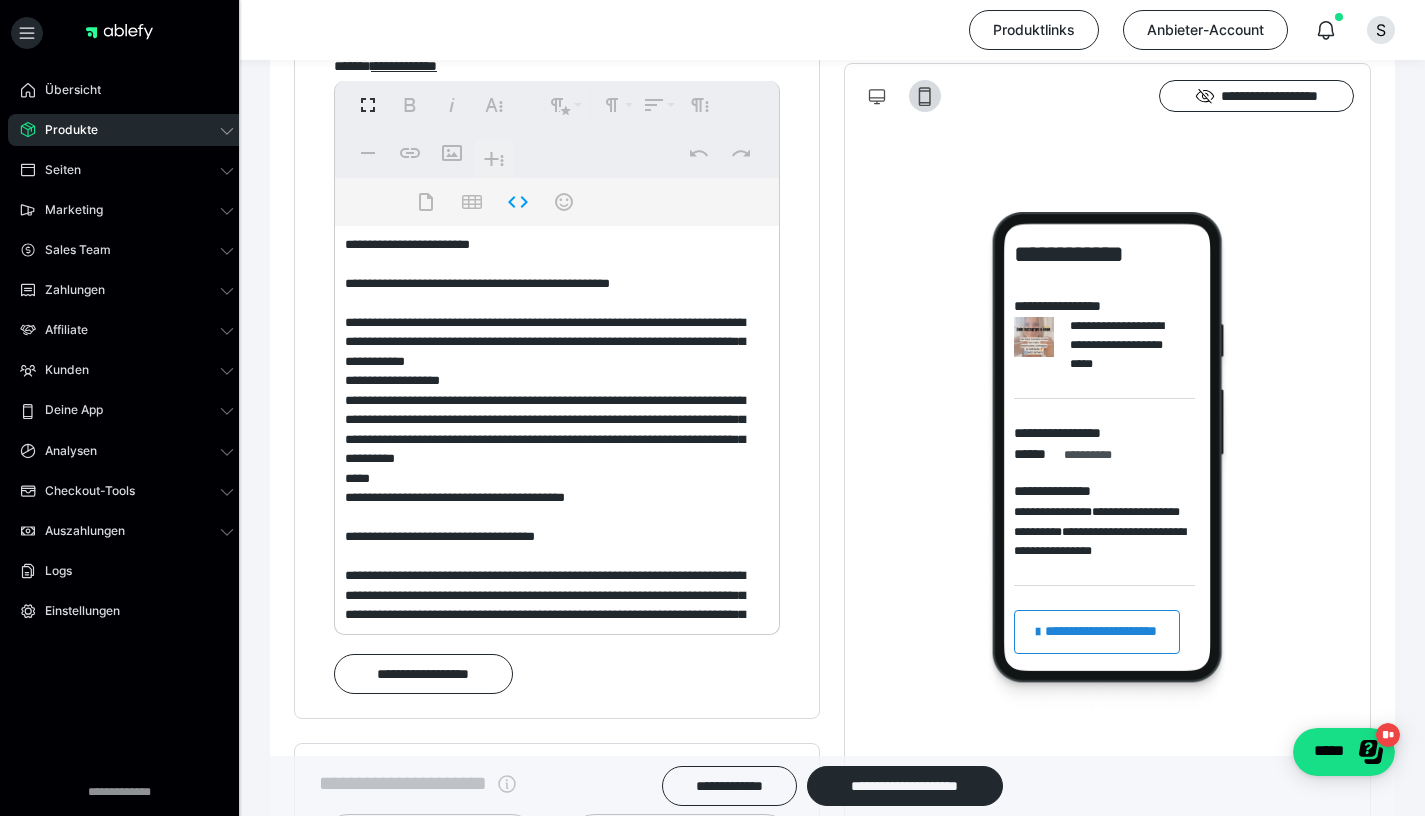 scroll, scrollTop: 0, scrollLeft: 0, axis: both 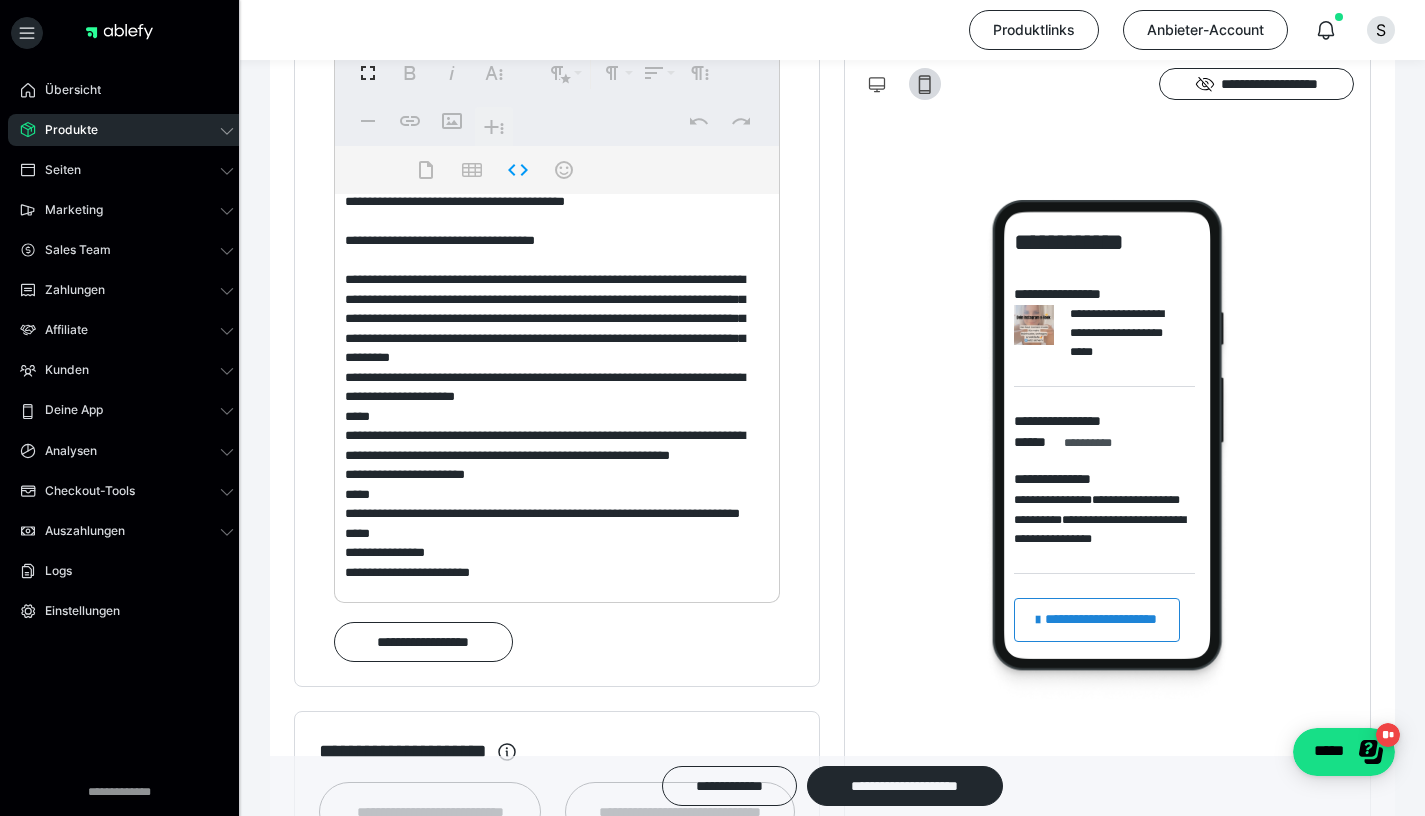 click at bounding box center (549, 393) 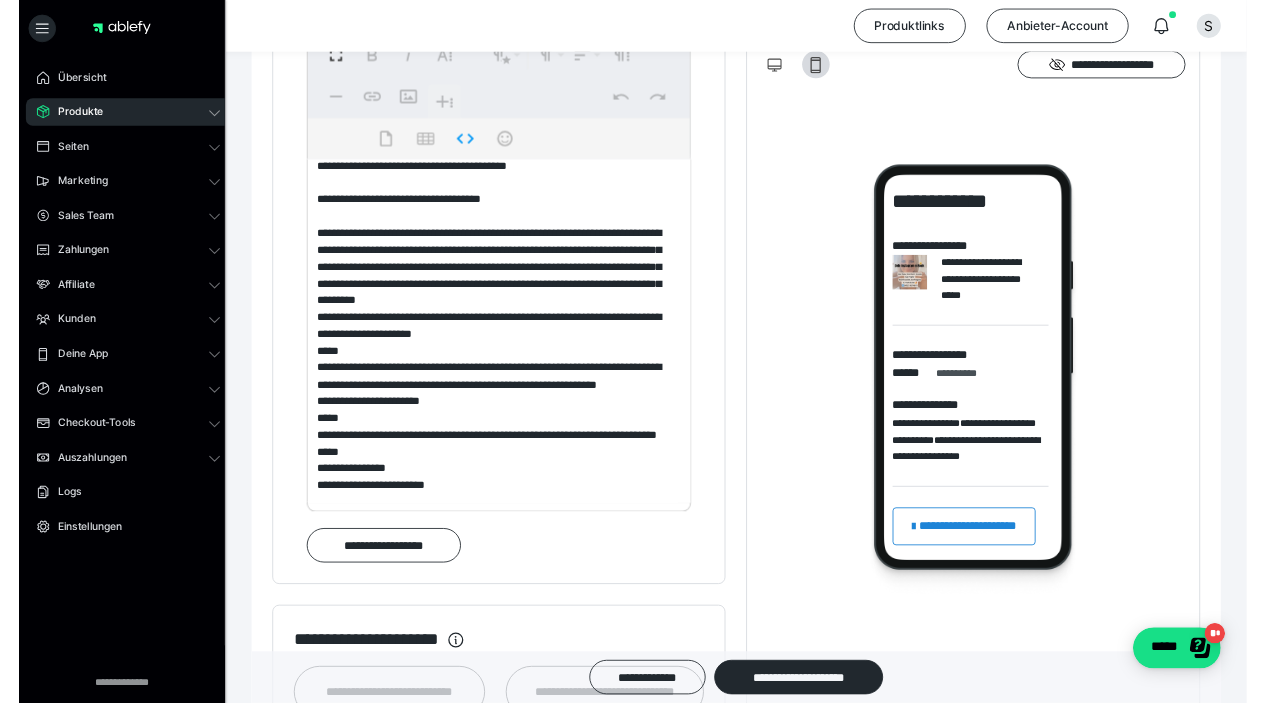 scroll, scrollTop: 1559, scrollLeft: 0, axis: vertical 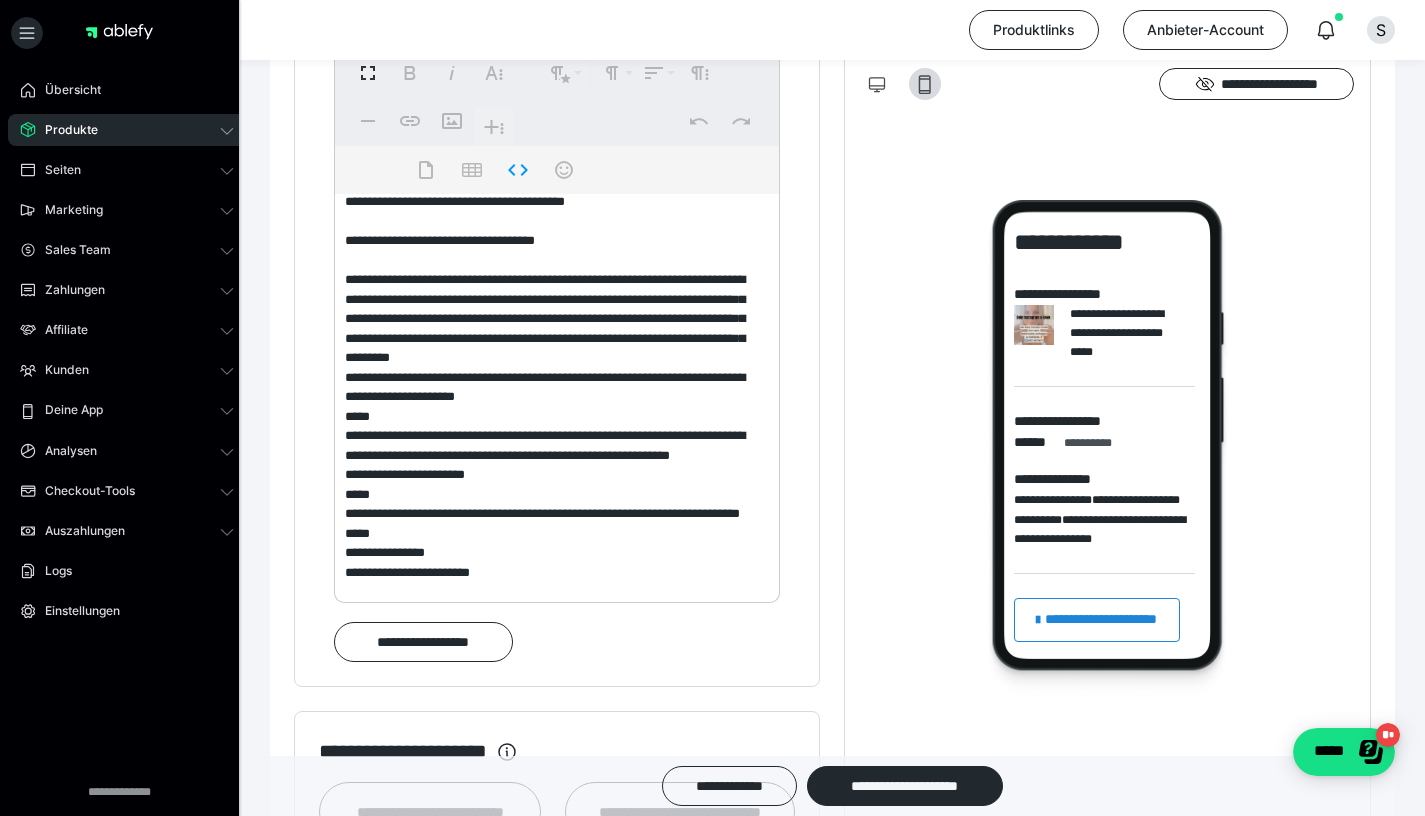 paste on "**" 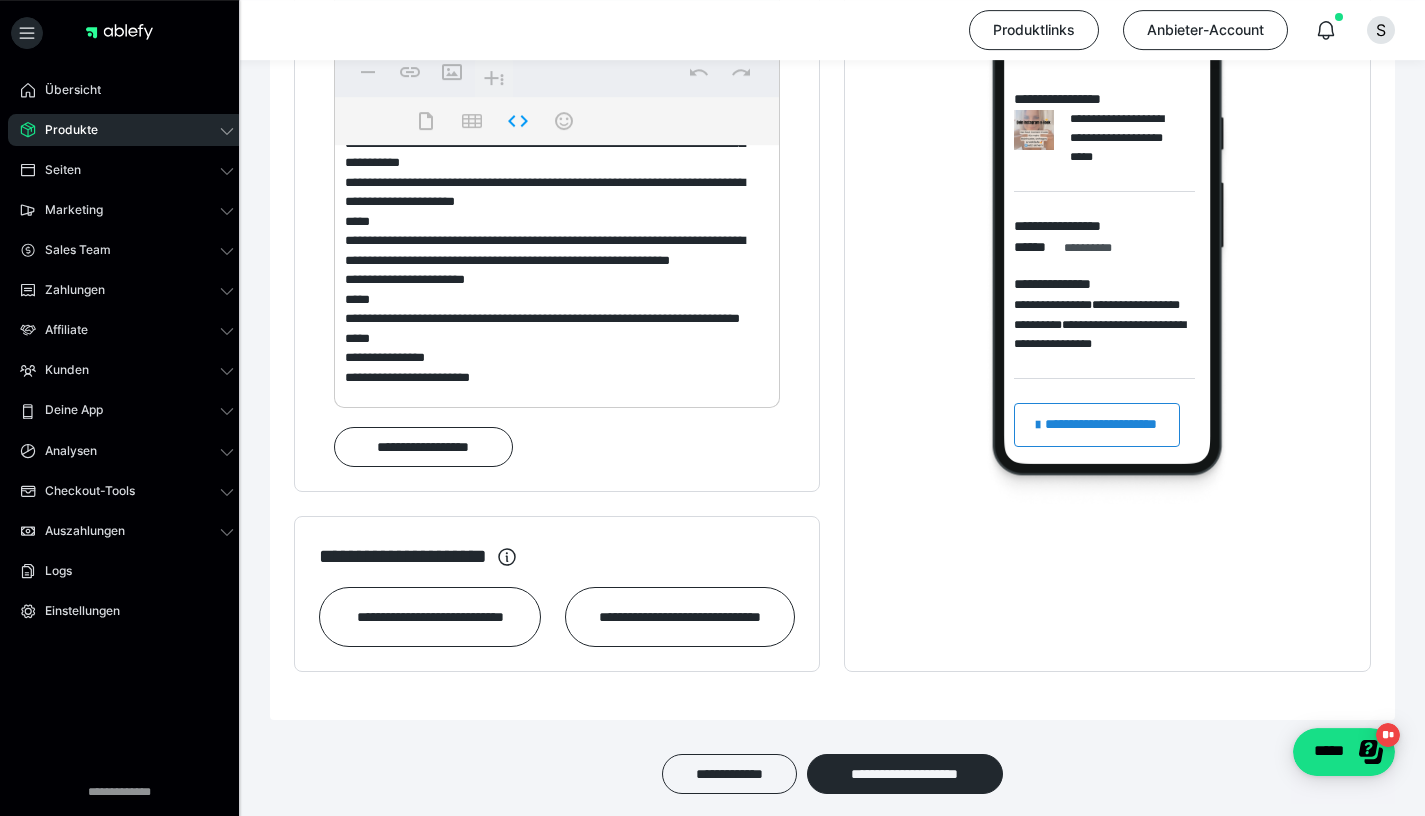scroll, scrollTop: 1815, scrollLeft: 0, axis: vertical 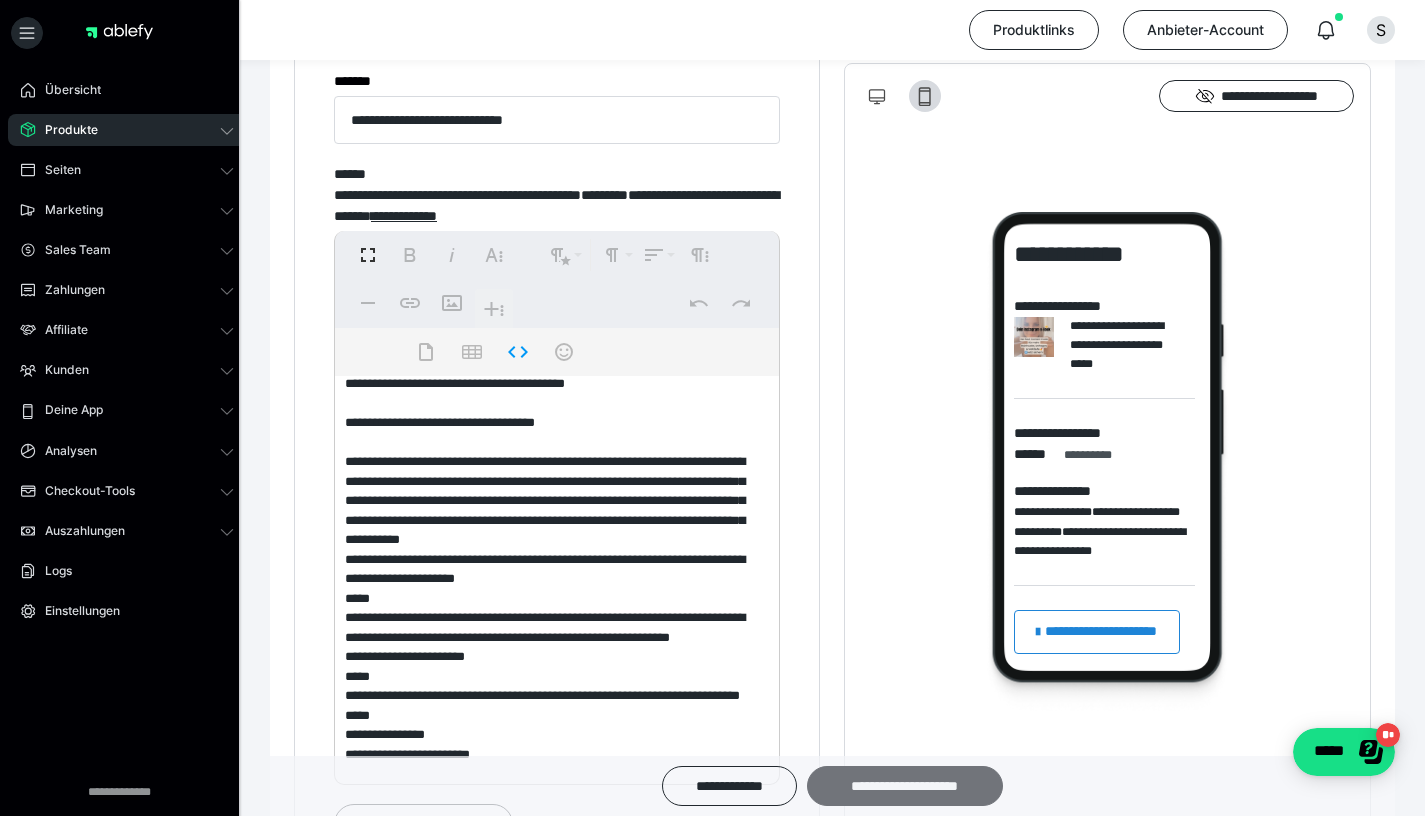 type on "**********" 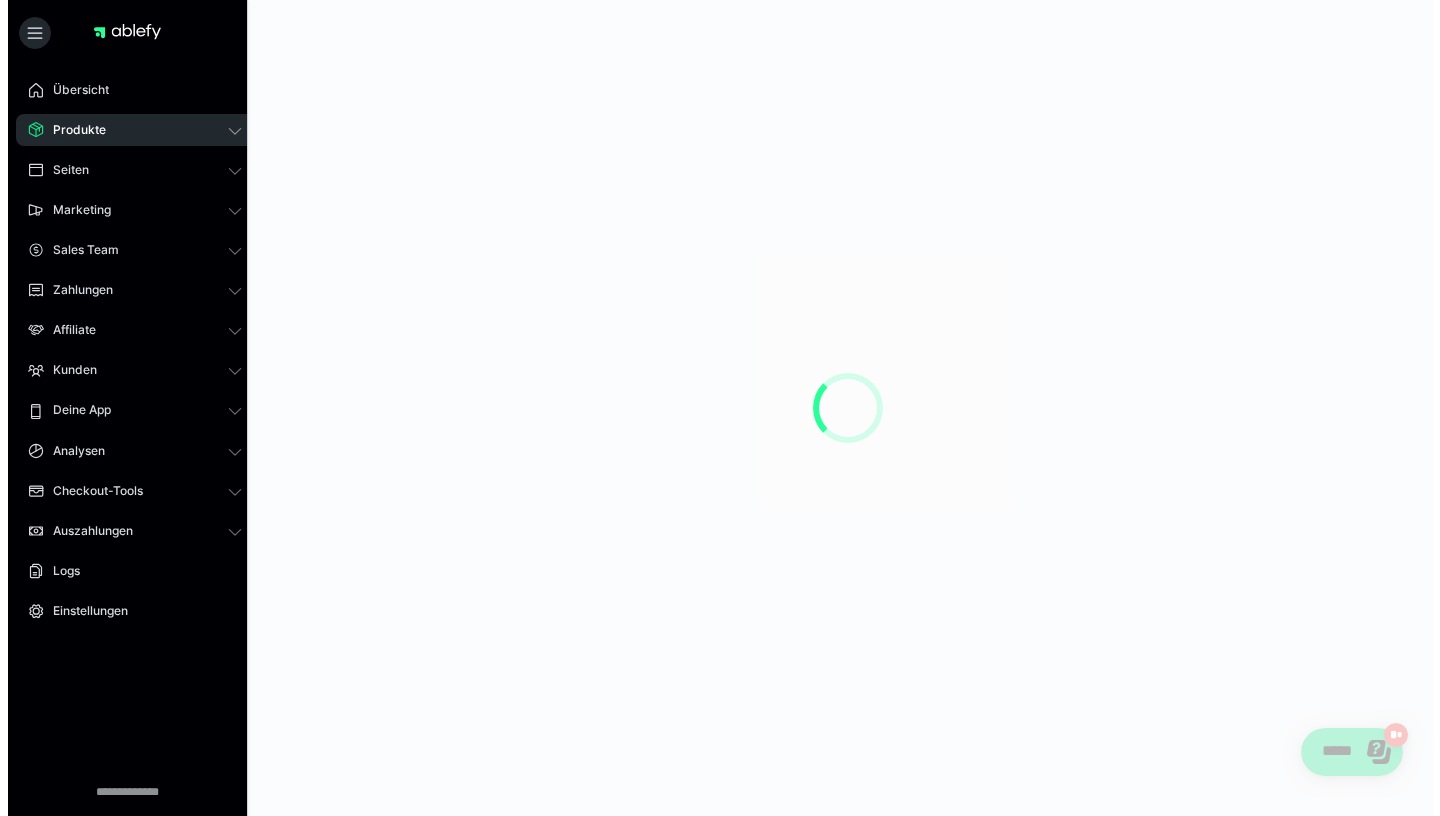 scroll, scrollTop: 0, scrollLeft: 0, axis: both 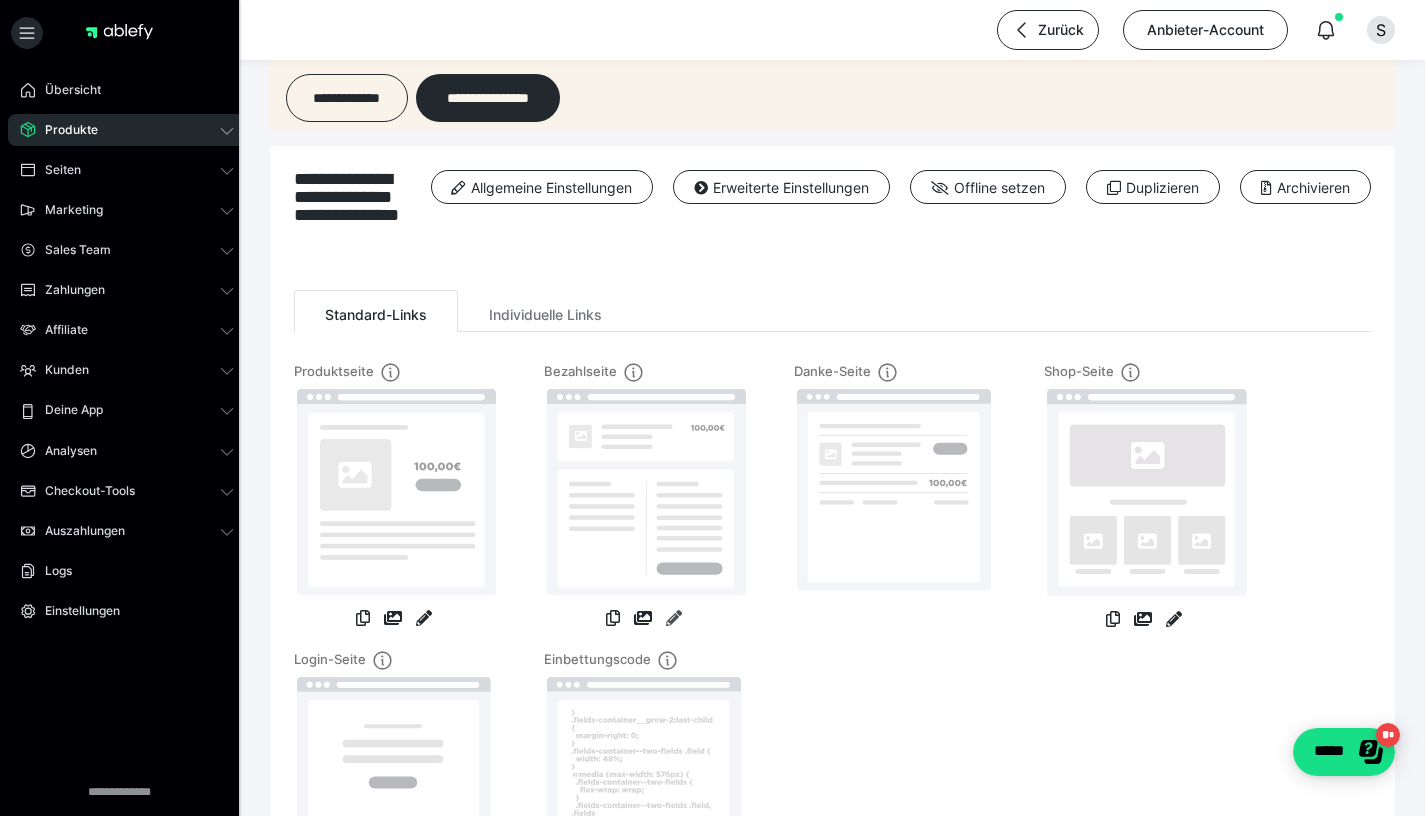 click at bounding box center (674, 618) 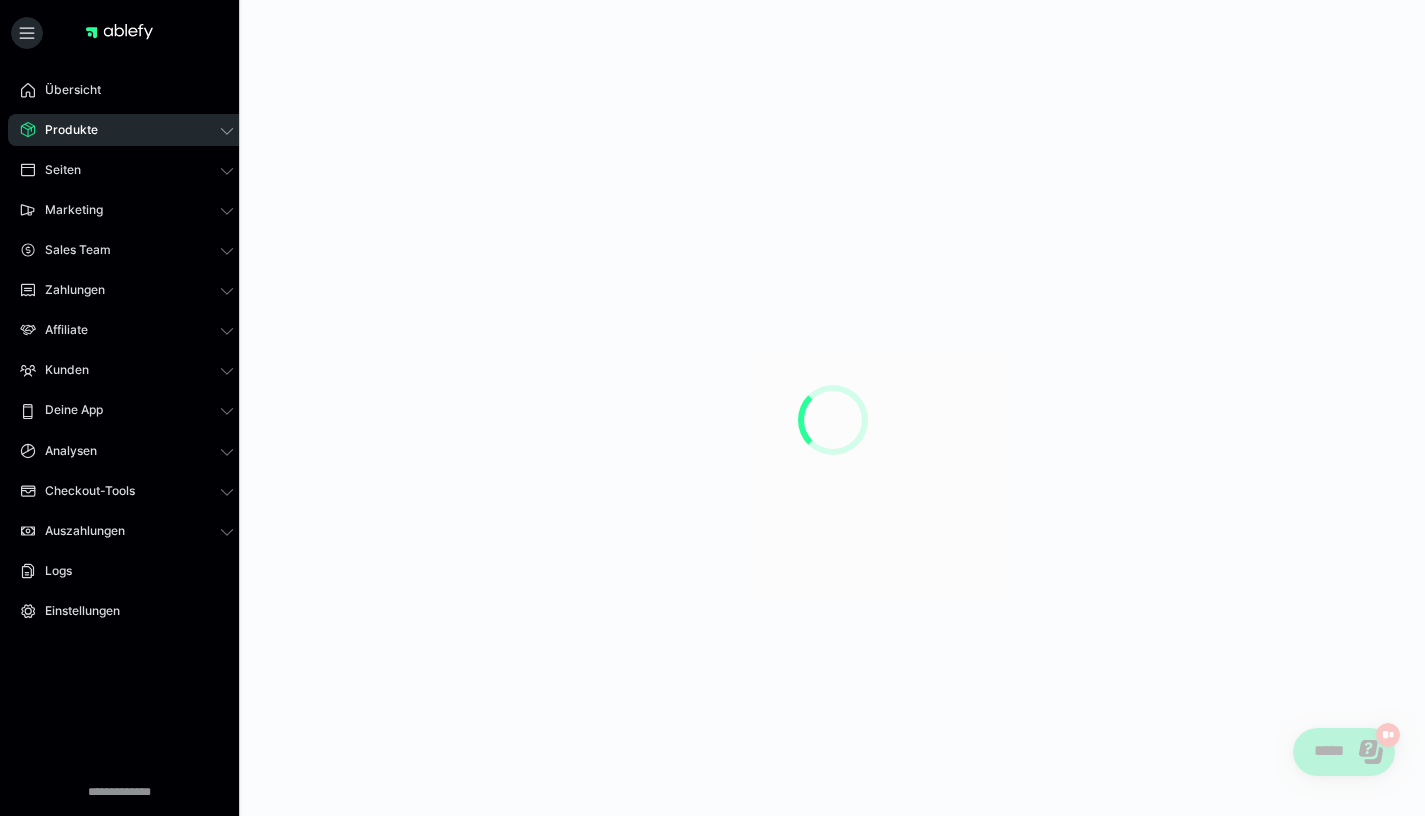 scroll, scrollTop: 0, scrollLeft: 0, axis: both 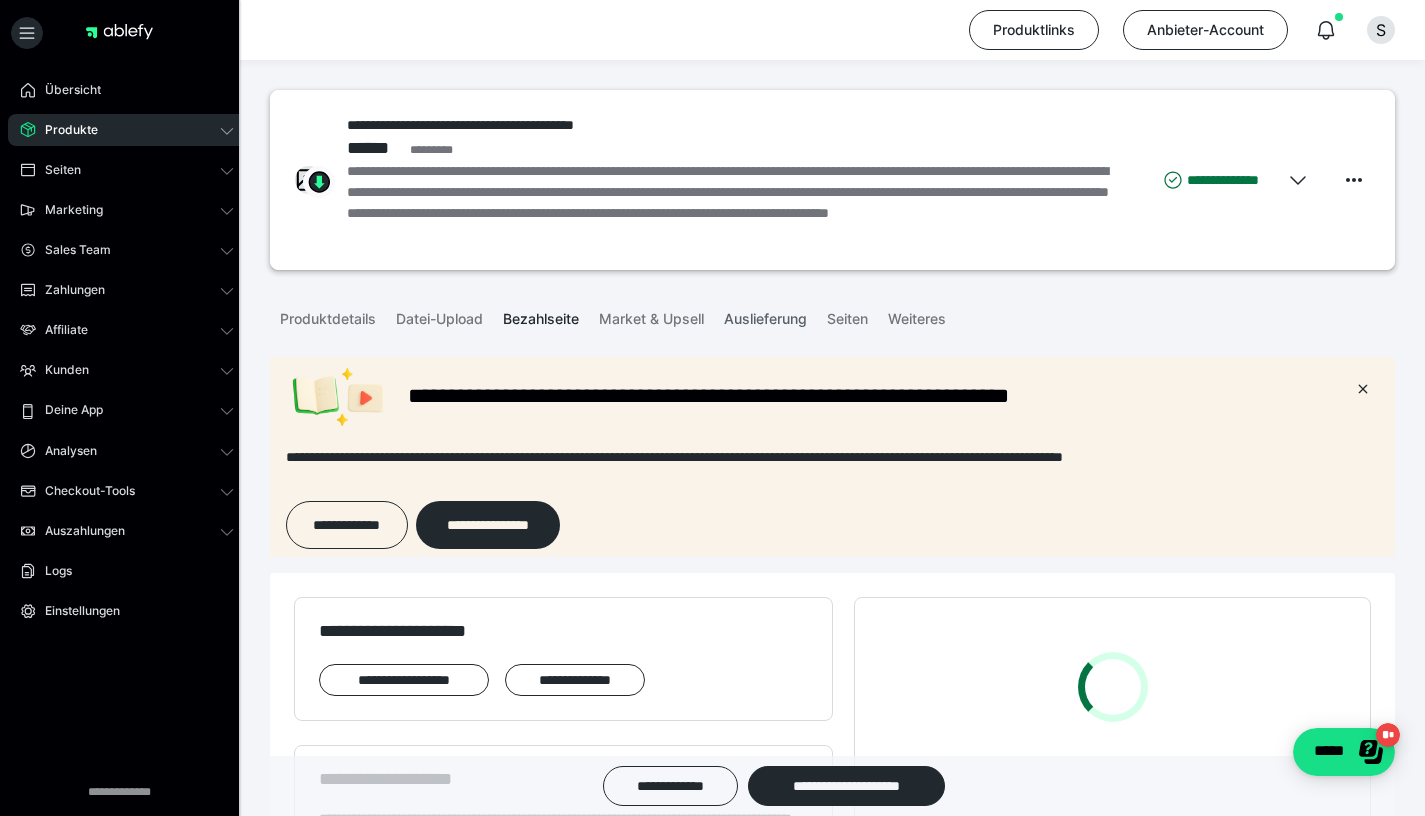 click on "Auslieferung" at bounding box center [765, 315] 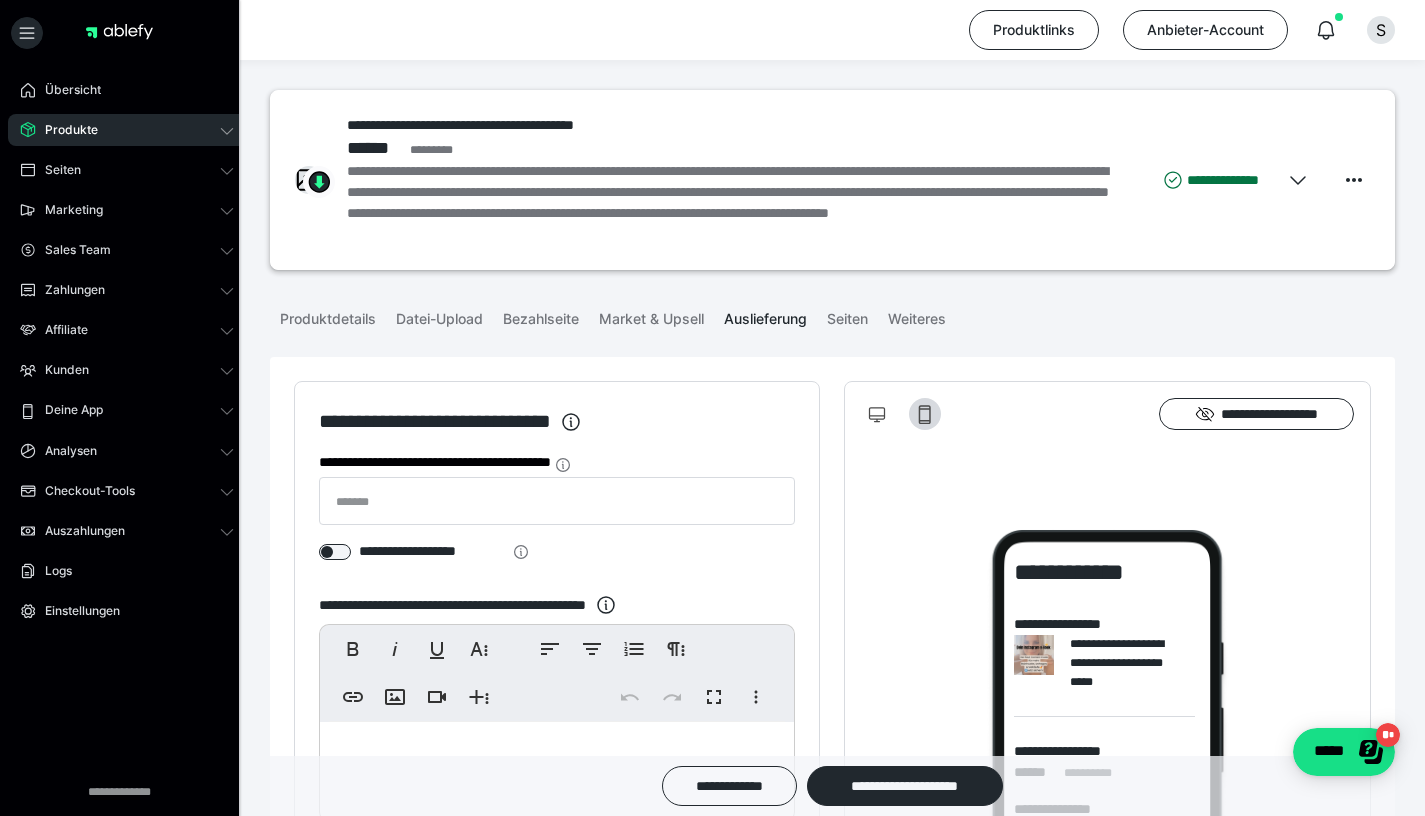 scroll, scrollTop: 0, scrollLeft: 0, axis: both 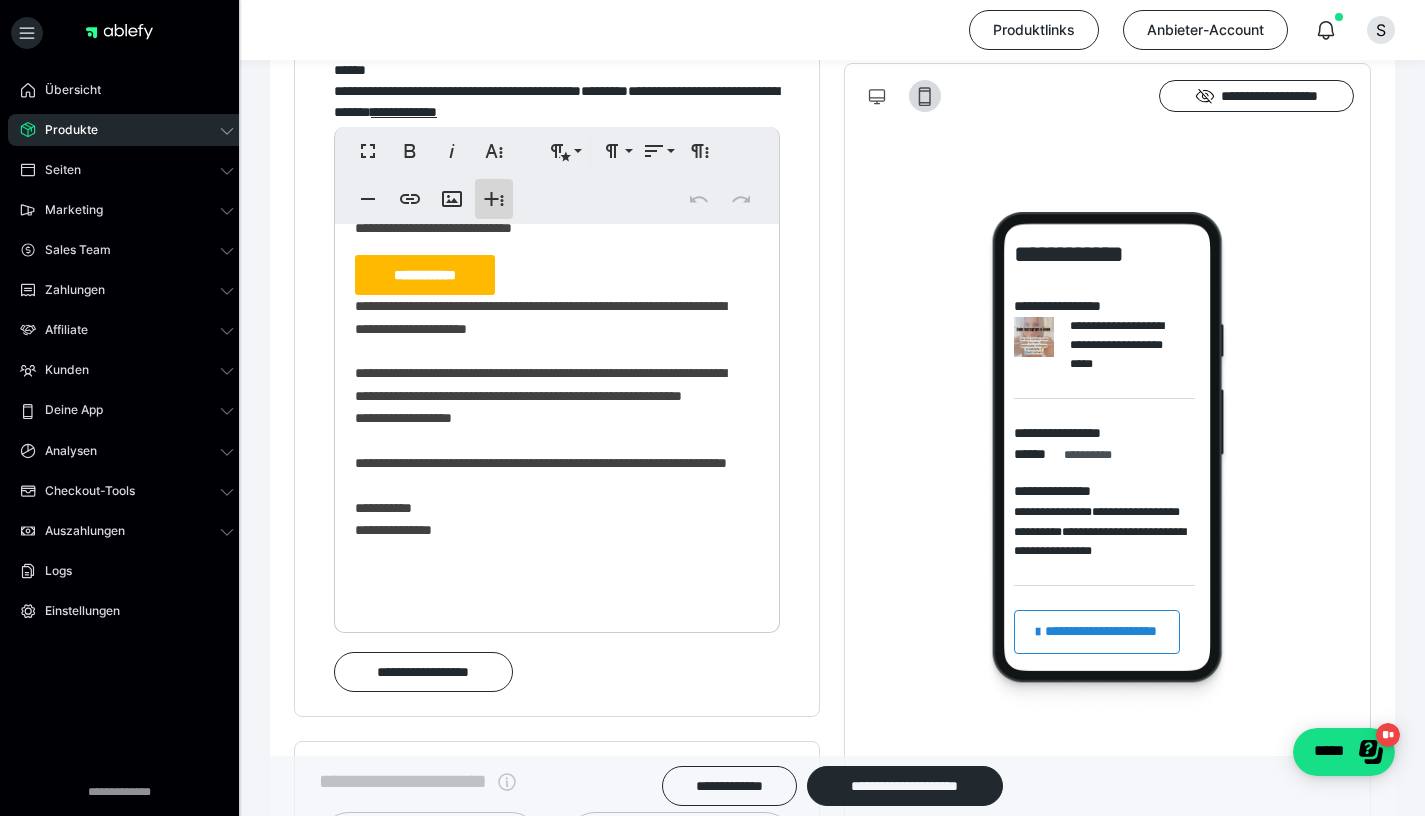 click 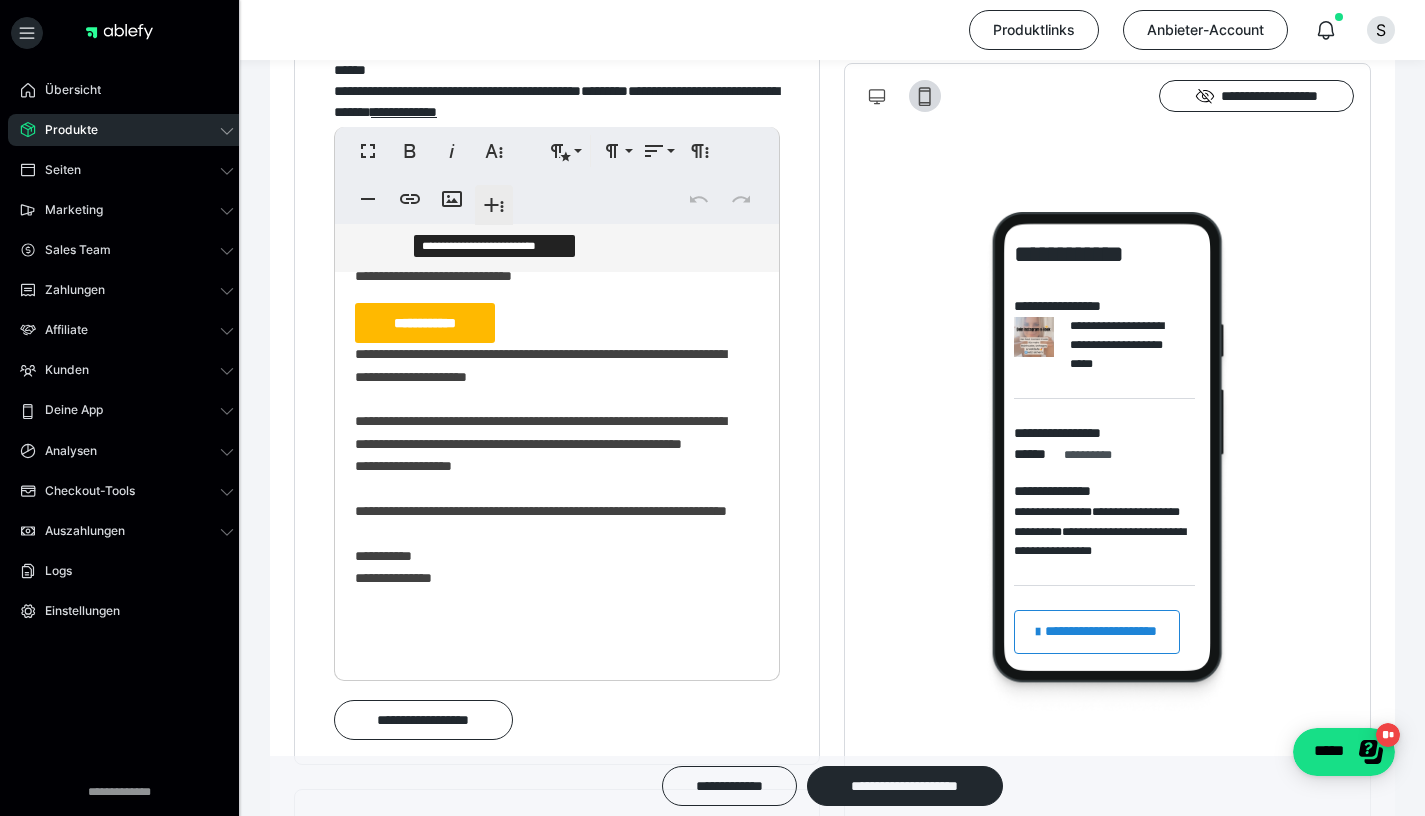 scroll, scrollTop: 366, scrollLeft: 0, axis: vertical 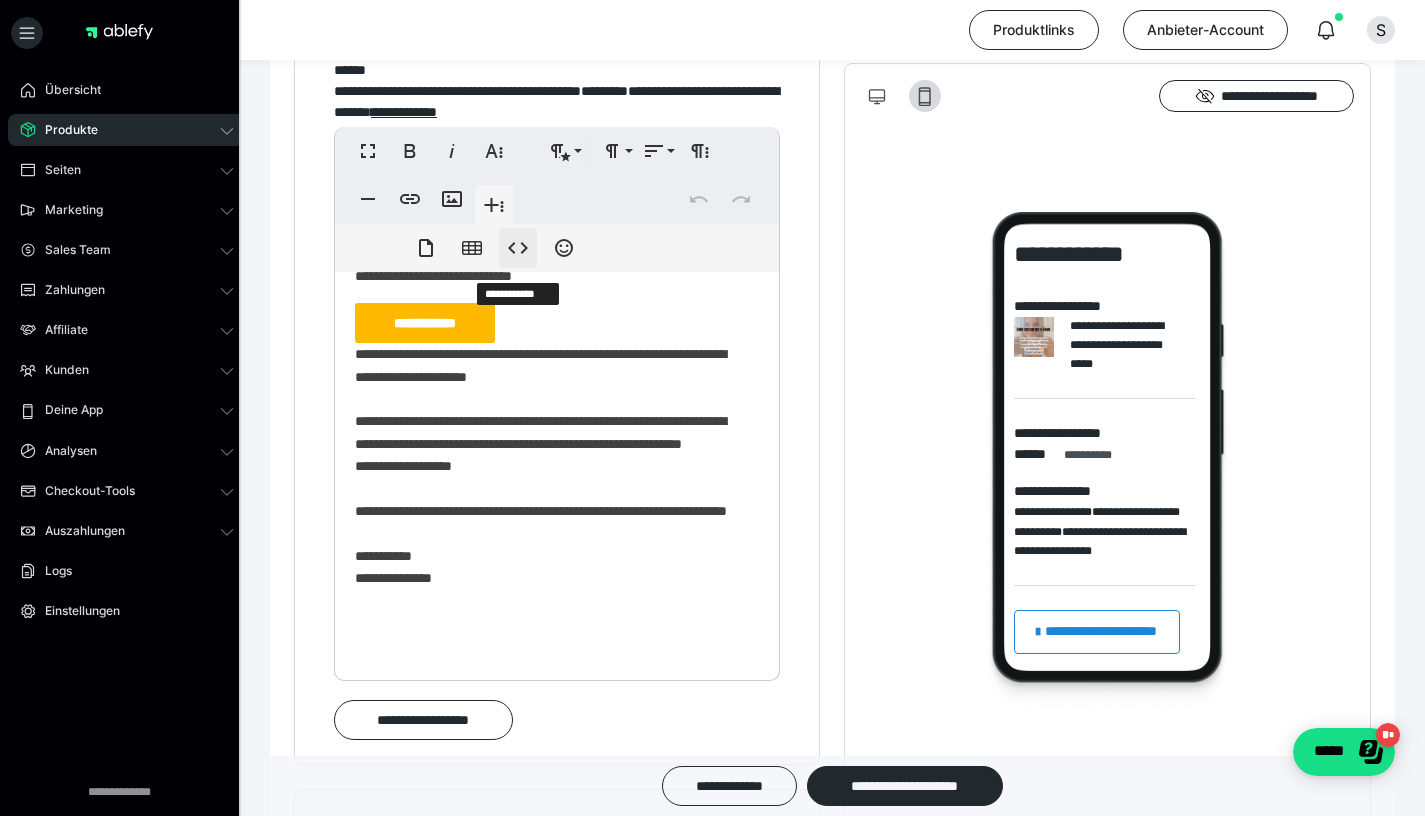 click 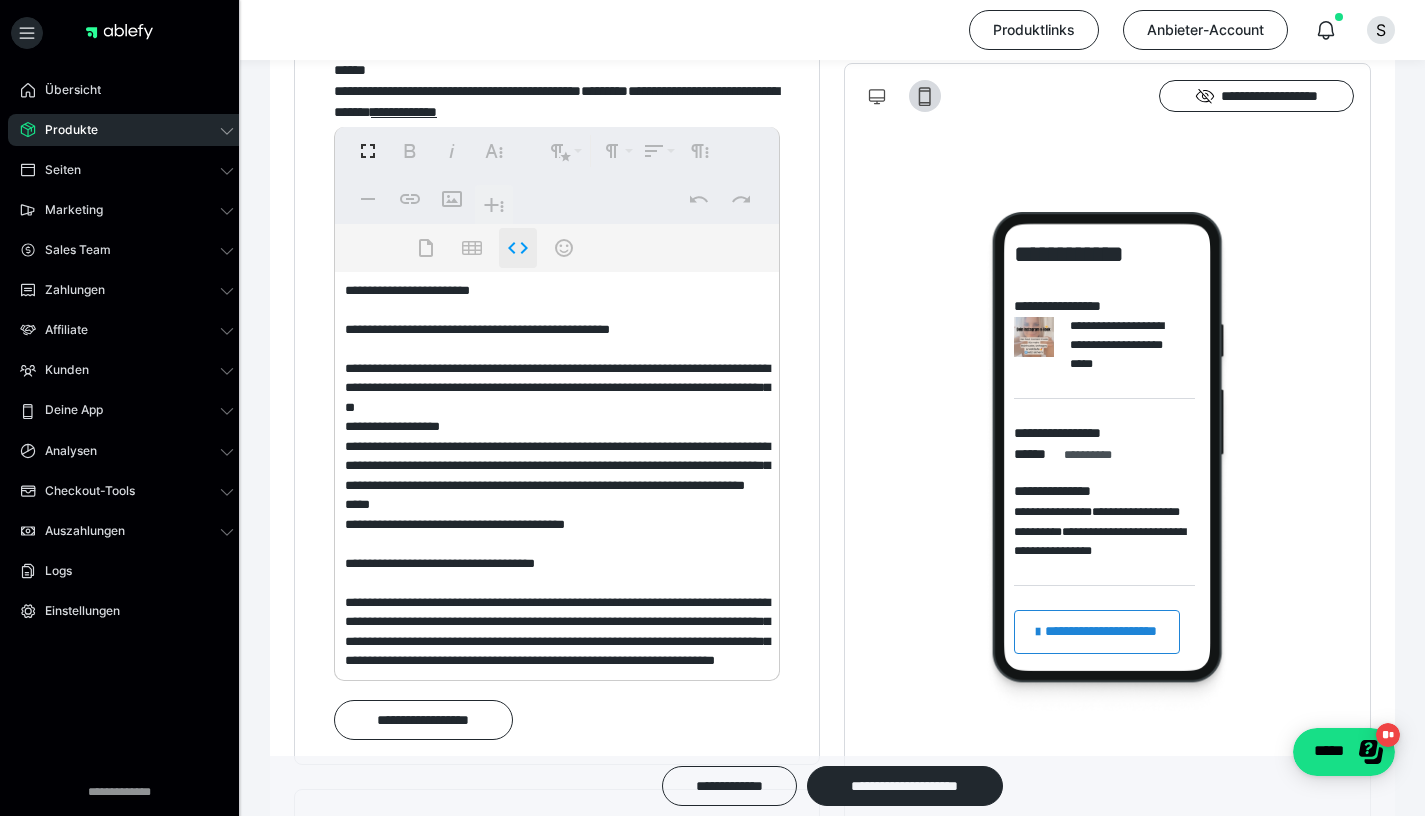 scroll, scrollTop: 0, scrollLeft: 0, axis: both 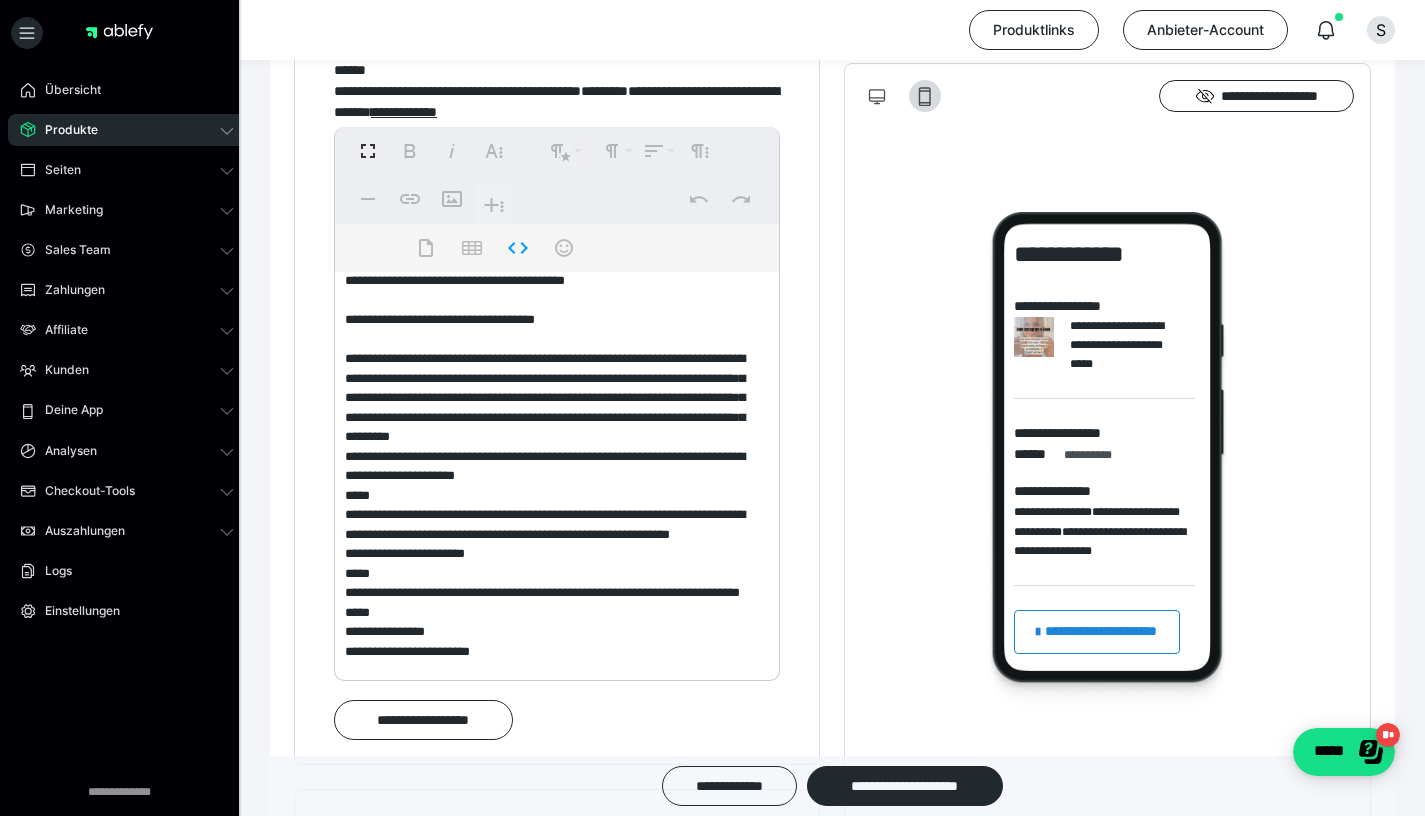 click at bounding box center [549, 472] 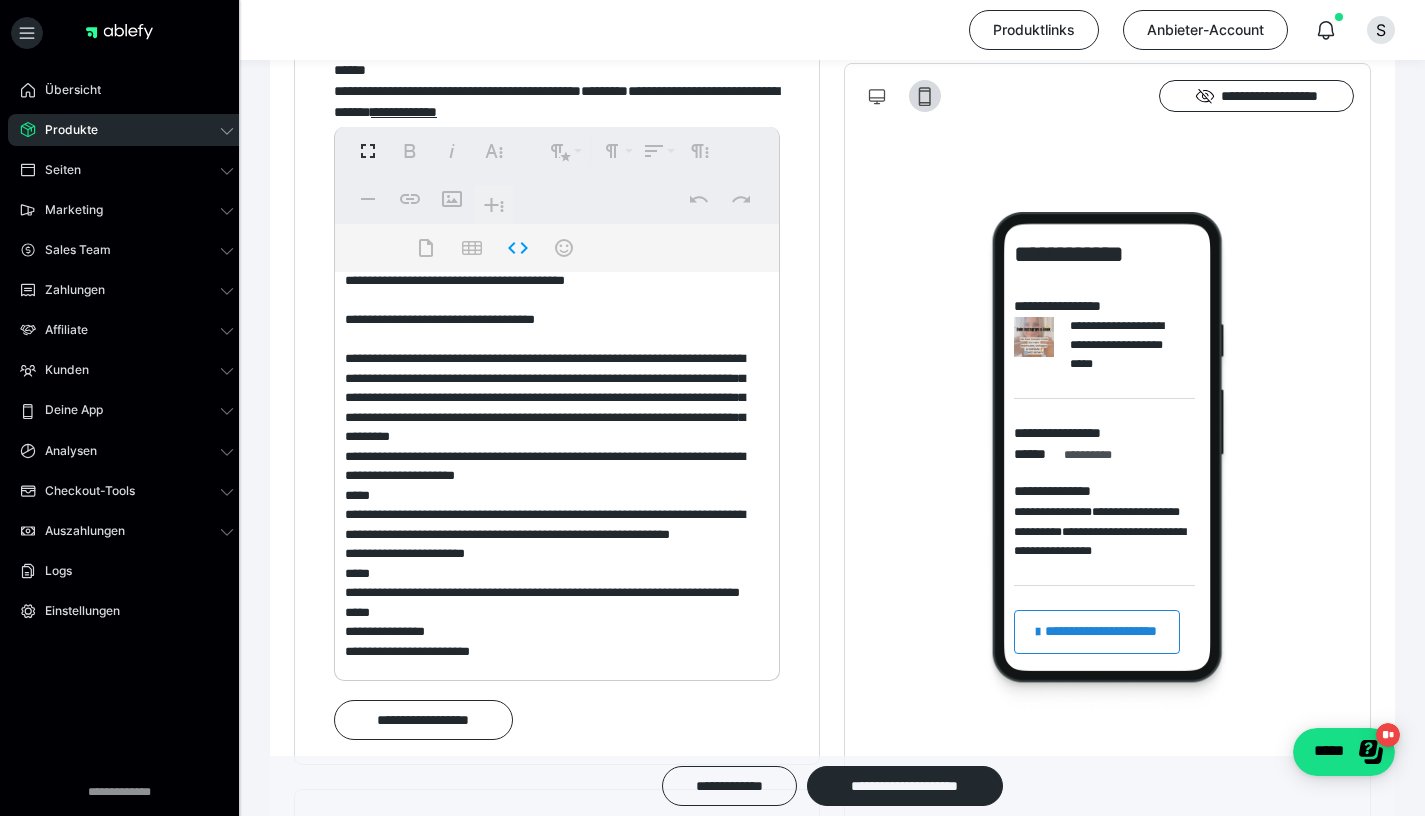 drag, startPoint x: 487, startPoint y: 359, endPoint x: 541, endPoint y: 361, distance: 54.037025 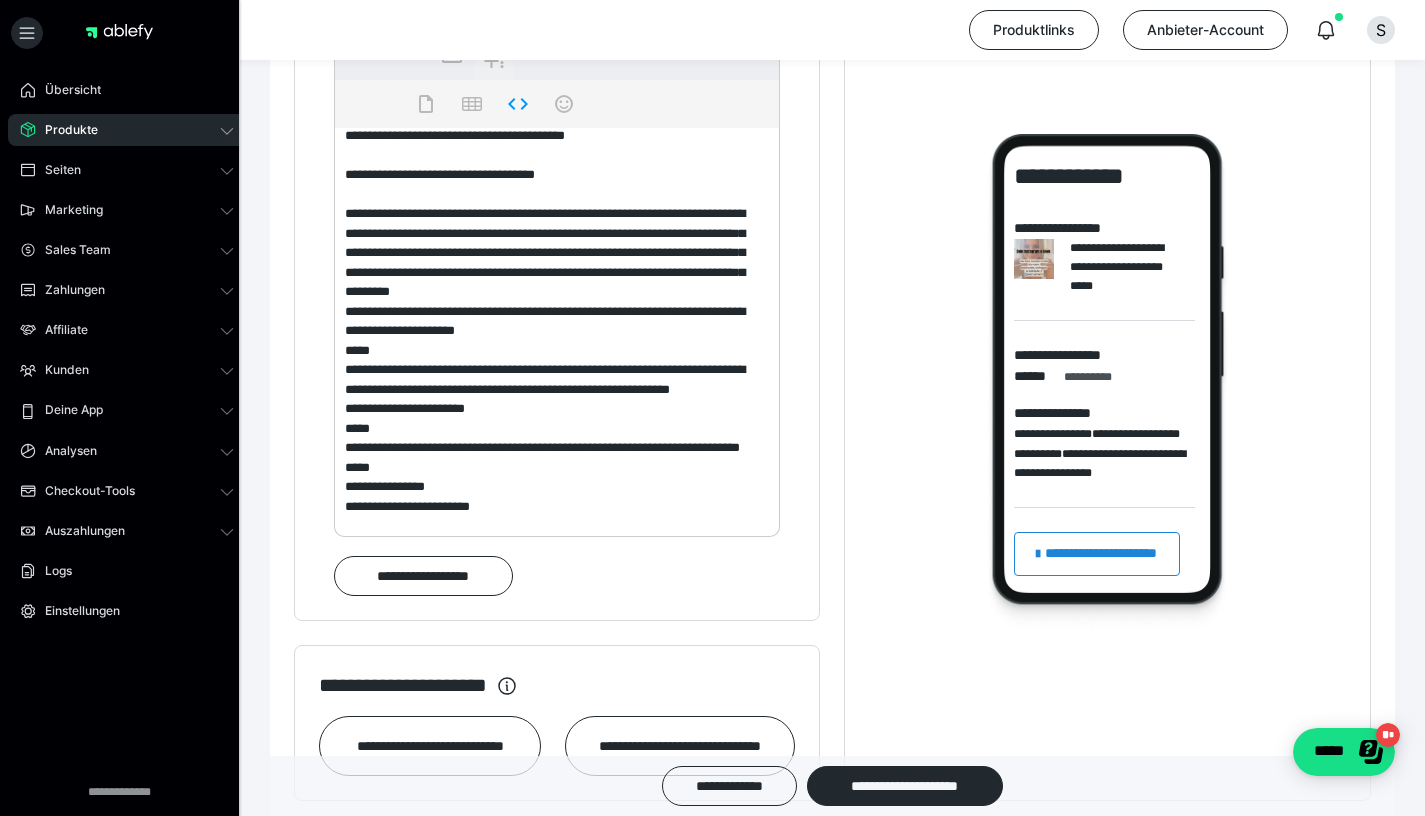 scroll, scrollTop: 1488, scrollLeft: 0, axis: vertical 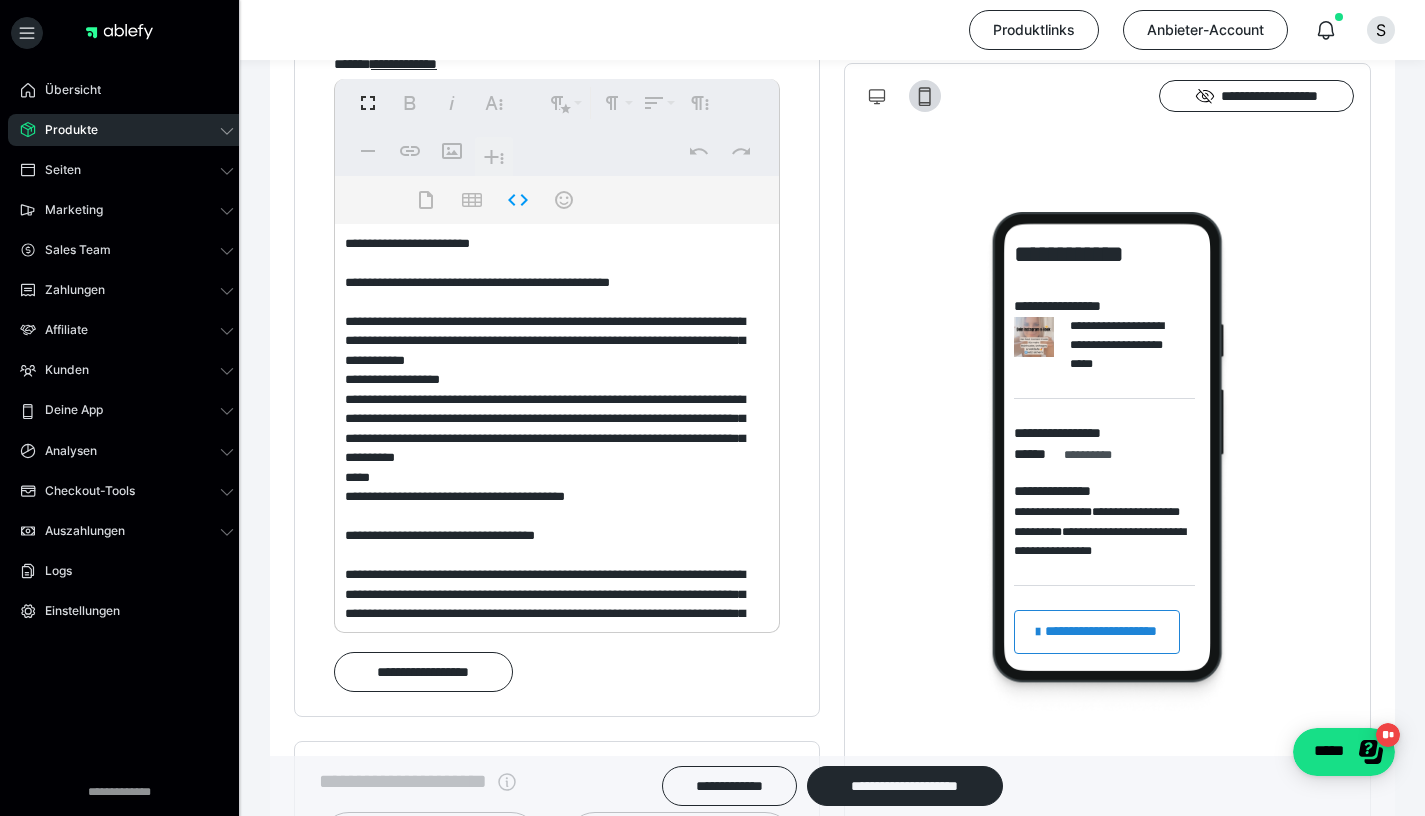 click on "**********" at bounding box center (557, 200) 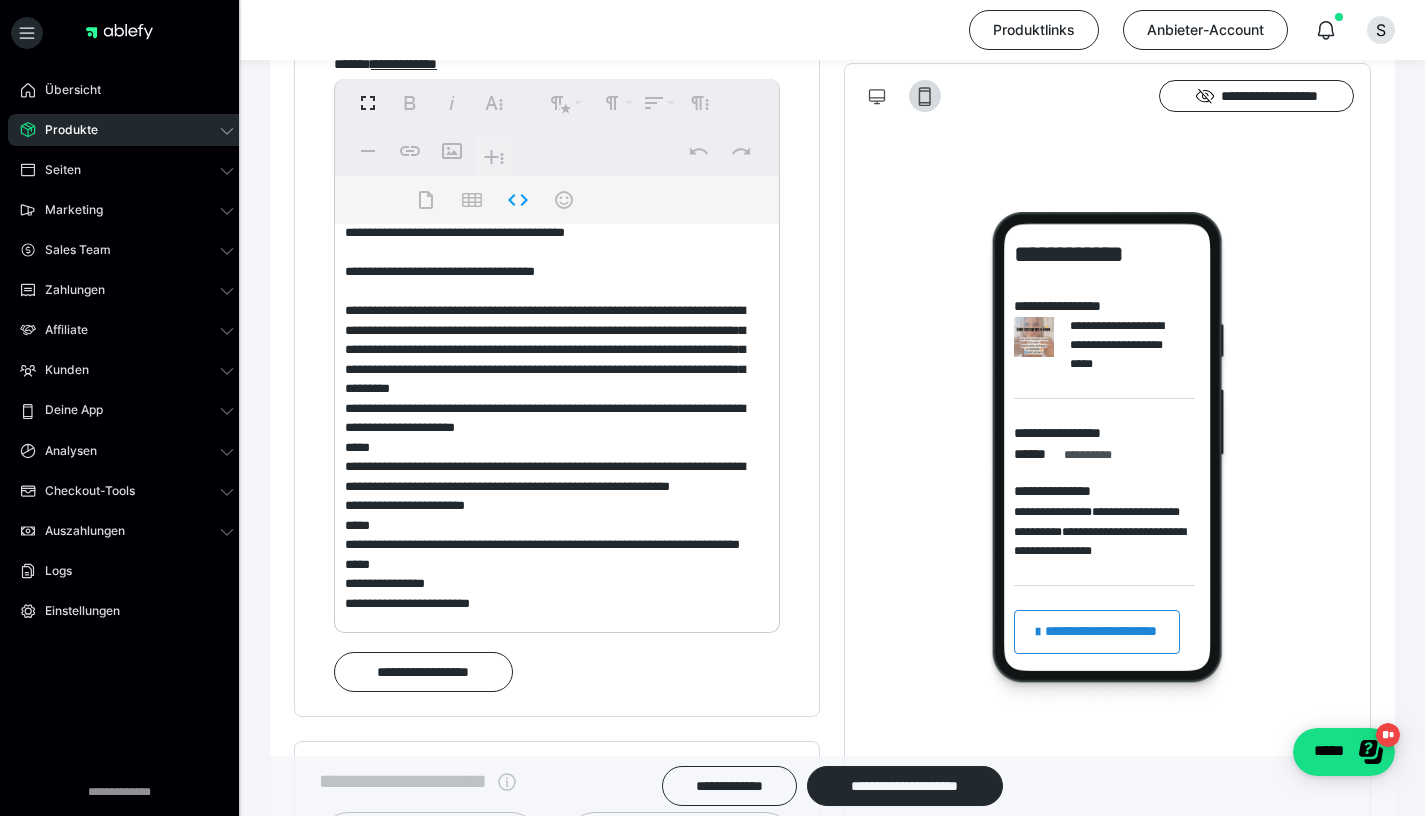 scroll, scrollTop: 517, scrollLeft: 0, axis: vertical 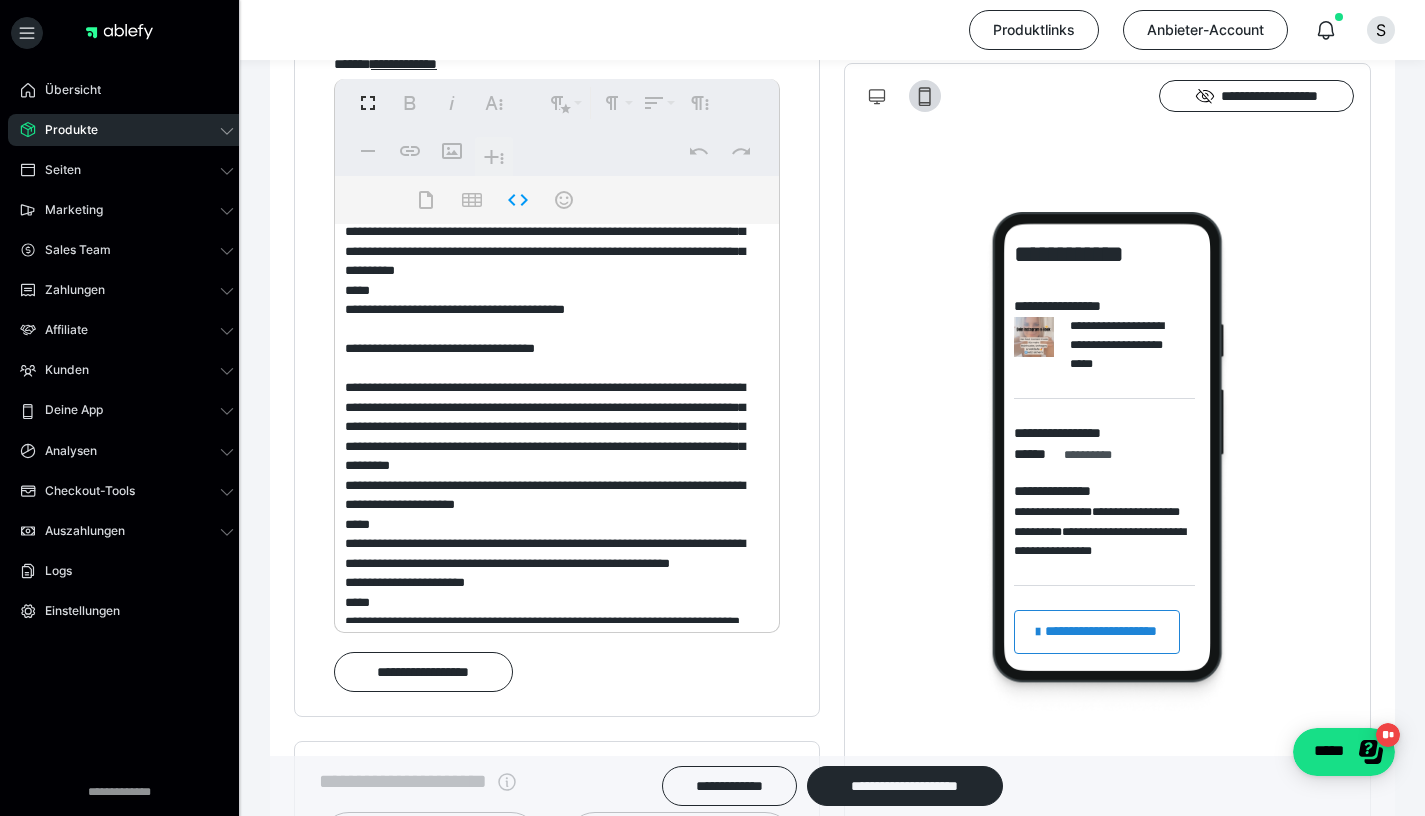 drag, startPoint x: 489, startPoint y: 540, endPoint x: 540, endPoint y: 541, distance: 51.009804 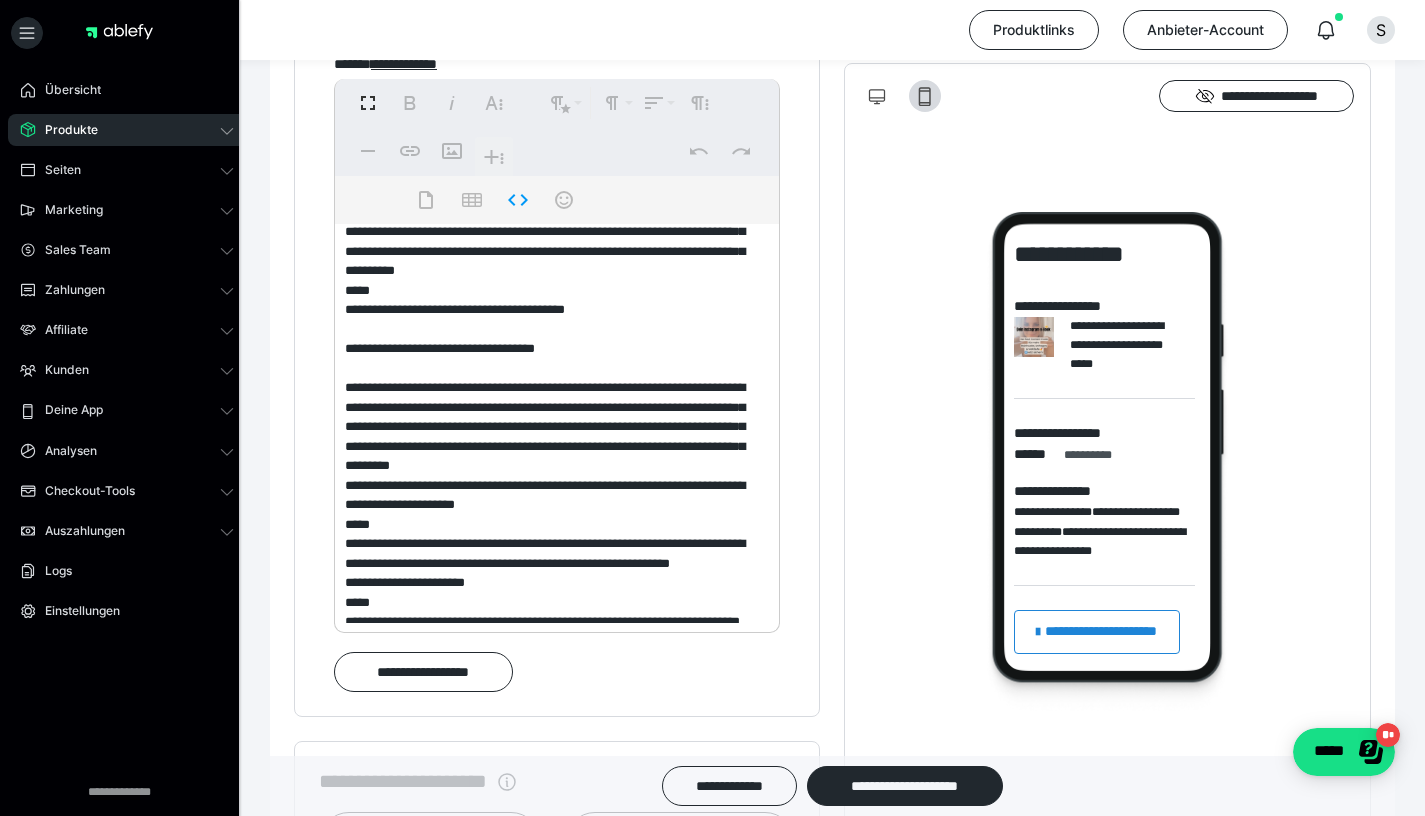click at bounding box center [549, 424] 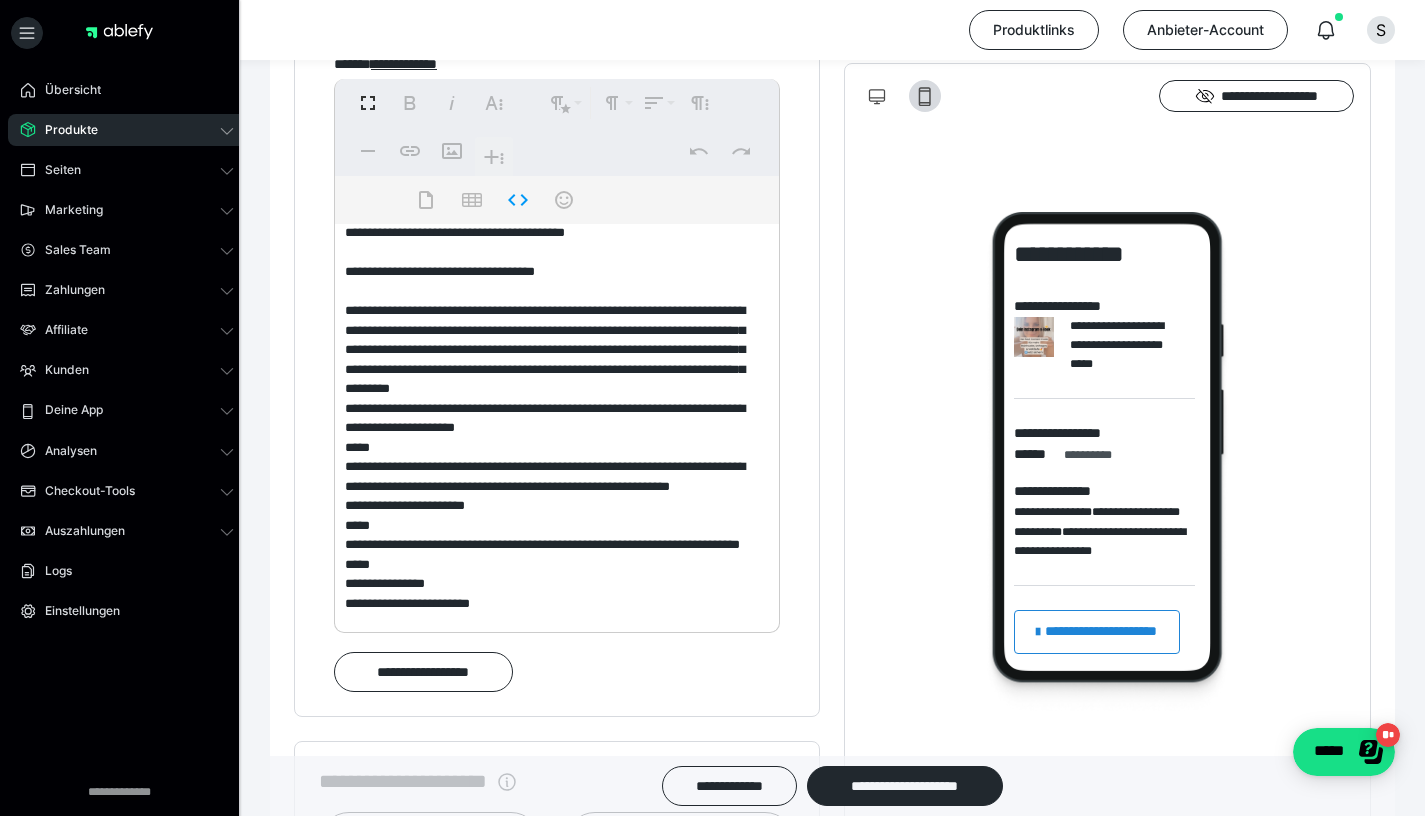 scroll, scrollTop: 517, scrollLeft: 0, axis: vertical 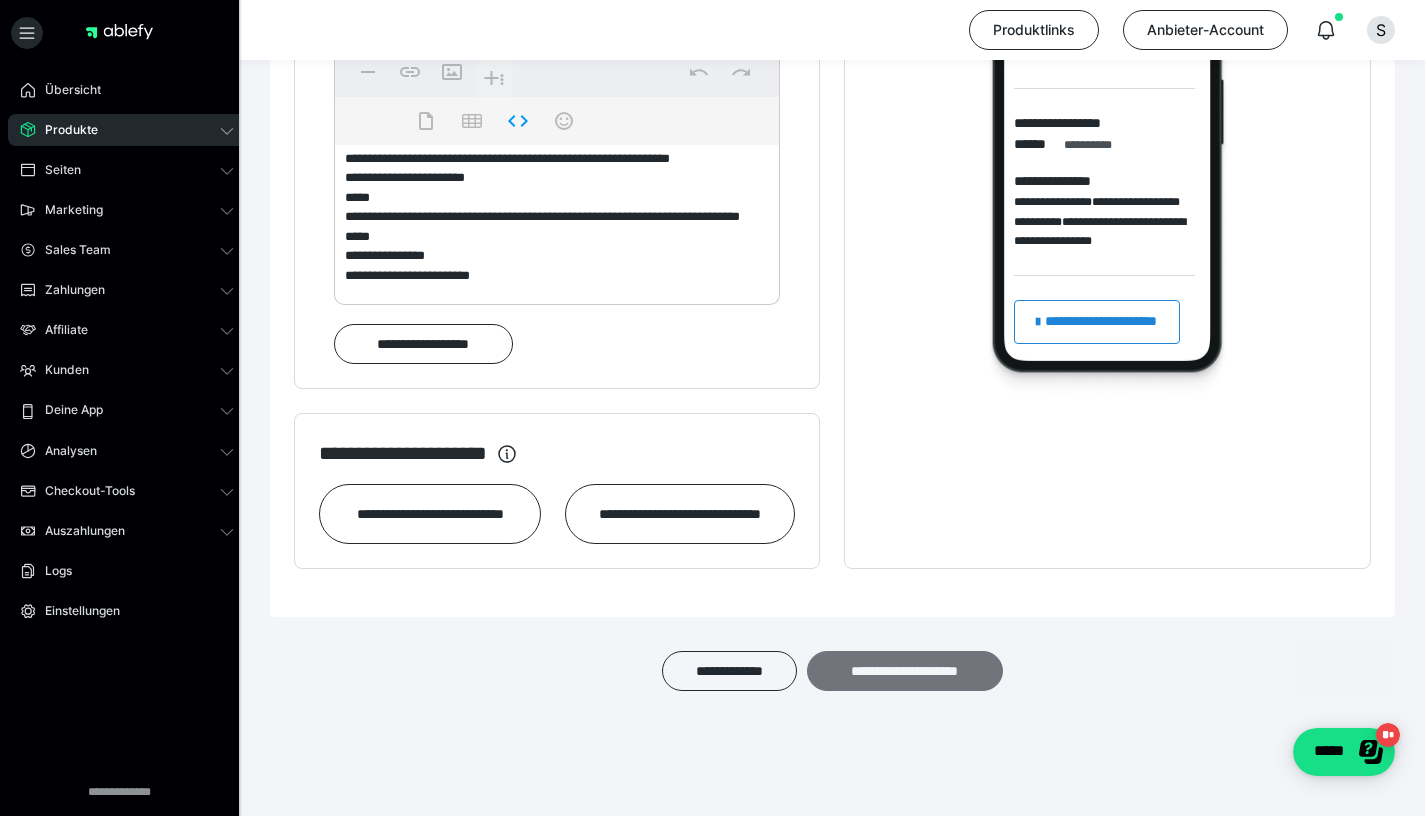 type on "**********" 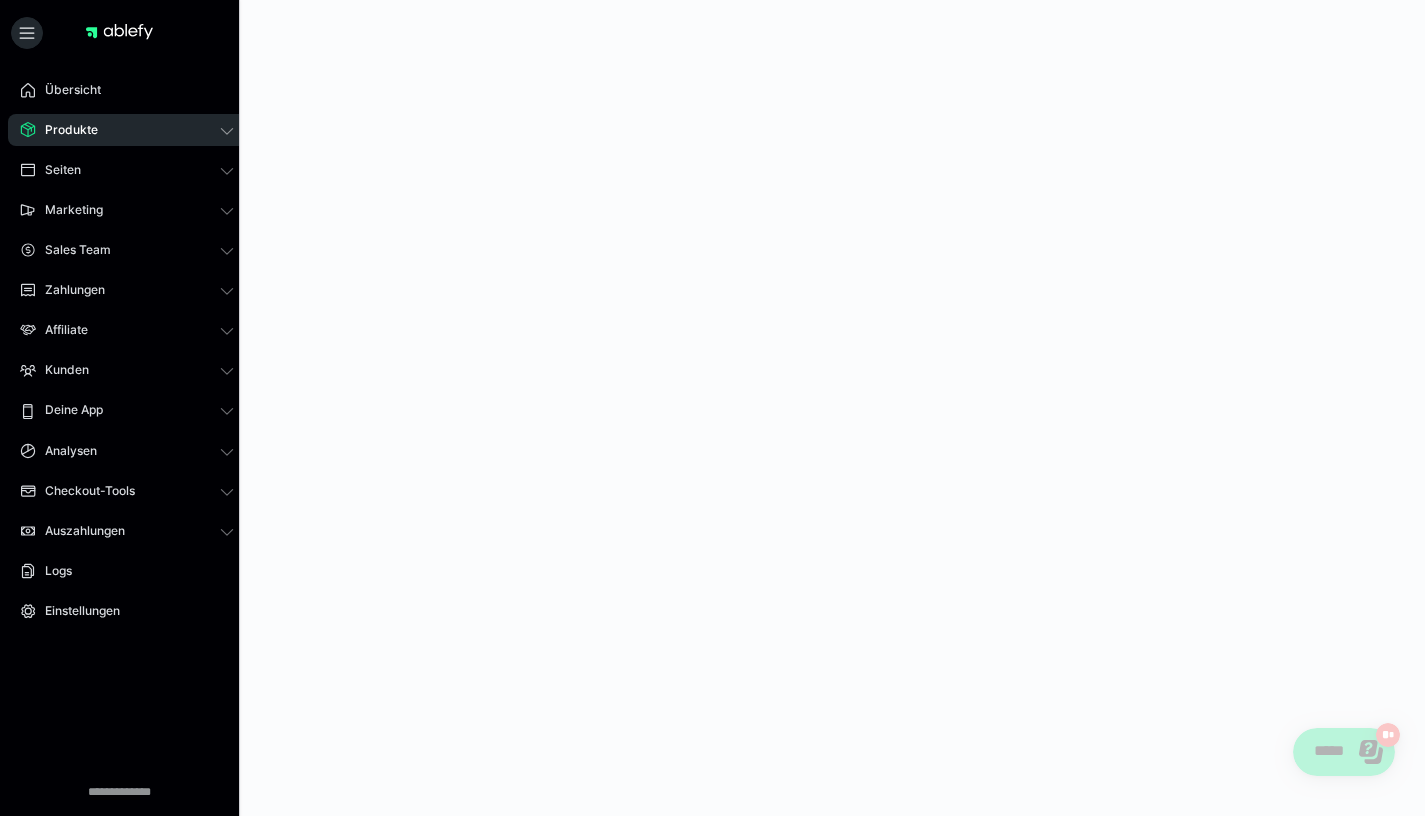 scroll, scrollTop: 0, scrollLeft: 0, axis: both 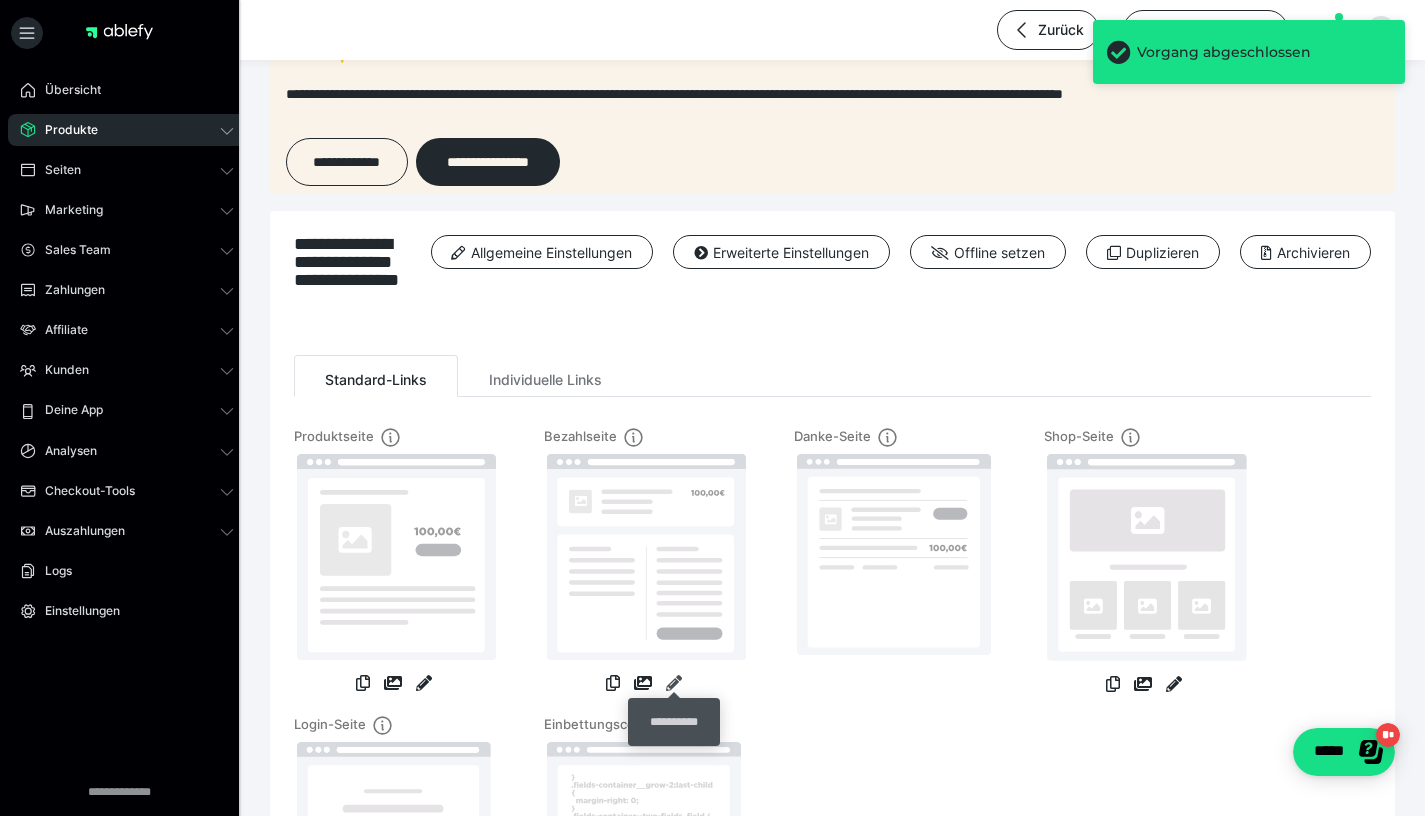 click at bounding box center [674, 683] 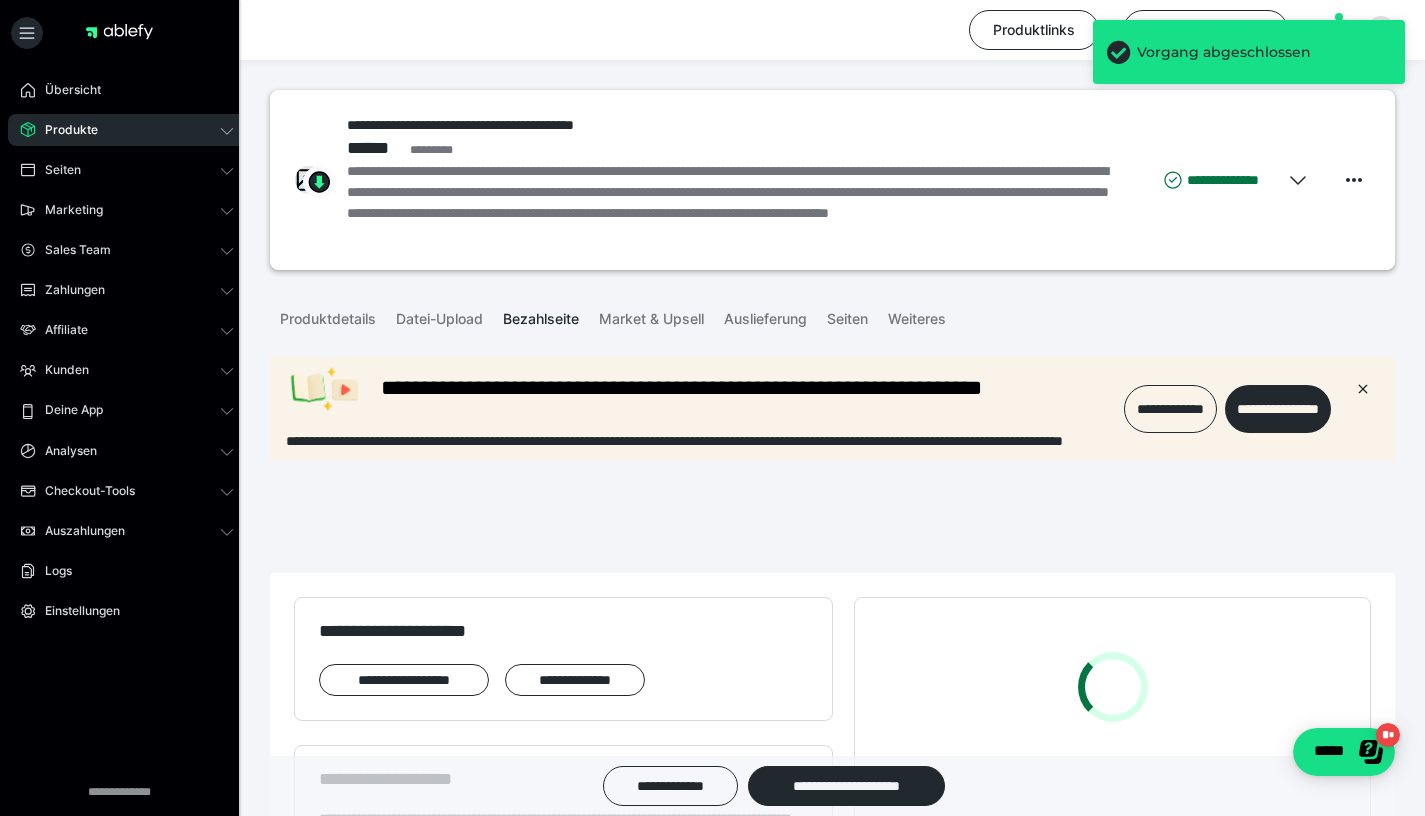 scroll, scrollTop: 0, scrollLeft: 0, axis: both 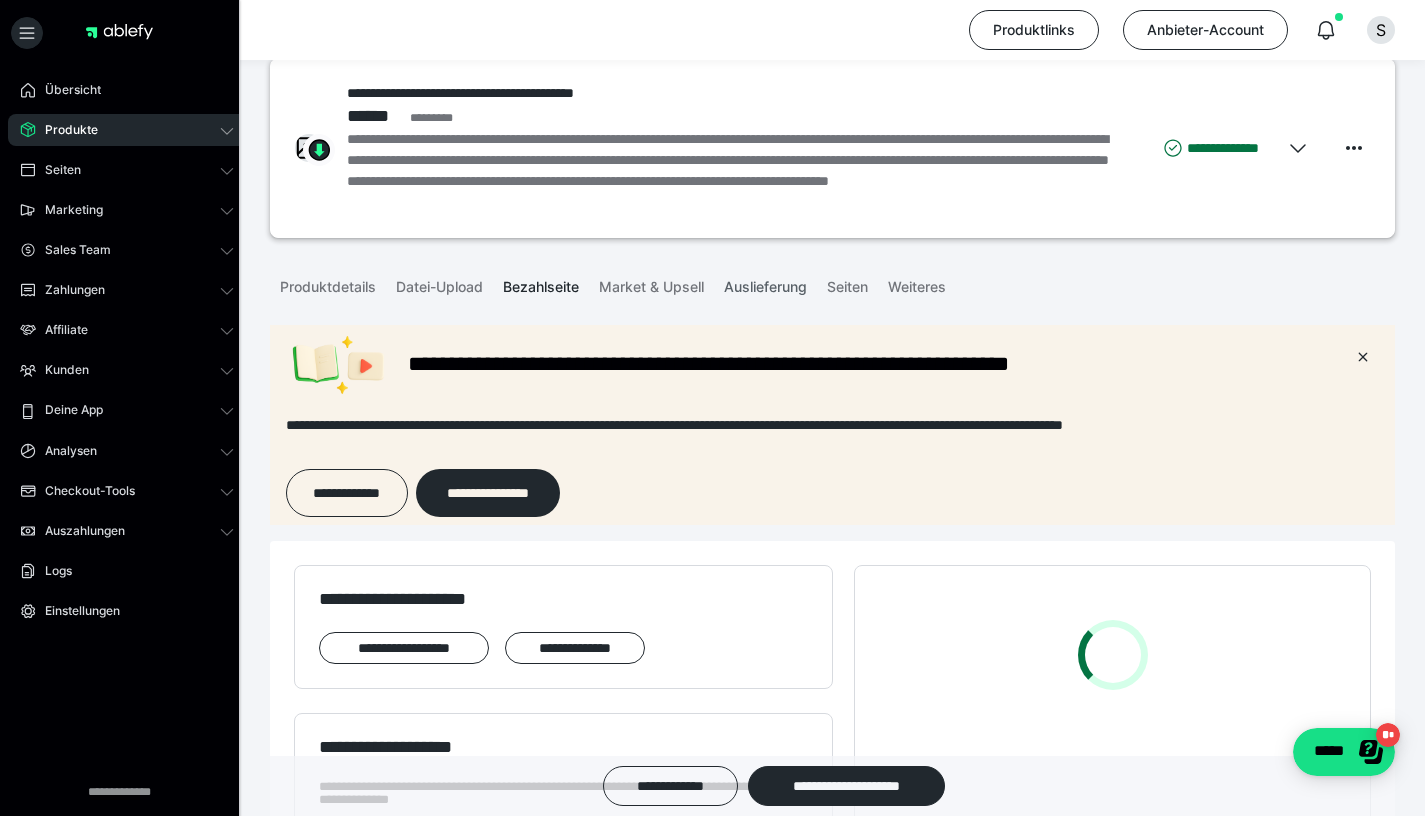 click on "Auslieferung" at bounding box center [765, 283] 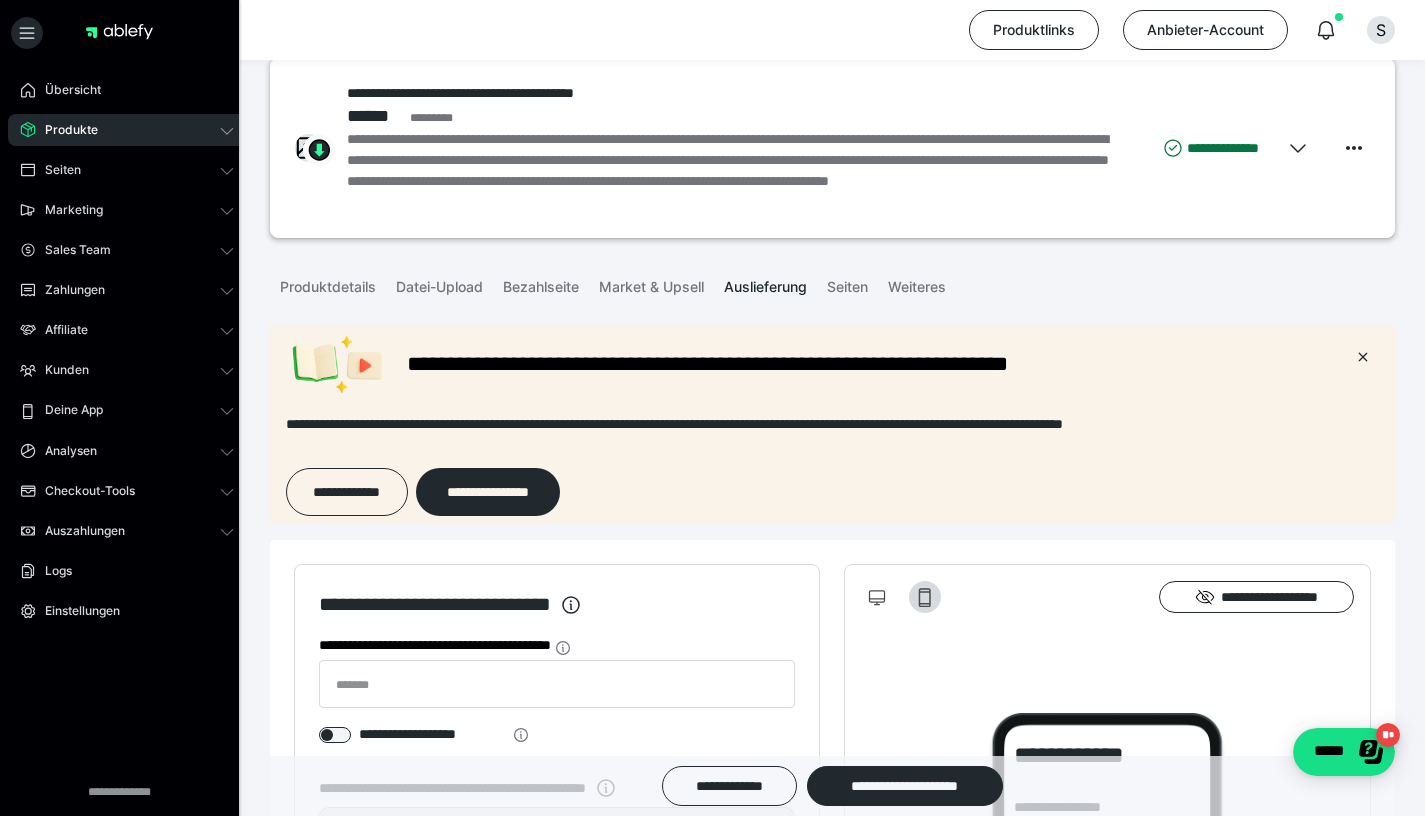 scroll, scrollTop: 0, scrollLeft: 0, axis: both 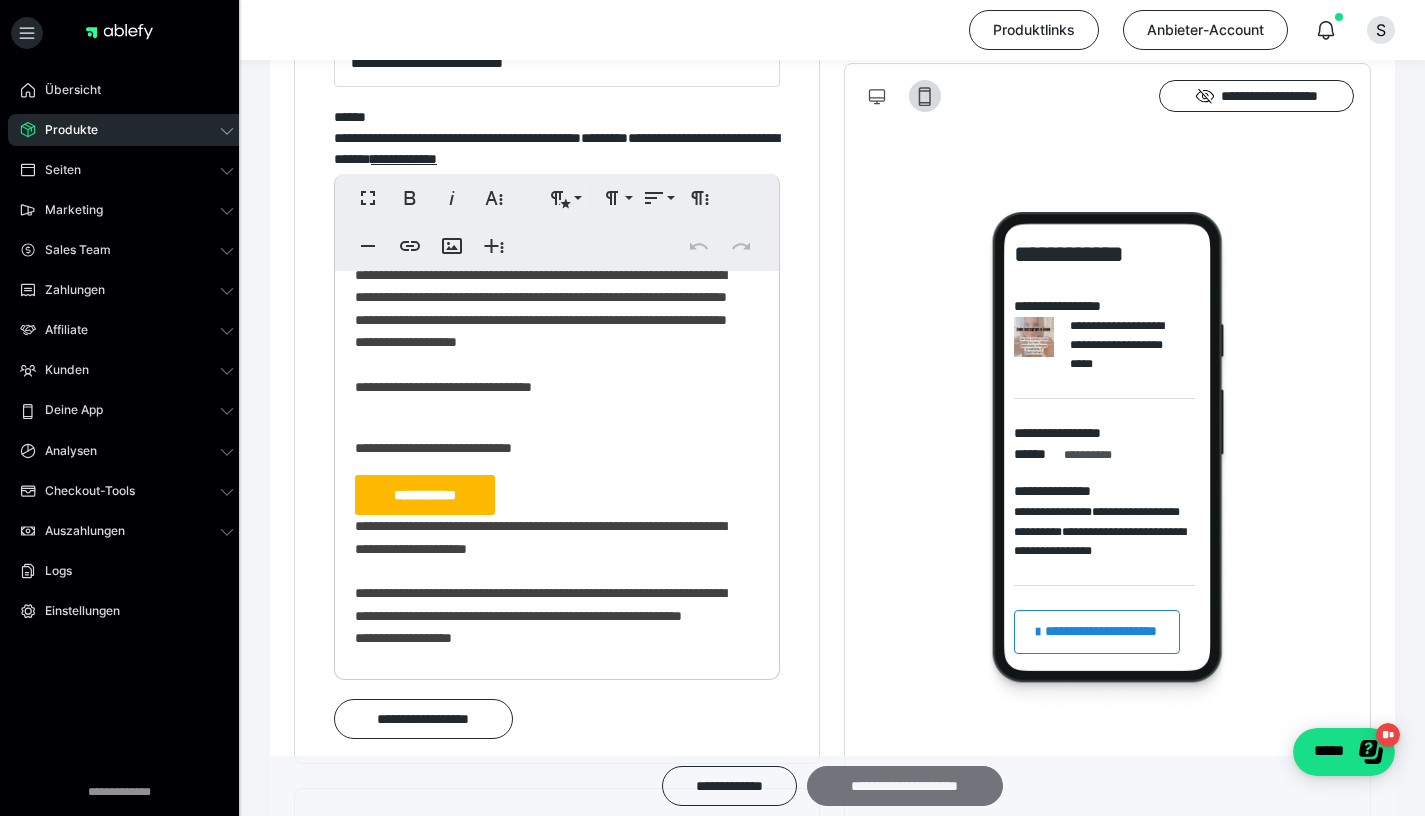 click on "**********" at bounding box center [905, 786] 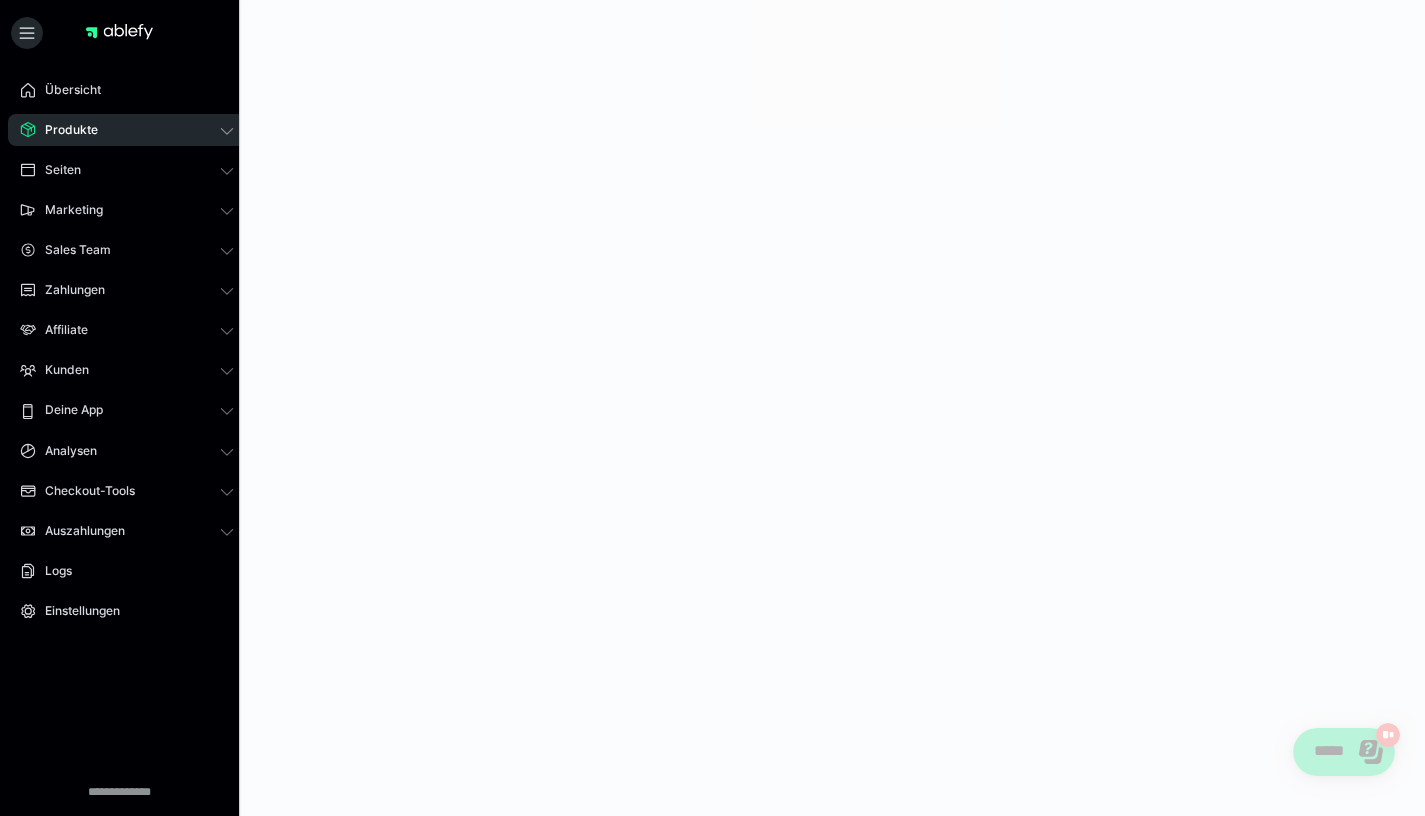 scroll, scrollTop: 0, scrollLeft: 0, axis: both 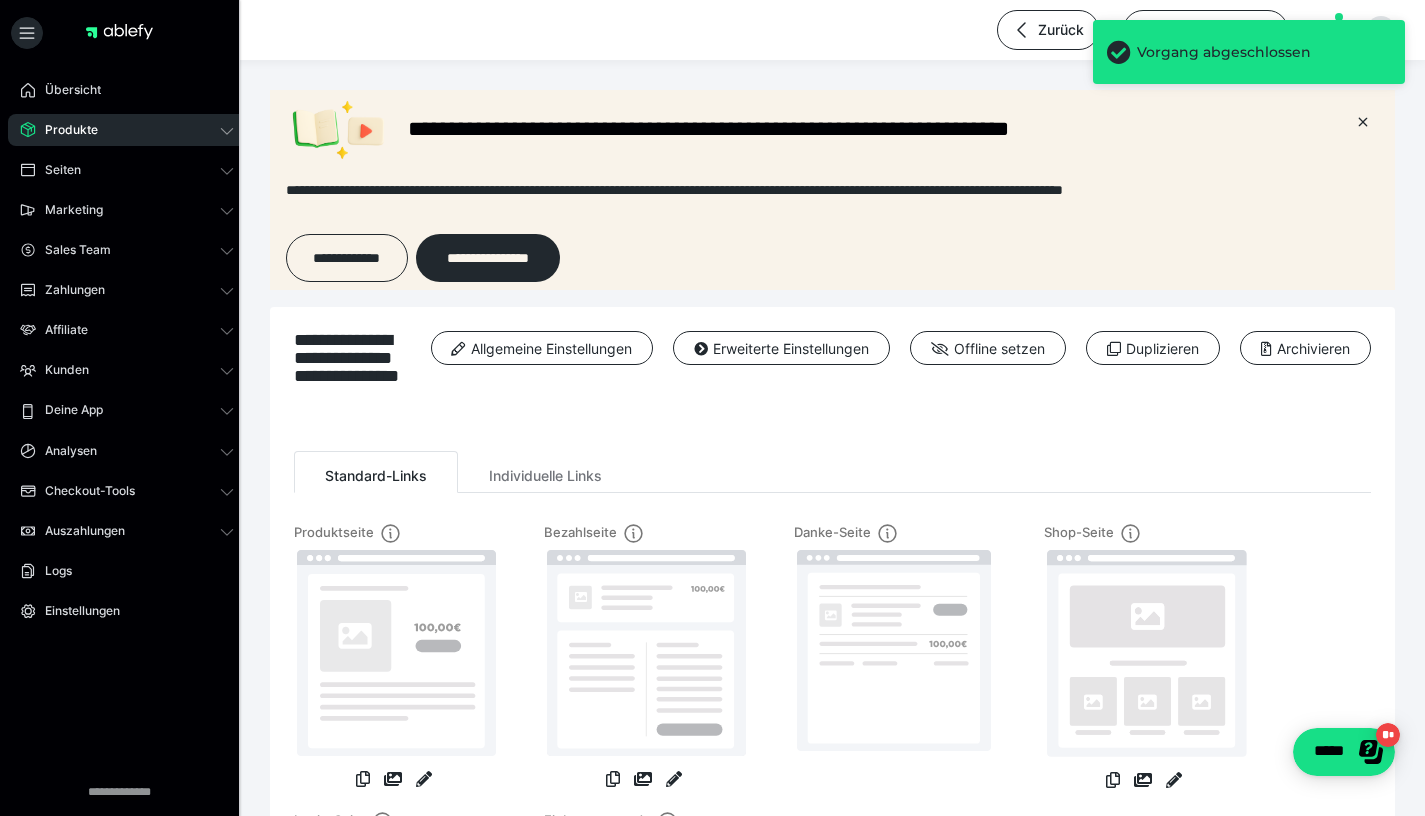 click on "Produkte" at bounding box center (127, 130) 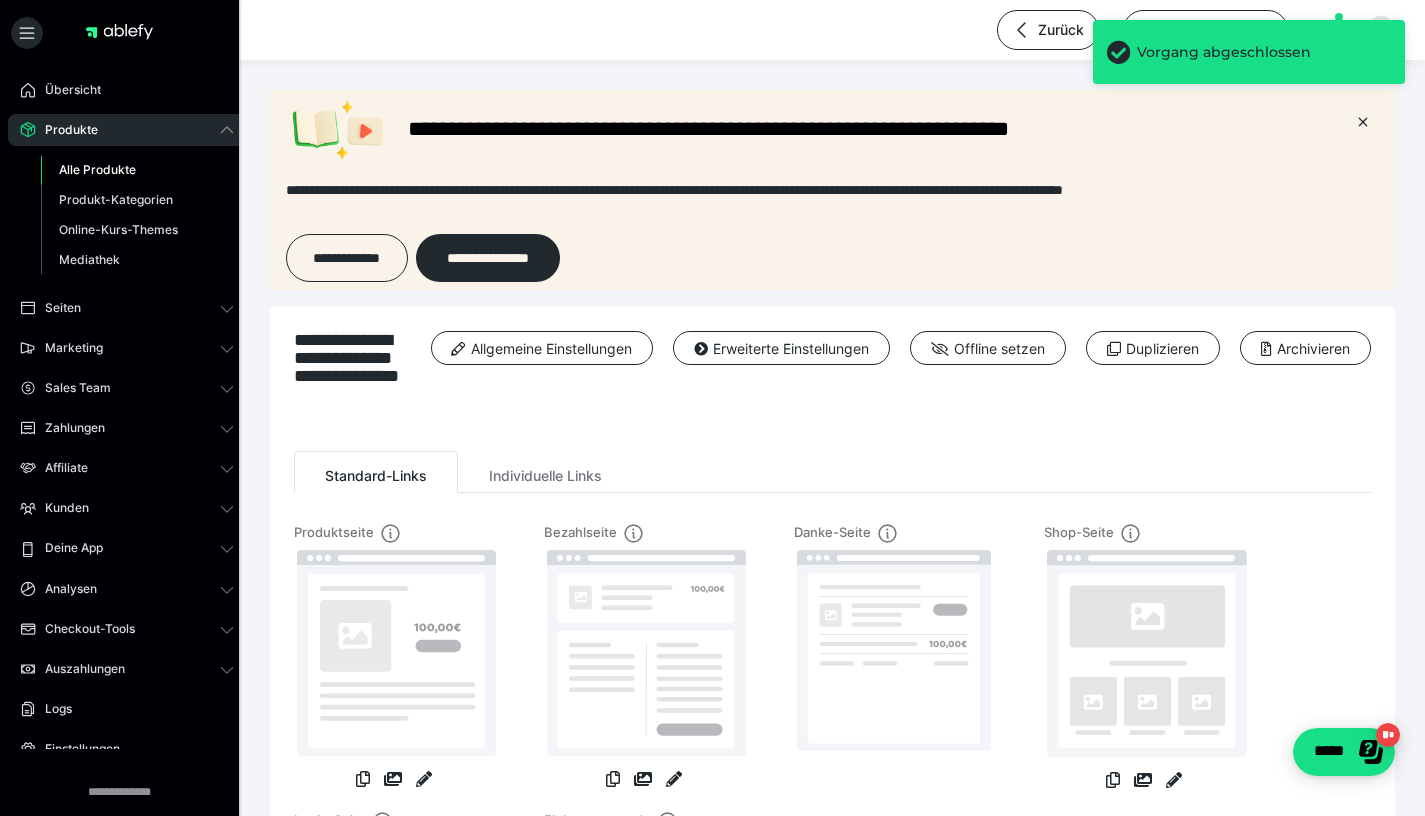 click on "Produkte Alle Produkte Produkt-Kategorien Online-Kurs-Themes Mediathek" at bounding box center (127, 199) 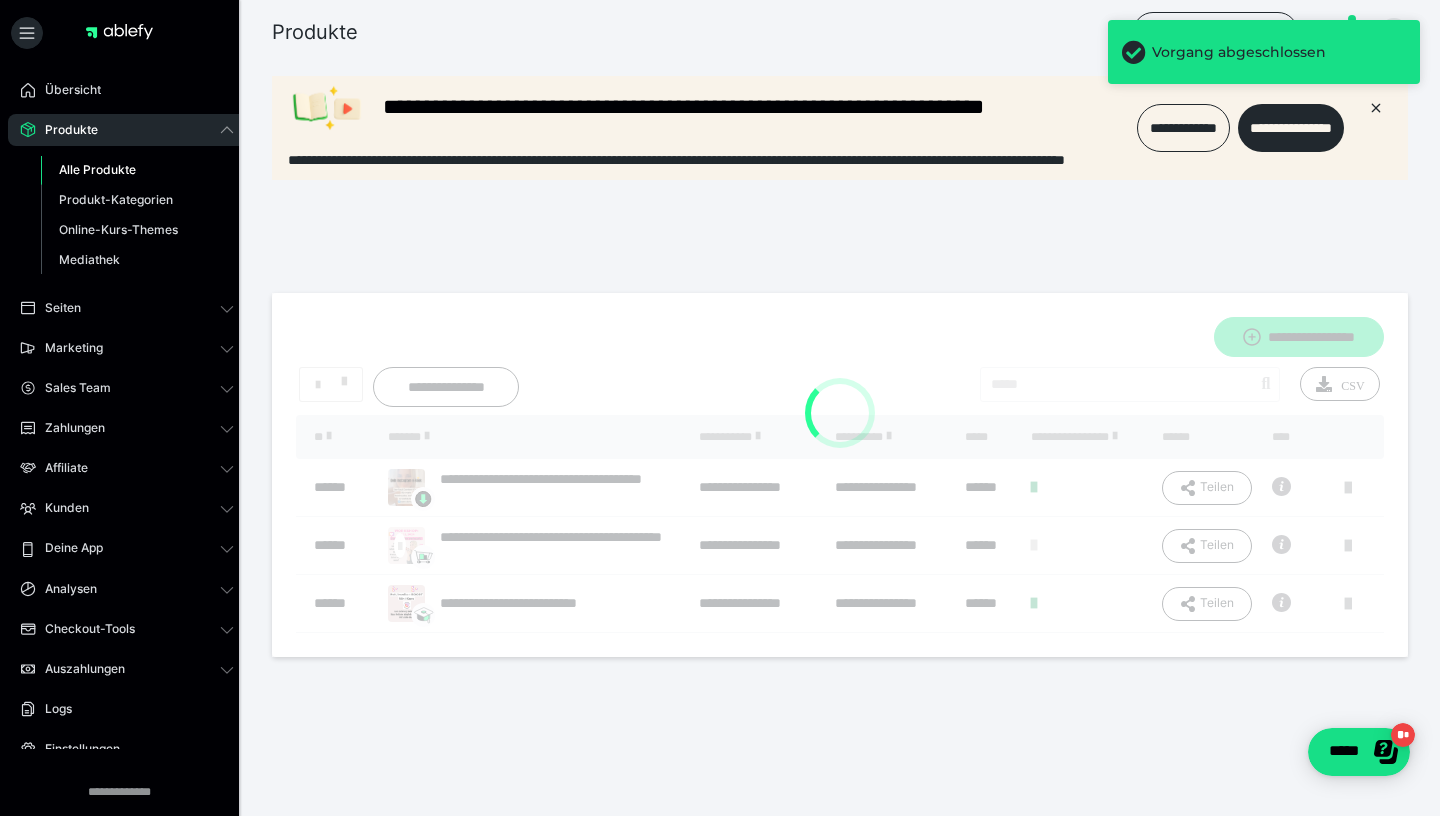 scroll, scrollTop: 0, scrollLeft: 0, axis: both 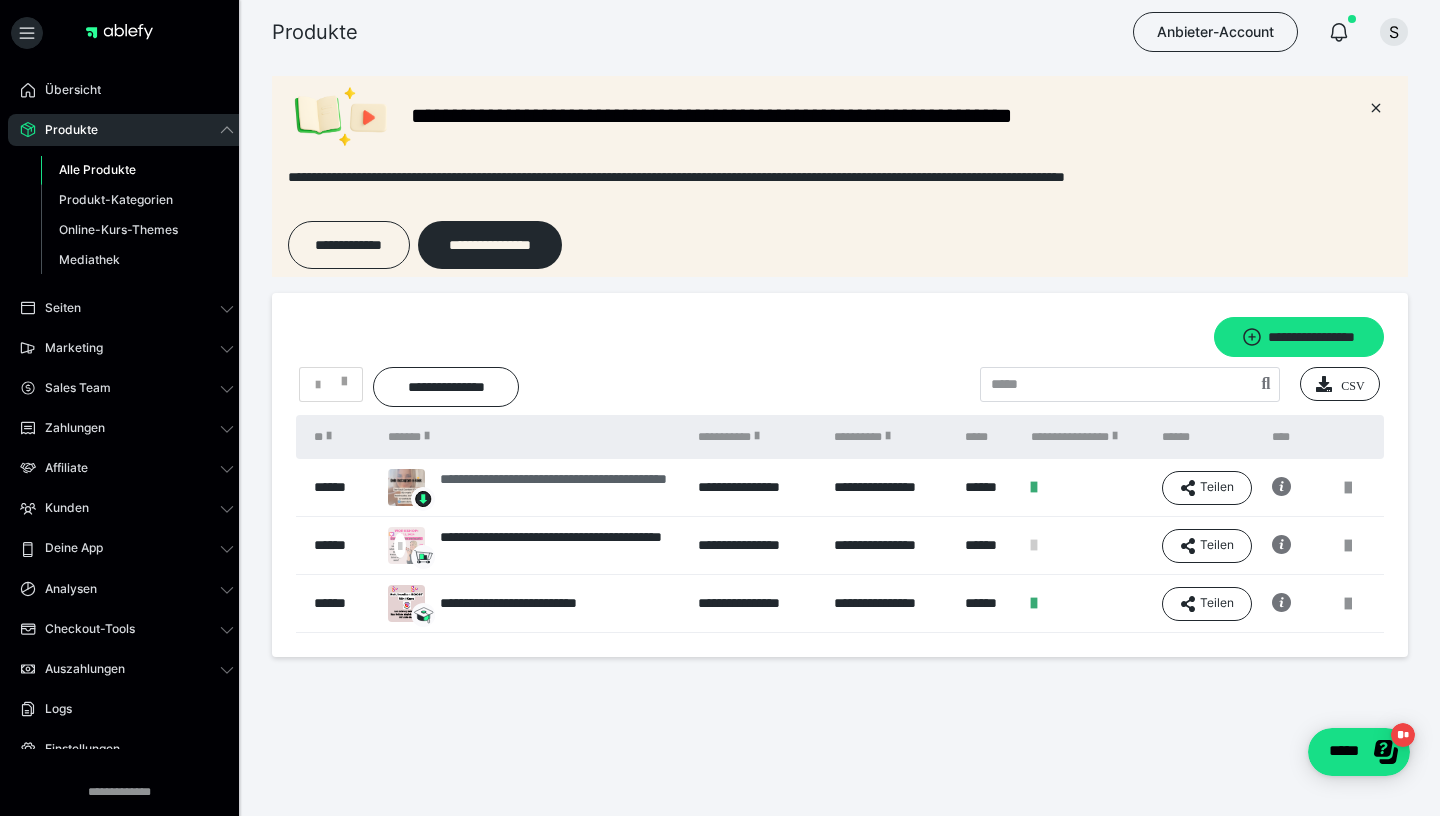 click on "**********" at bounding box center [559, 488] 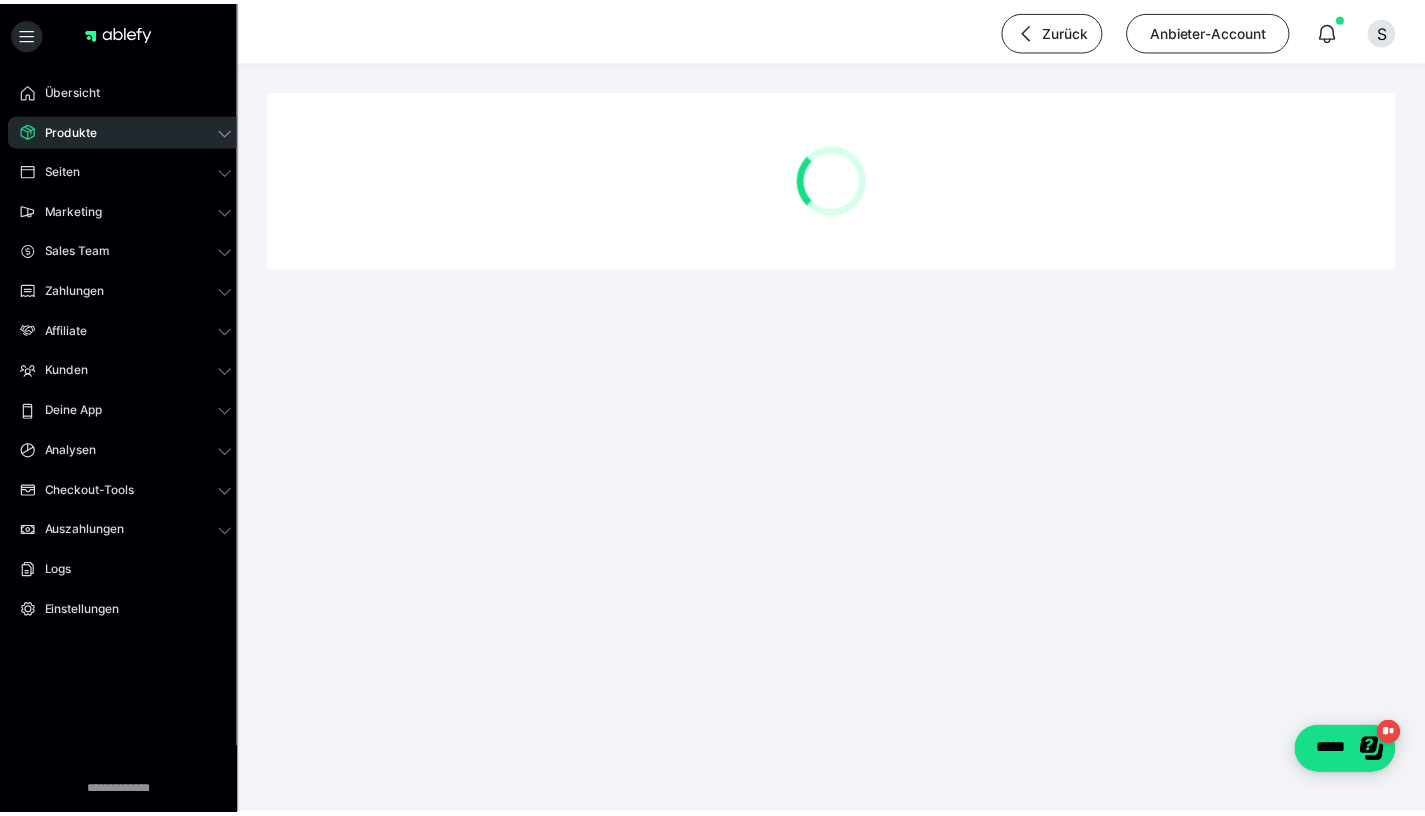 scroll, scrollTop: 0, scrollLeft: 0, axis: both 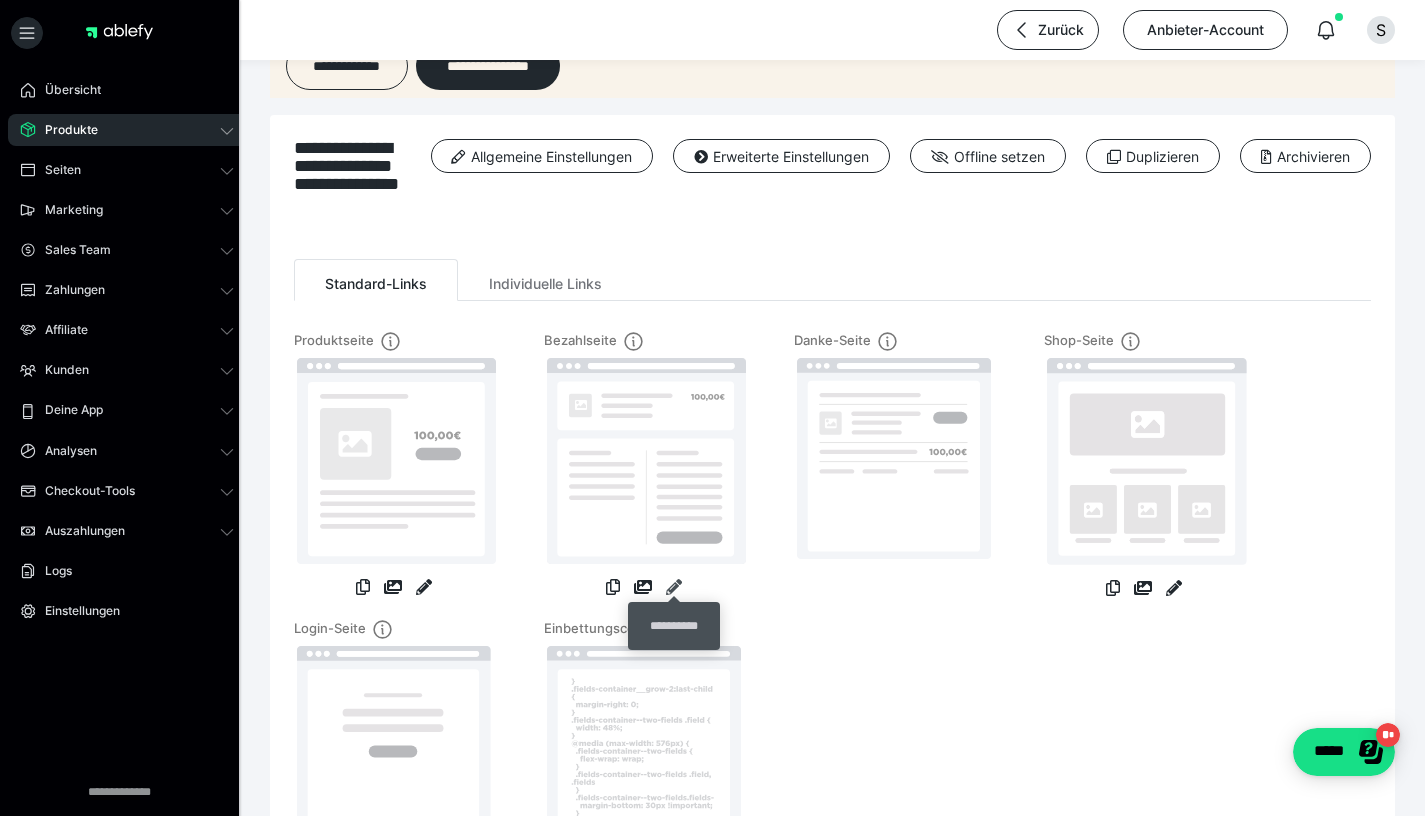 click at bounding box center (674, 587) 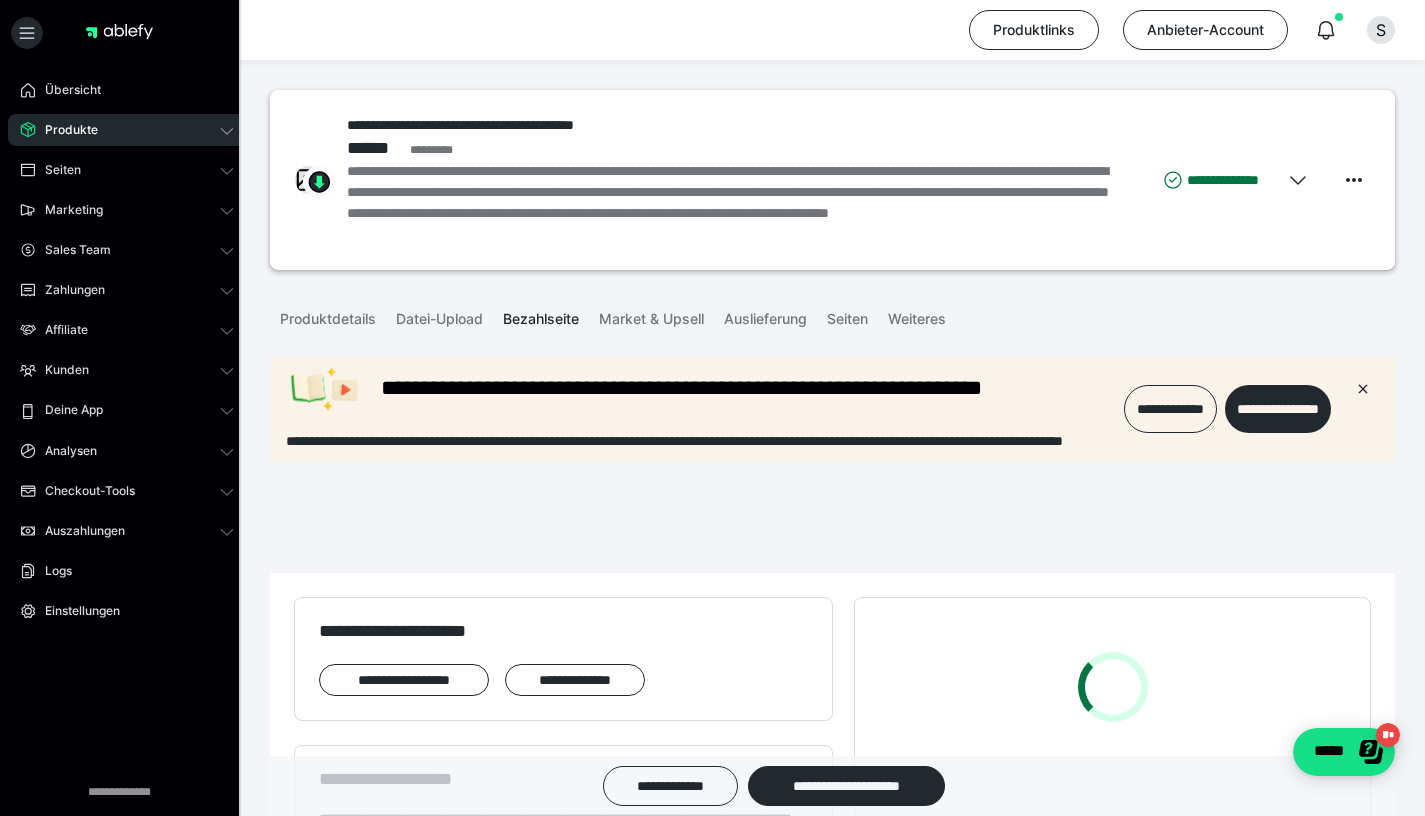 scroll, scrollTop: 0, scrollLeft: 0, axis: both 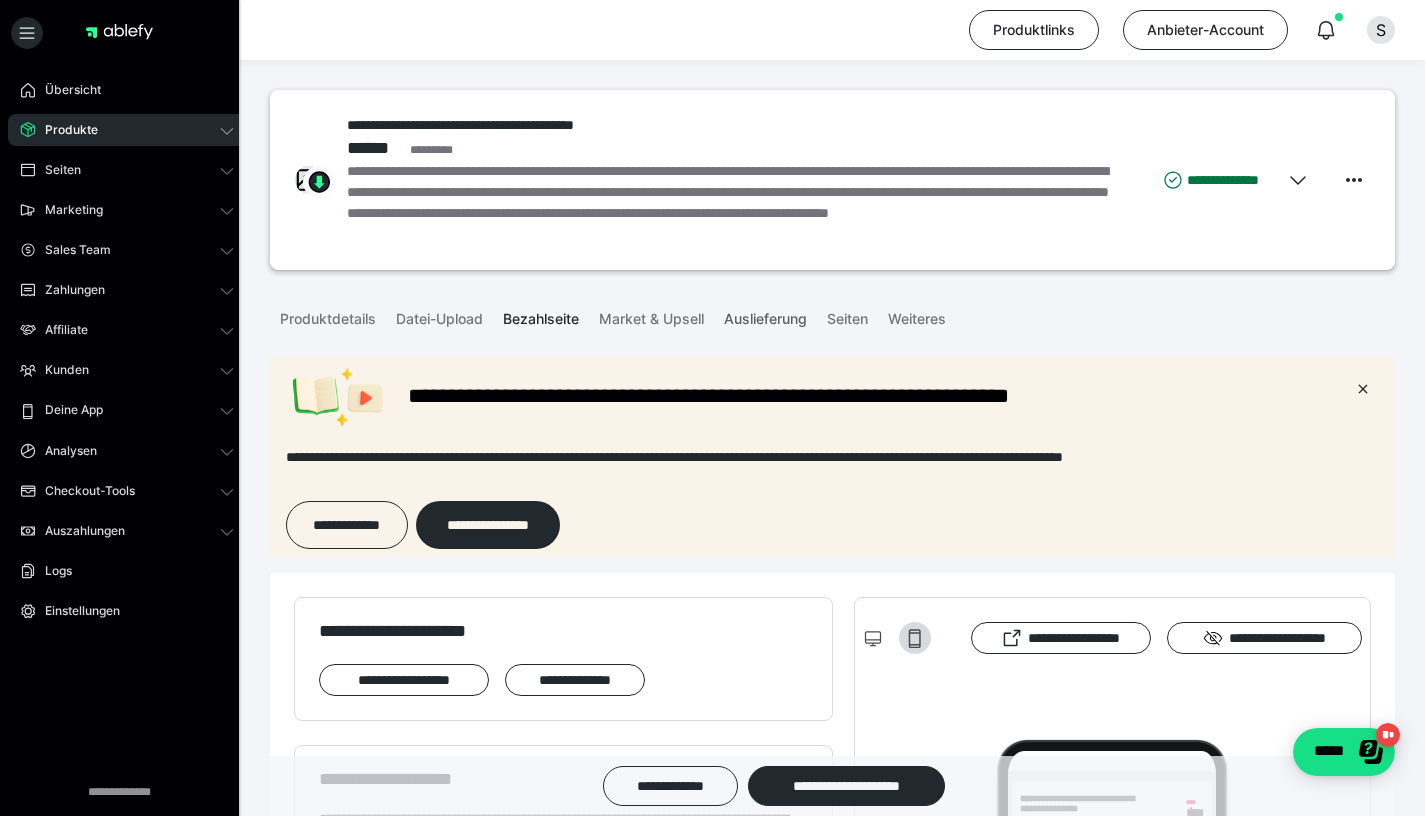 click on "Auslieferung" at bounding box center [765, 315] 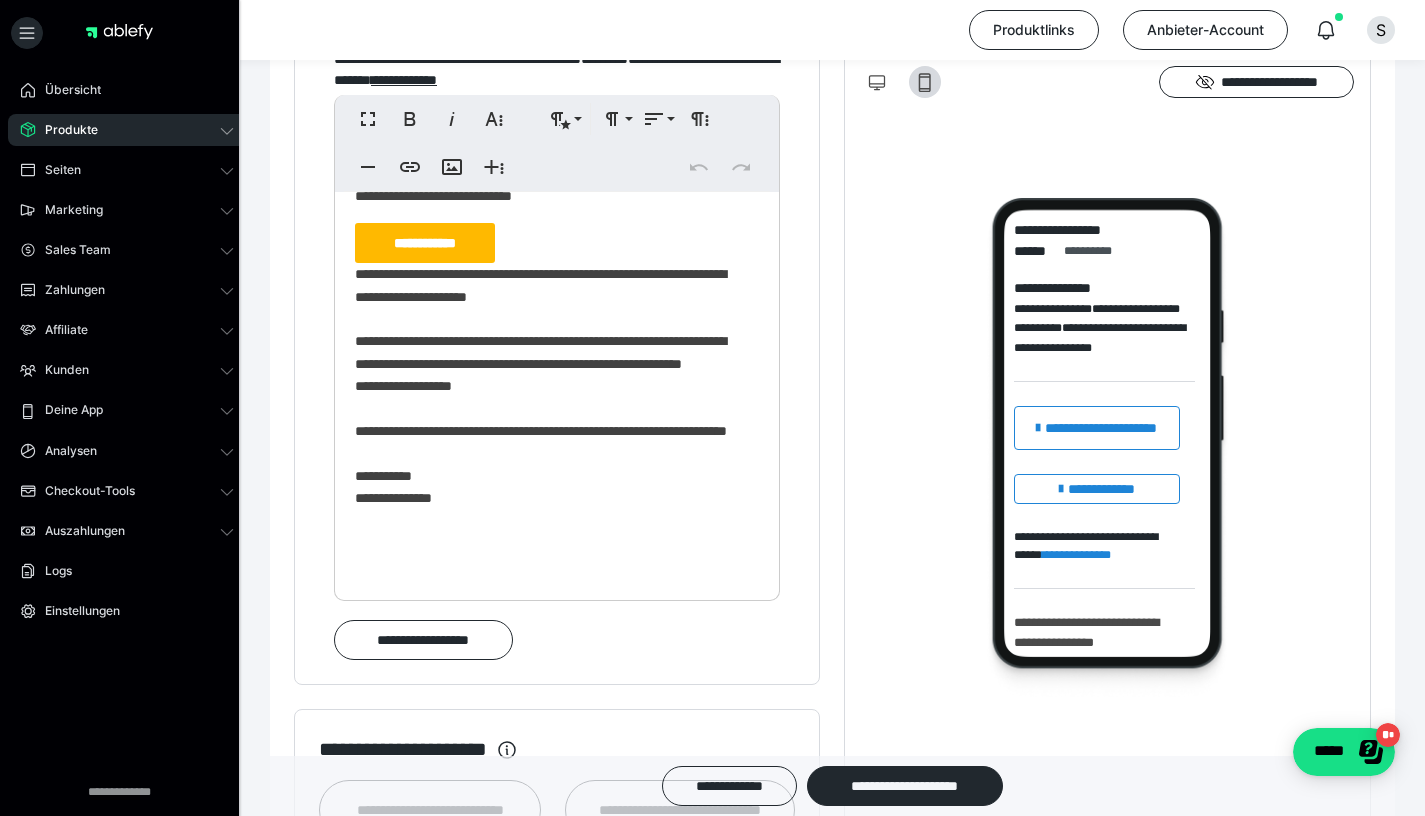 scroll, scrollTop: 244, scrollLeft: 0, axis: vertical 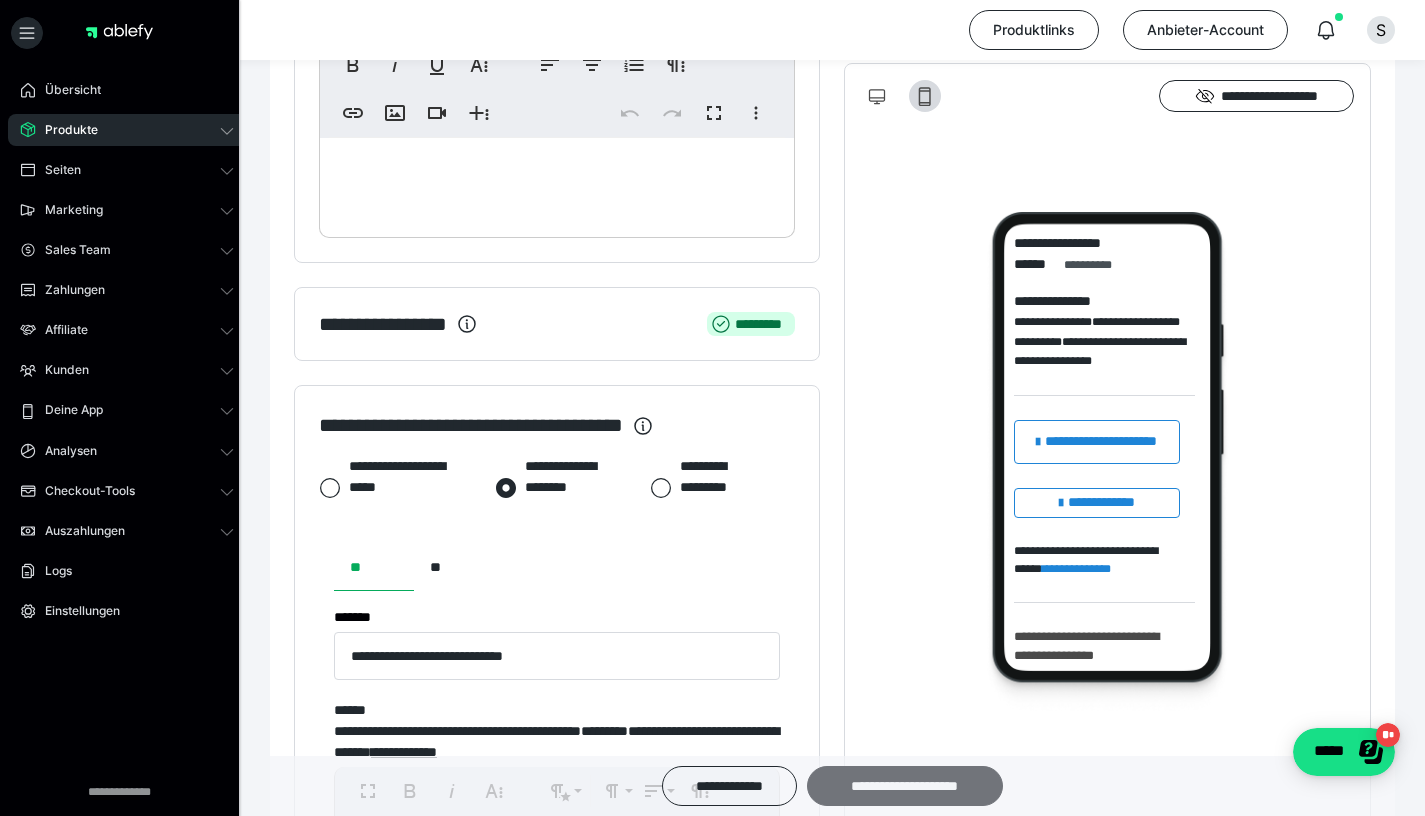 click on "**********" at bounding box center [905, 786] 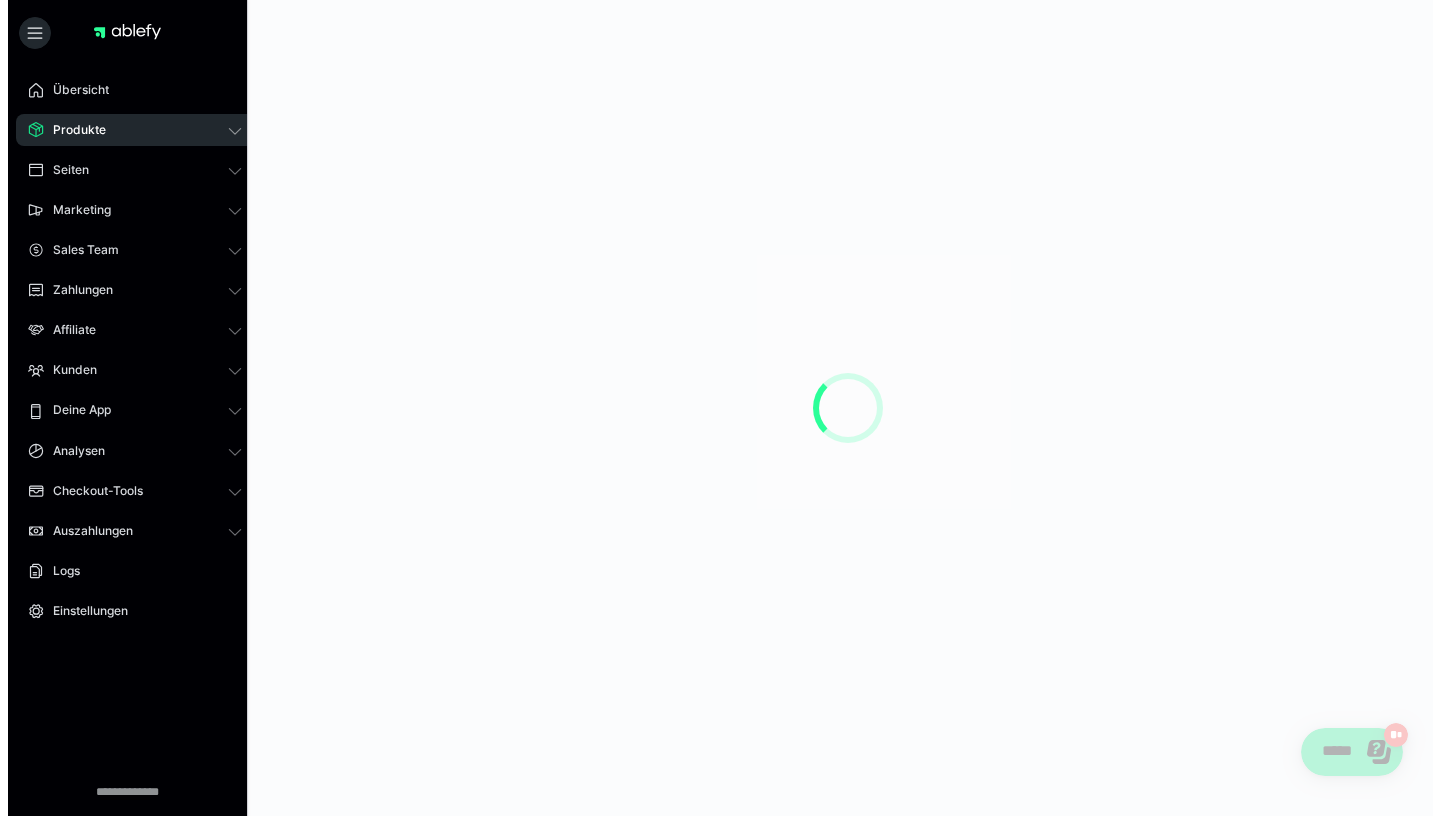 scroll, scrollTop: 0, scrollLeft: 0, axis: both 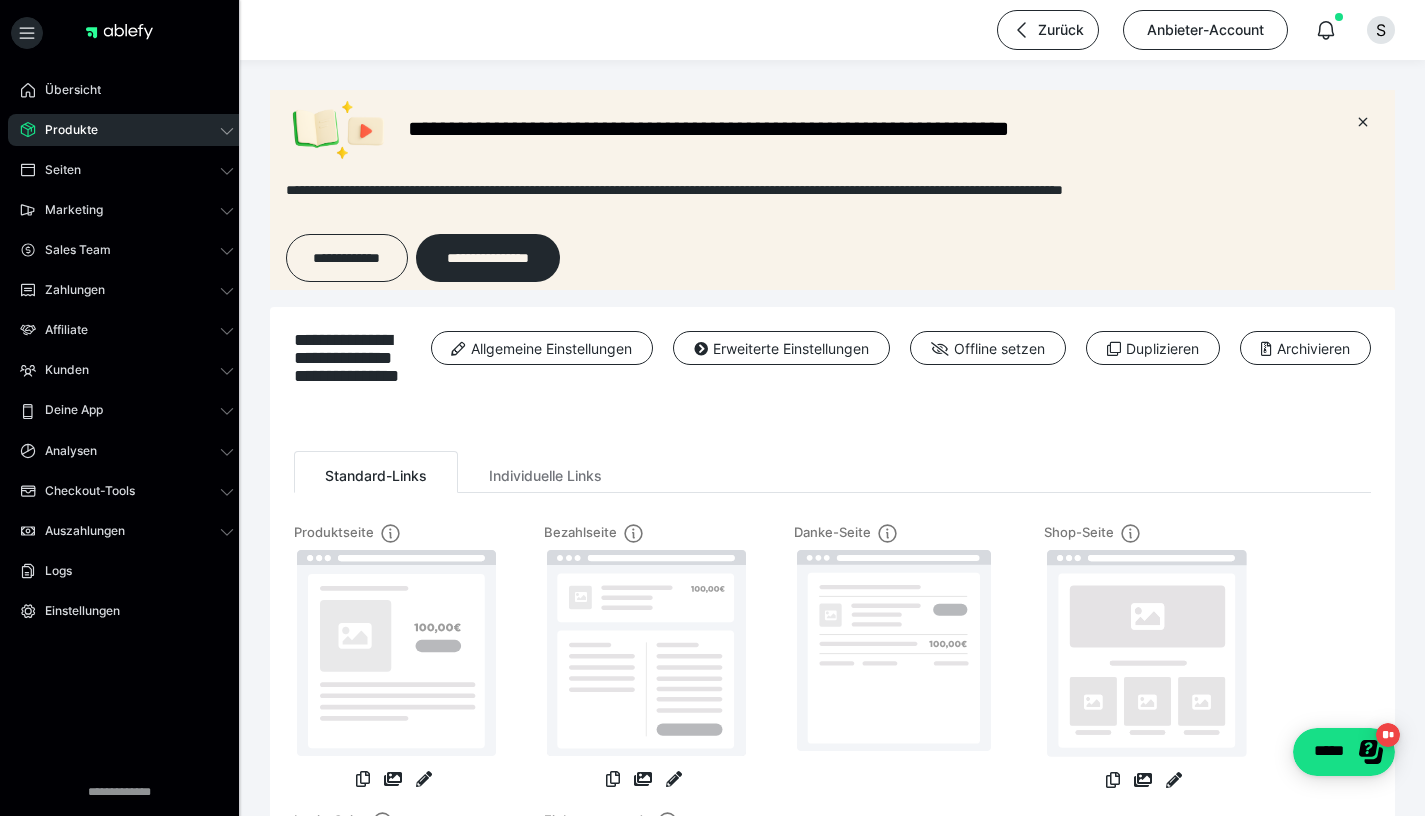 click on "Produkte" at bounding box center [127, 130] 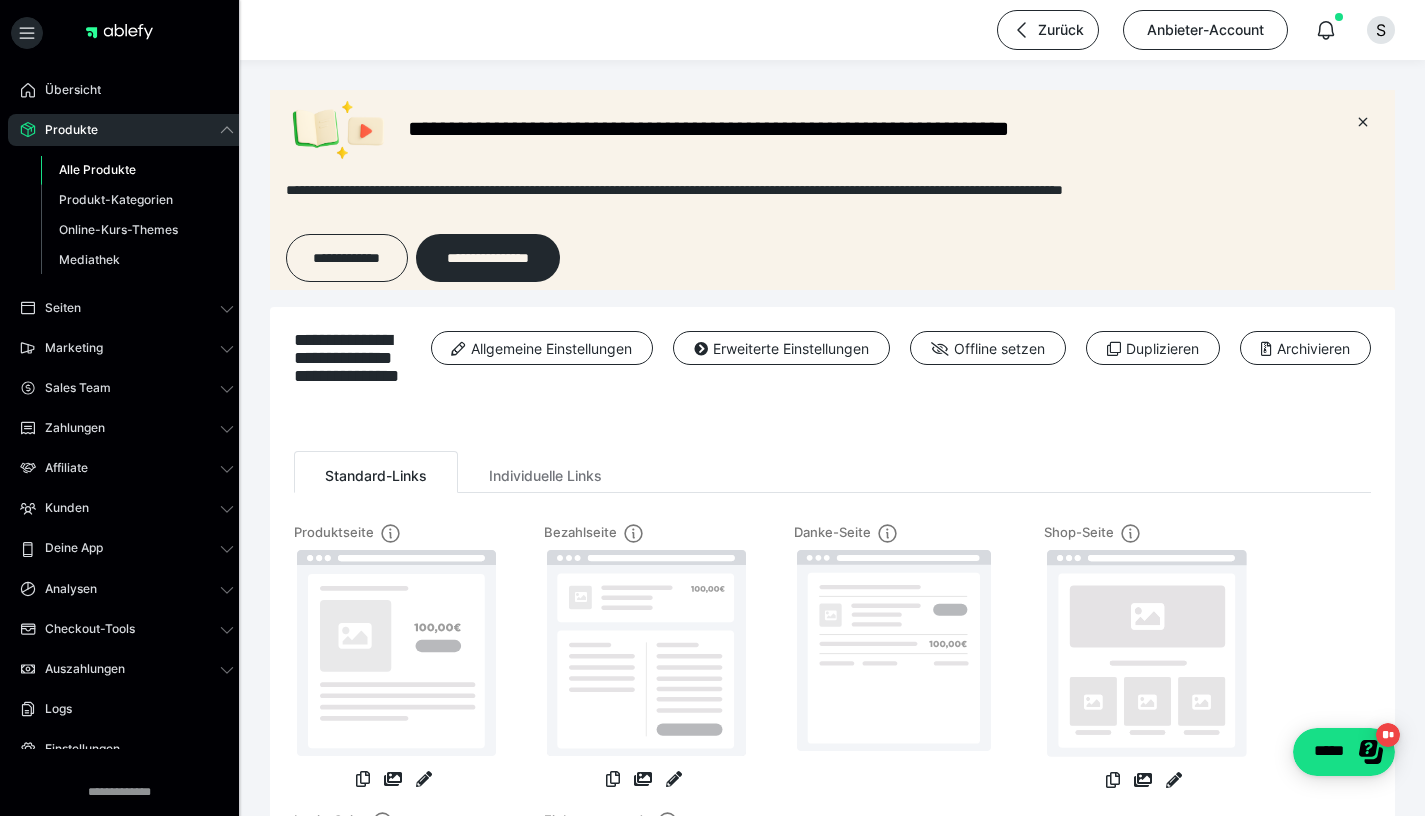 click on "Alle Produkte" at bounding box center (97, 169) 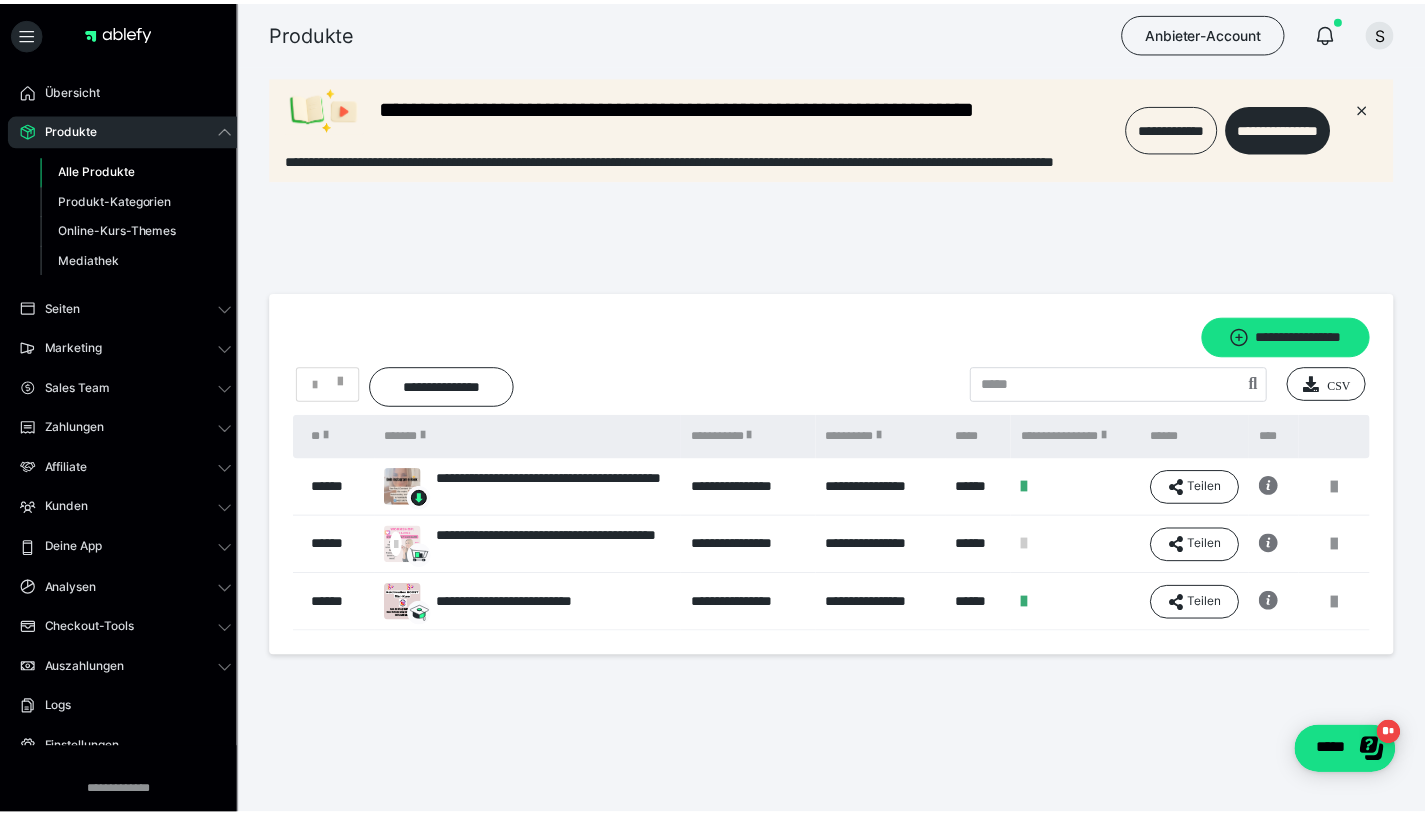 scroll, scrollTop: 0, scrollLeft: 0, axis: both 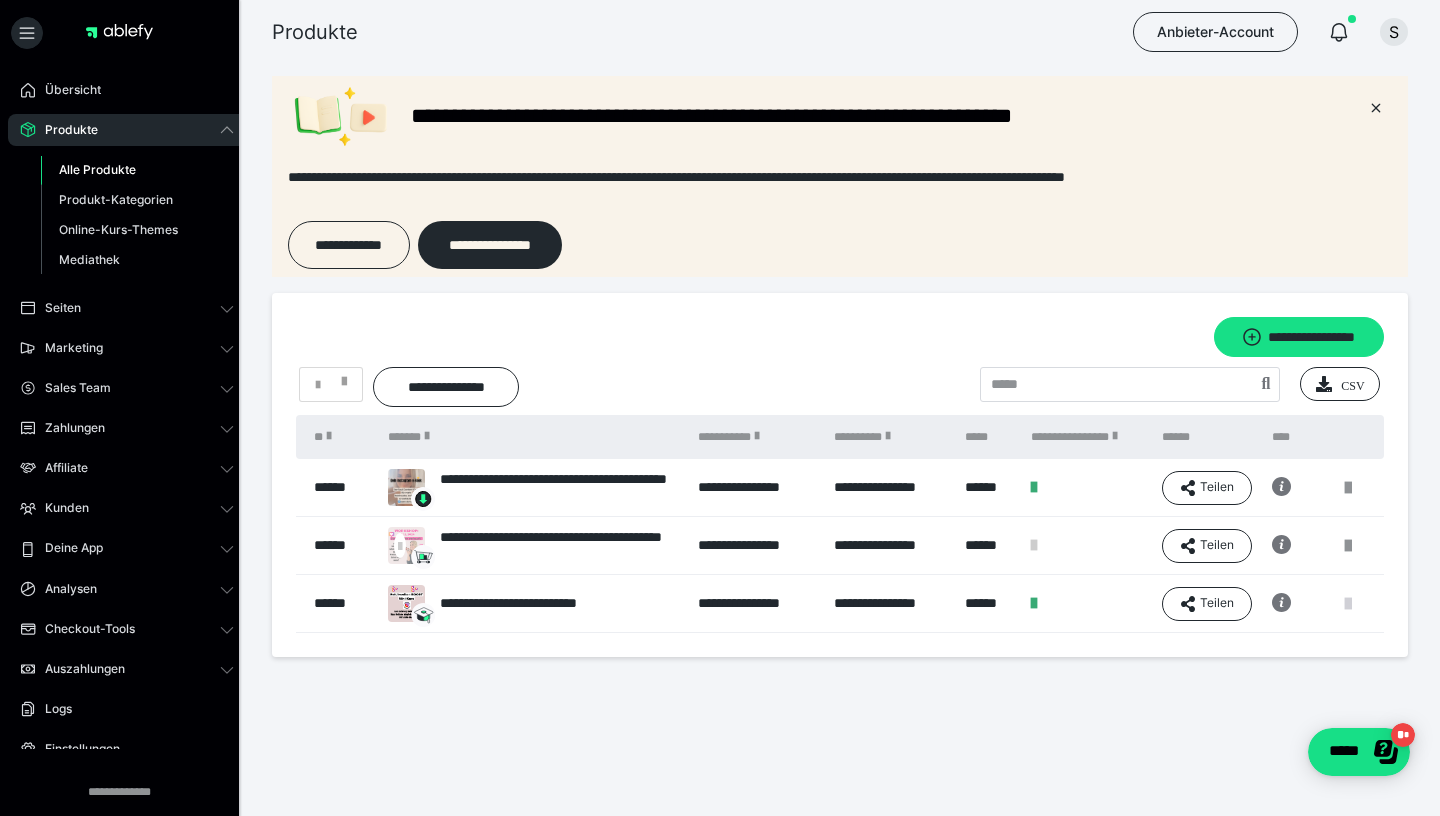 click at bounding box center [1348, 604] 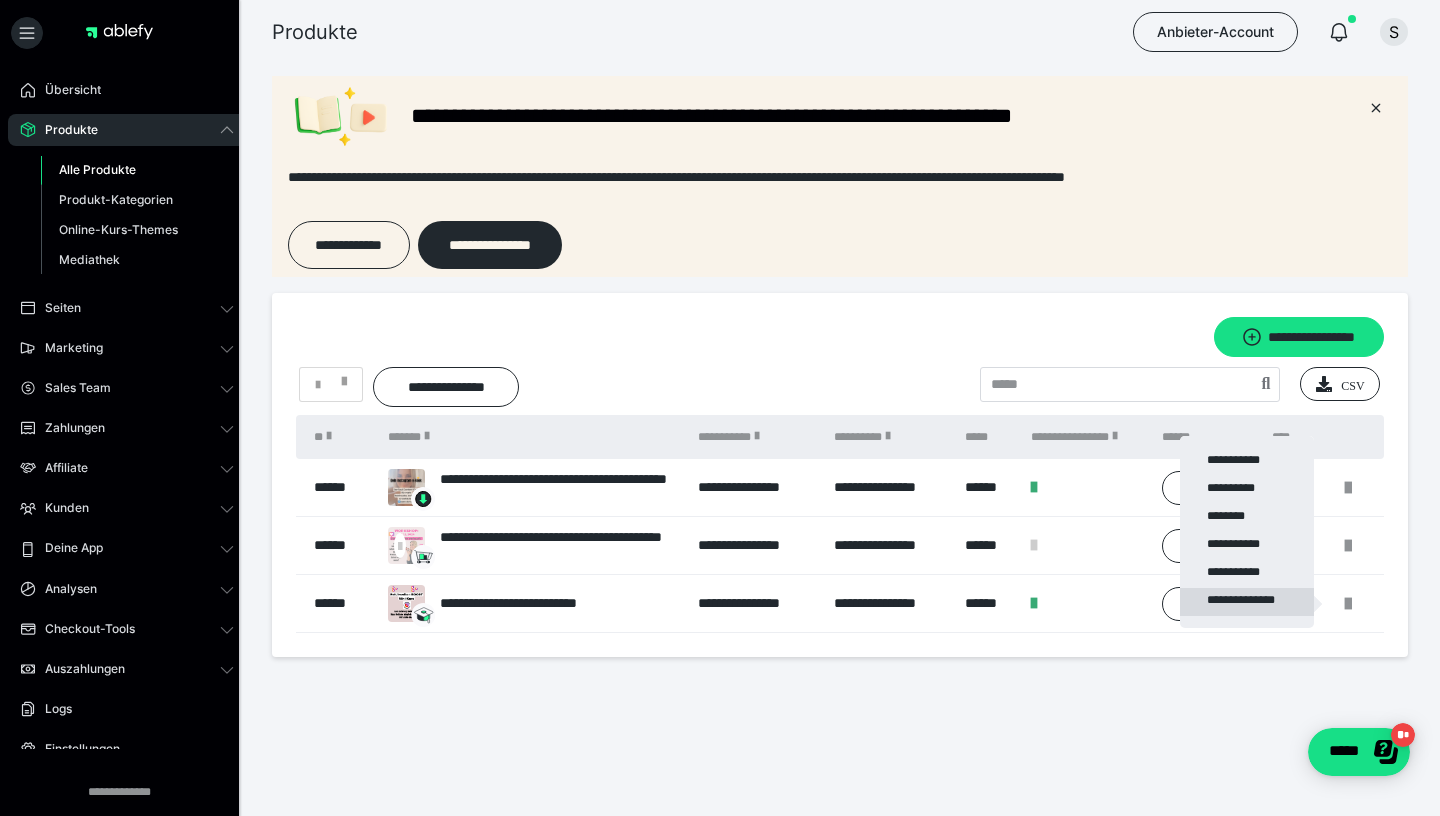 click on "**********" at bounding box center (1247, 602) 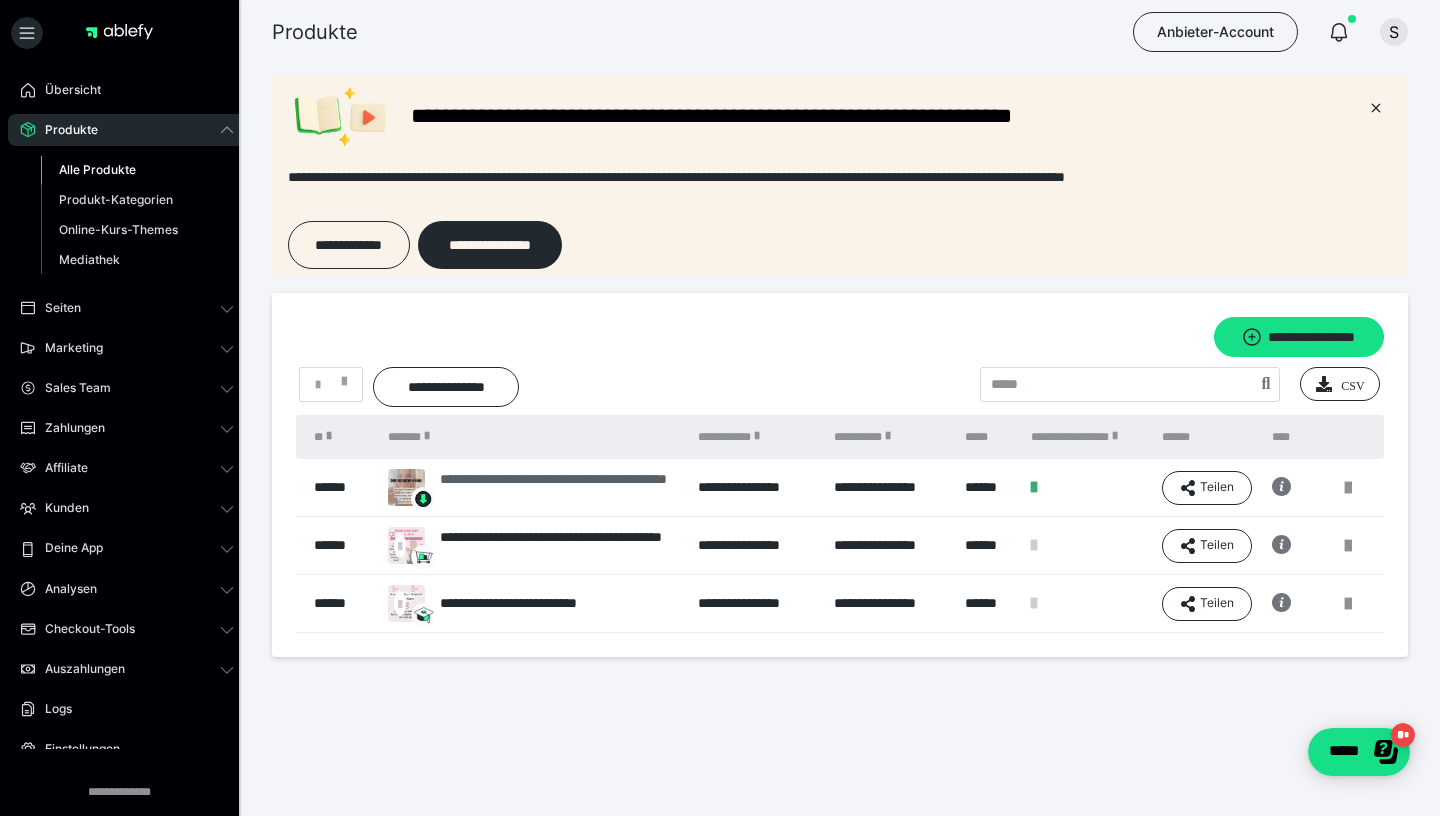 click on "**********" at bounding box center (559, 488) 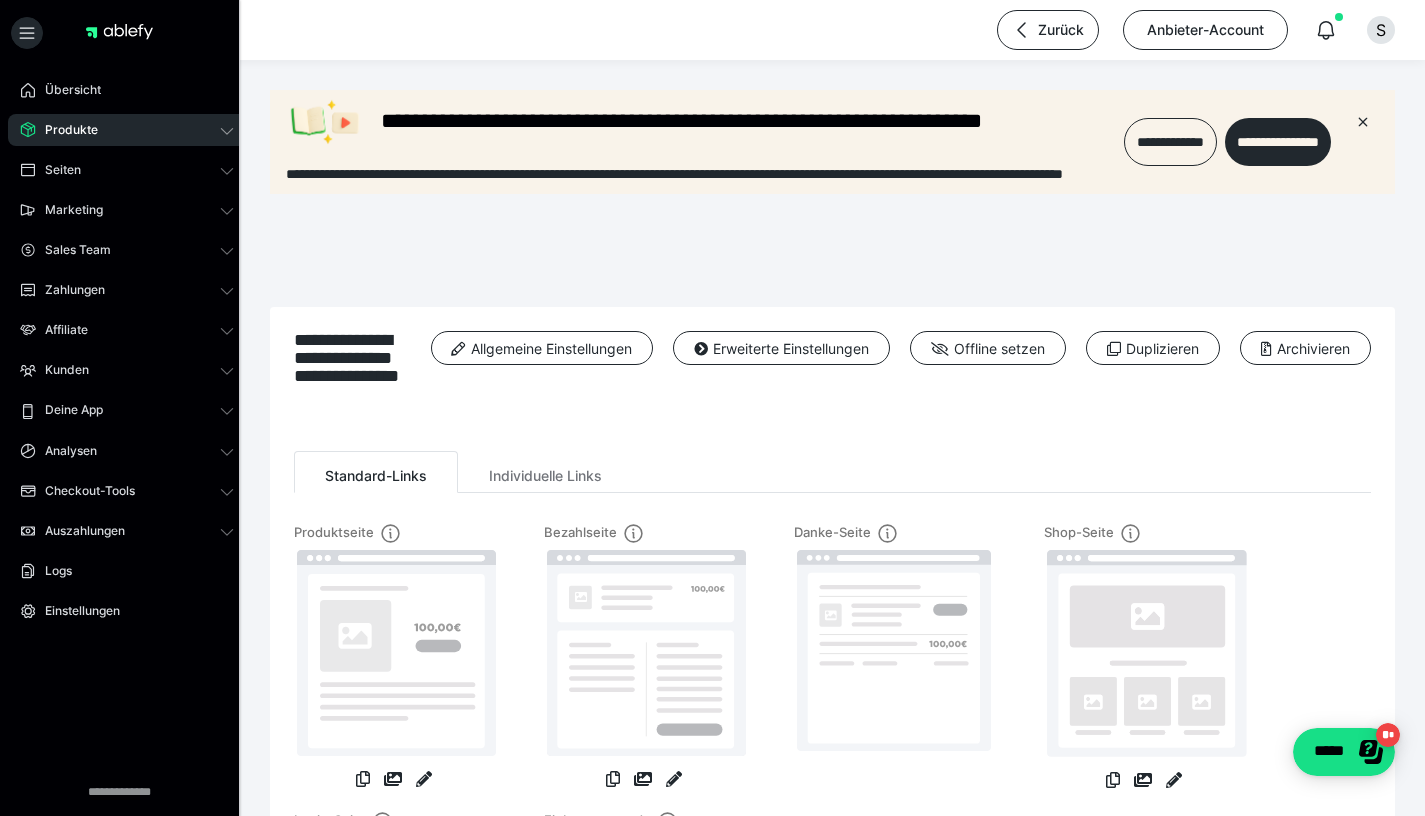 scroll, scrollTop: 0, scrollLeft: 0, axis: both 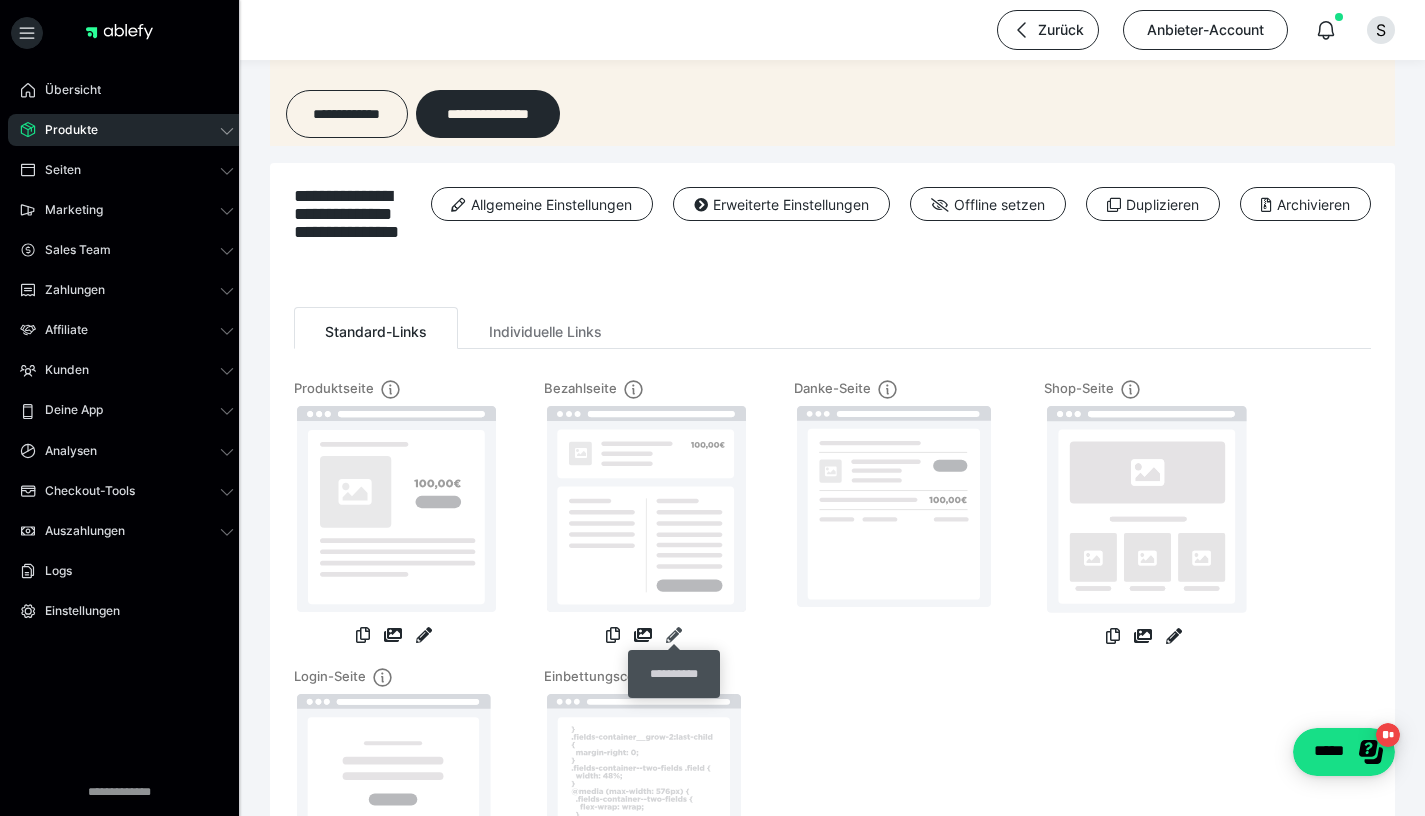 click at bounding box center (674, 635) 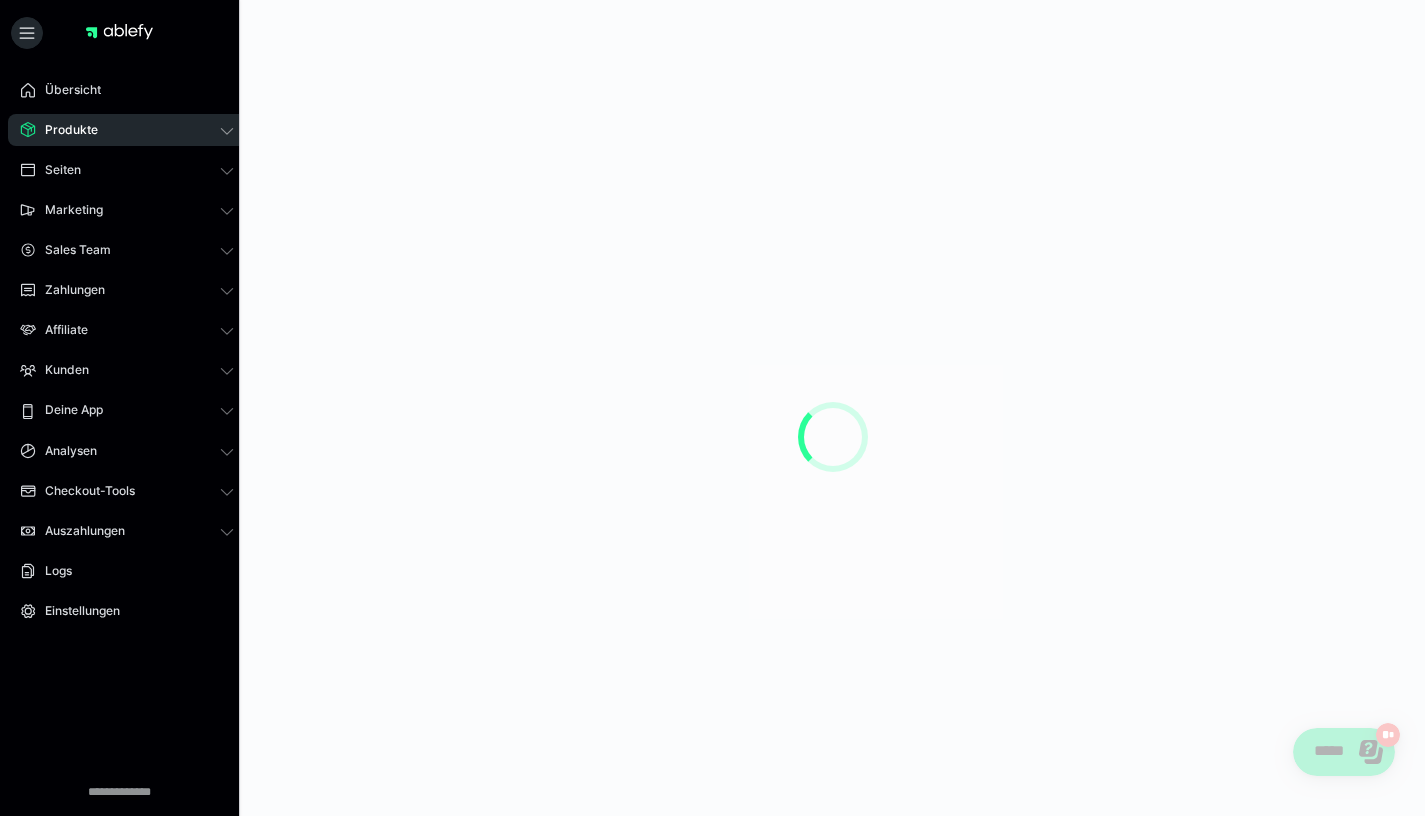 scroll, scrollTop: 0, scrollLeft: 0, axis: both 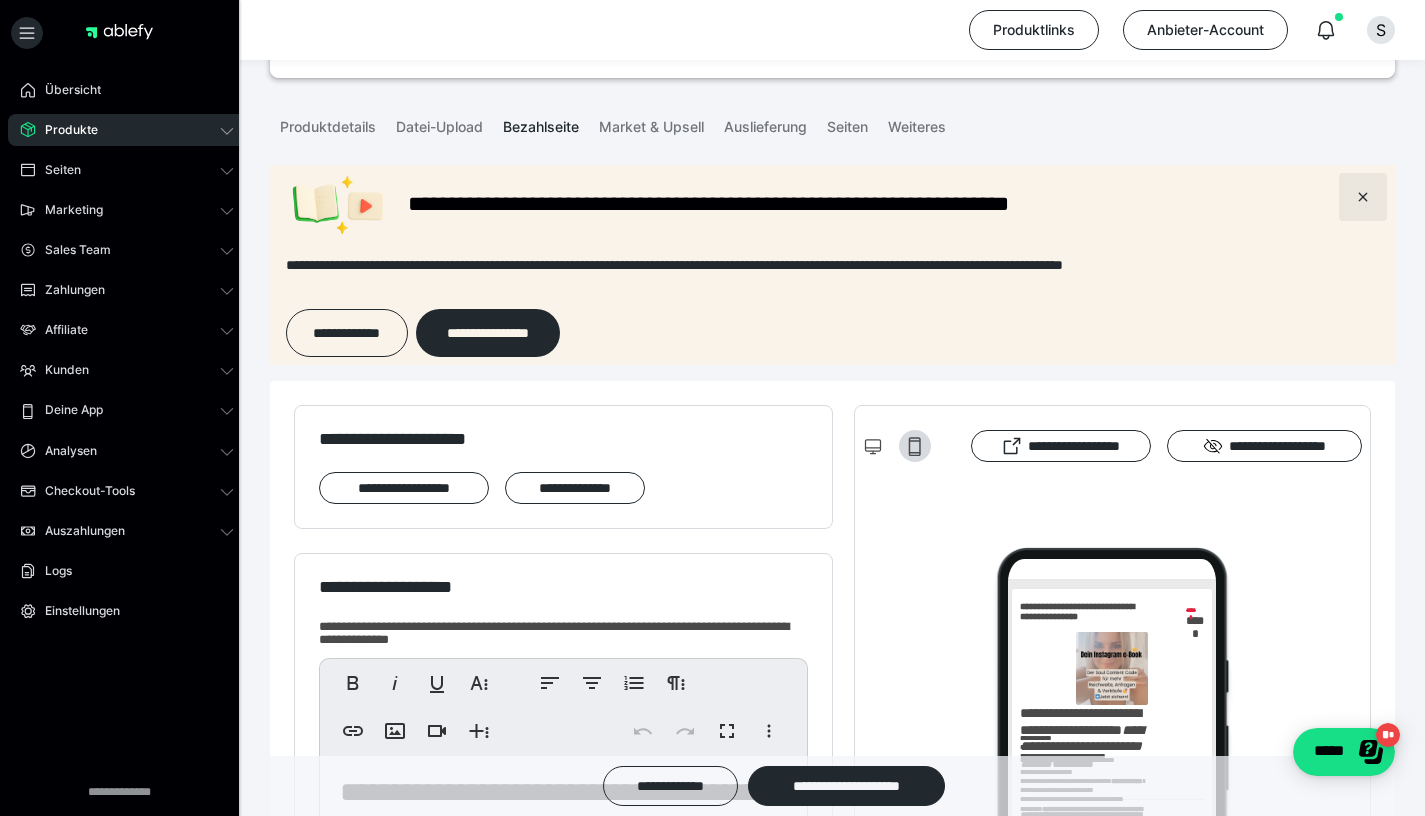 click at bounding box center [1363, 197] 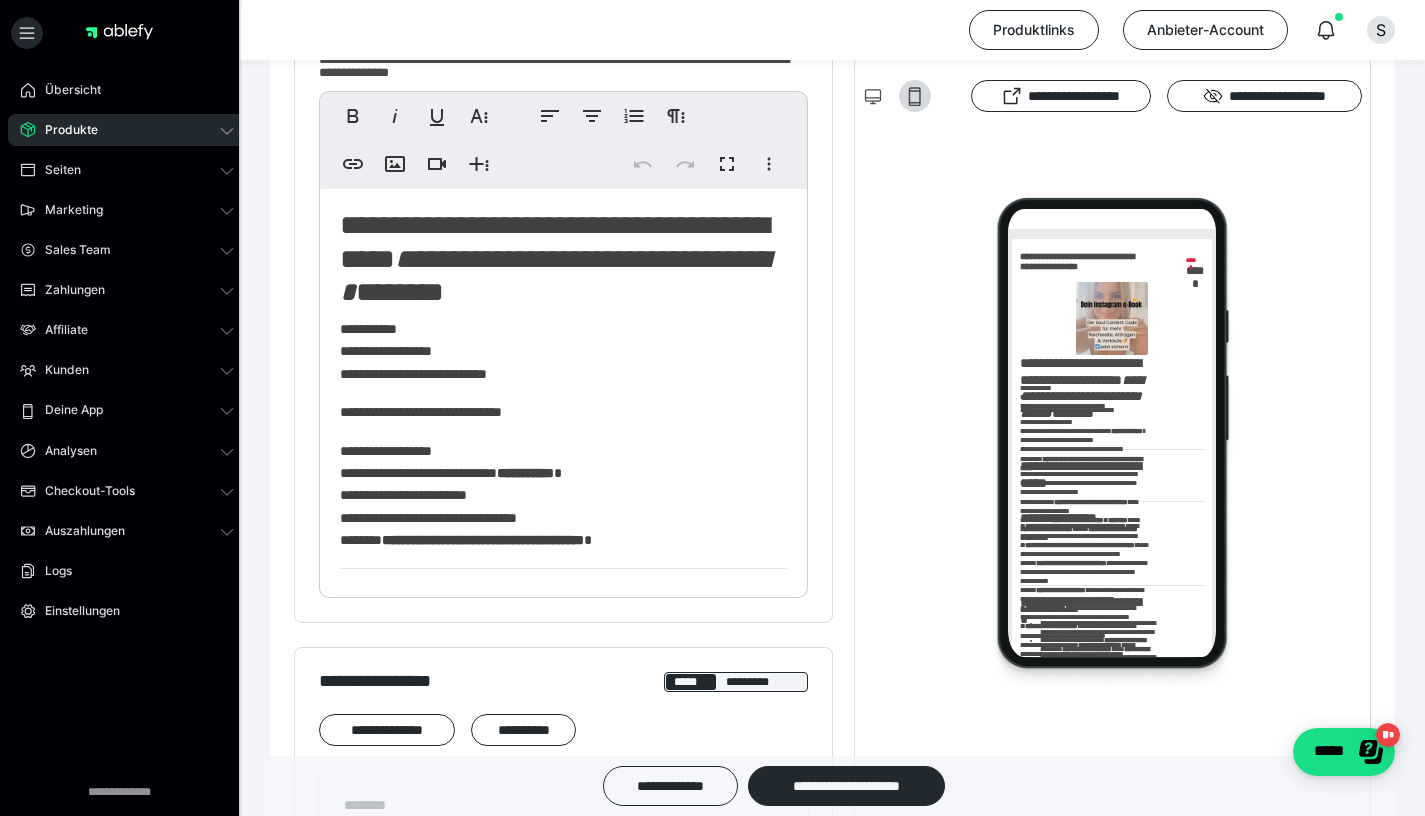 scroll, scrollTop: 0, scrollLeft: 0, axis: both 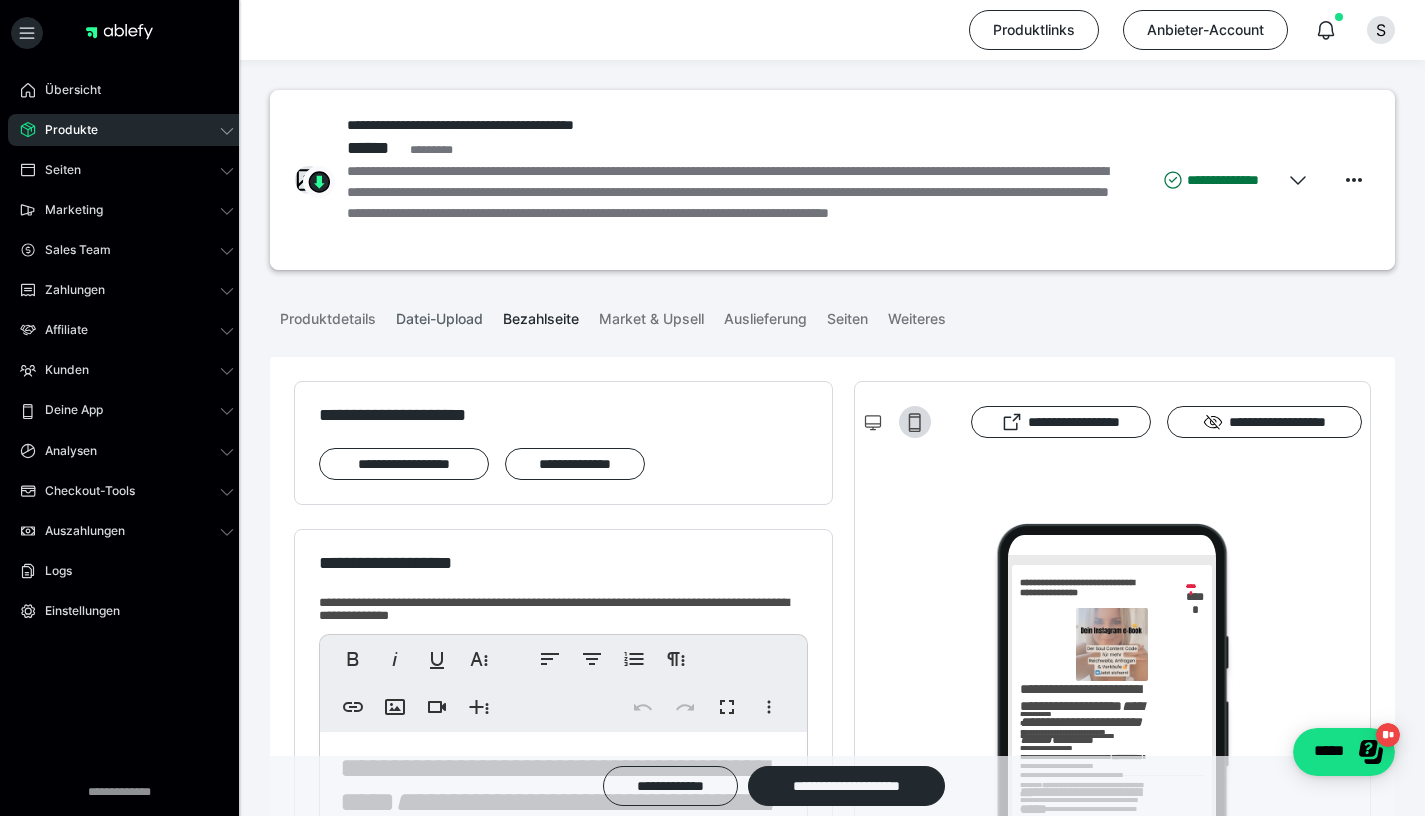 click on "Datei-Upload" at bounding box center [439, 315] 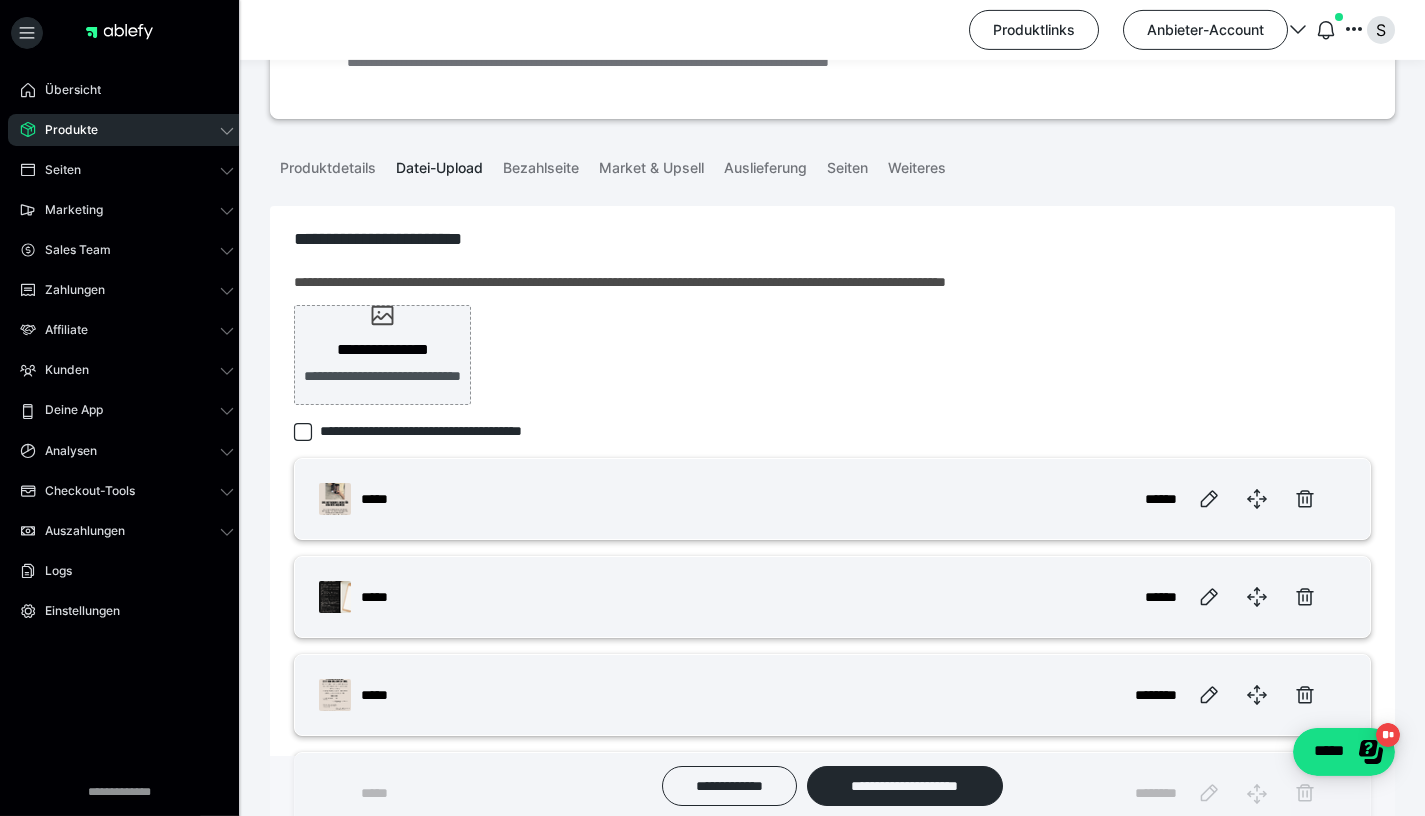 scroll, scrollTop: 144, scrollLeft: 0, axis: vertical 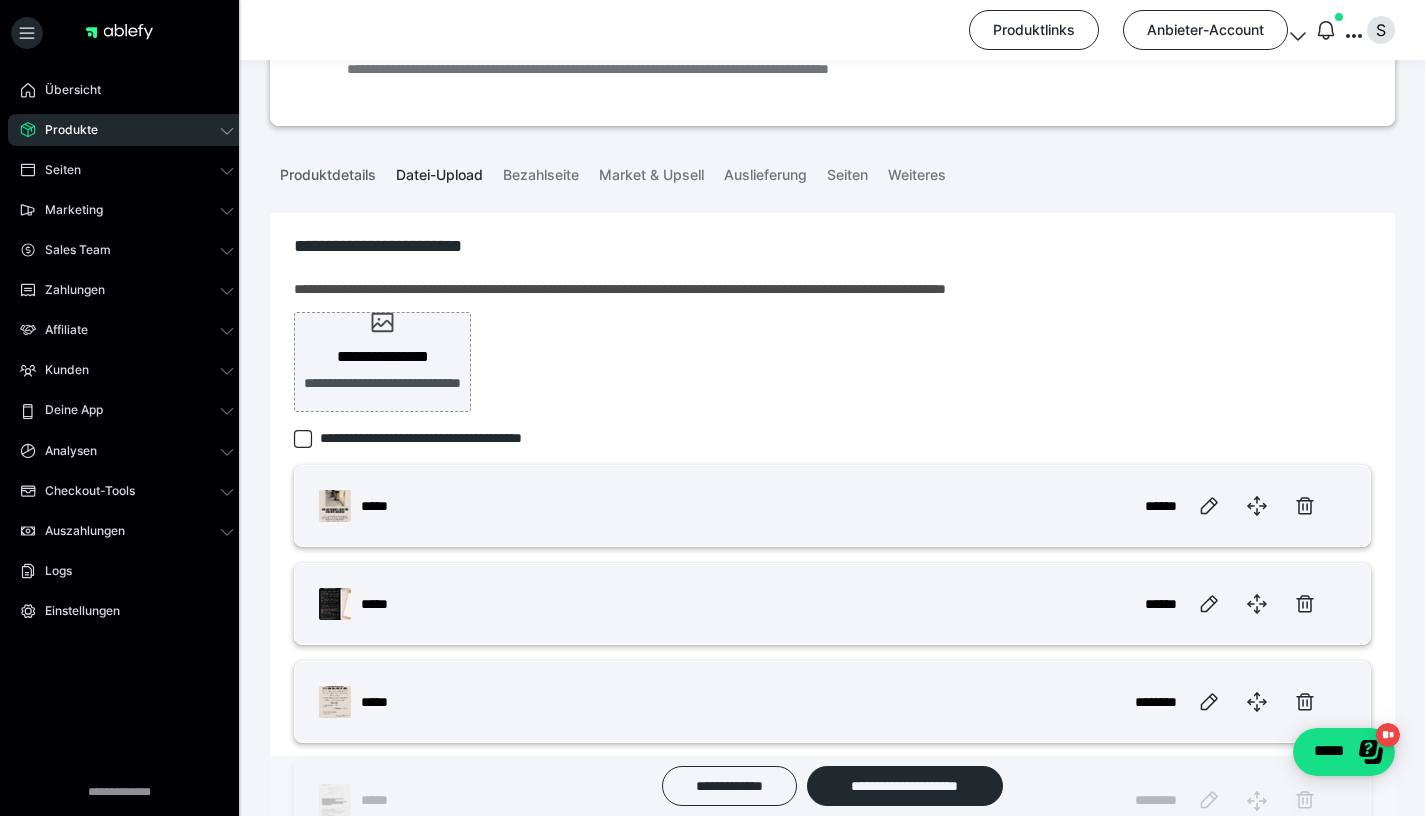 click on "Produktdetails" at bounding box center (328, 171) 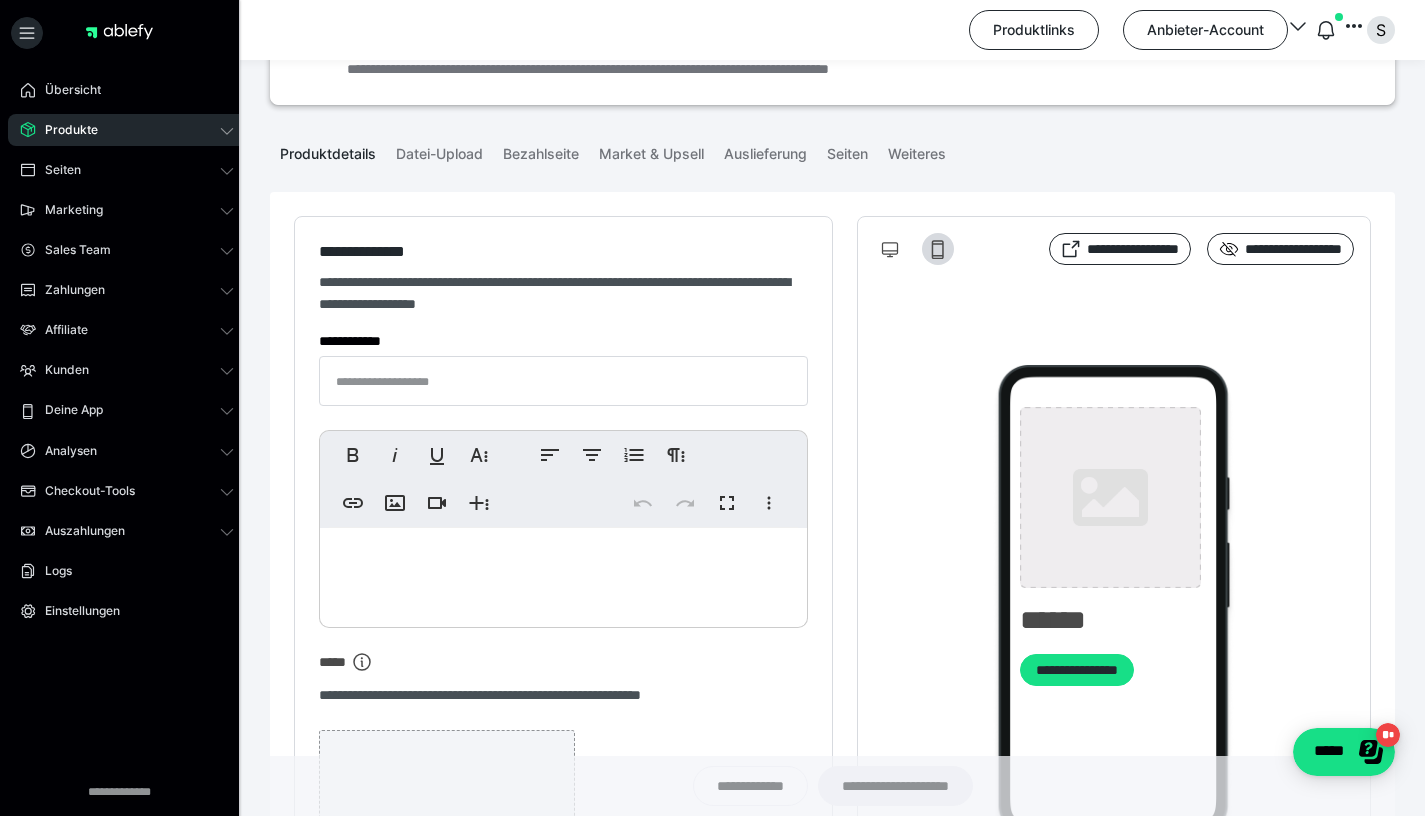 type on "**********" 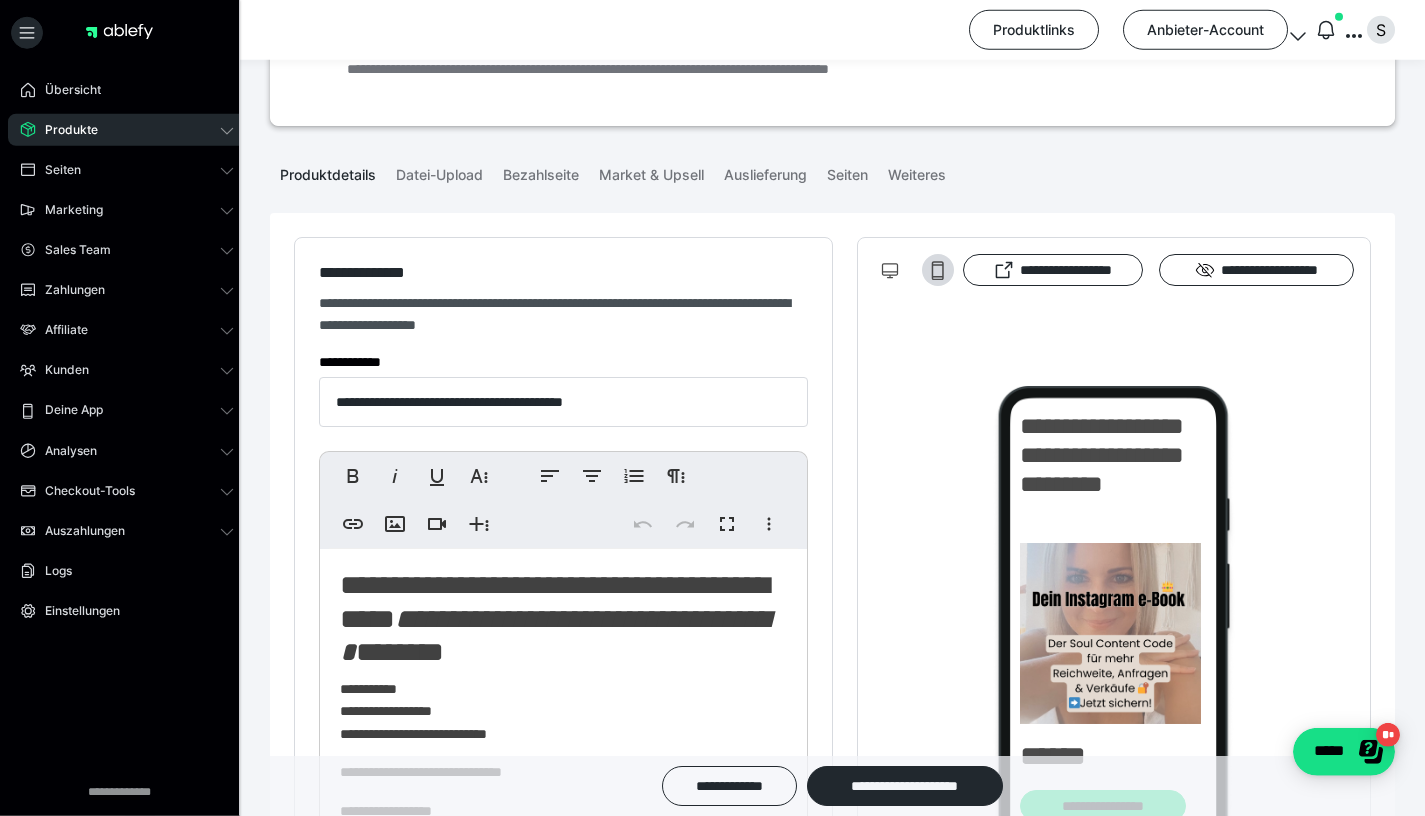 scroll, scrollTop: 0, scrollLeft: 0, axis: both 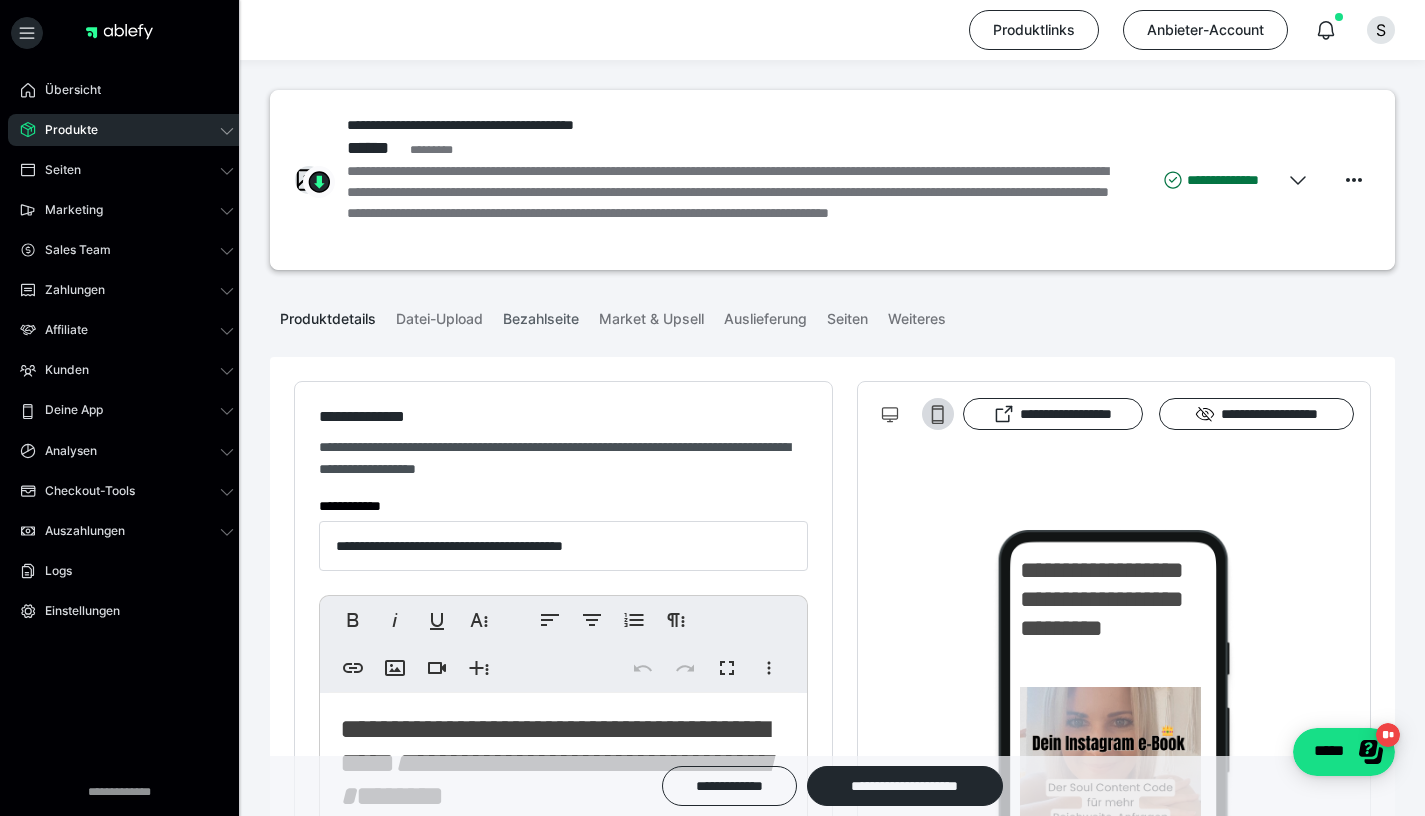 click on "Bezahlseite" at bounding box center (541, 315) 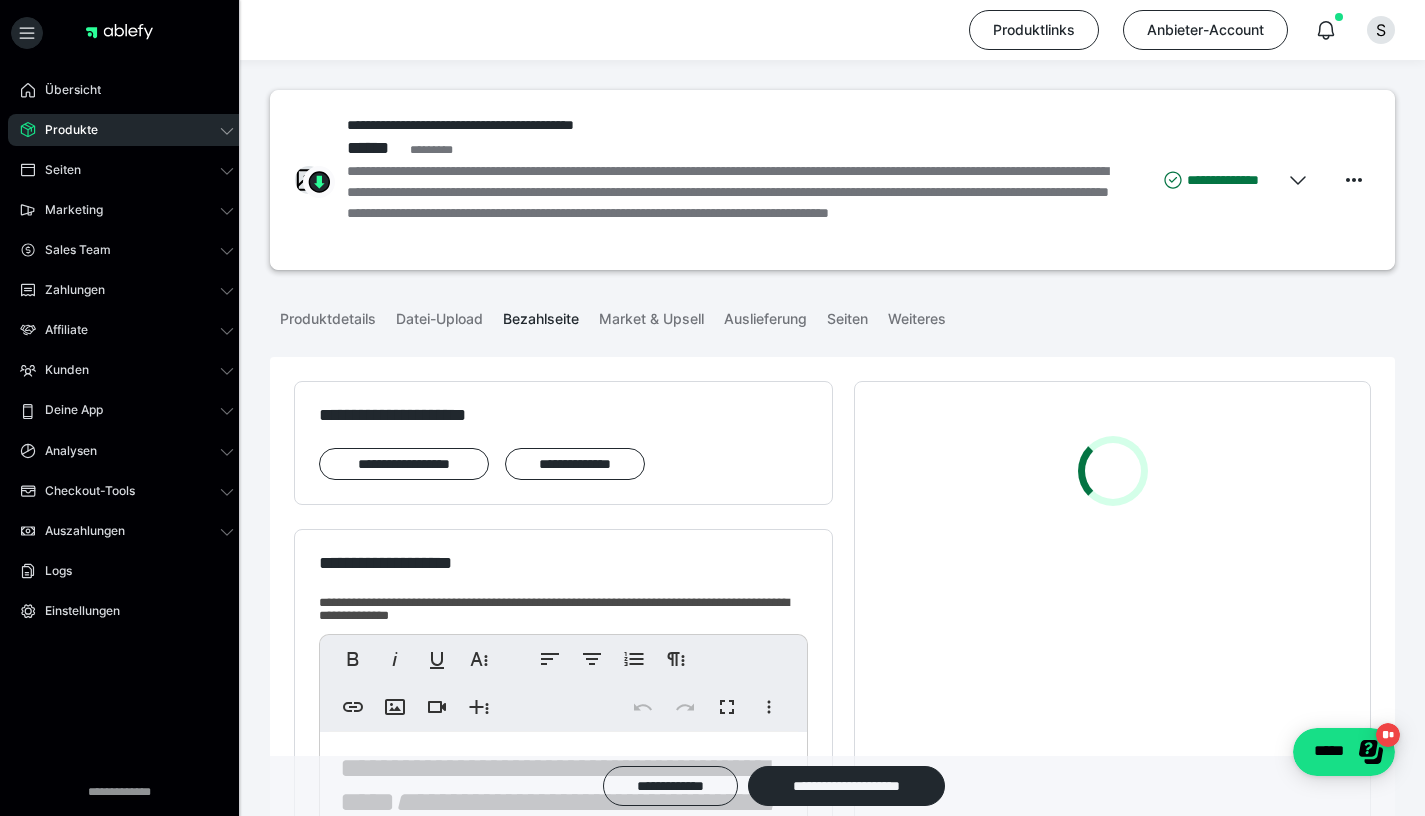 scroll, scrollTop: 58, scrollLeft: 0, axis: vertical 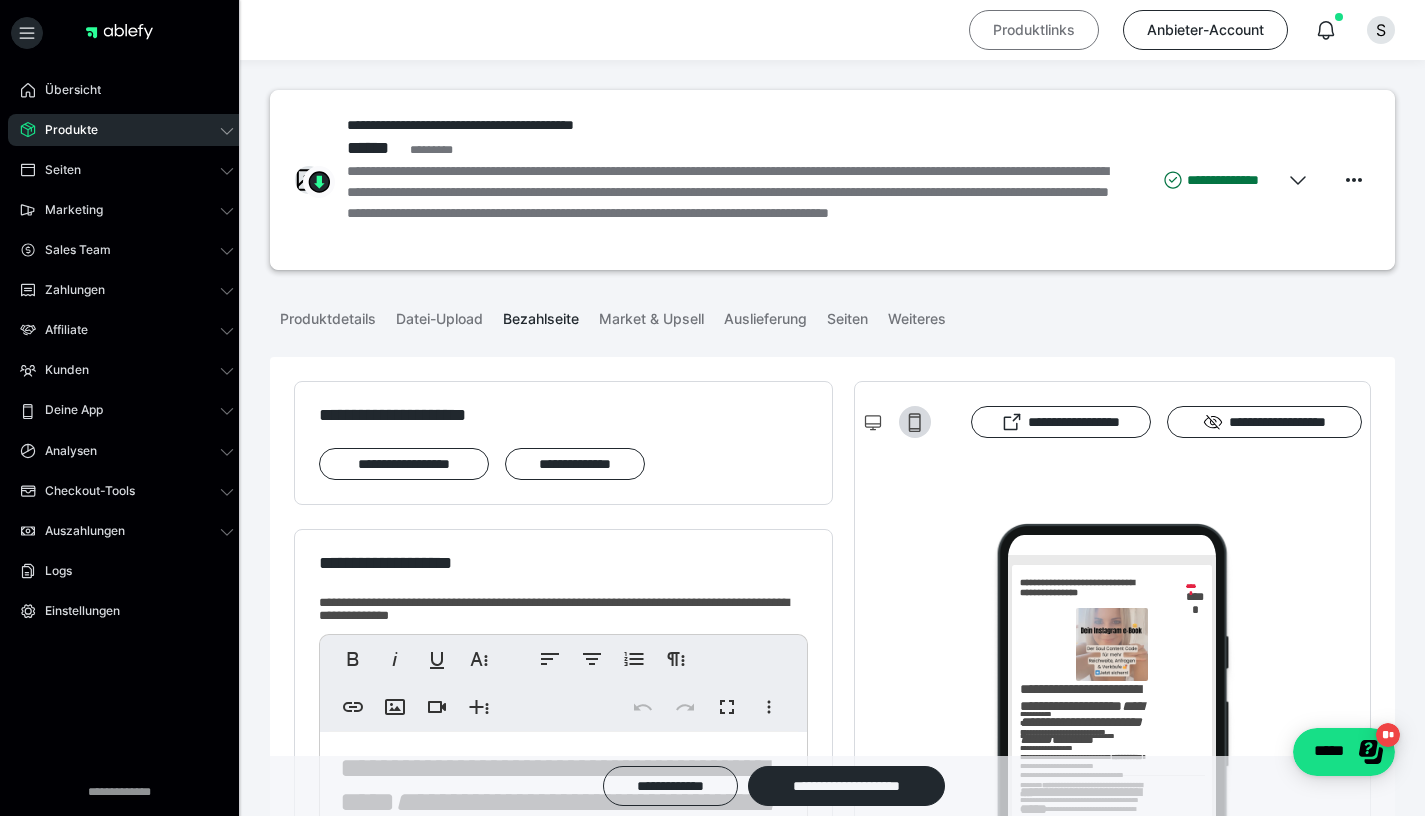 click on "Produktlinks" at bounding box center (1034, 30) 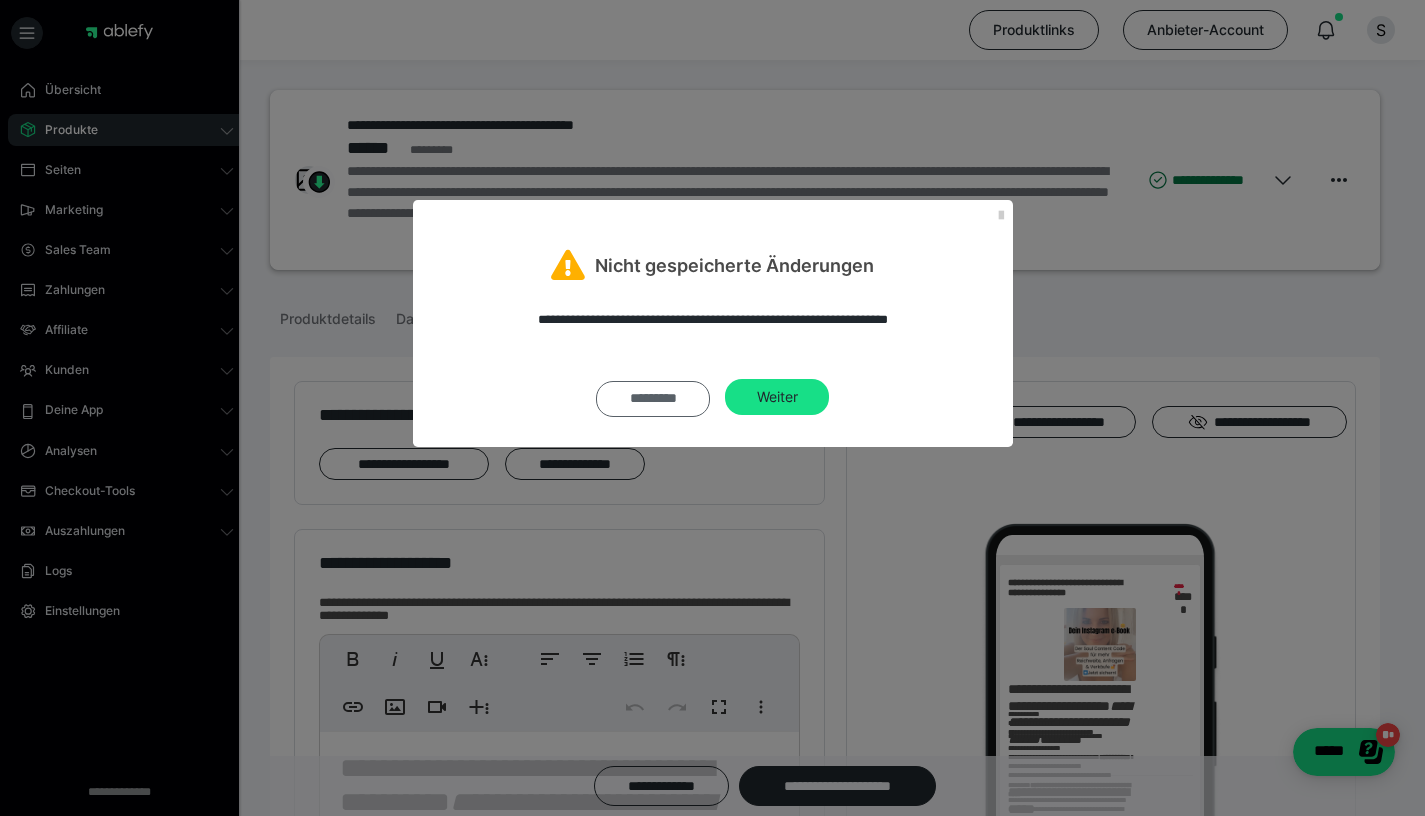 click on "*********" at bounding box center (653, 399) 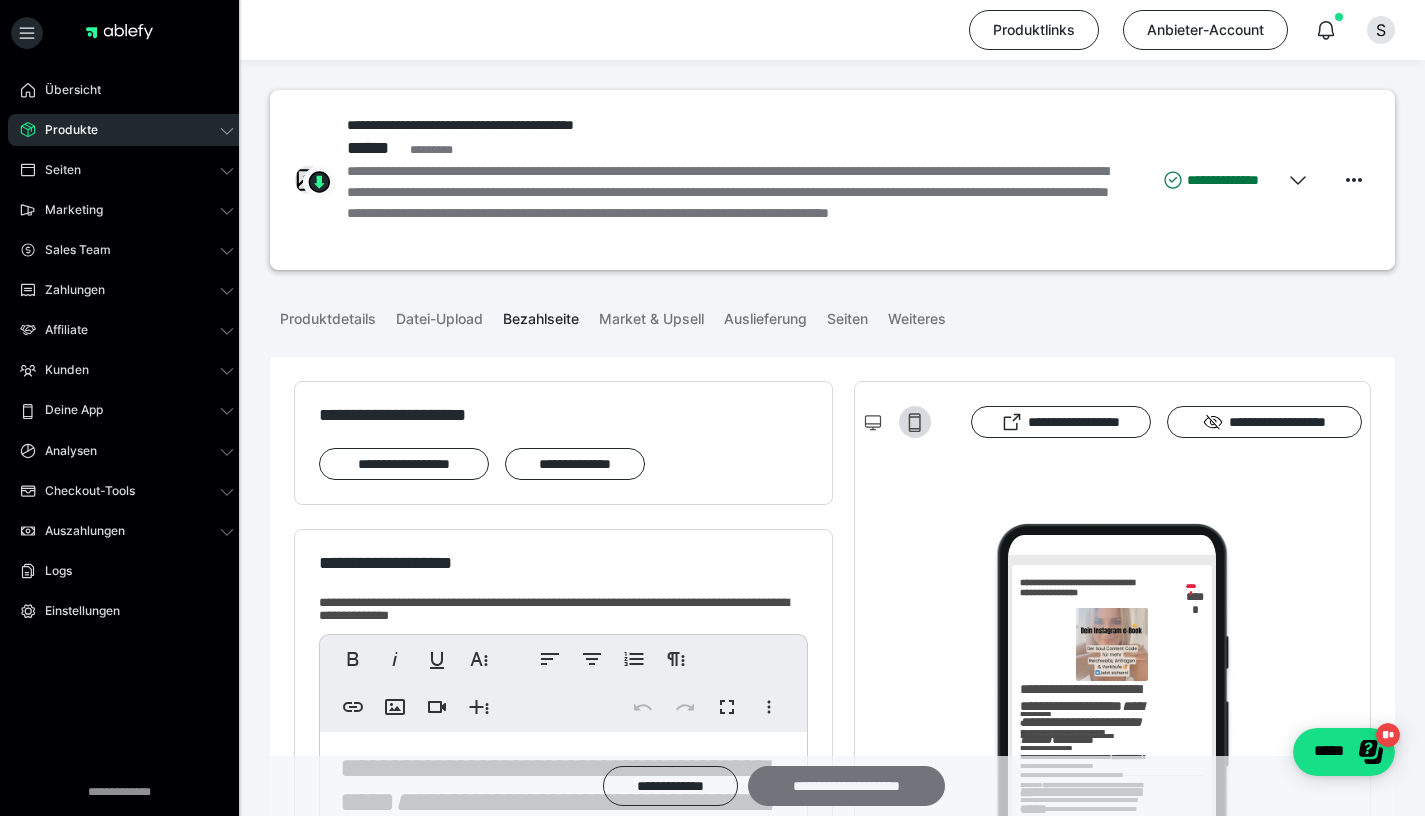 click on "**********" at bounding box center (846, 786) 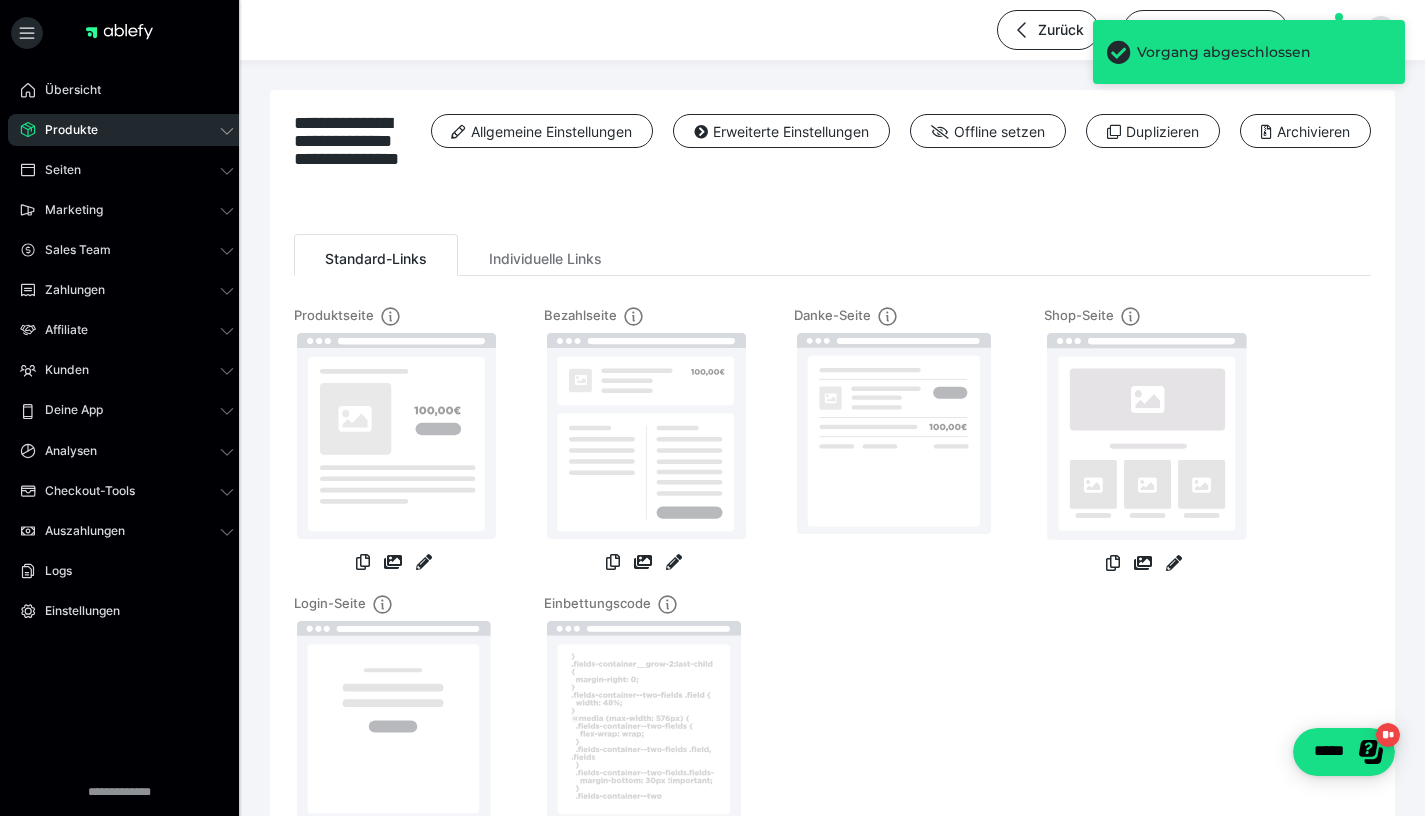 click at bounding box center (674, 564) 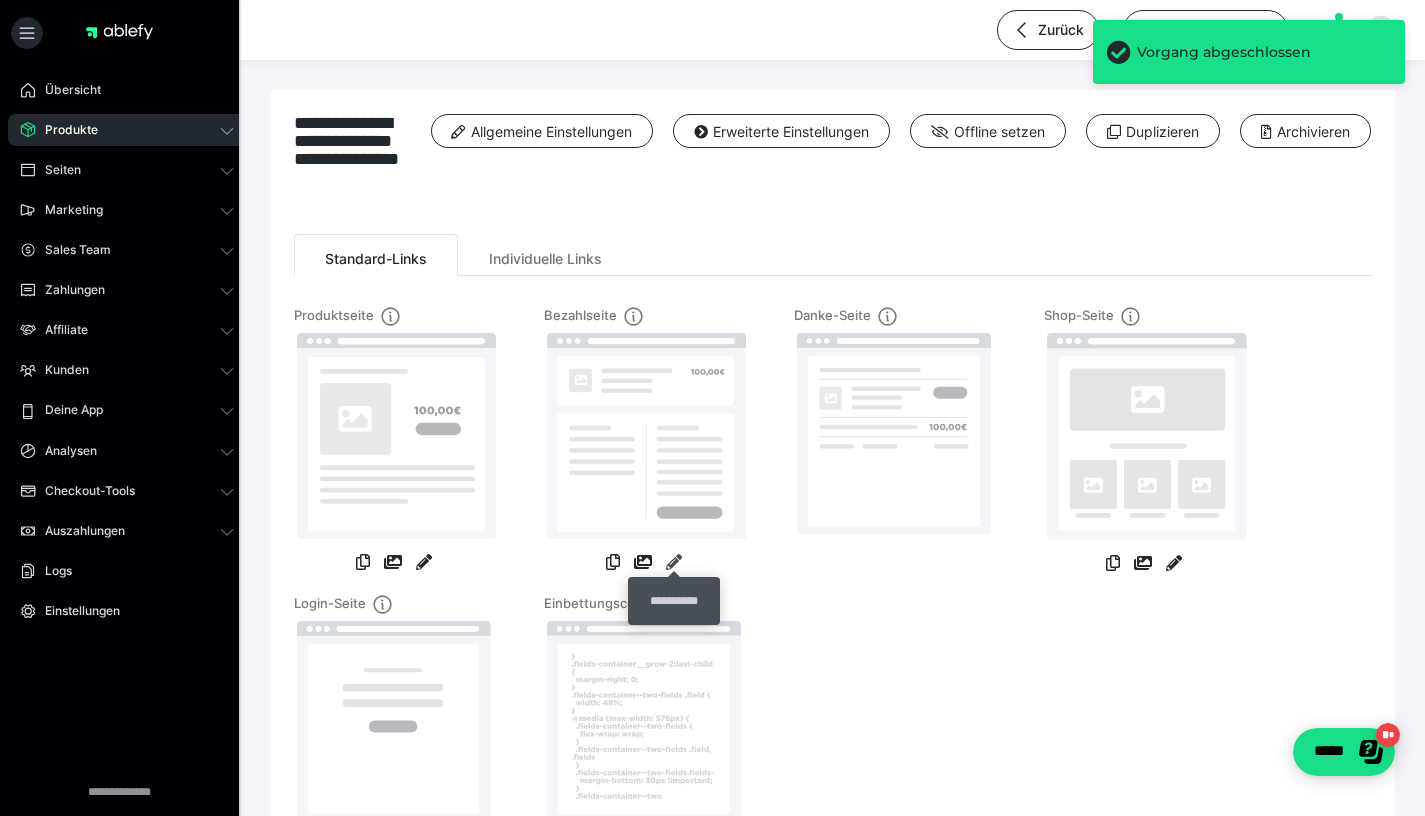 click at bounding box center [674, 562] 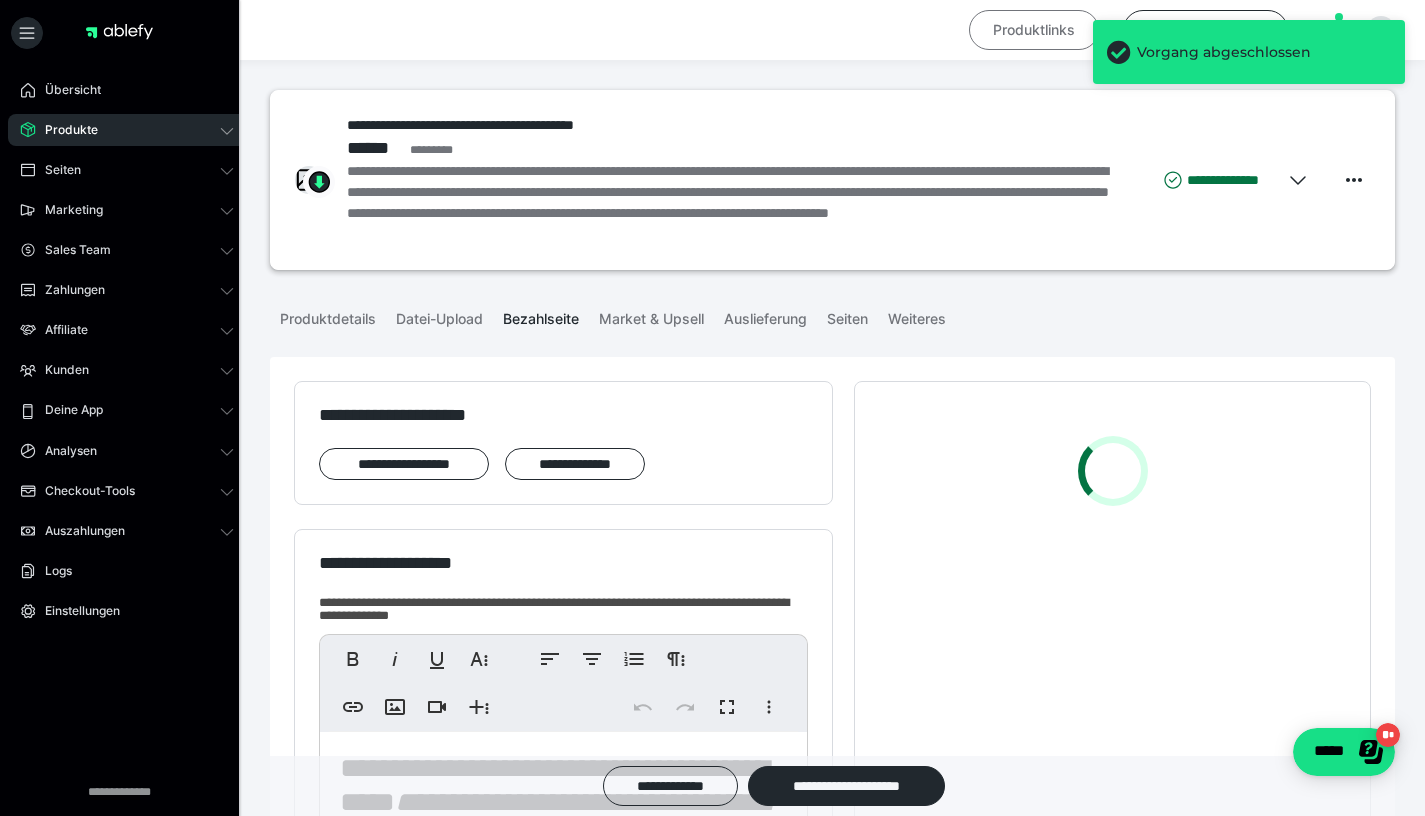 click on "Produktlinks" at bounding box center (1034, 30) 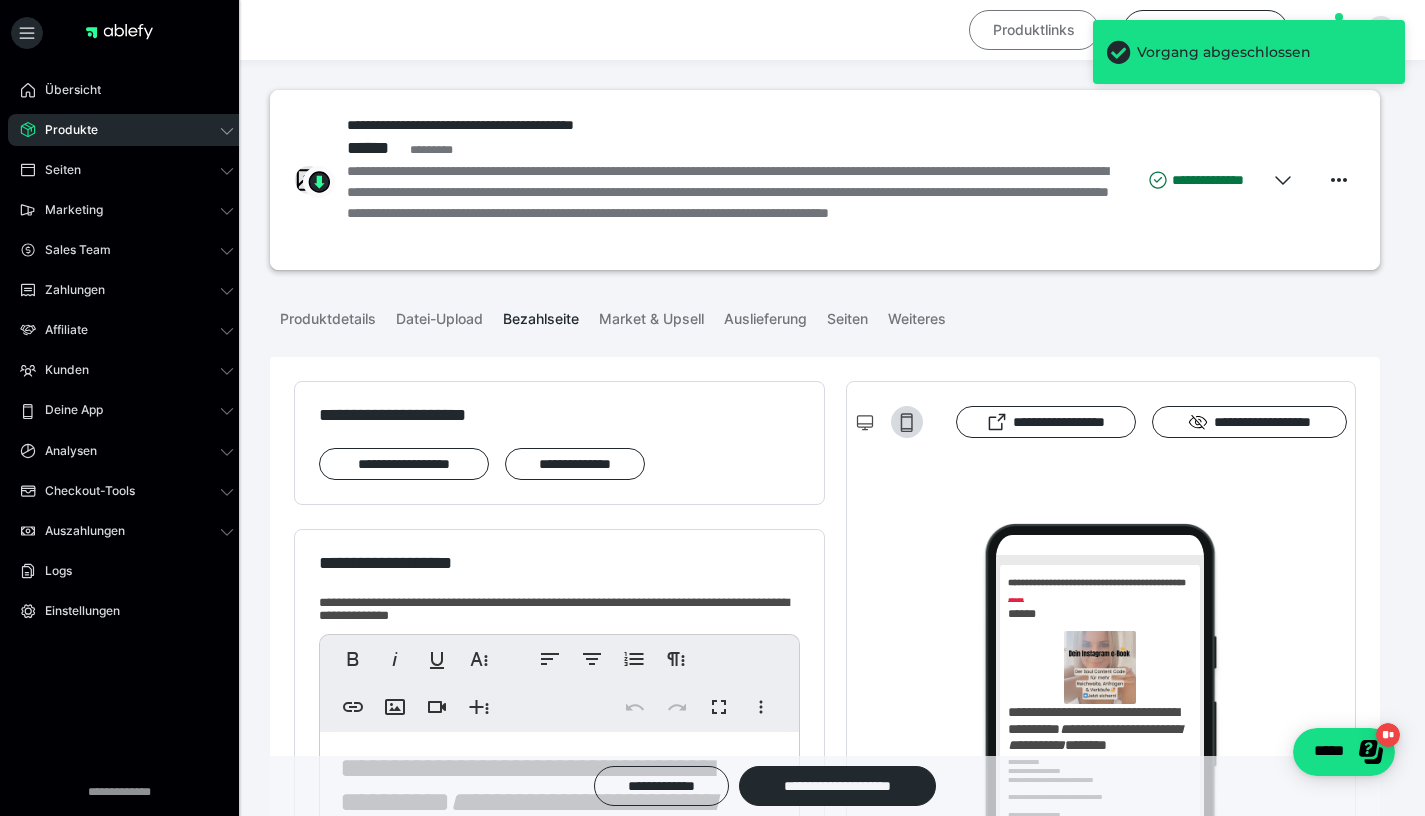 scroll, scrollTop: 0, scrollLeft: 0, axis: both 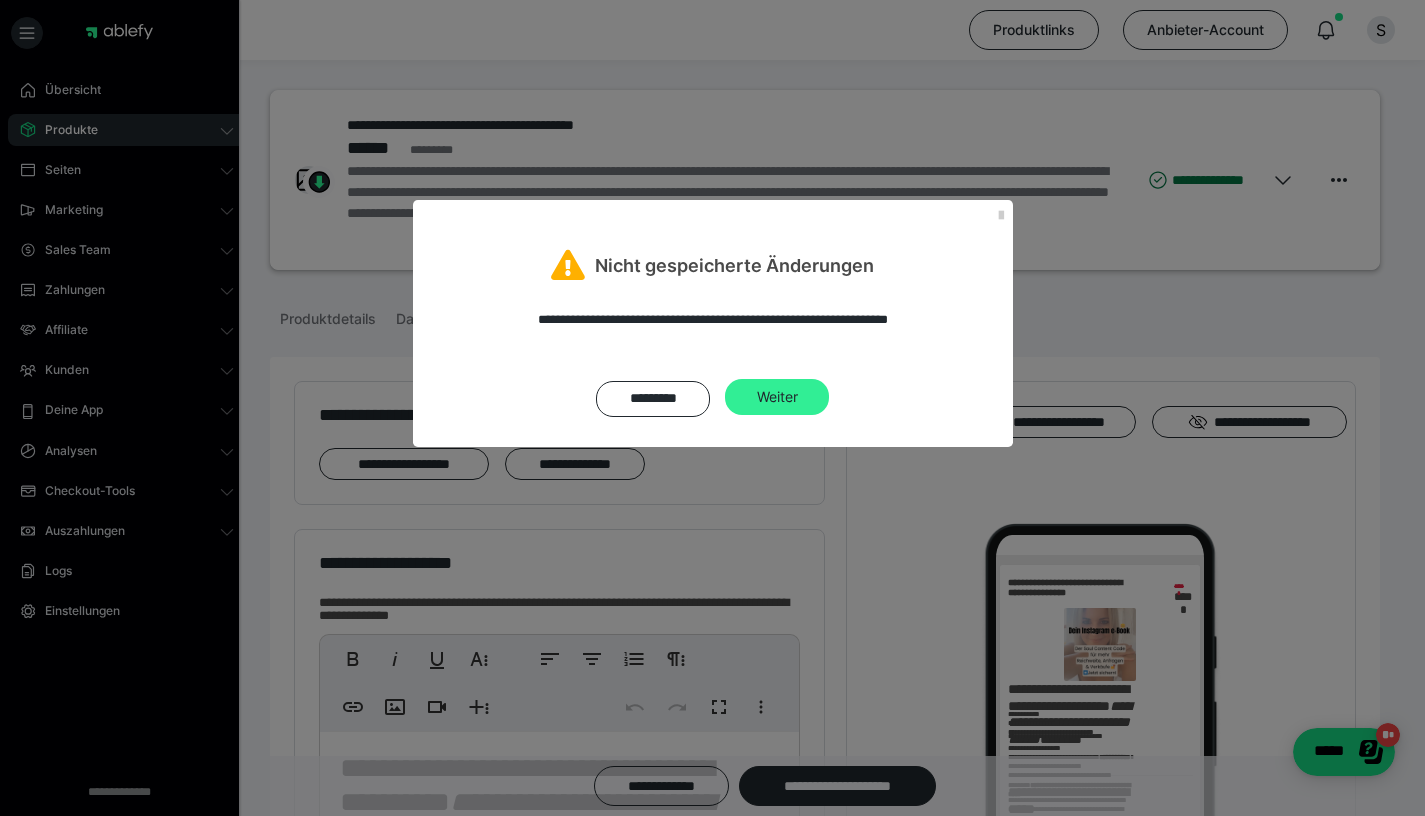 click on "Weiter" at bounding box center [777, 397] 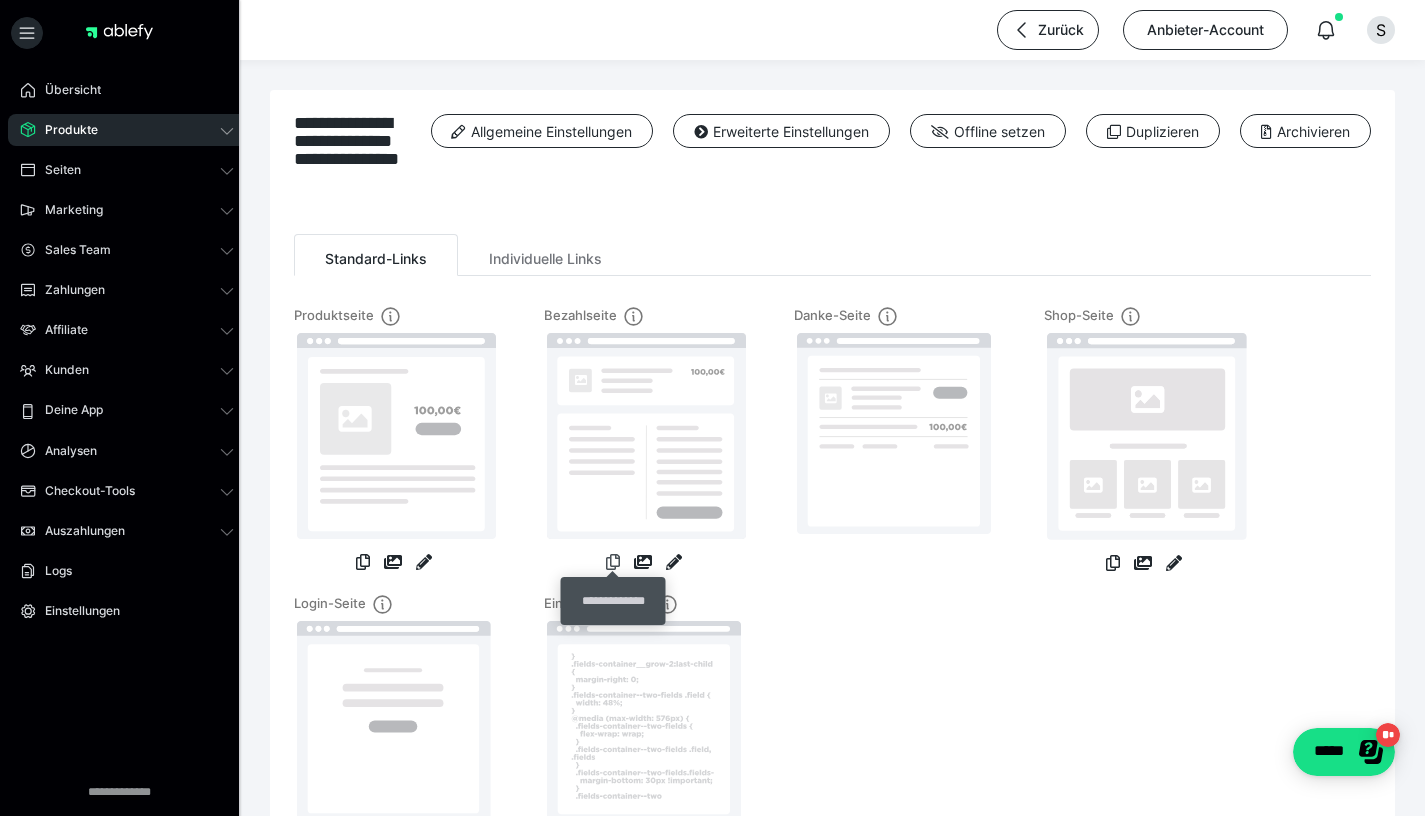 click at bounding box center (613, 562) 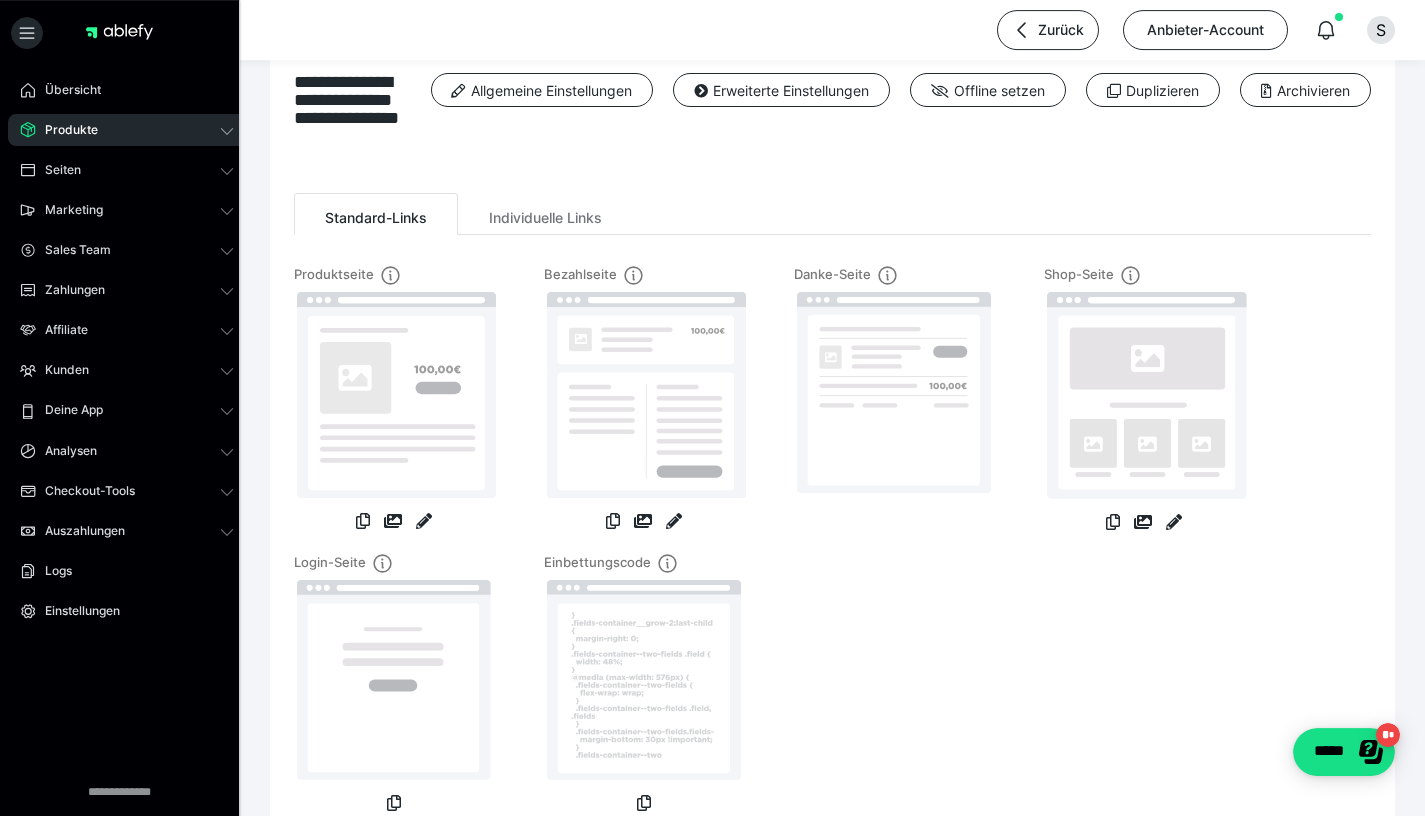 scroll, scrollTop: 0, scrollLeft: 0, axis: both 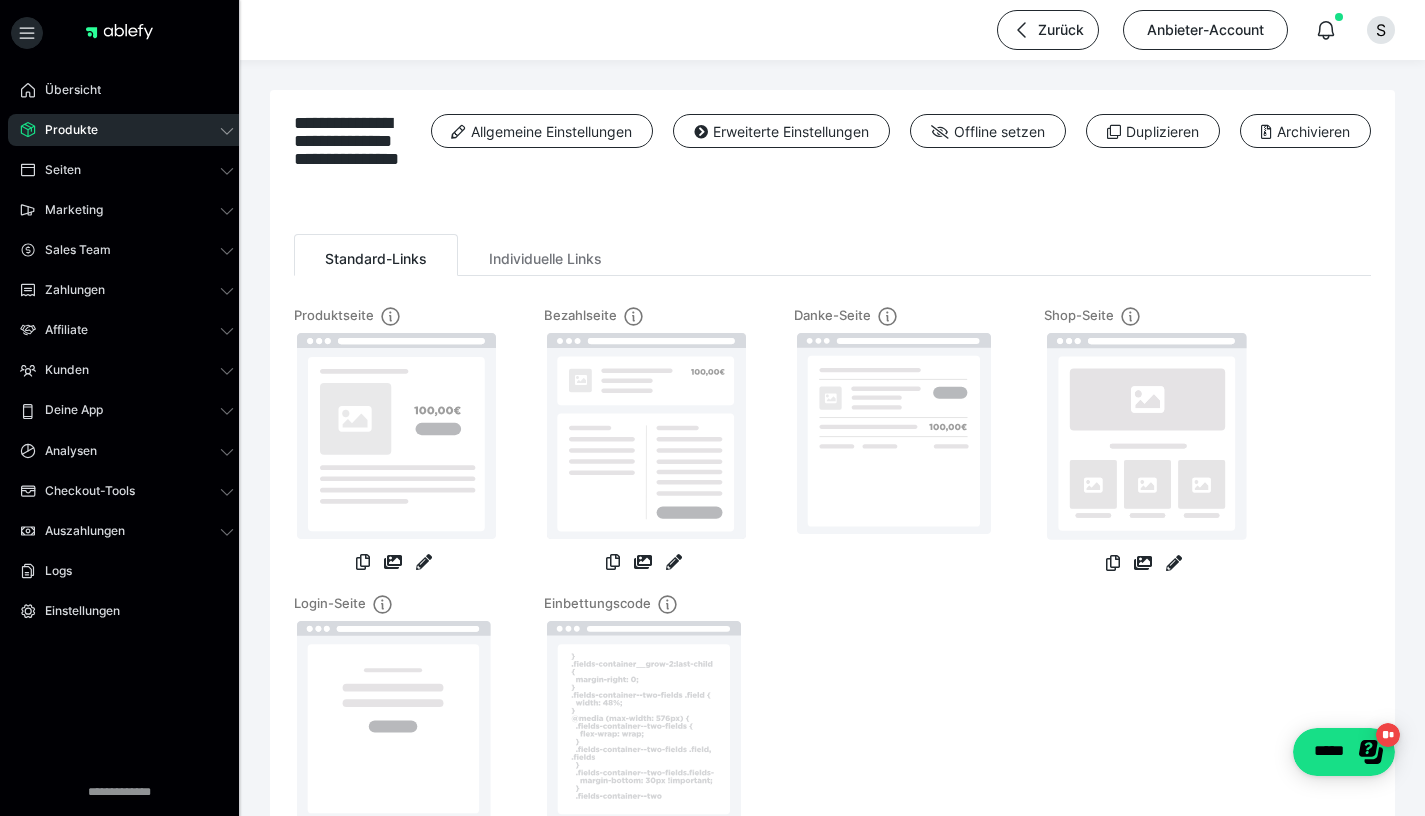 click on "Produkte" at bounding box center [64, 130] 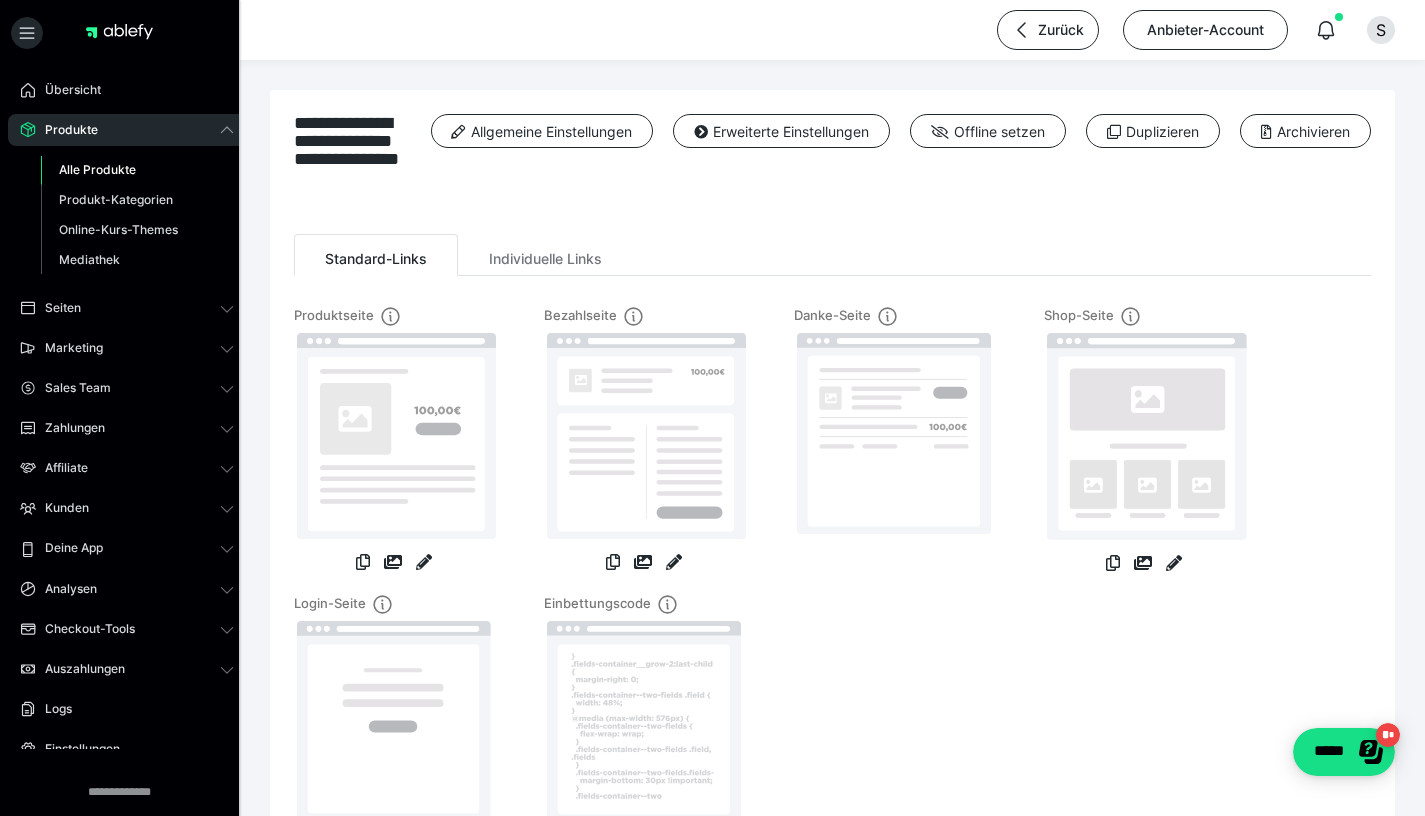 click on "Alle Produkte" at bounding box center [97, 169] 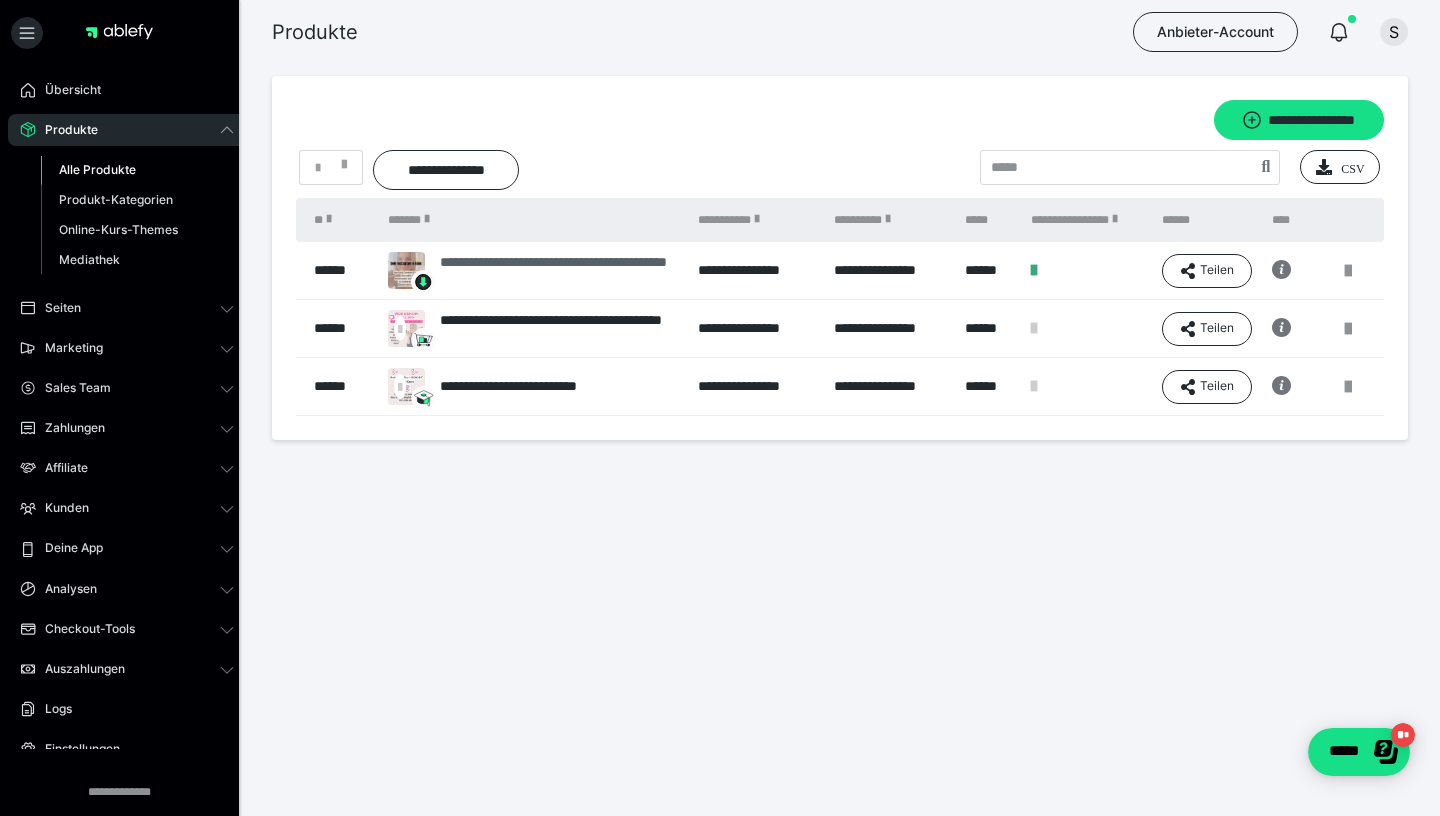 click on "**********" at bounding box center [559, 271] 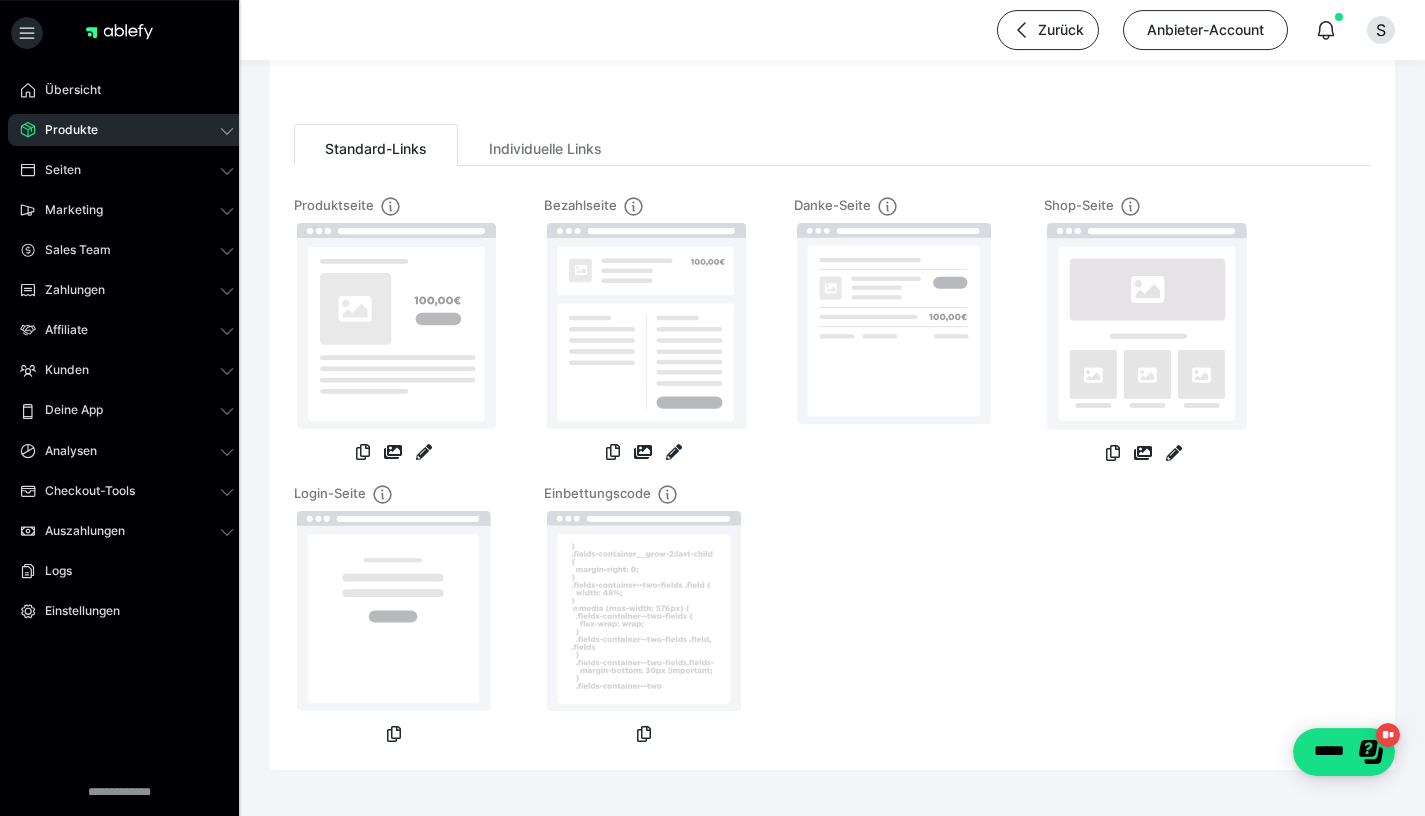 scroll, scrollTop: 109, scrollLeft: 0, axis: vertical 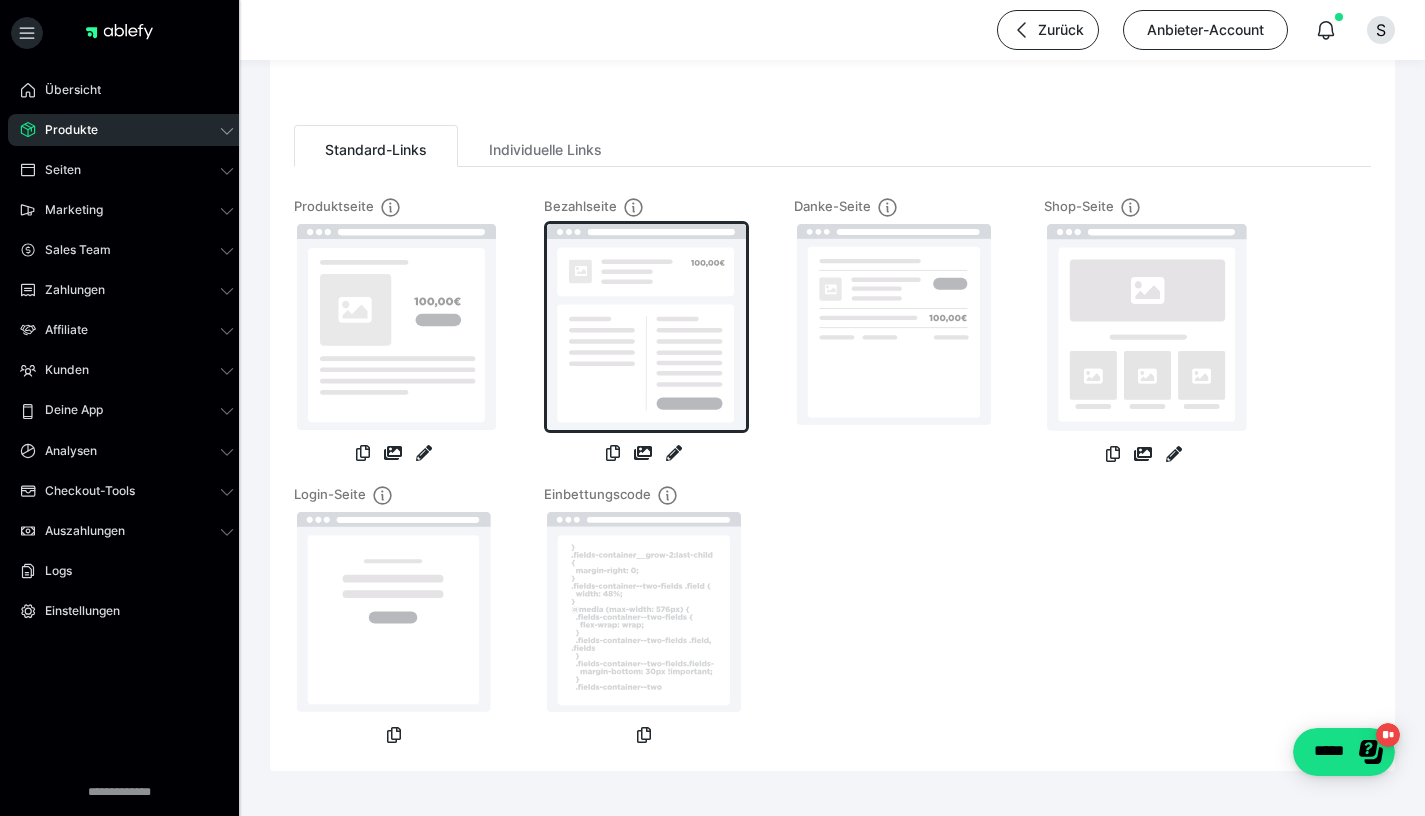 click at bounding box center (646, 327) 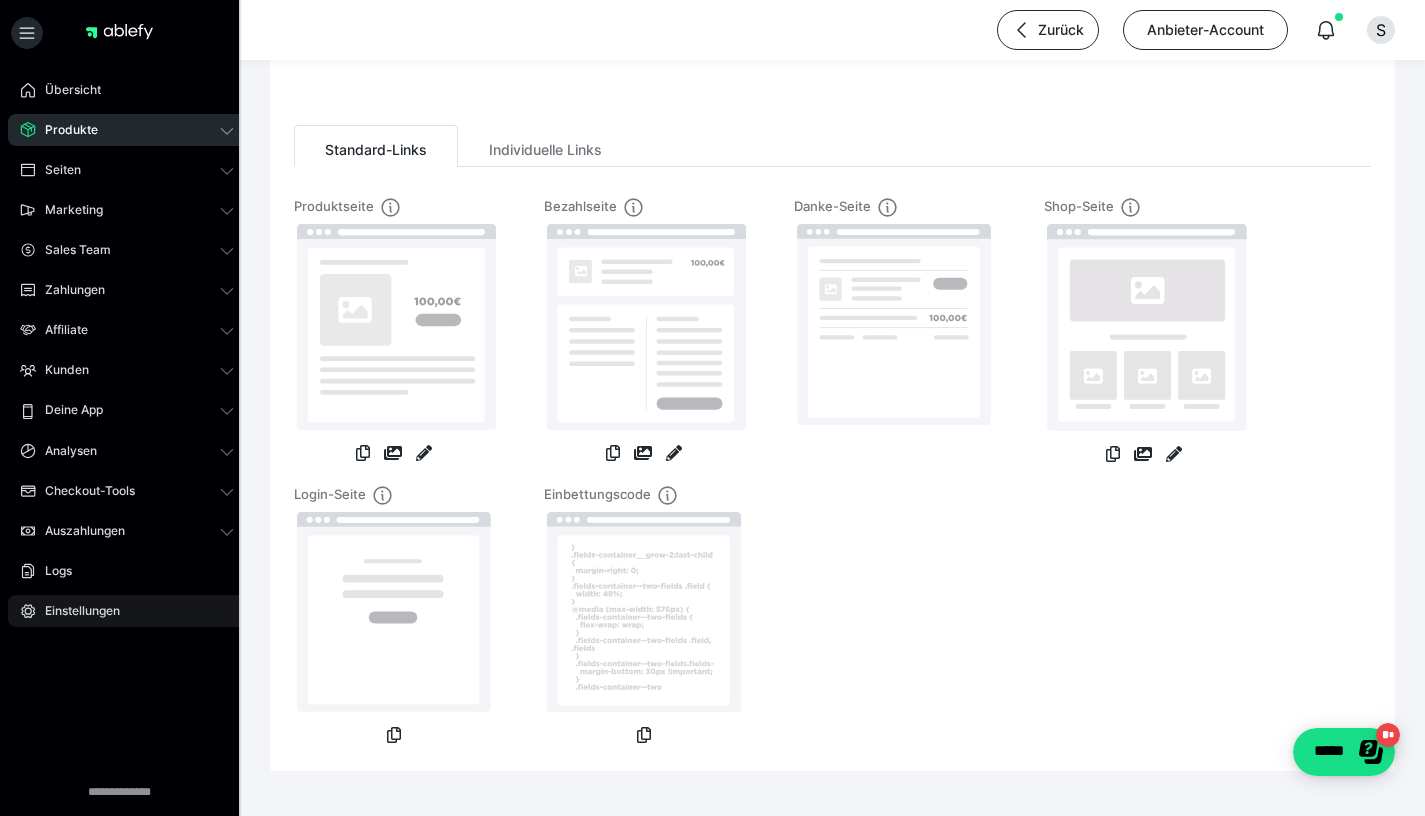 click on "Einstellungen" at bounding box center (127, 611) 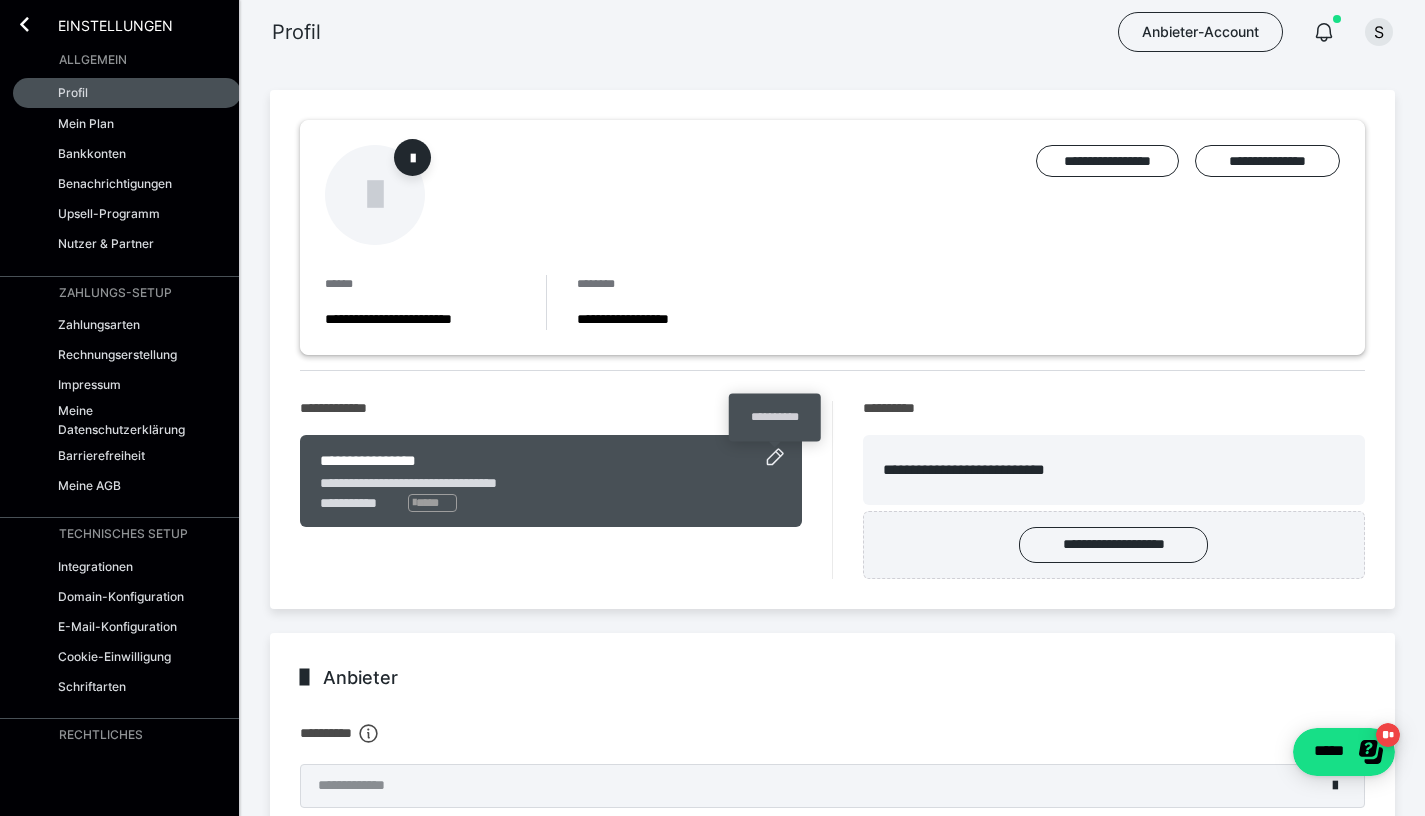 click 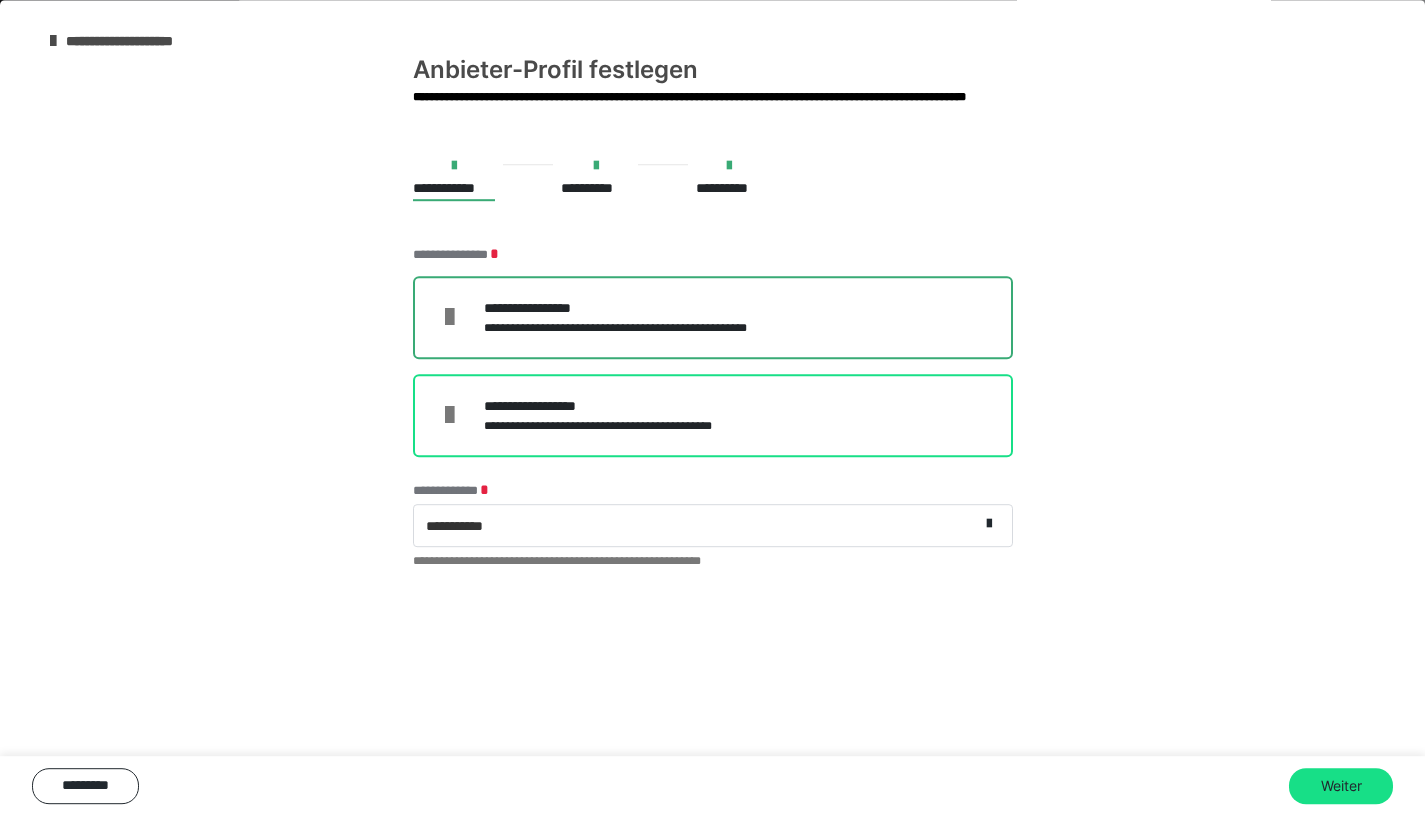 scroll, scrollTop: 16, scrollLeft: 0, axis: vertical 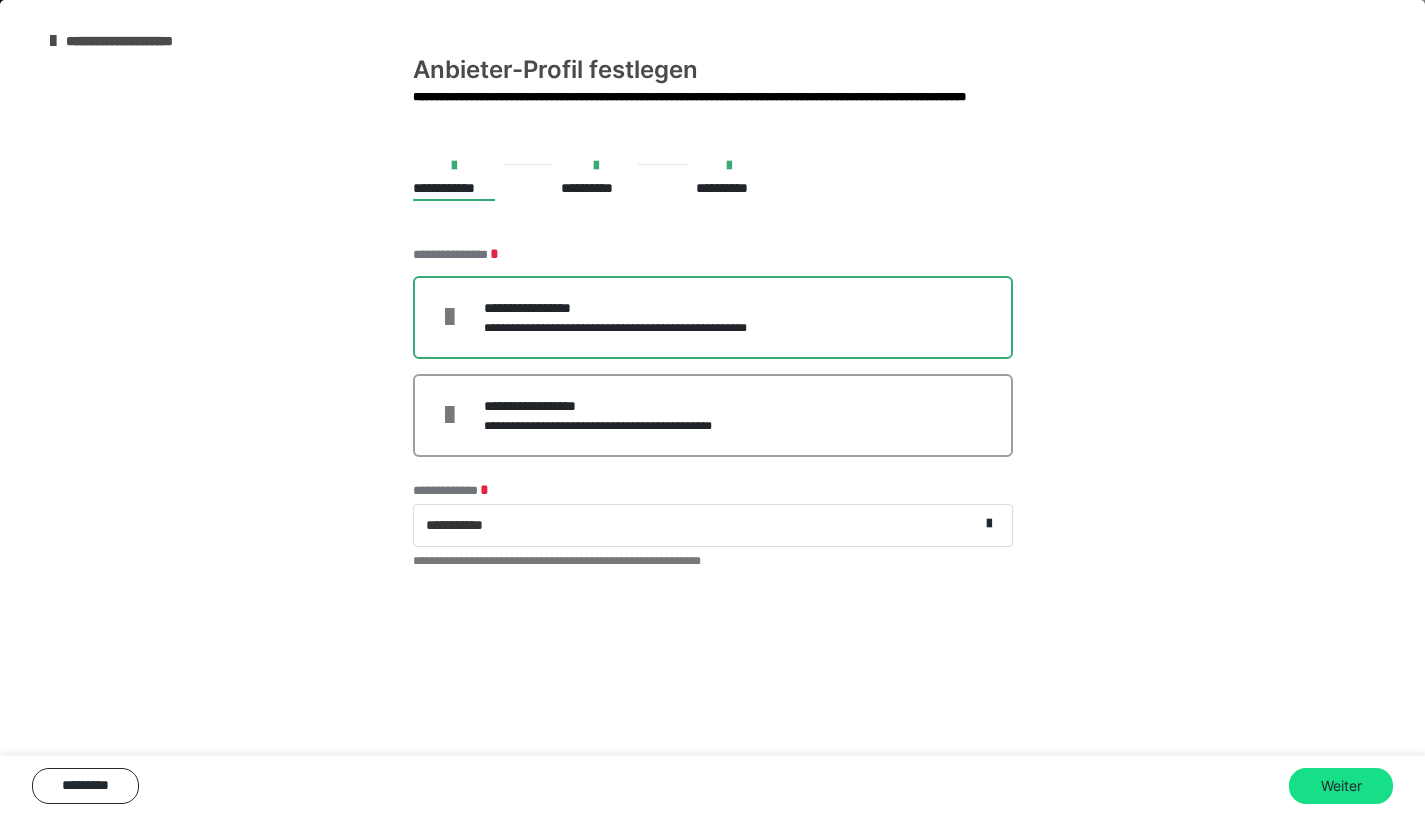 click on "**********" at bounding box center [641, 328] 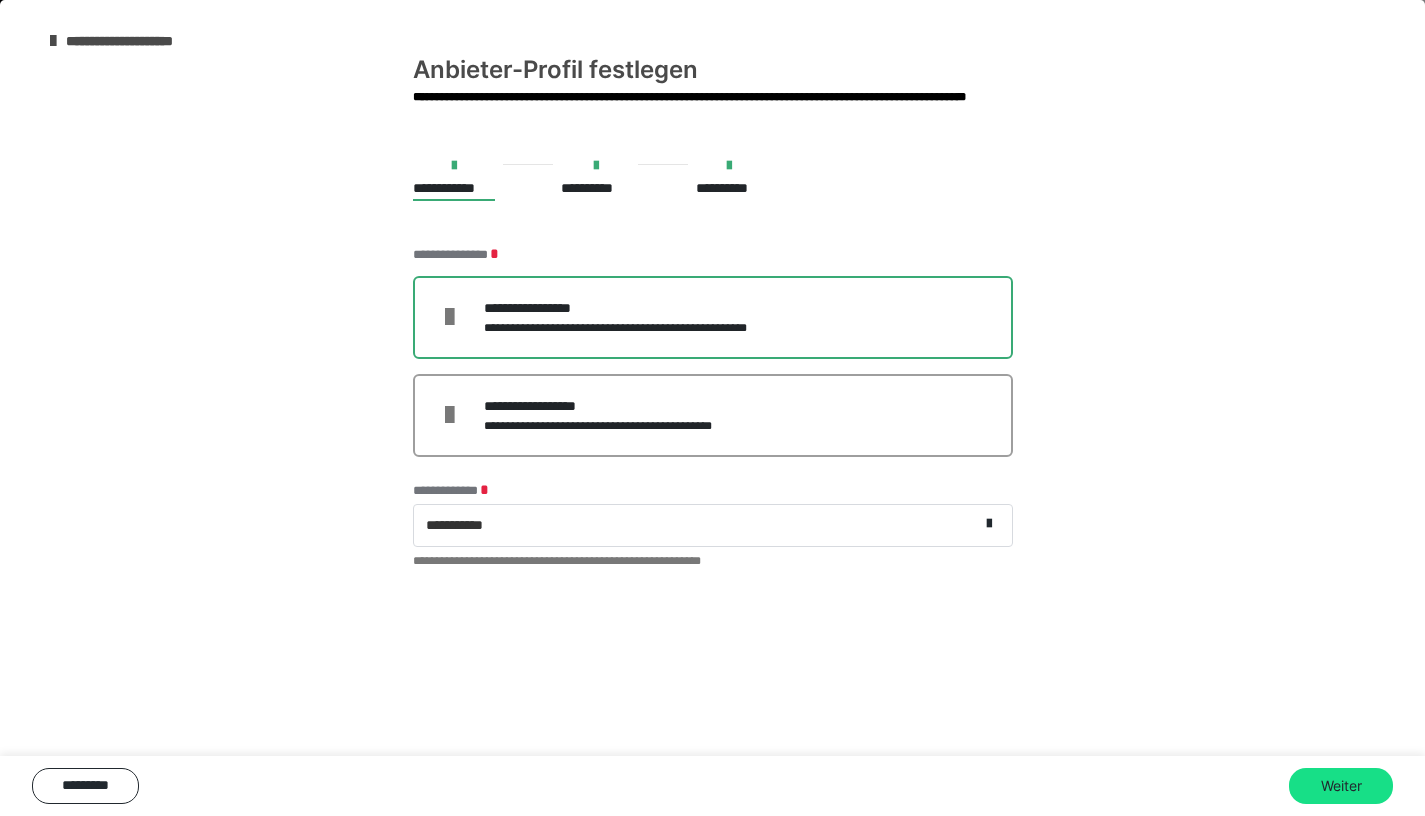 click at bounding box center (464, 317) 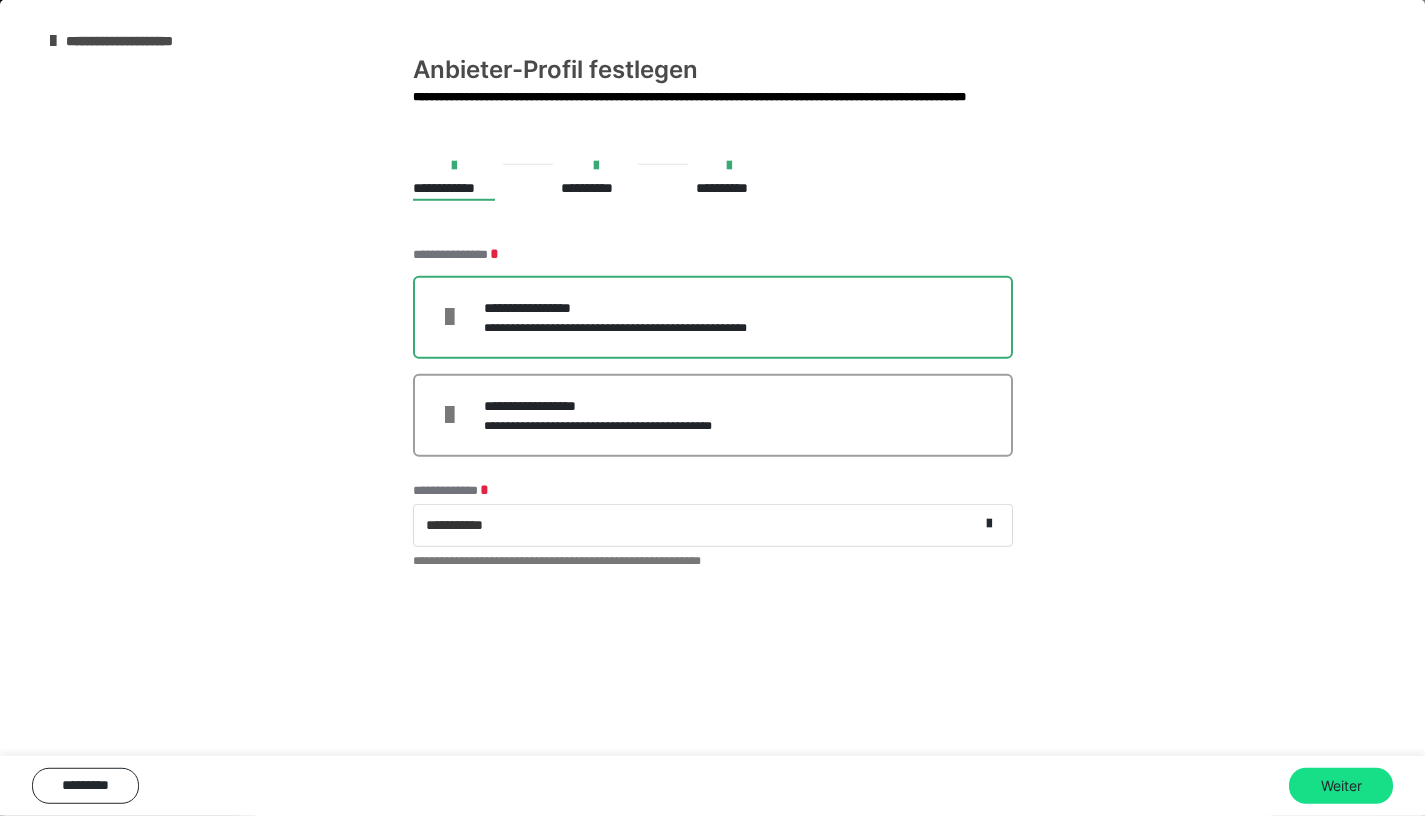scroll, scrollTop: 192, scrollLeft: 0, axis: vertical 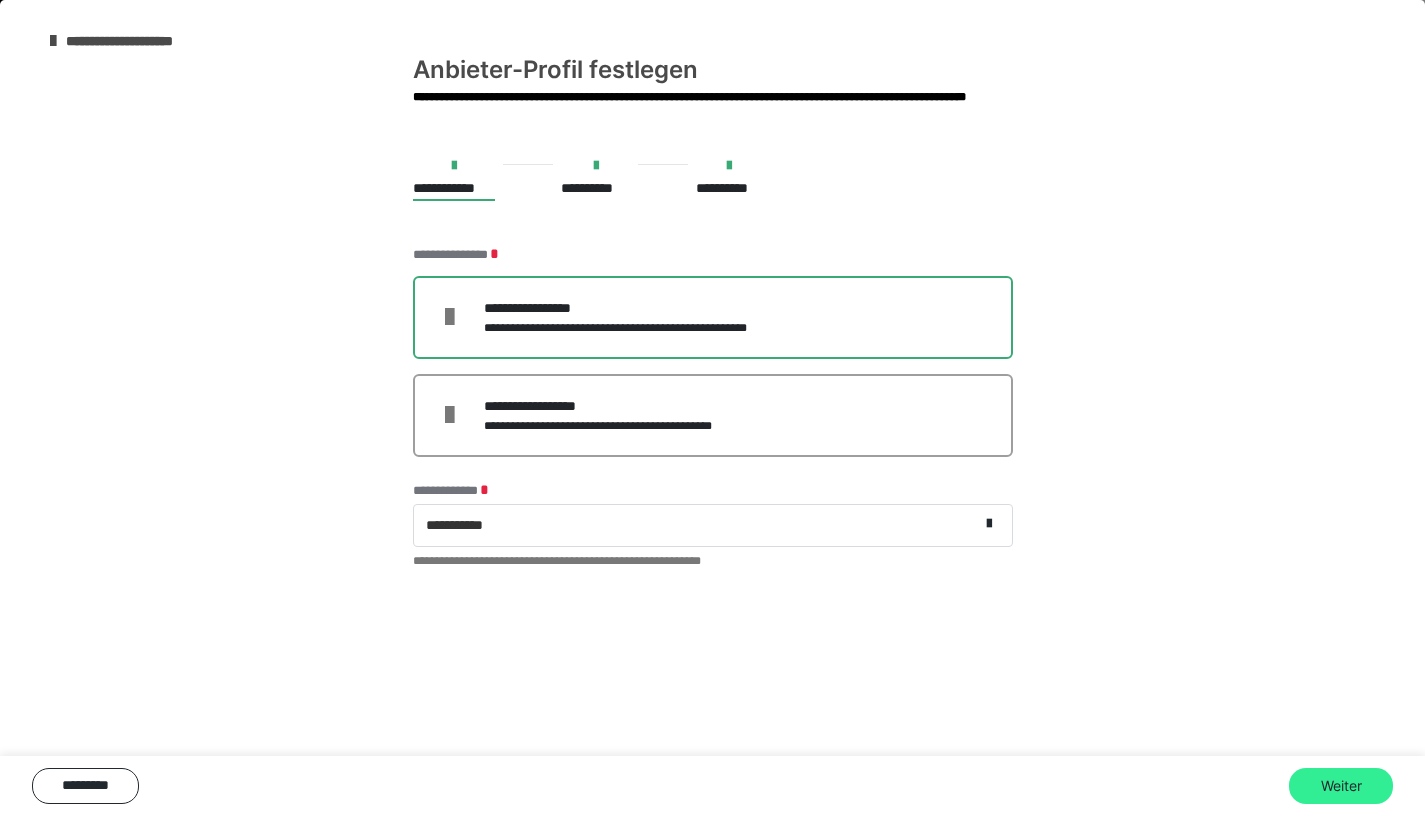 click on "Weiter" at bounding box center (1341, 786) 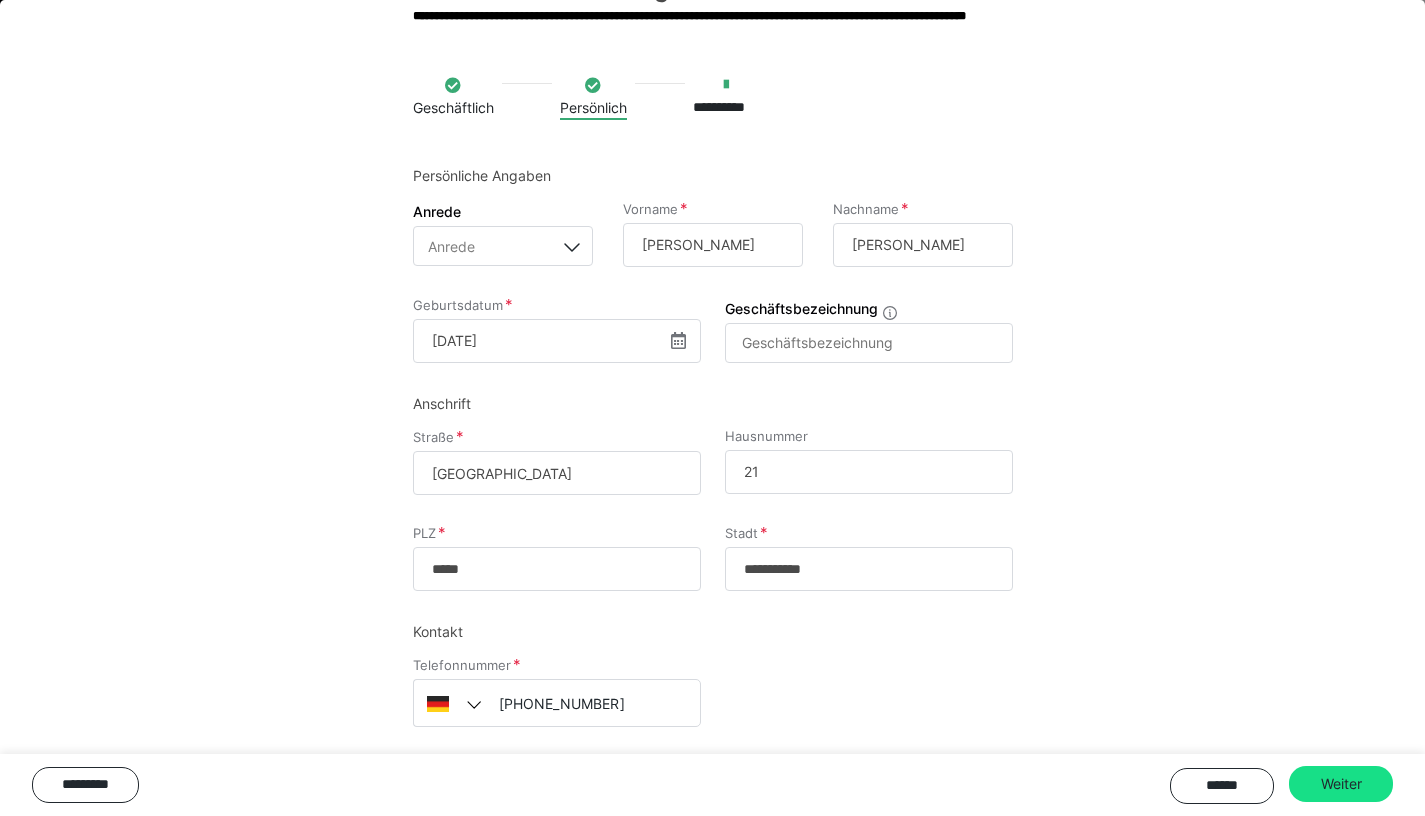 scroll, scrollTop: 106, scrollLeft: 0, axis: vertical 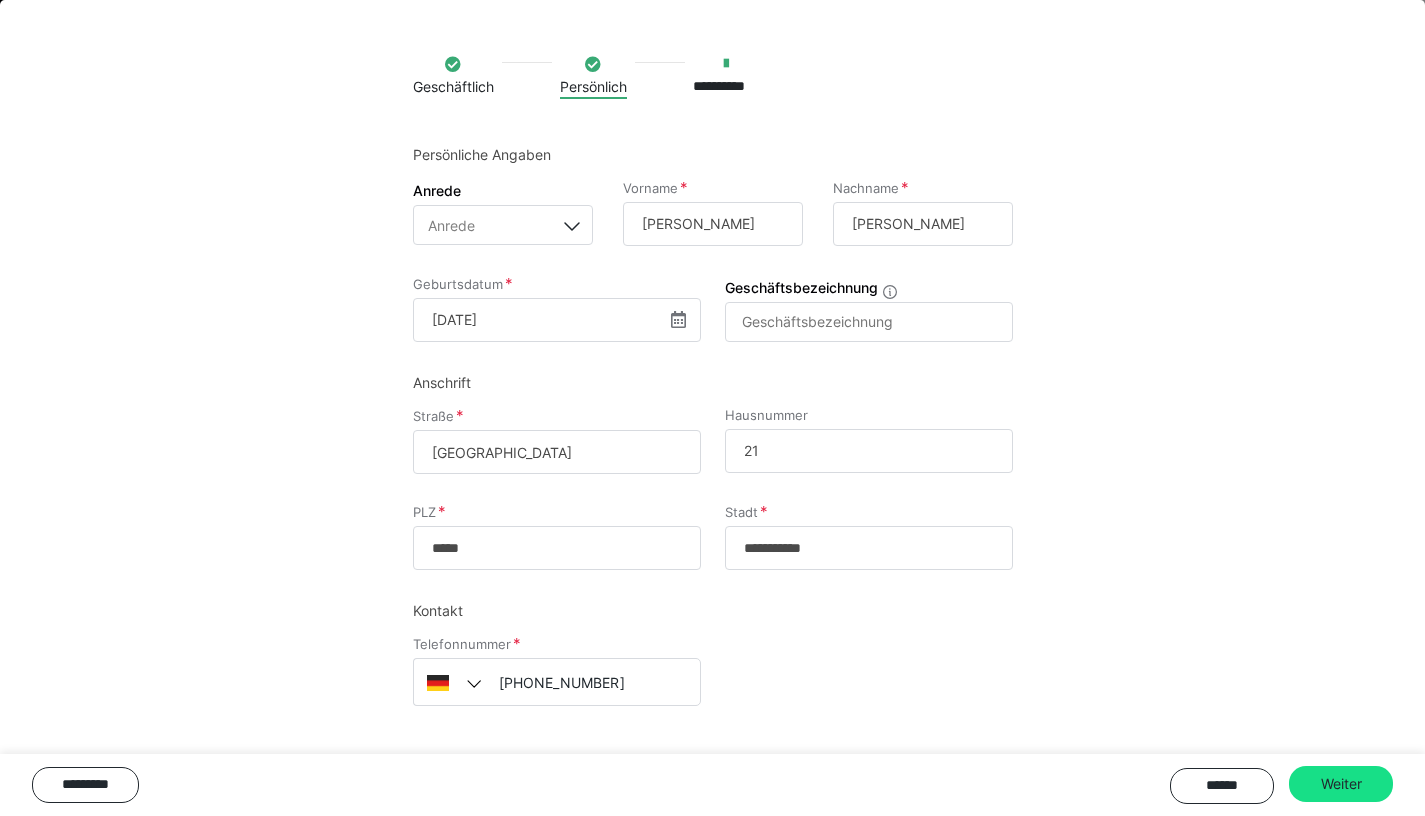 drag, startPoint x: 547, startPoint y: 458, endPoint x: 433, endPoint y: 454, distance: 114.07015 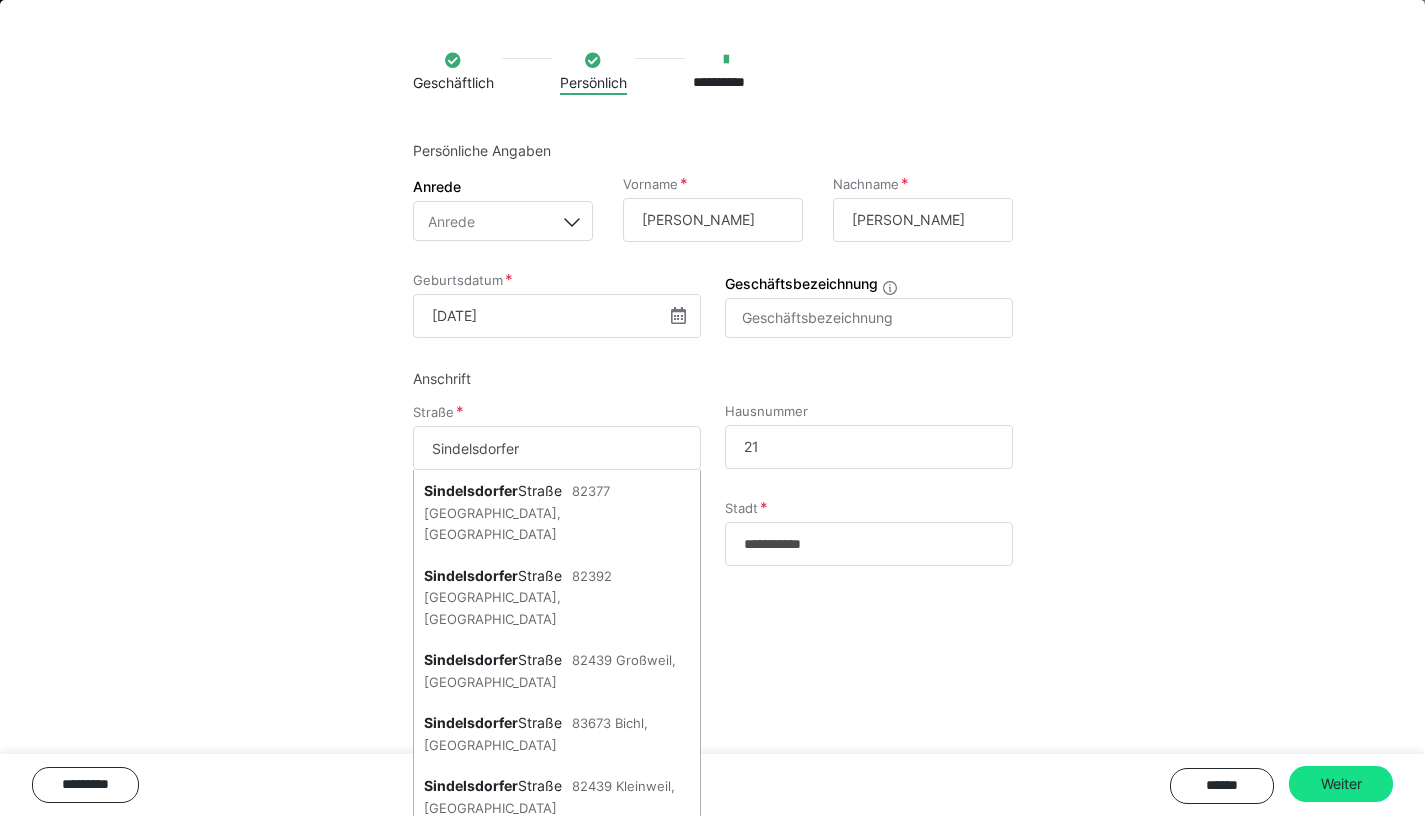 type on "[STREET_ADDRESS] [PERSON_NAME]" 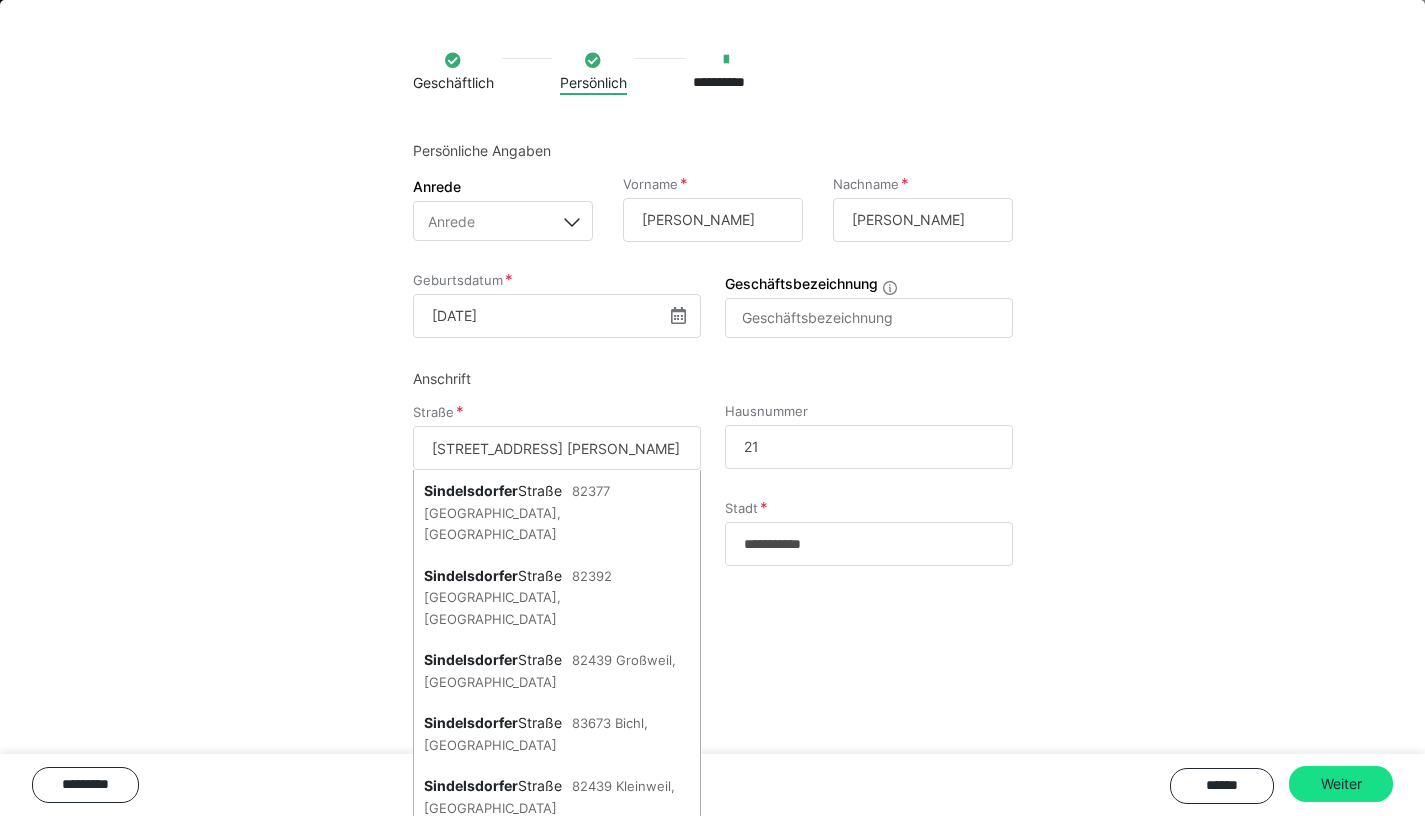 type on "*****" 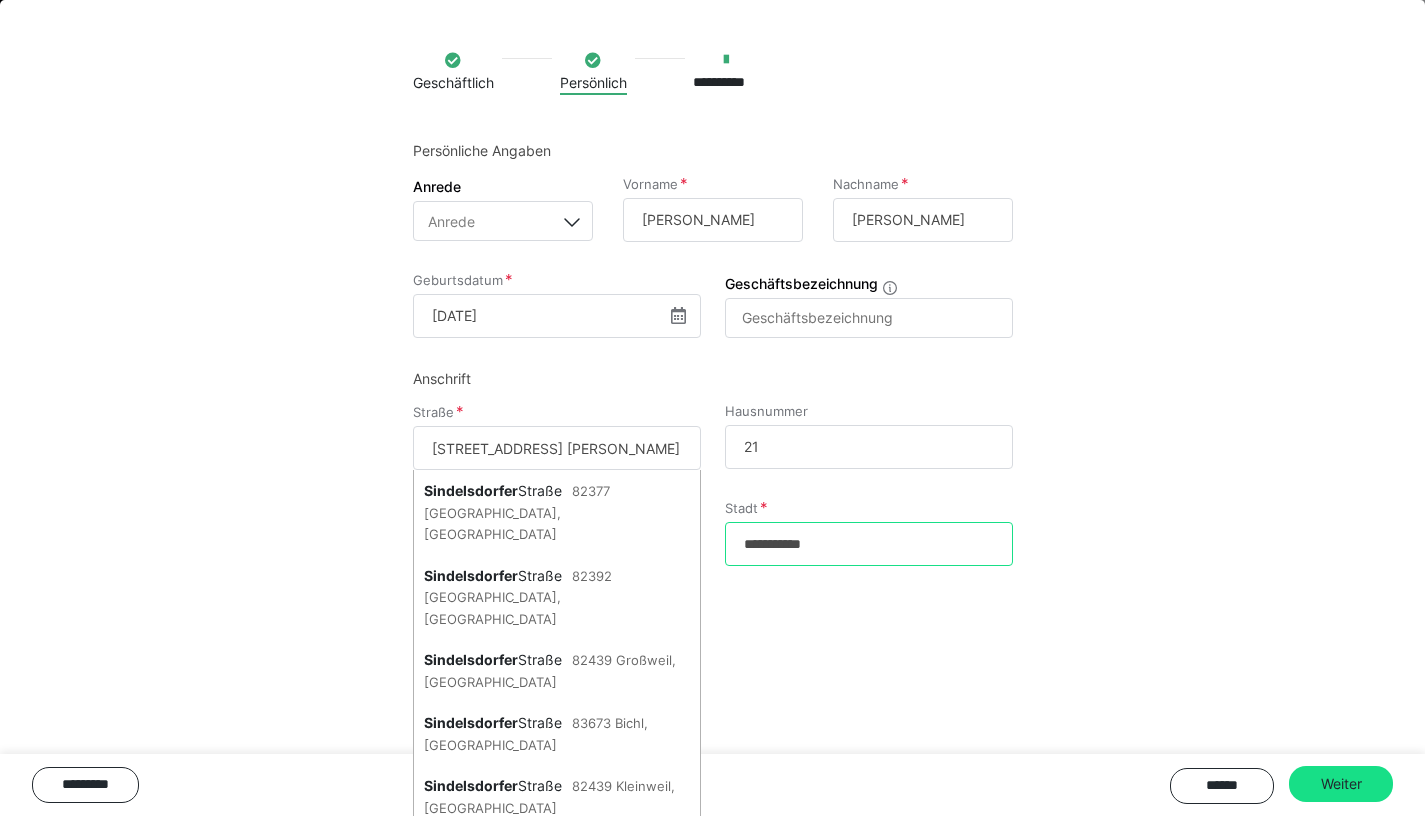 type on "********" 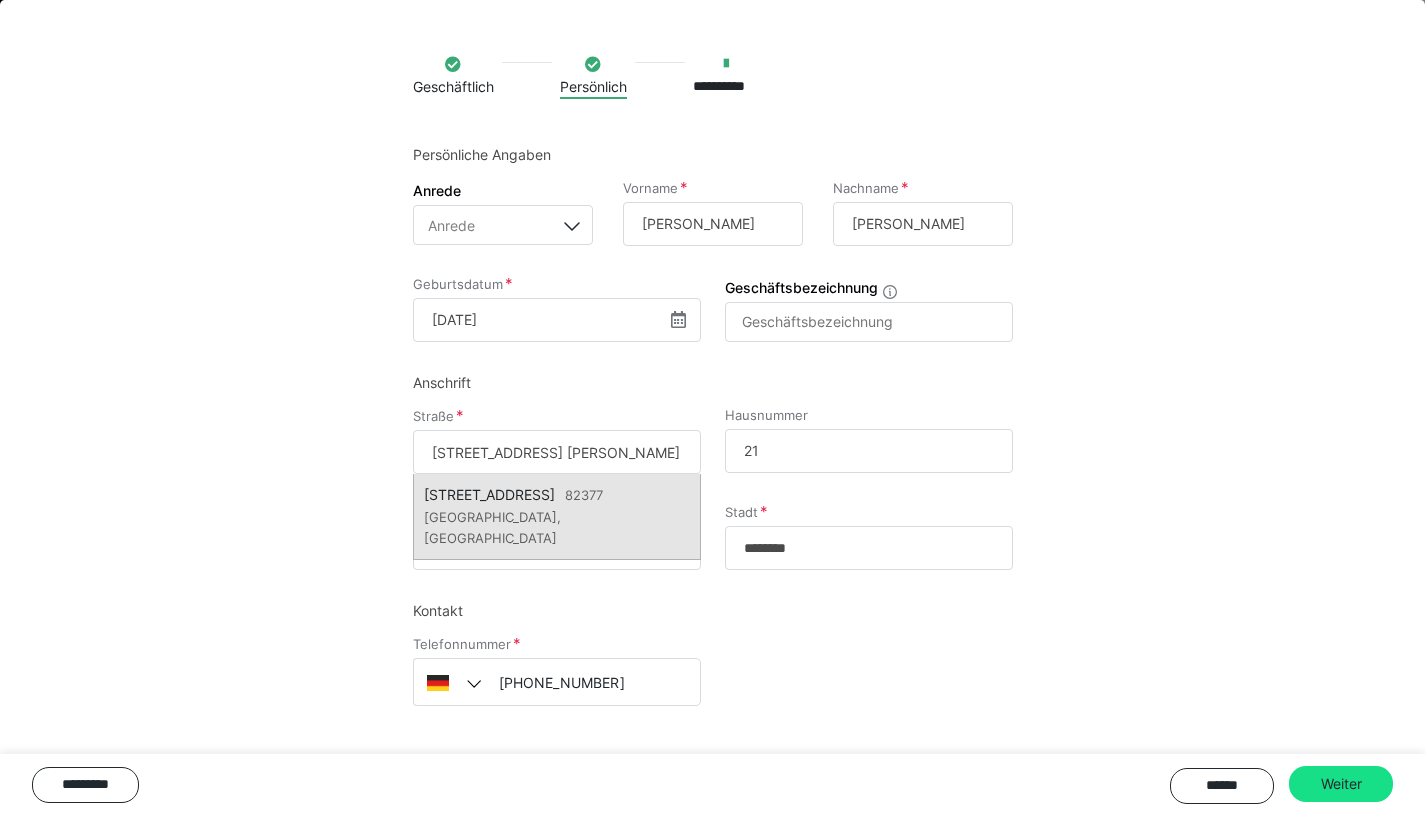 click on "82377 [GEOGRAPHIC_DATA], [GEOGRAPHIC_DATA]" at bounding box center [513, 516] 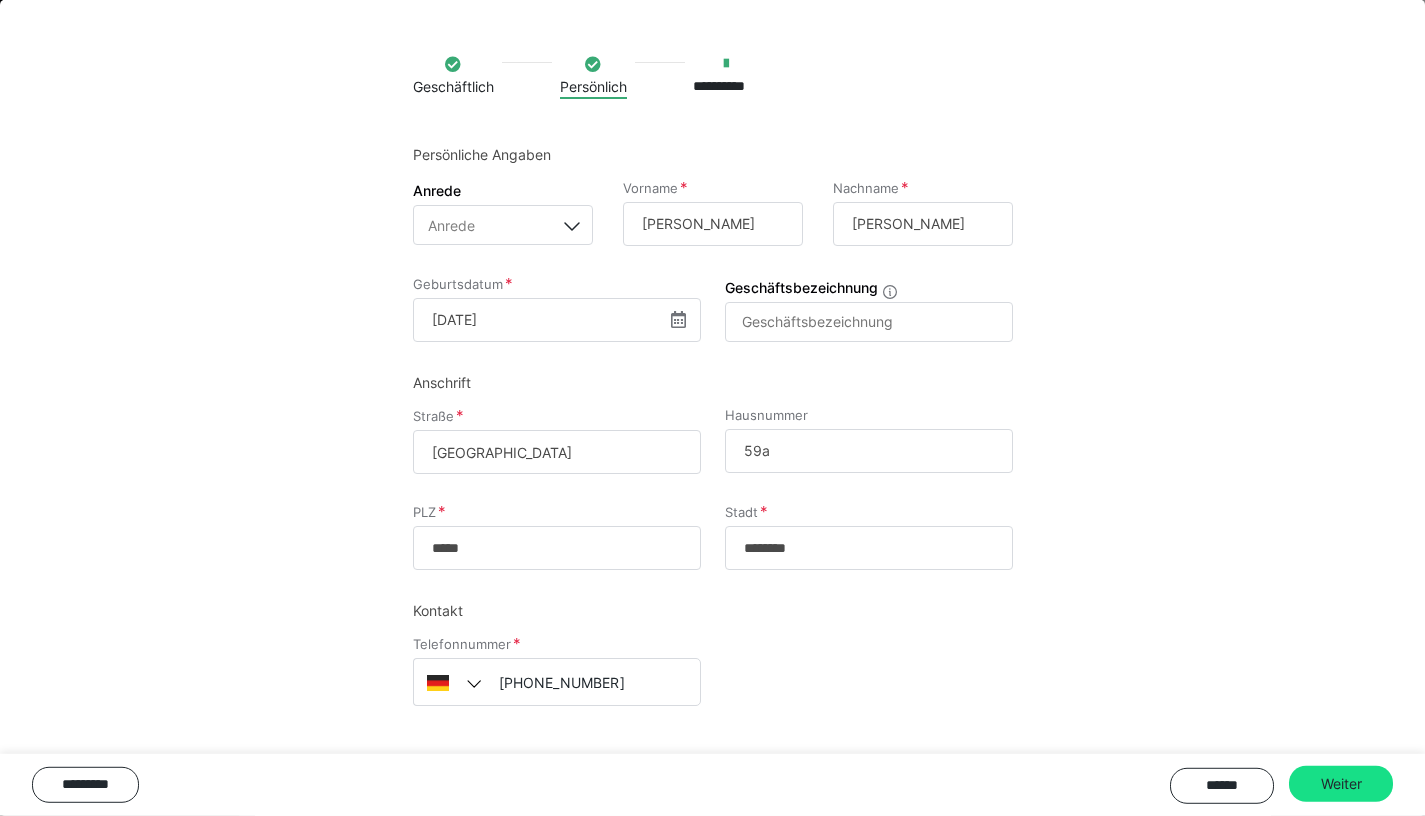 scroll, scrollTop: 480, scrollLeft: 0, axis: vertical 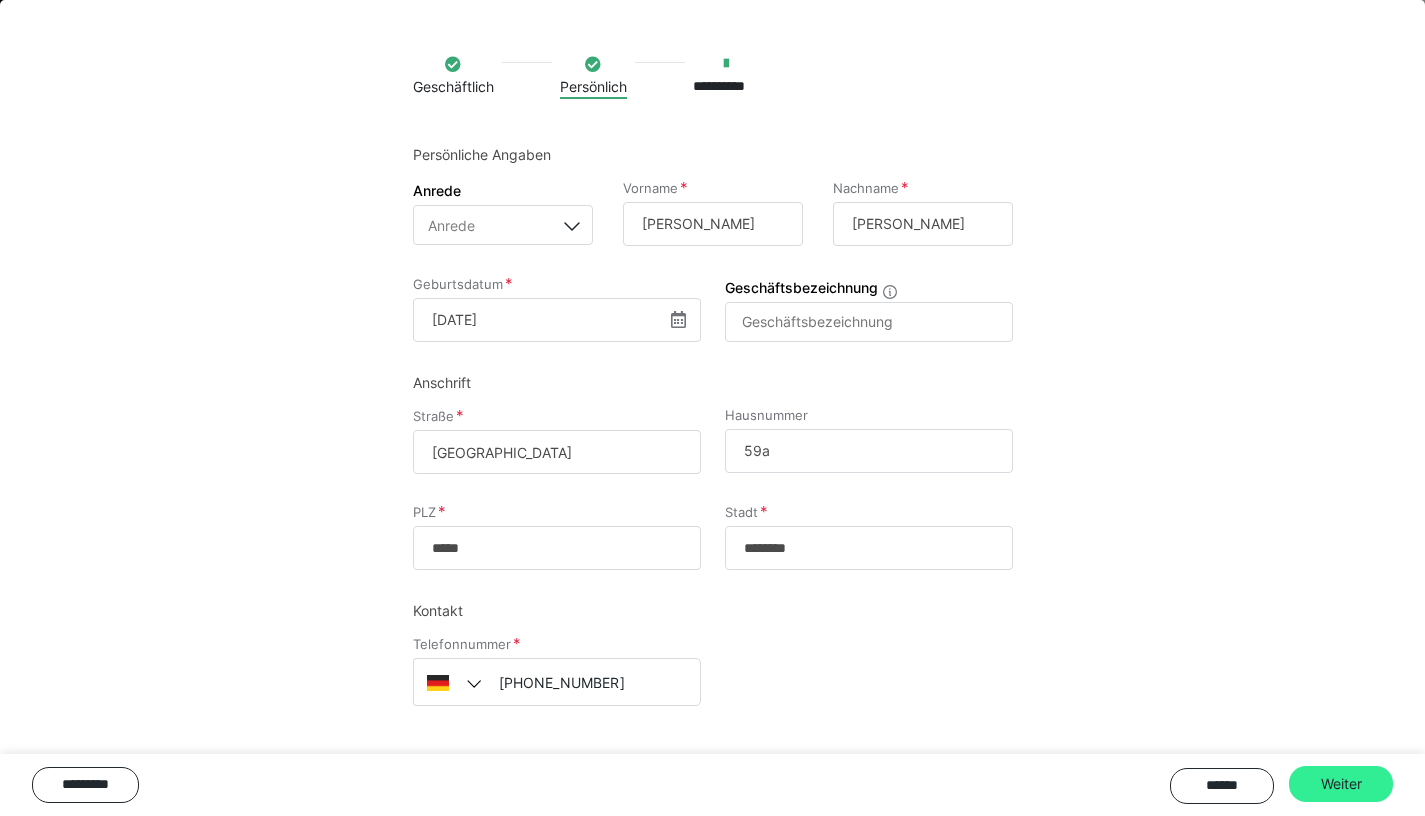 click on "Weiter" at bounding box center [1341, 784] 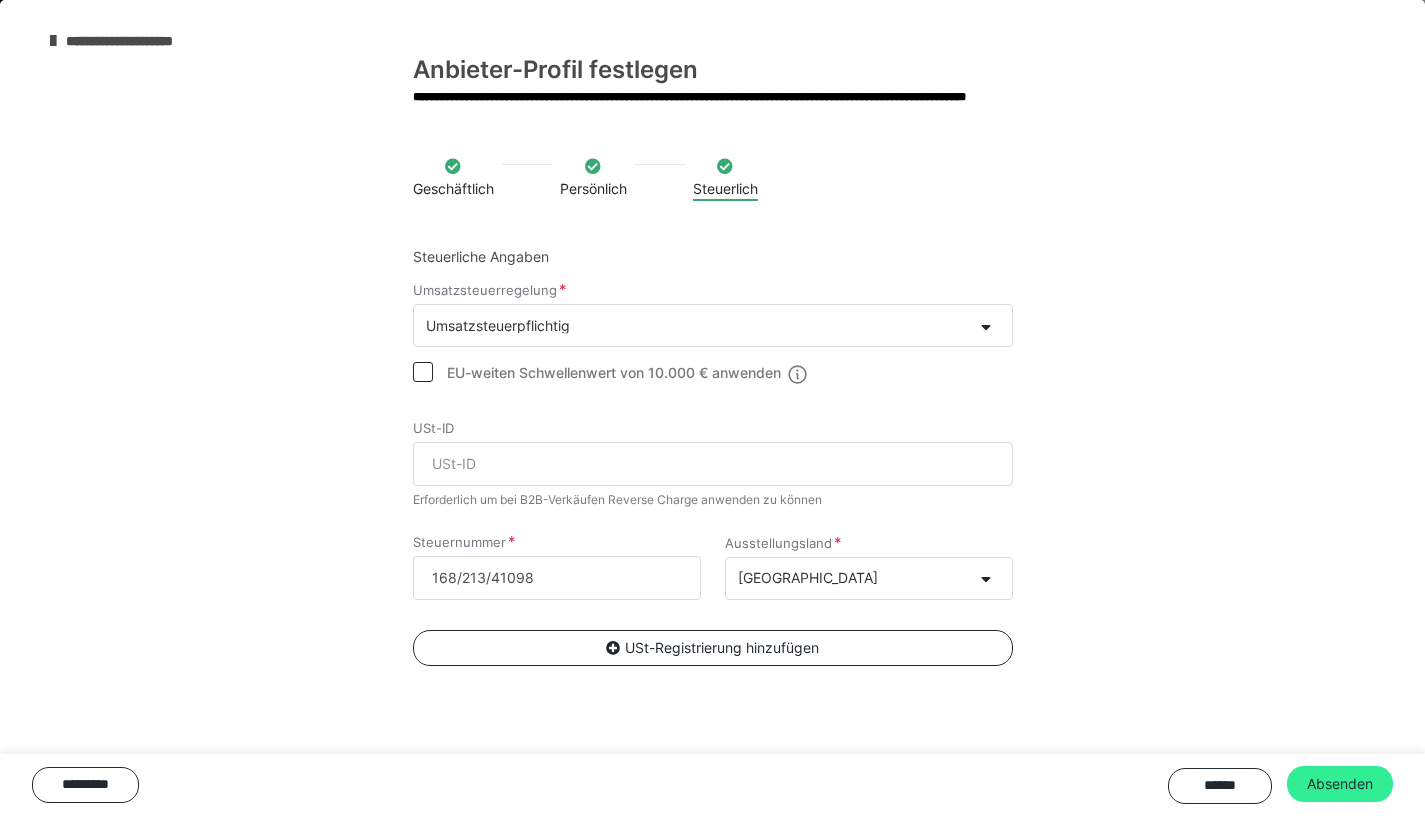 scroll, scrollTop: 0, scrollLeft: 0, axis: both 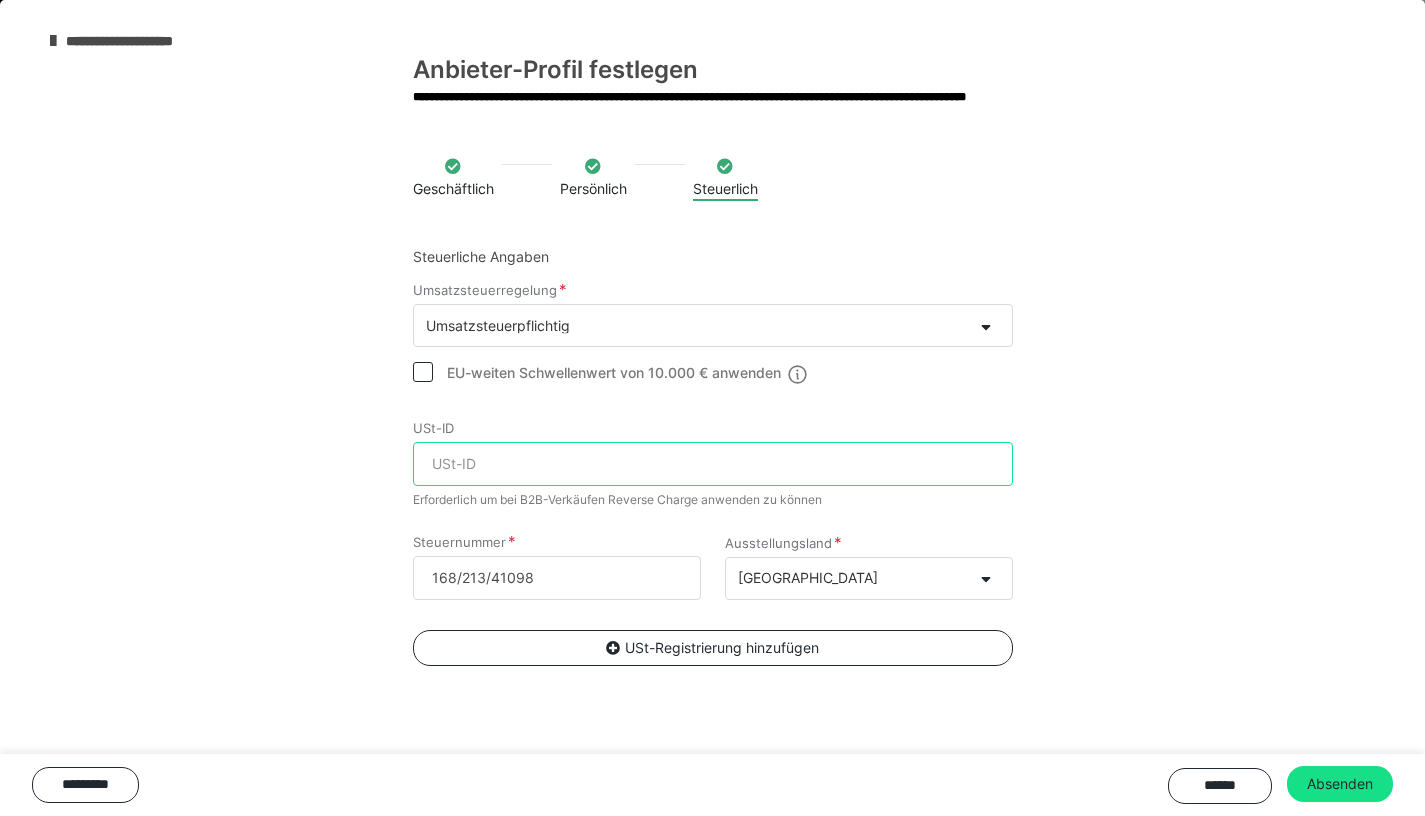 click on "USt-ID" at bounding box center [713, 464] 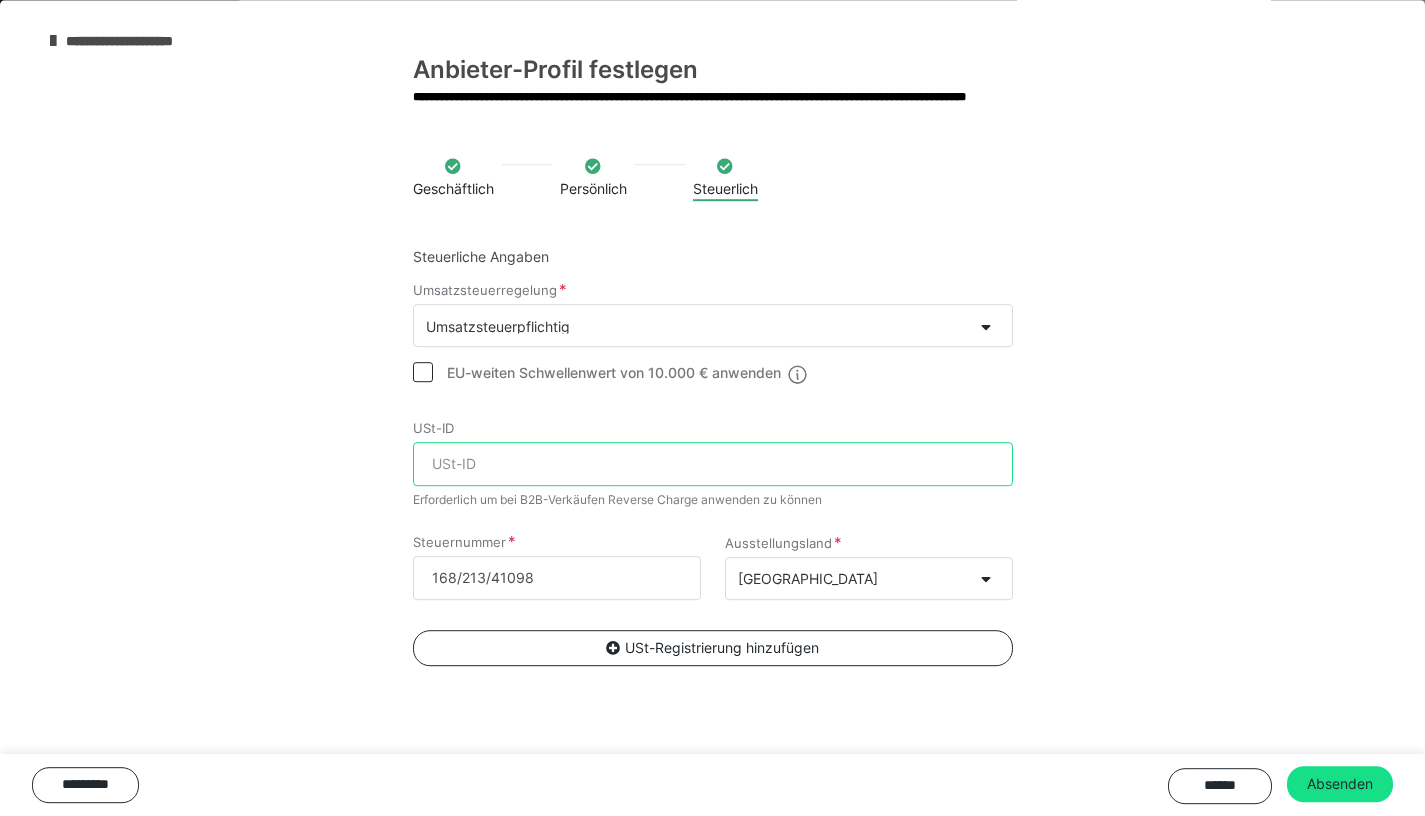 scroll, scrollTop: 872, scrollLeft: 0, axis: vertical 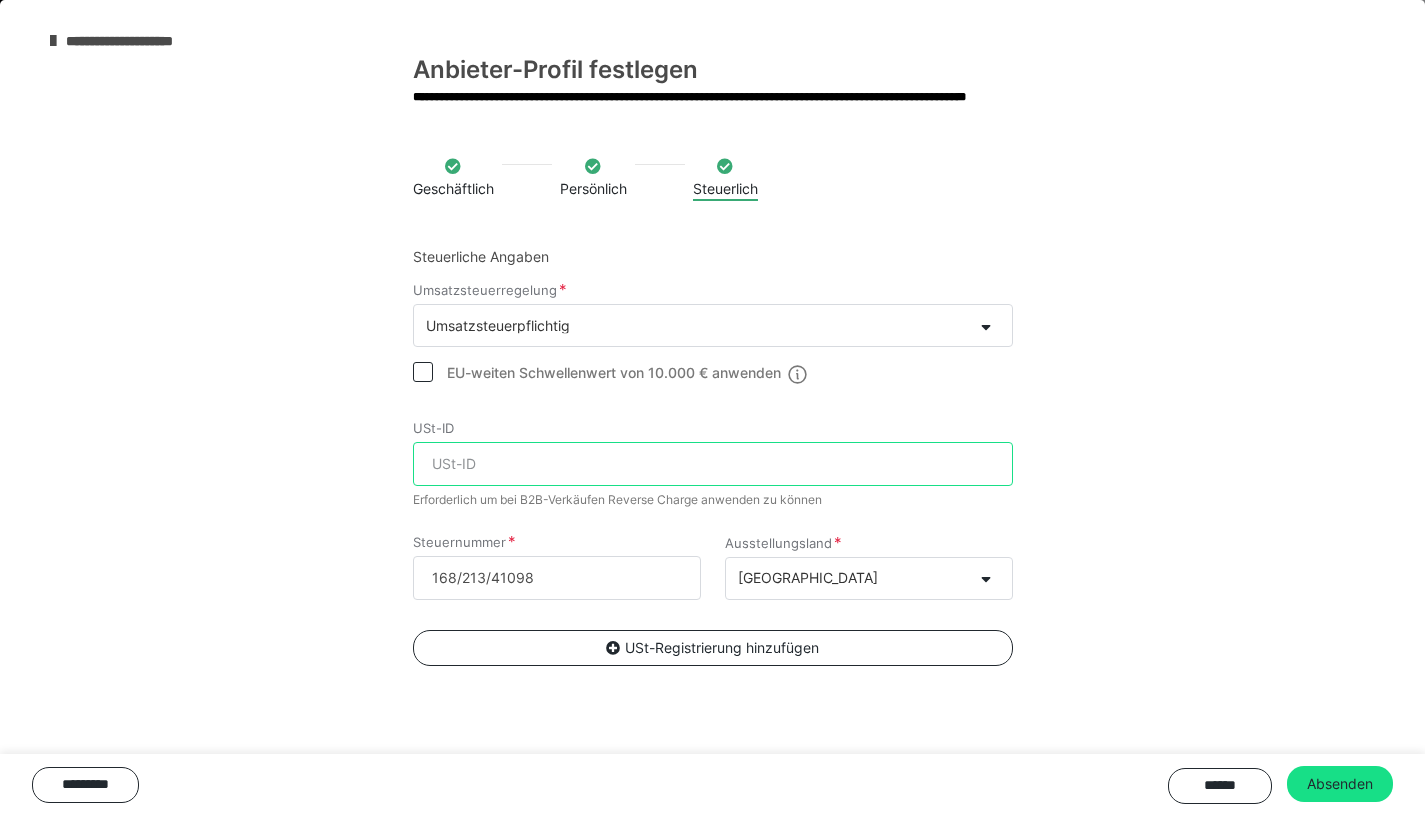 paste on "336503761" 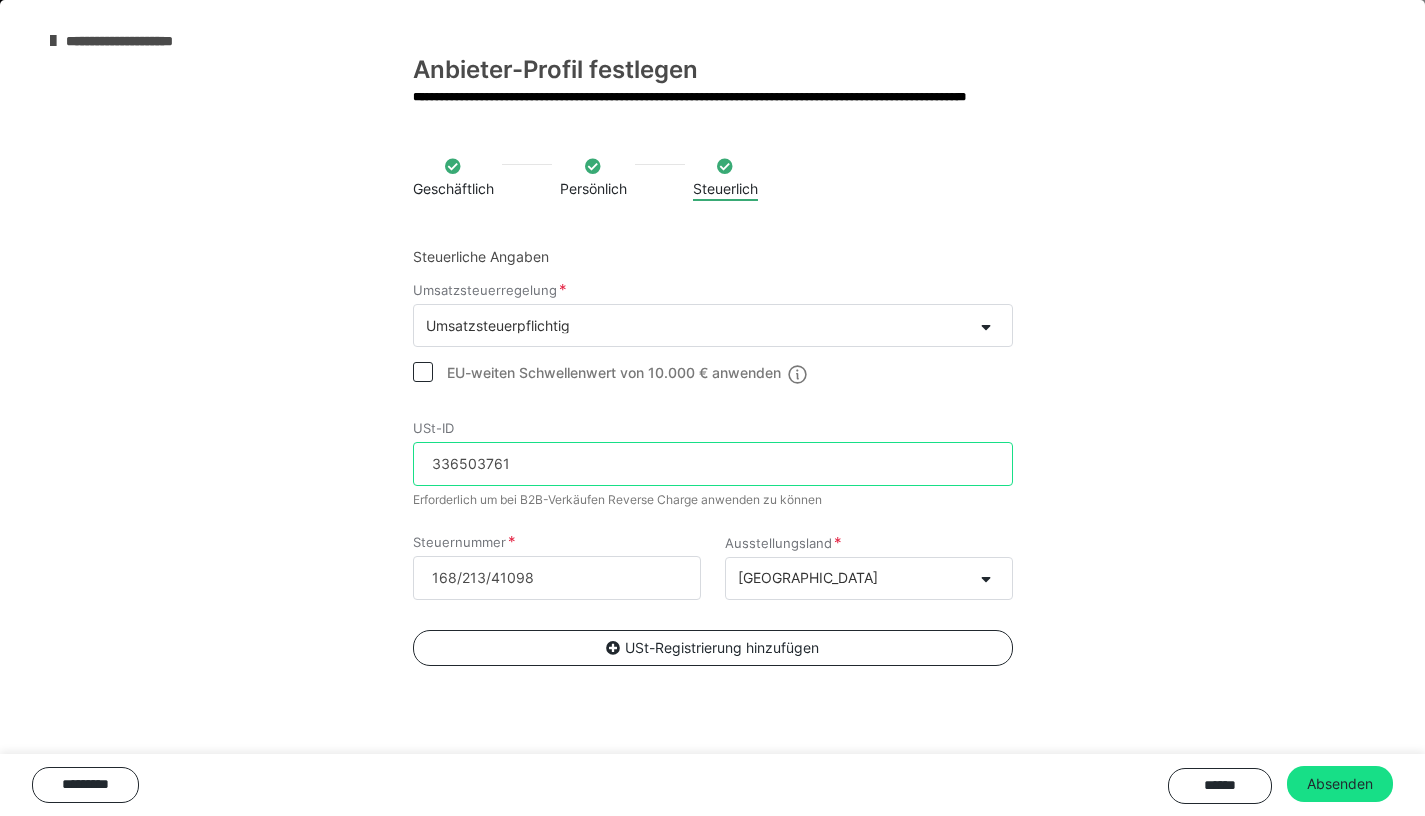 click on "336503761" at bounding box center (713, 464) 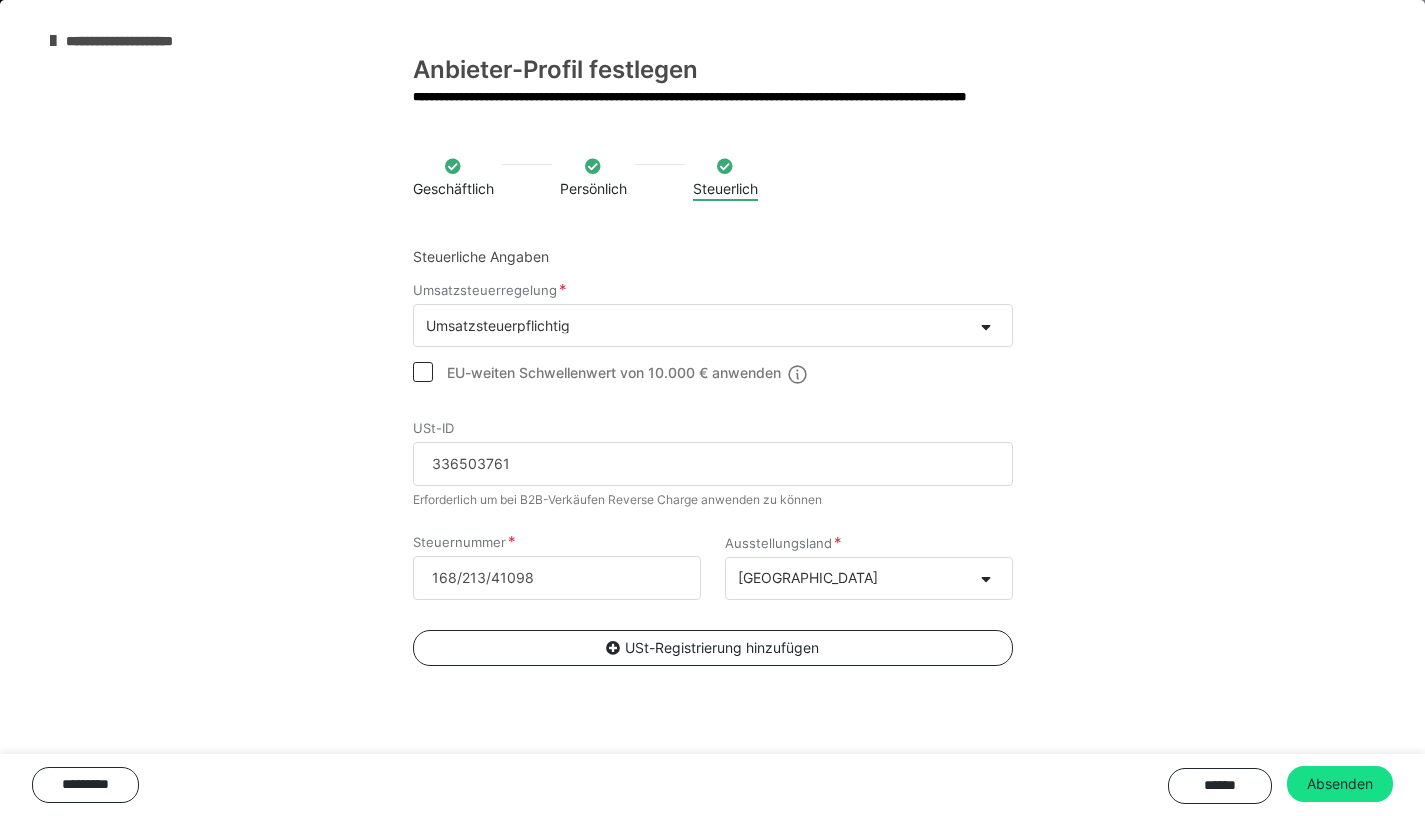 click on "Steuernummer 168/213/41098" at bounding box center [557, 567] 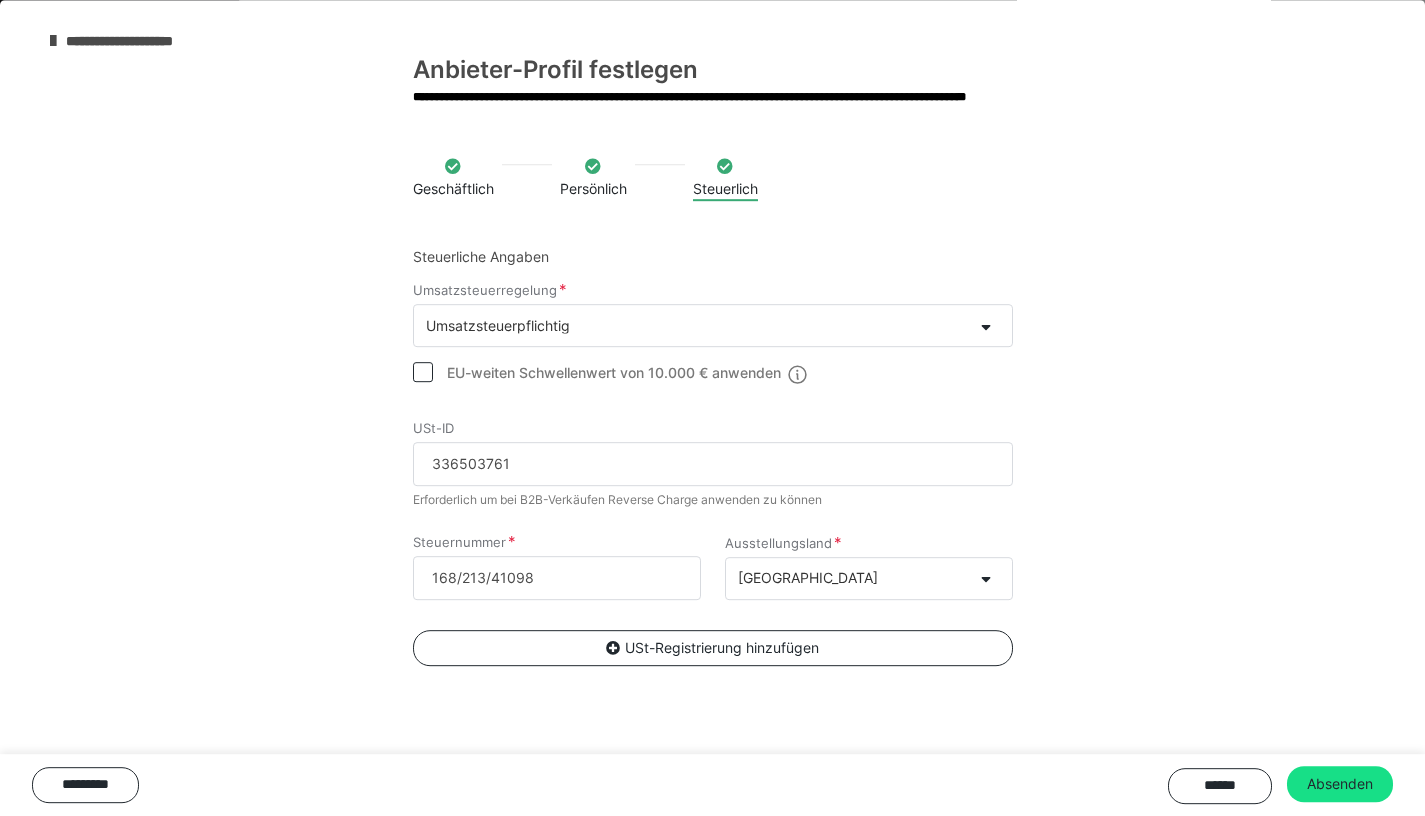 scroll, scrollTop: 952, scrollLeft: 0, axis: vertical 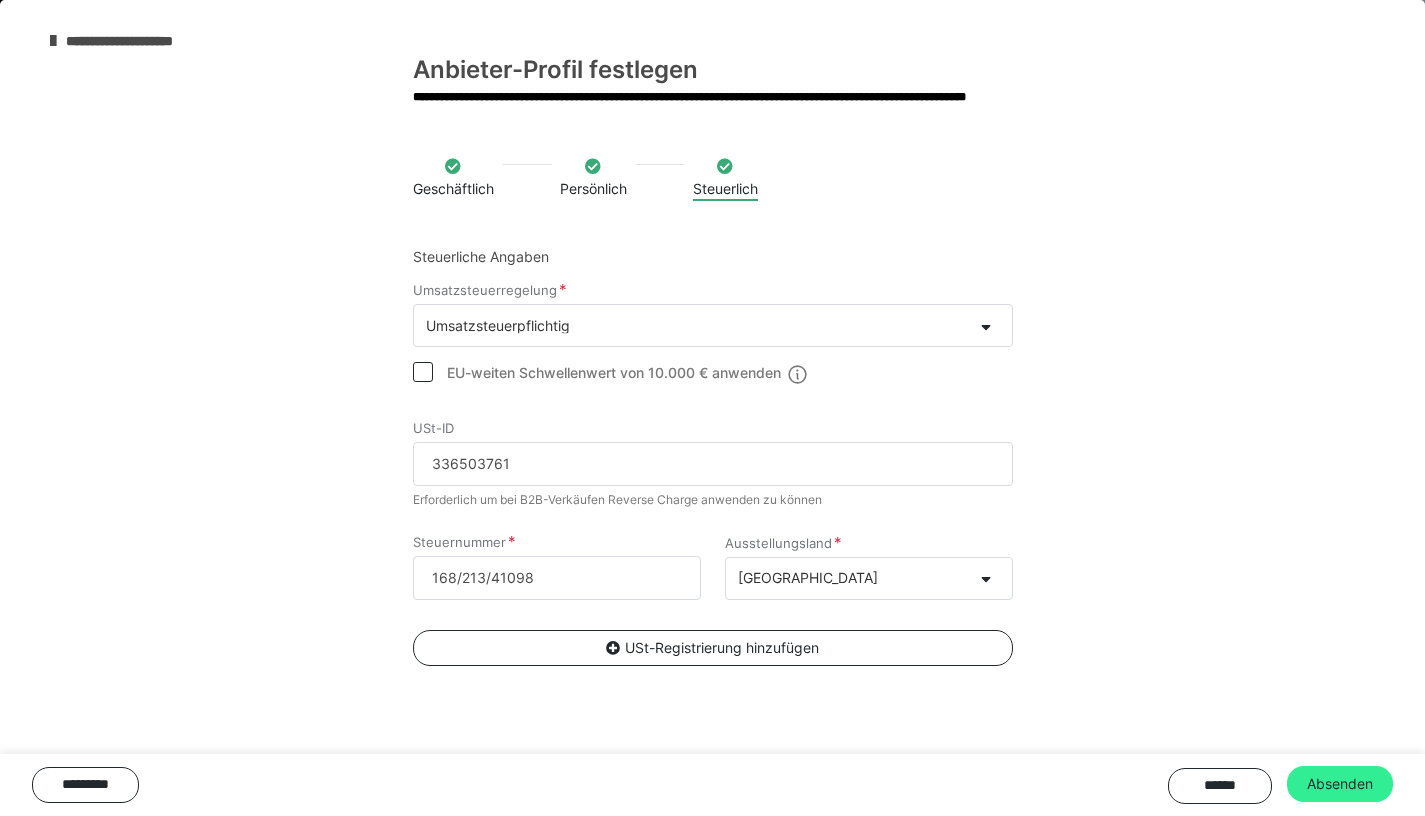 click on "Absenden" at bounding box center [1340, 784] 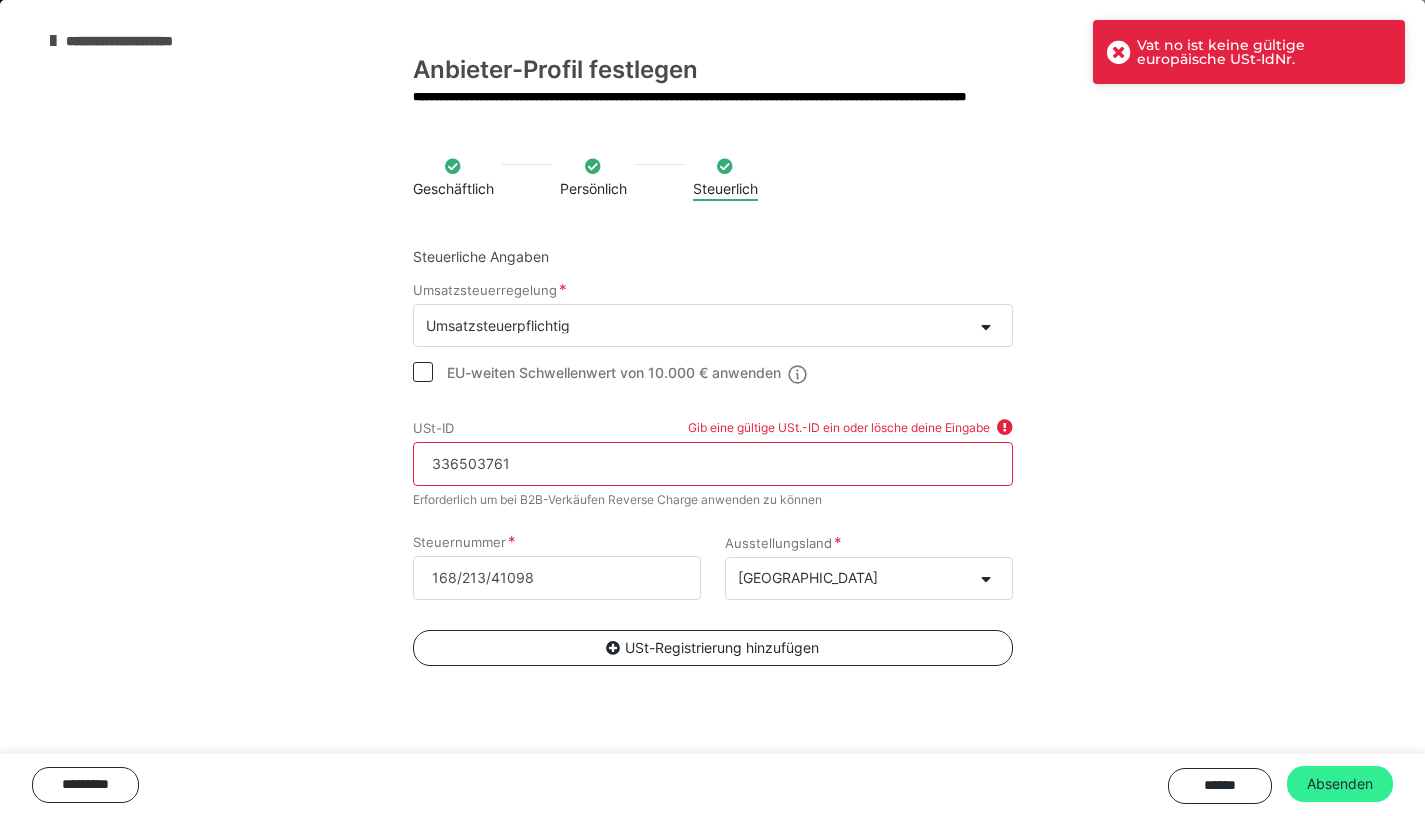 scroll, scrollTop: 952, scrollLeft: 0, axis: vertical 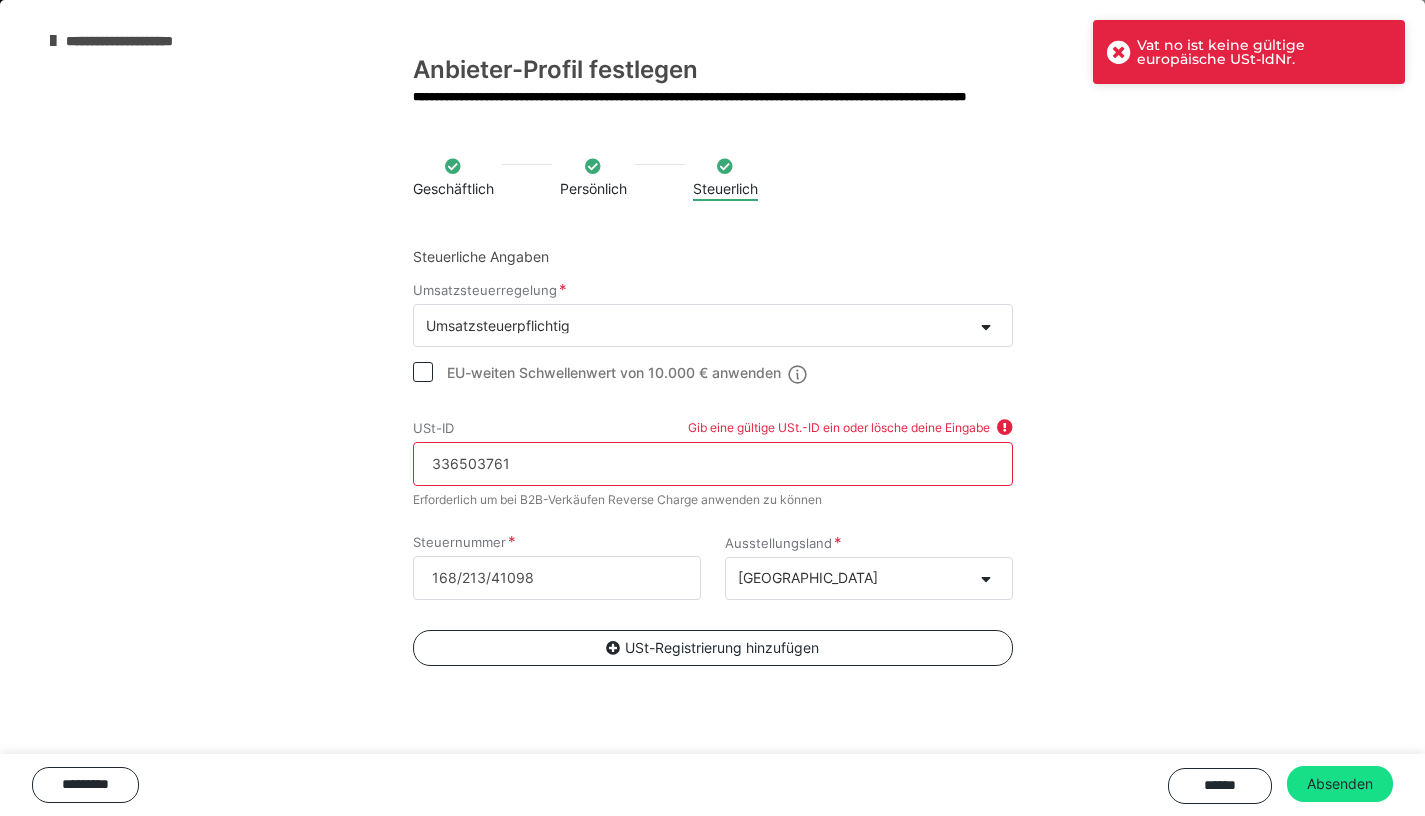 click on "Geschäftlich Persönlich Steuerlich Steuerliche Angaben Umsatzsteuerregelung Umsatzsteuerpflichtig EU-weiten Schwellenwert von 10.000 € anwenden USt-ID Gib eine gültige USt.-ID ein oder lösche deine Eingabe [US_EMPLOYER_IDENTIFICATION_NUMBER] Erforderlich um bei B2B-Verkäufen Reverse Charge anwenden zu können Steuernummer 168/213/41098 Ausstellungsland [GEOGRAPHIC_DATA] USt-Registrierung hinzufügen ********* ****** Absenden" at bounding box center (712, 470) 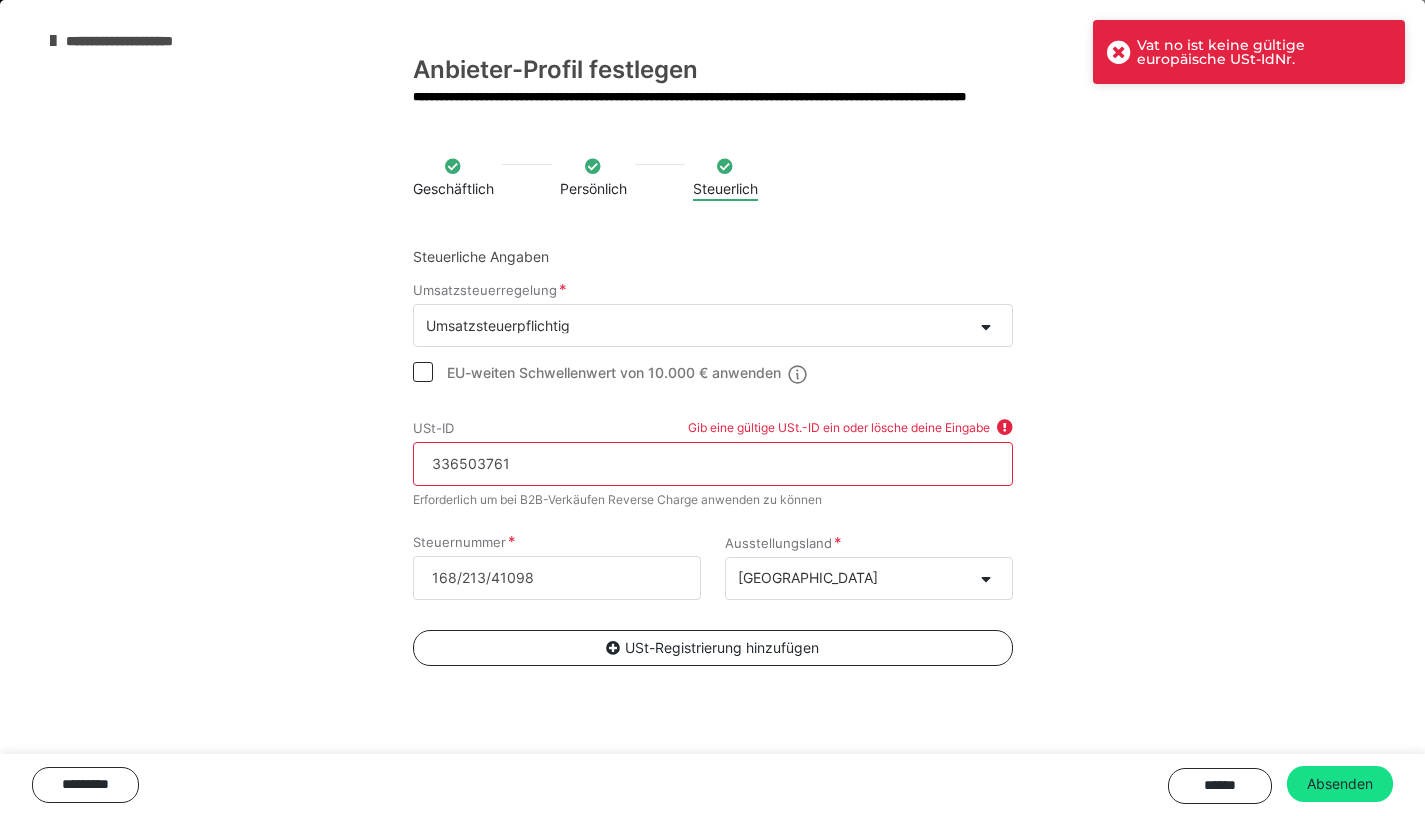 click on "336503761" at bounding box center [713, 464] 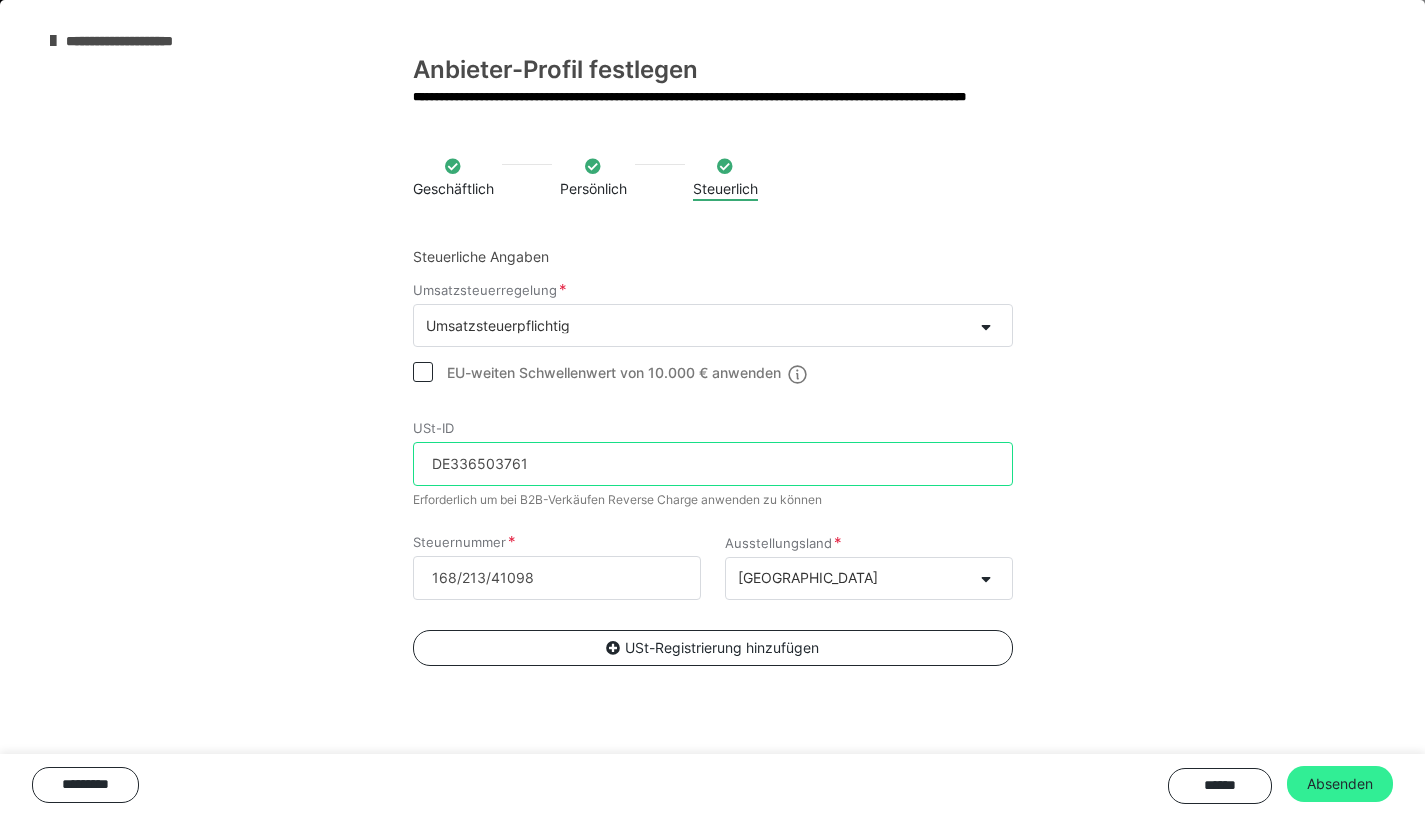 type on "DE336503761" 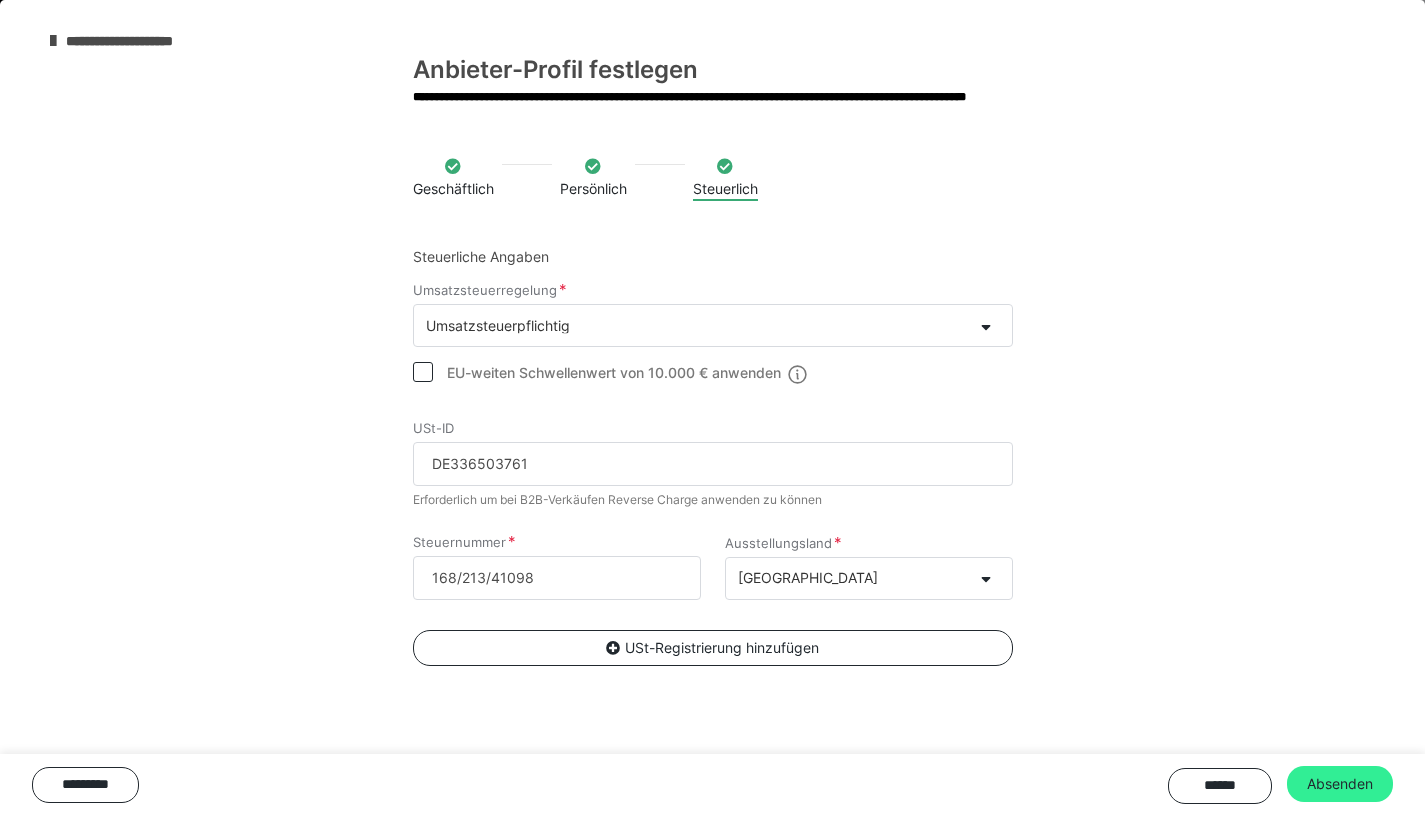 click on "Absenden" at bounding box center [1340, 784] 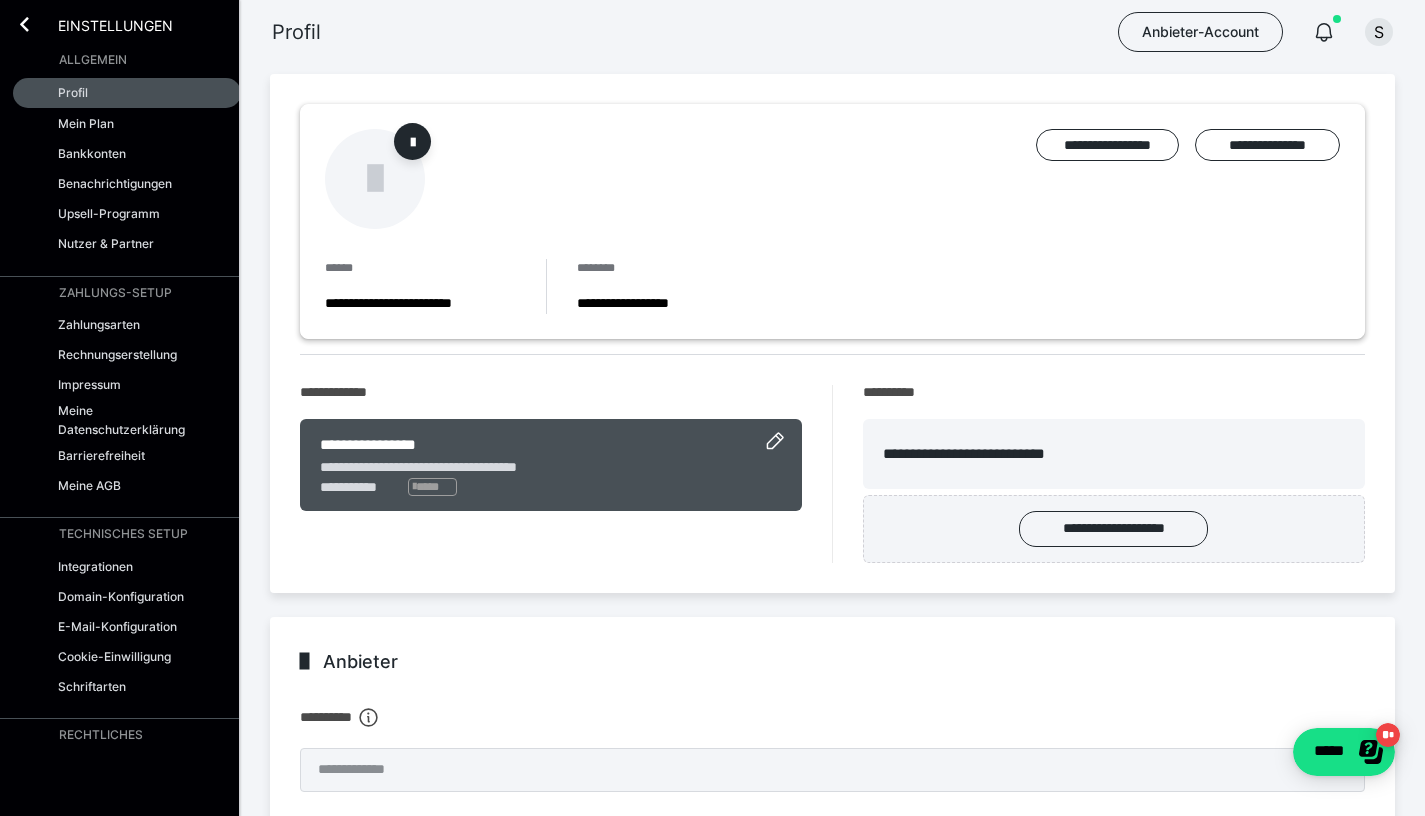 scroll, scrollTop: 0, scrollLeft: 0, axis: both 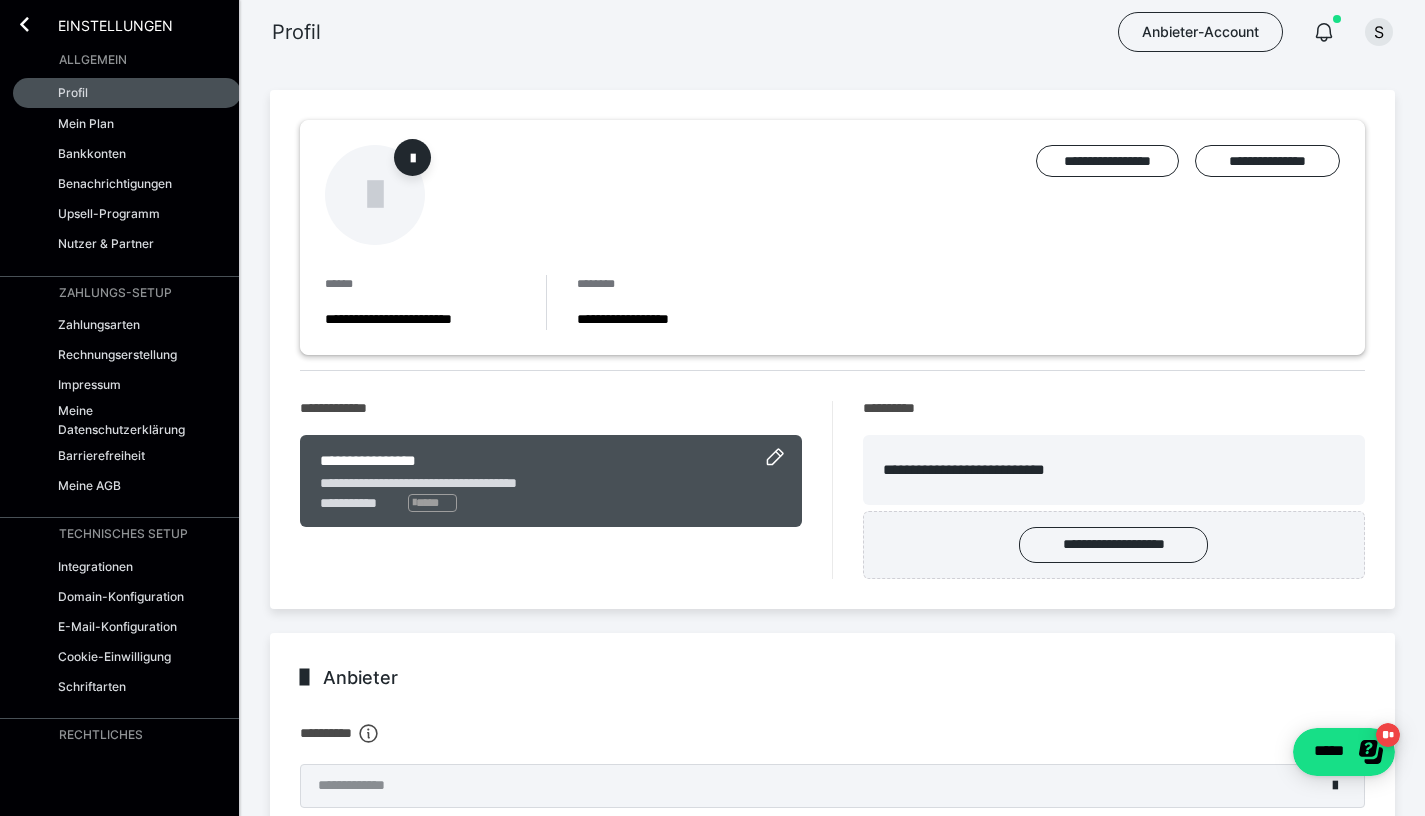 click on "Einstellungen" at bounding box center (127, 22) 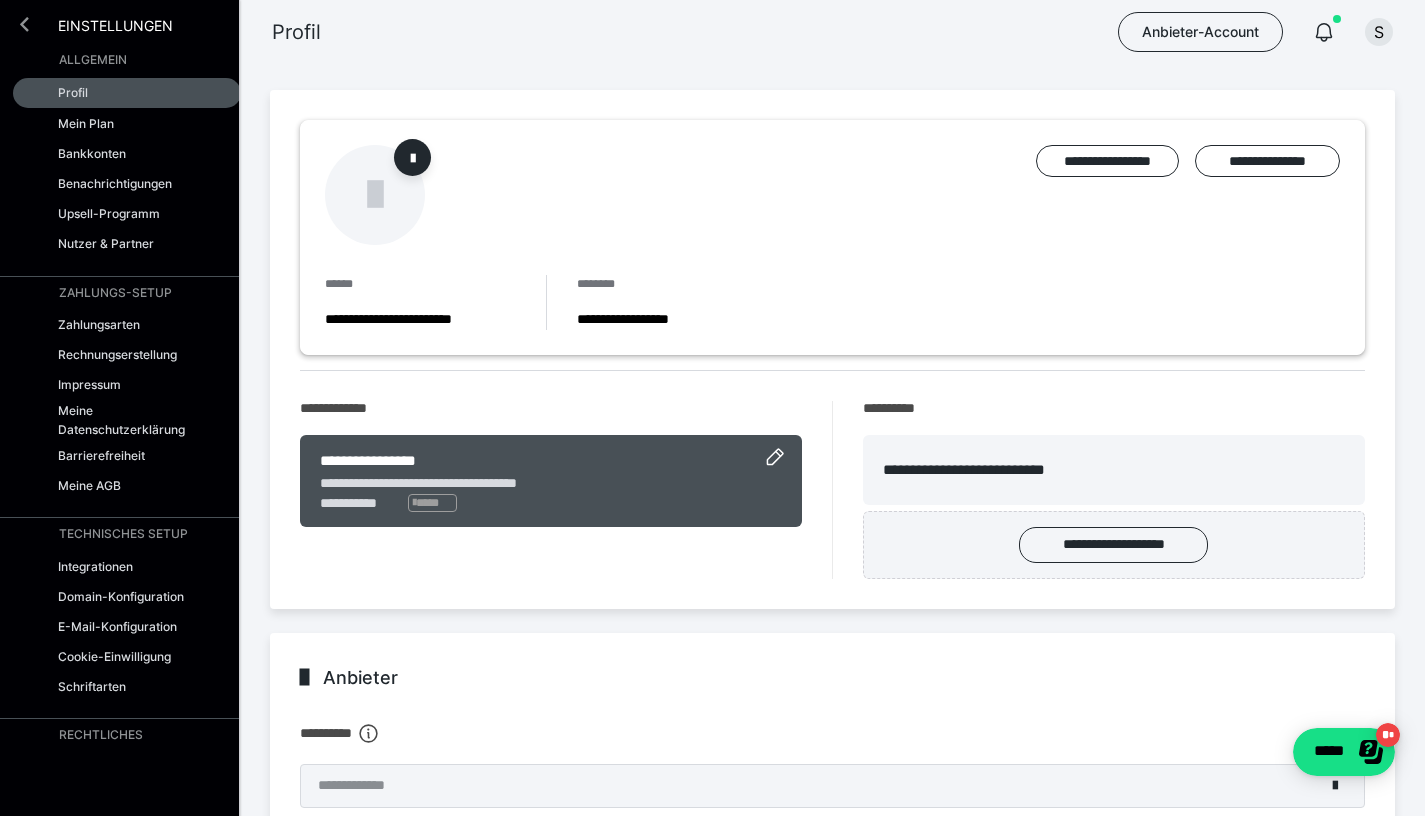 click at bounding box center [24, 24] 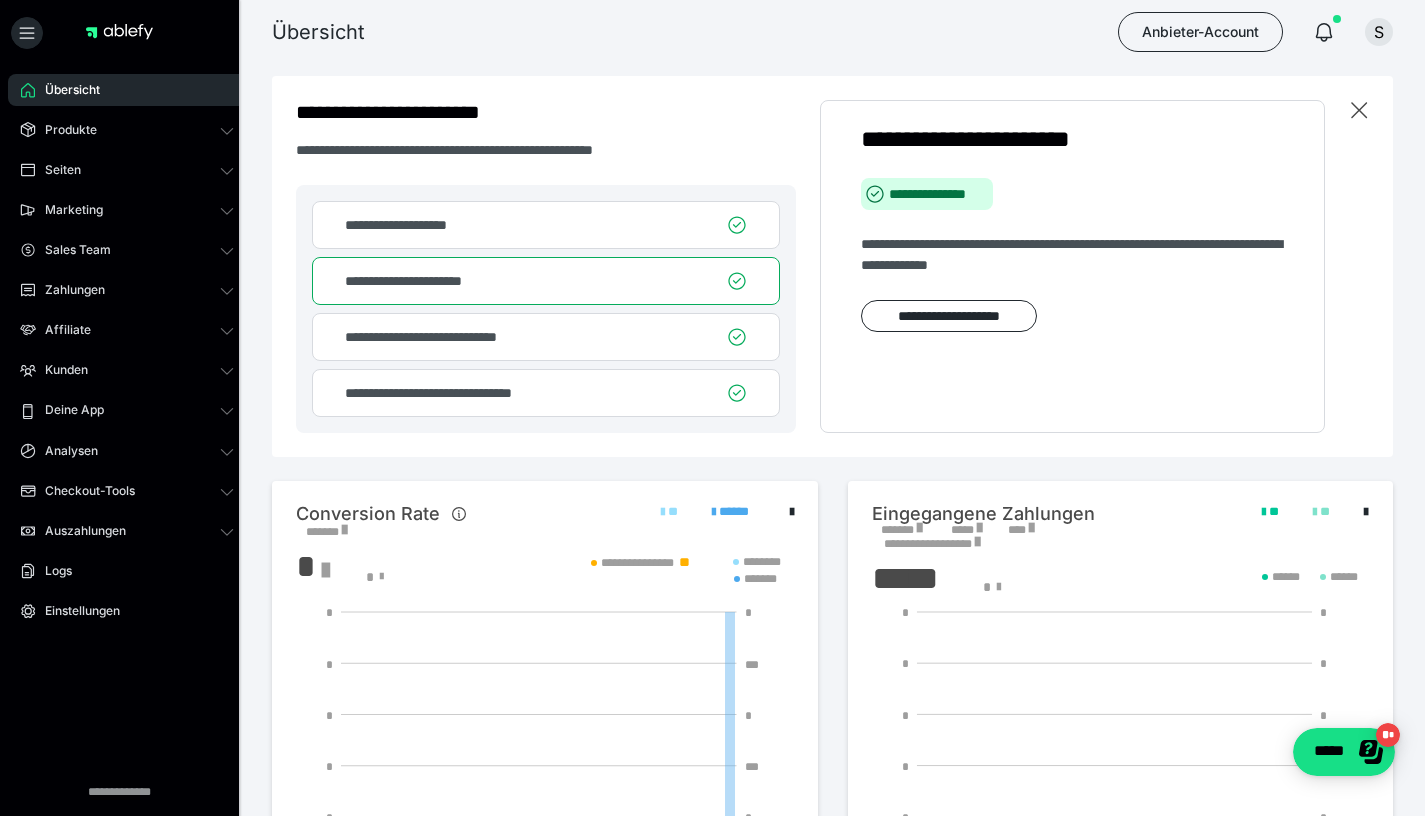 click on "Übersicht" at bounding box center [127, 90] 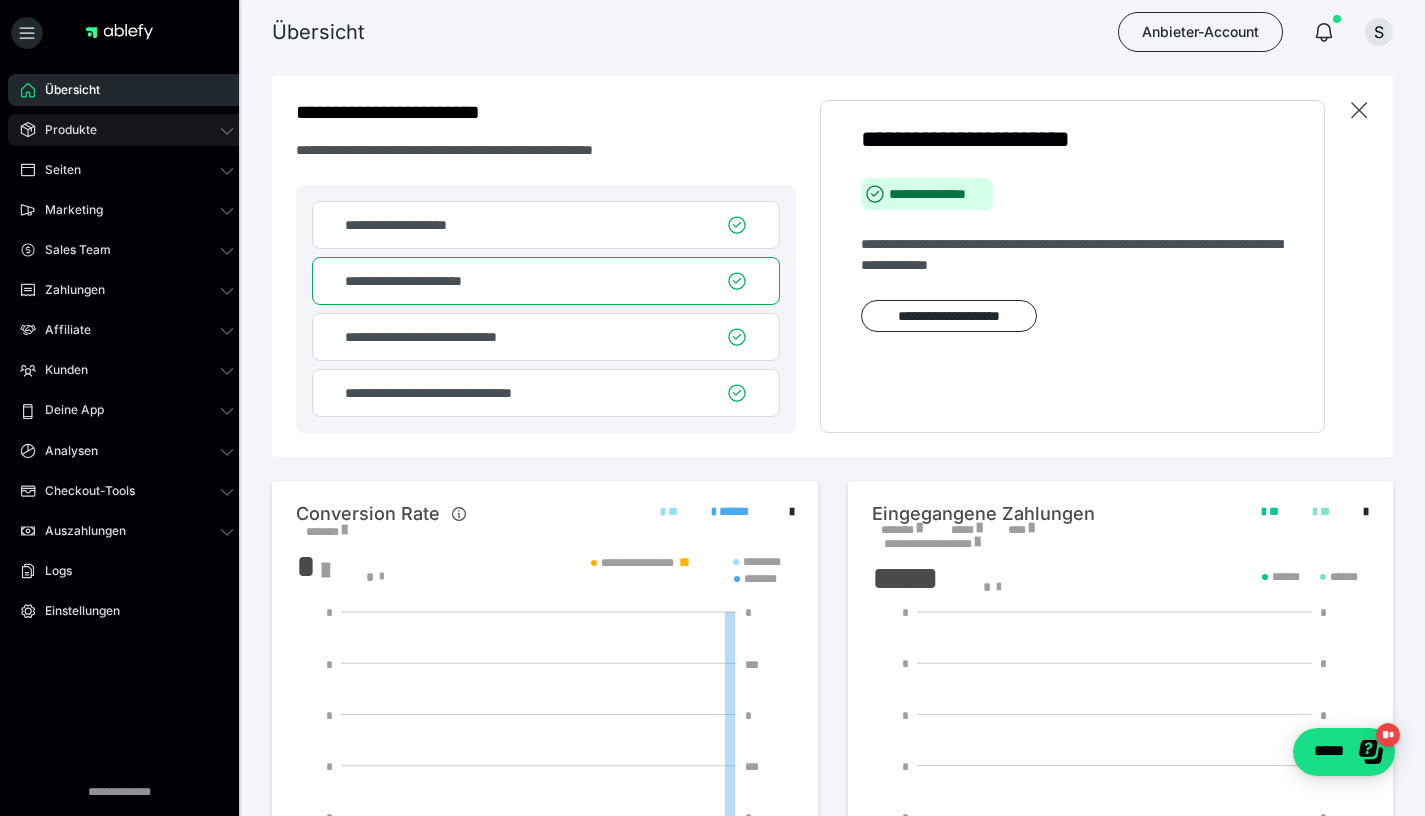 click on "Produkte" at bounding box center [127, 130] 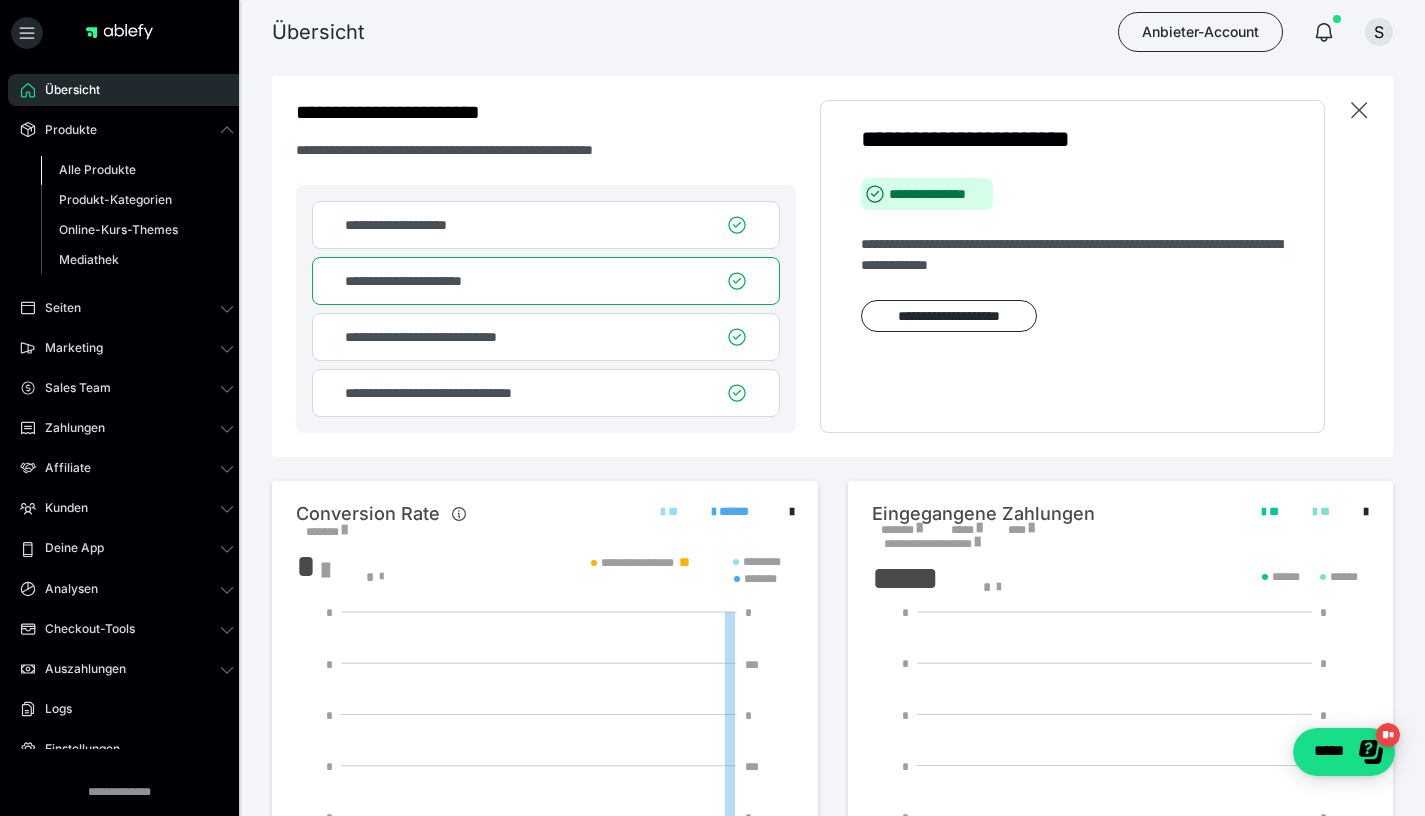 click on "Alle Produkte" at bounding box center [137, 170] 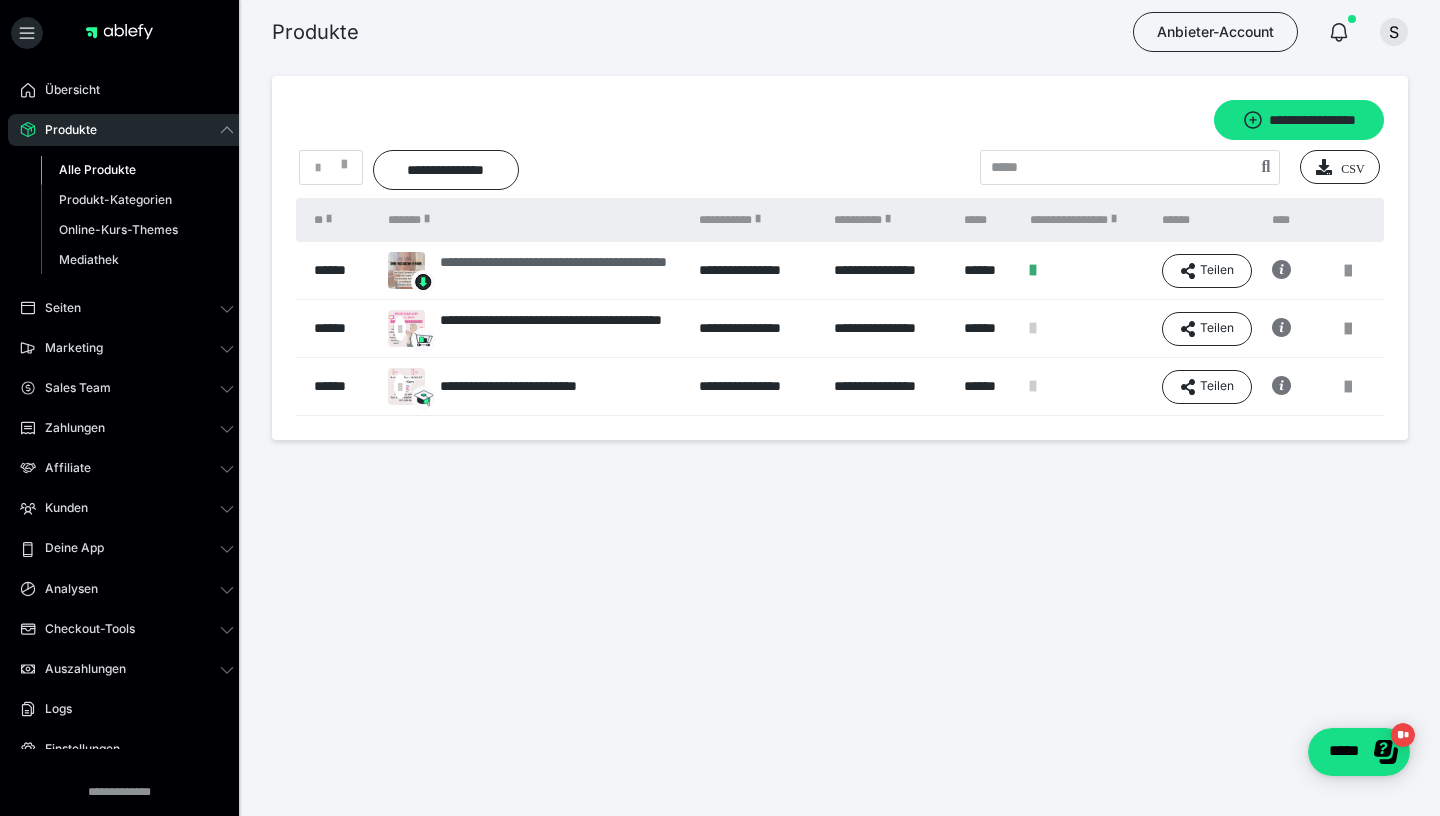 click on "**********" at bounding box center (559, 271) 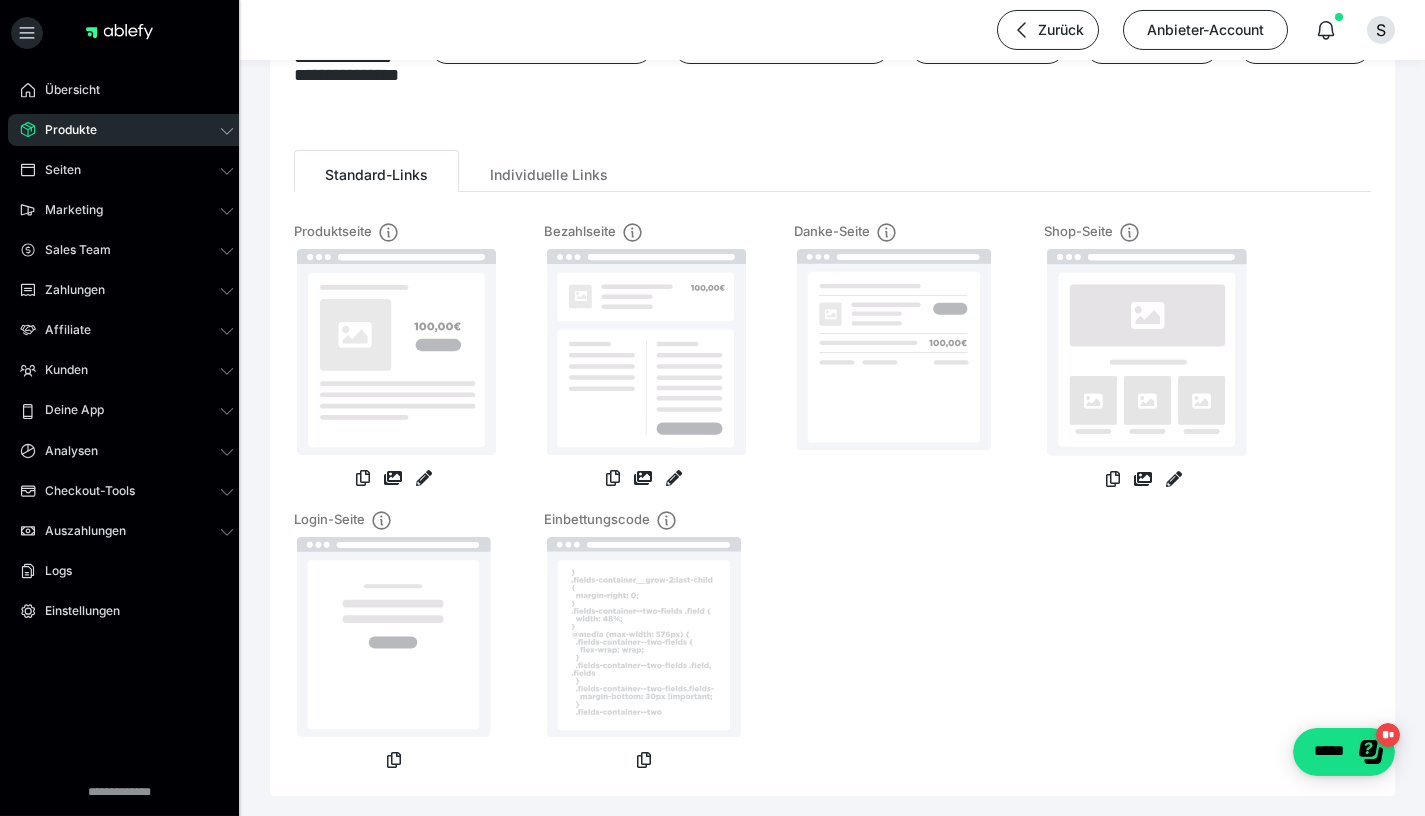 scroll, scrollTop: 128, scrollLeft: 0, axis: vertical 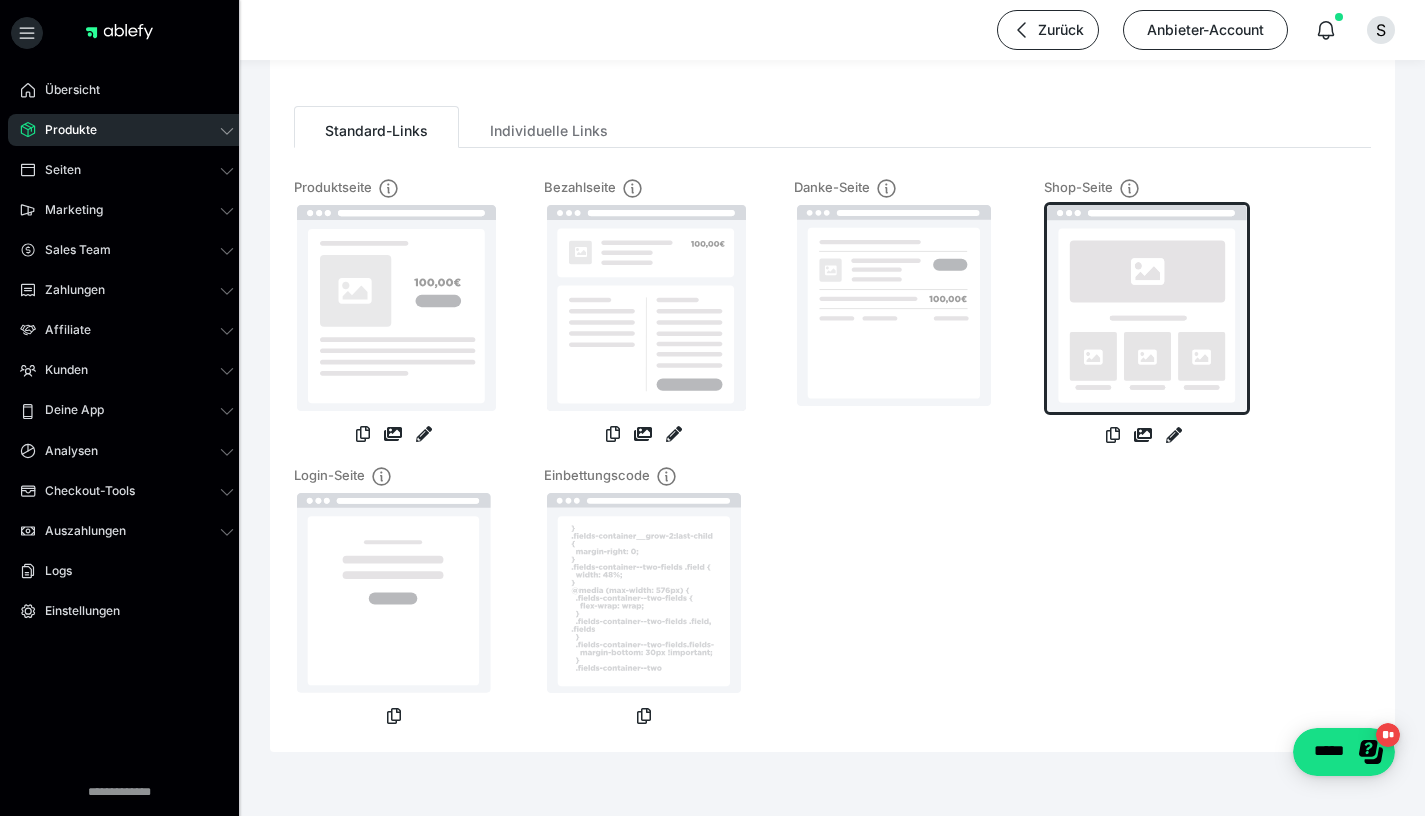 click at bounding box center [1147, 308] 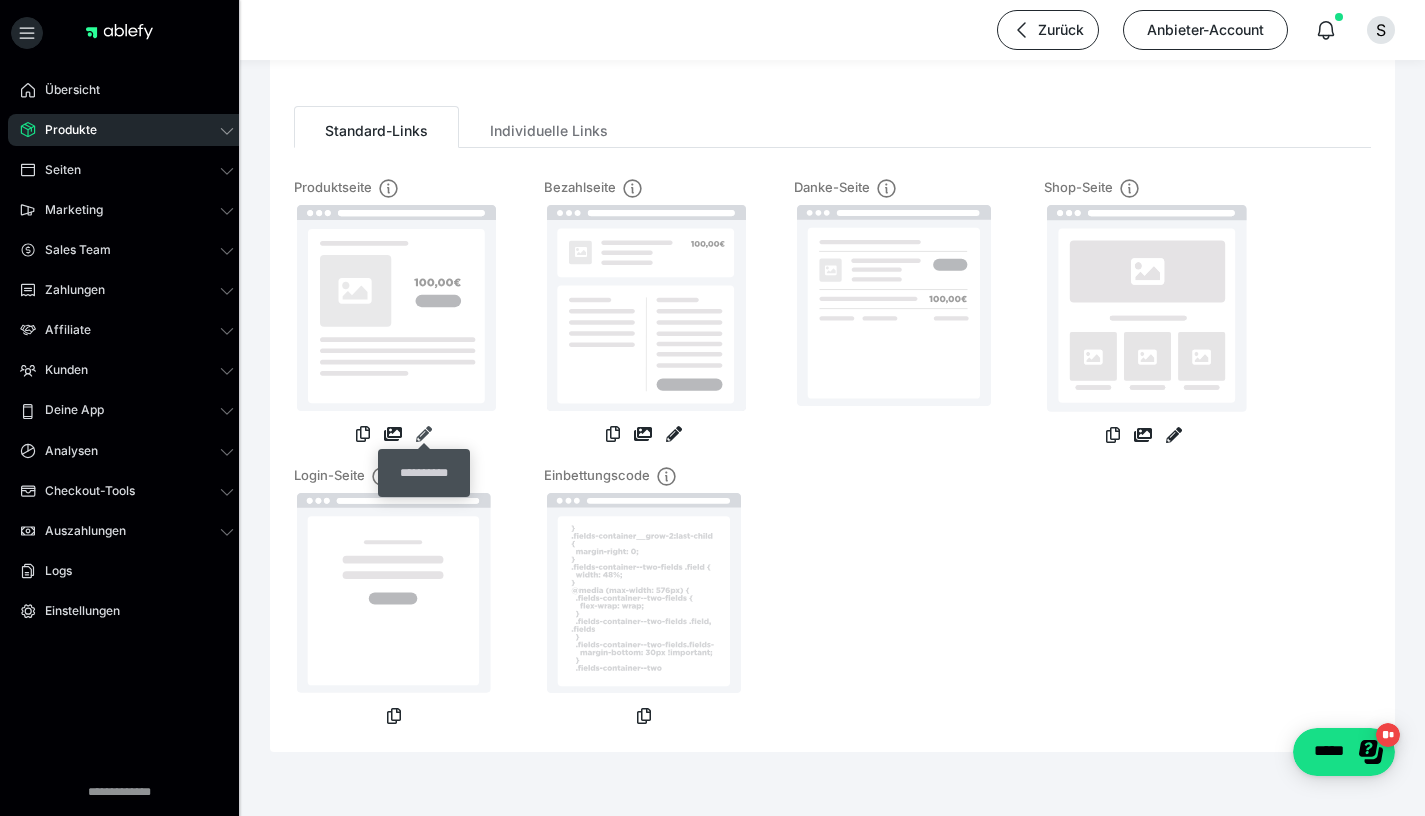 click at bounding box center [424, 434] 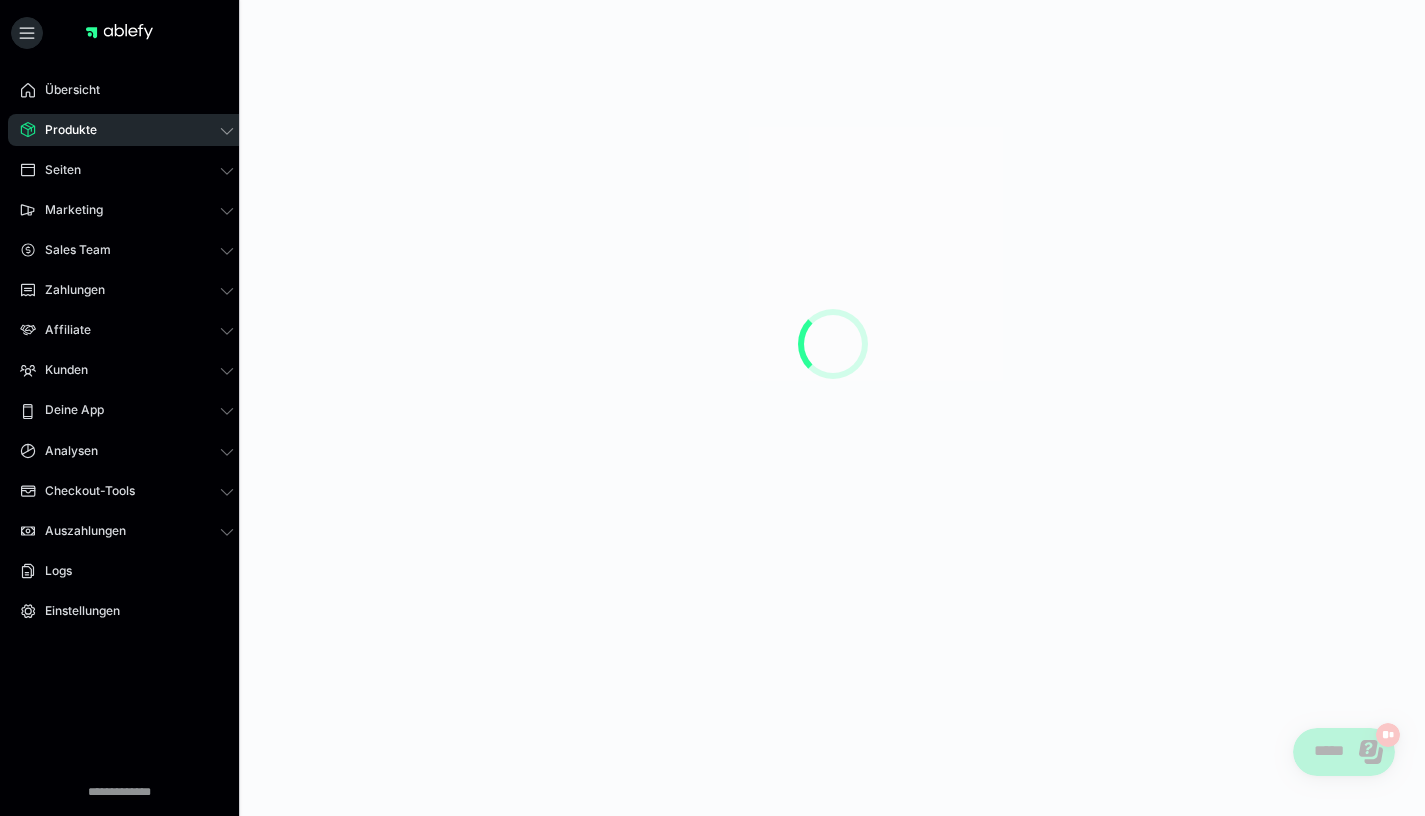 scroll, scrollTop: 0, scrollLeft: 0, axis: both 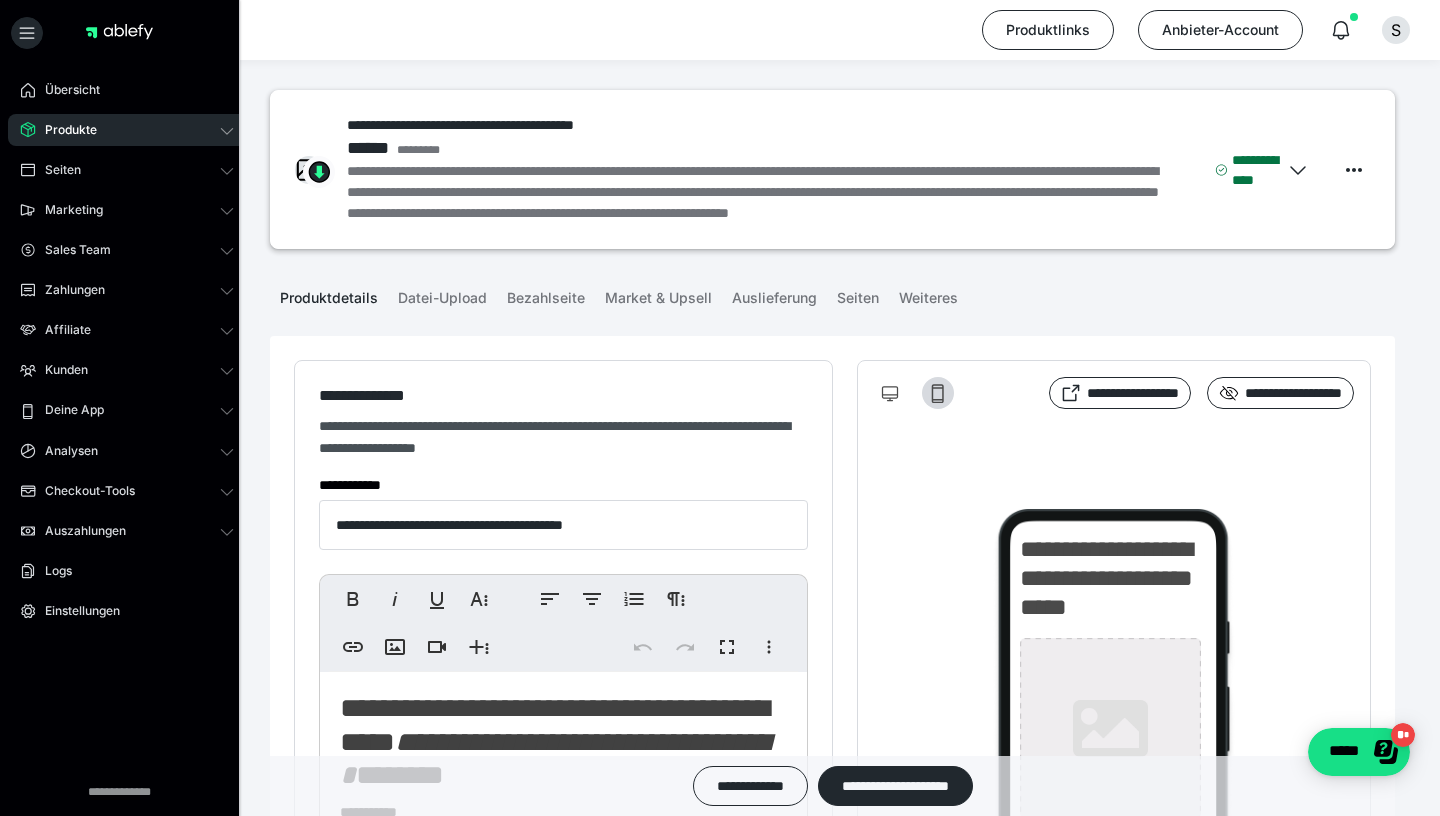 type on "**********" 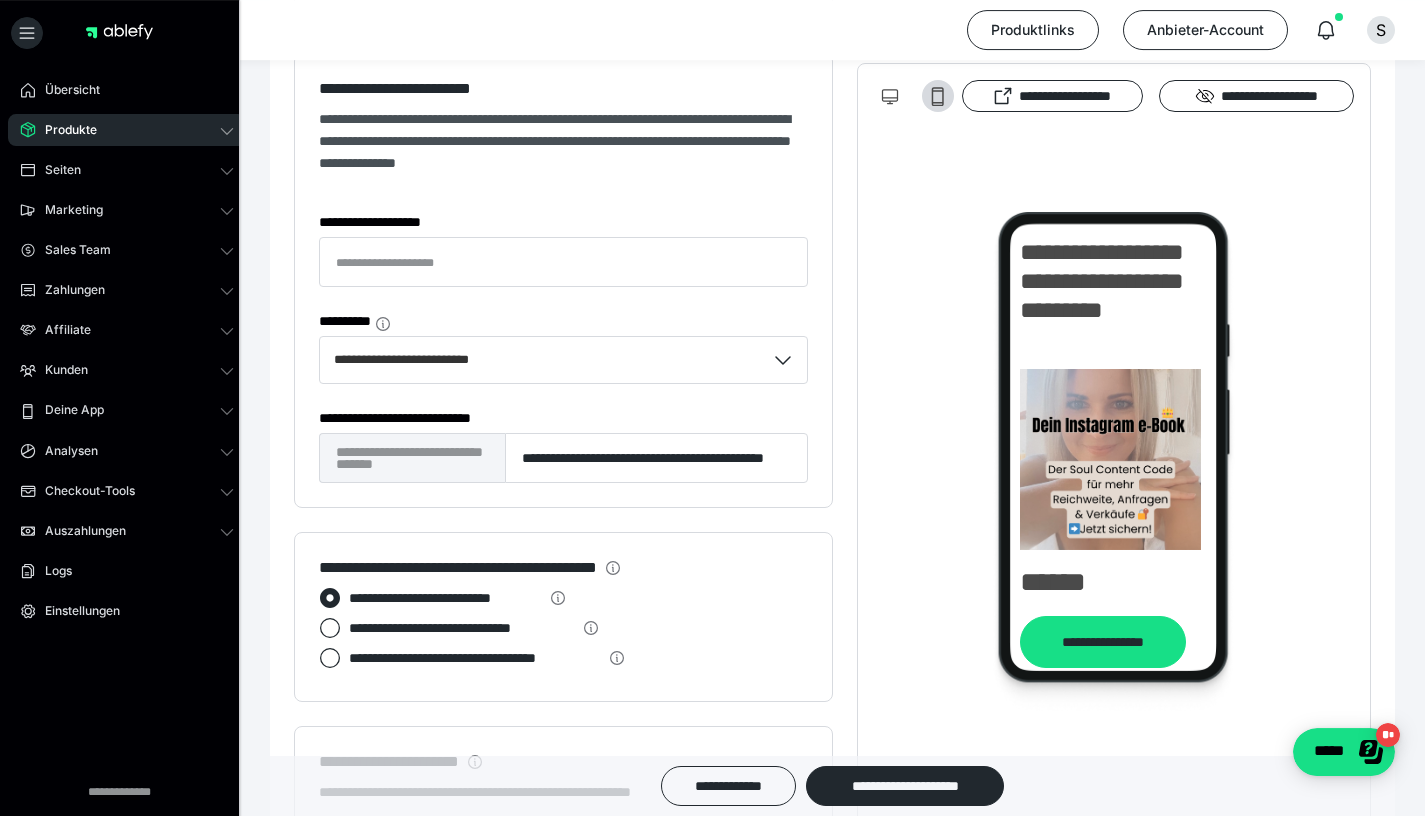 scroll, scrollTop: 1452, scrollLeft: 0, axis: vertical 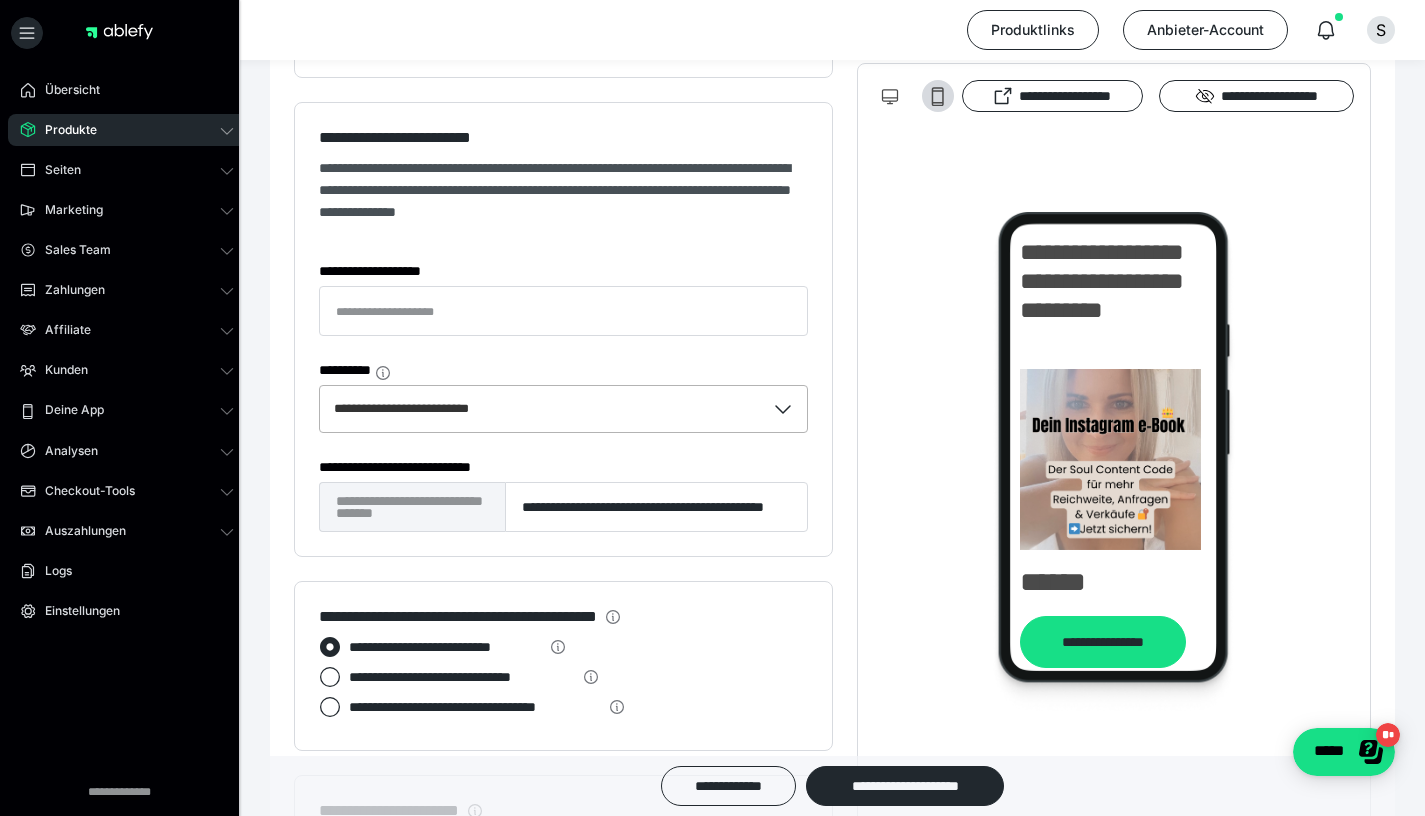 click on "**********" at bounding box center (542, 409) 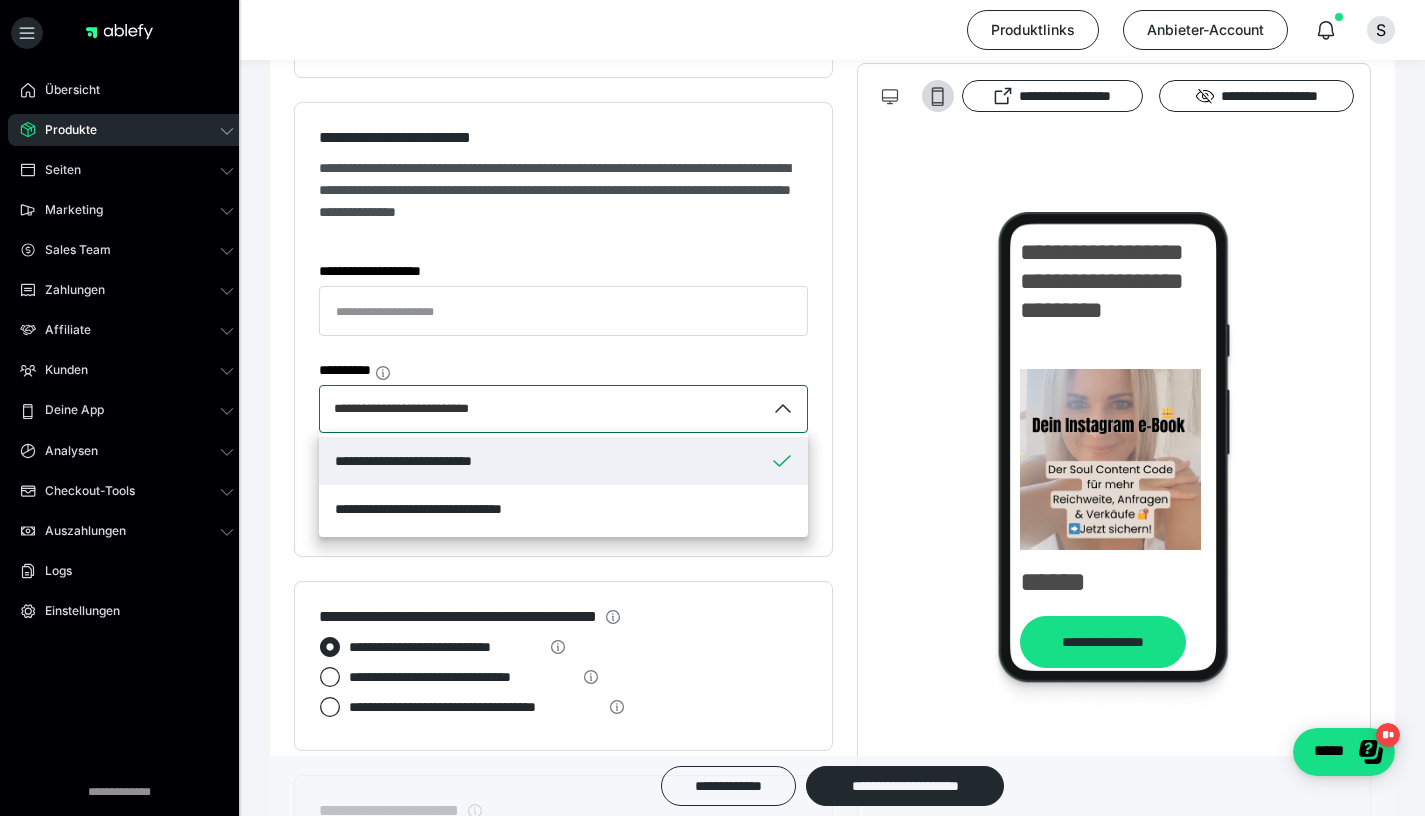click on "**********" at bounding box center (563, 461) 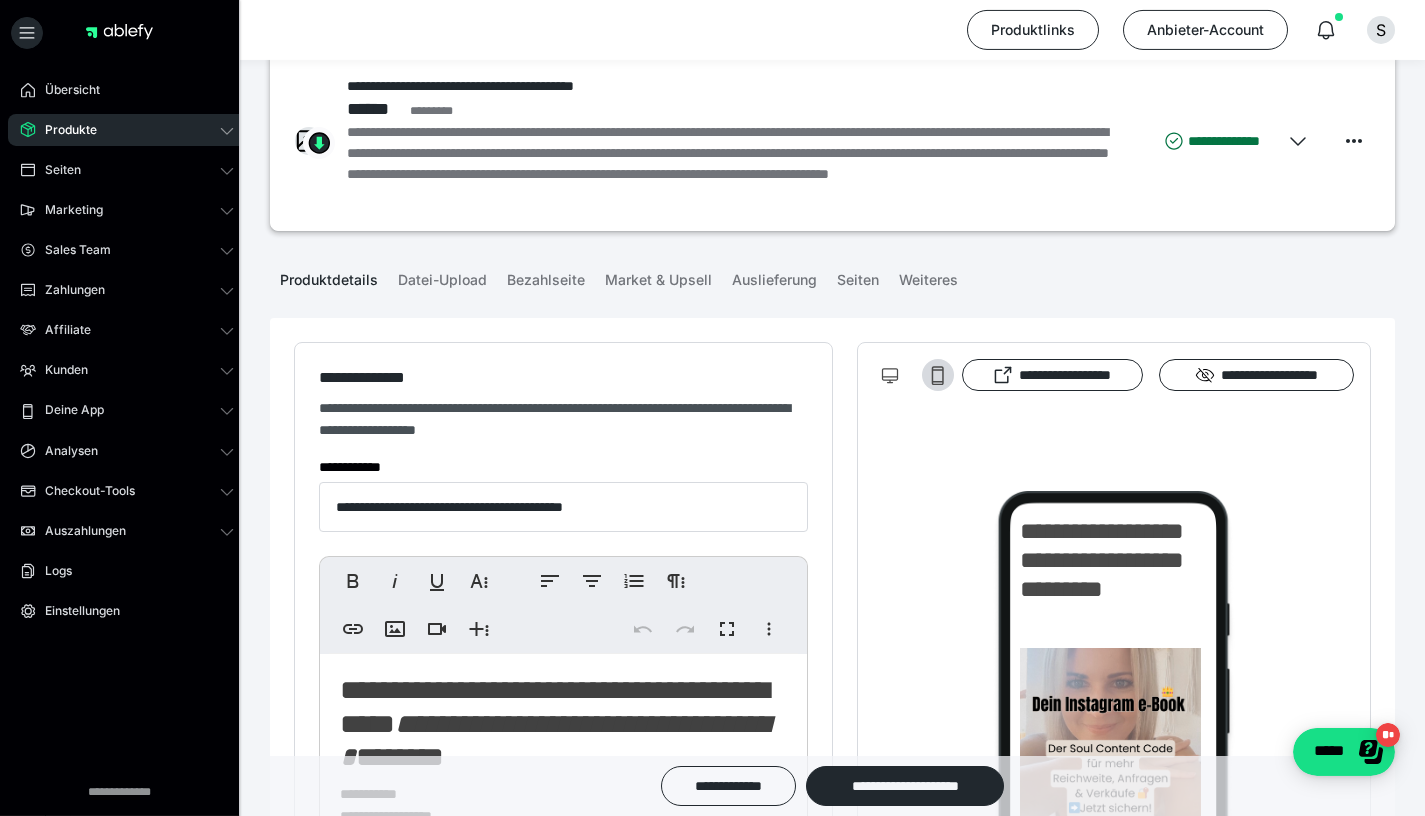 scroll, scrollTop: 44, scrollLeft: 0, axis: vertical 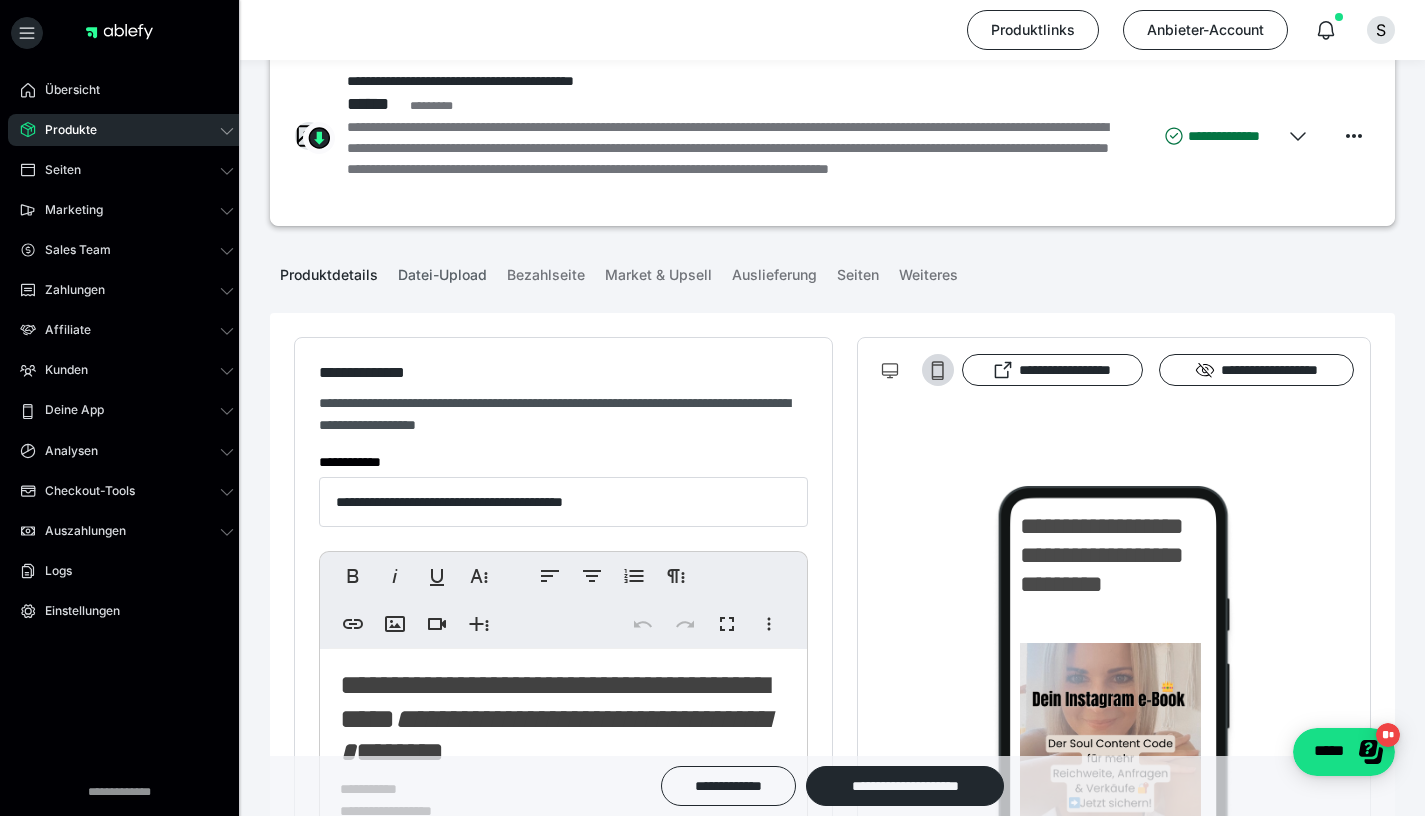 click on "Datei-Upload" at bounding box center [442, 271] 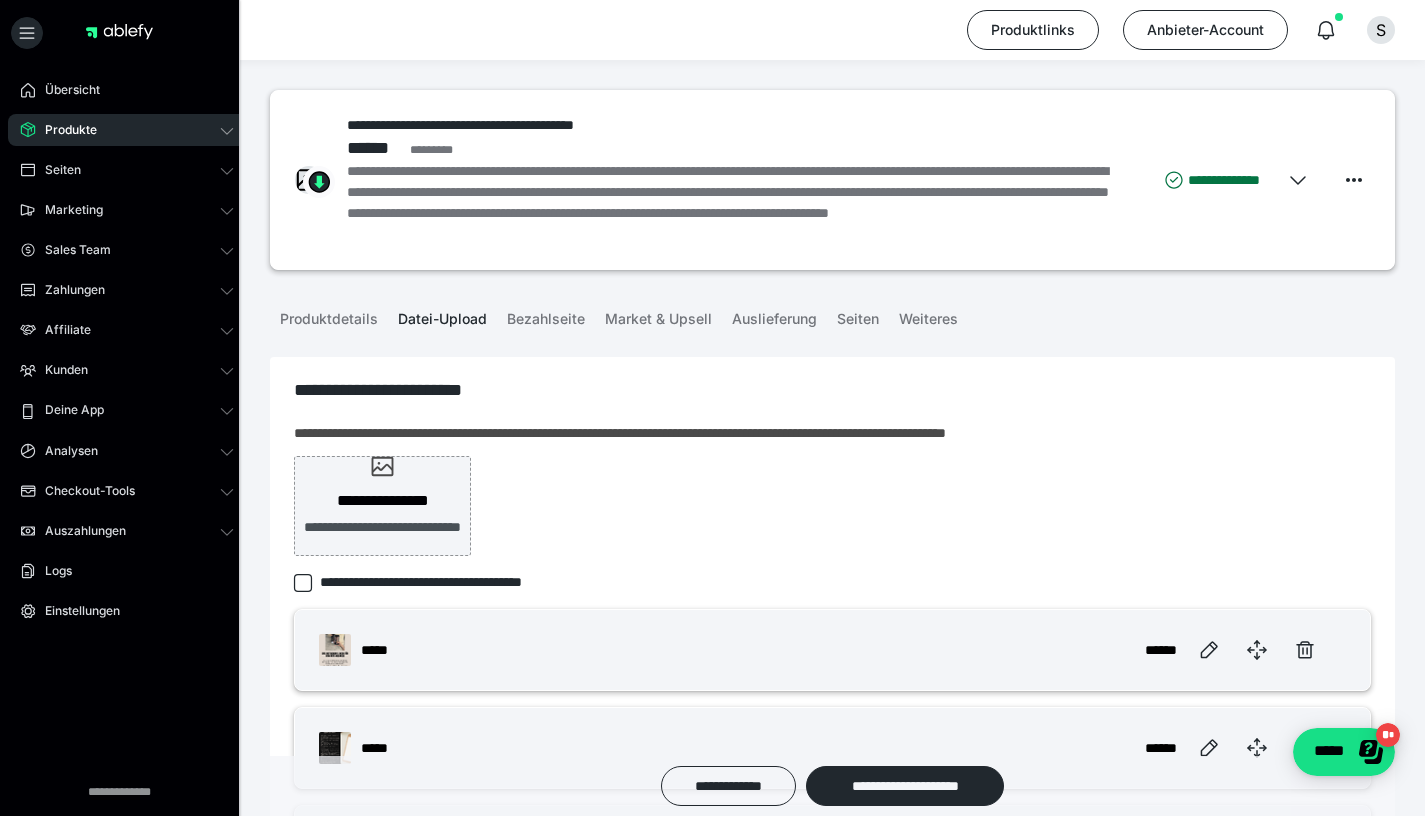 scroll, scrollTop: 192, scrollLeft: 0, axis: vertical 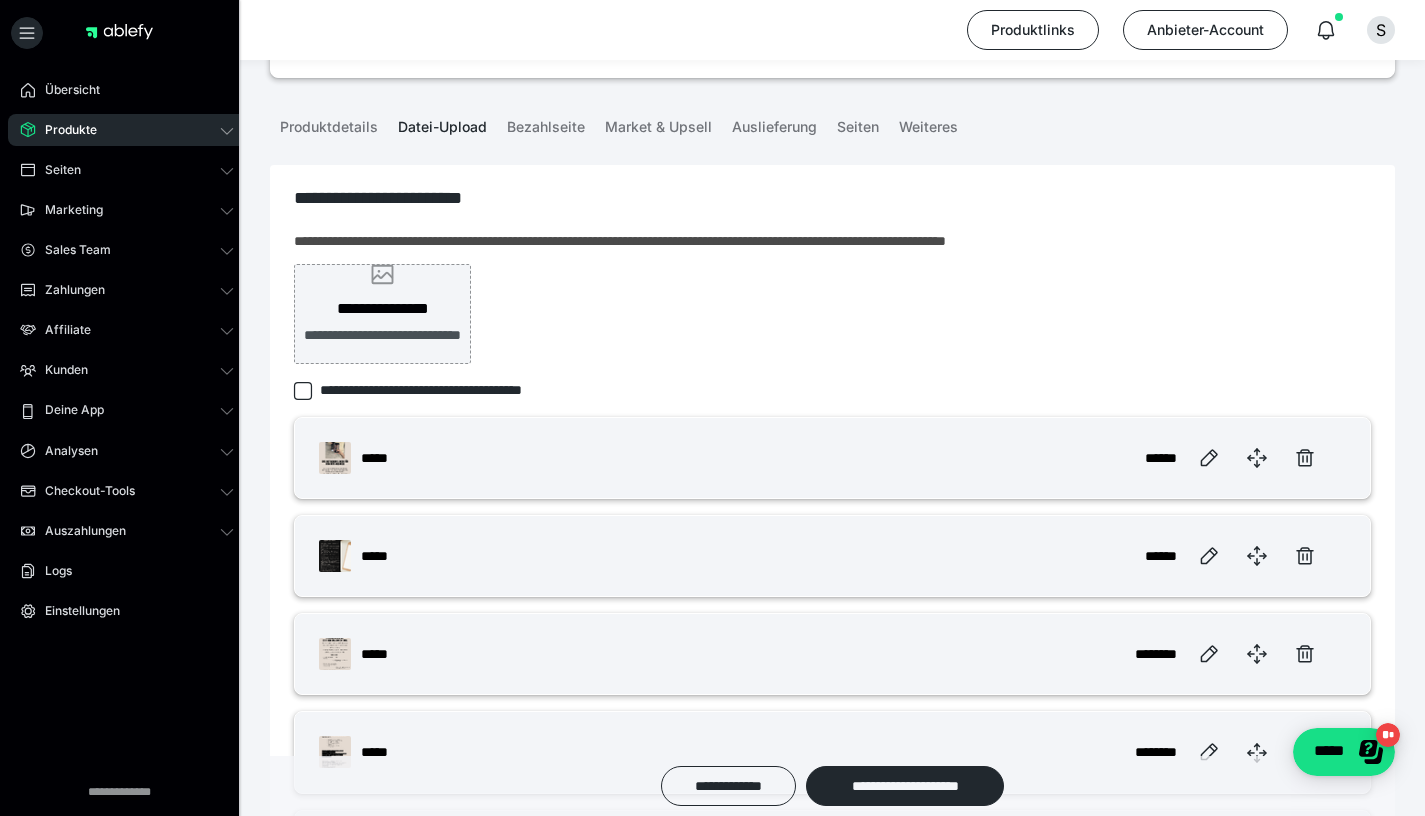 click on "**********" at bounding box center [383, 309] 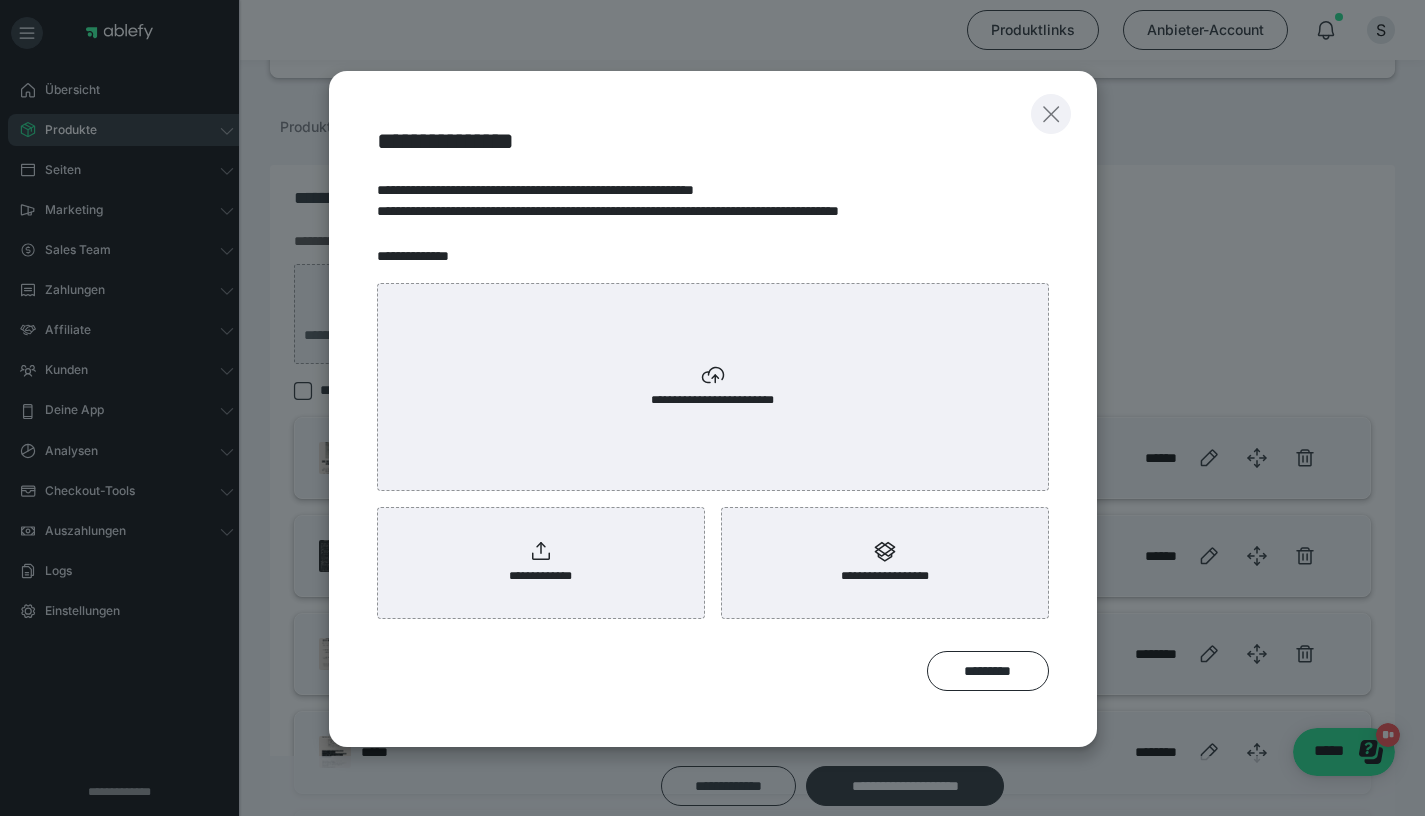 click 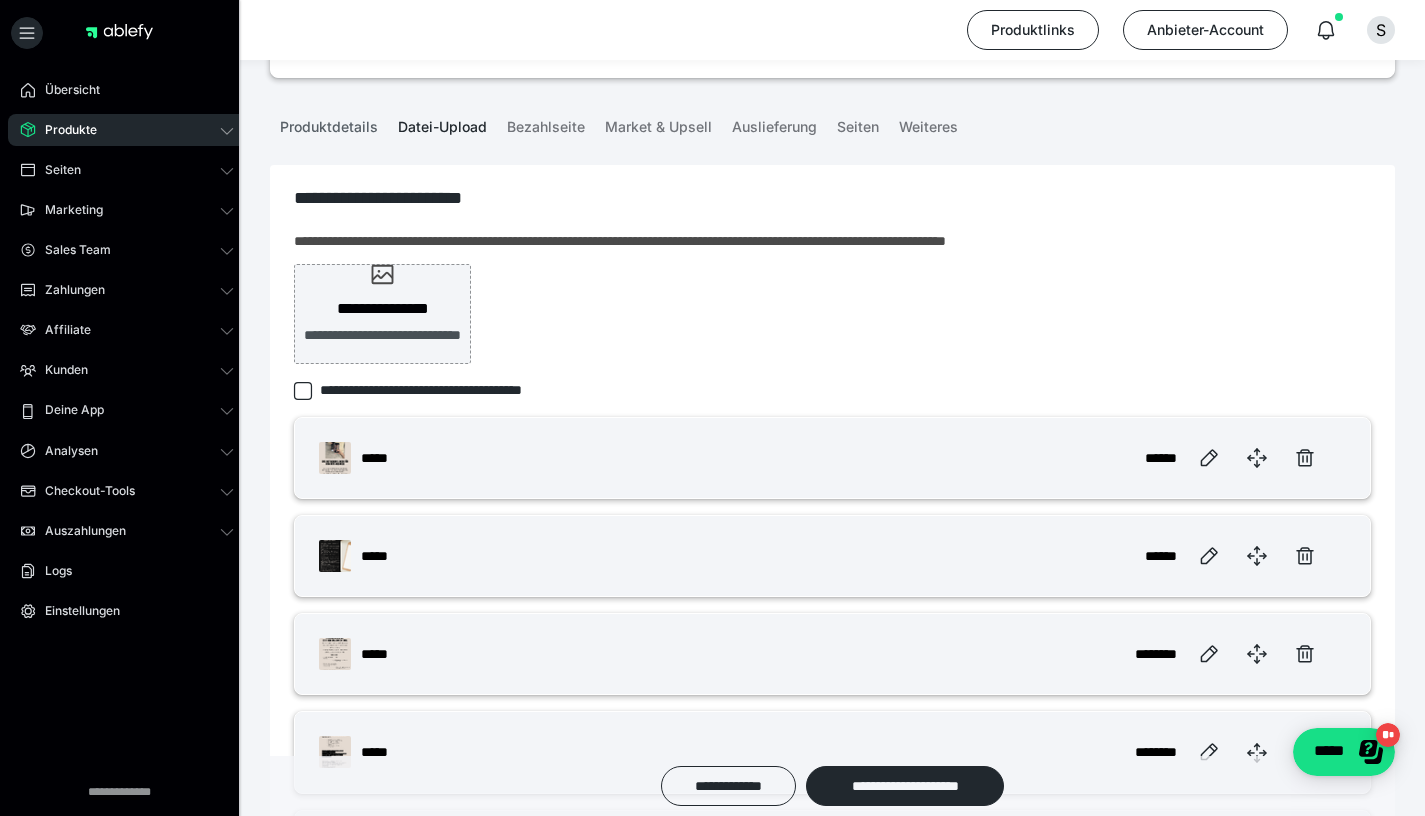click on "Produktdetails" at bounding box center (329, 123) 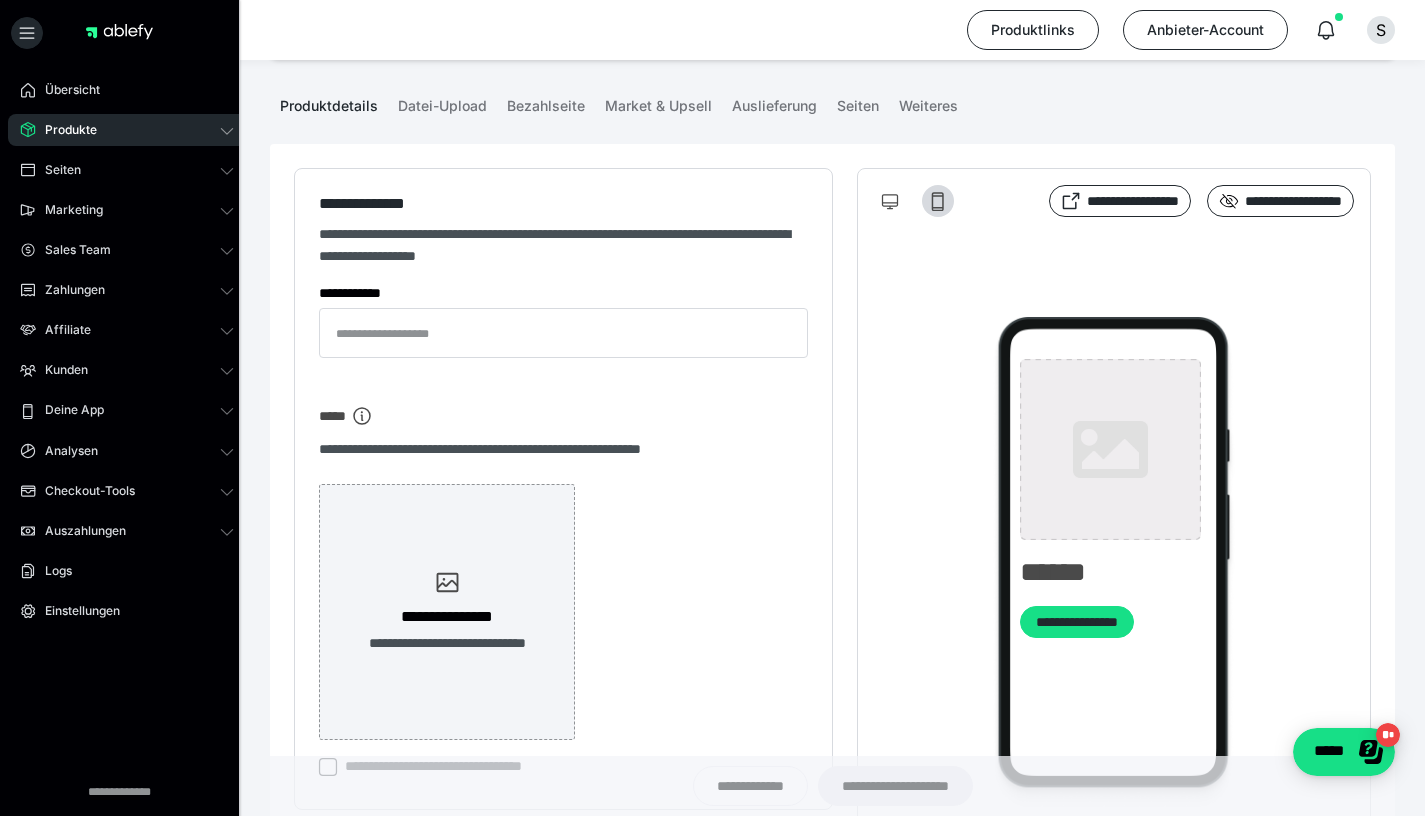 type on "**********" 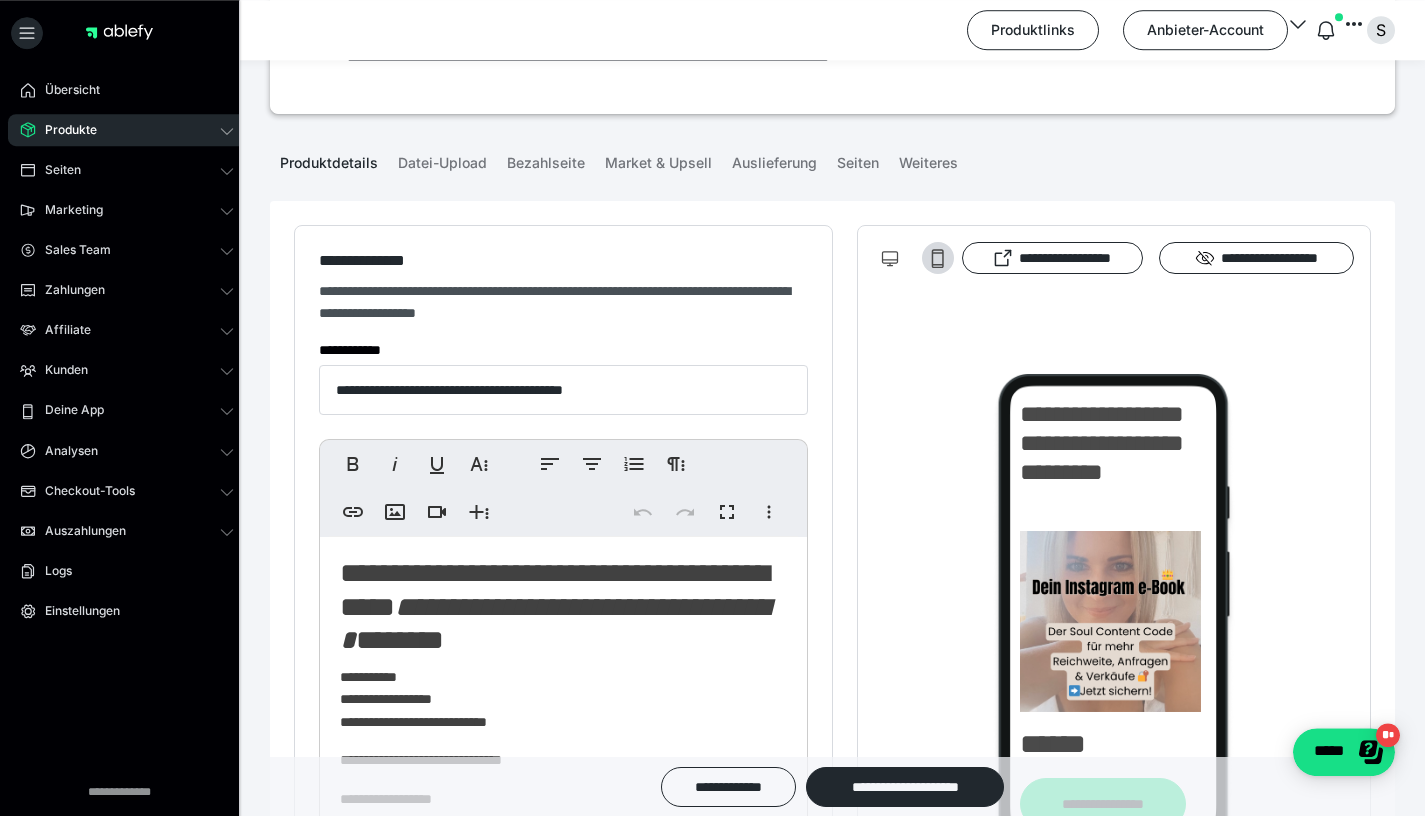 scroll, scrollTop: 64, scrollLeft: 0, axis: vertical 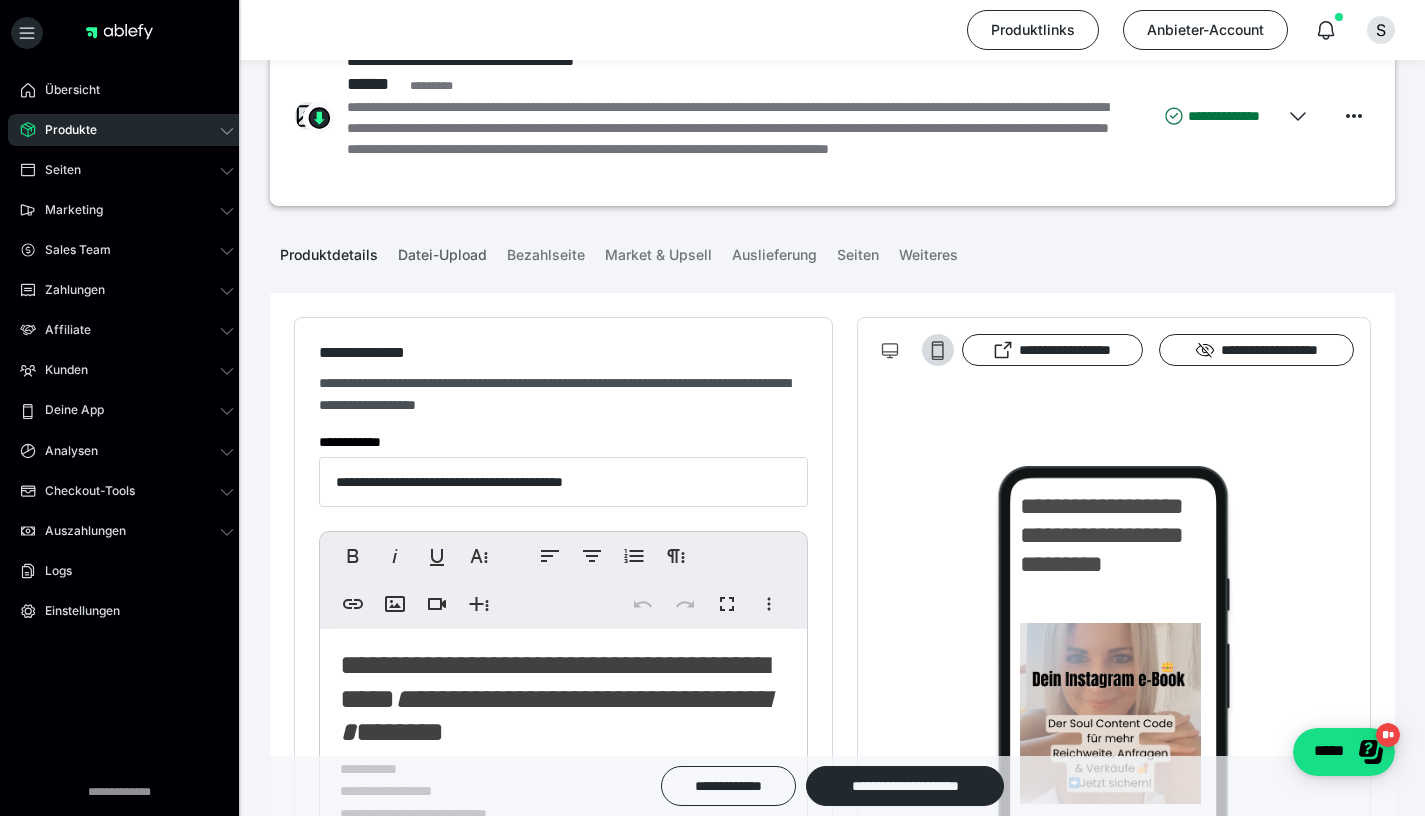 click on "Datei-Upload" at bounding box center (442, 251) 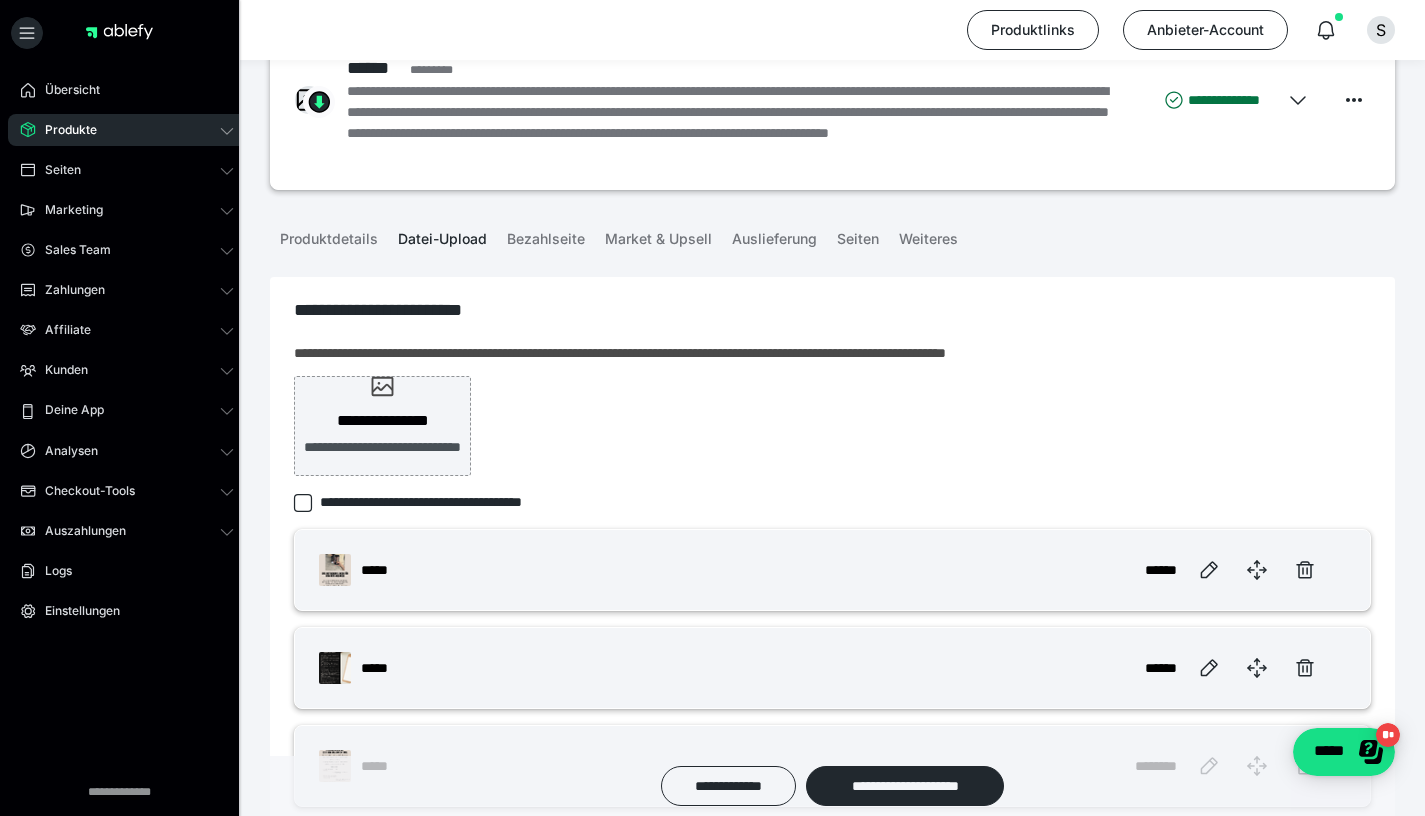 scroll, scrollTop: 96, scrollLeft: 0, axis: vertical 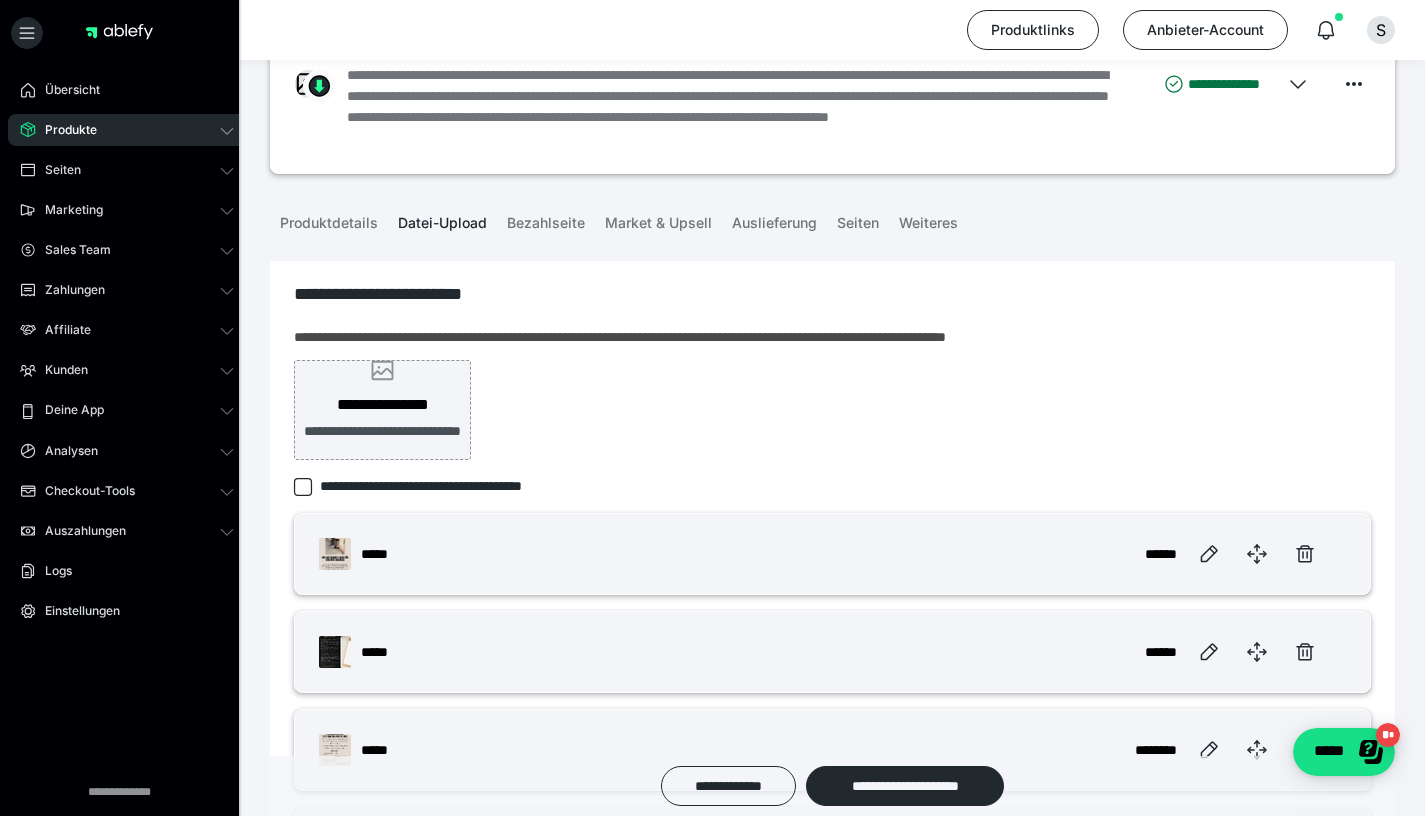 click on "**********" at bounding box center [383, 405] 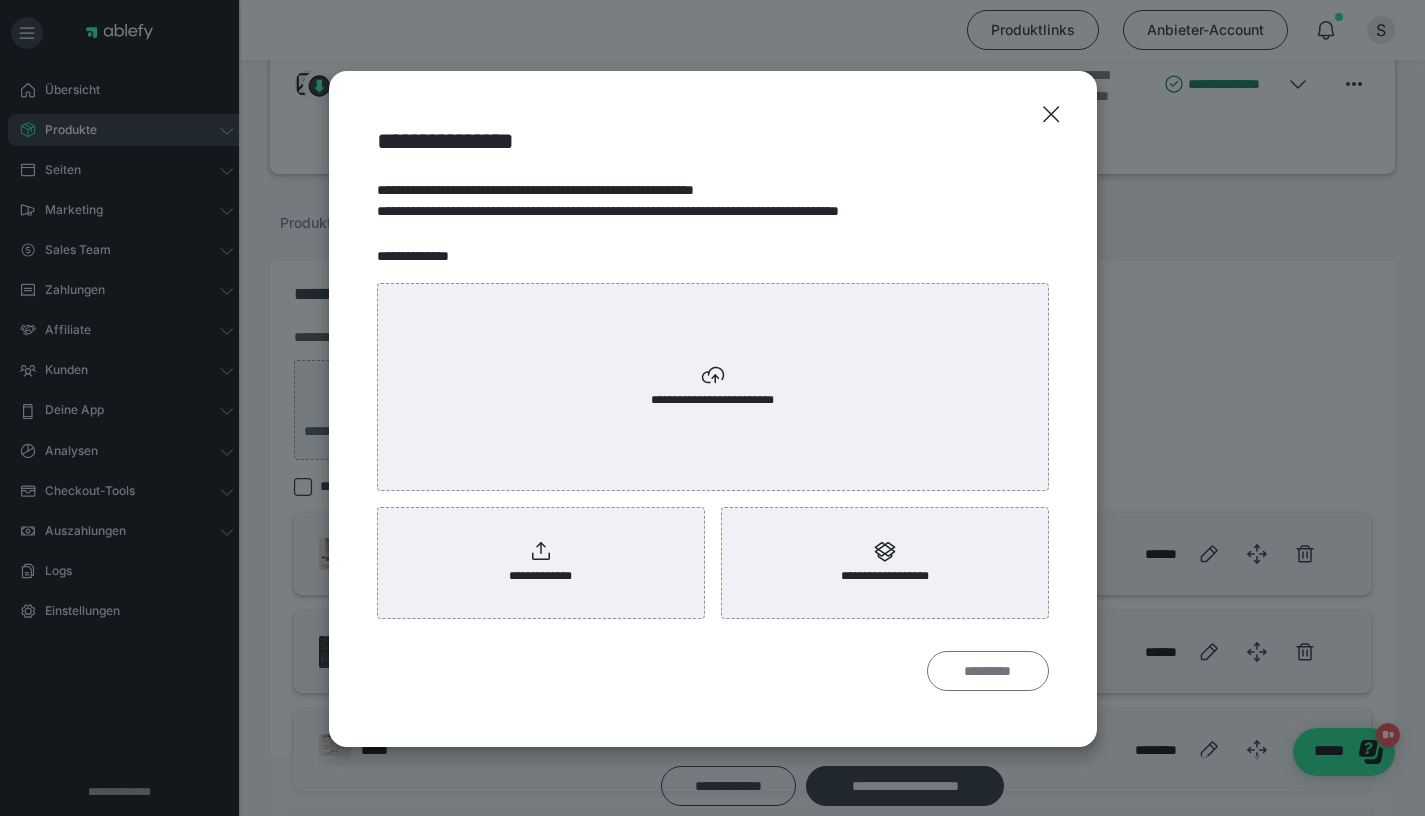 click on "*********" at bounding box center (988, 671) 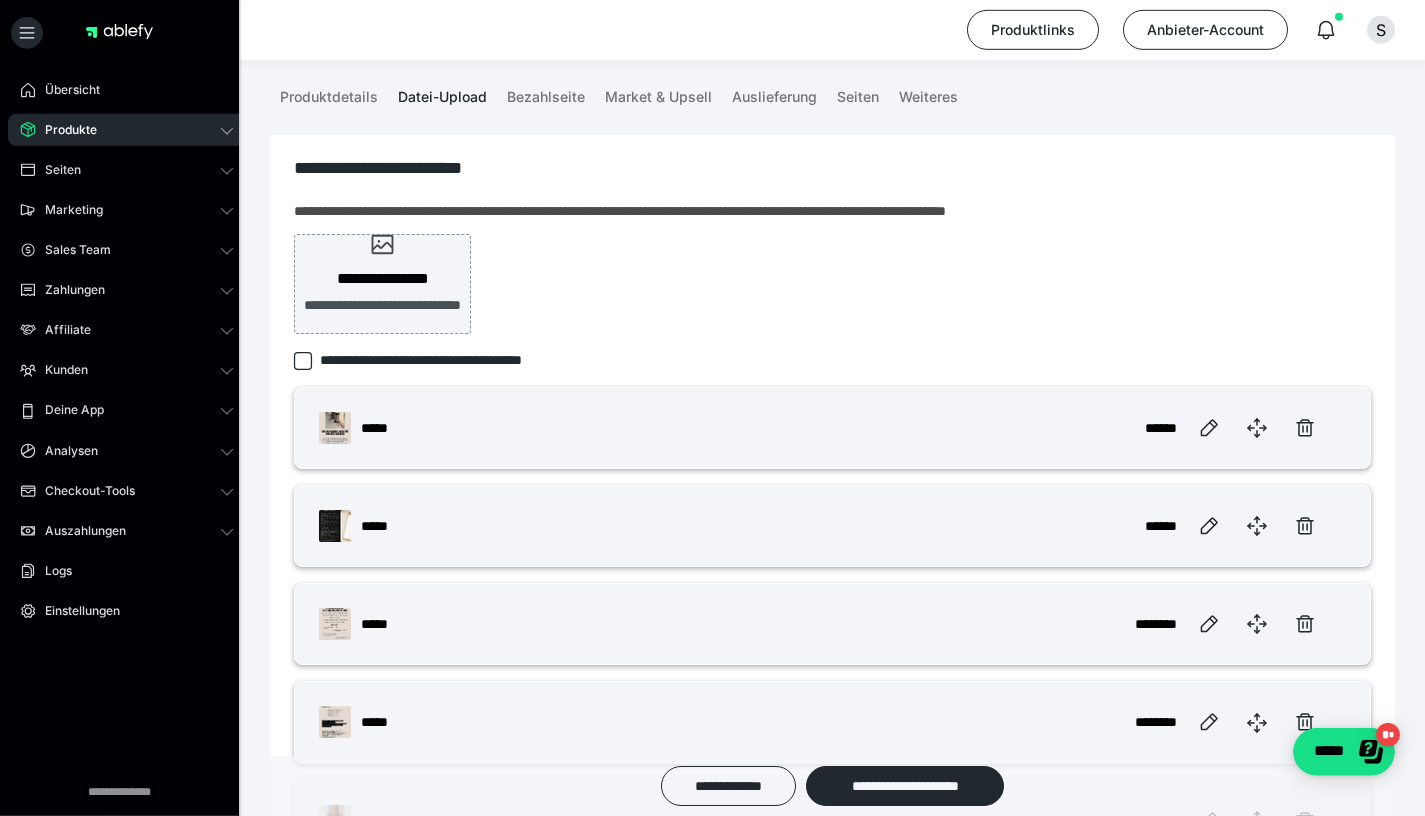 scroll, scrollTop: 256, scrollLeft: 0, axis: vertical 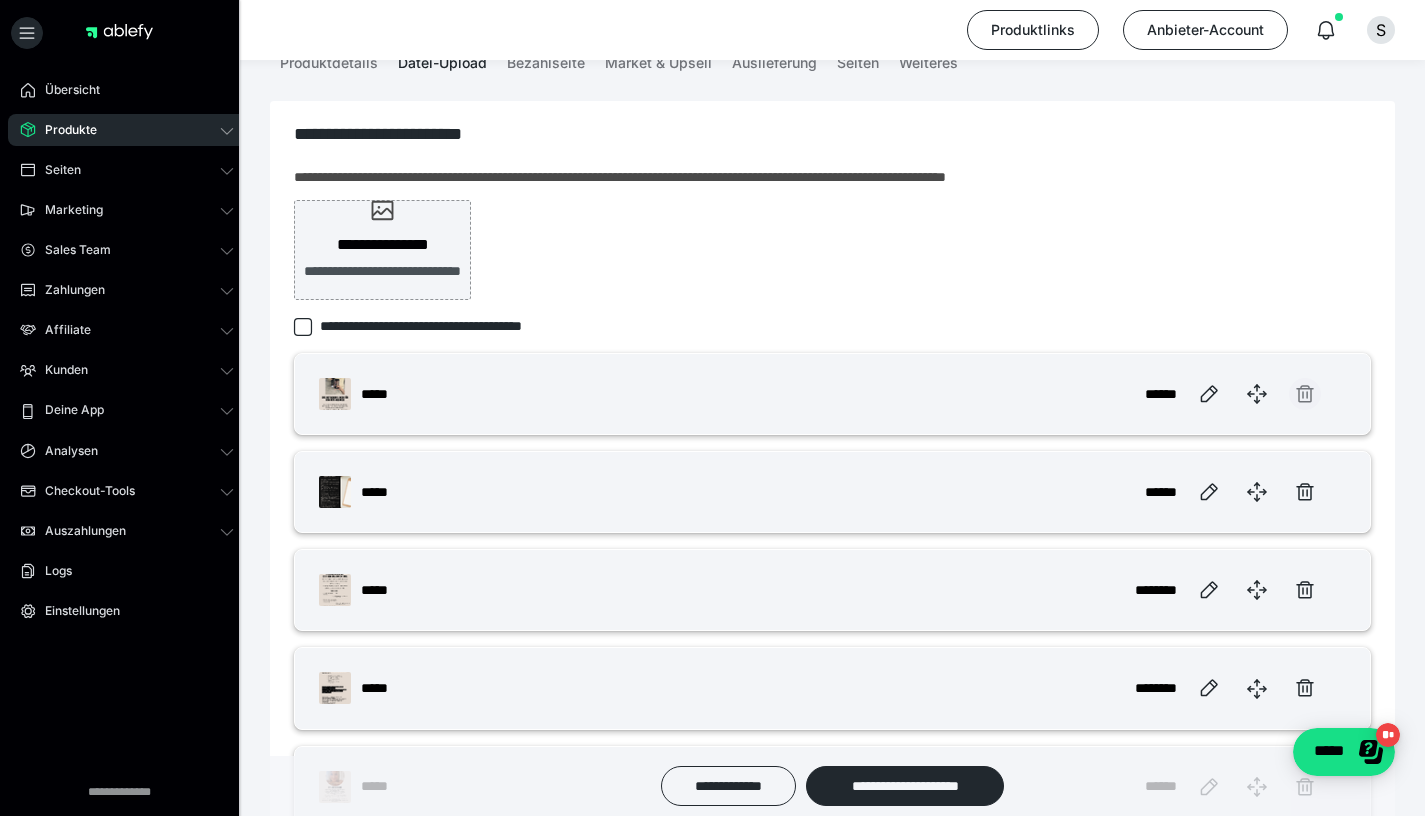 click 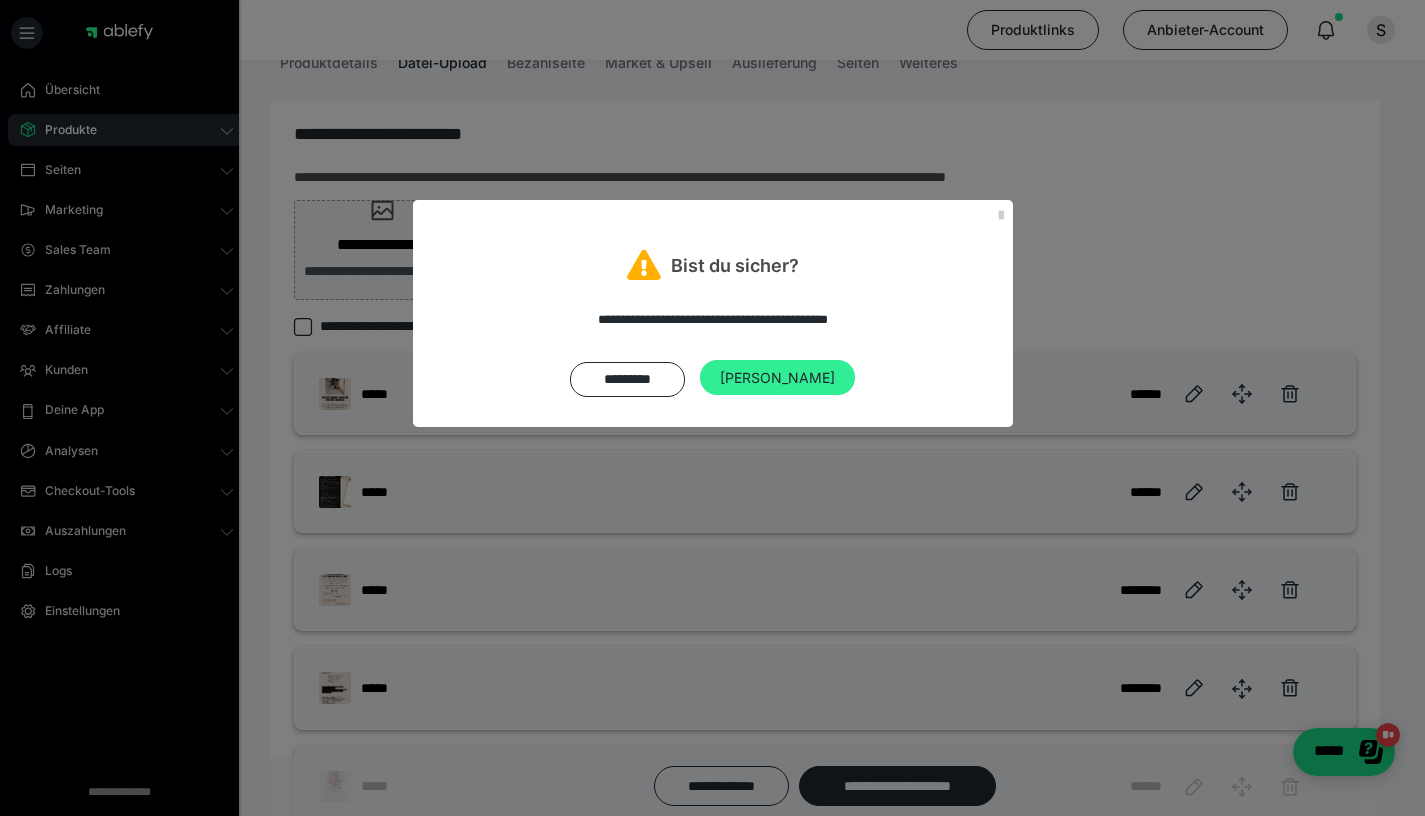 click on "[PERSON_NAME]" at bounding box center (777, 378) 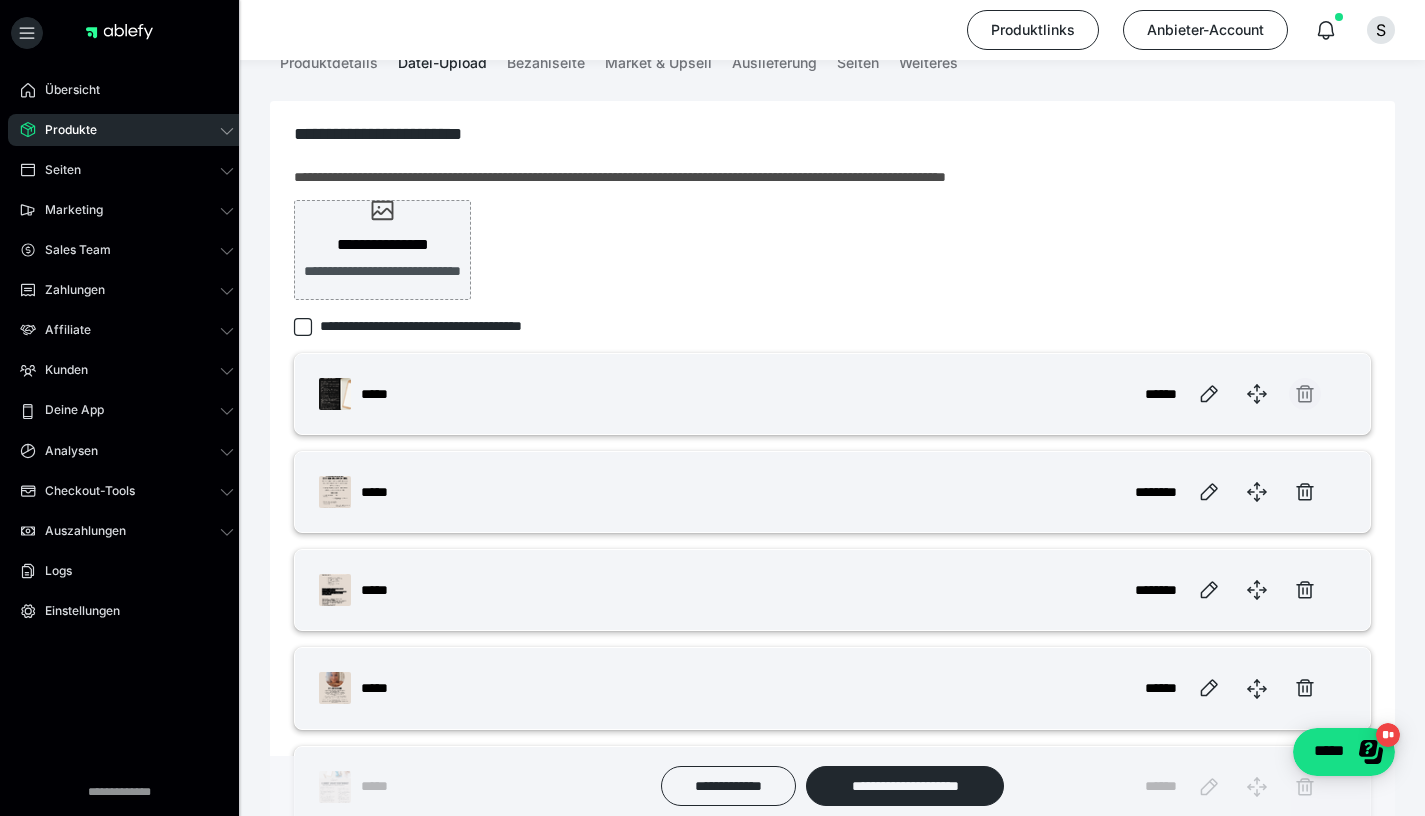 click 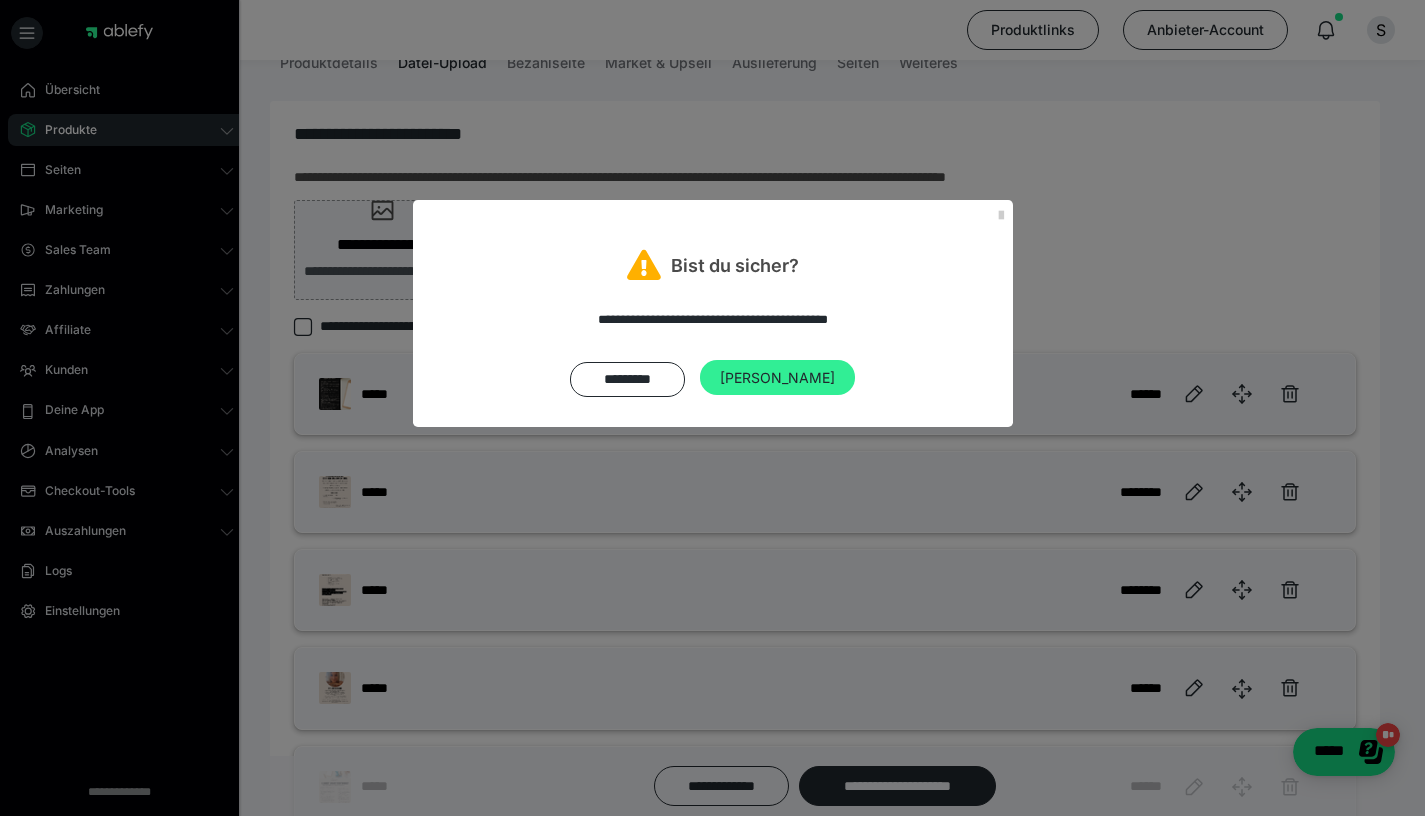 click on "[PERSON_NAME]" at bounding box center (777, 378) 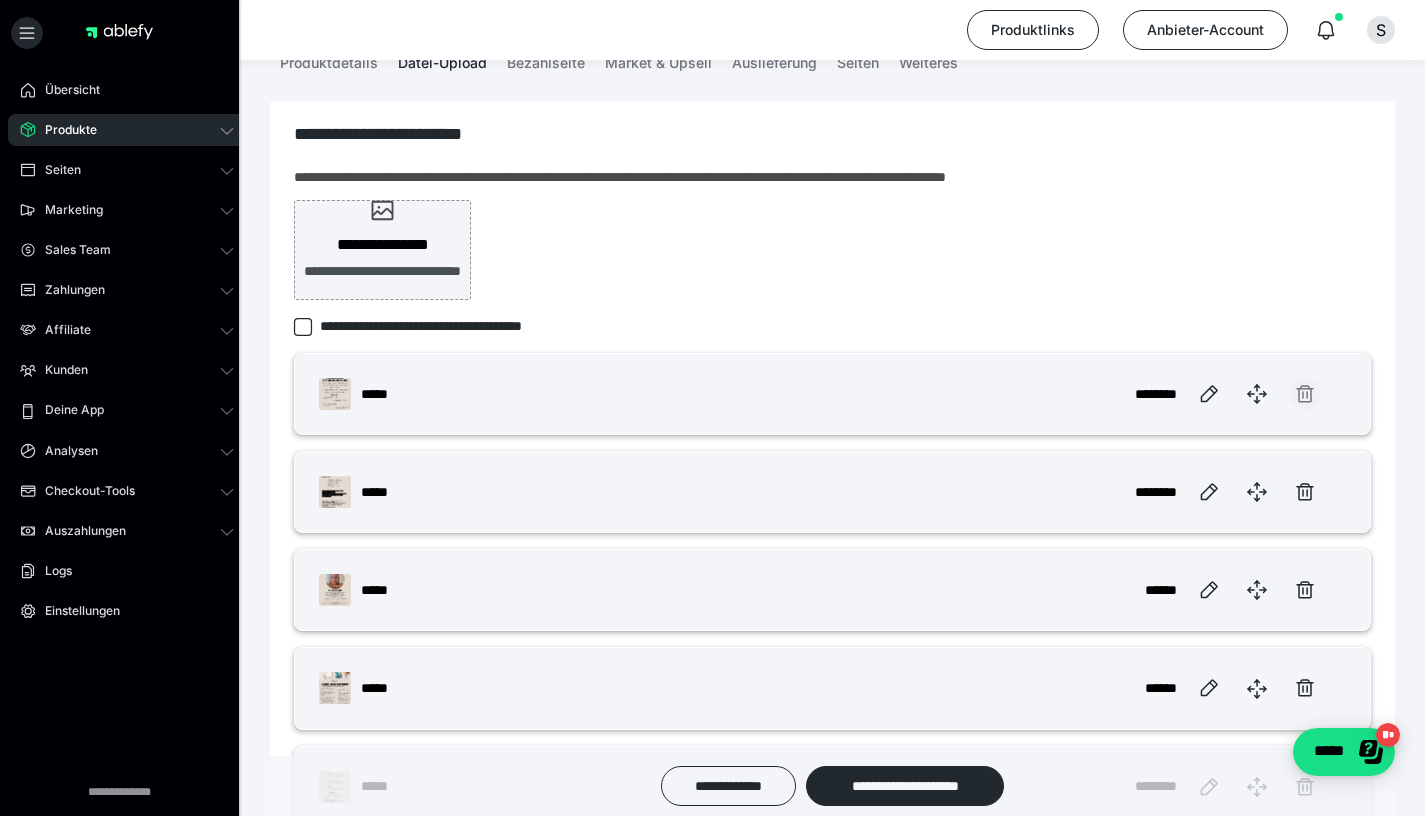 click 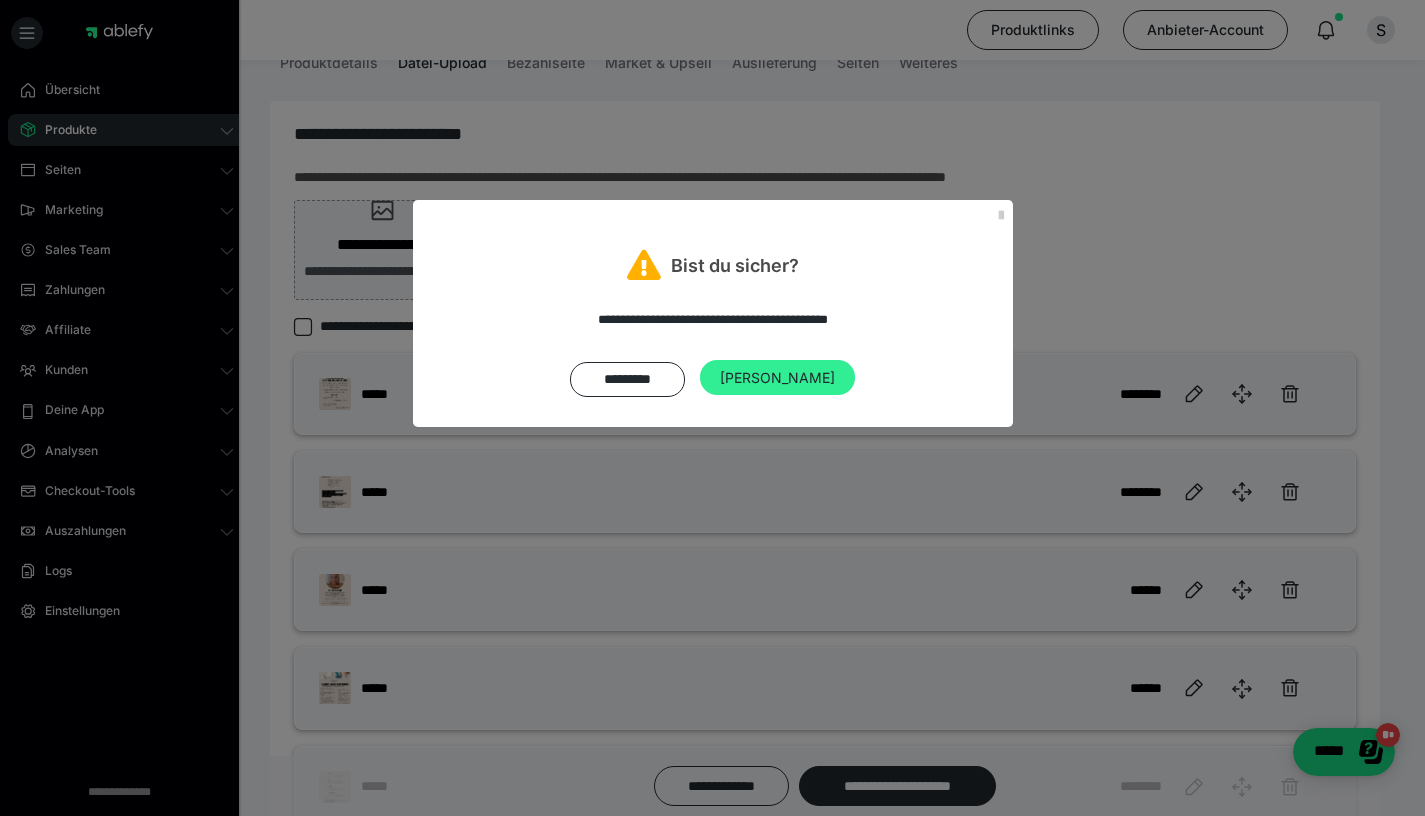 click on "[PERSON_NAME]" at bounding box center [777, 378] 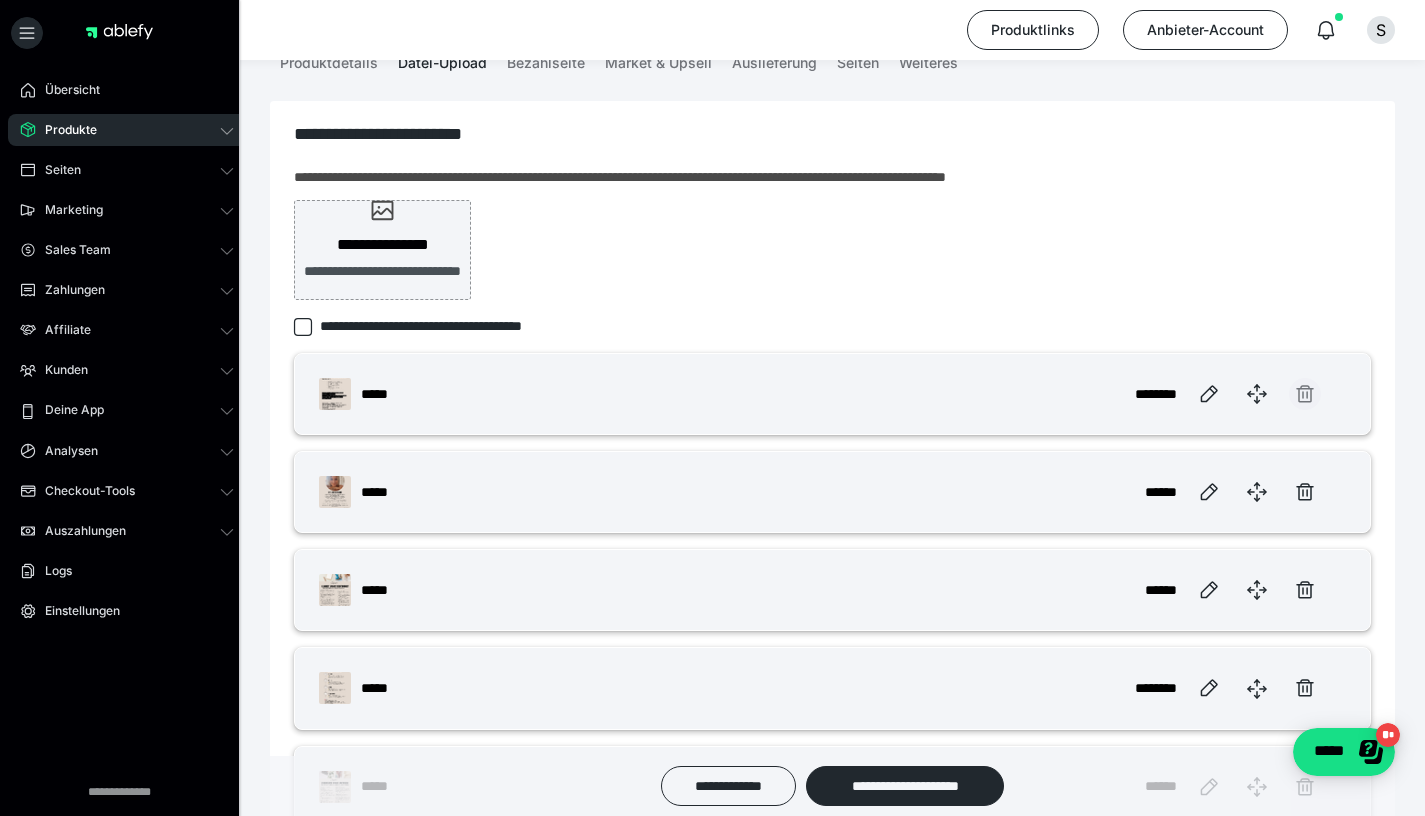 click at bounding box center [1305, 394] 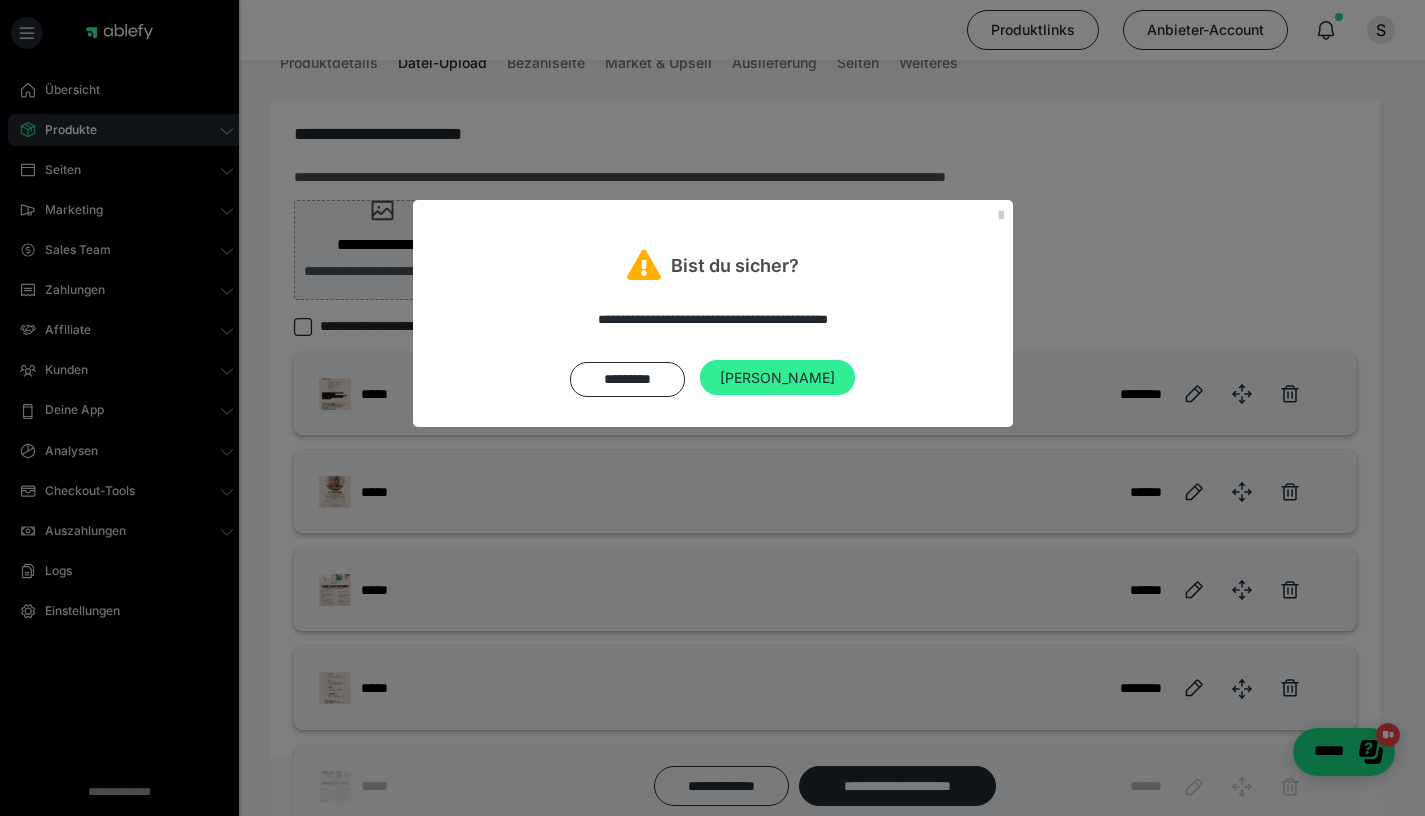 click on "[PERSON_NAME]" at bounding box center (777, 378) 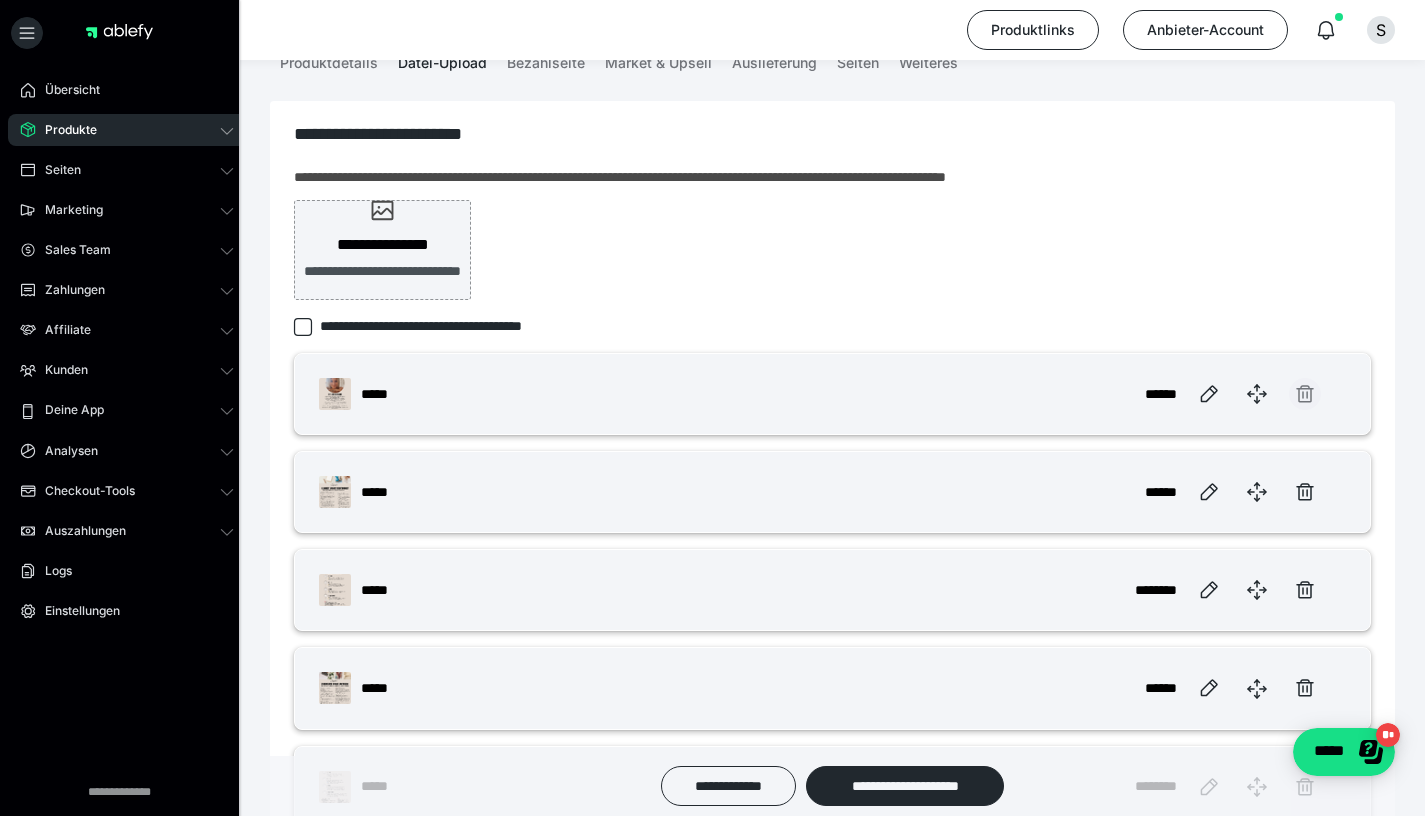 click 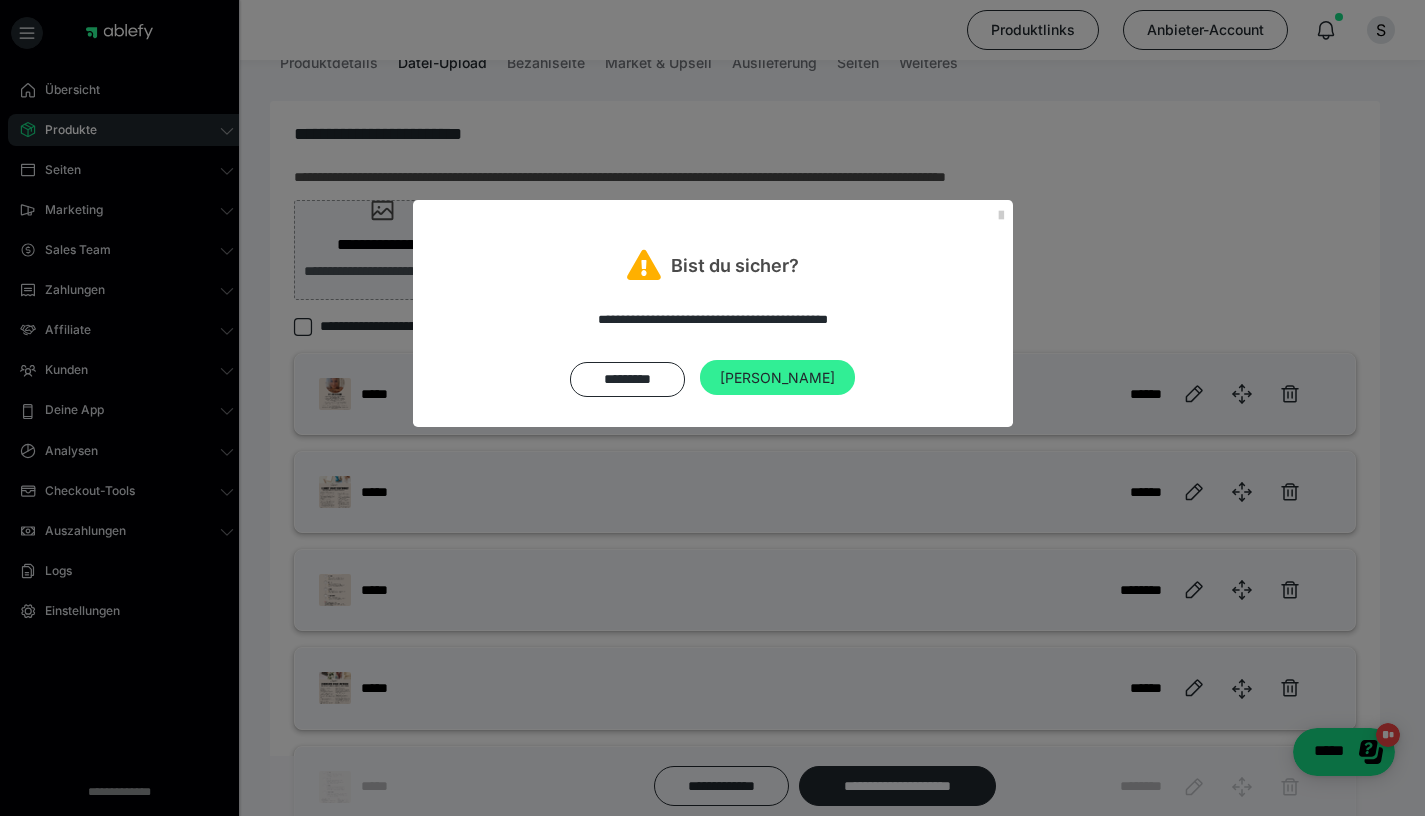 click on "[PERSON_NAME]" at bounding box center (777, 378) 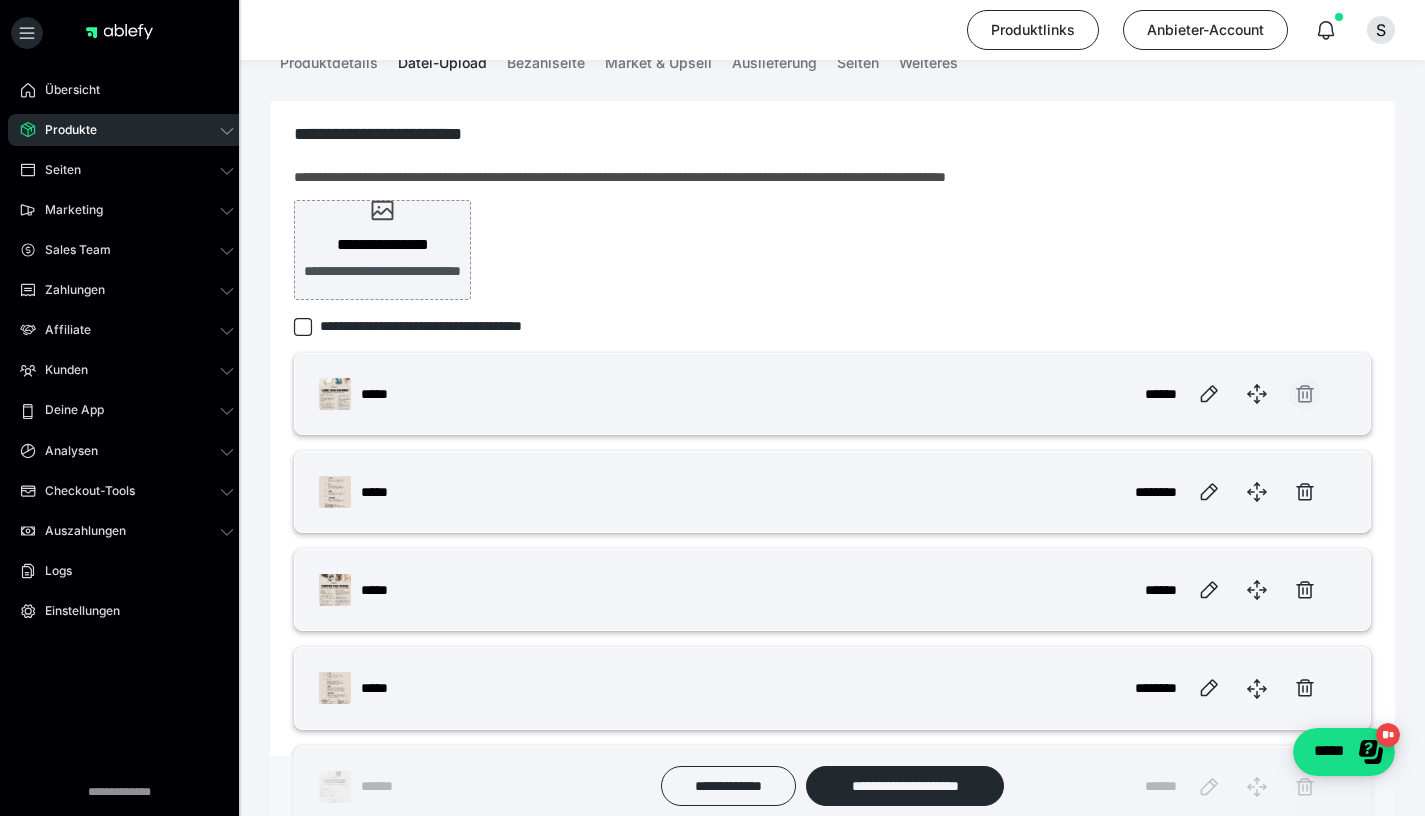 click 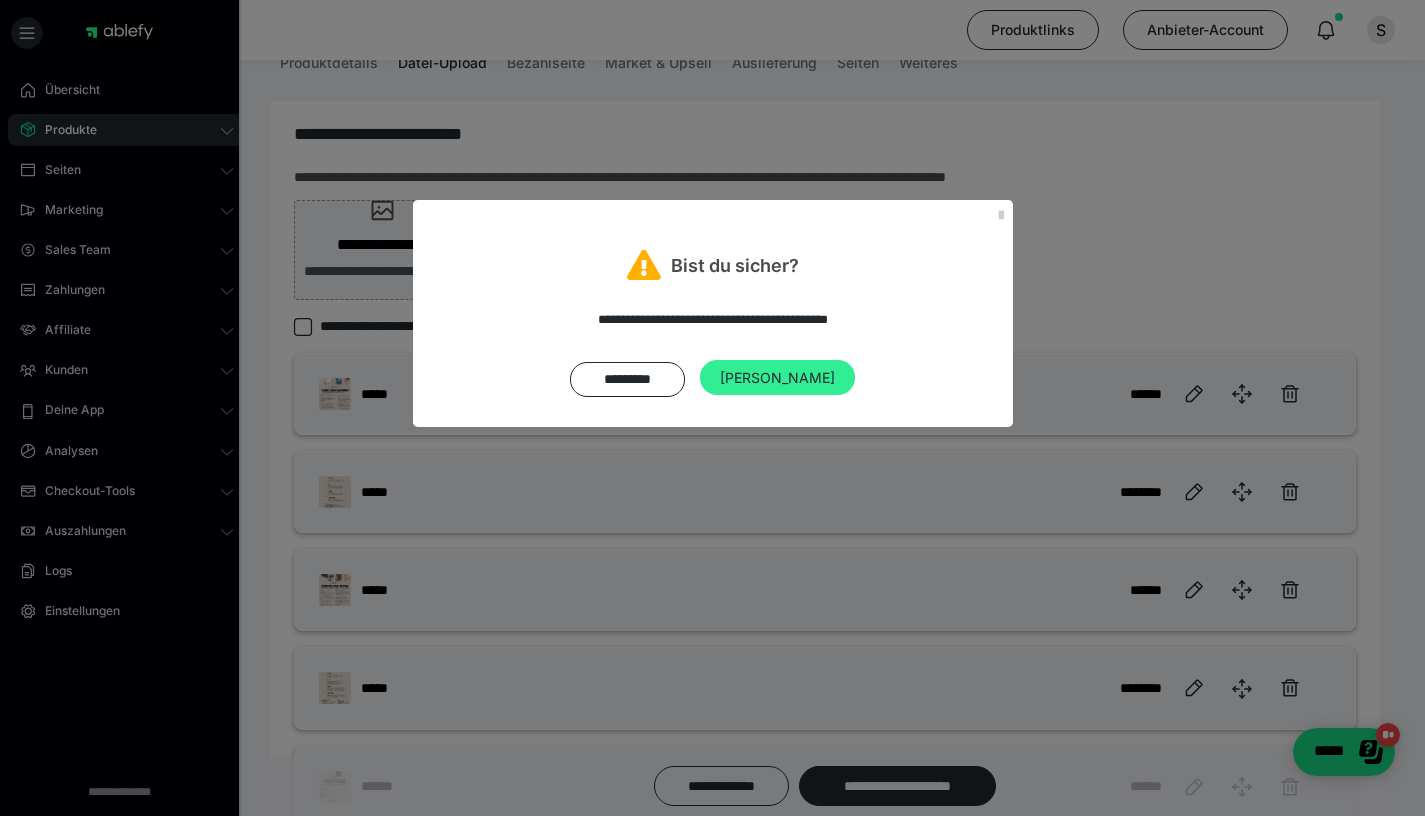 click on "[PERSON_NAME]" at bounding box center (777, 378) 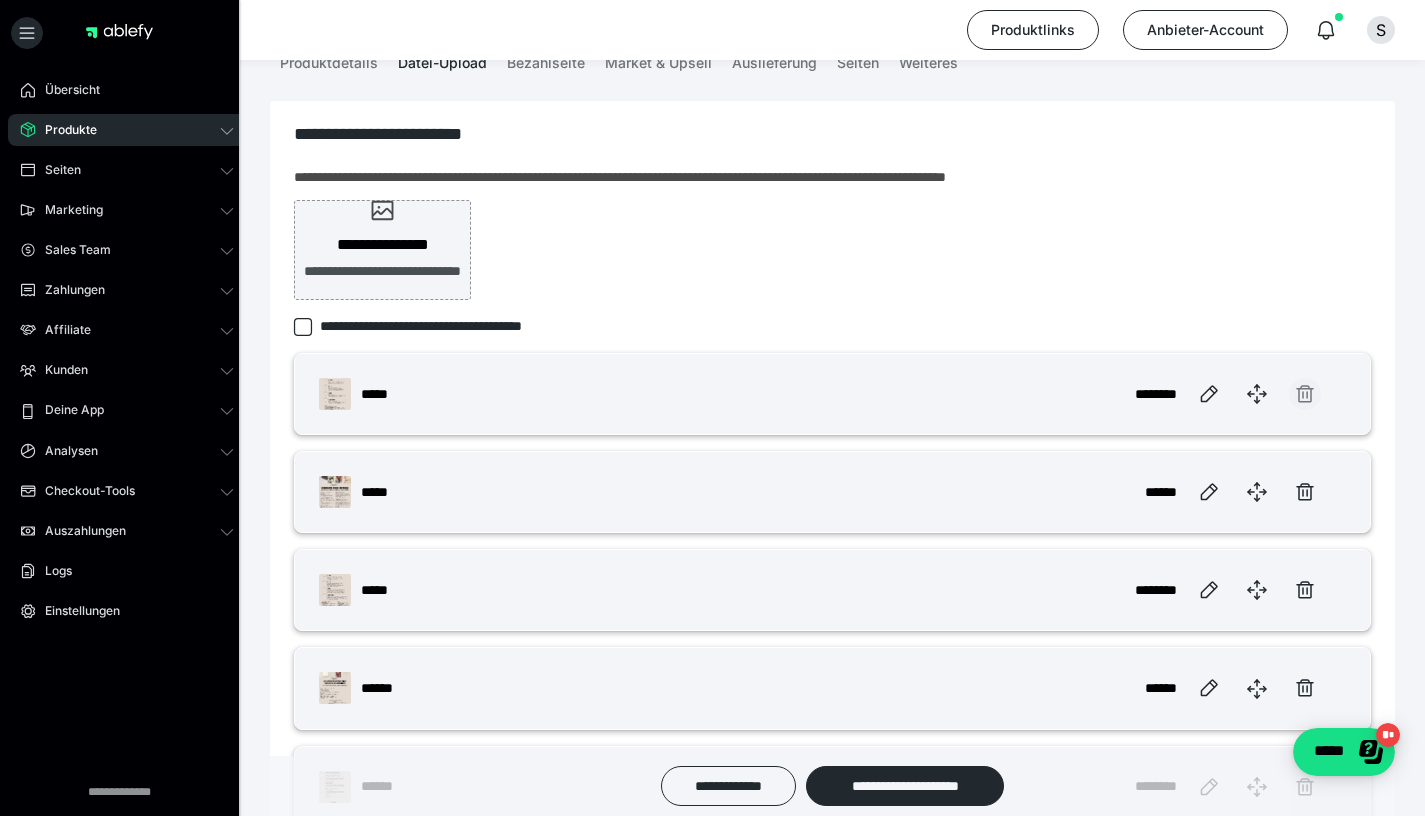 click 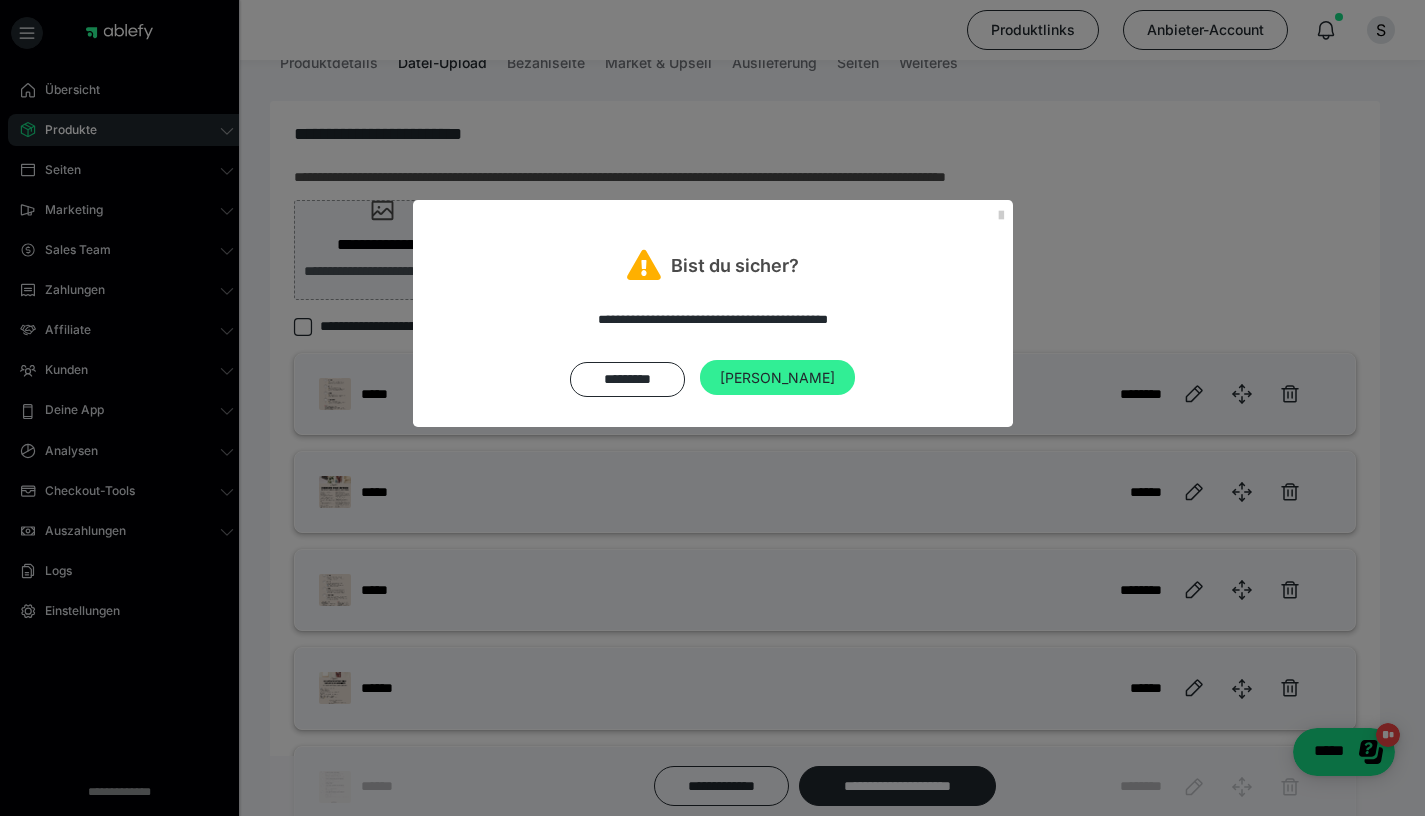 click on "[PERSON_NAME]" at bounding box center [777, 378] 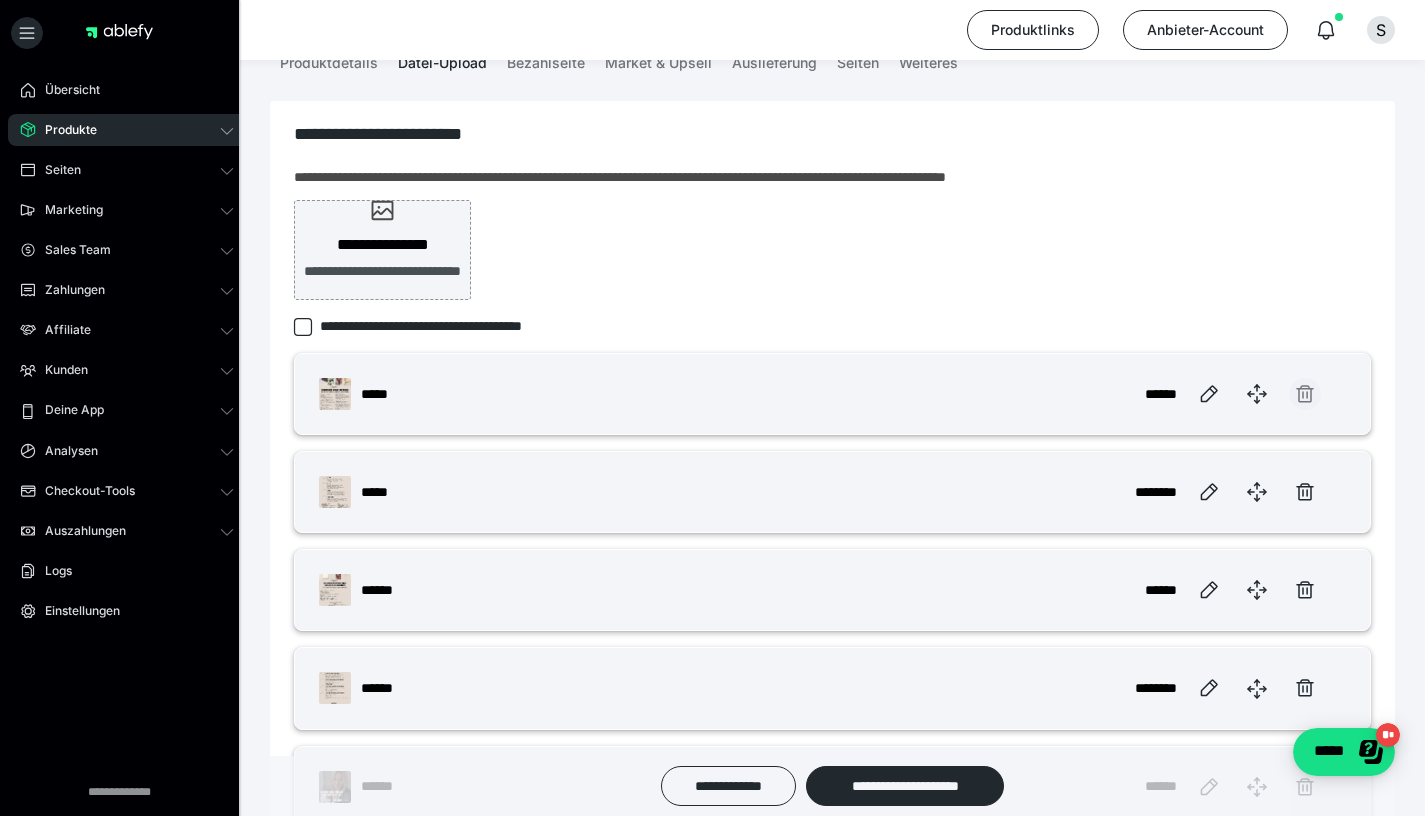 click 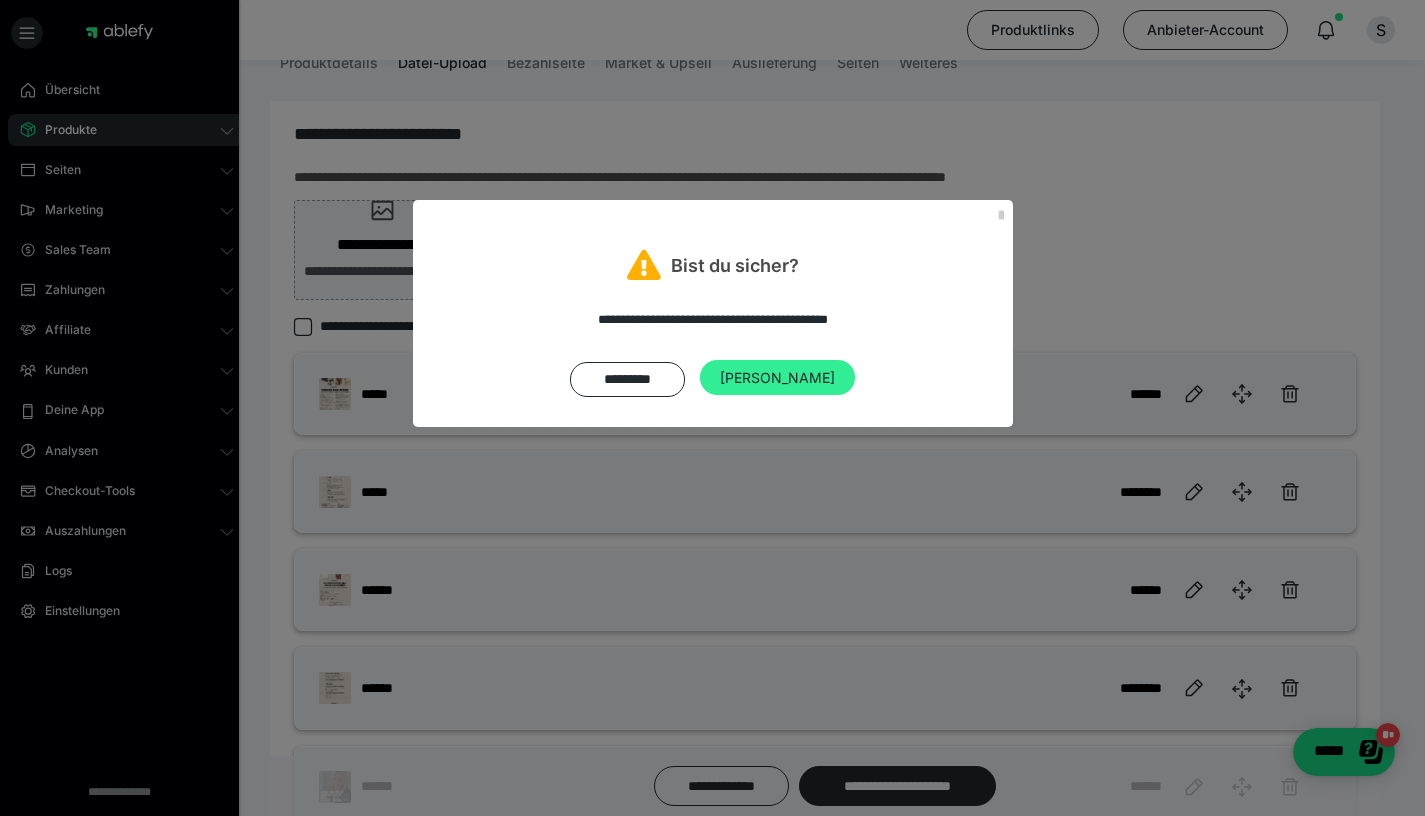 click on "[PERSON_NAME]" at bounding box center (777, 378) 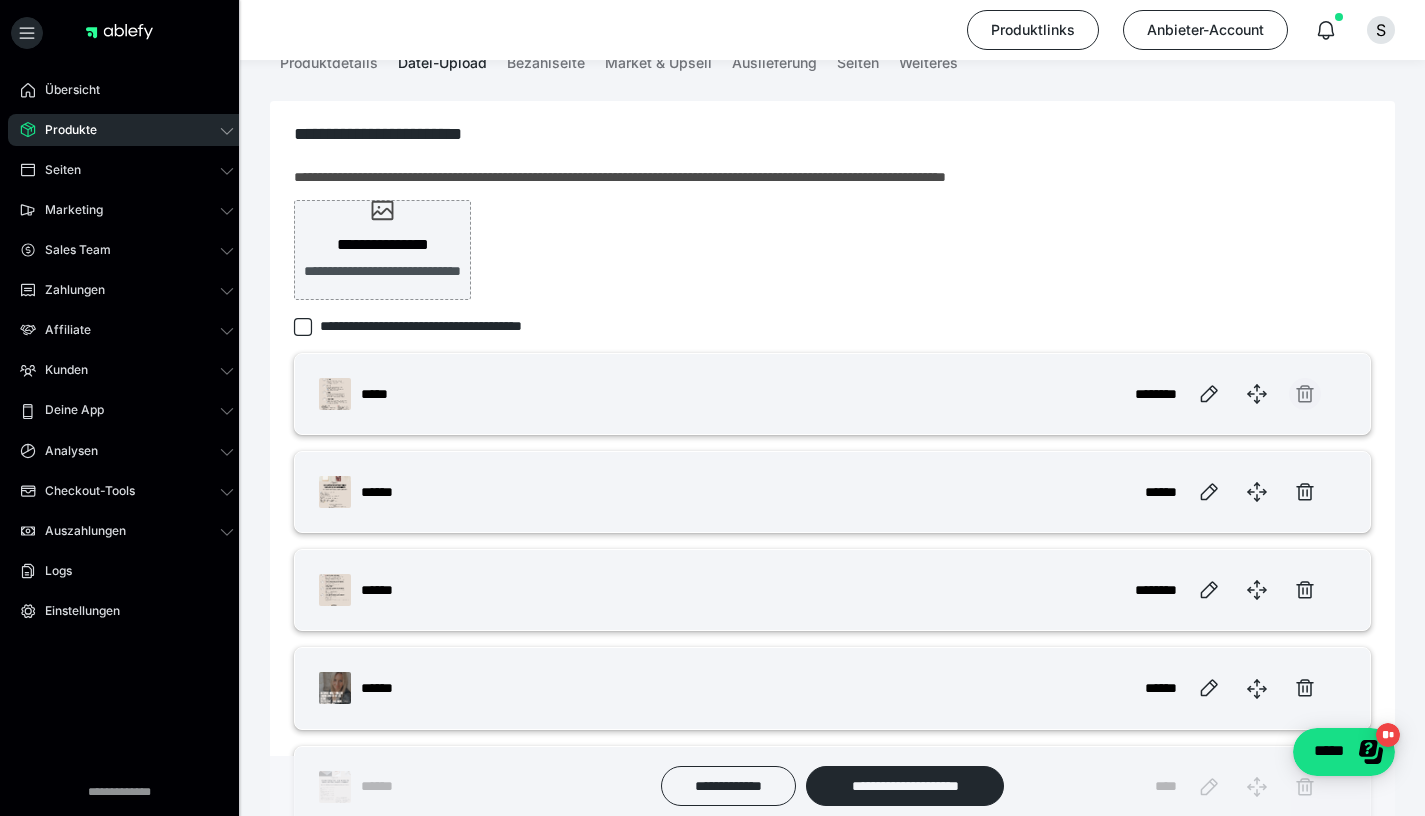 click 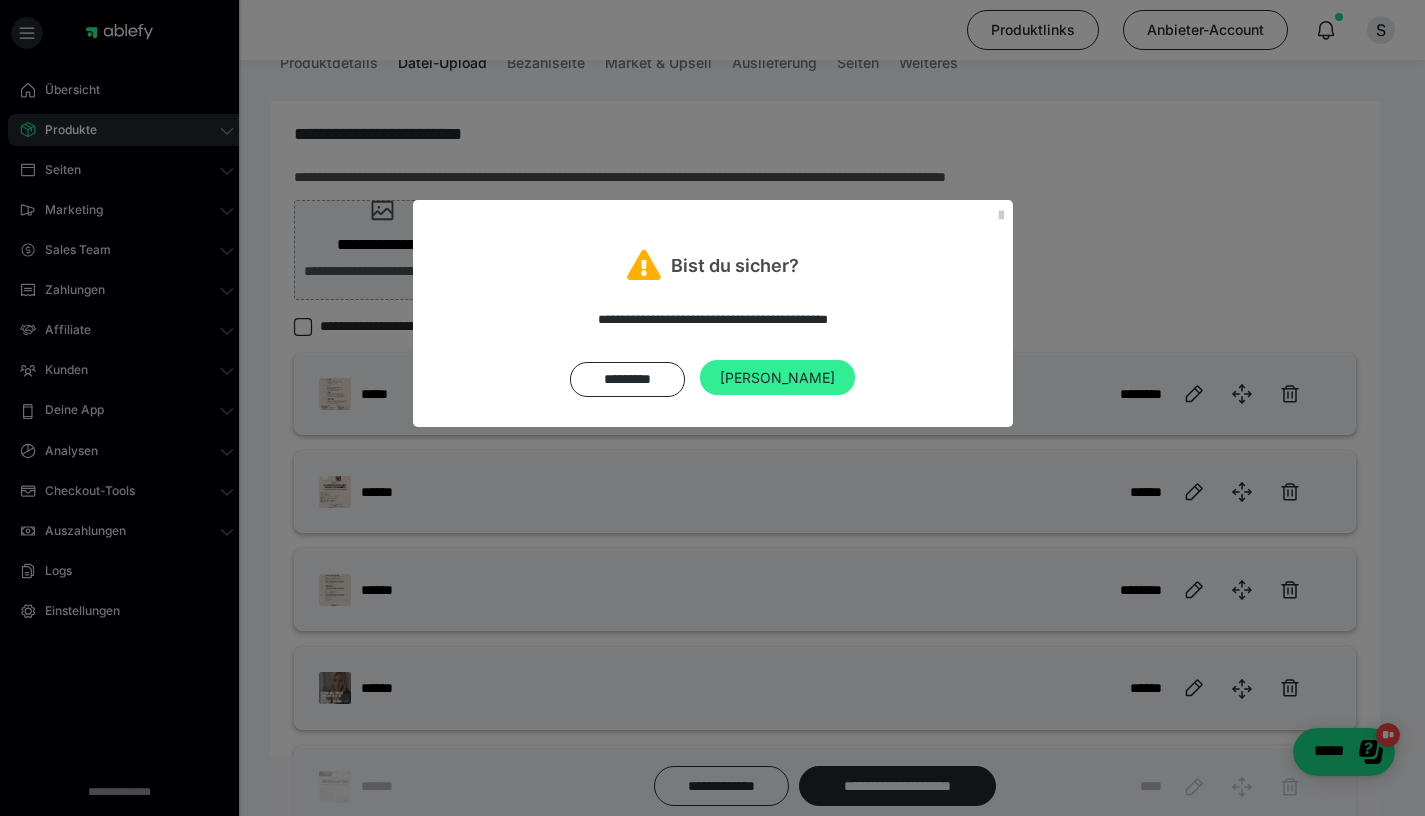 click on "[PERSON_NAME]" at bounding box center [777, 378] 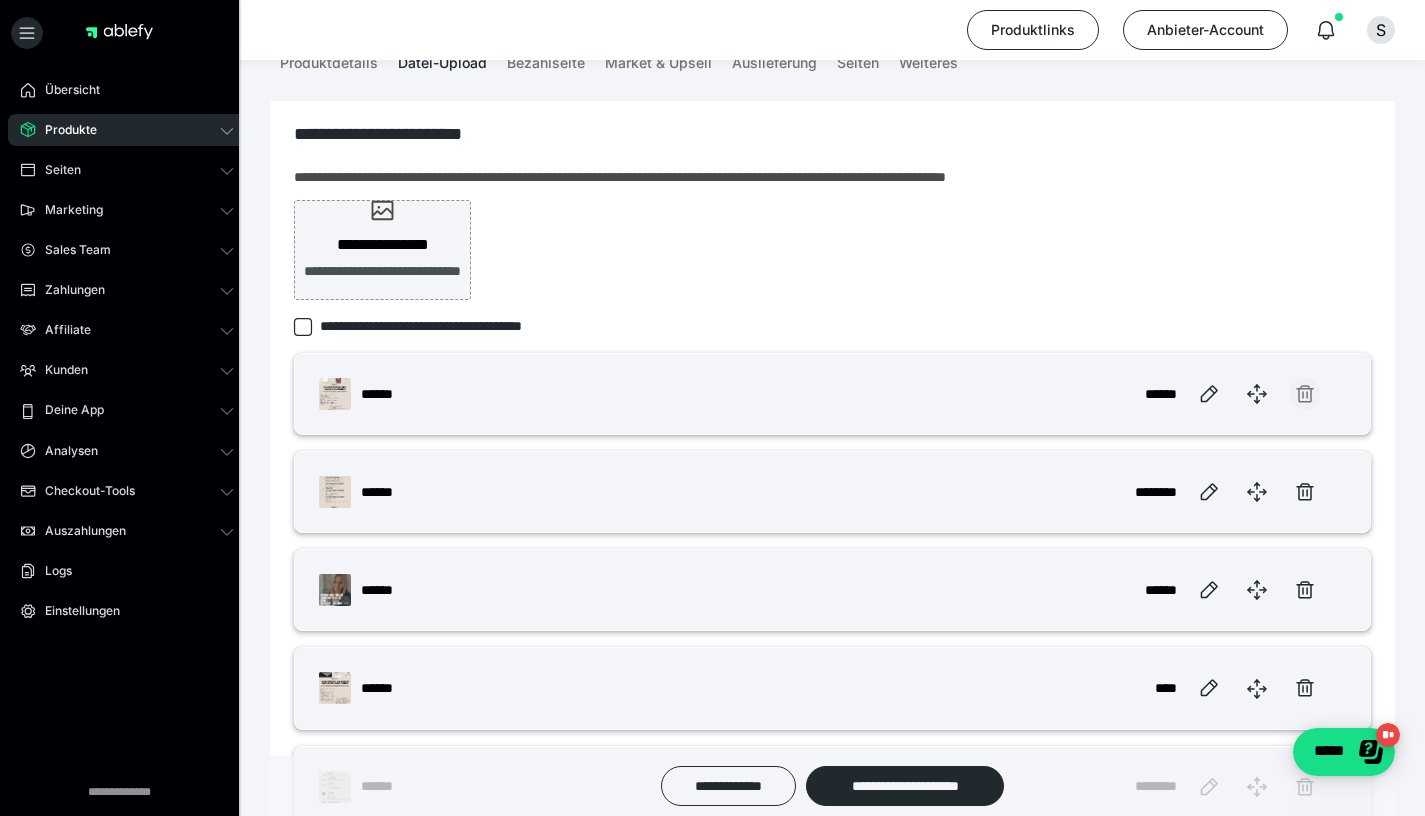 click 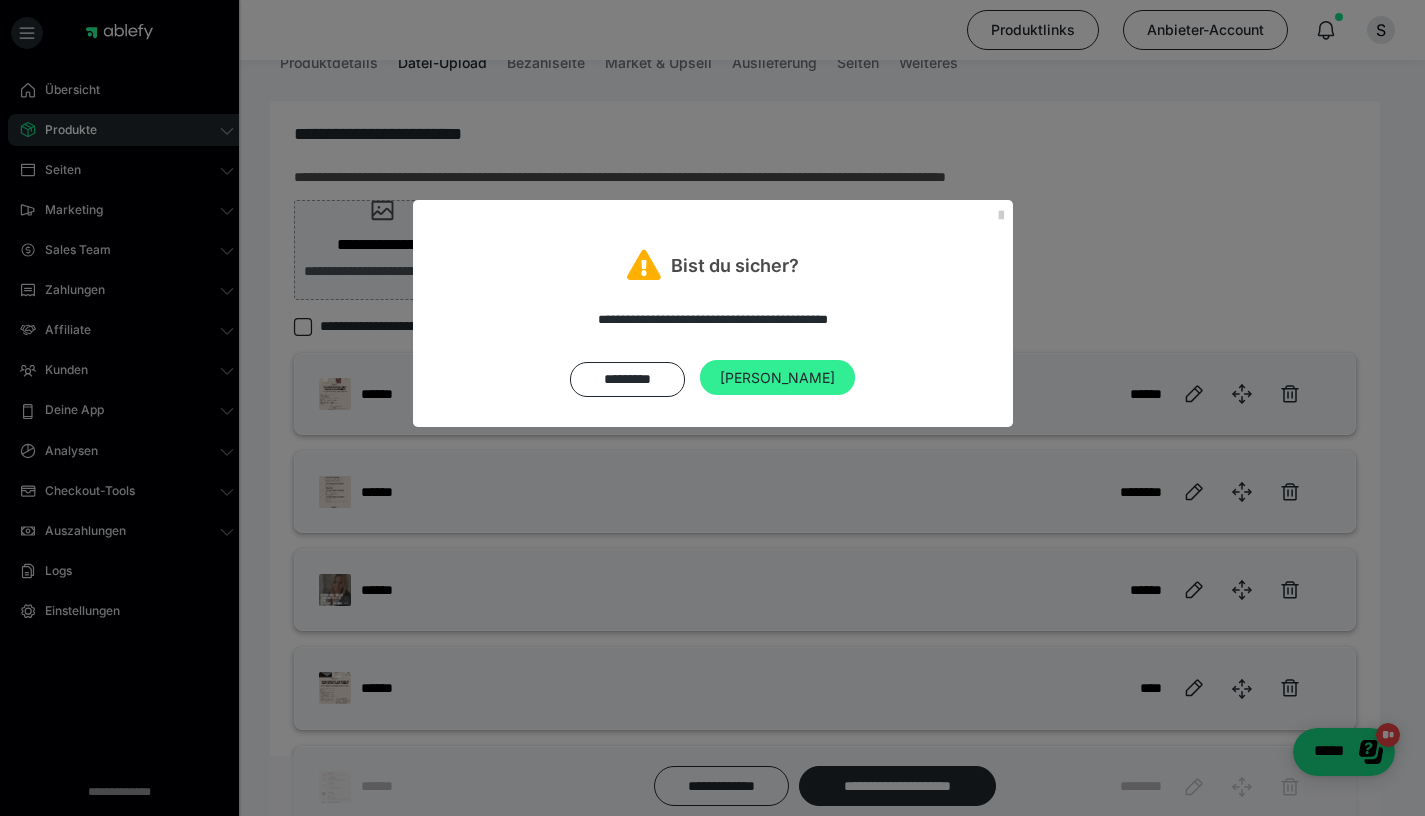 click on "[PERSON_NAME]" at bounding box center (777, 378) 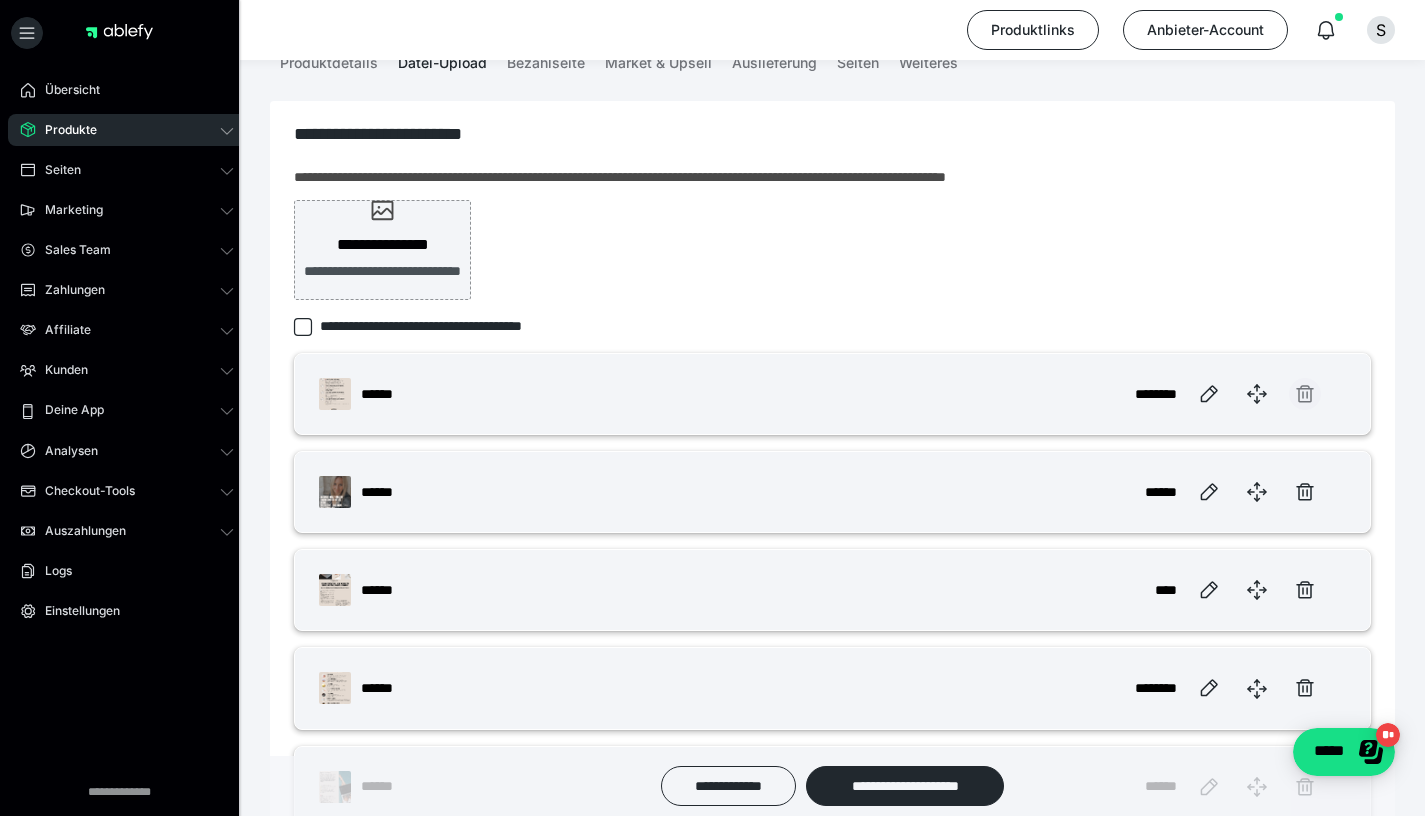 click 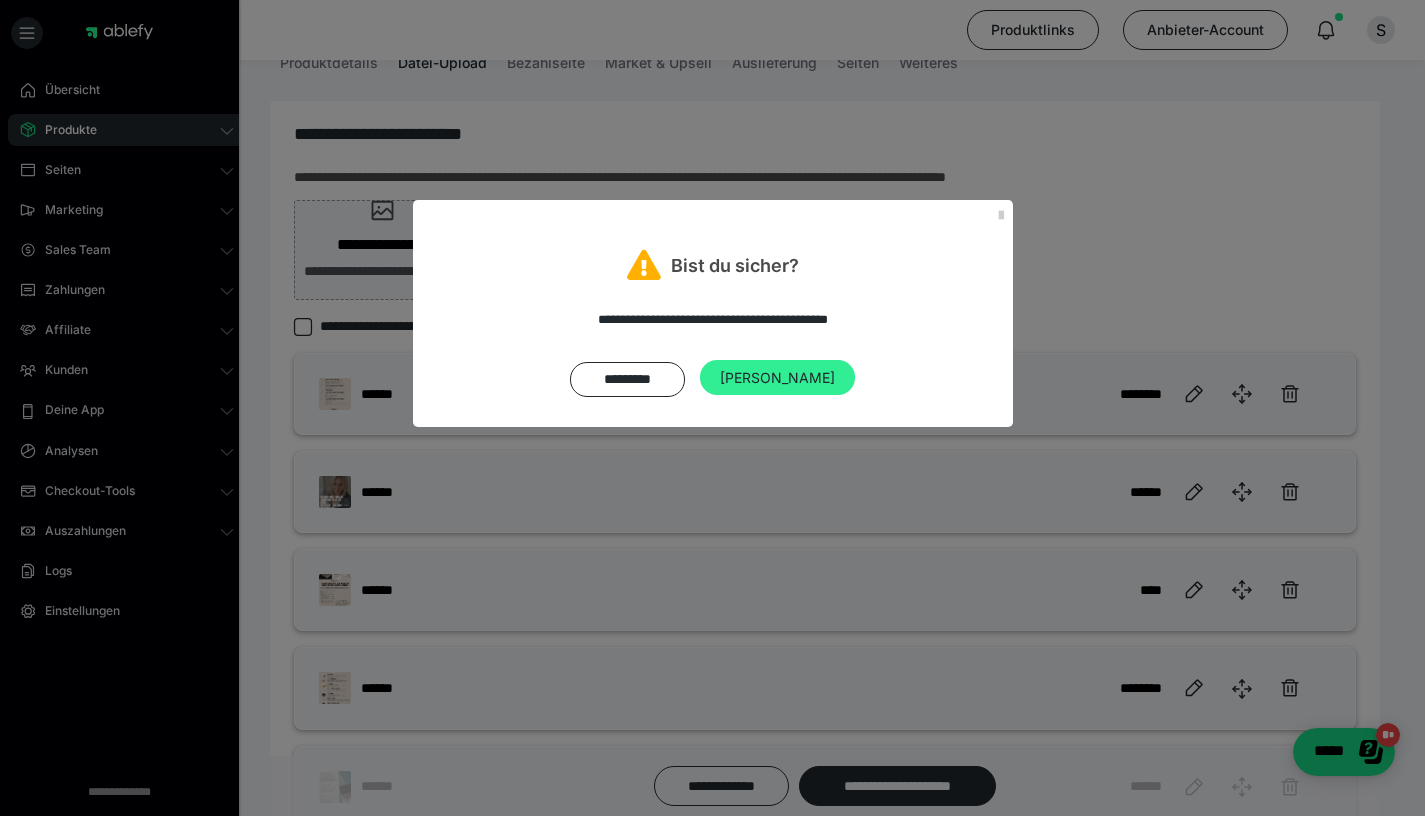 click on "[PERSON_NAME]" at bounding box center [777, 378] 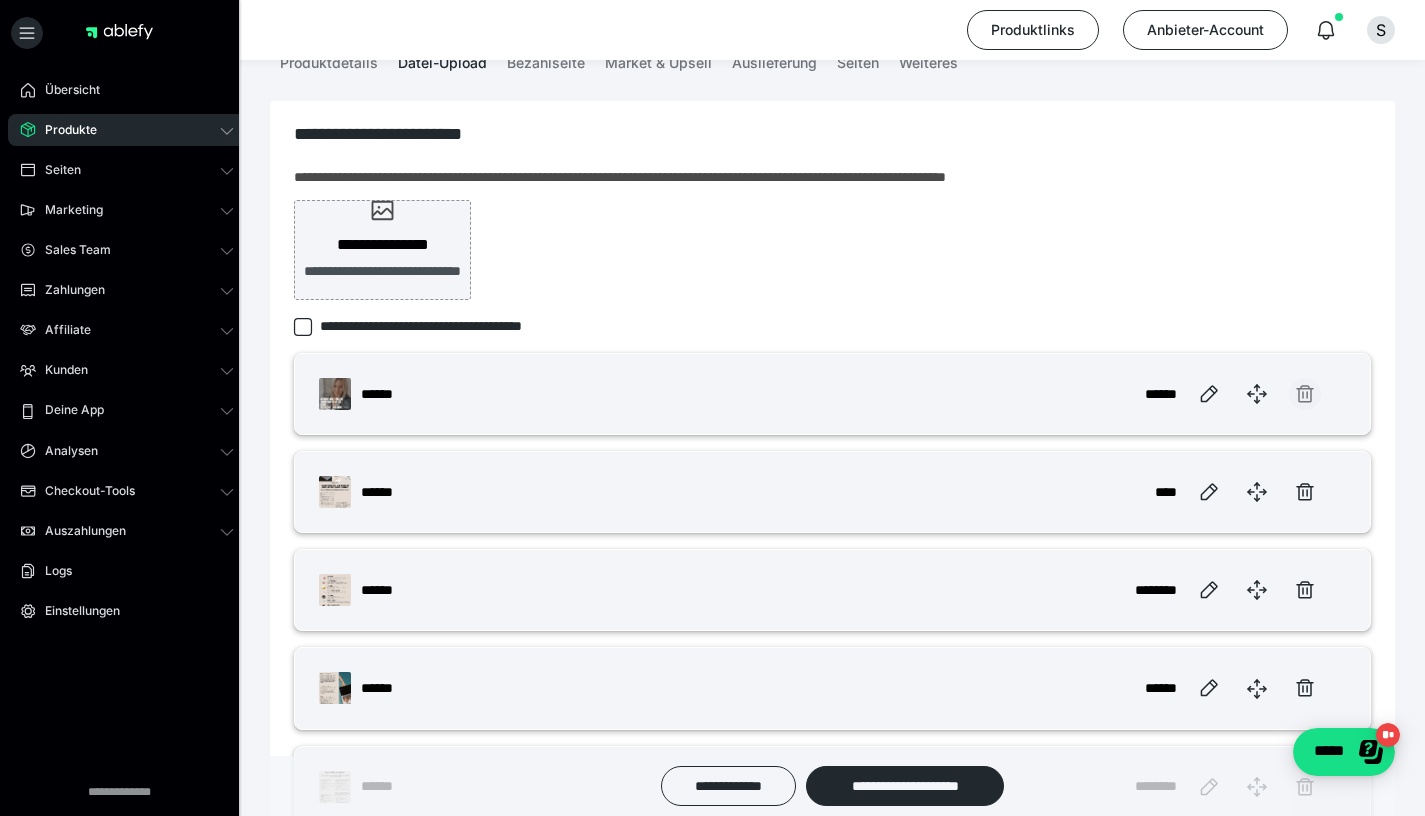 click 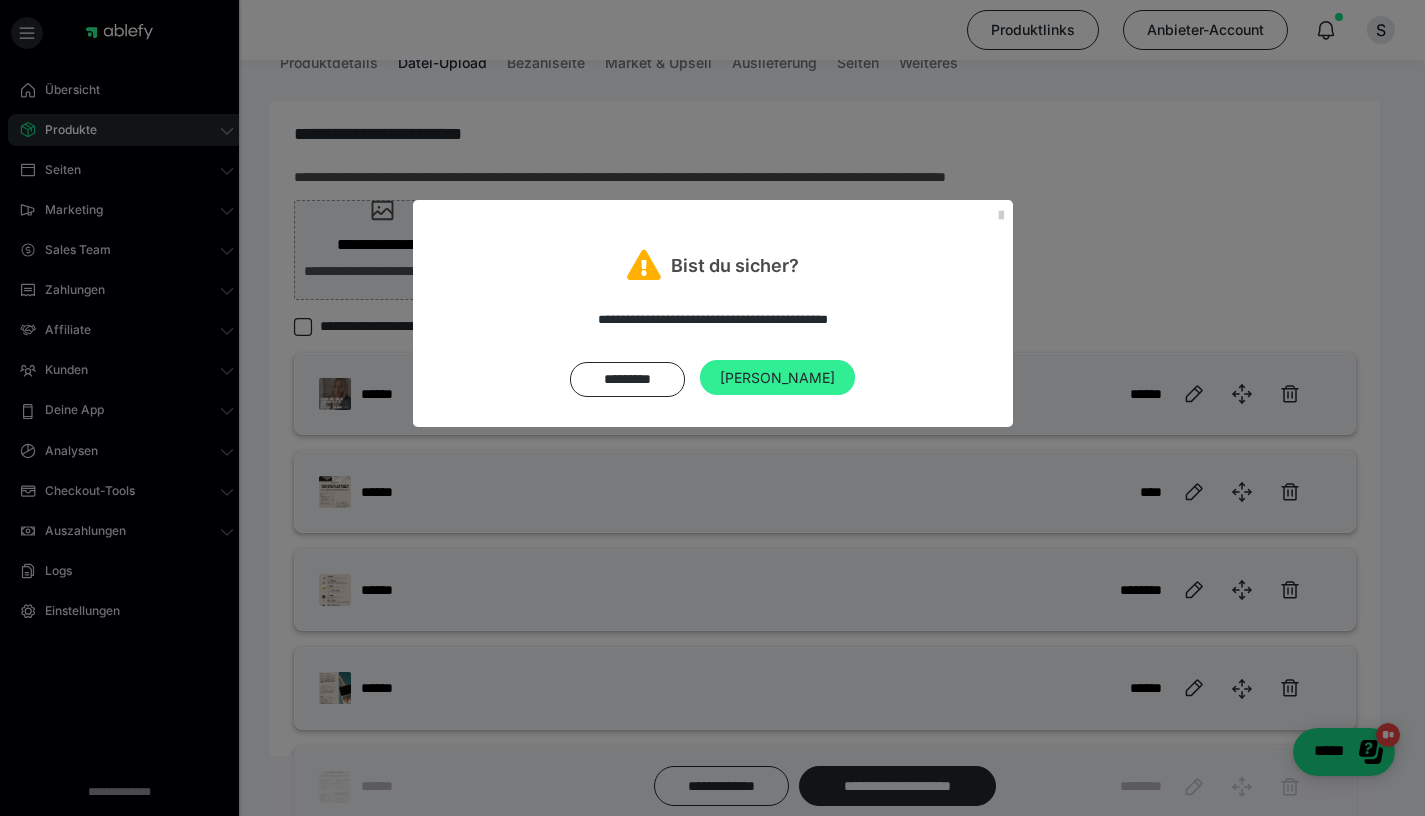 click on "[PERSON_NAME]" at bounding box center (777, 378) 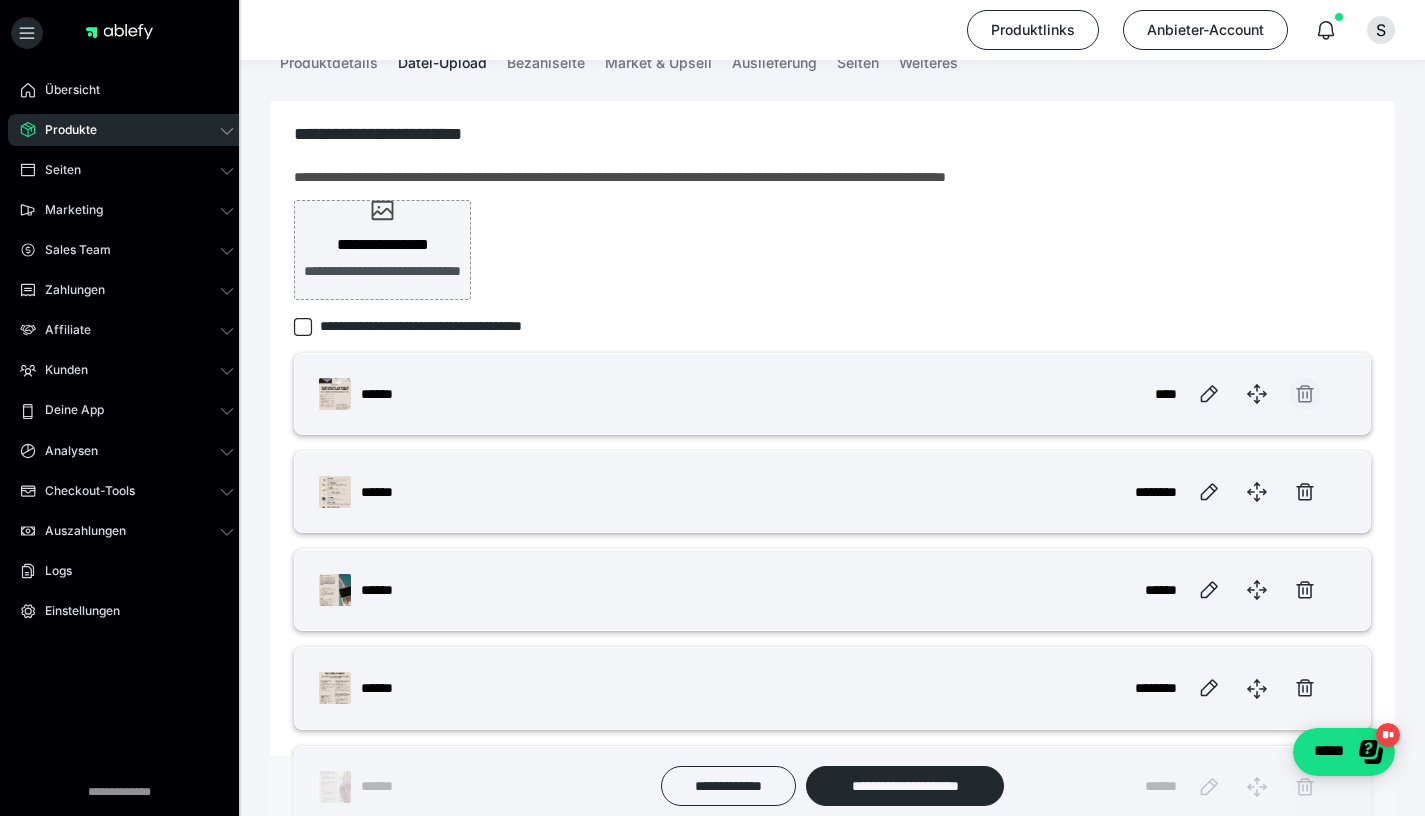 click 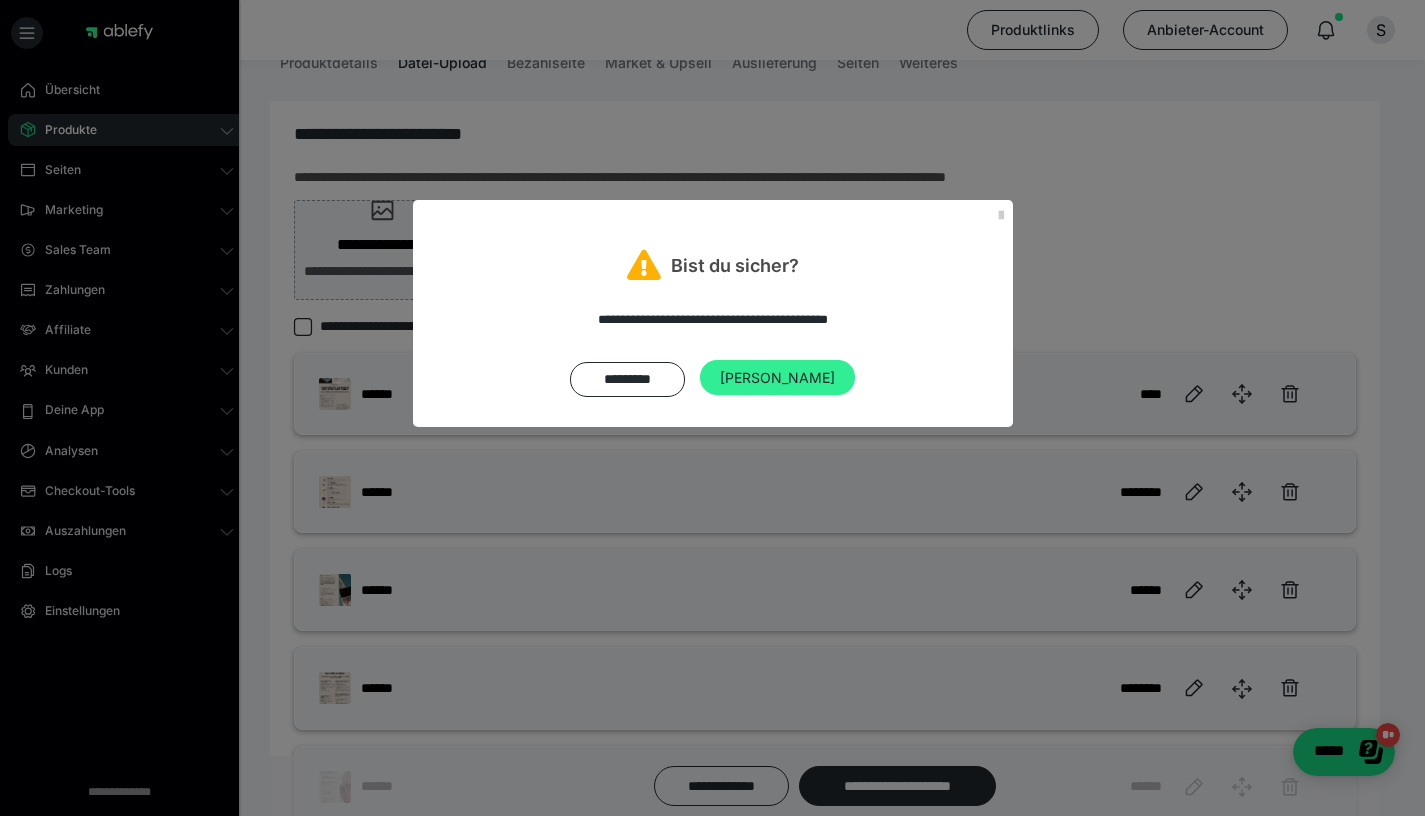 click on "[PERSON_NAME]" at bounding box center [777, 378] 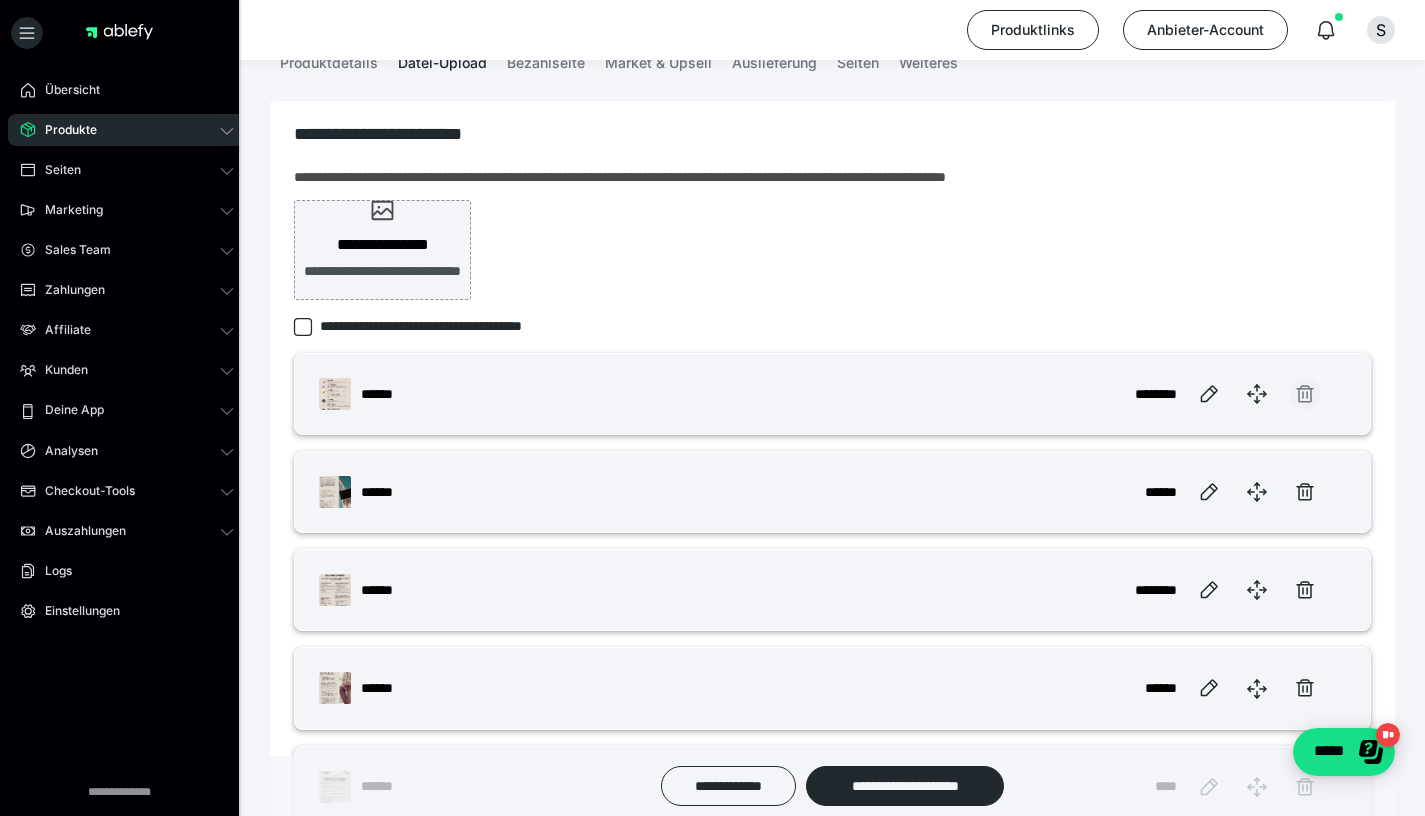 click 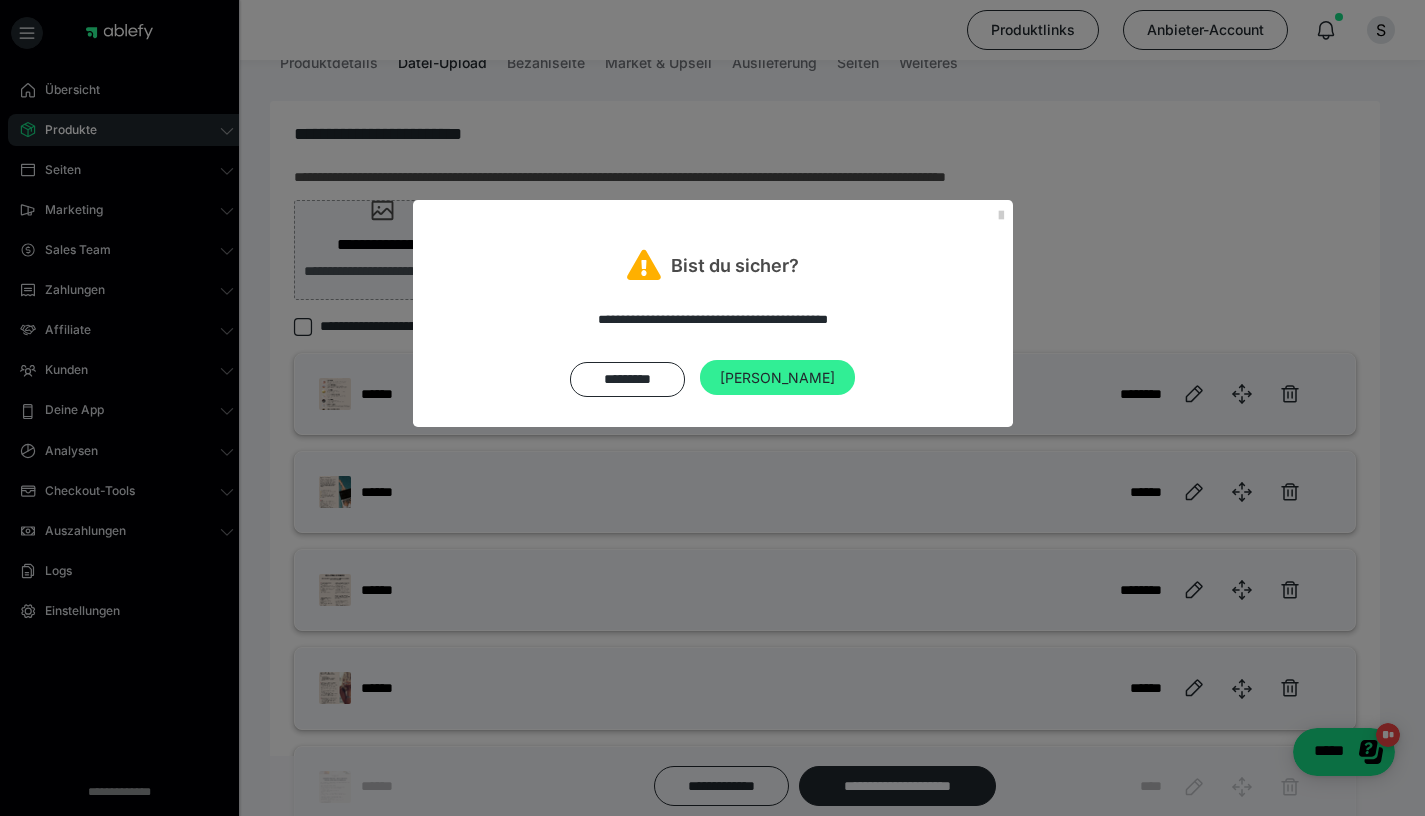click on "[PERSON_NAME]" at bounding box center [777, 378] 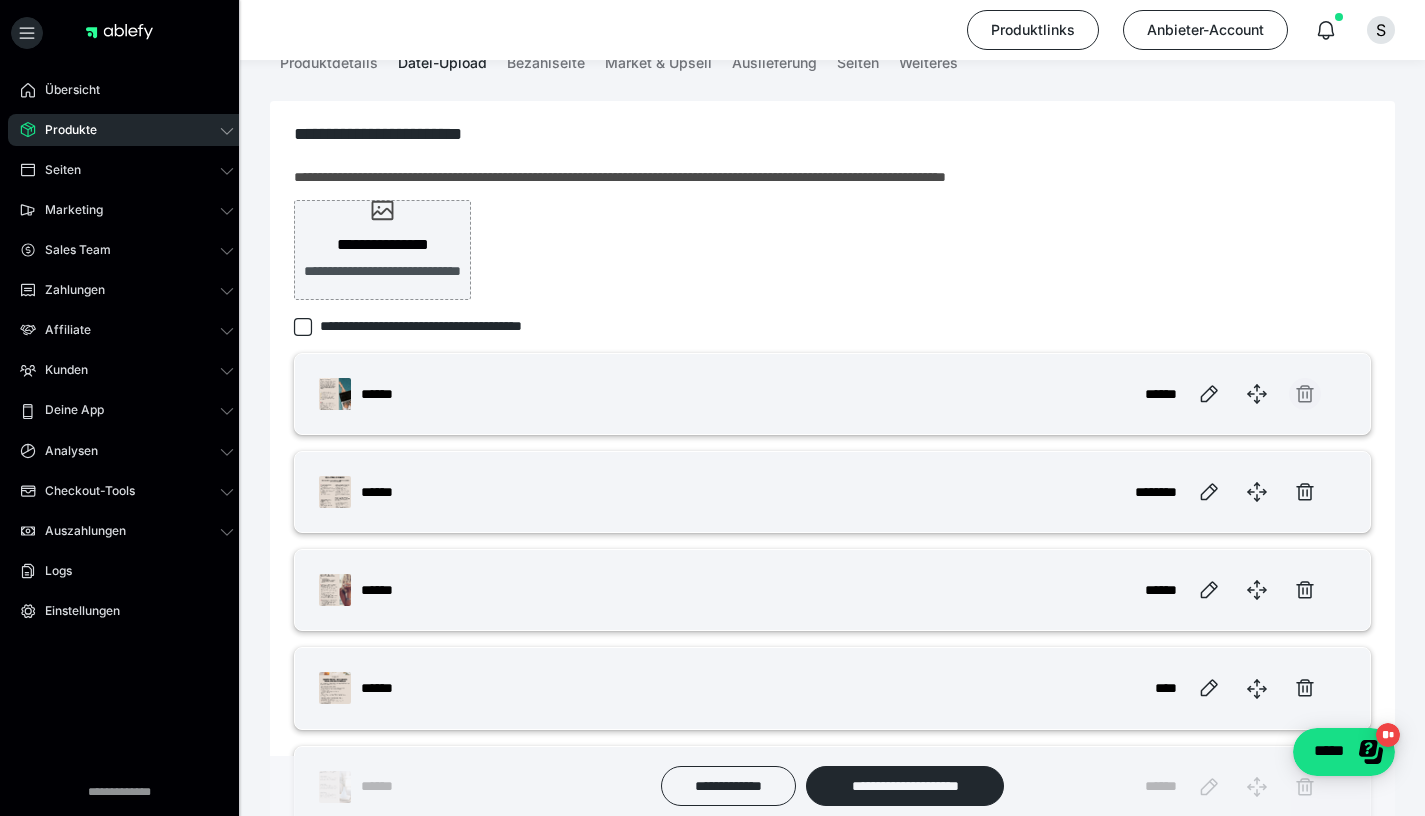 click 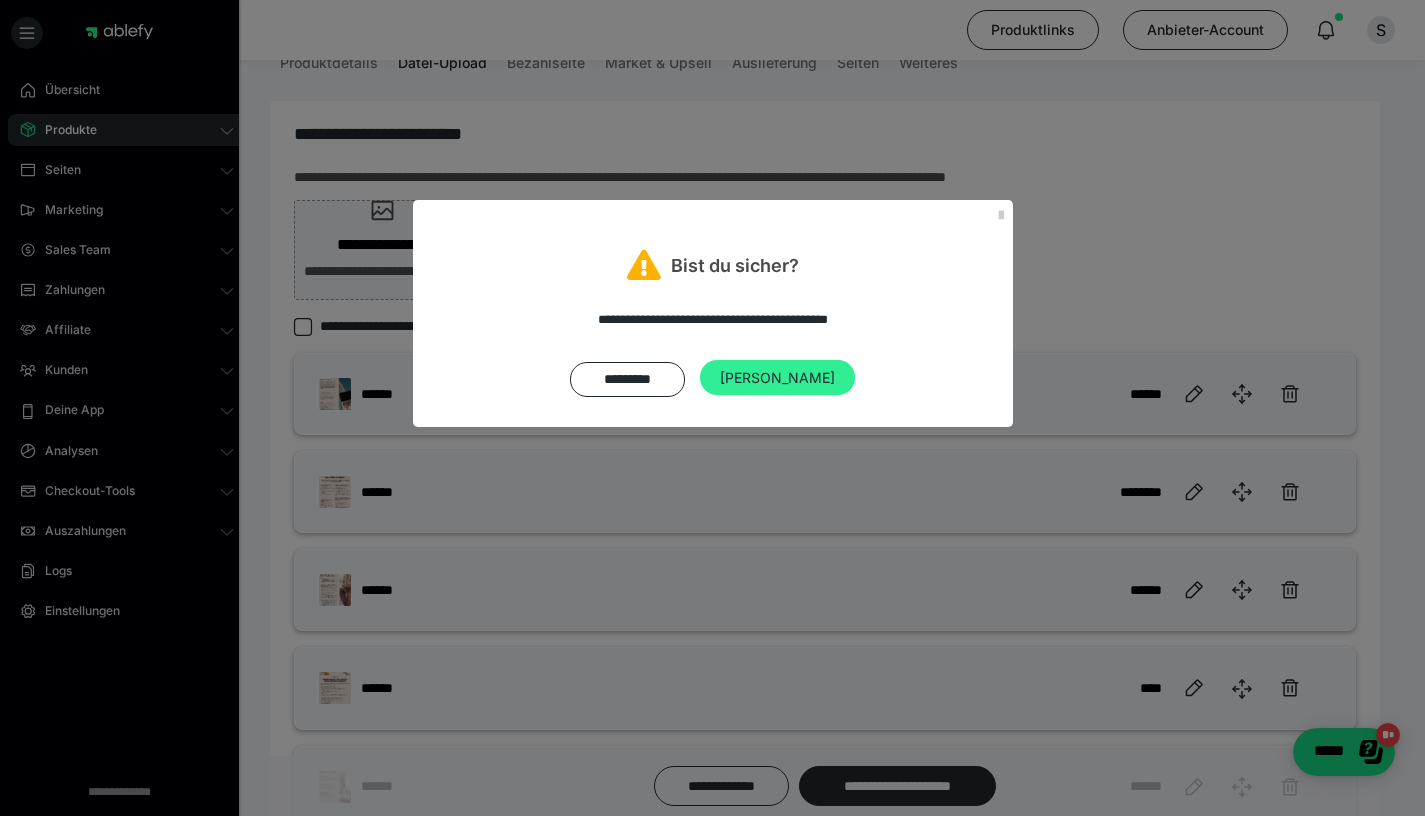 click on "[PERSON_NAME]" at bounding box center (777, 378) 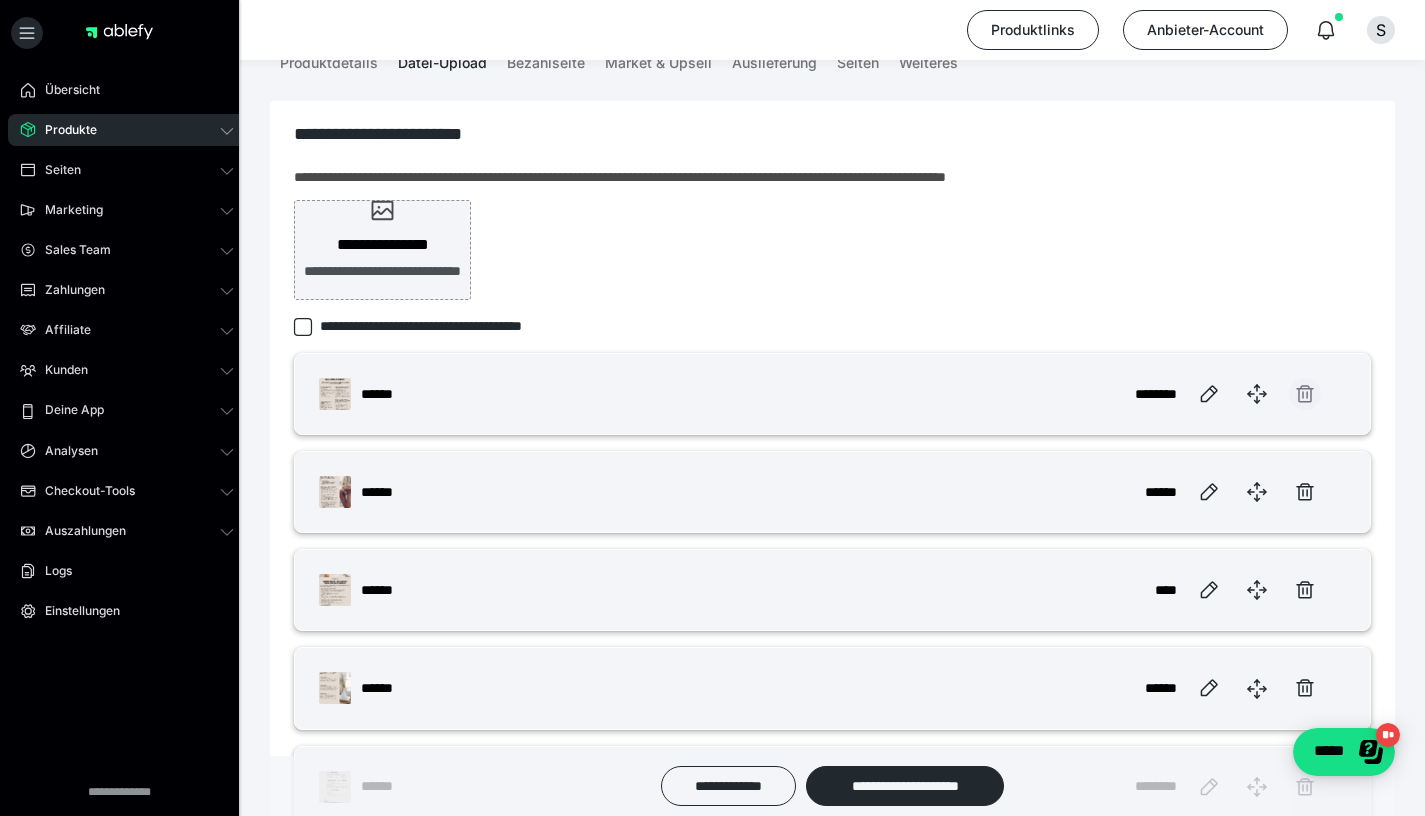 click 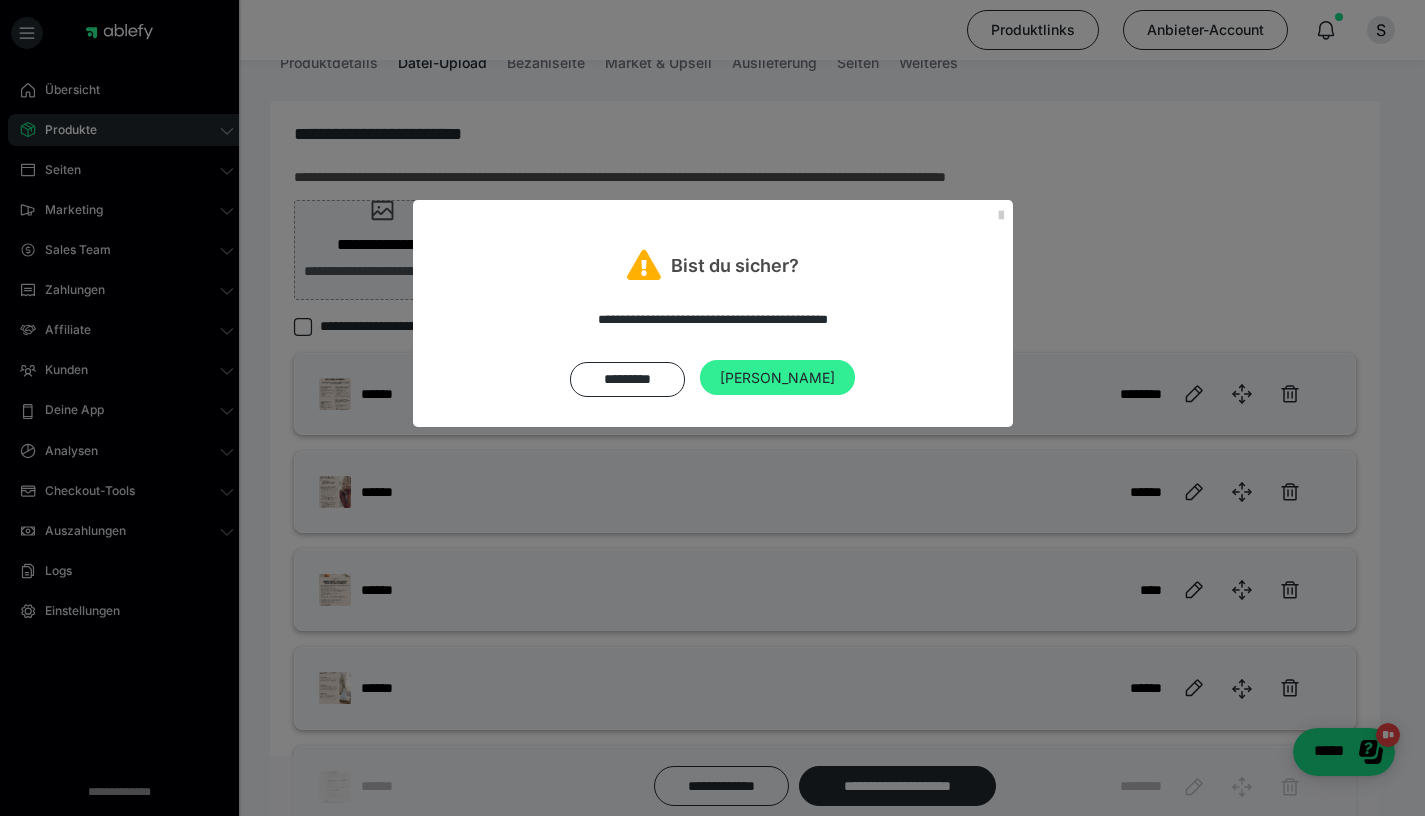 click on "[PERSON_NAME]" at bounding box center (777, 378) 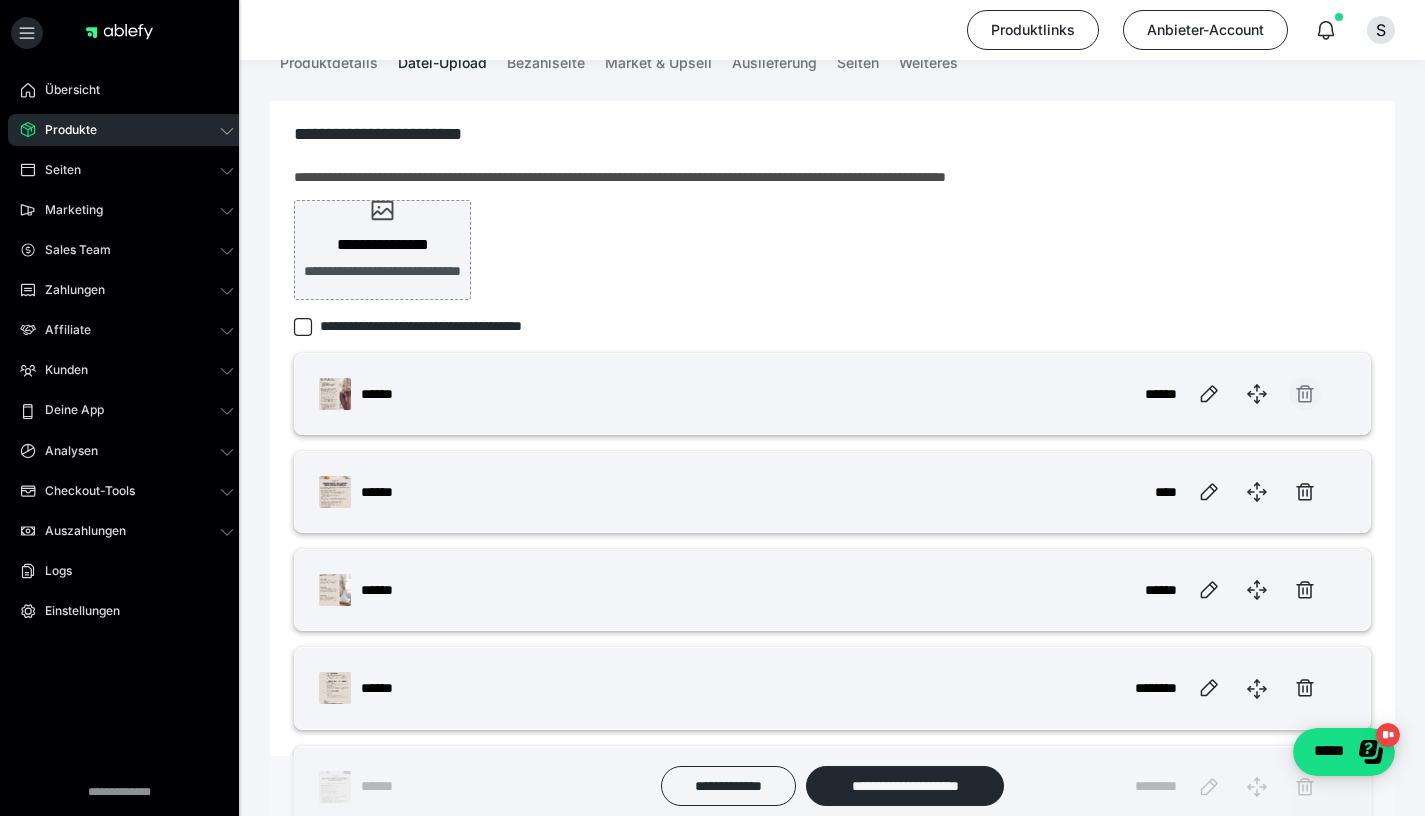 click at bounding box center [1305, 394] 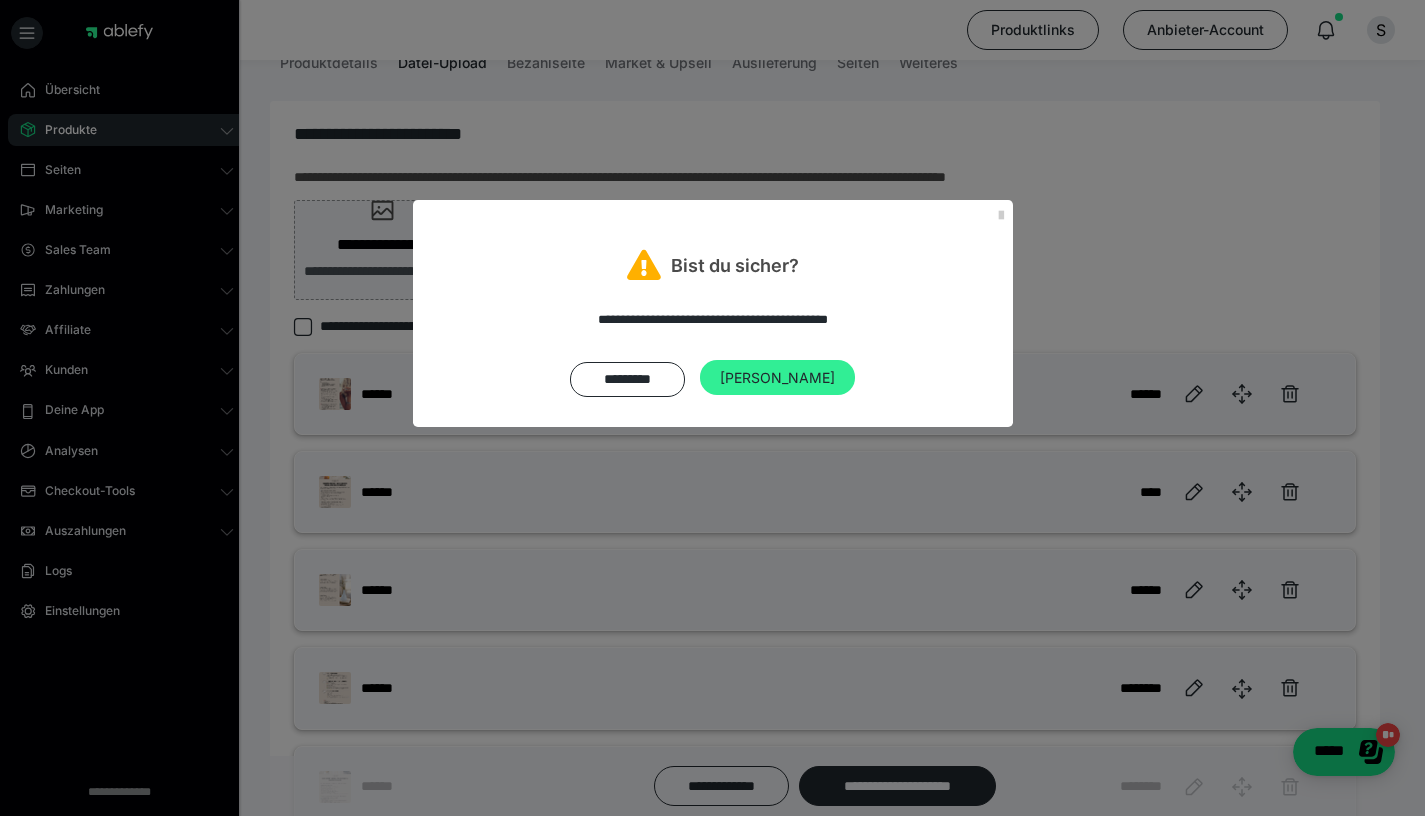 click on "[PERSON_NAME]" at bounding box center [777, 378] 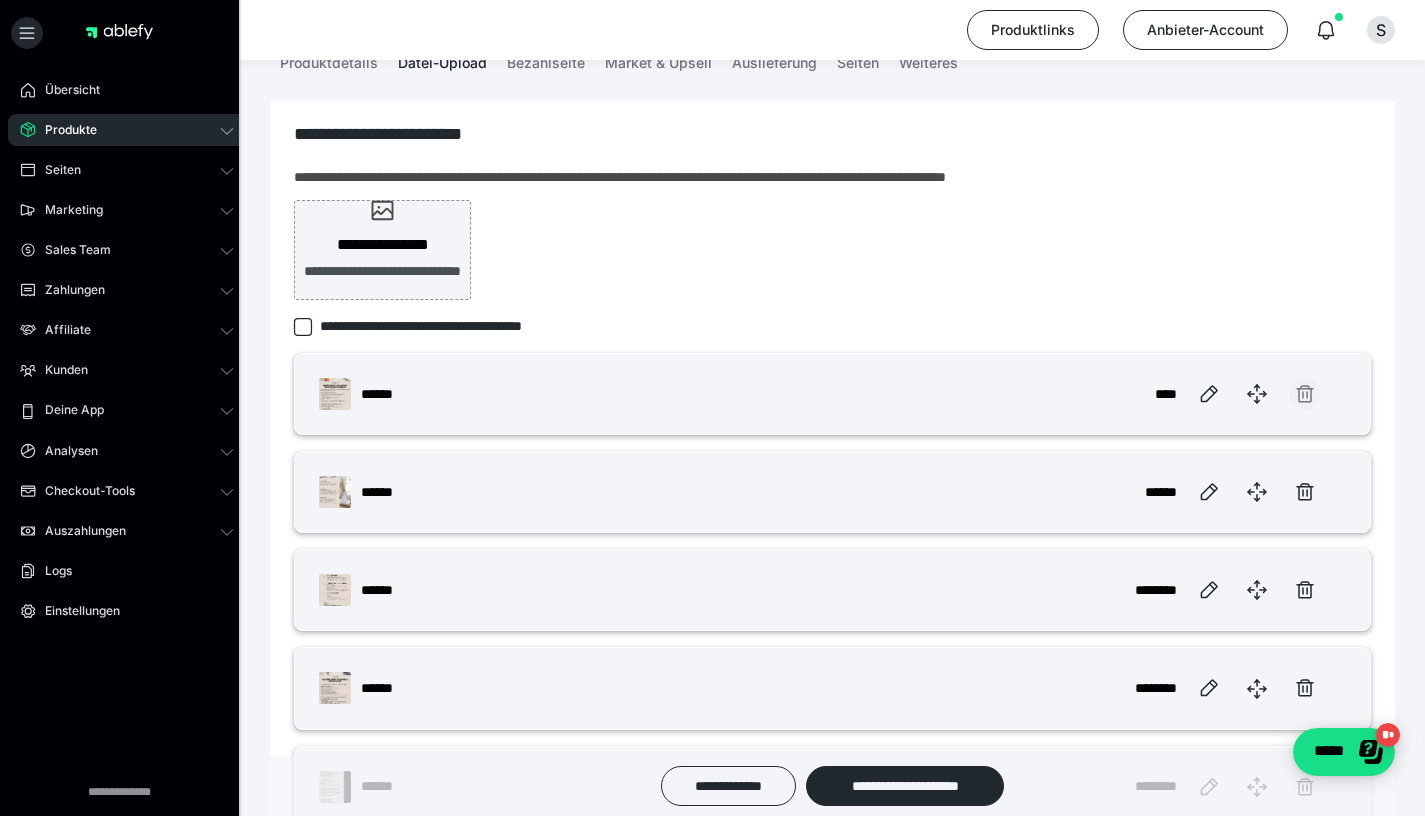 click 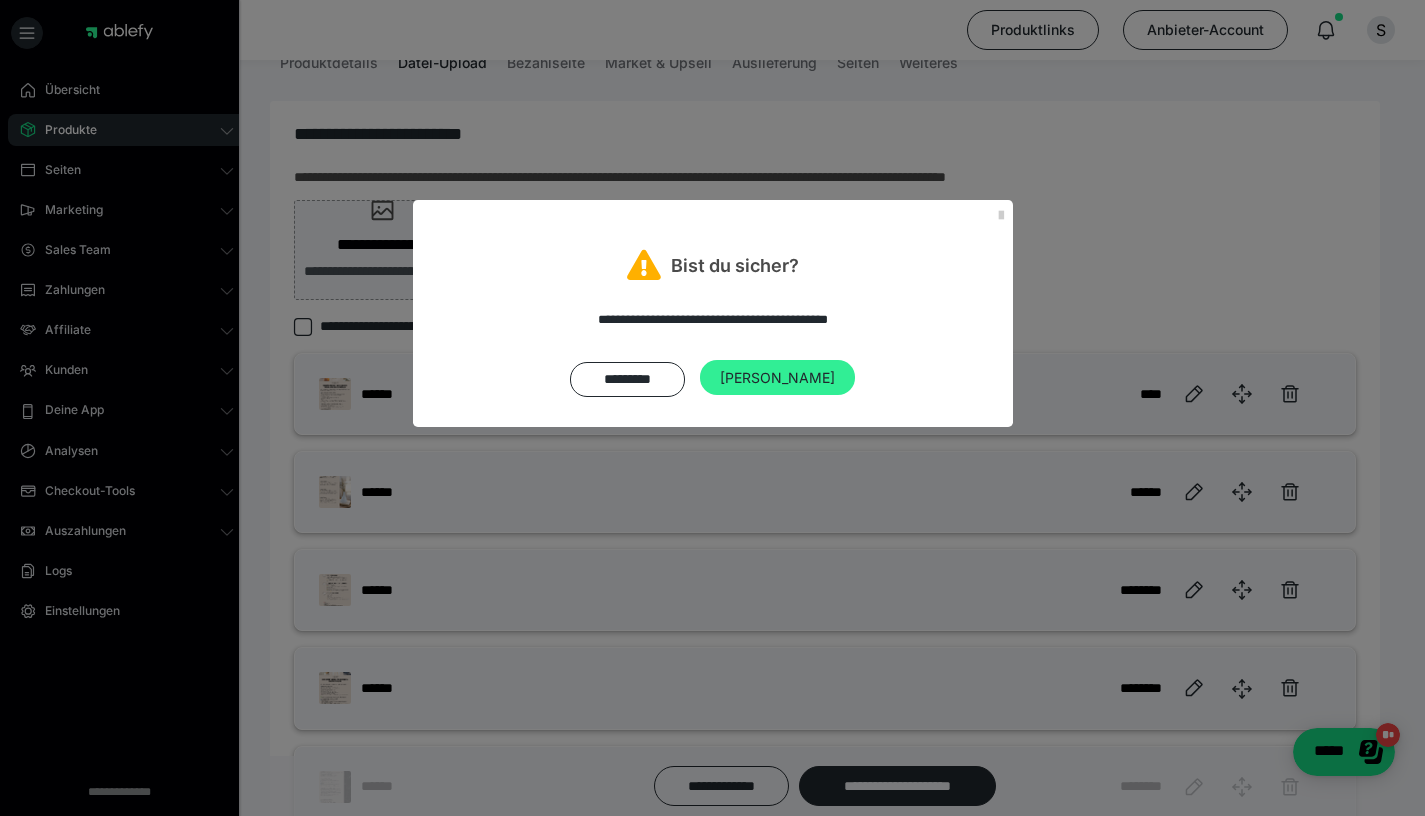 click on "[PERSON_NAME]" at bounding box center (777, 378) 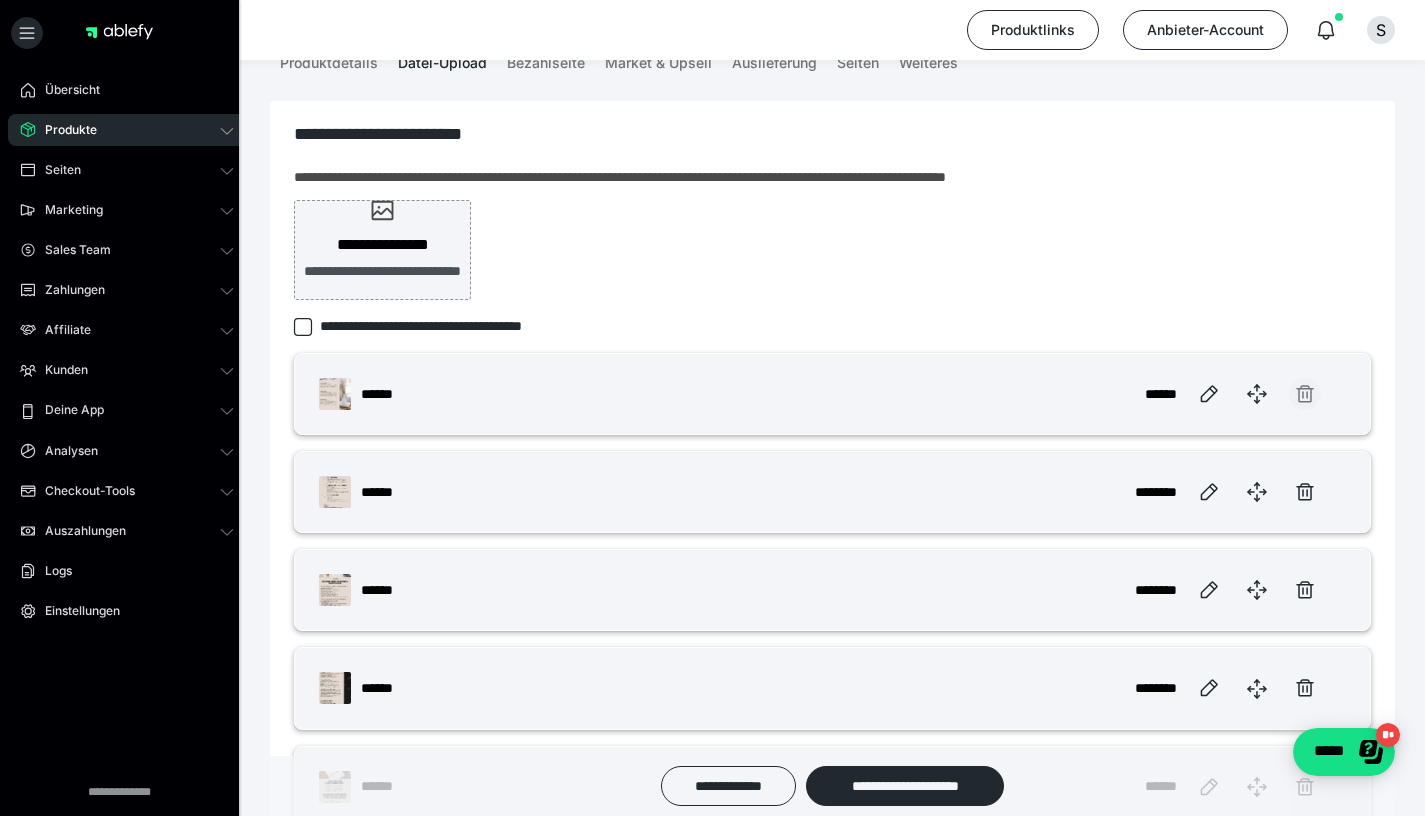 click 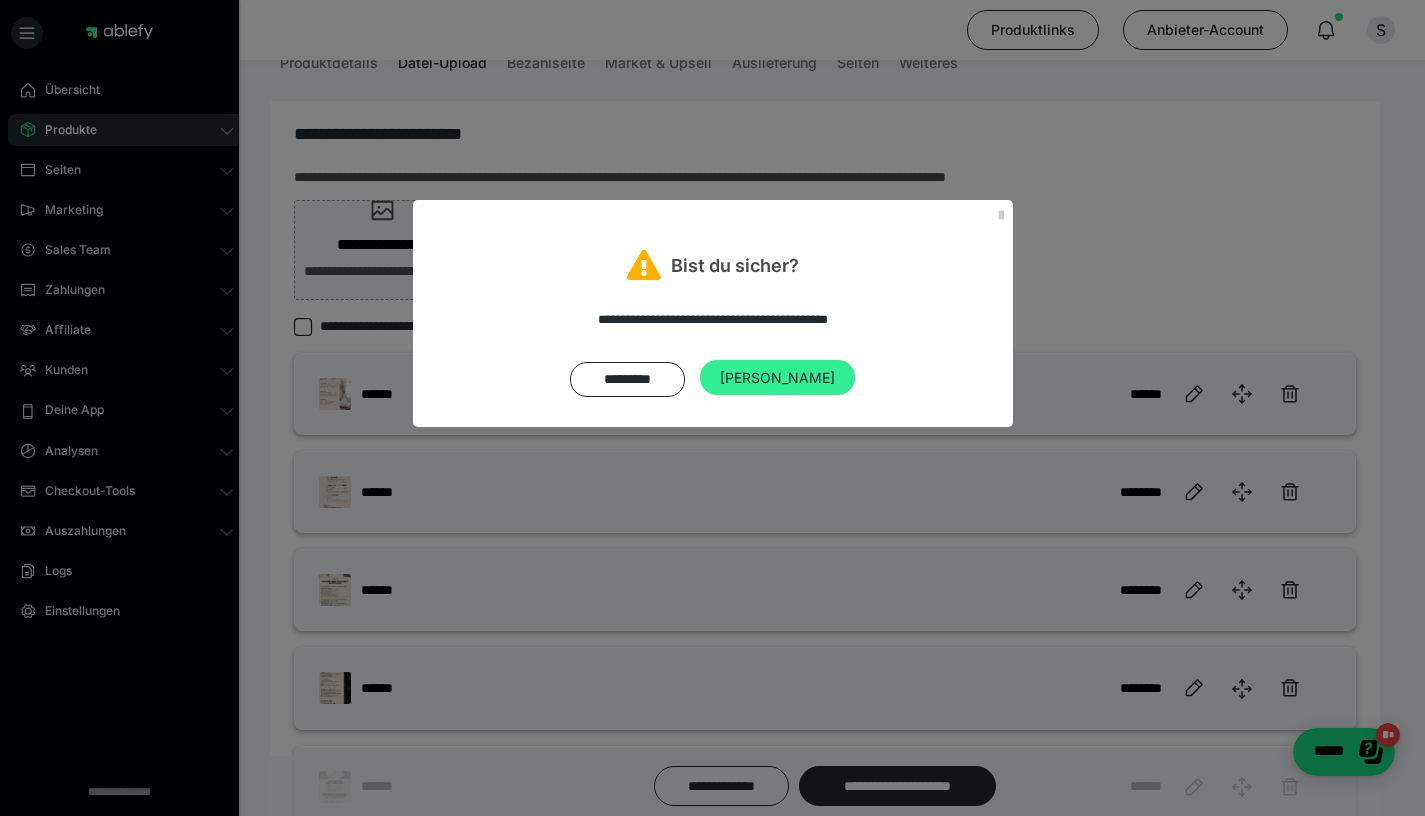 click on "[PERSON_NAME]" at bounding box center (777, 378) 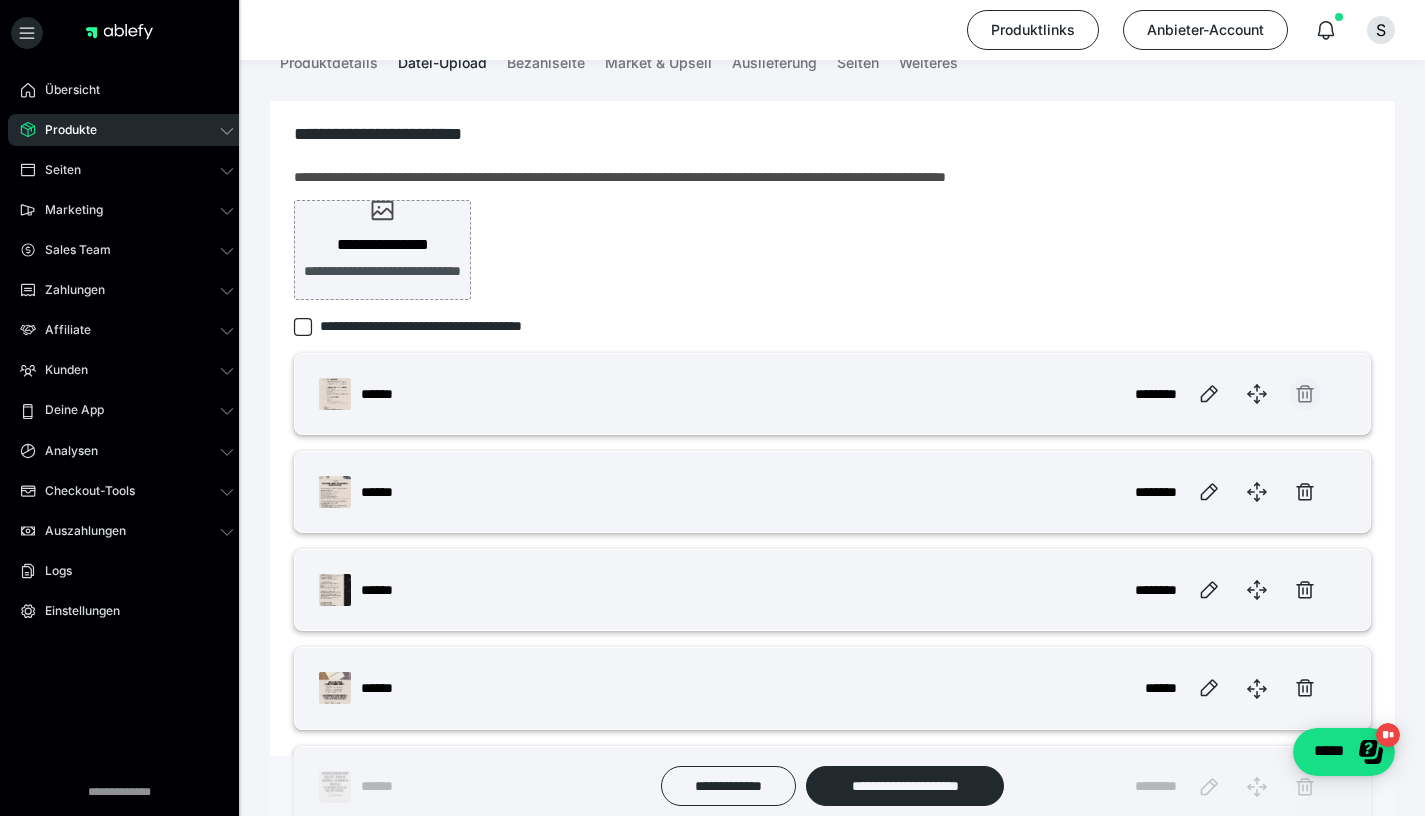 click 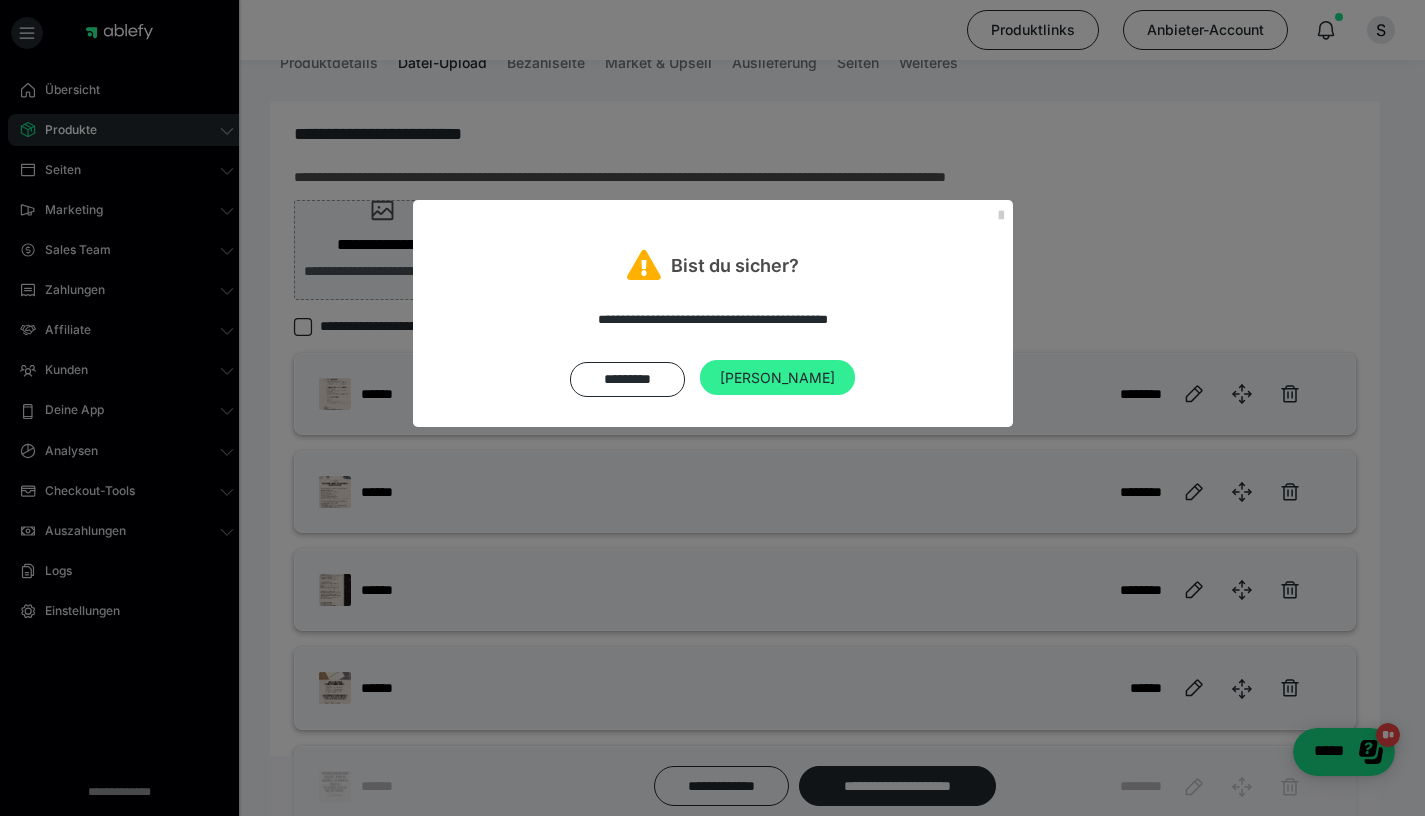 click on "[PERSON_NAME]" at bounding box center [777, 378] 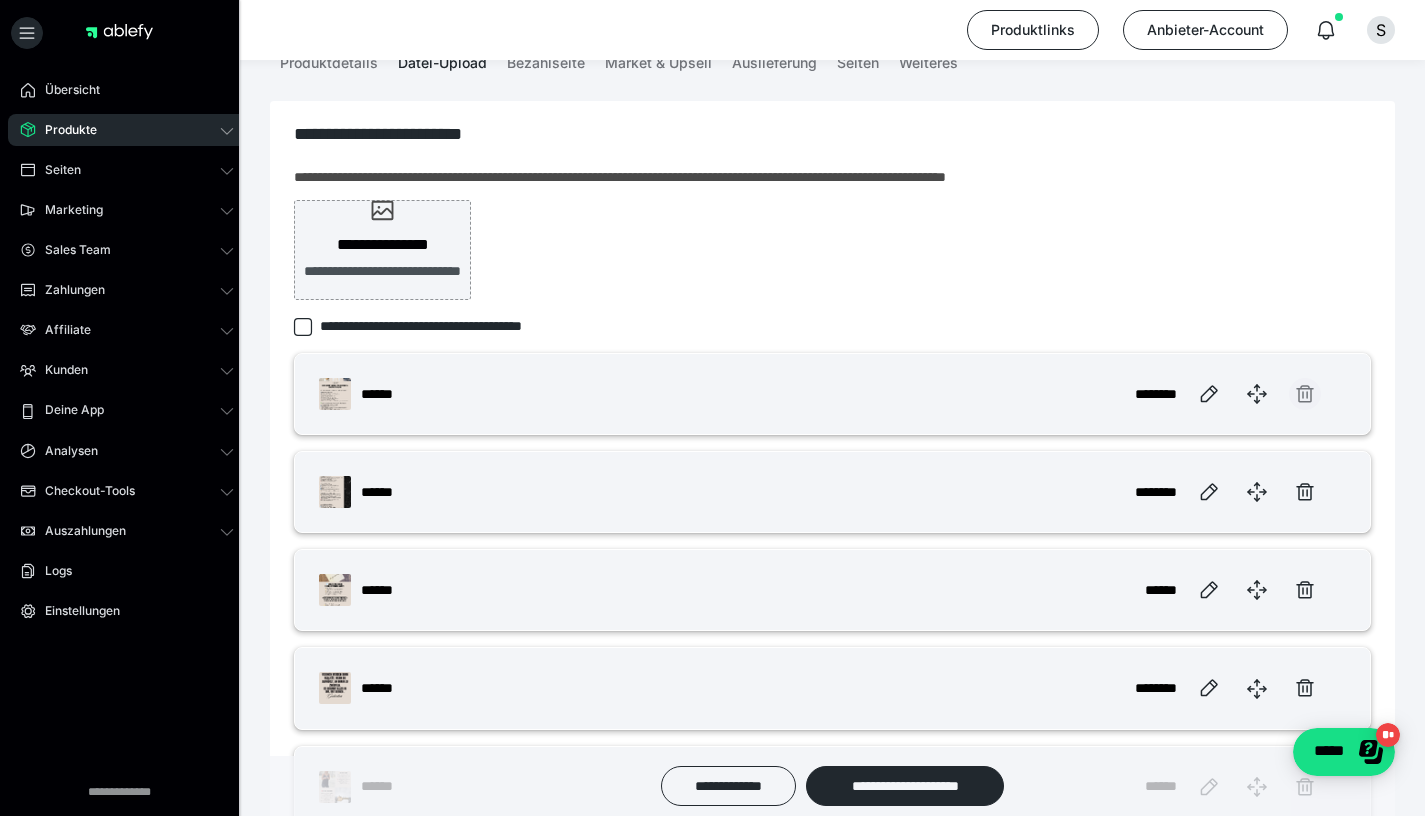 click at bounding box center (1305, 394) 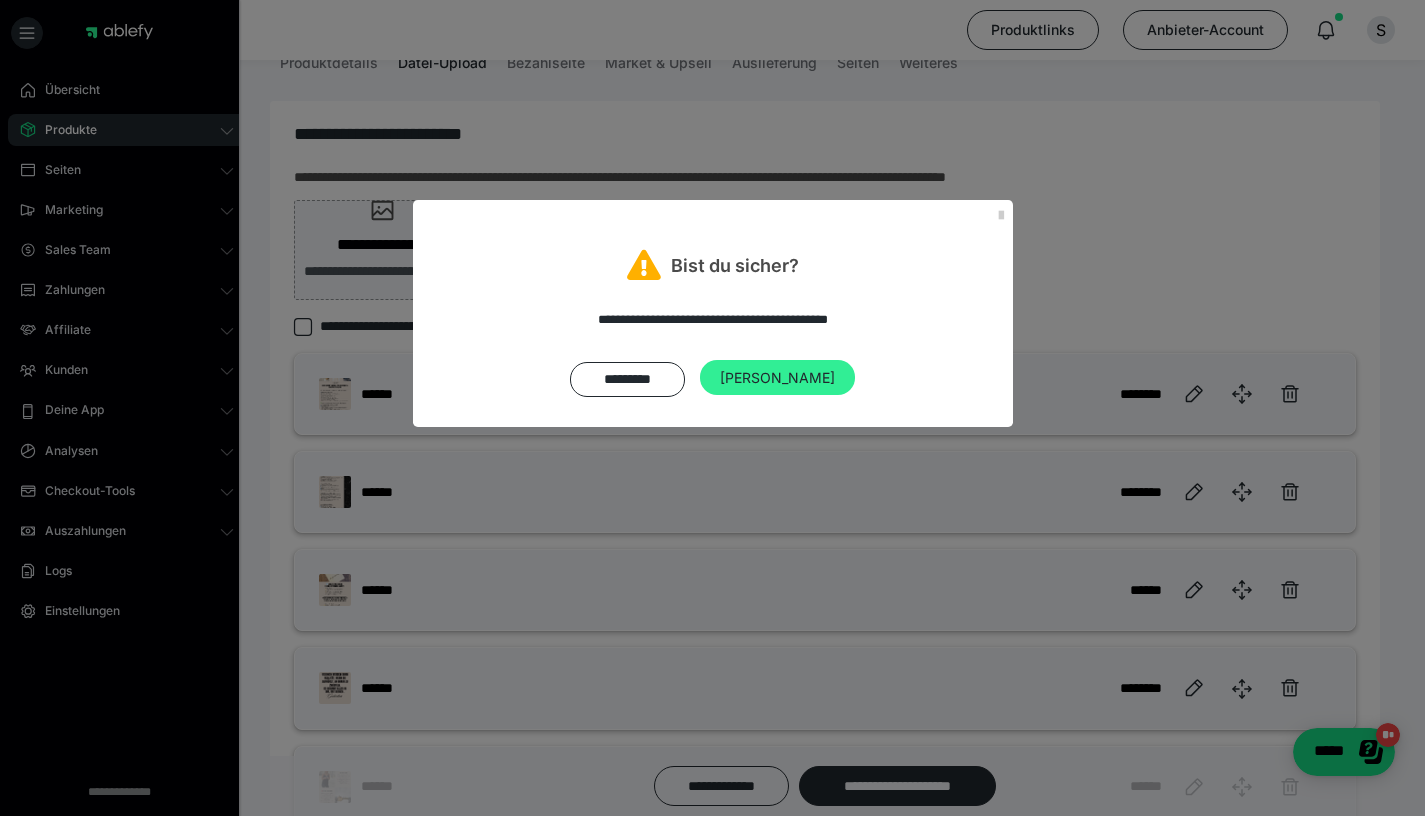 click on "[PERSON_NAME]" at bounding box center [777, 378] 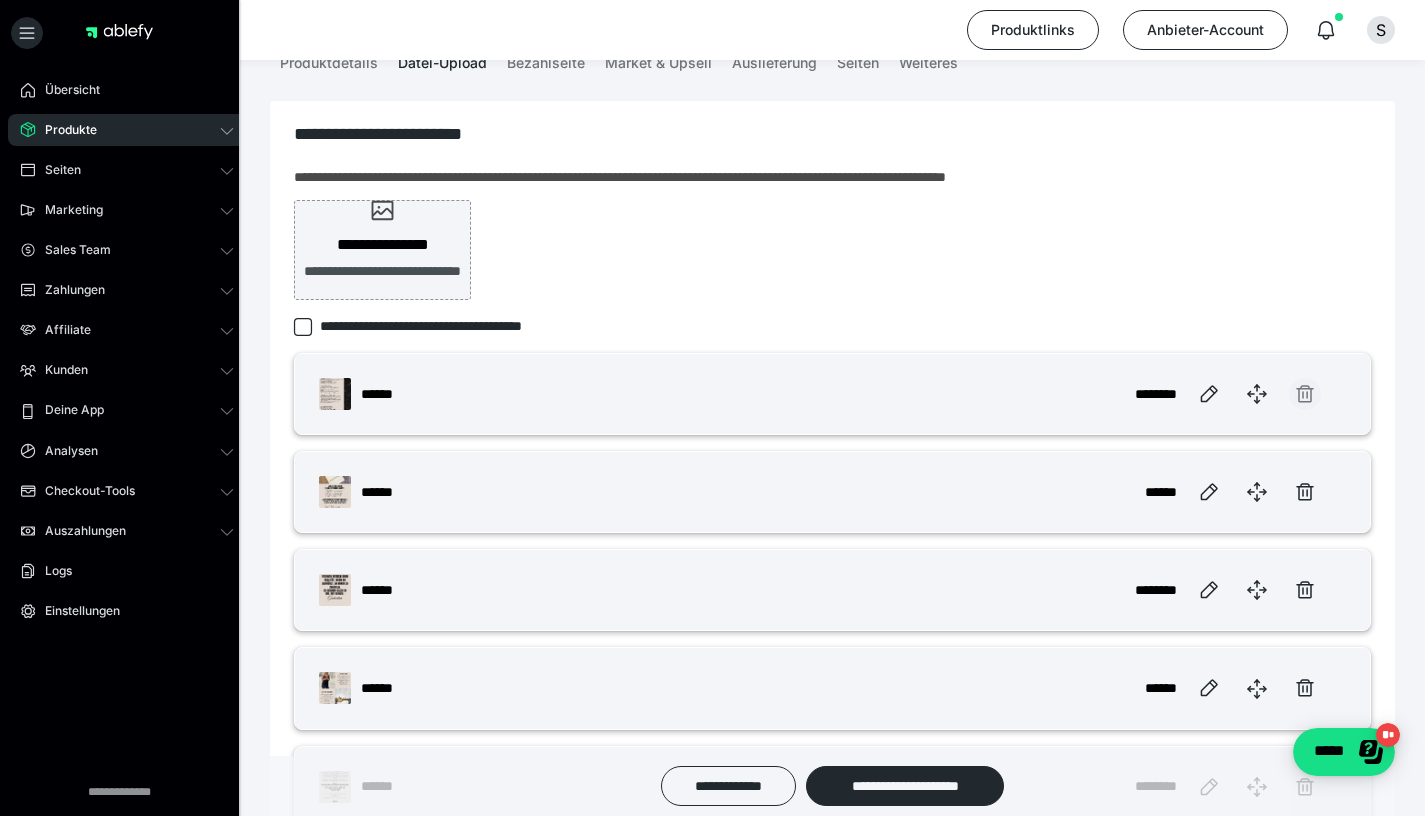 click 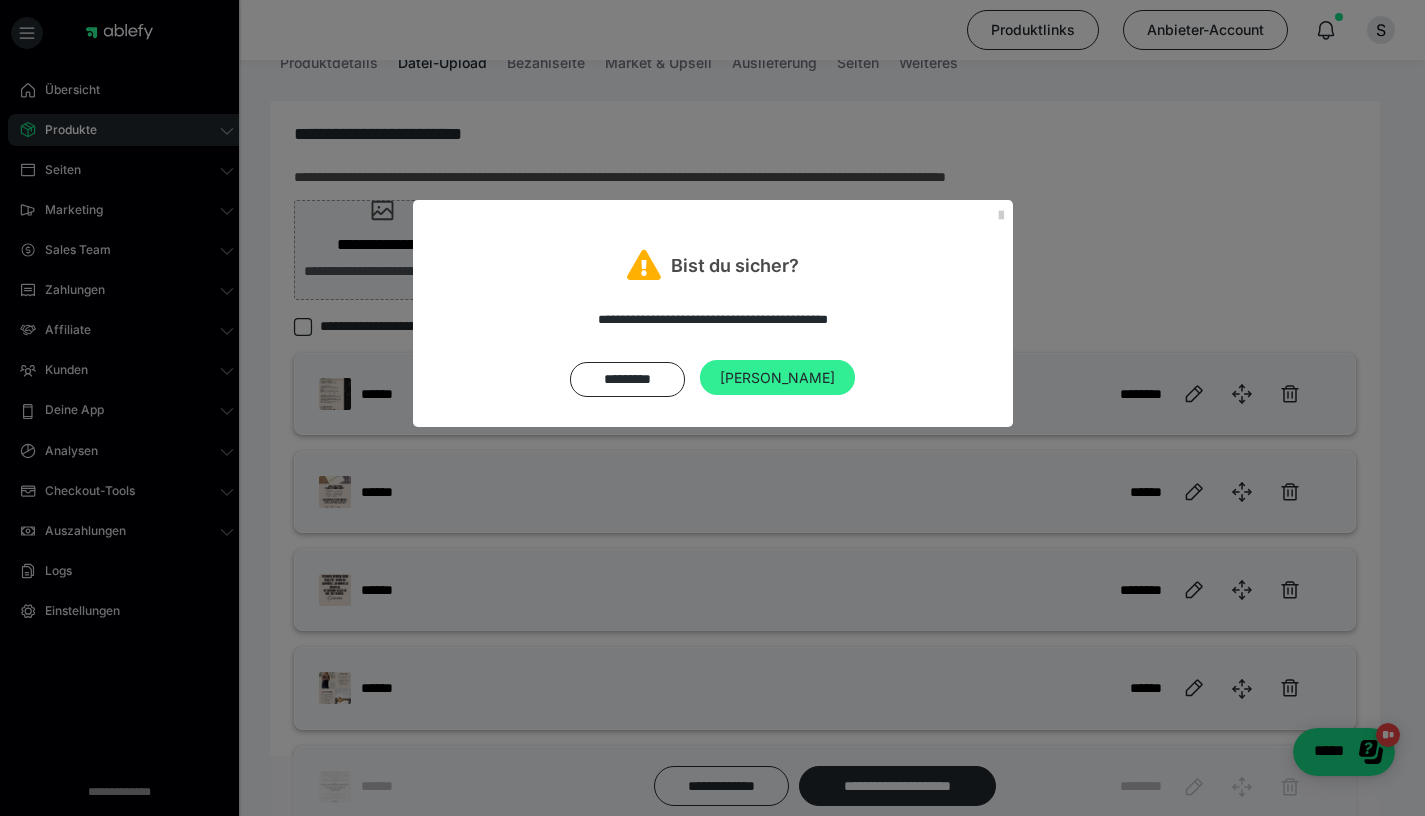 click on "[PERSON_NAME]" at bounding box center [777, 378] 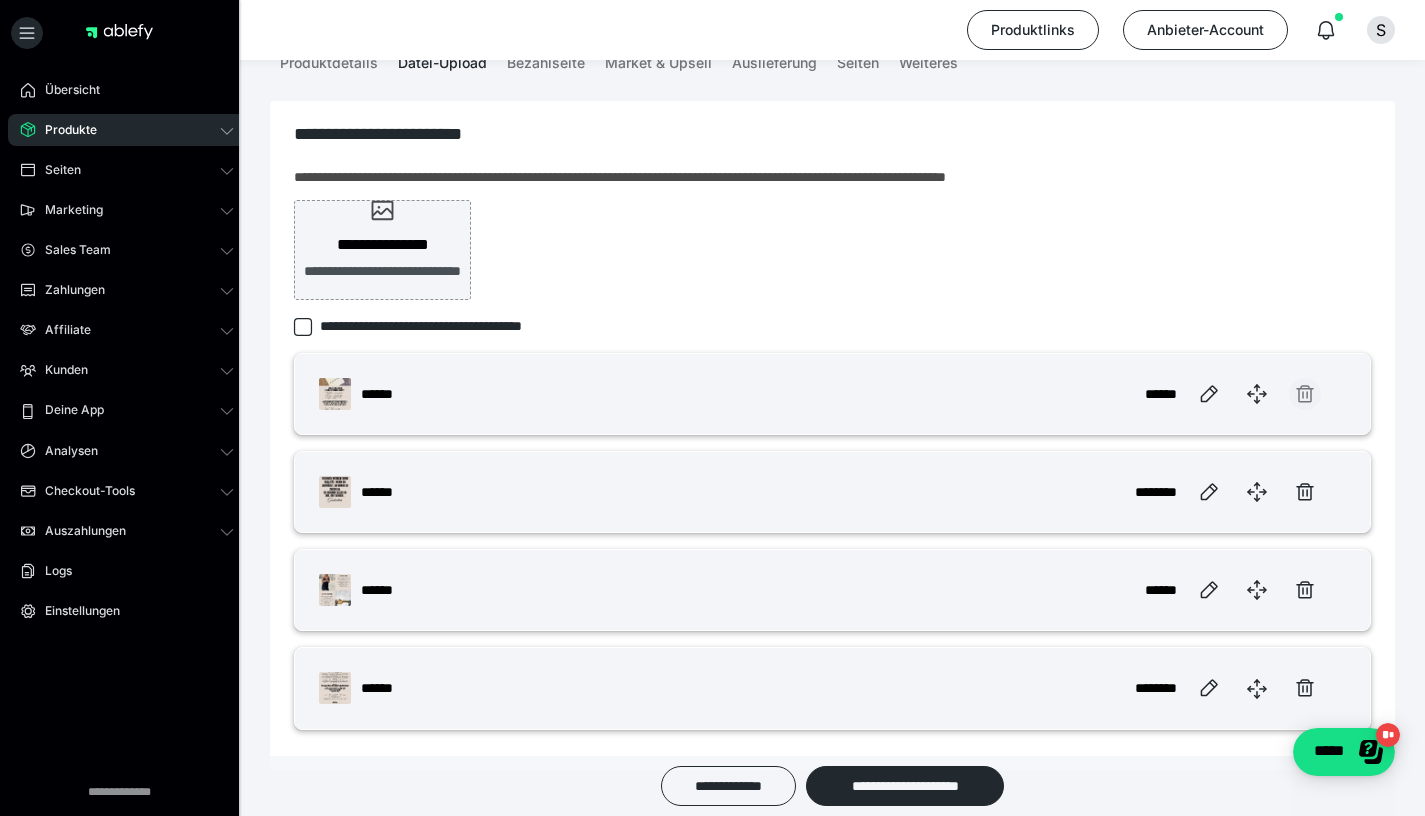 click 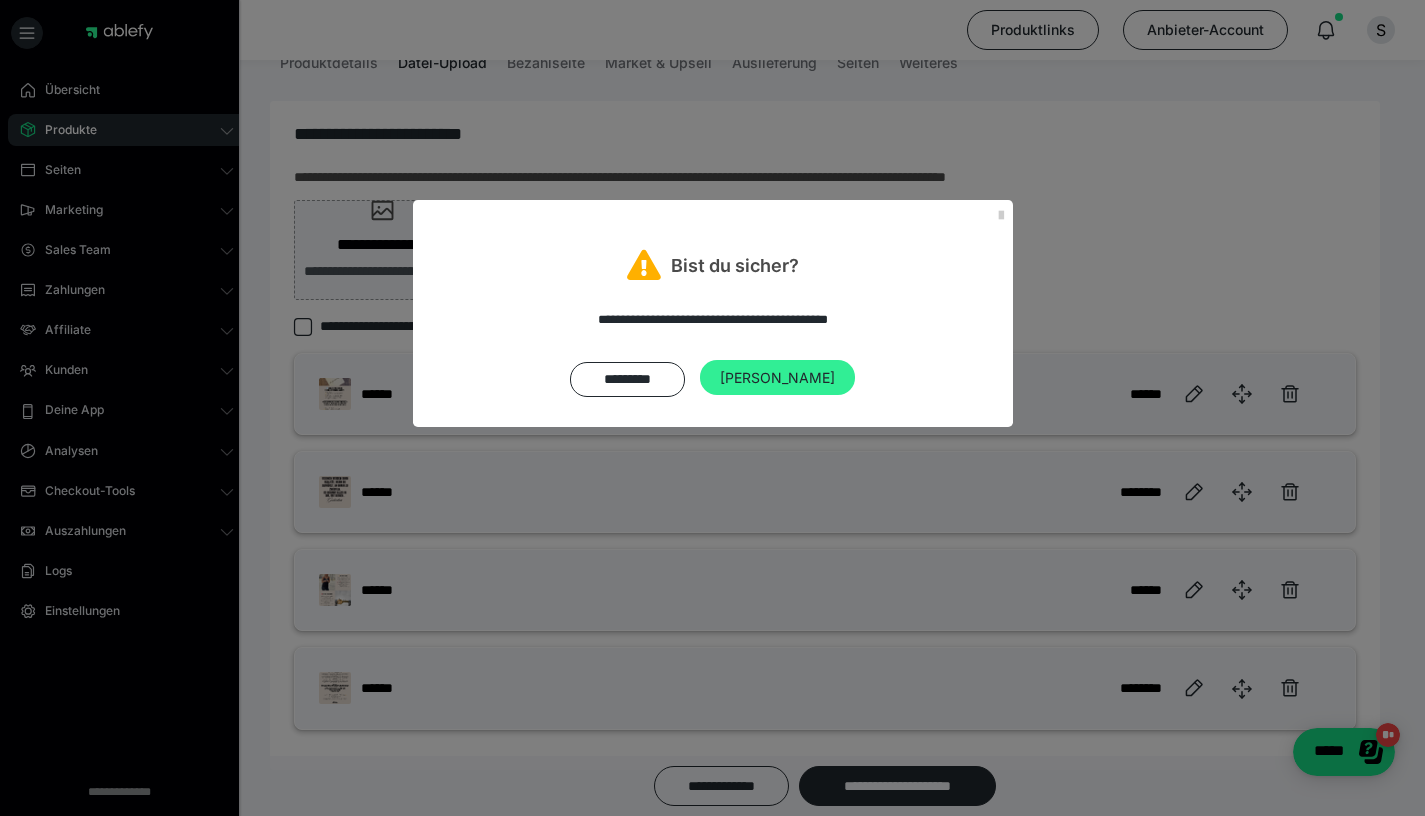 click on "[PERSON_NAME]" at bounding box center [777, 378] 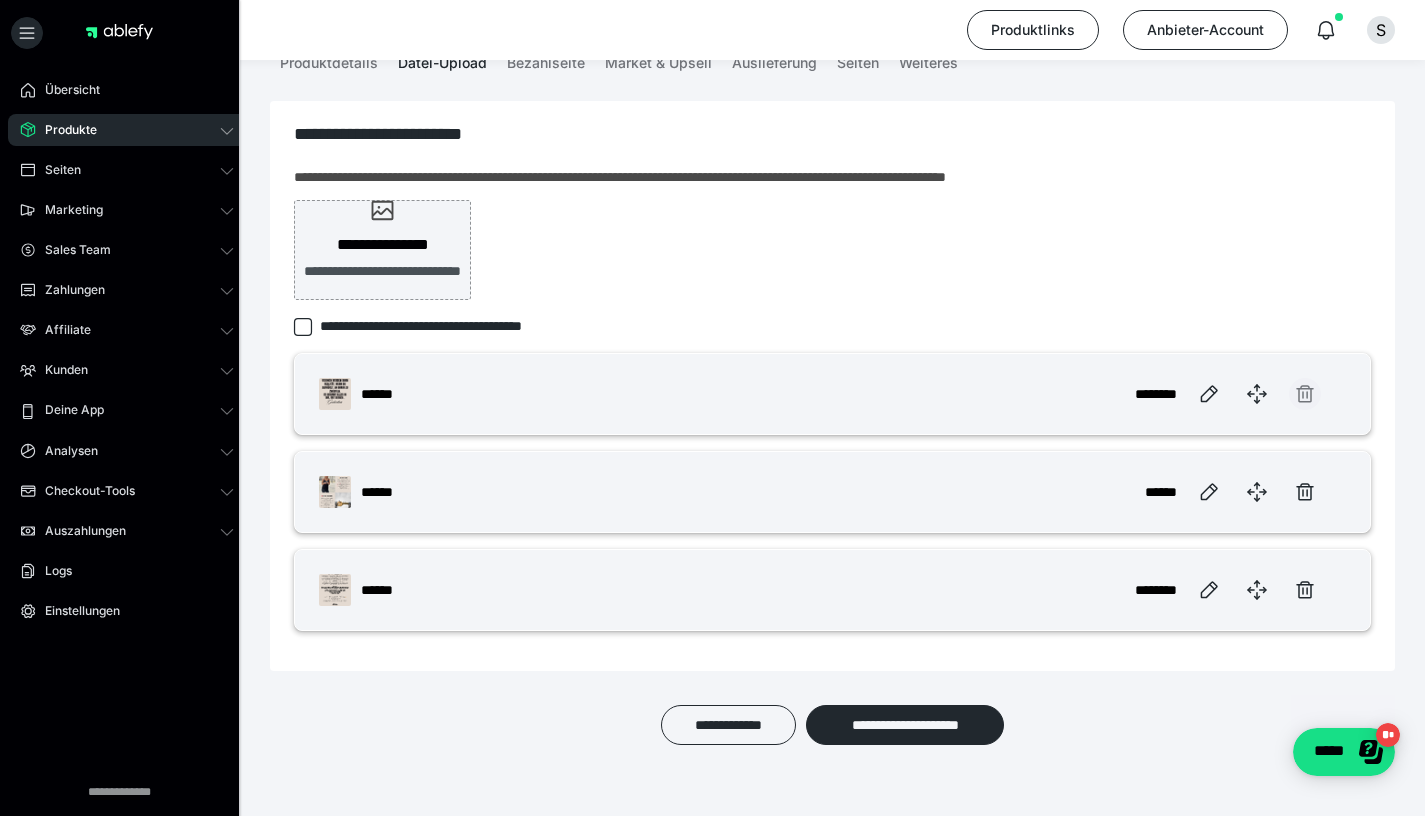 click 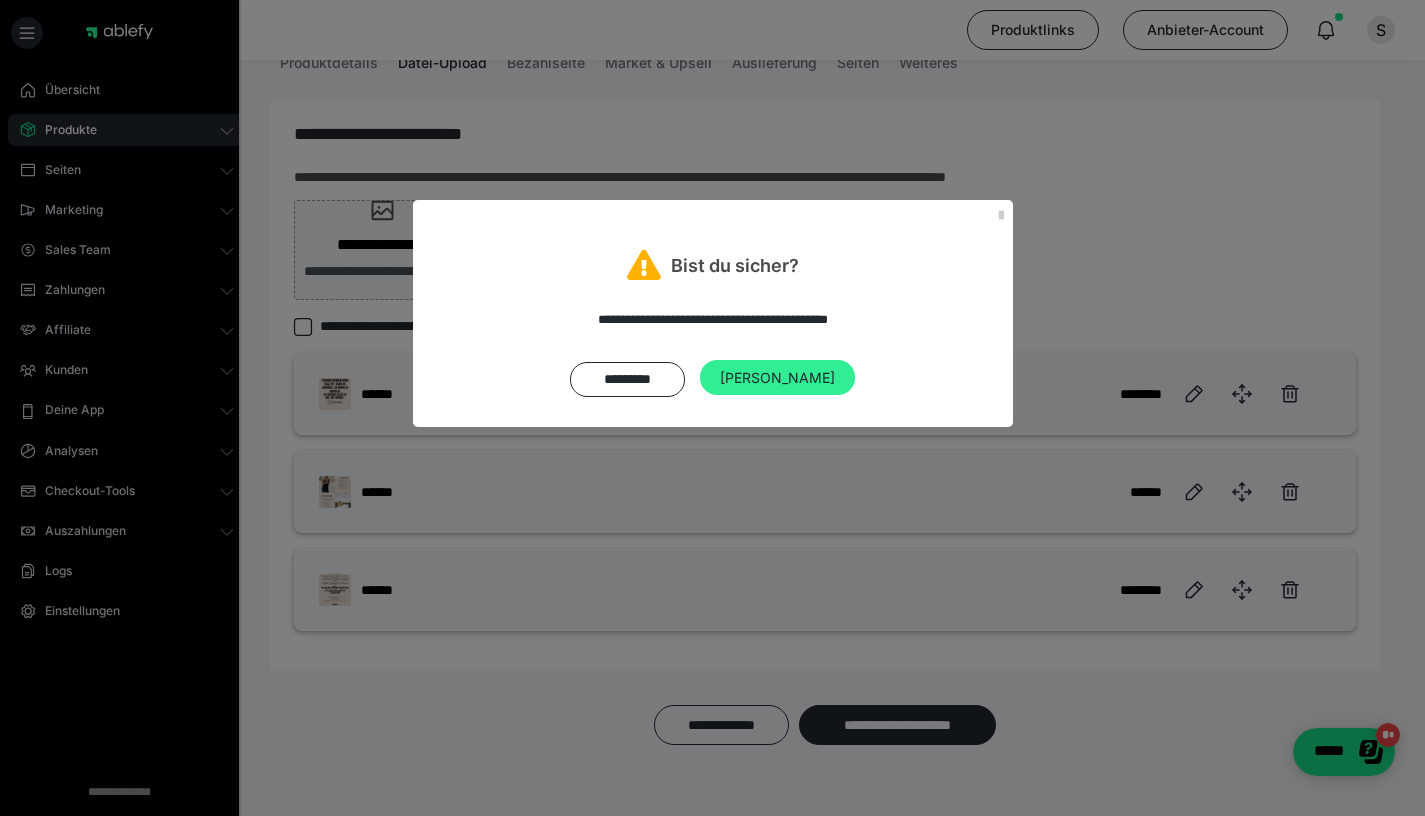 click on "[PERSON_NAME]" at bounding box center (777, 378) 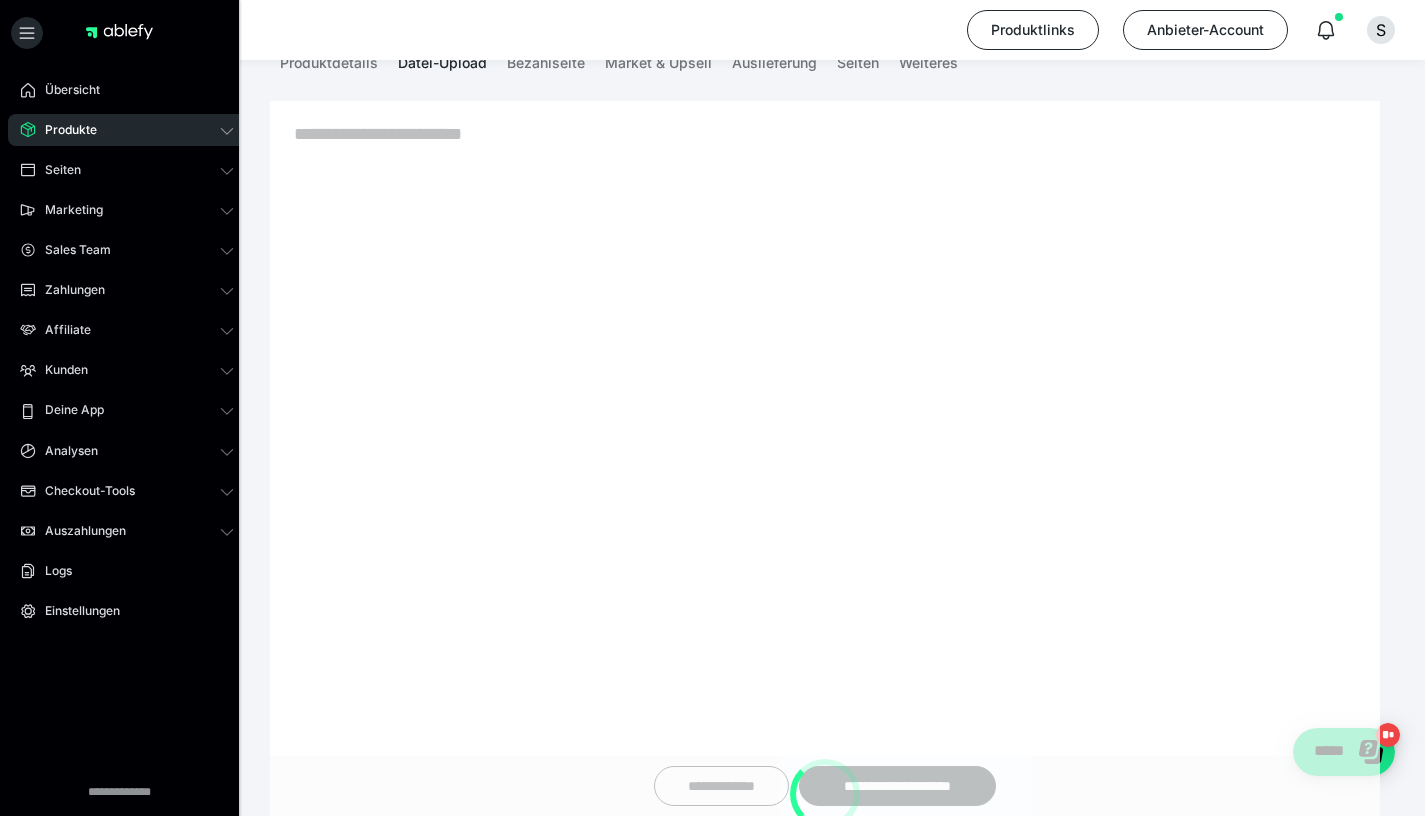 scroll, scrollTop: 200, scrollLeft: 0, axis: vertical 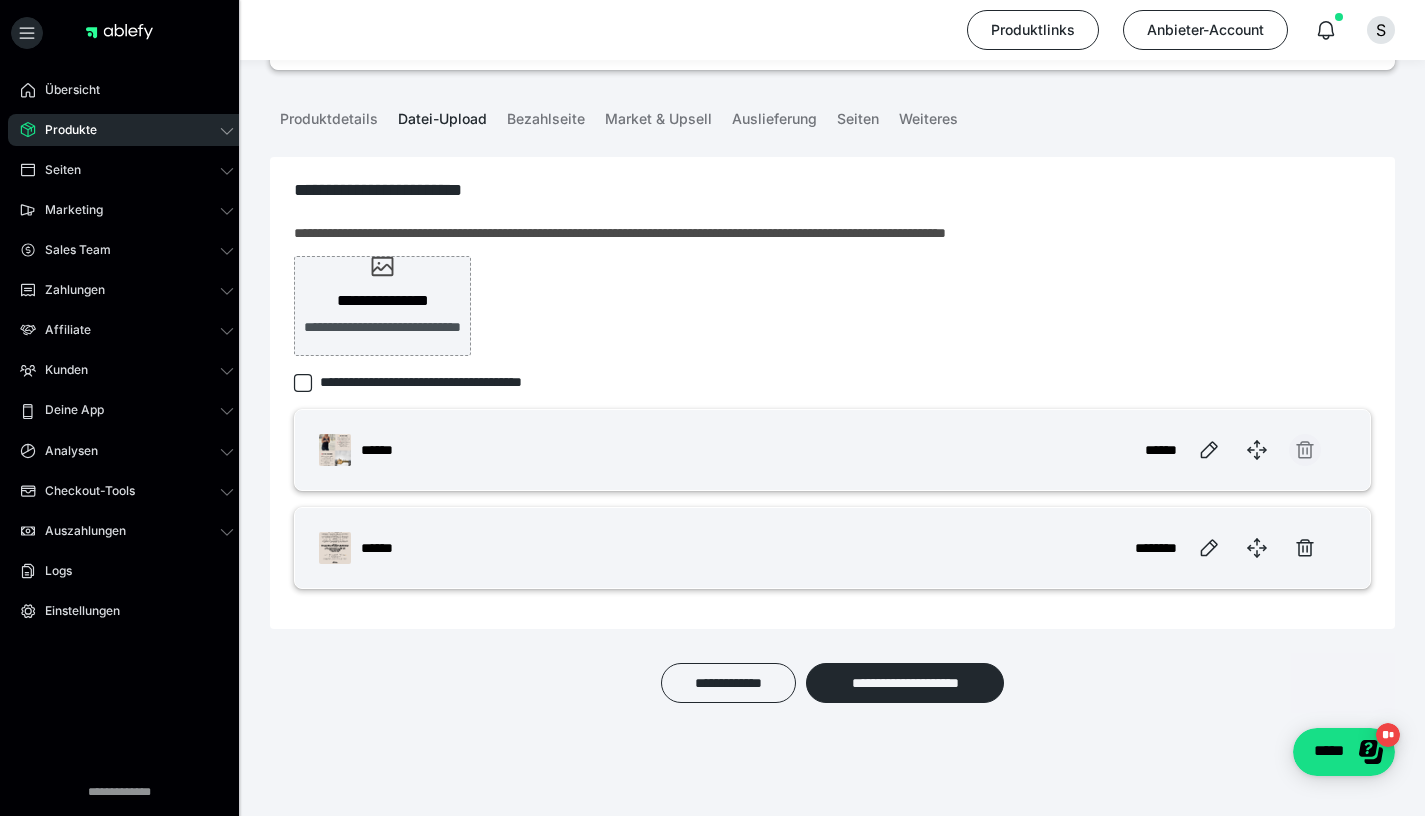 click at bounding box center [1305, 450] 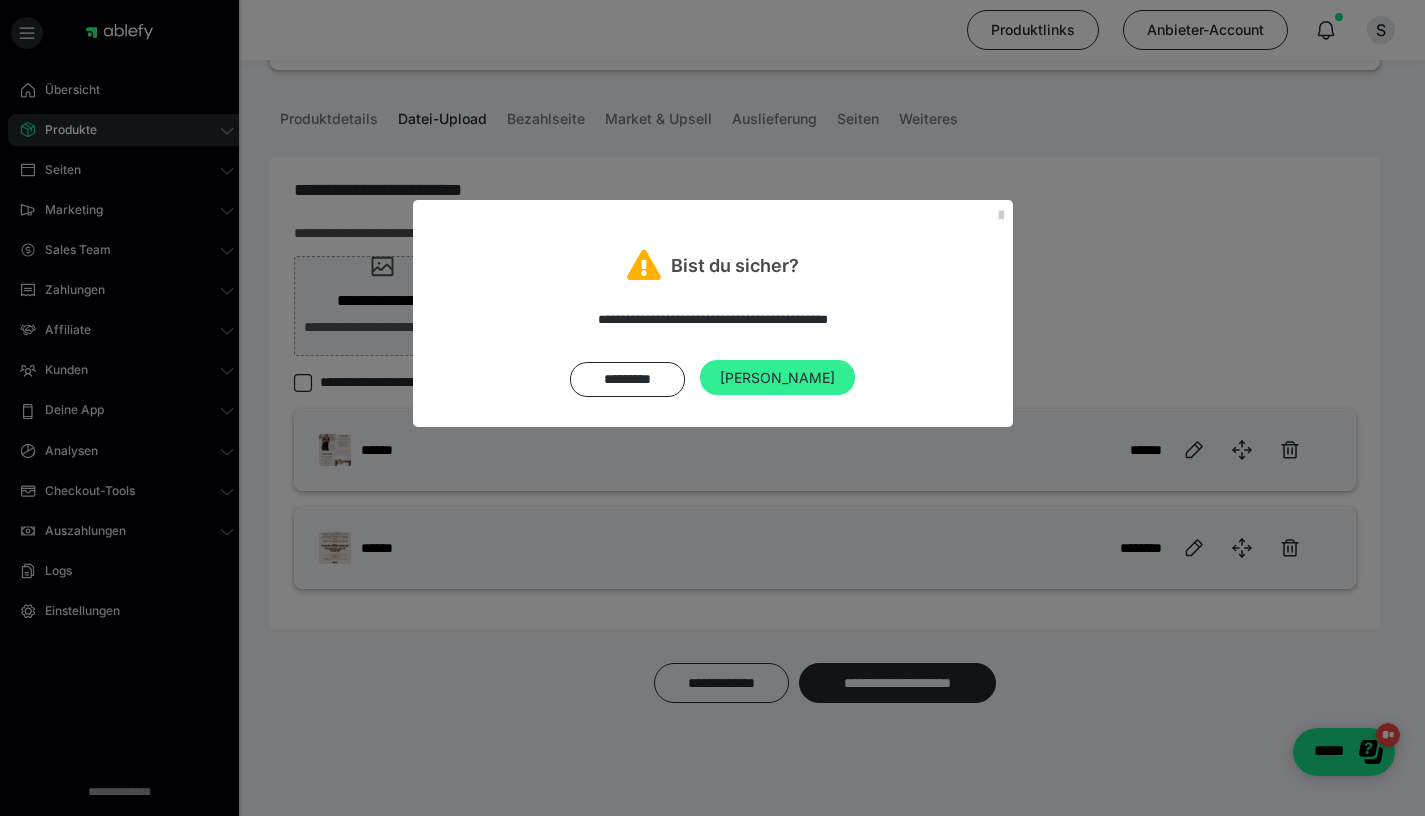 click on "[PERSON_NAME]" at bounding box center (777, 378) 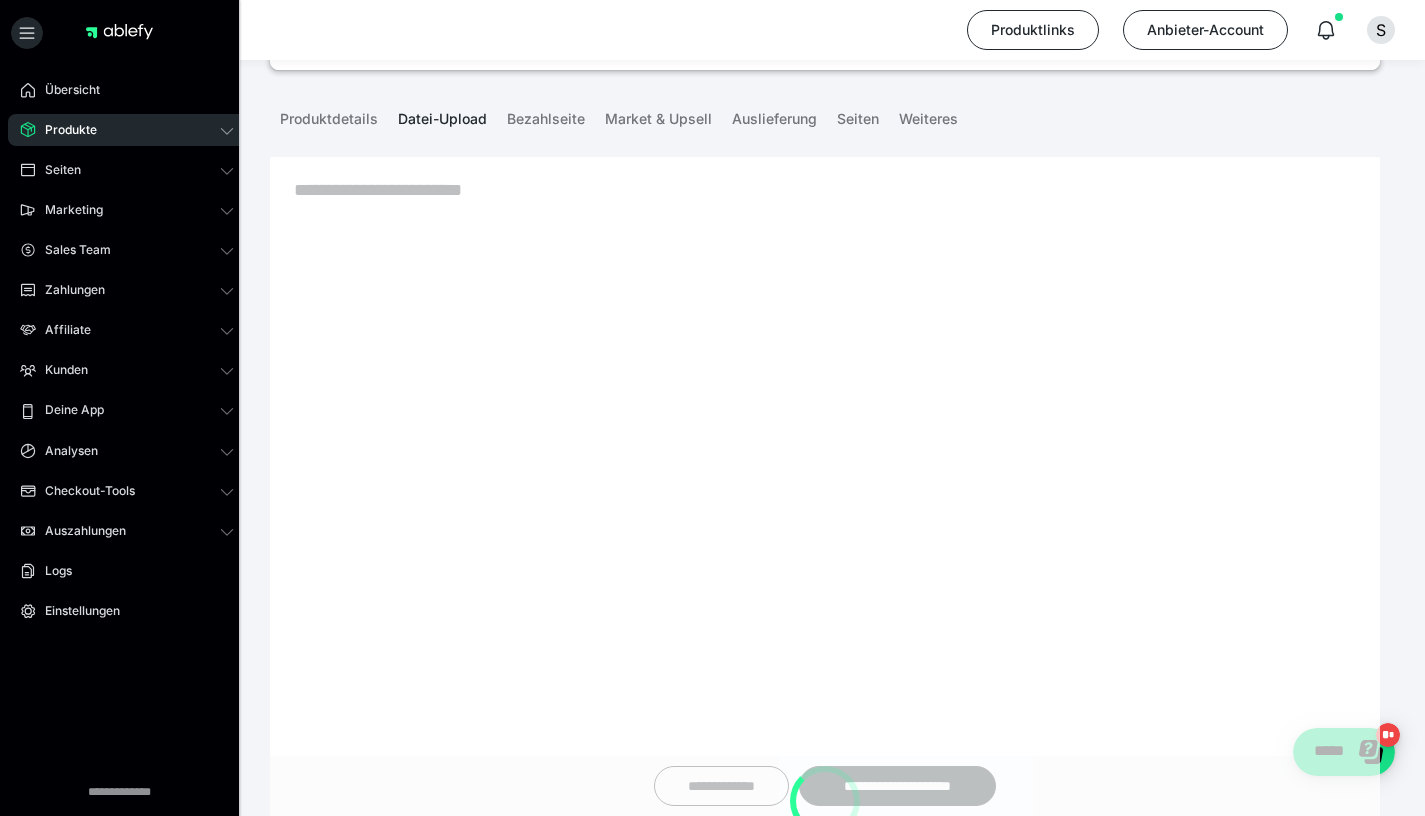 scroll, scrollTop: 101, scrollLeft: 0, axis: vertical 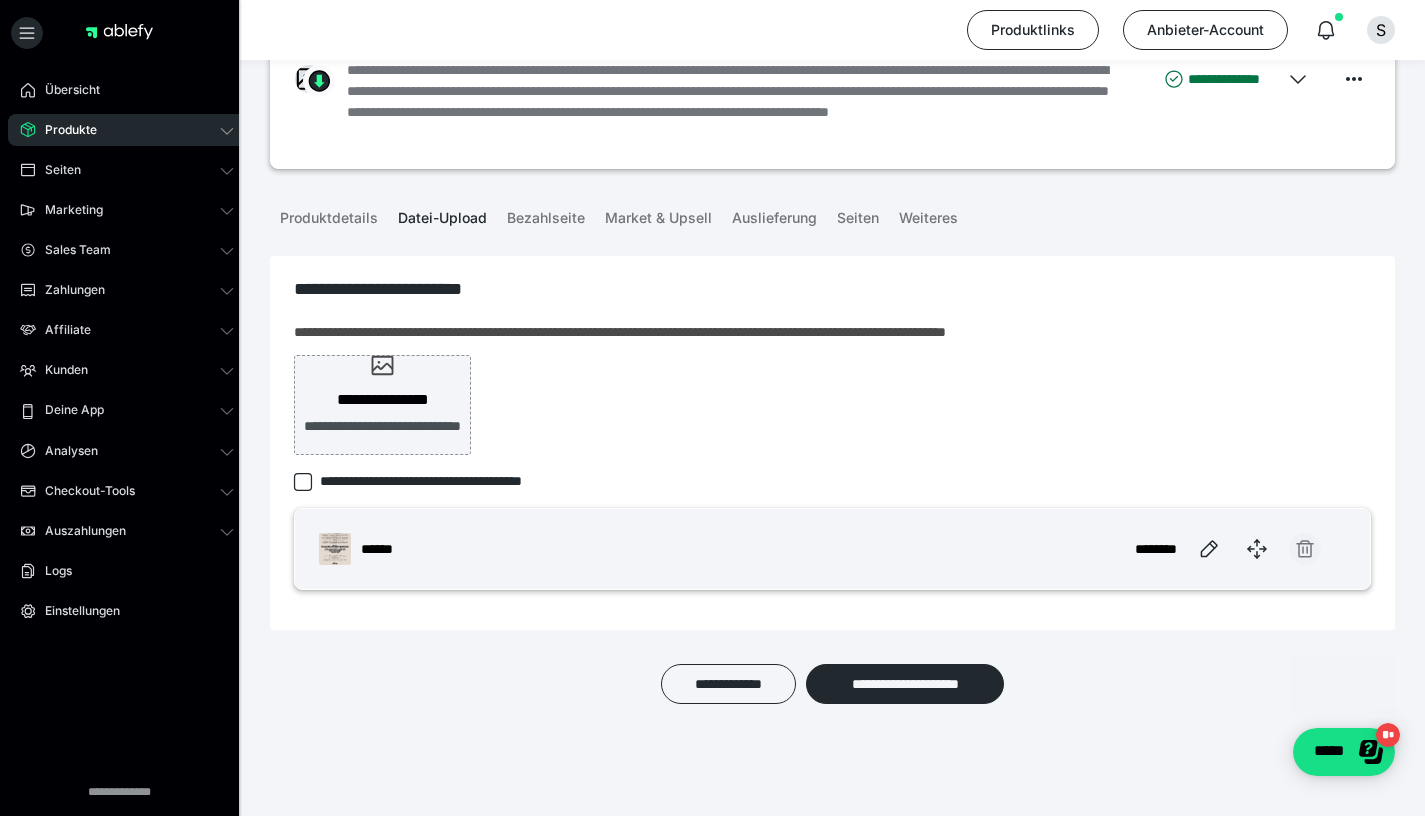 click 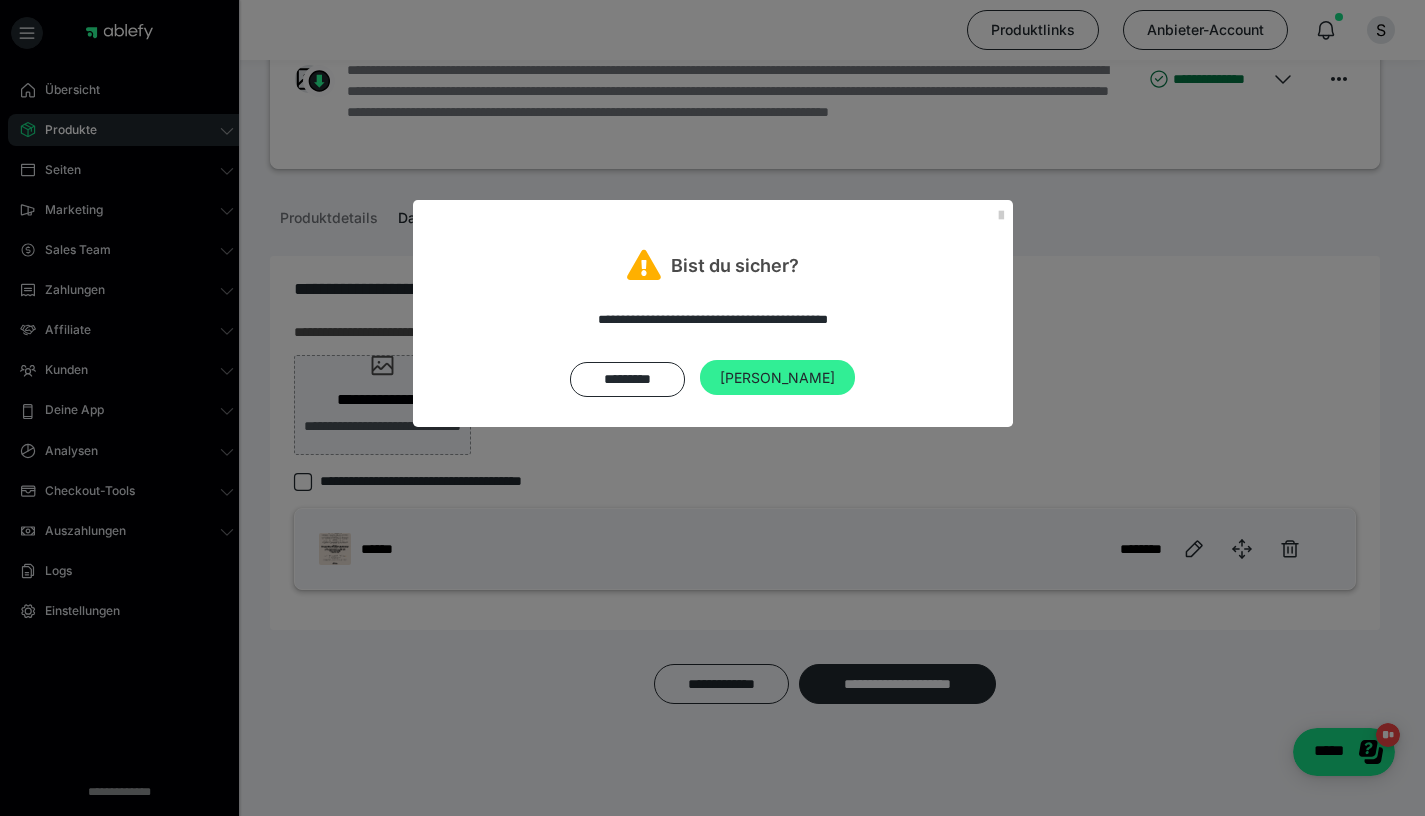 click on "[PERSON_NAME]" at bounding box center (777, 378) 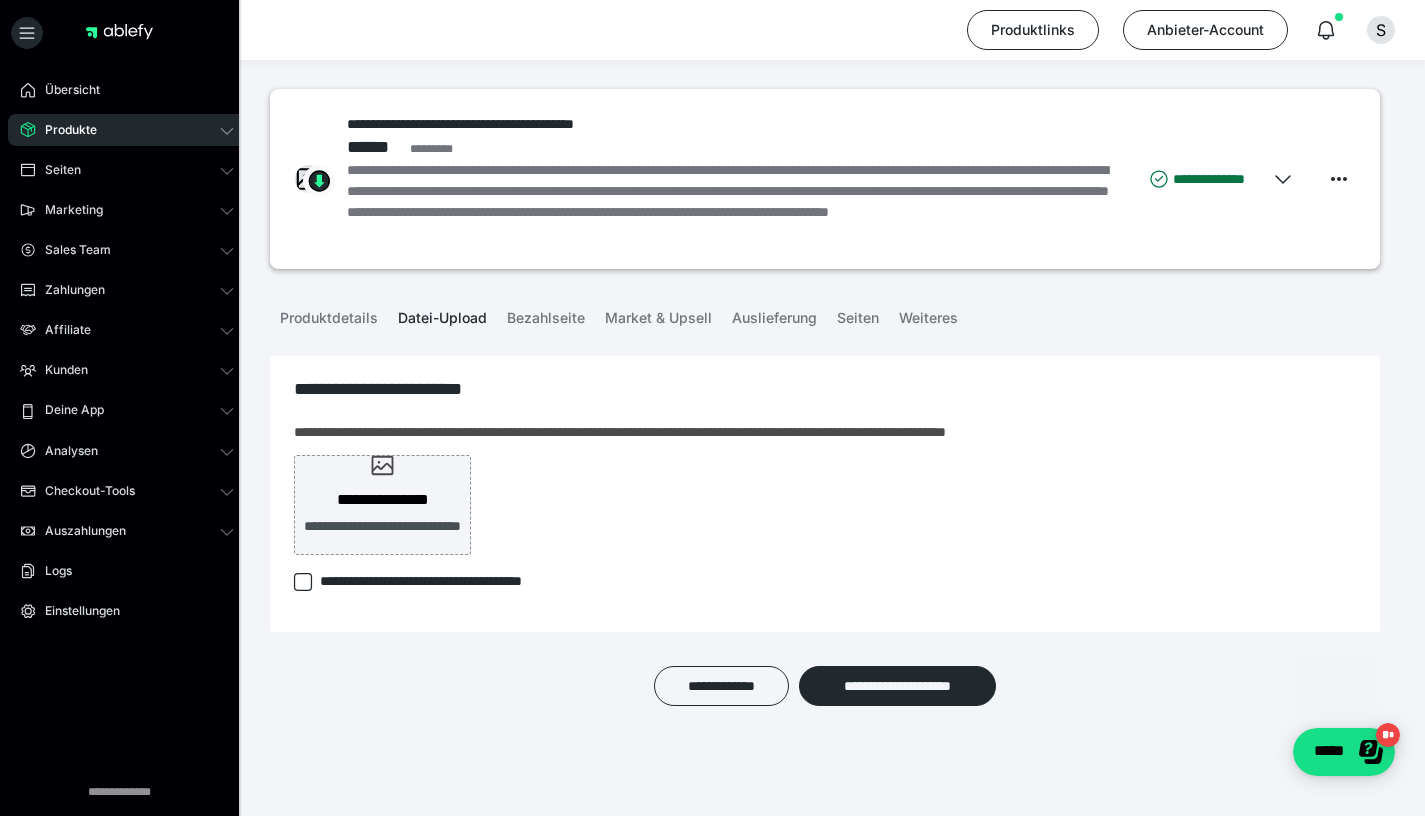 scroll, scrollTop: 1, scrollLeft: 0, axis: vertical 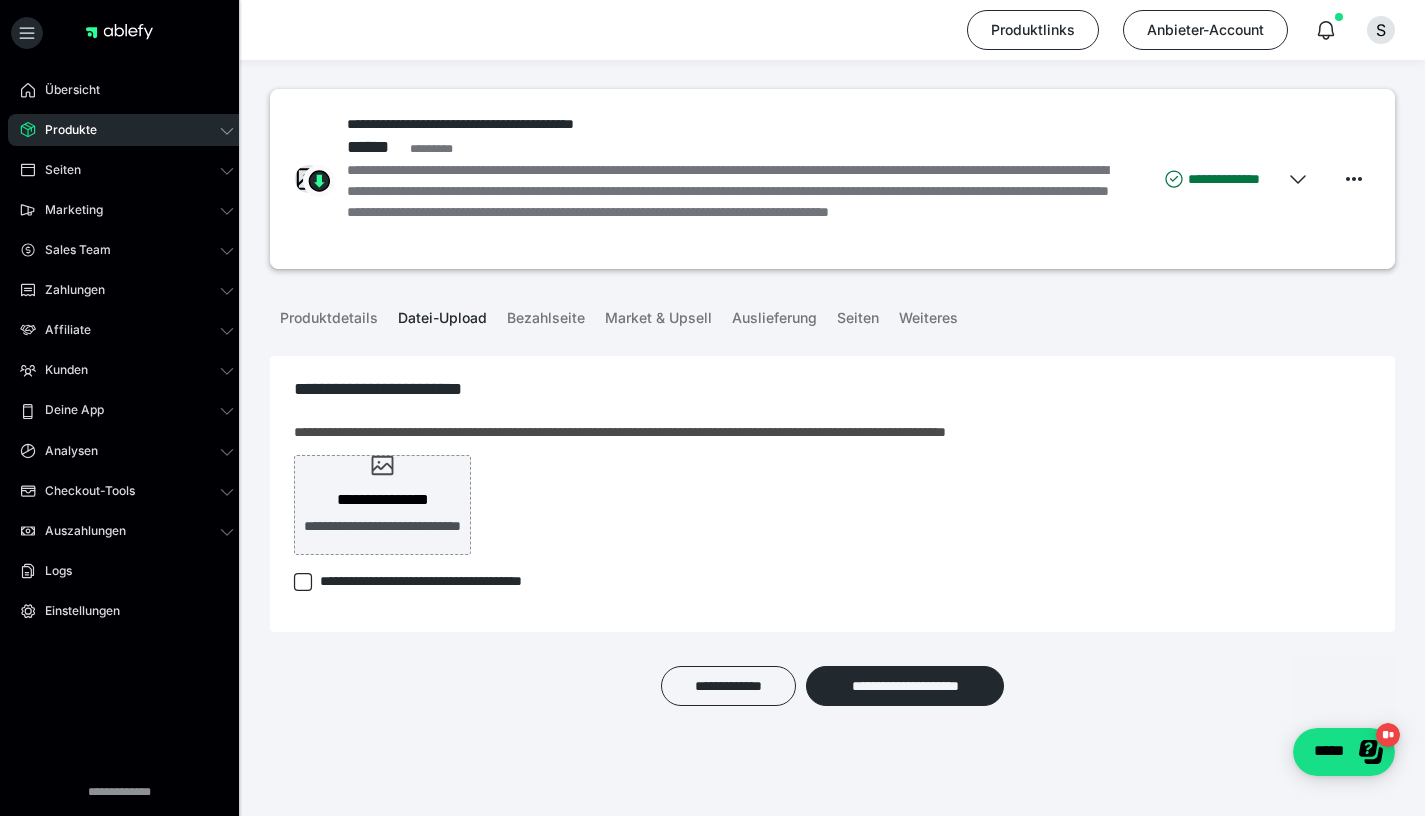 click 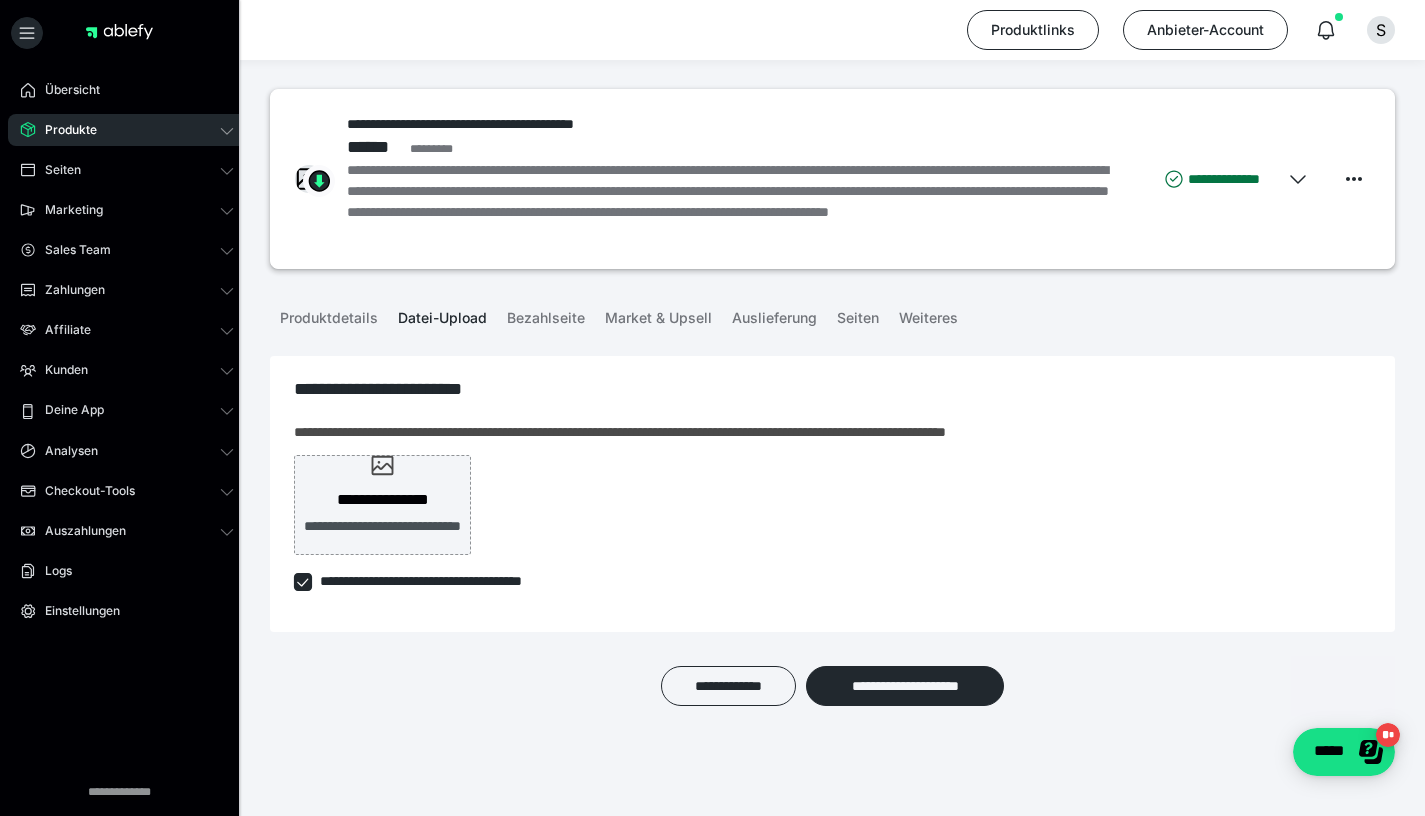 click at bounding box center (303, 582) 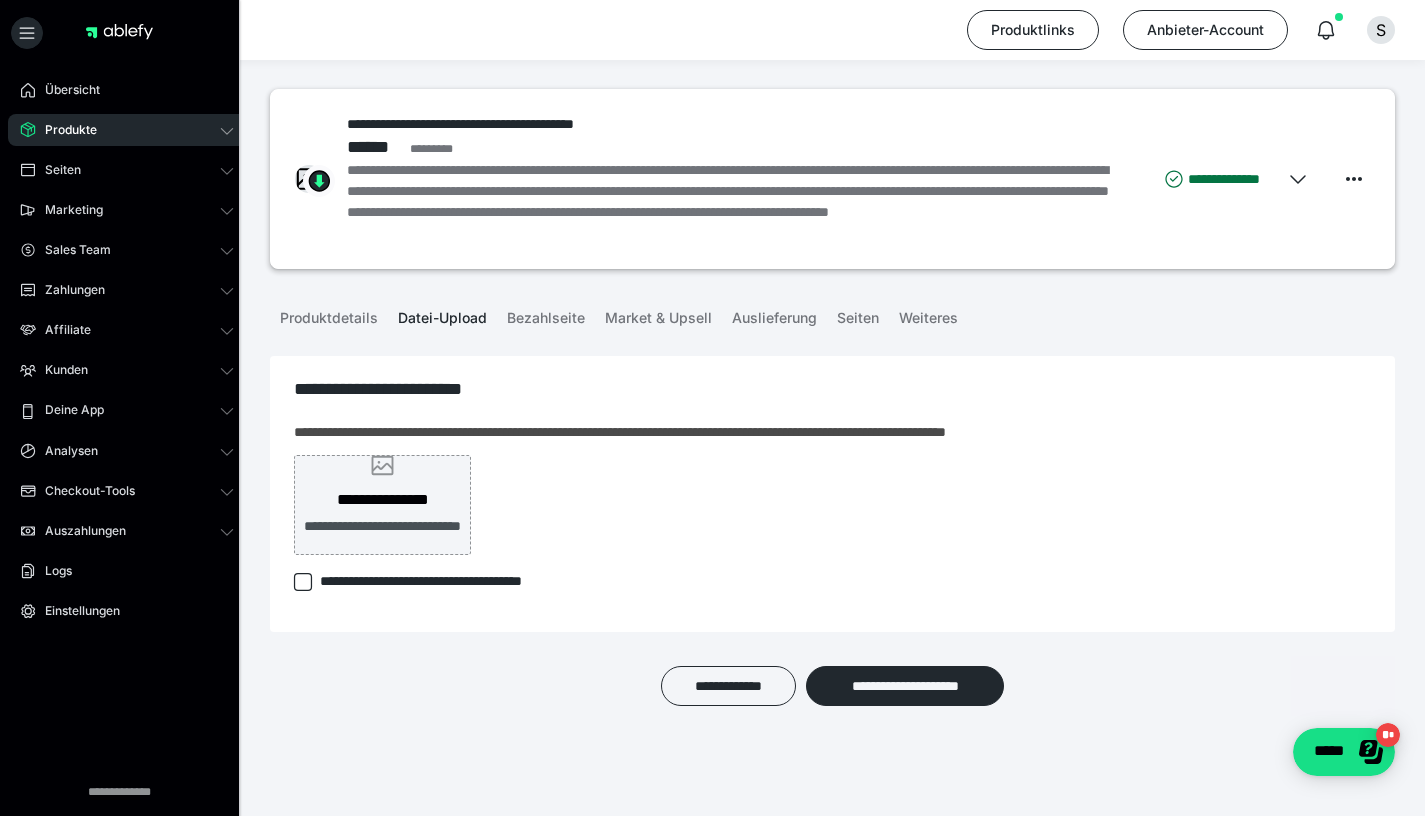 click on "**********" at bounding box center (382, 505) 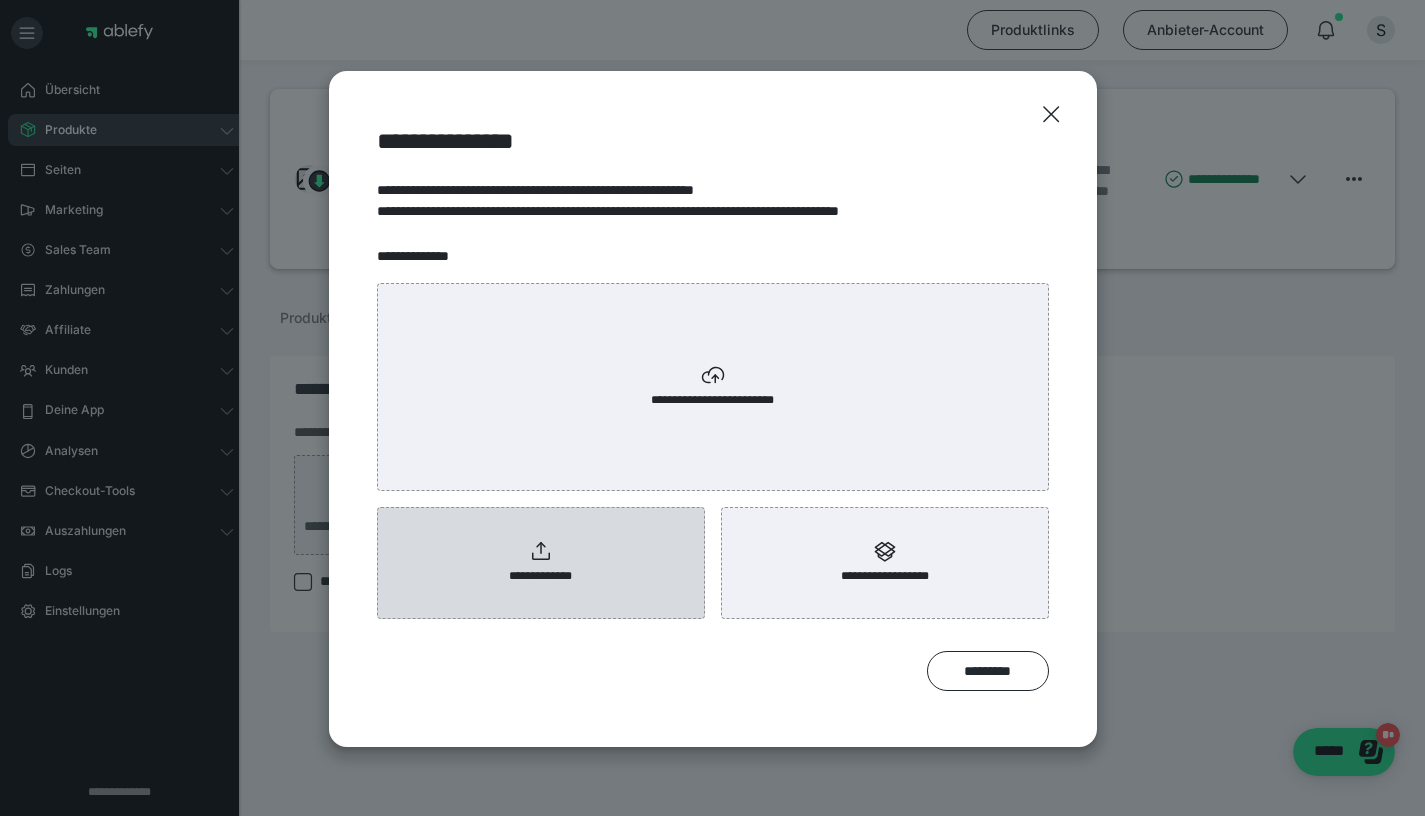 click on "**********" at bounding box center [541, 563] 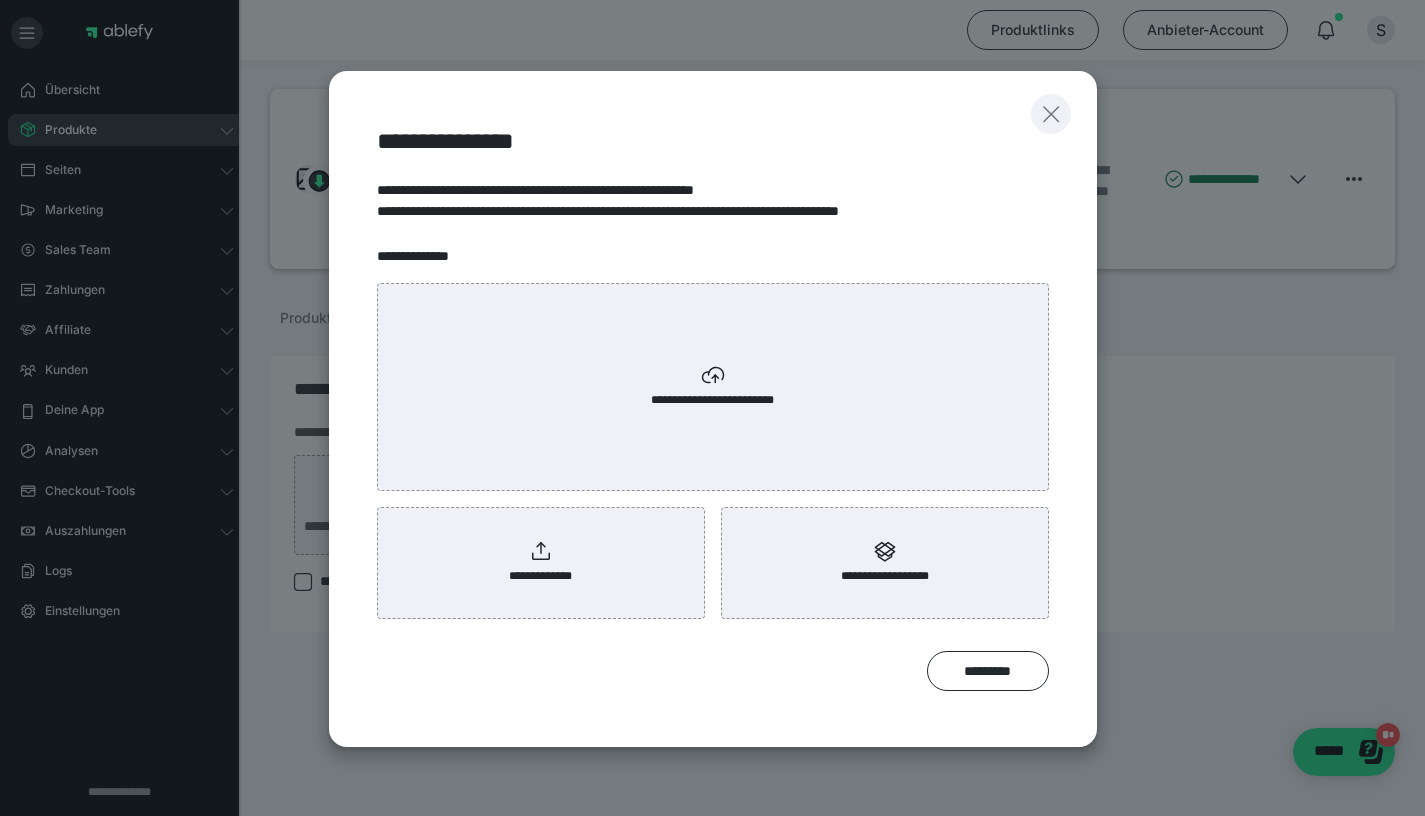click 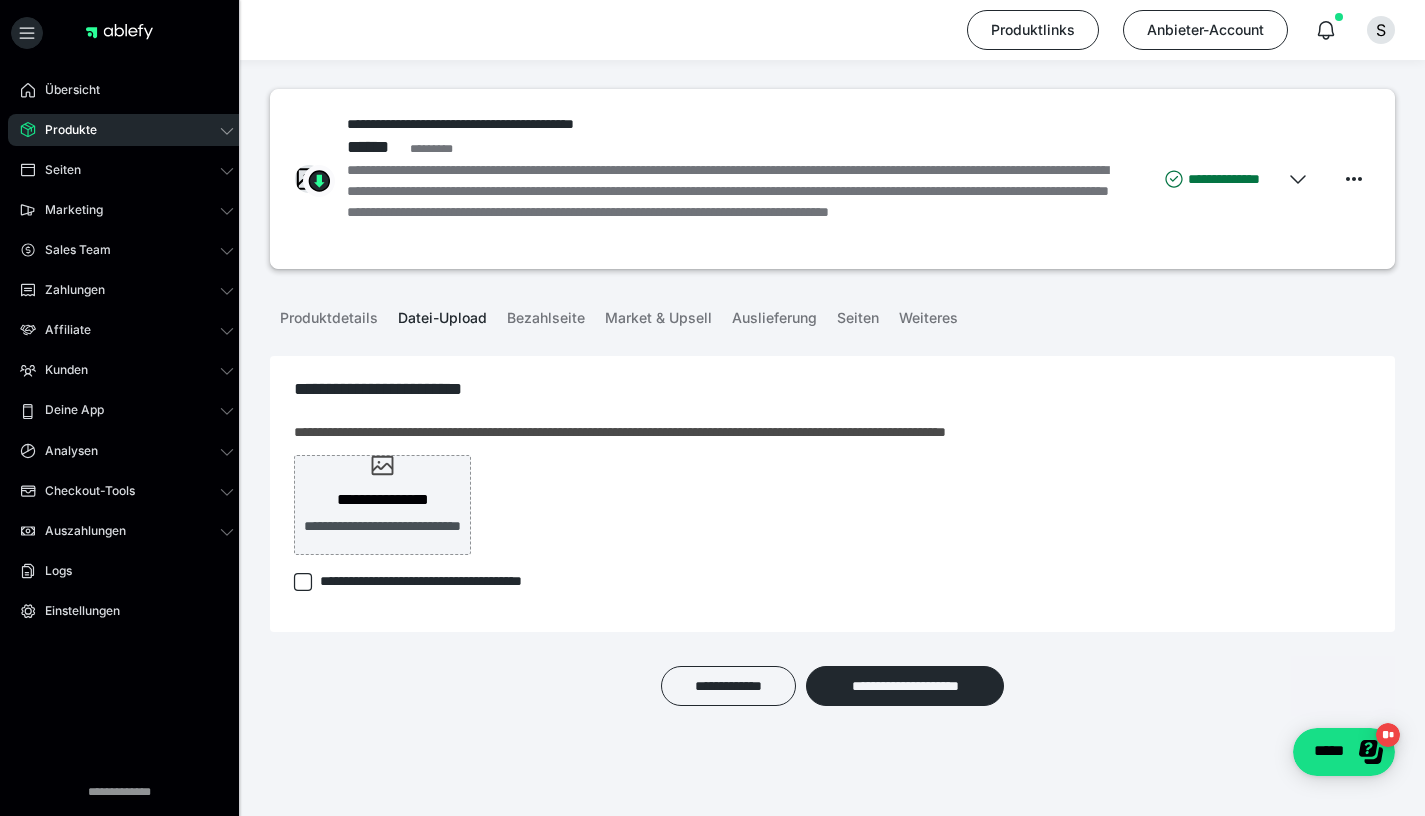 click on "**********" at bounding box center (832, 488) 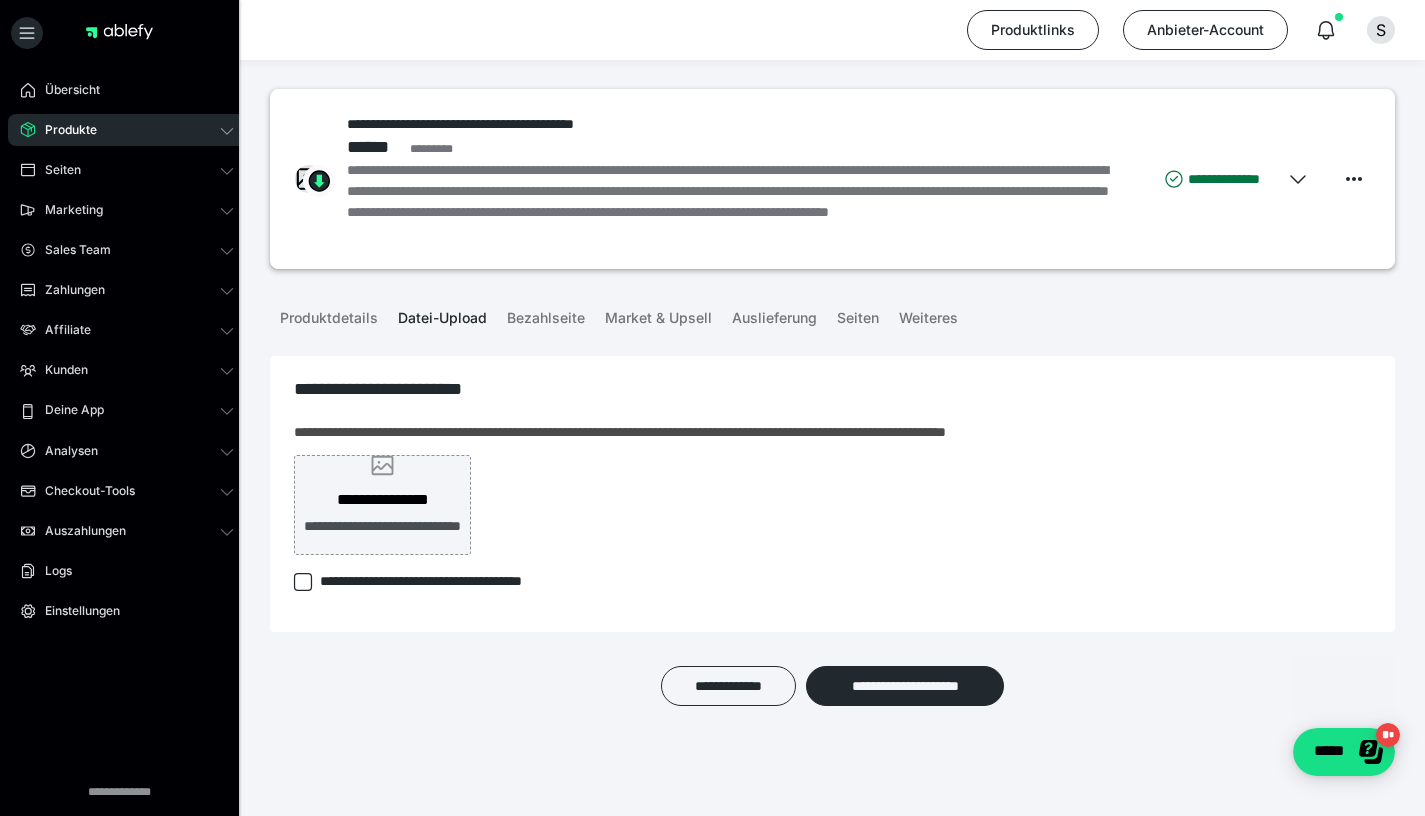 click on "**********" at bounding box center [382, 505] 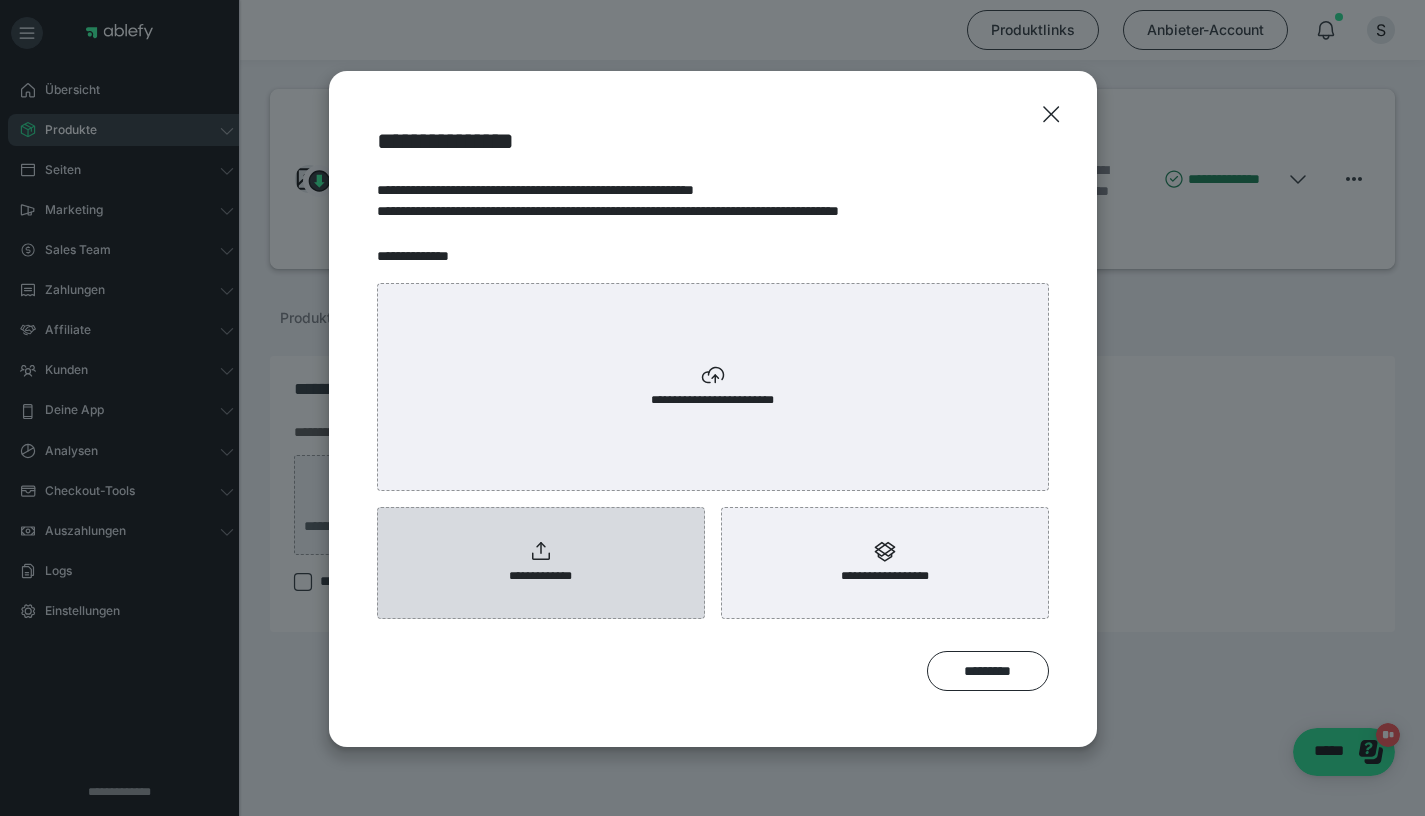 click on "**********" at bounding box center (541, 563) 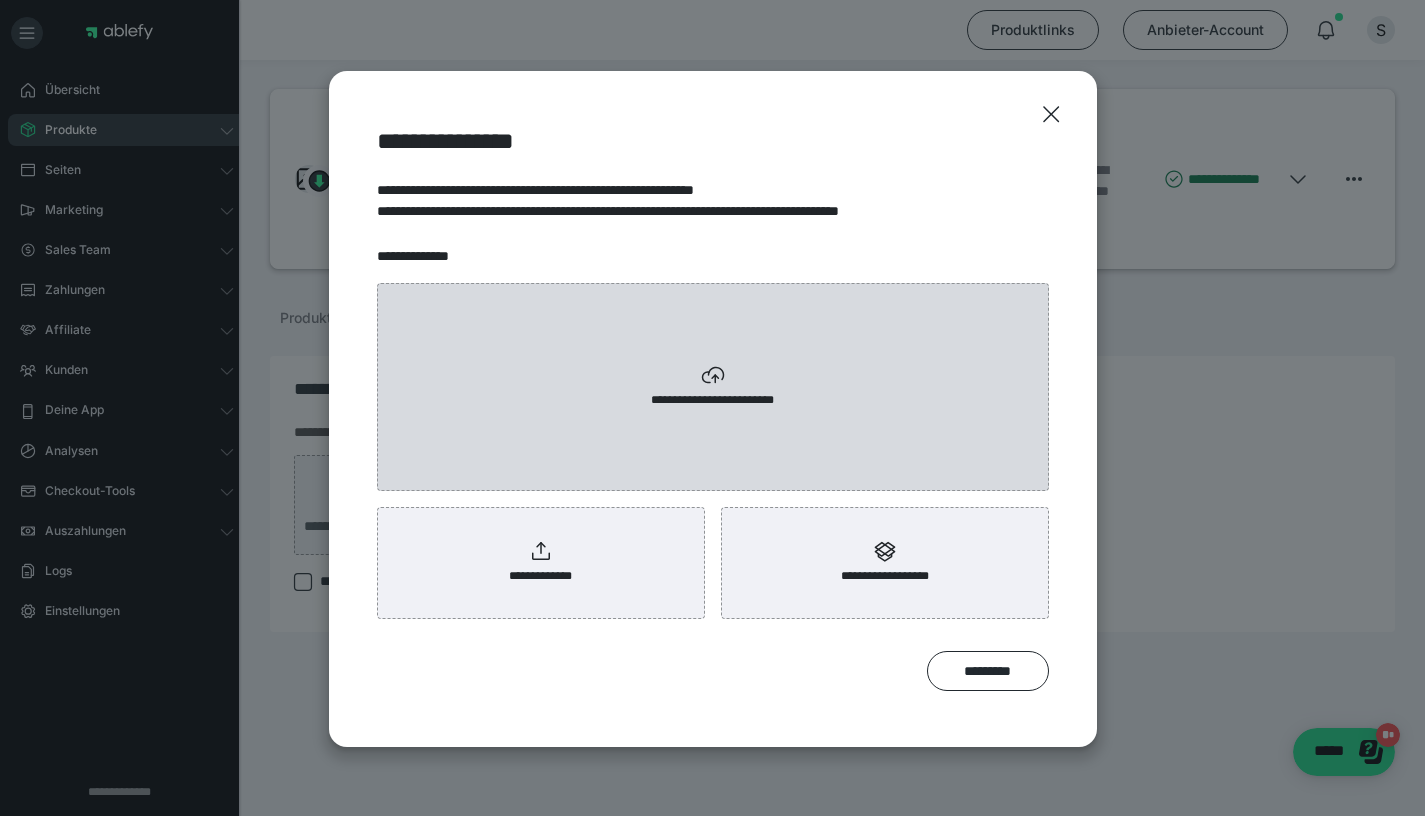 click on "**********" at bounding box center [713, 387] 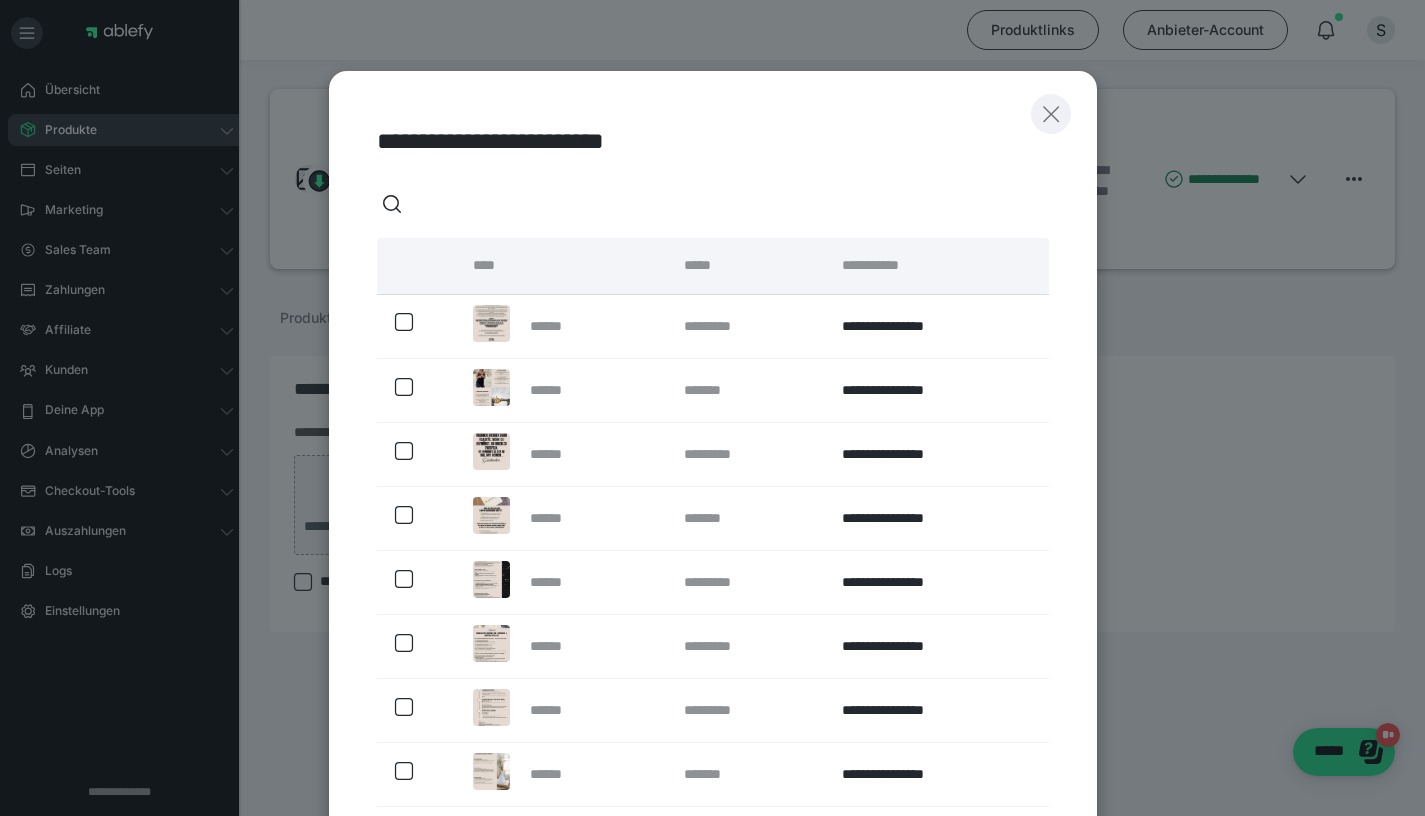click at bounding box center [1051, 114] 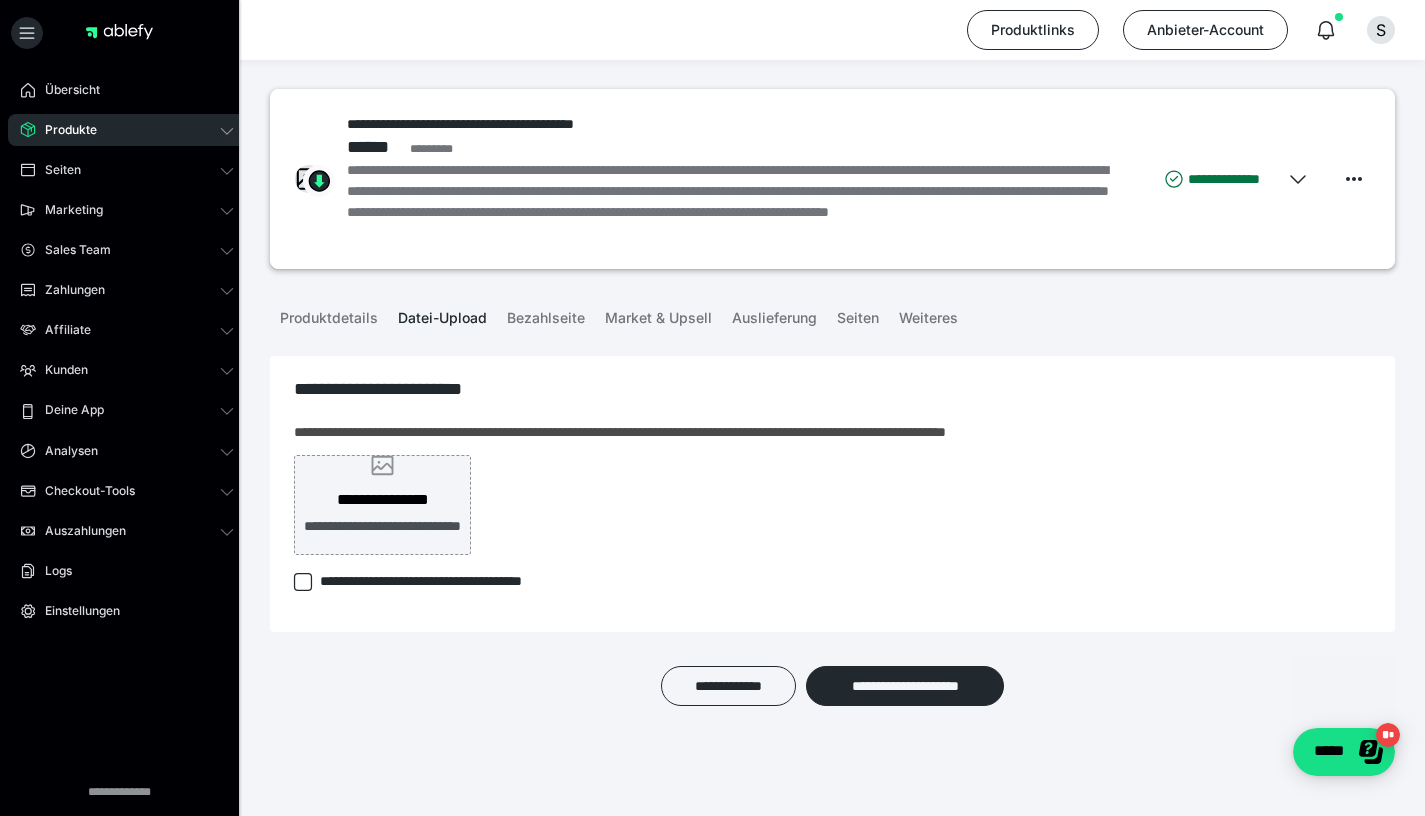 click on "**********" at bounding box center [383, 537] 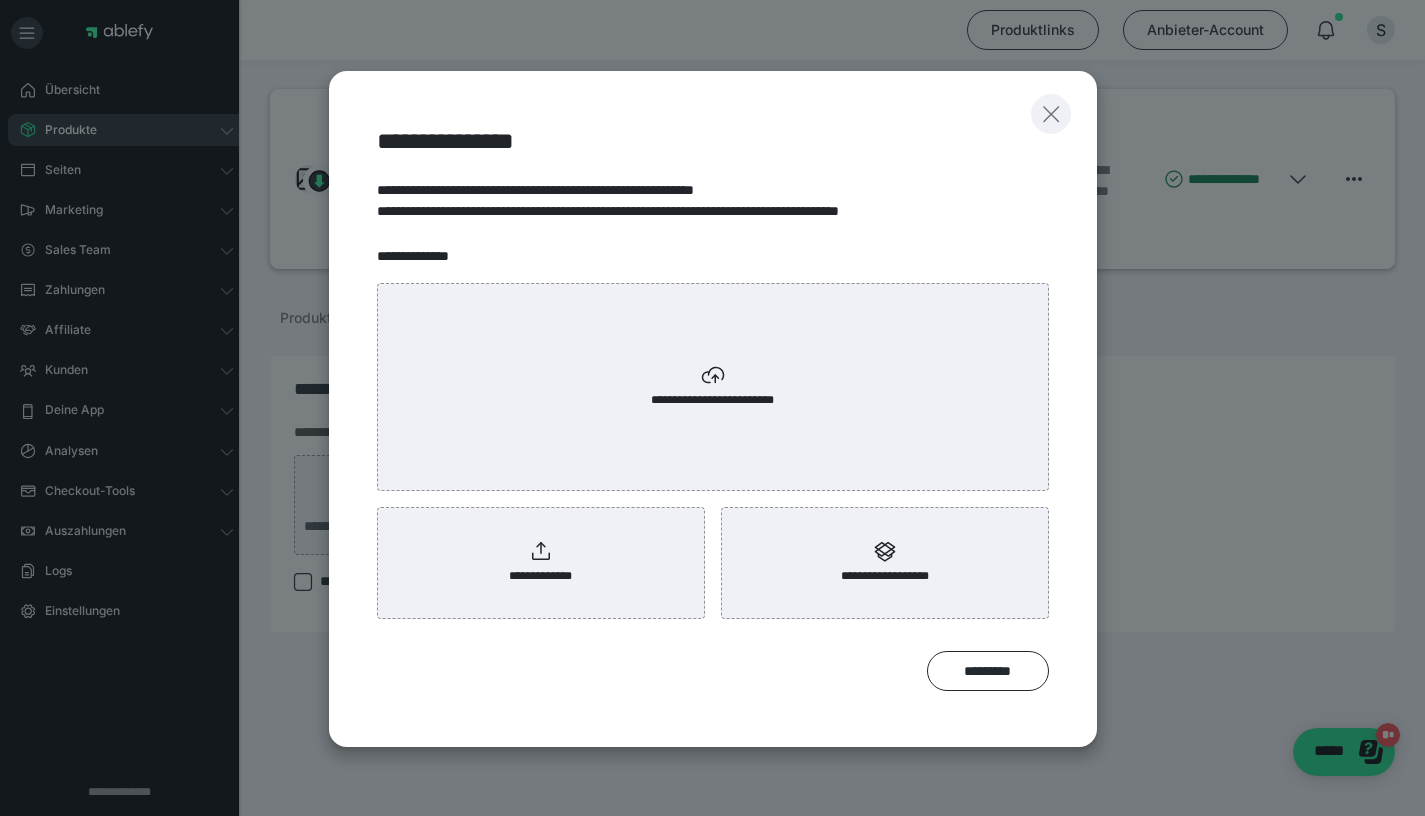 click at bounding box center (1051, 114) 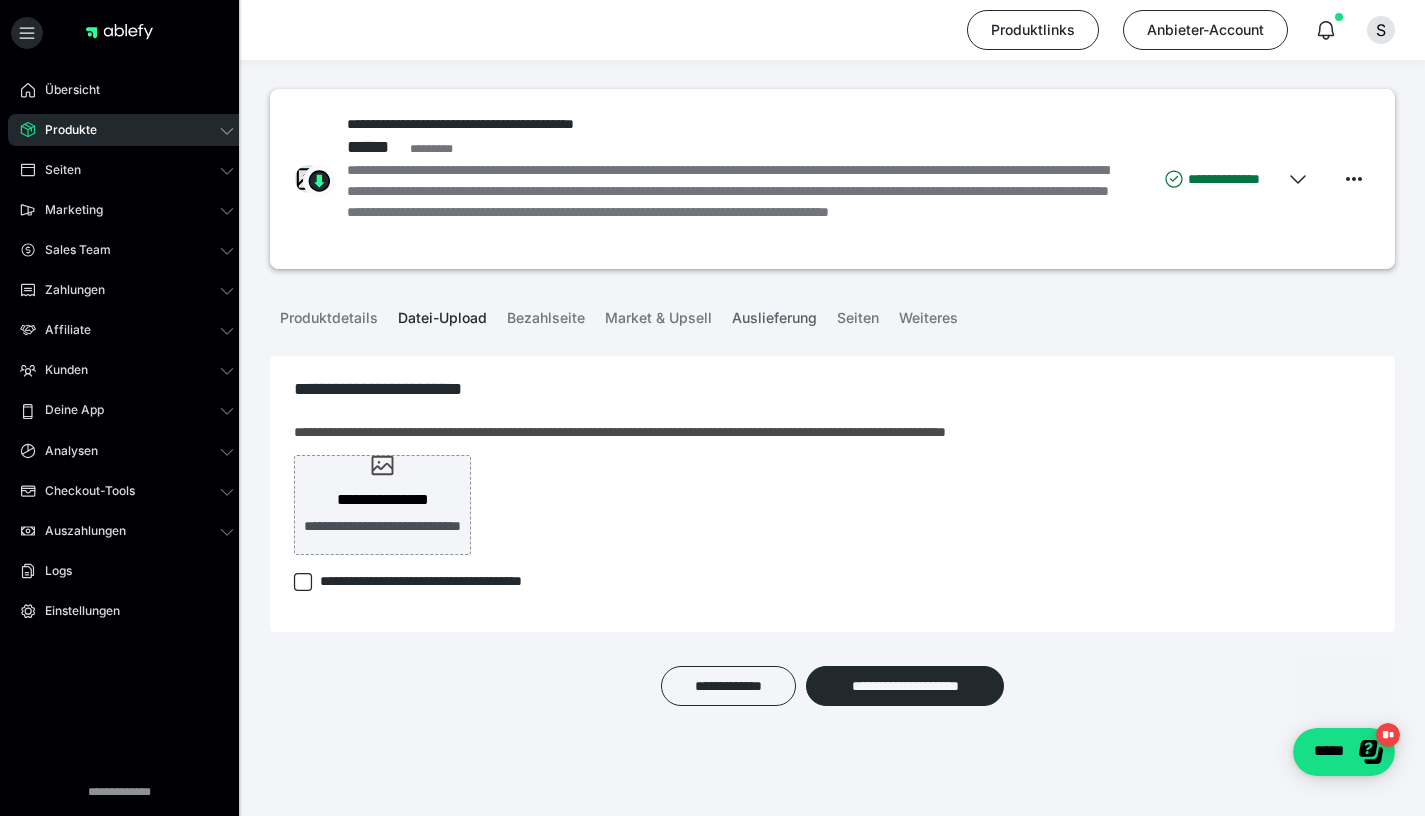 click on "Auslieferung" at bounding box center (774, 314) 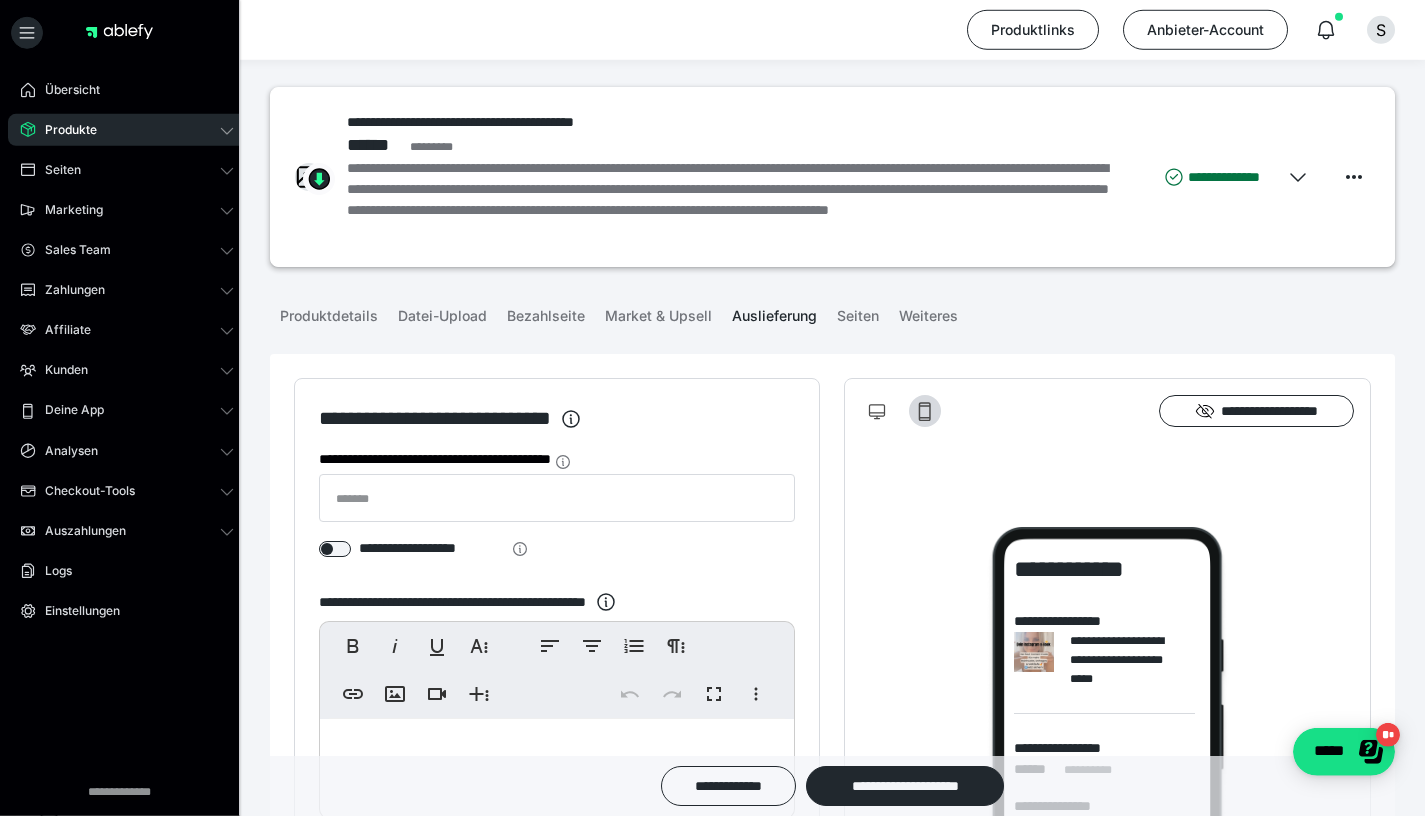 scroll, scrollTop: 0, scrollLeft: 0, axis: both 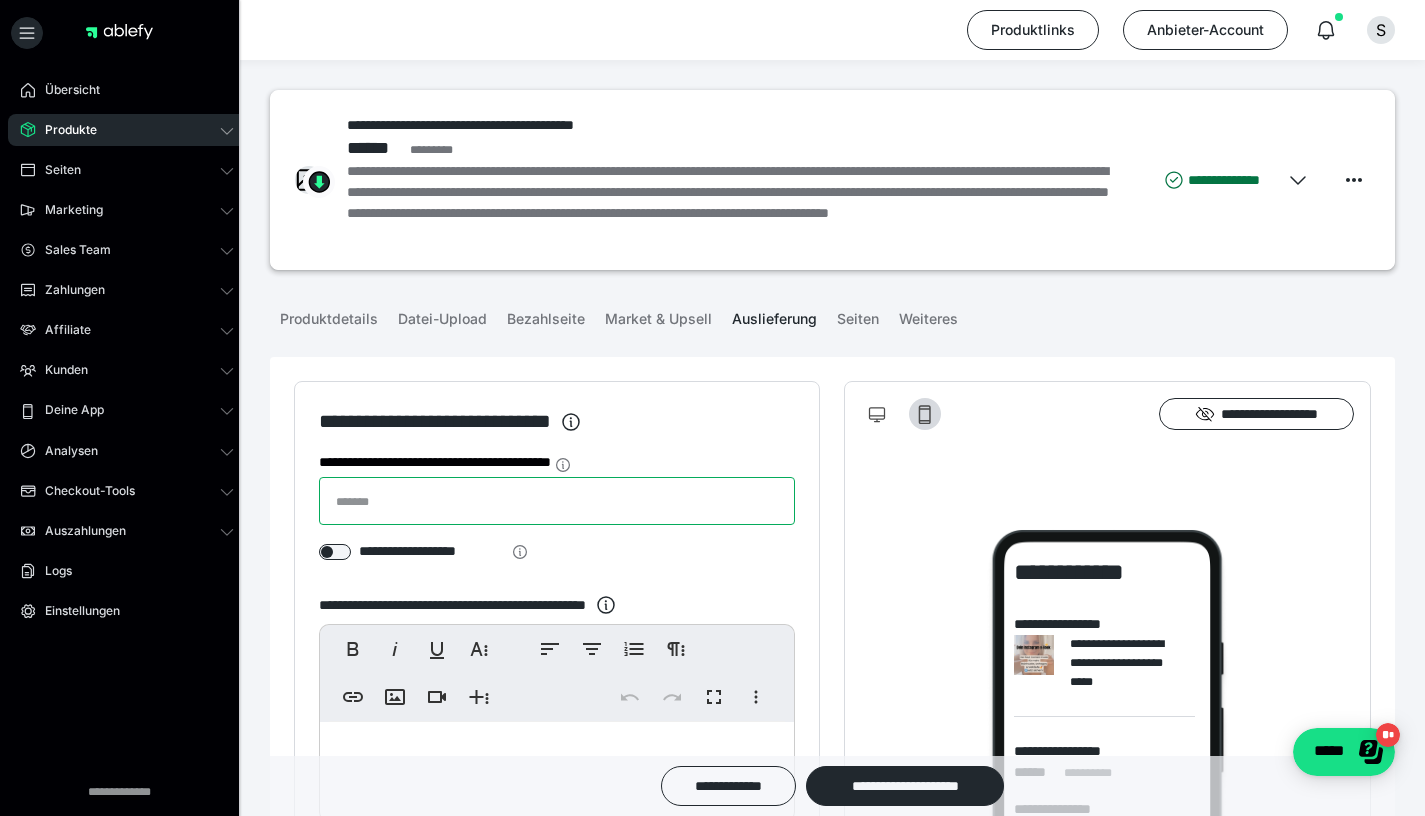 click on "**********" at bounding box center (557, 501) 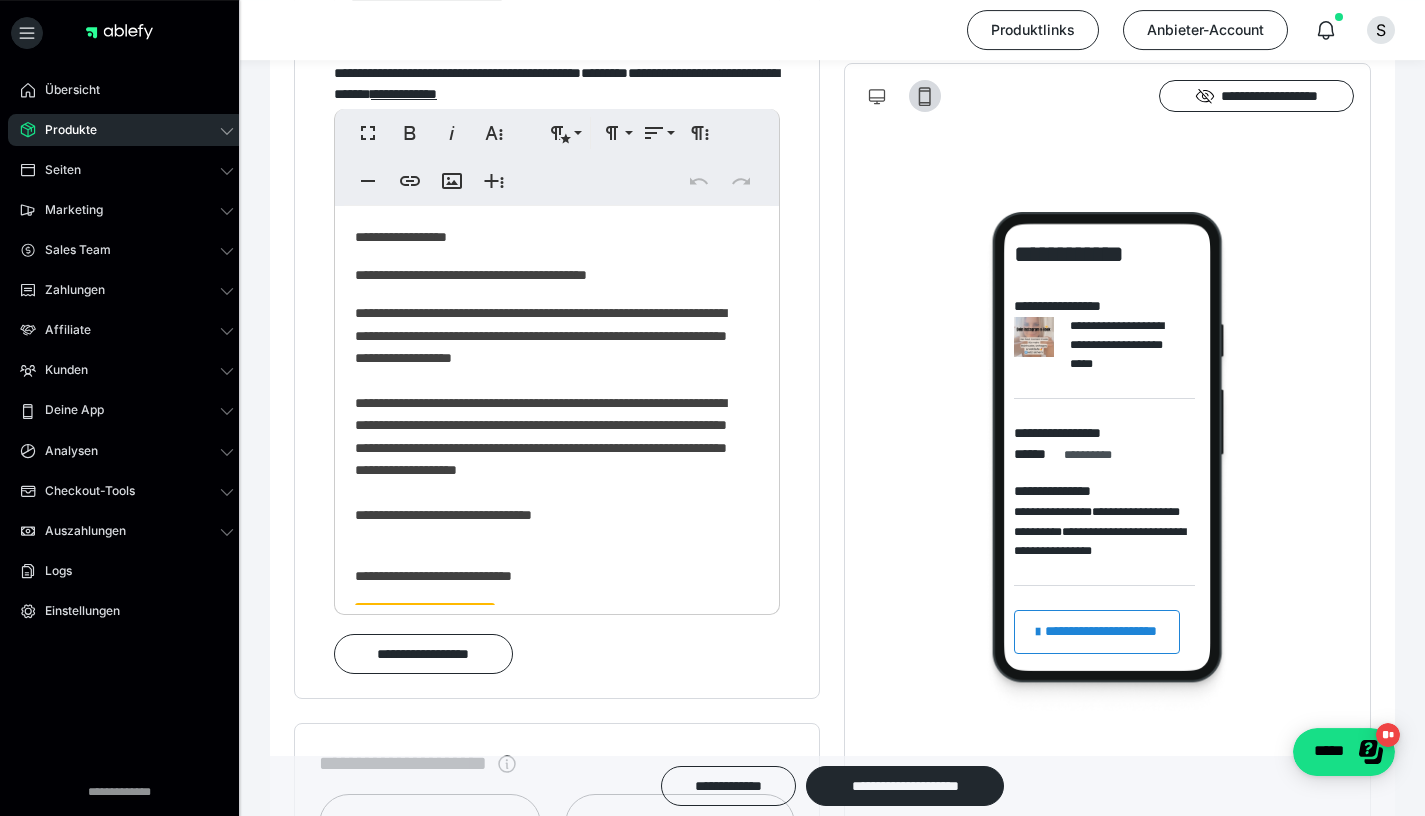 scroll, scrollTop: 1248, scrollLeft: 0, axis: vertical 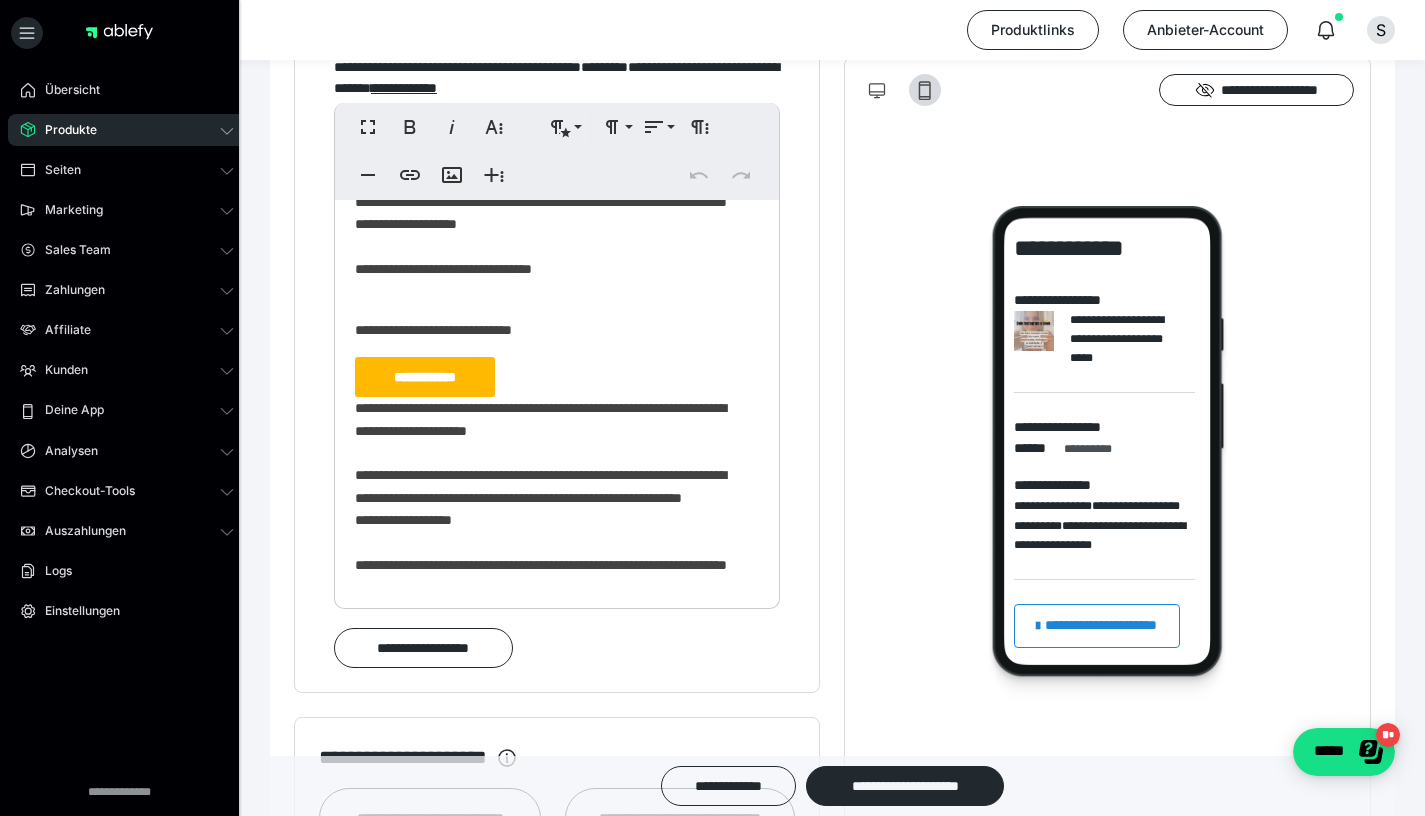 click on "**********" at bounding box center [425, 377] 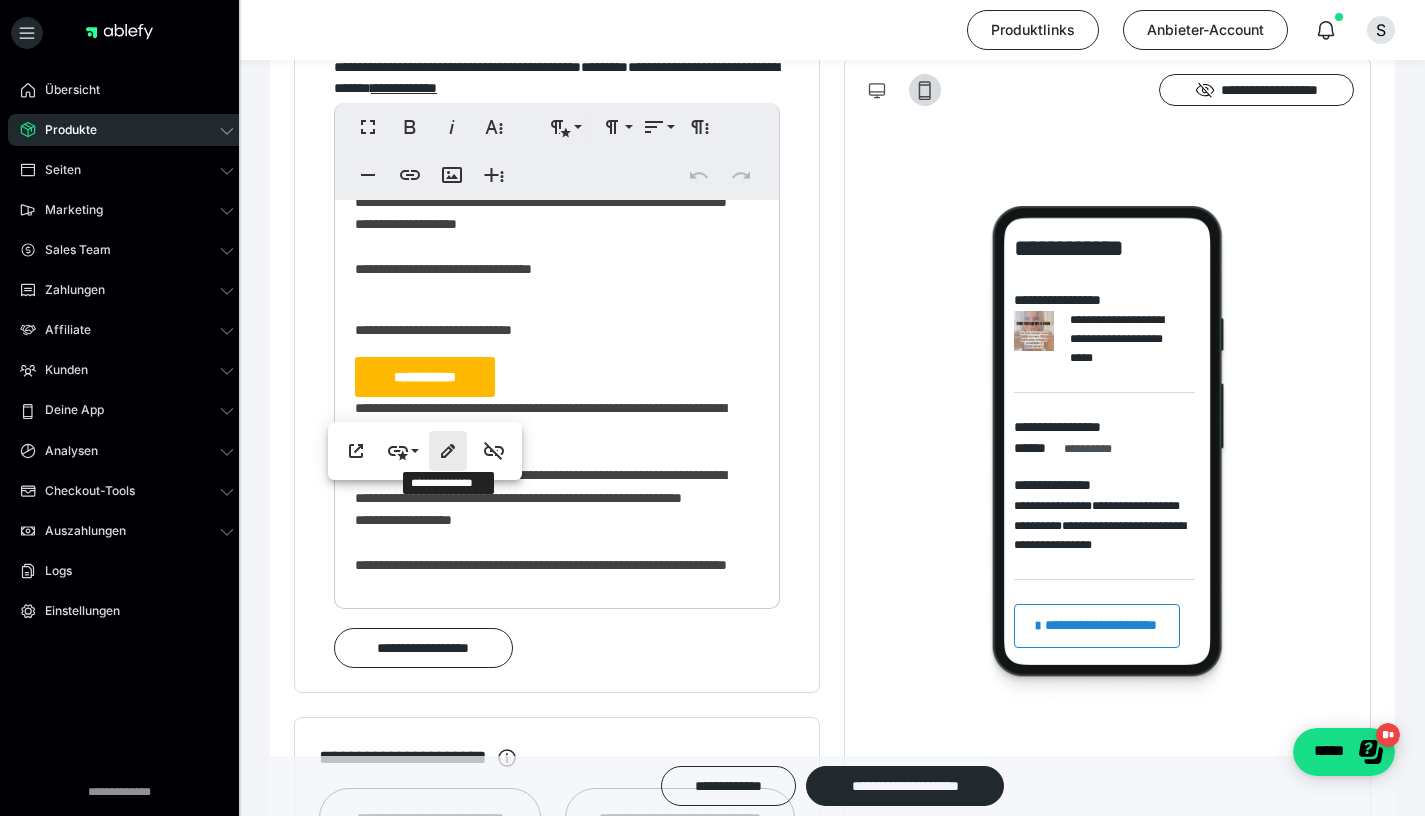 click 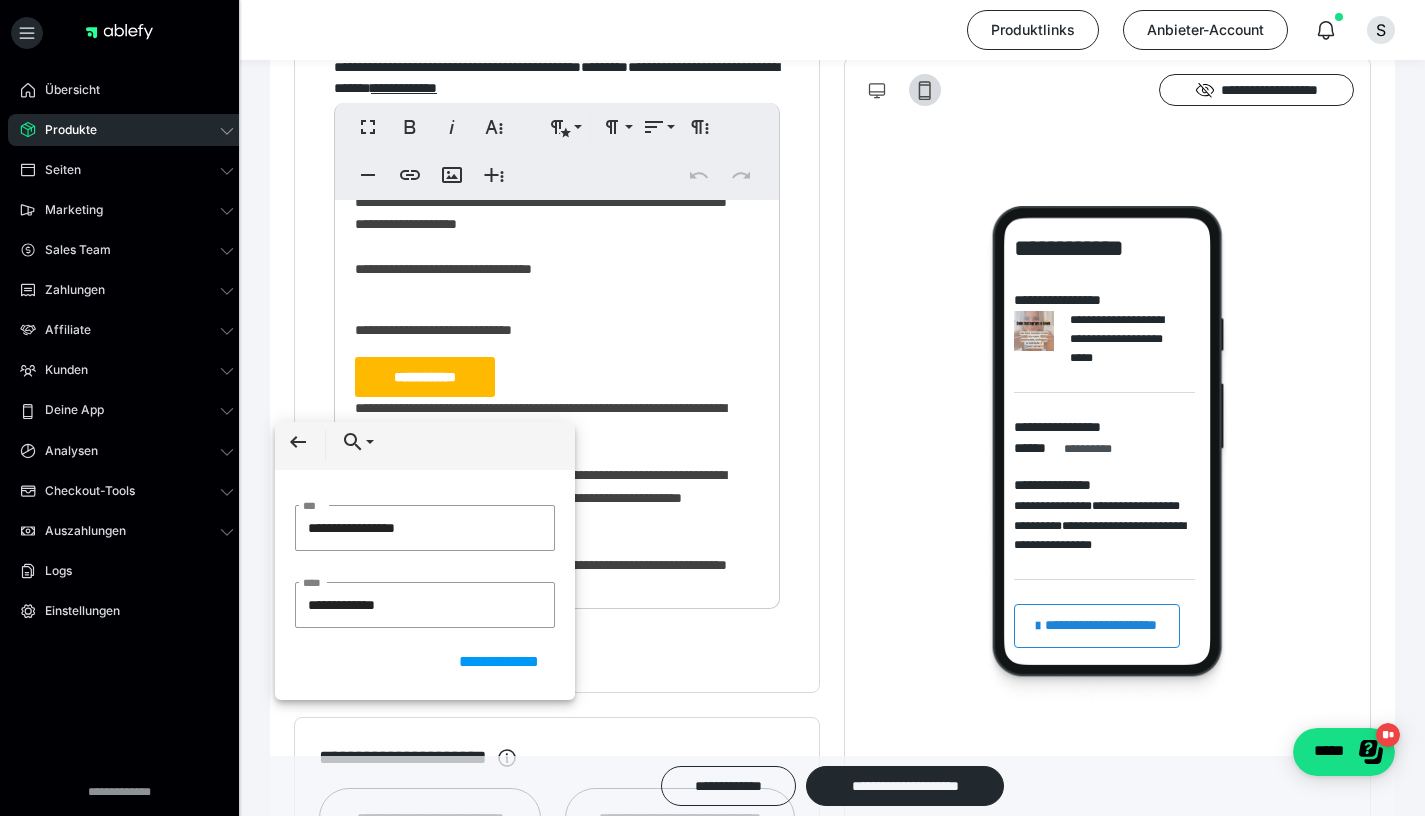 click on "**********" at bounding box center (549, 522) 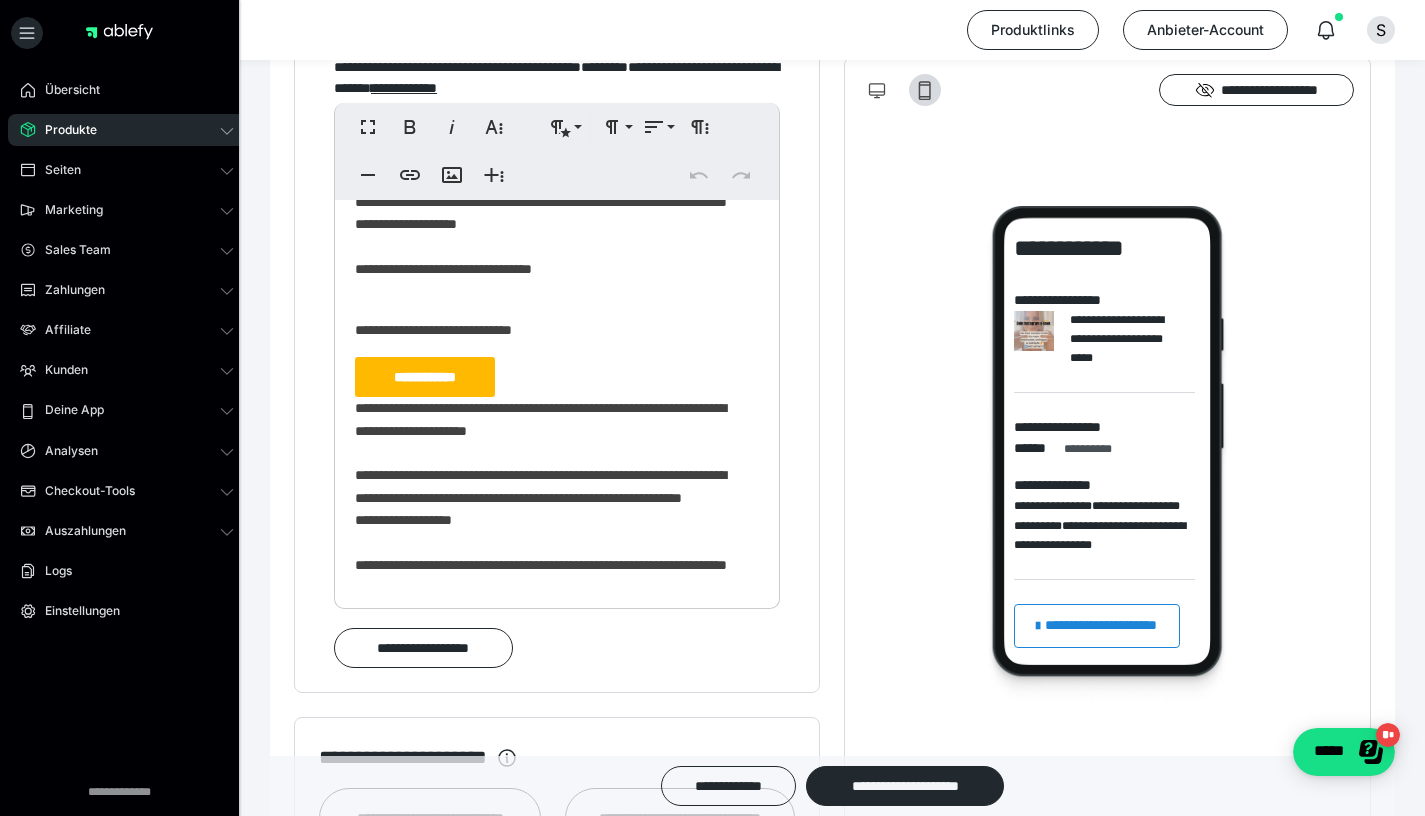 scroll, scrollTop: 366, scrollLeft: 0, axis: vertical 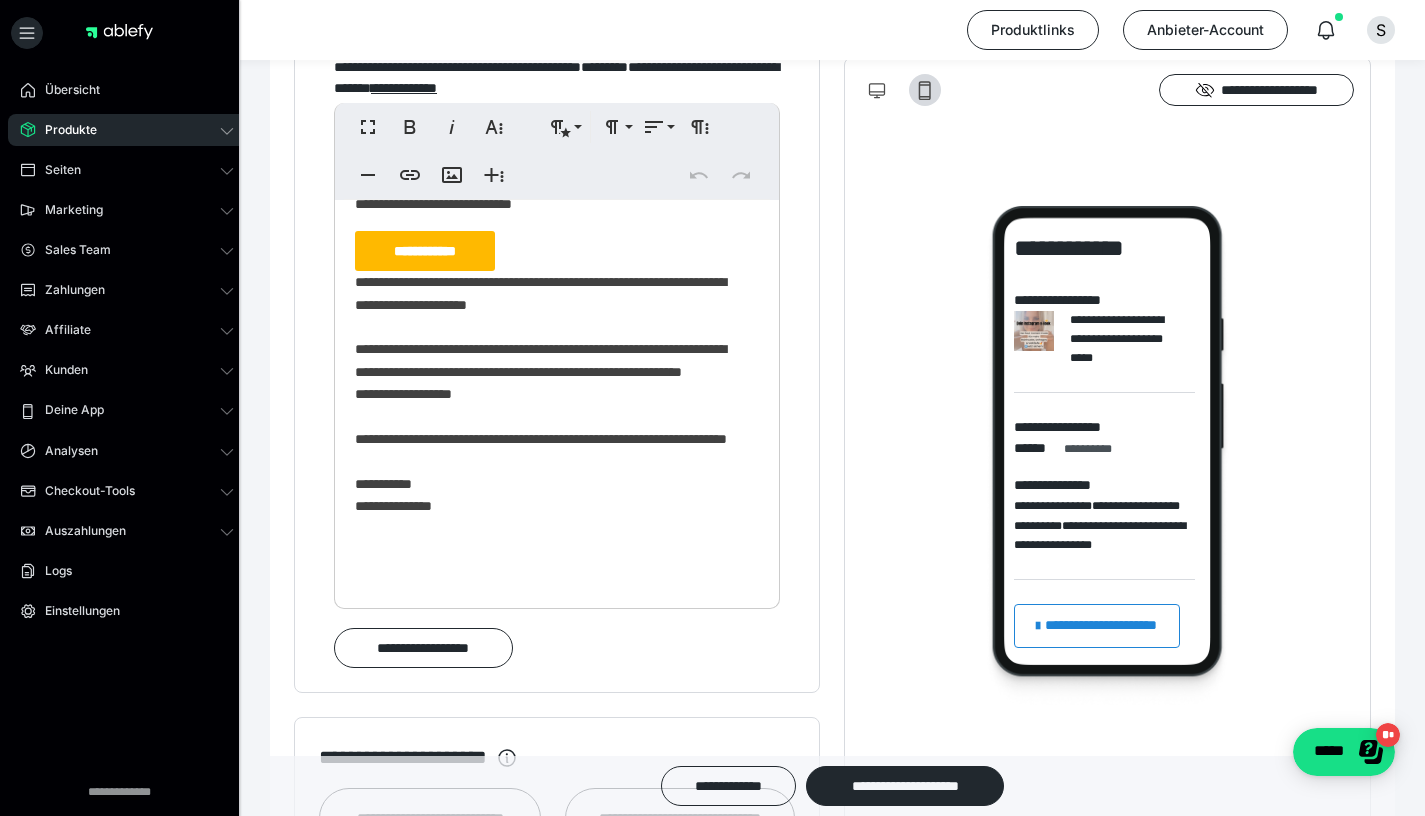 click on "**********" at bounding box center (549, 396) 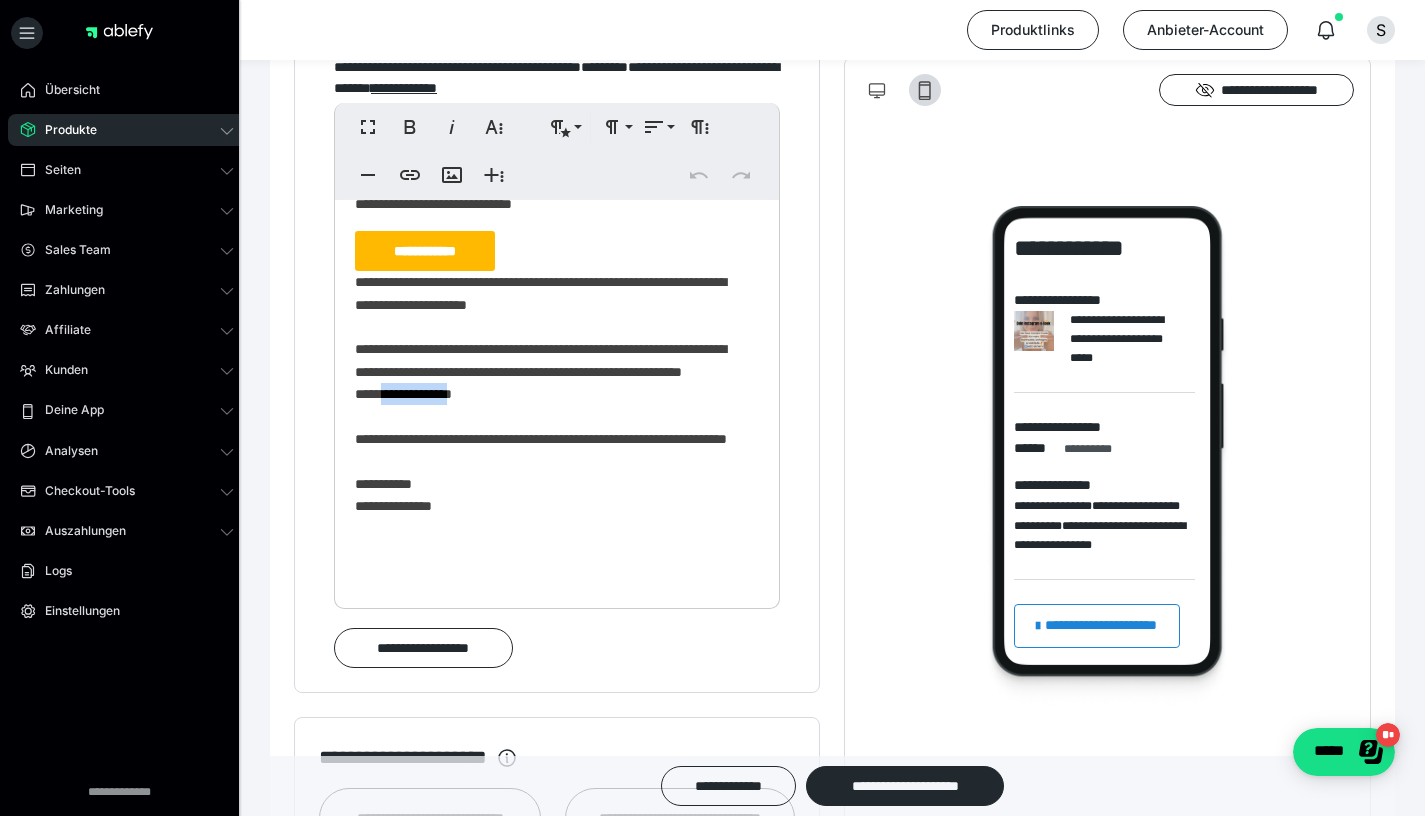 drag, startPoint x: 484, startPoint y: 432, endPoint x: 394, endPoint y: 442, distance: 90.55385 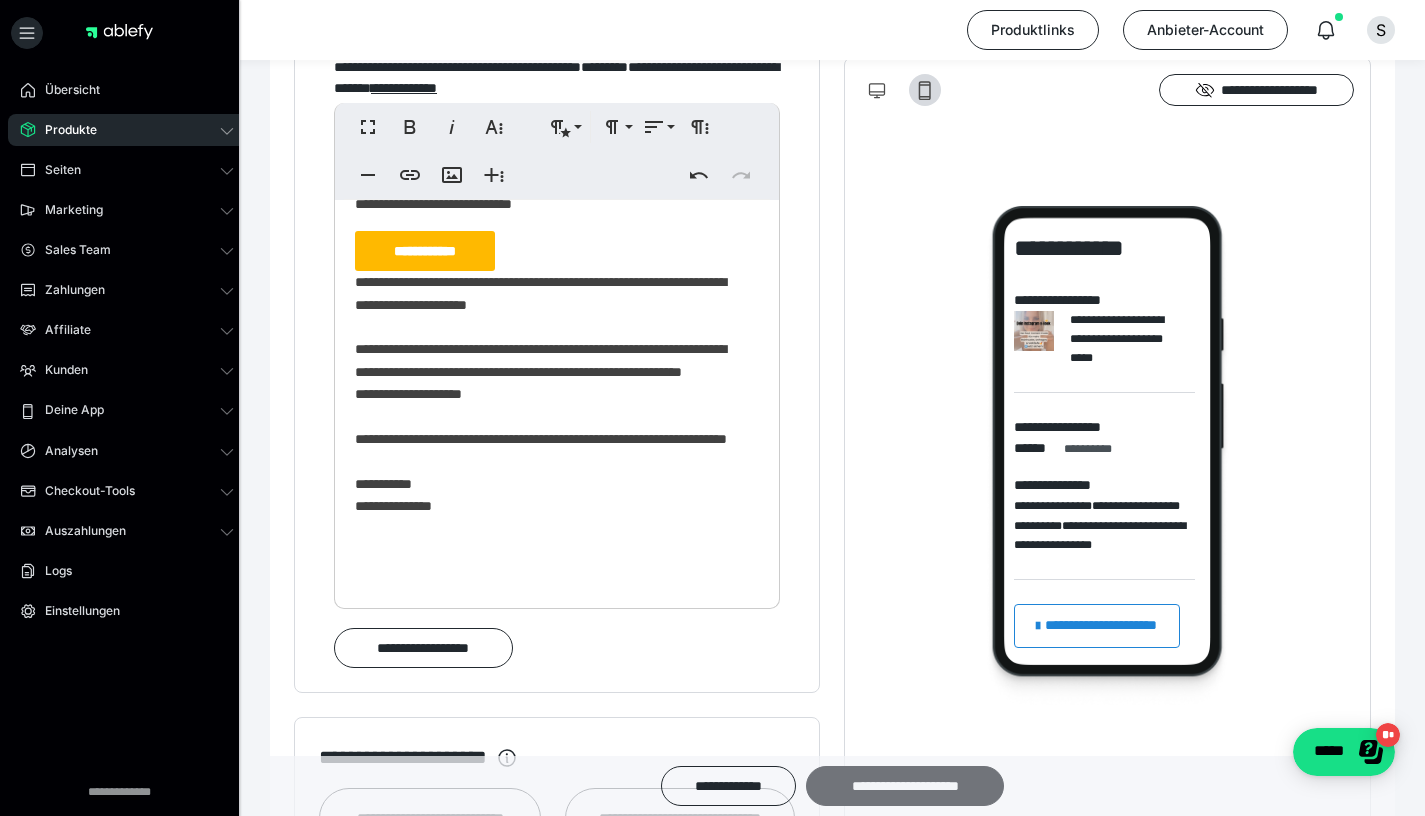 click on "**********" at bounding box center [905, 786] 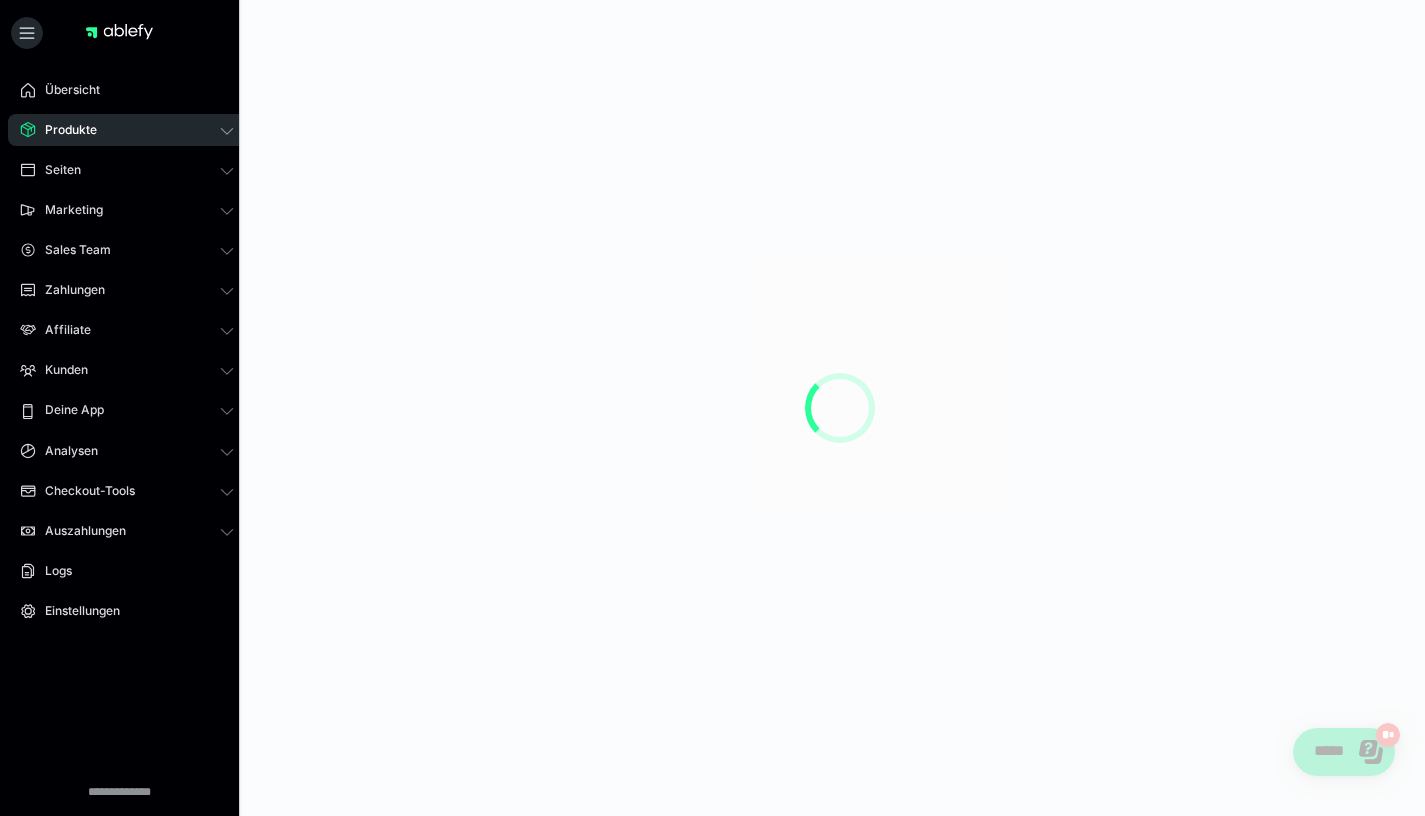 scroll, scrollTop: 0, scrollLeft: 0, axis: both 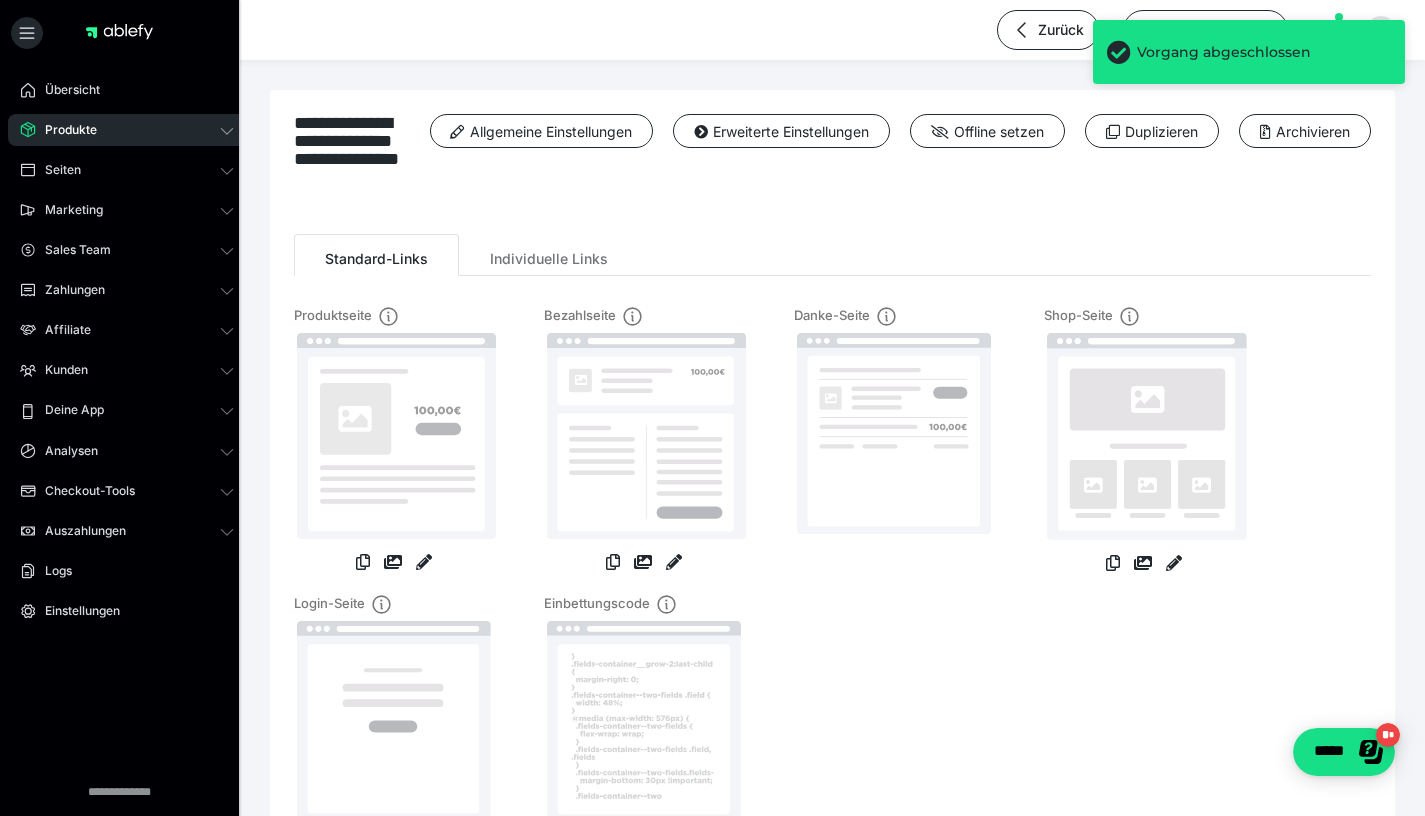 click on "Produkte" at bounding box center [127, 130] 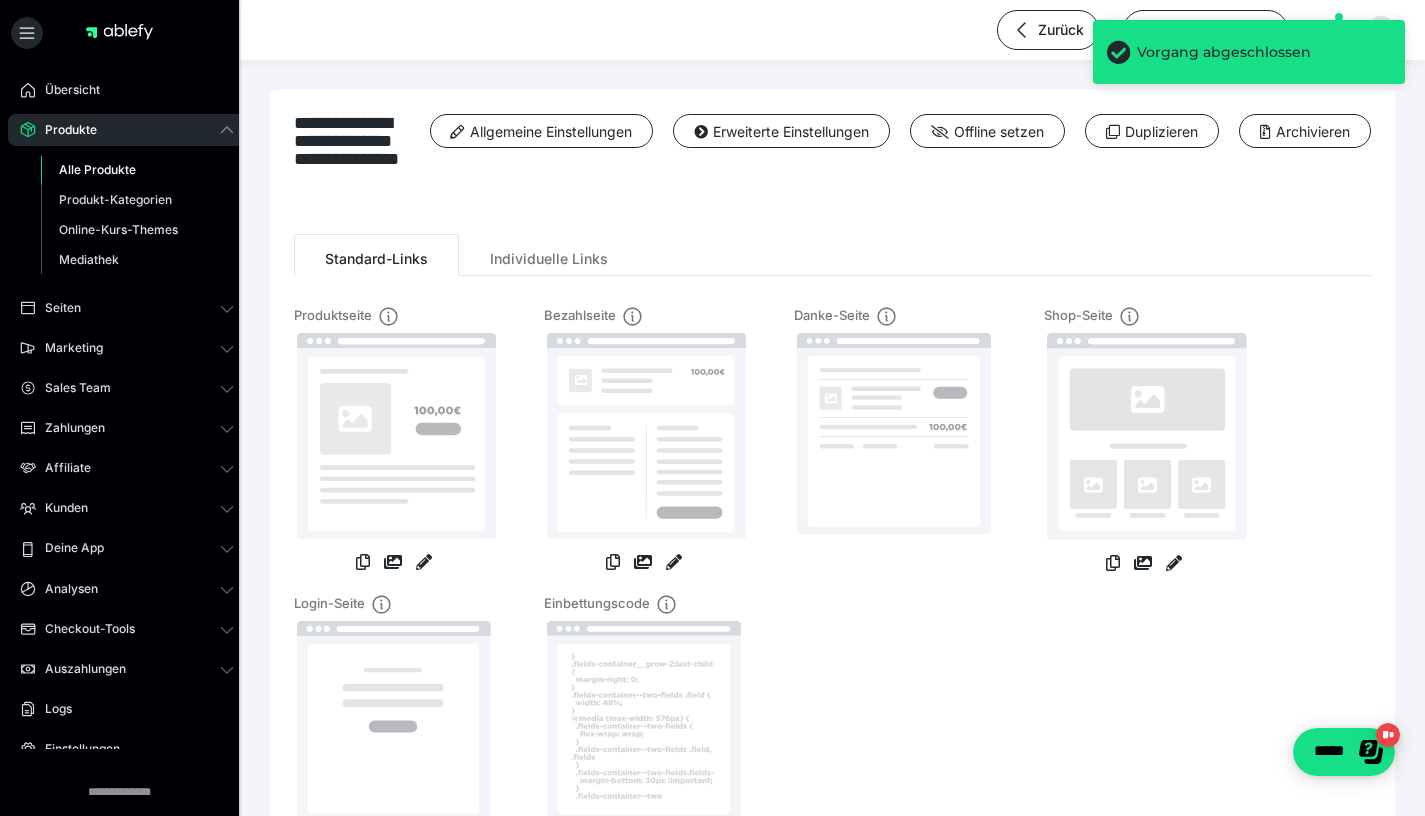 click on "Alle Produkte" at bounding box center (97, 169) 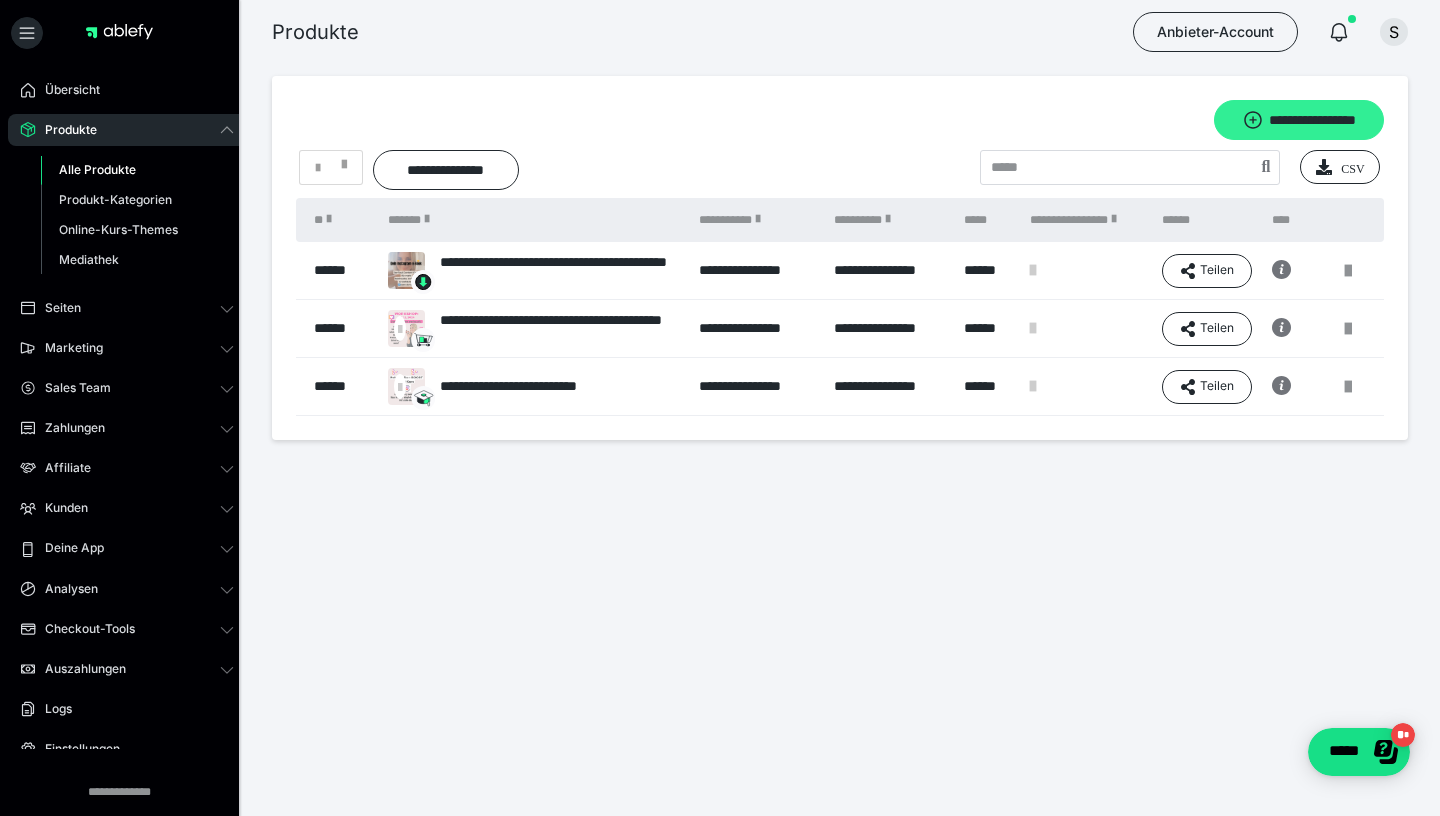 click on "**********" at bounding box center (1299, 120) 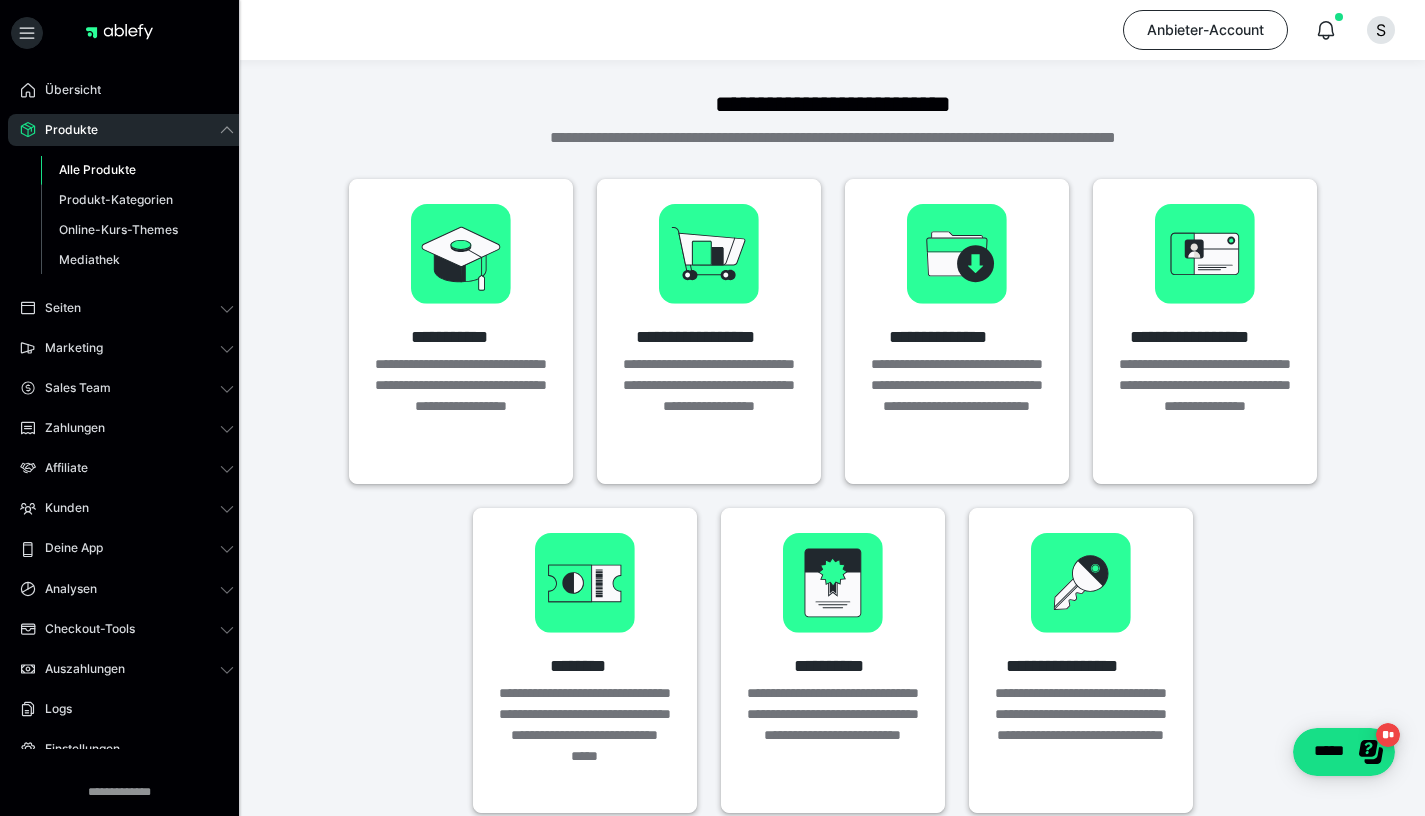 click on "Alle Produkte" at bounding box center [97, 169] 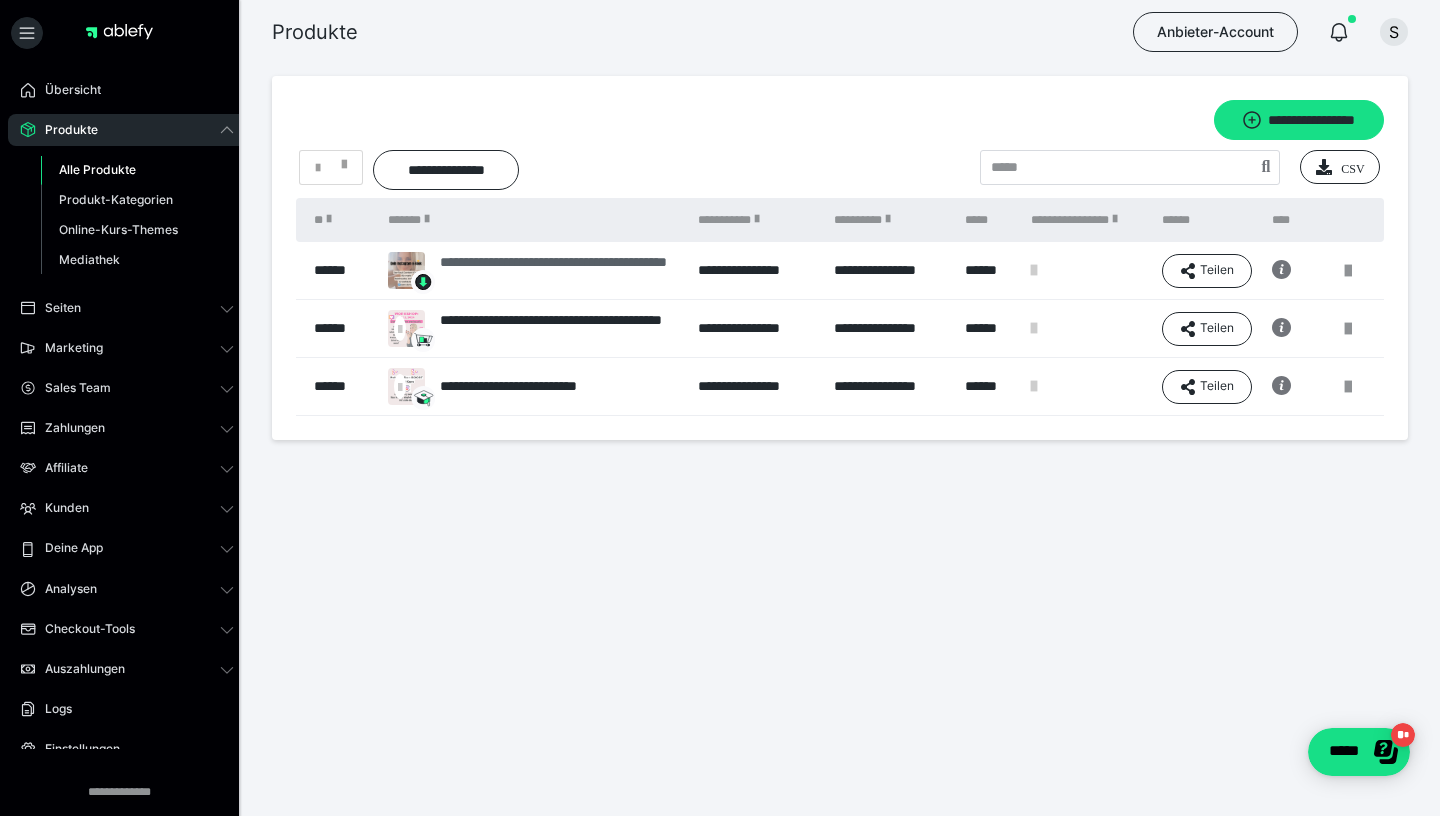 click on "**********" at bounding box center (559, 271) 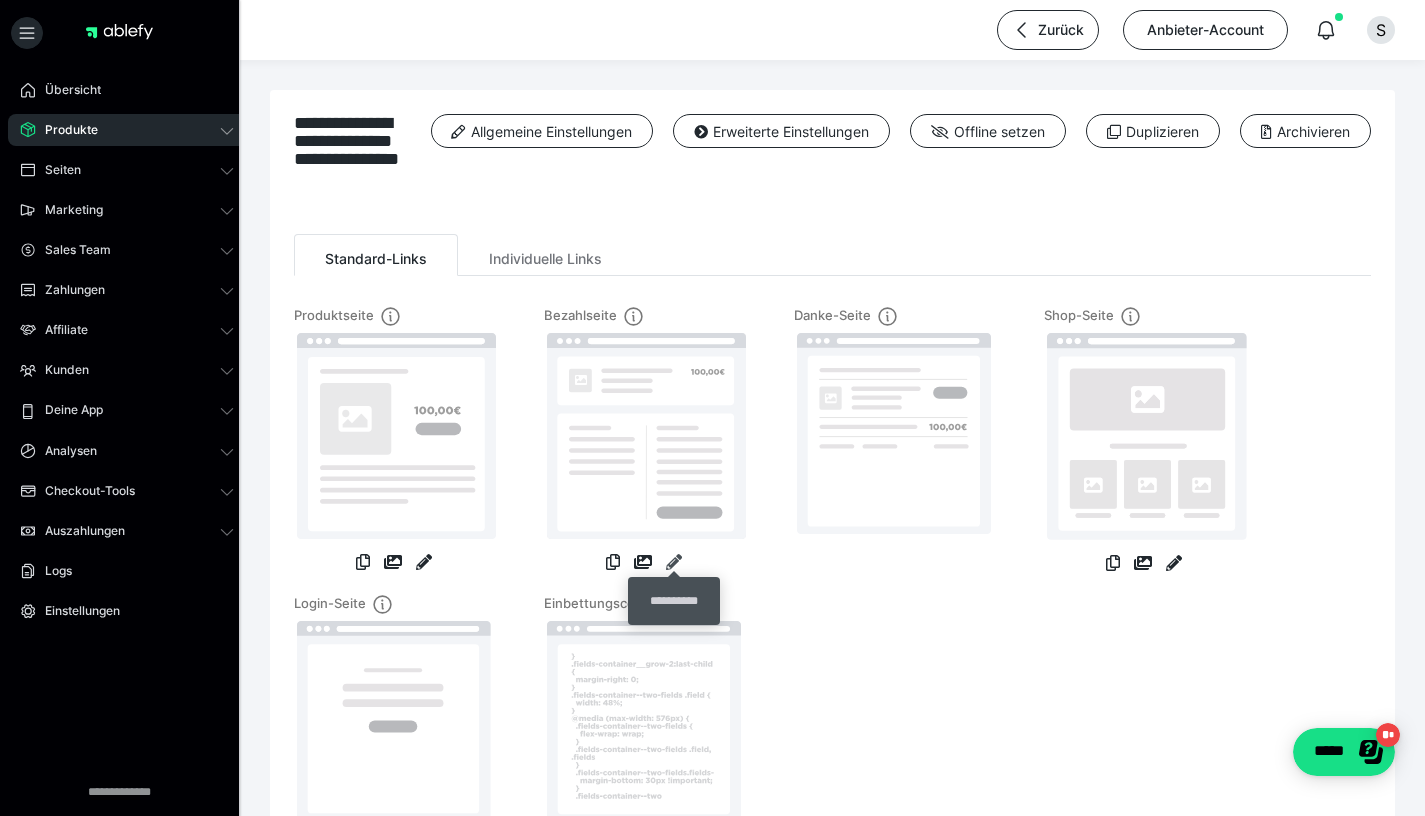 click at bounding box center [674, 562] 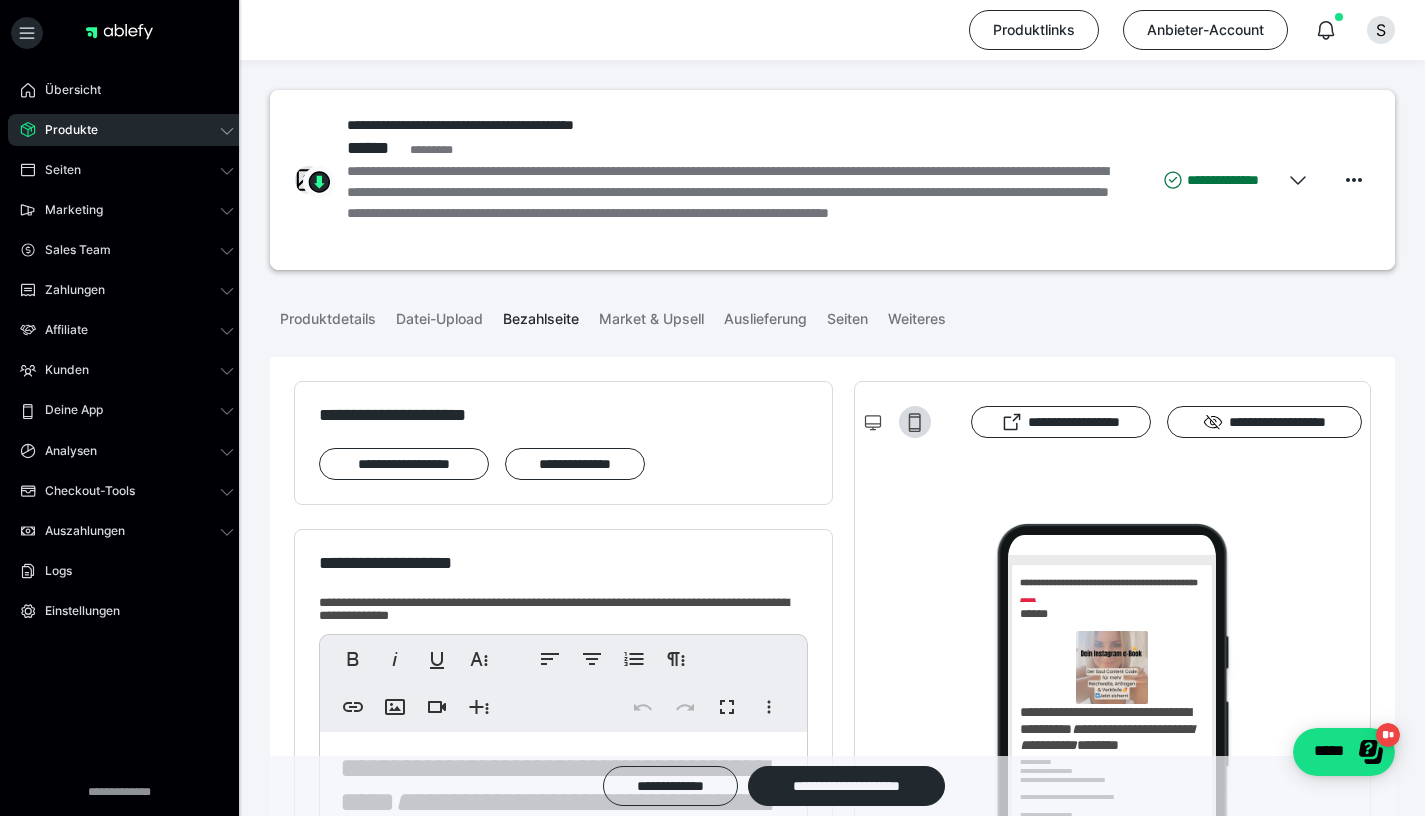 scroll, scrollTop: 0, scrollLeft: 0, axis: both 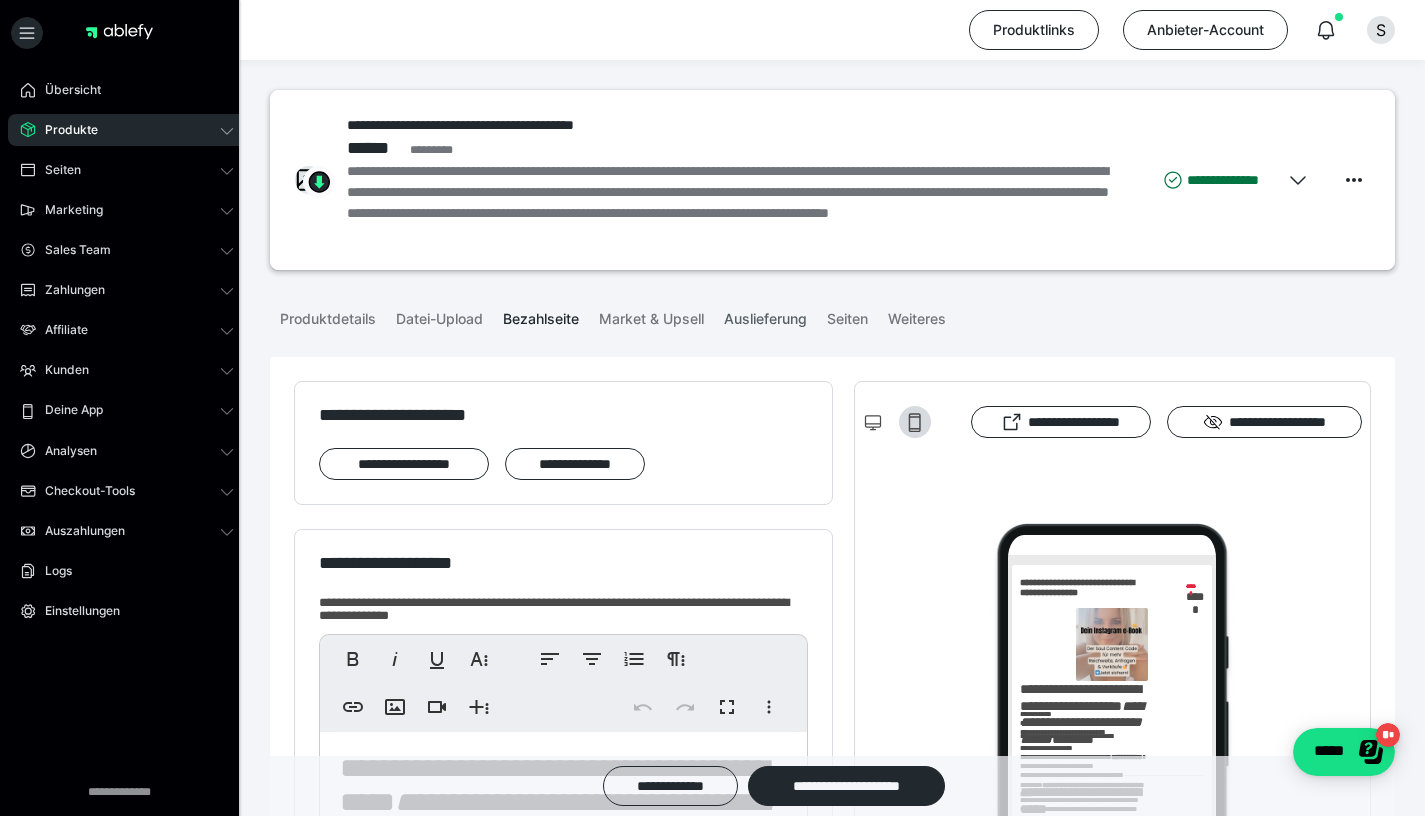 click on "Auslieferung" at bounding box center (765, 315) 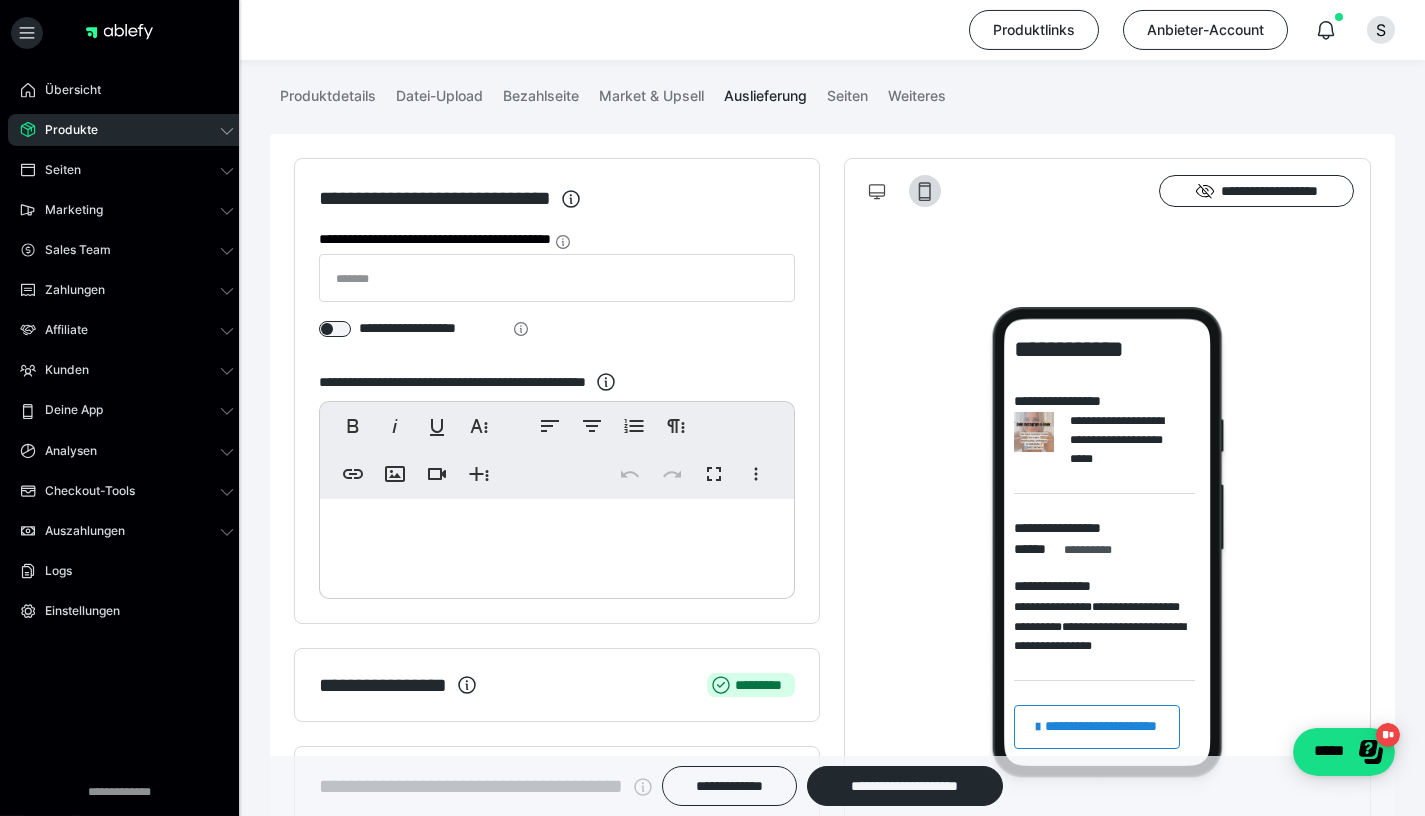 scroll, scrollTop: 224, scrollLeft: 0, axis: vertical 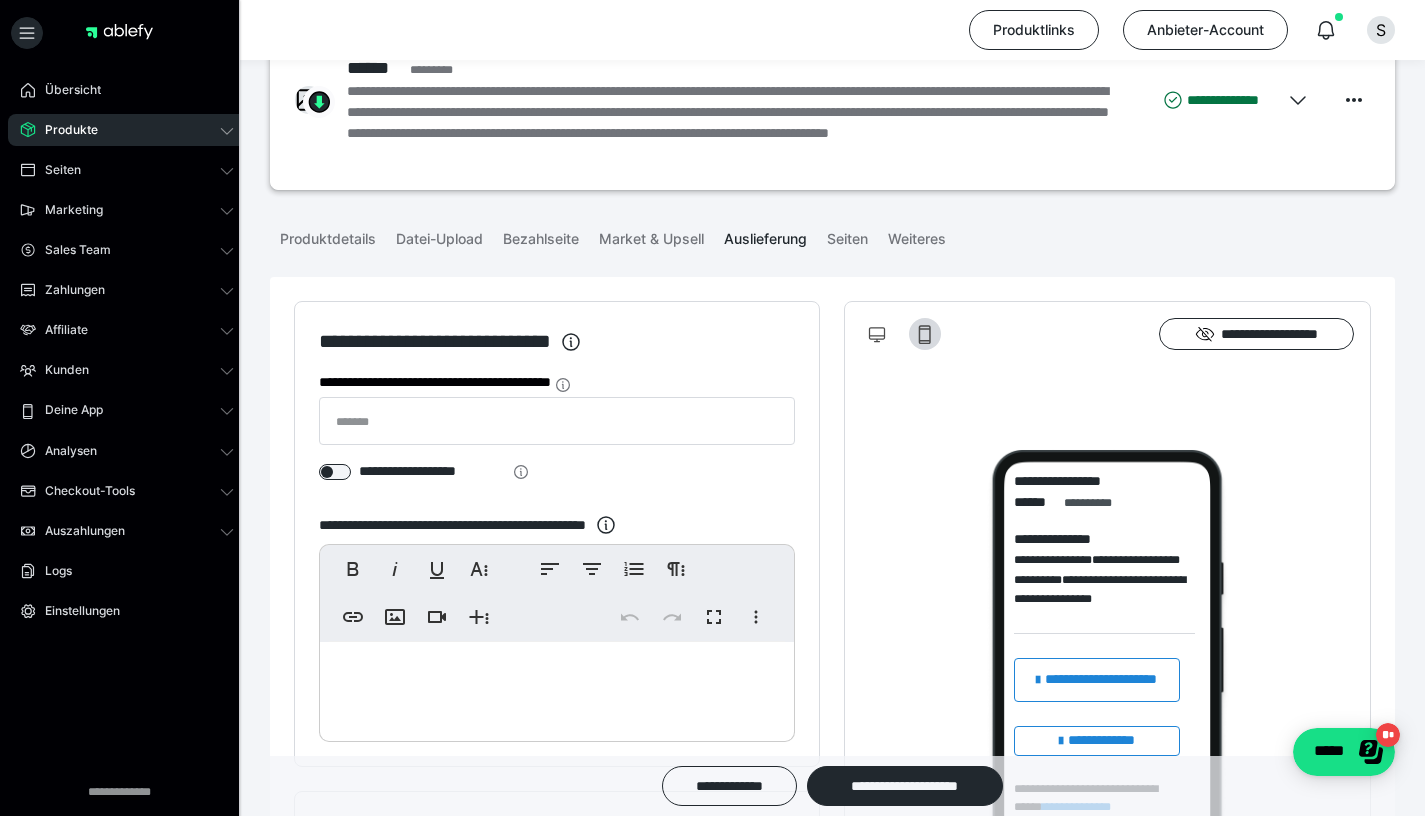 click on "Auslieferung" at bounding box center [765, 235] 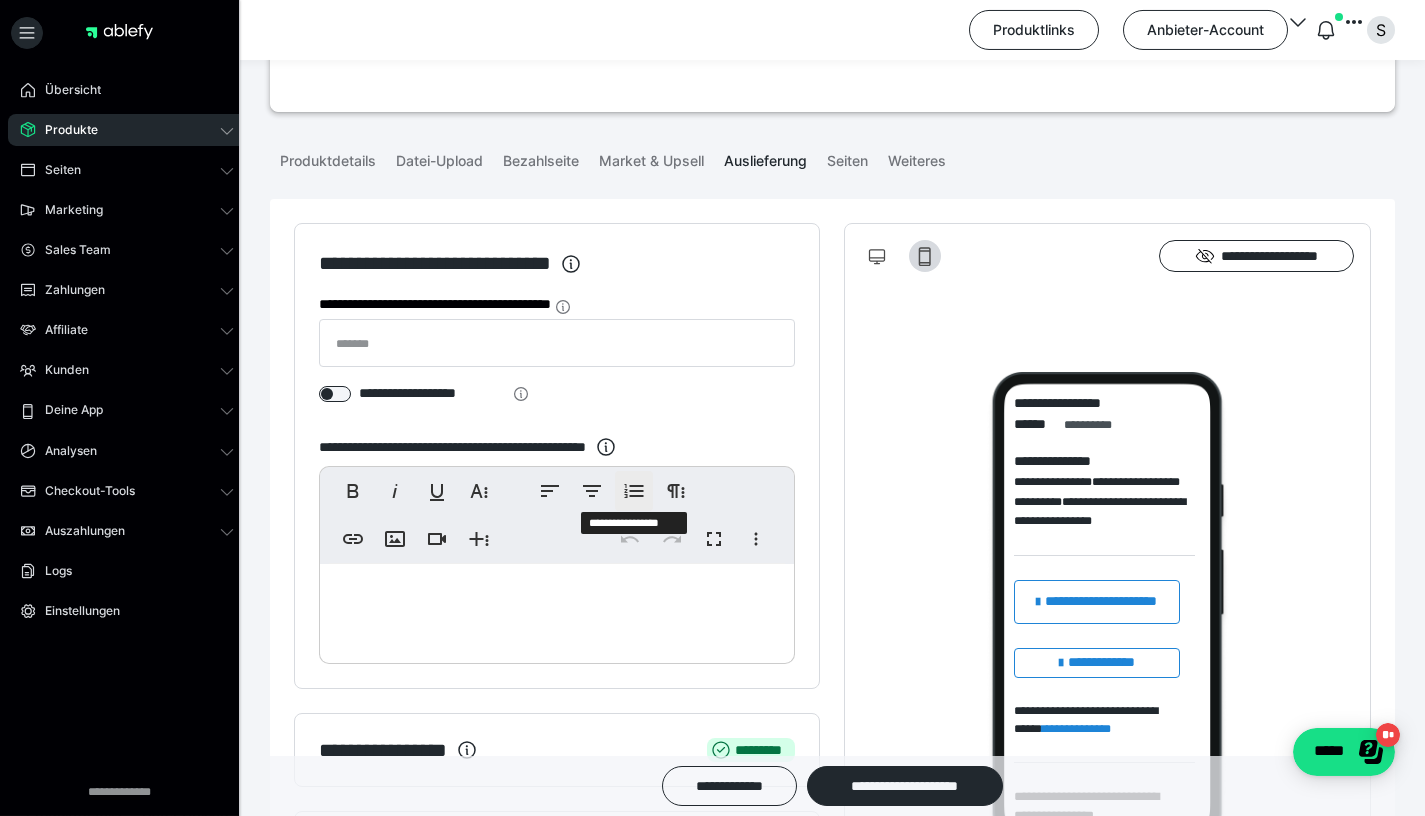 scroll, scrollTop: 176, scrollLeft: 0, axis: vertical 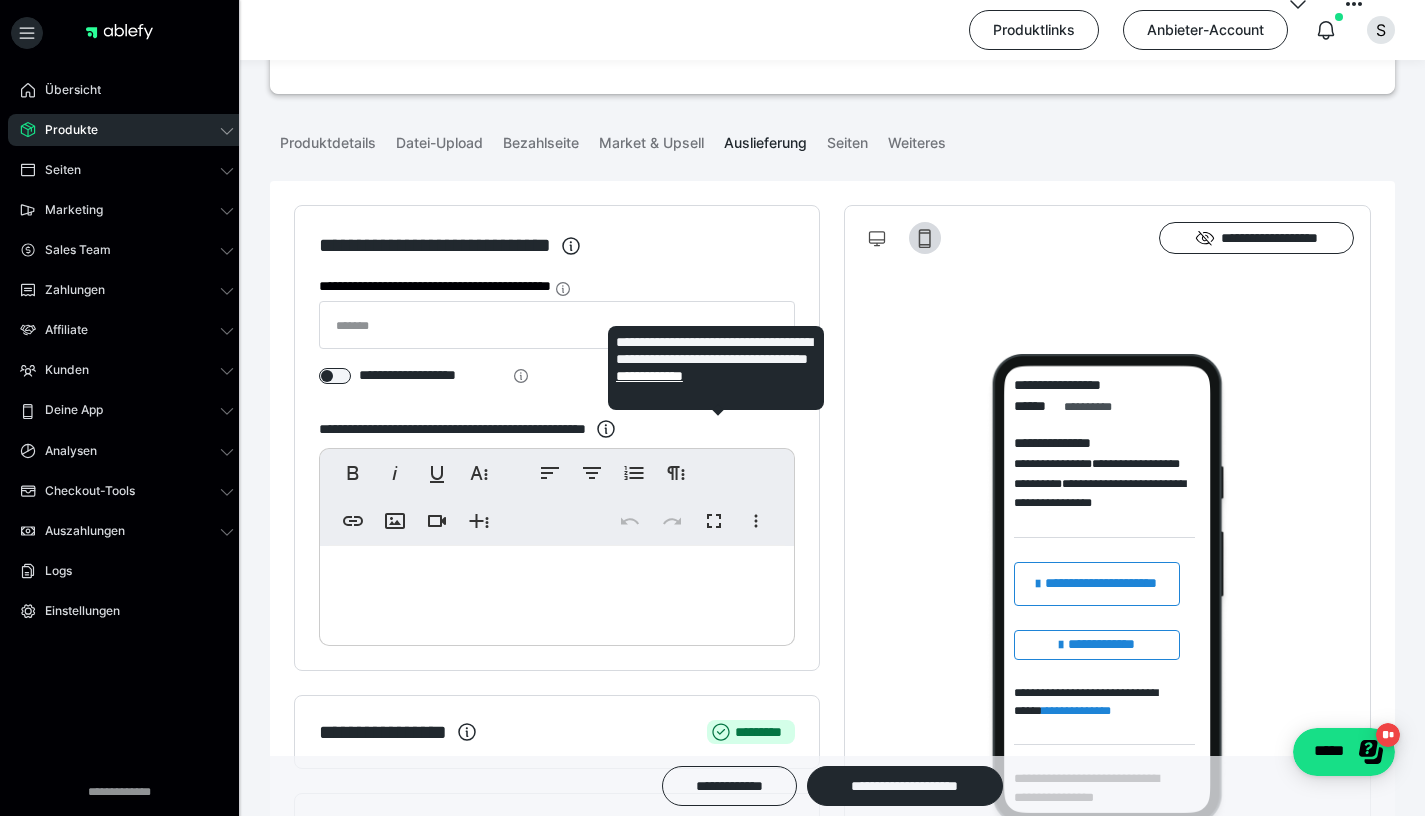 click 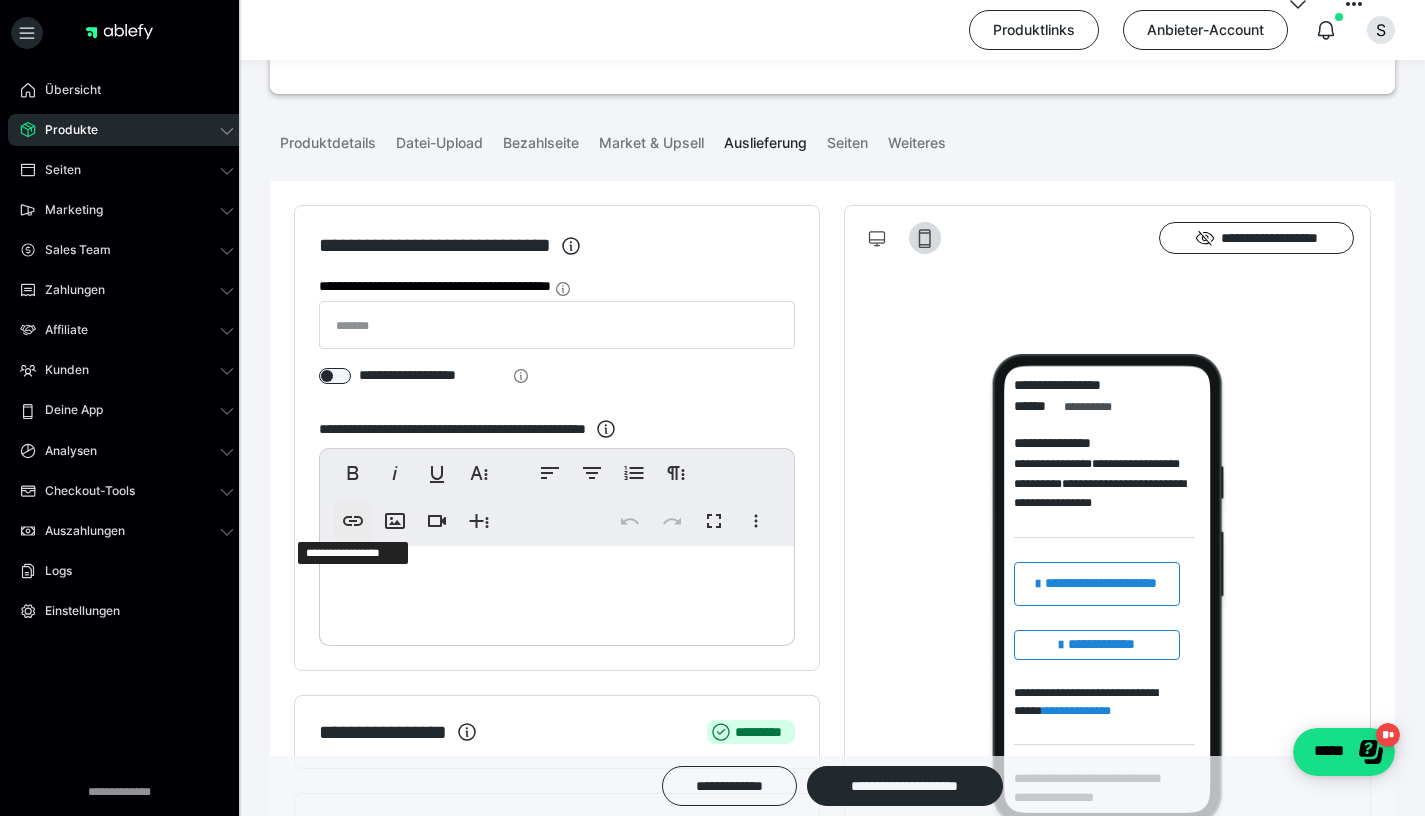 click 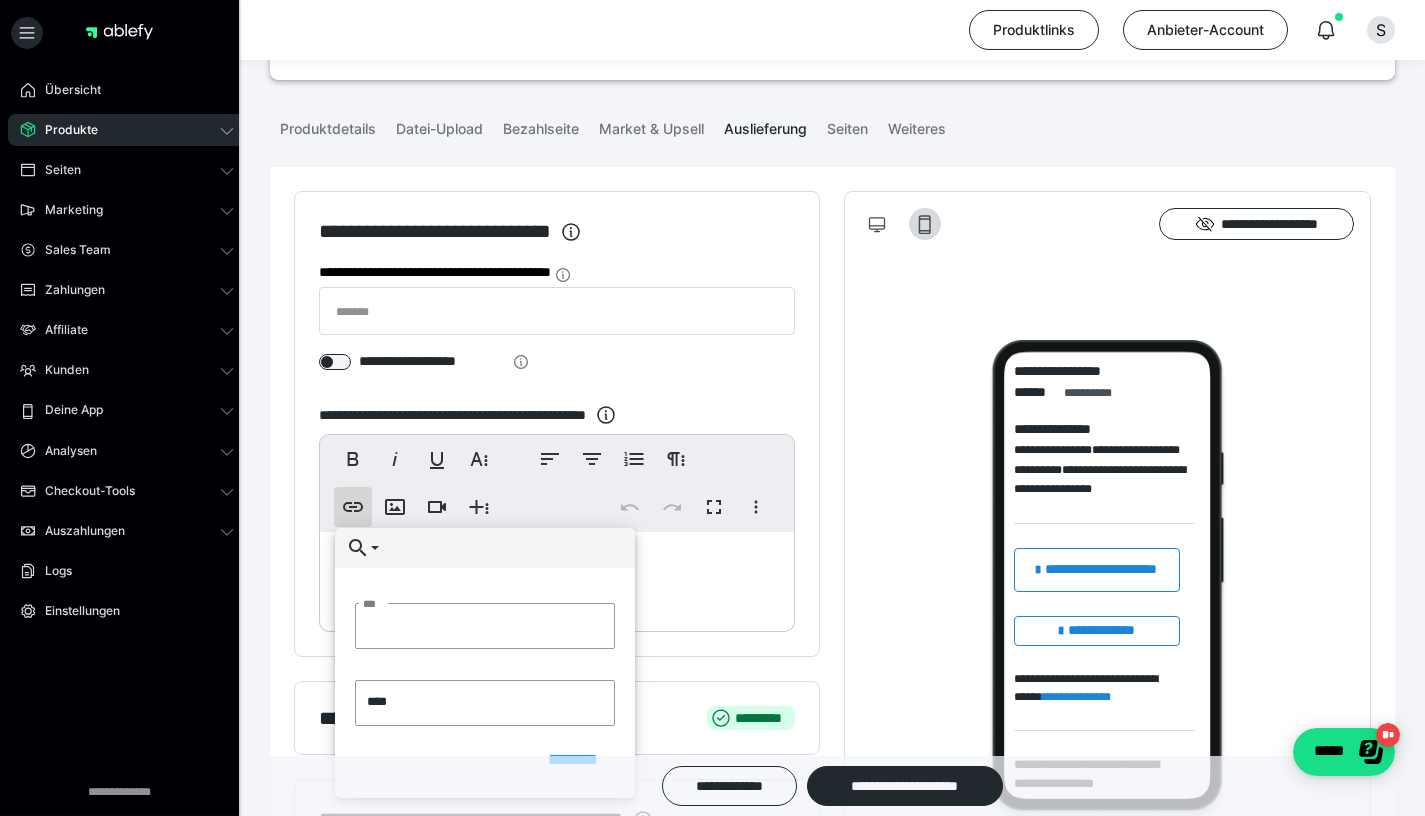 scroll, scrollTop: 256, scrollLeft: 0, axis: vertical 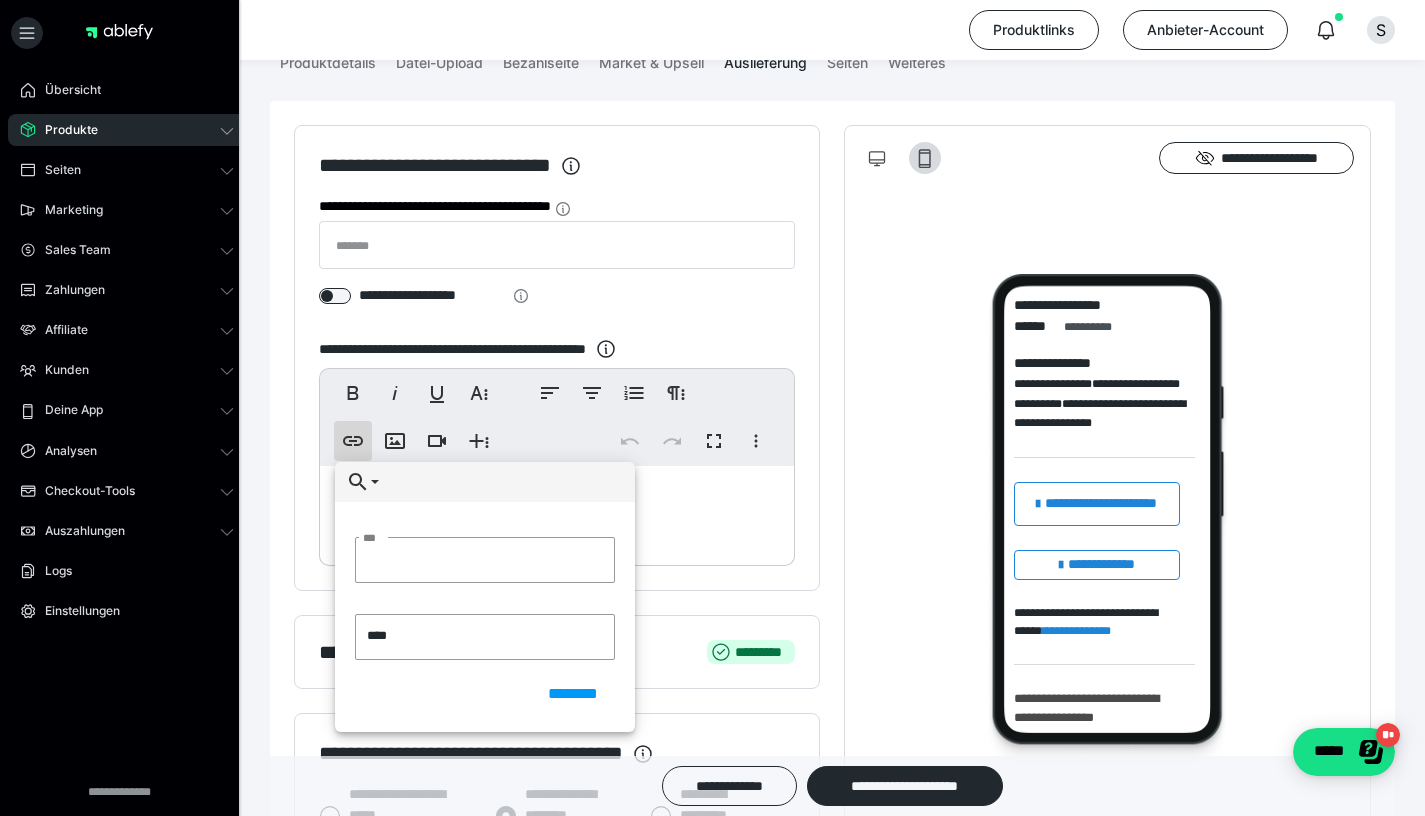 click on "* *" at bounding box center (557, 511) 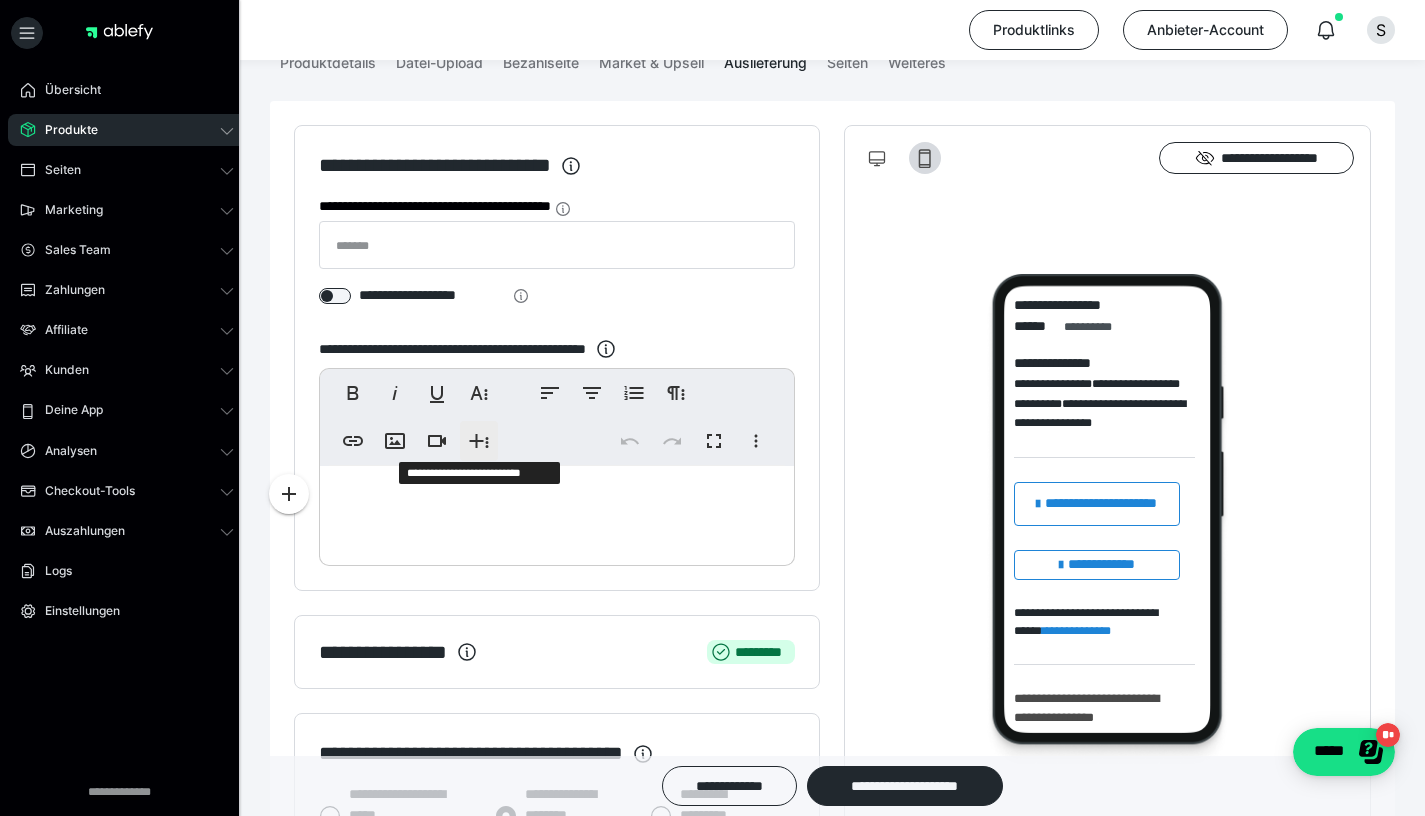 click 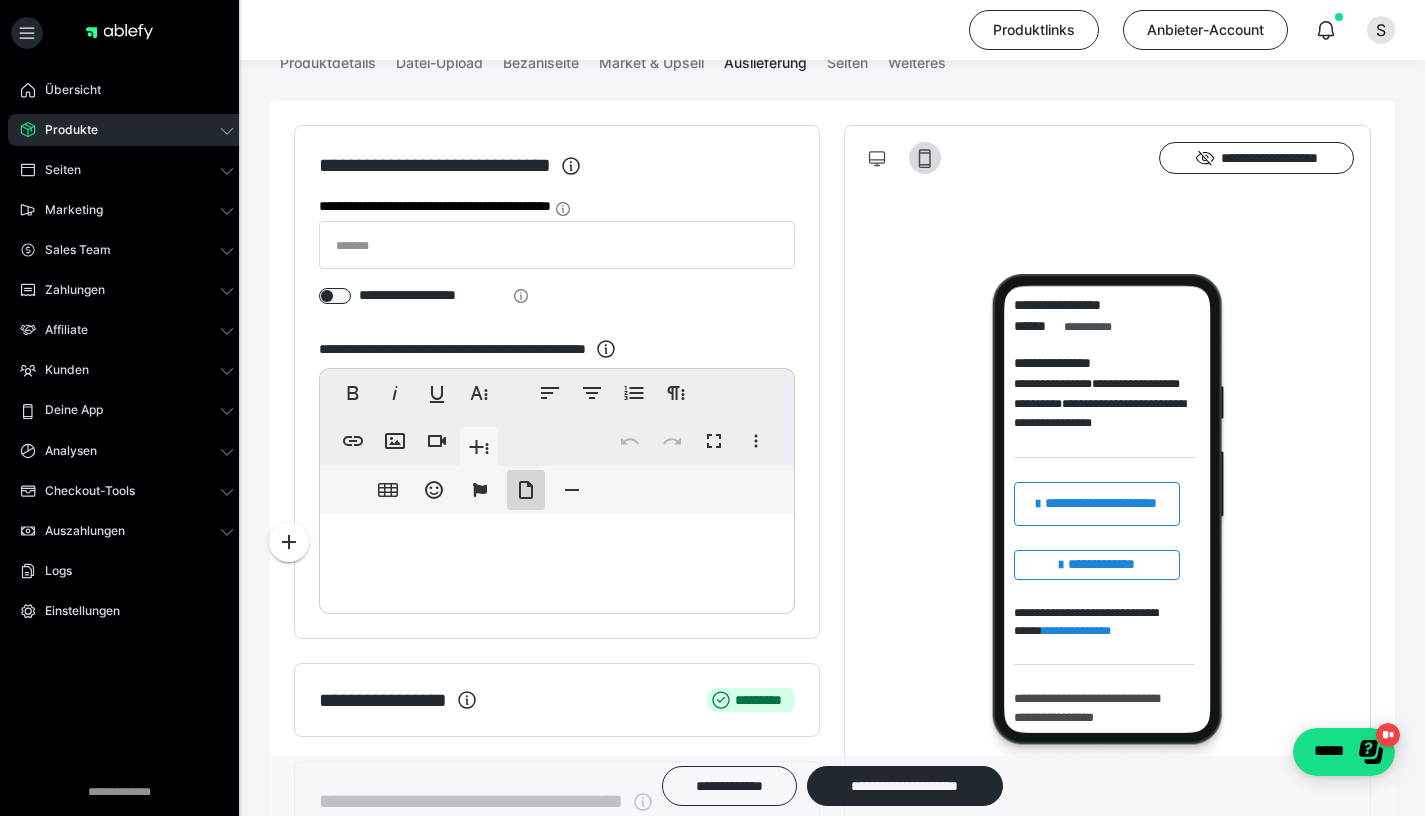 click 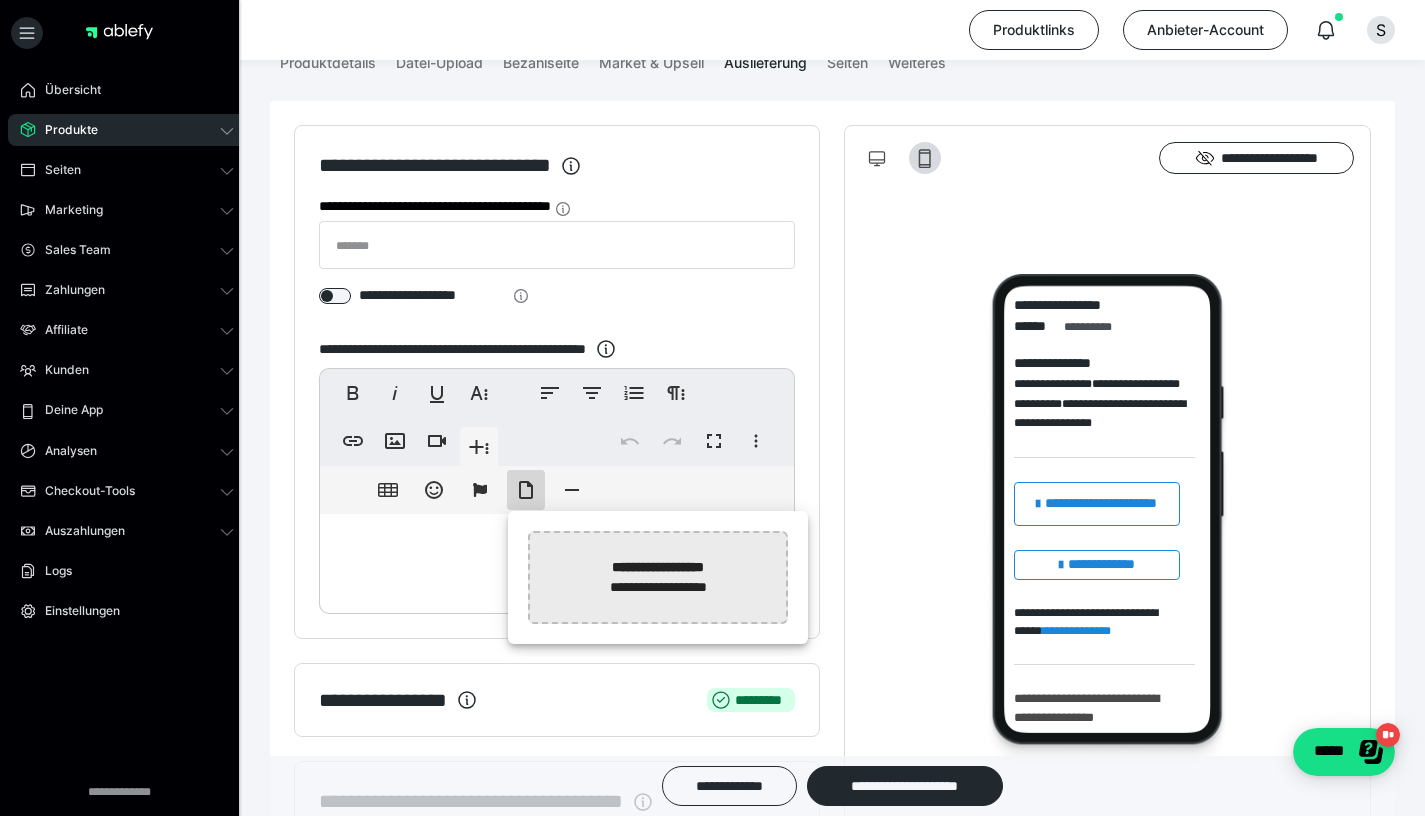 click at bounding box center [146, 577] 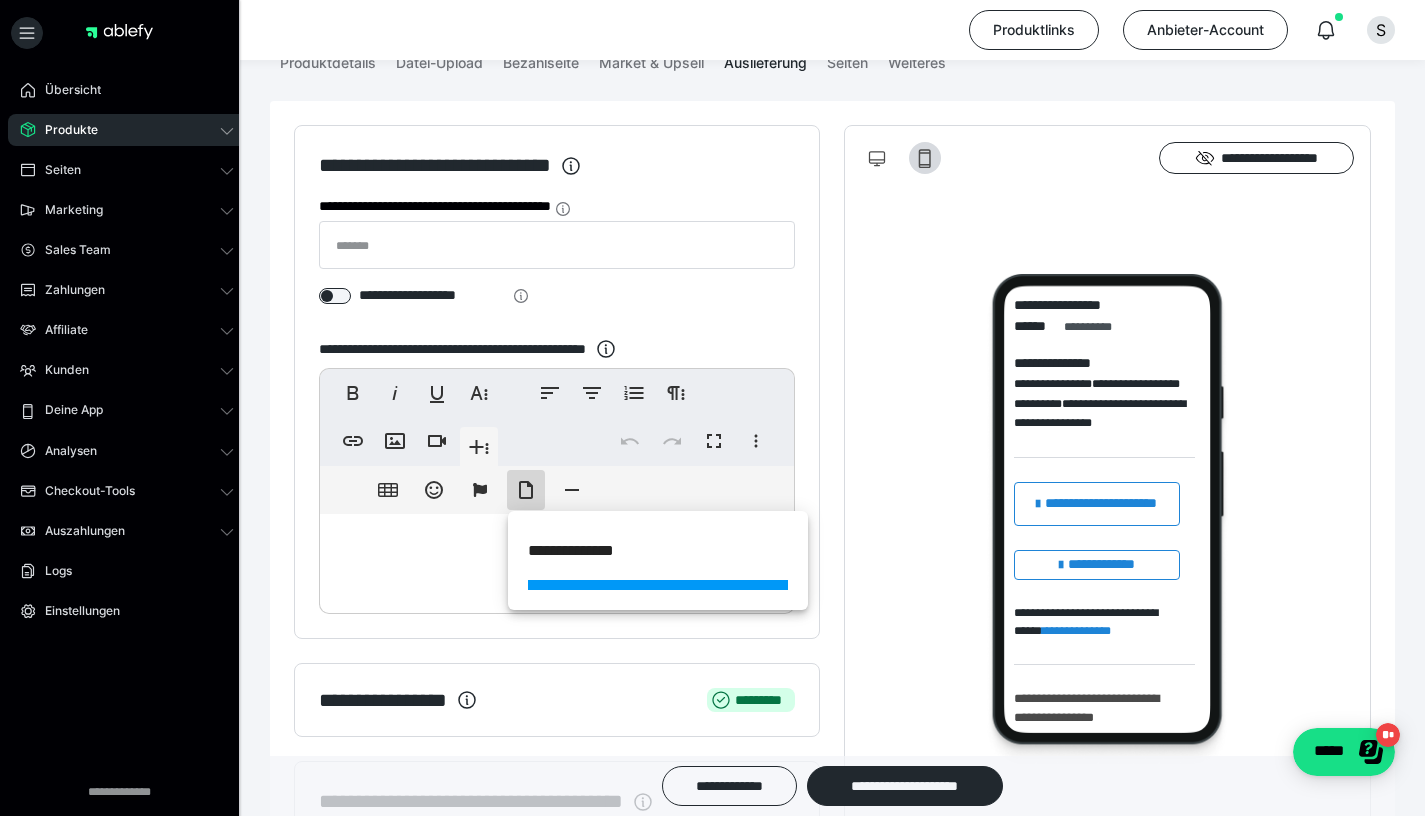 scroll, scrollTop: 224, scrollLeft: 0, axis: vertical 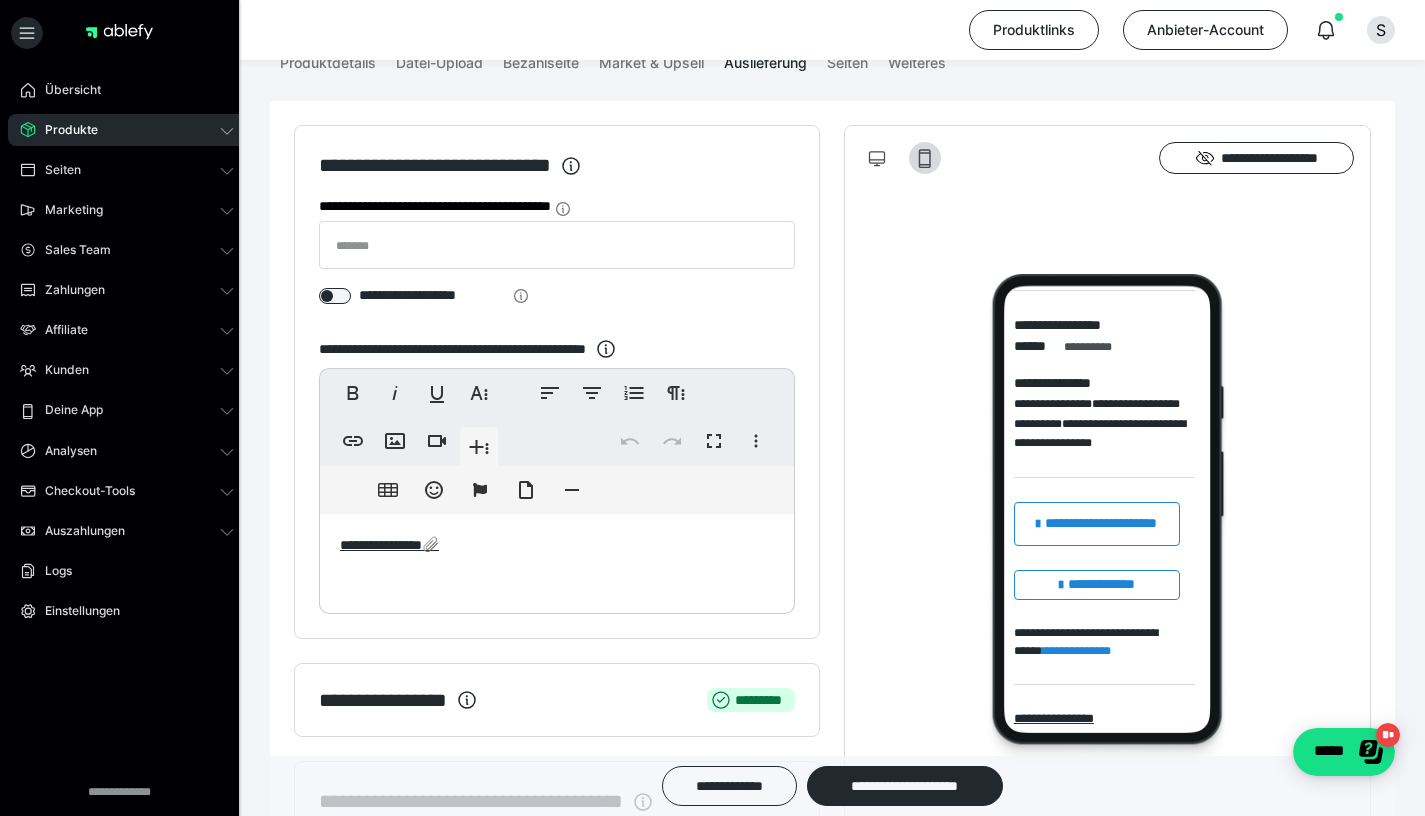 click on "**********" at bounding box center [557, 559] 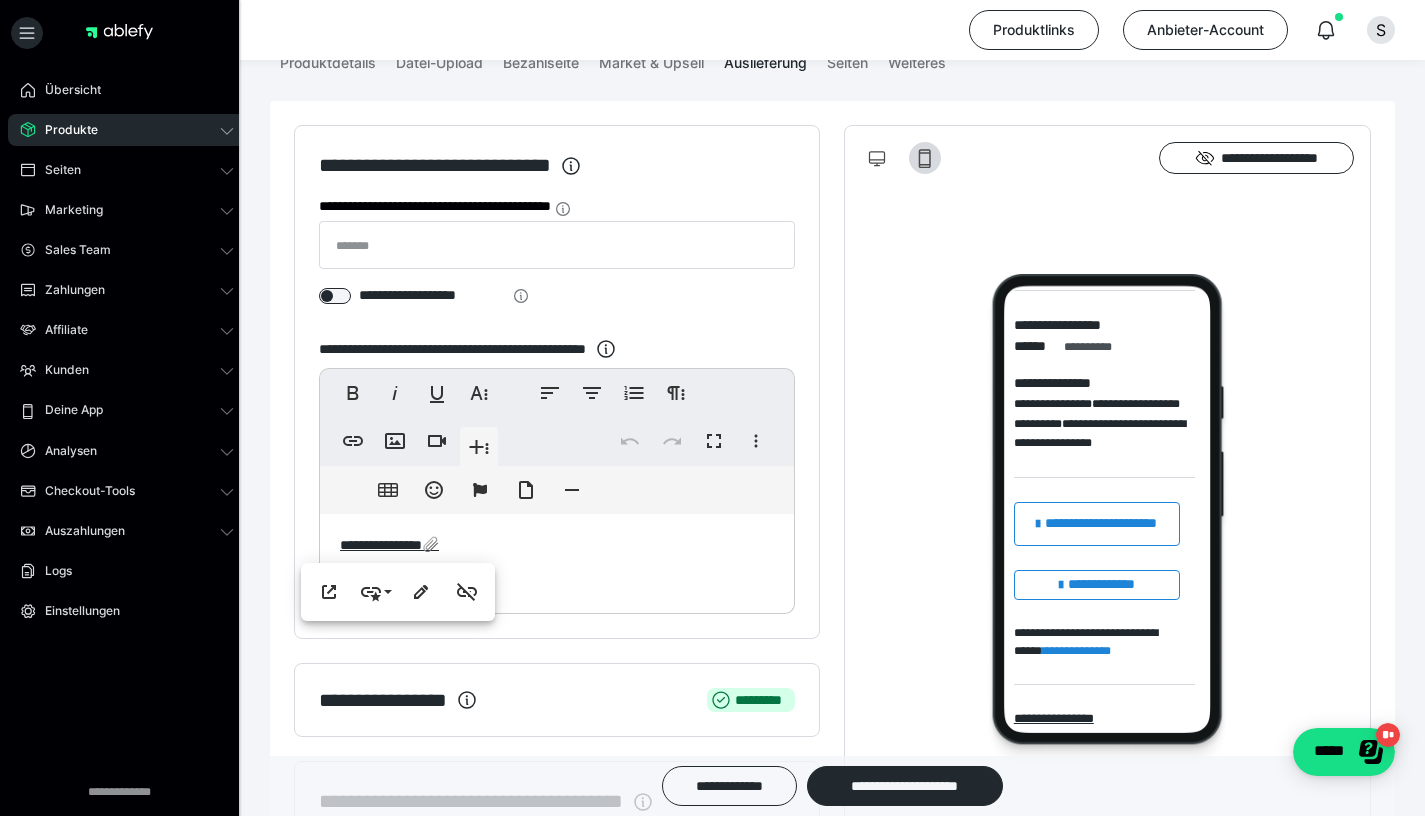 click on "**********" at bounding box center [557, 559] 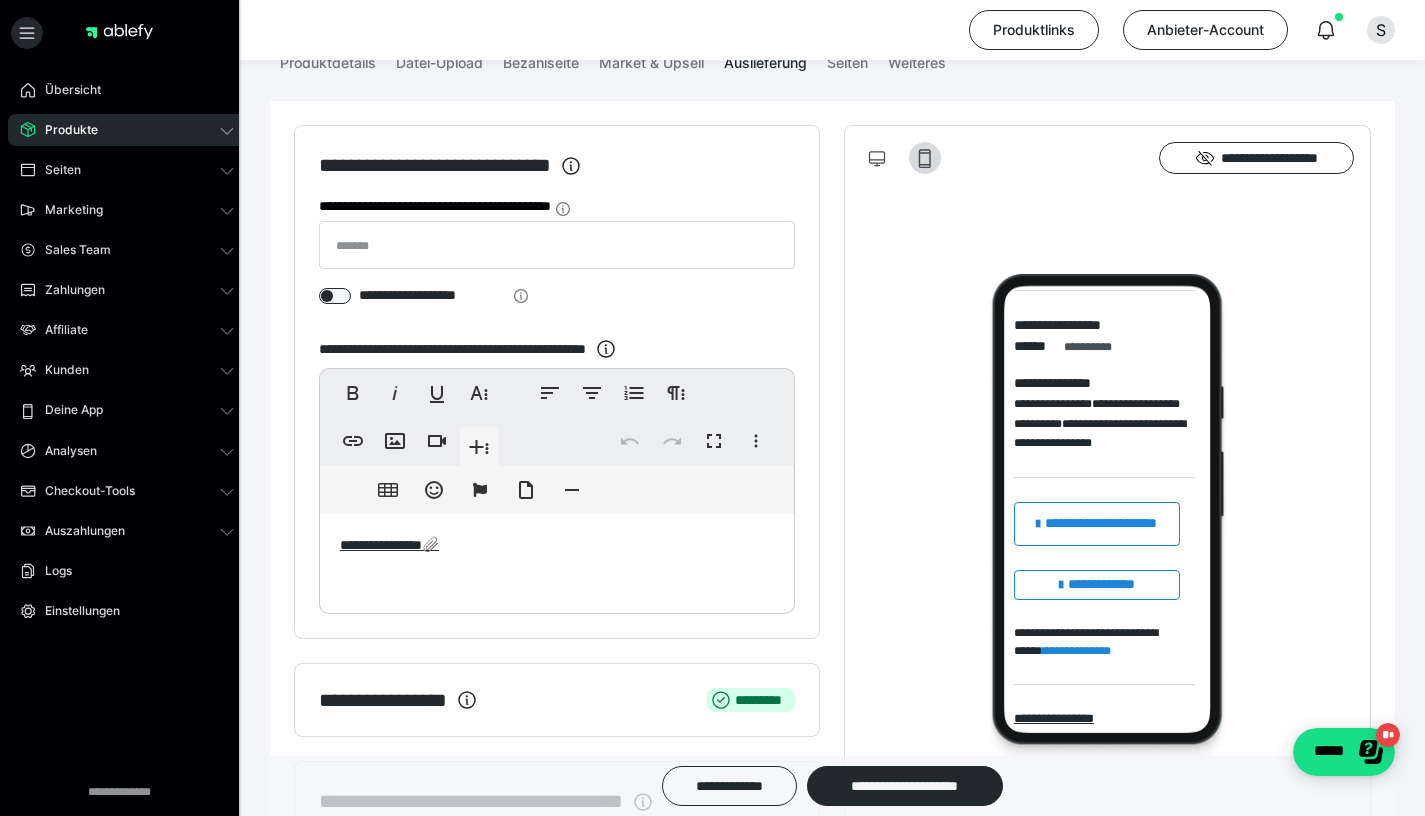 click on "**********" at bounding box center (557, 382) 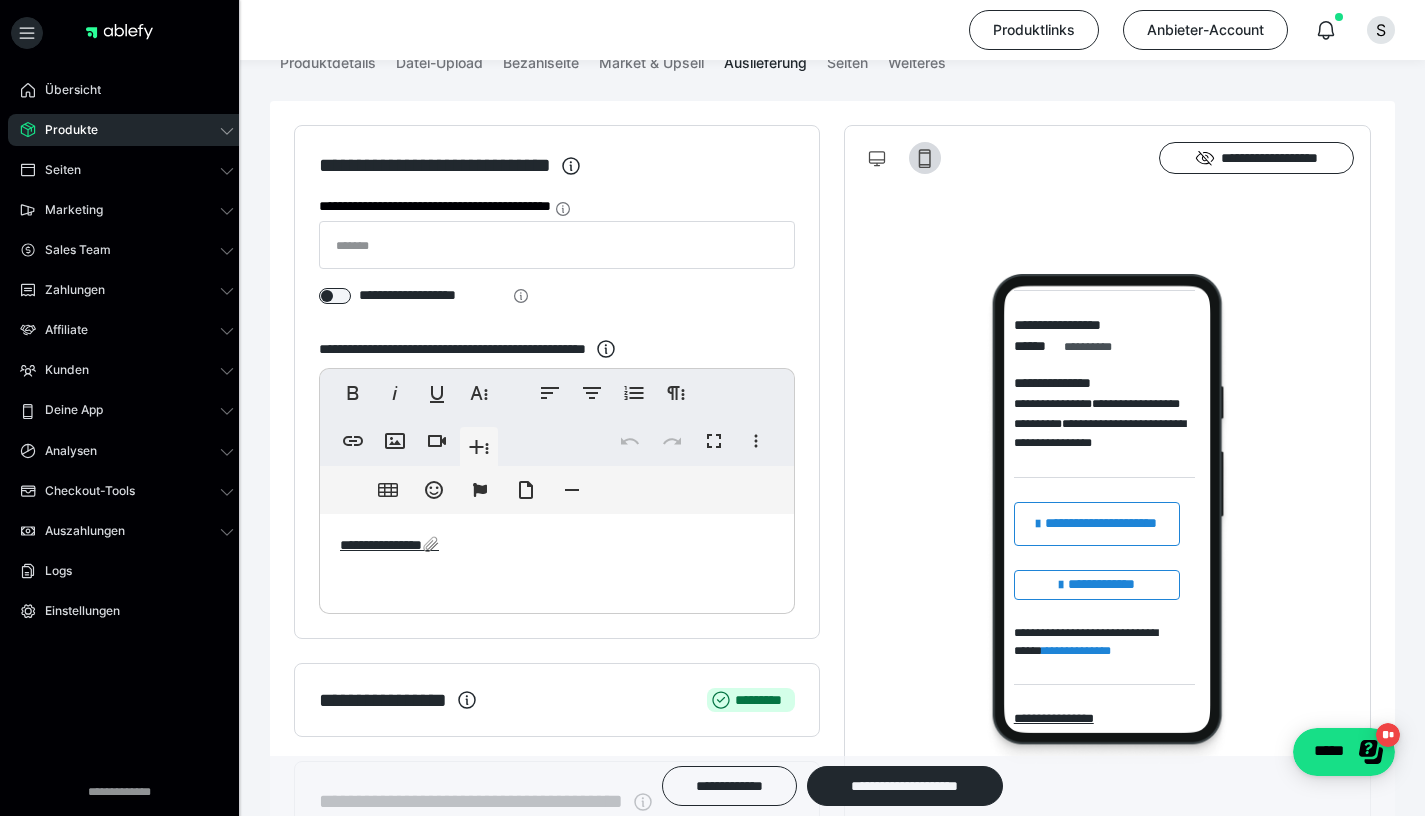 click on "**********" at bounding box center (557, 559) 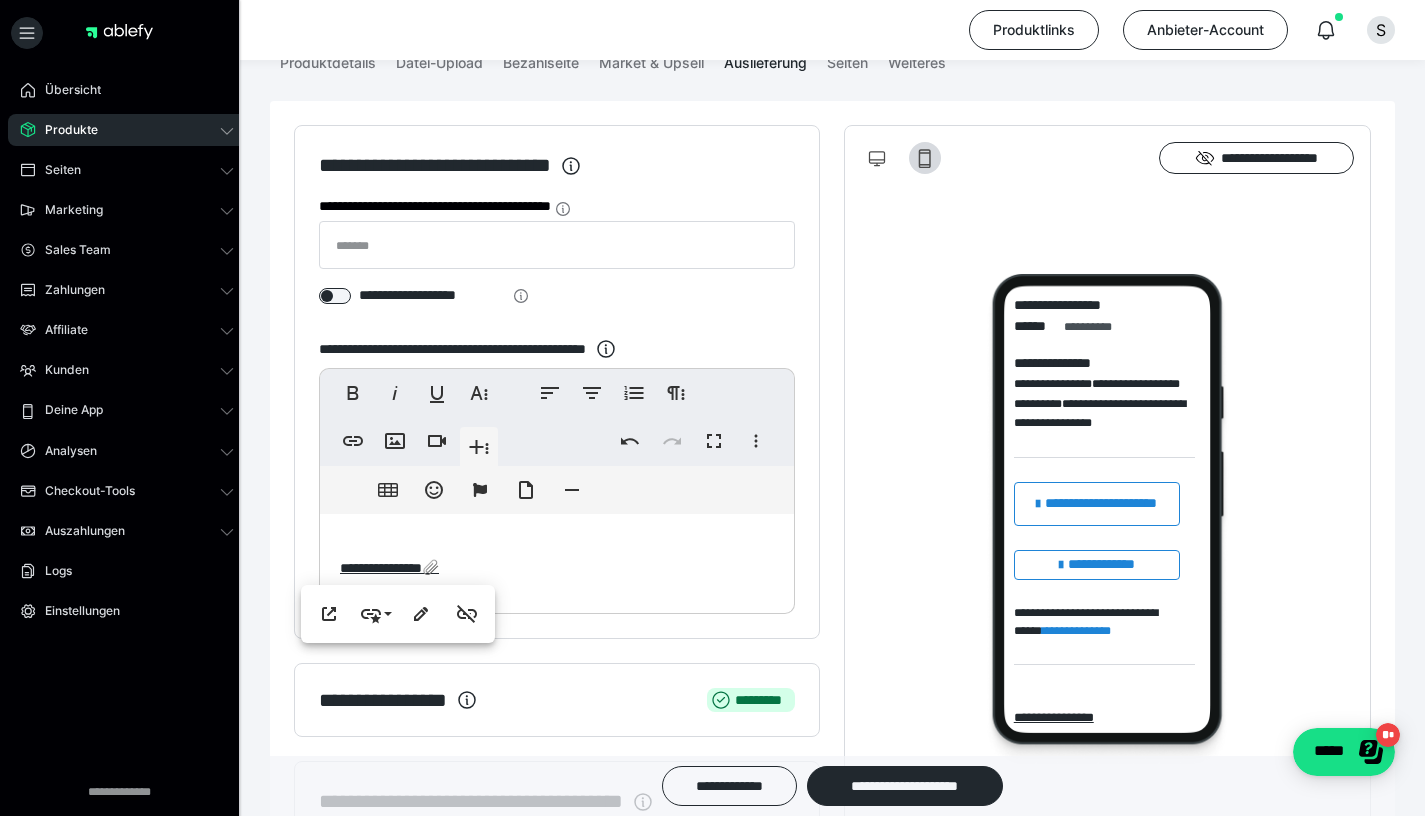 click on "**********" at bounding box center (557, 559) 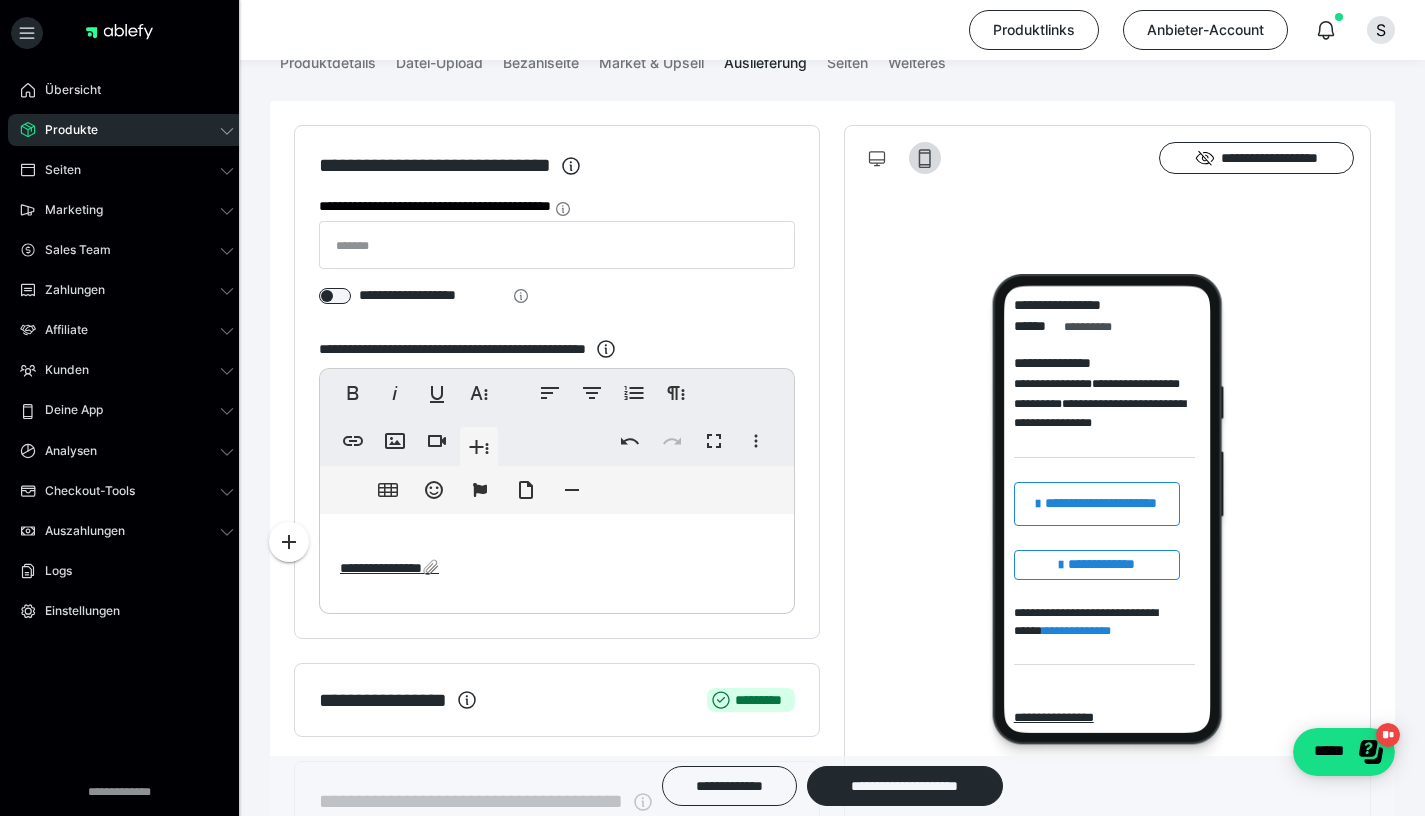 type 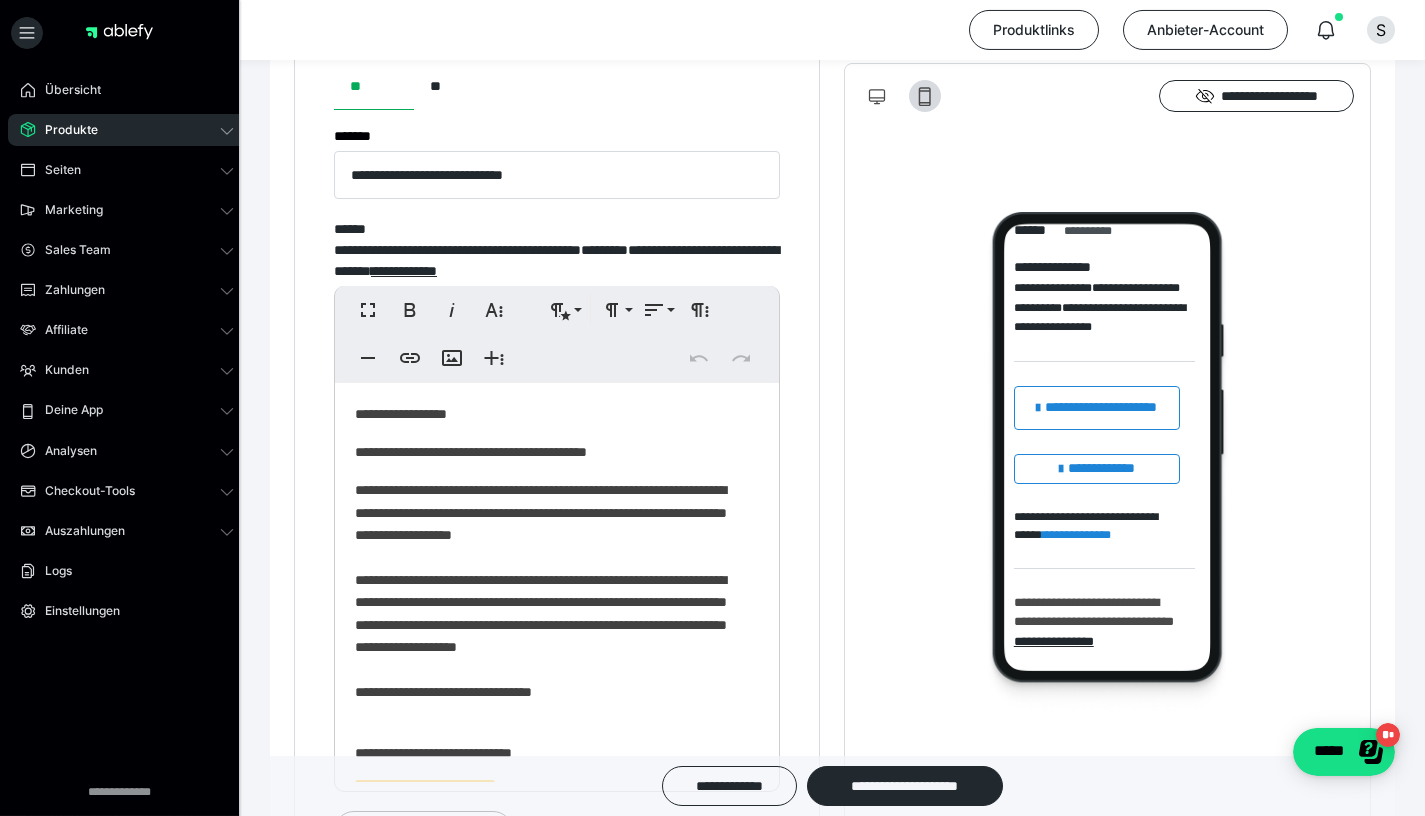 scroll, scrollTop: 1168, scrollLeft: 0, axis: vertical 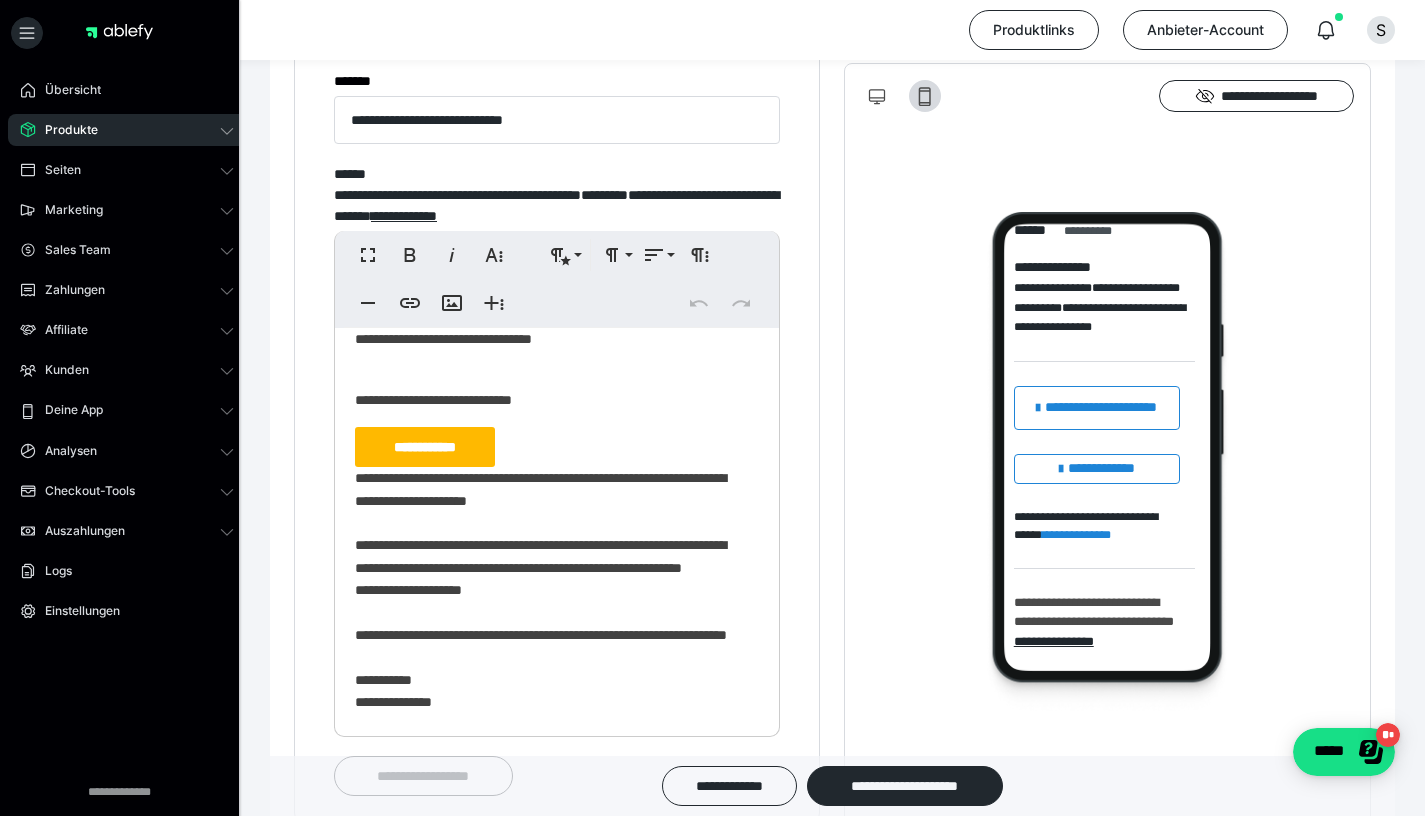 click on "**********" at bounding box center [549, 592] 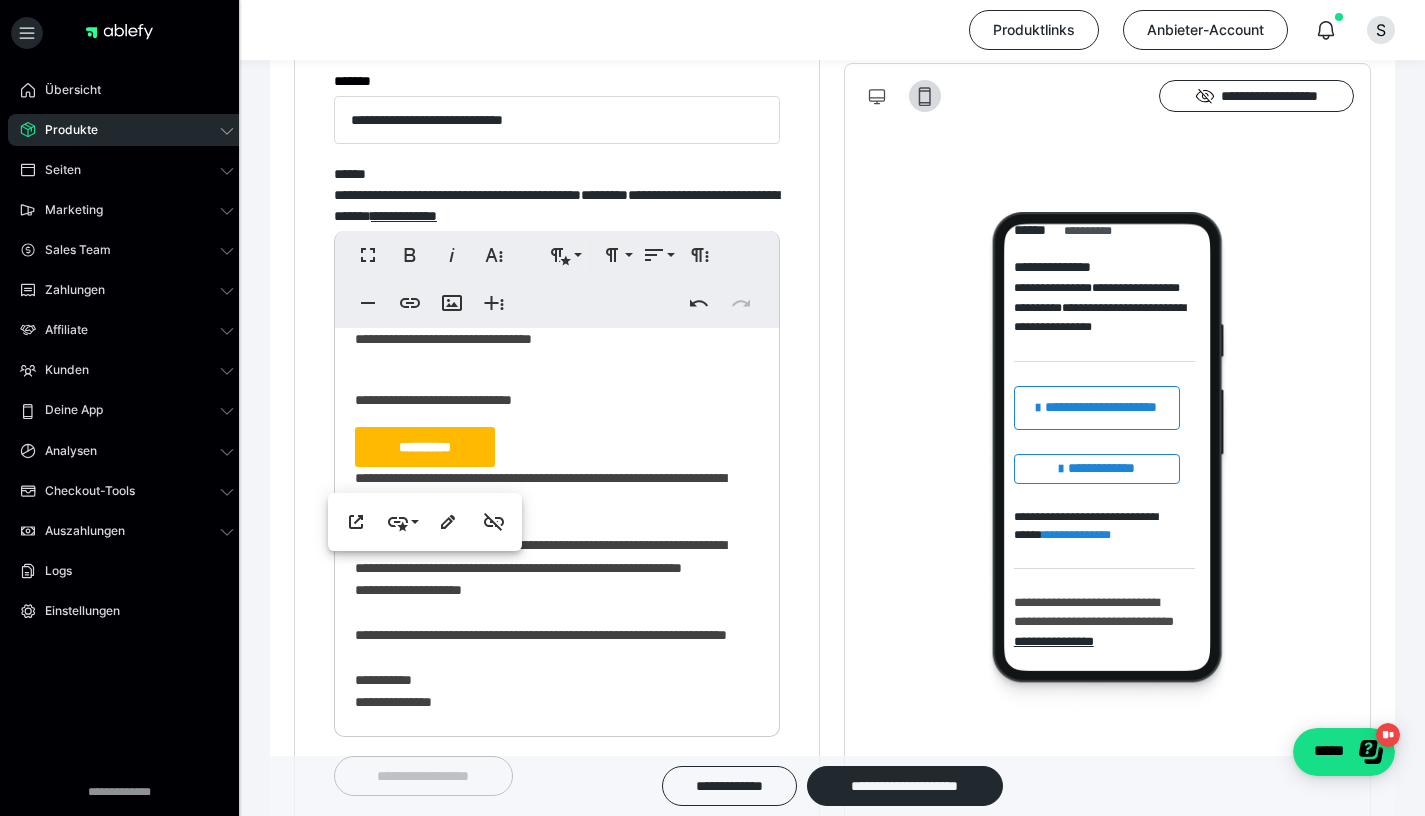 click on "**********" at bounding box center [549, 592] 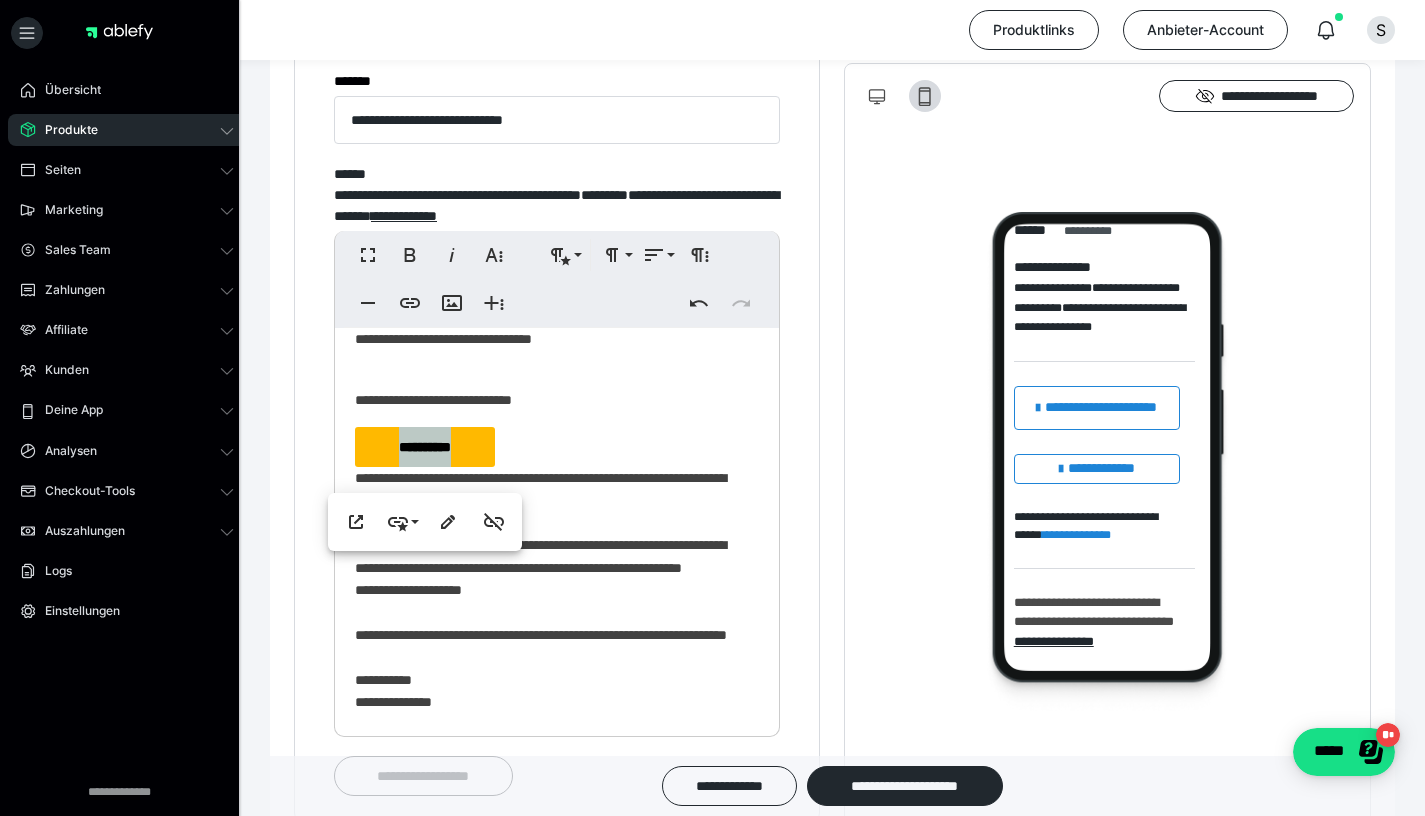 drag, startPoint x: 505, startPoint y: 477, endPoint x: 383, endPoint y: 469, distance: 122.26202 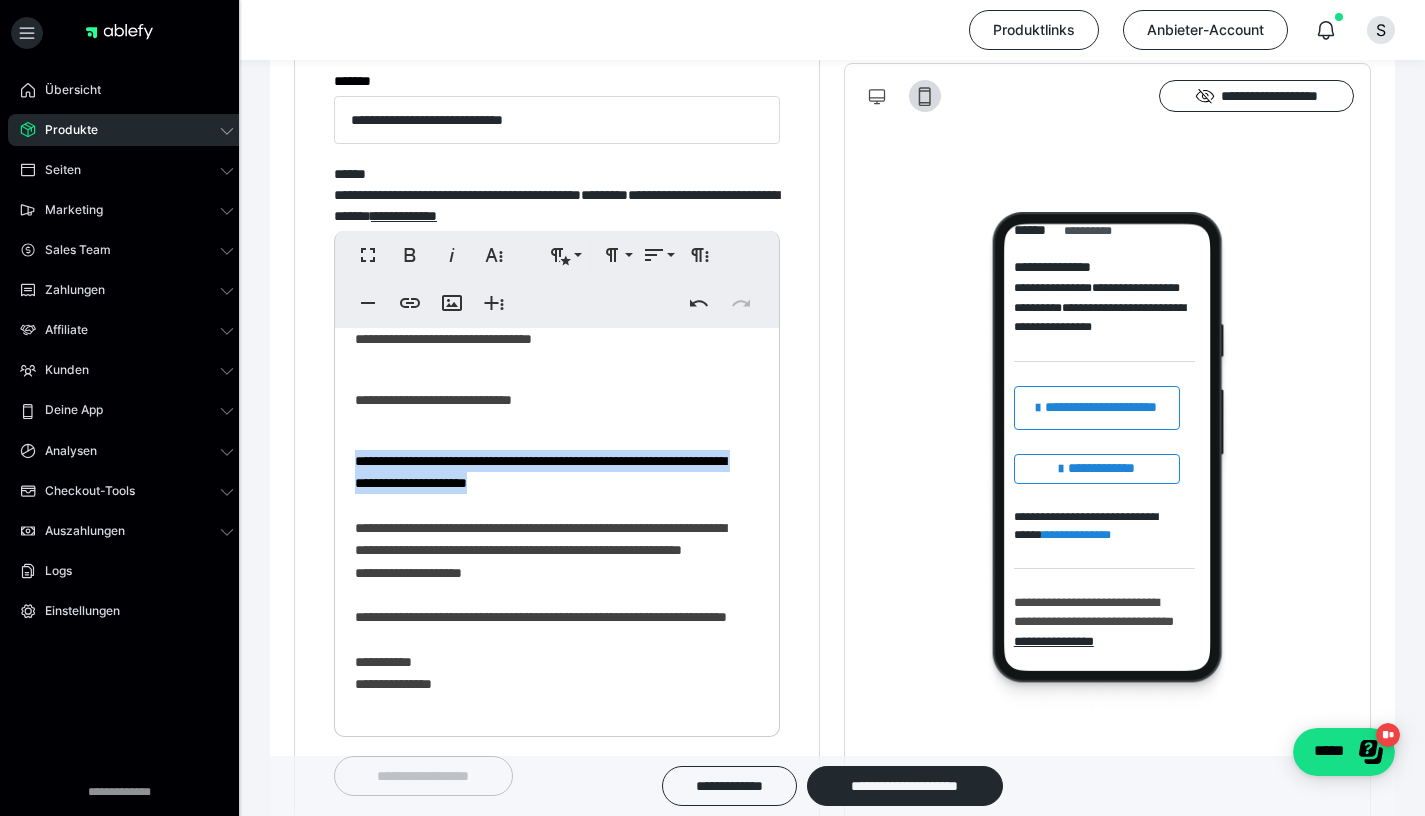 drag, startPoint x: 613, startPoint y: 497, endPoint x: 336, endPoint y: 480, distance: 277.52118 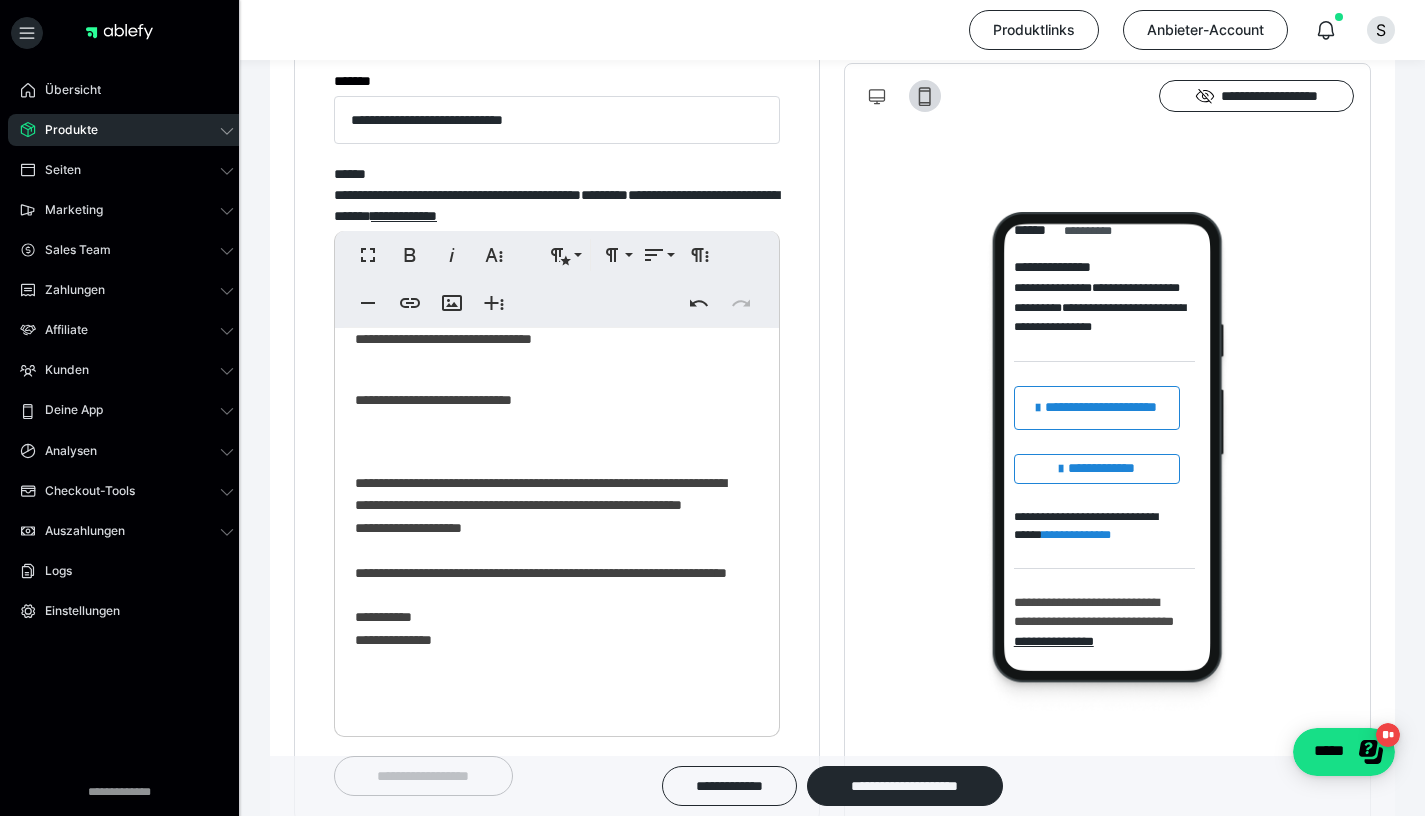 scroll, scrollTop: 265, scrollLeft: 0, axis: vertical 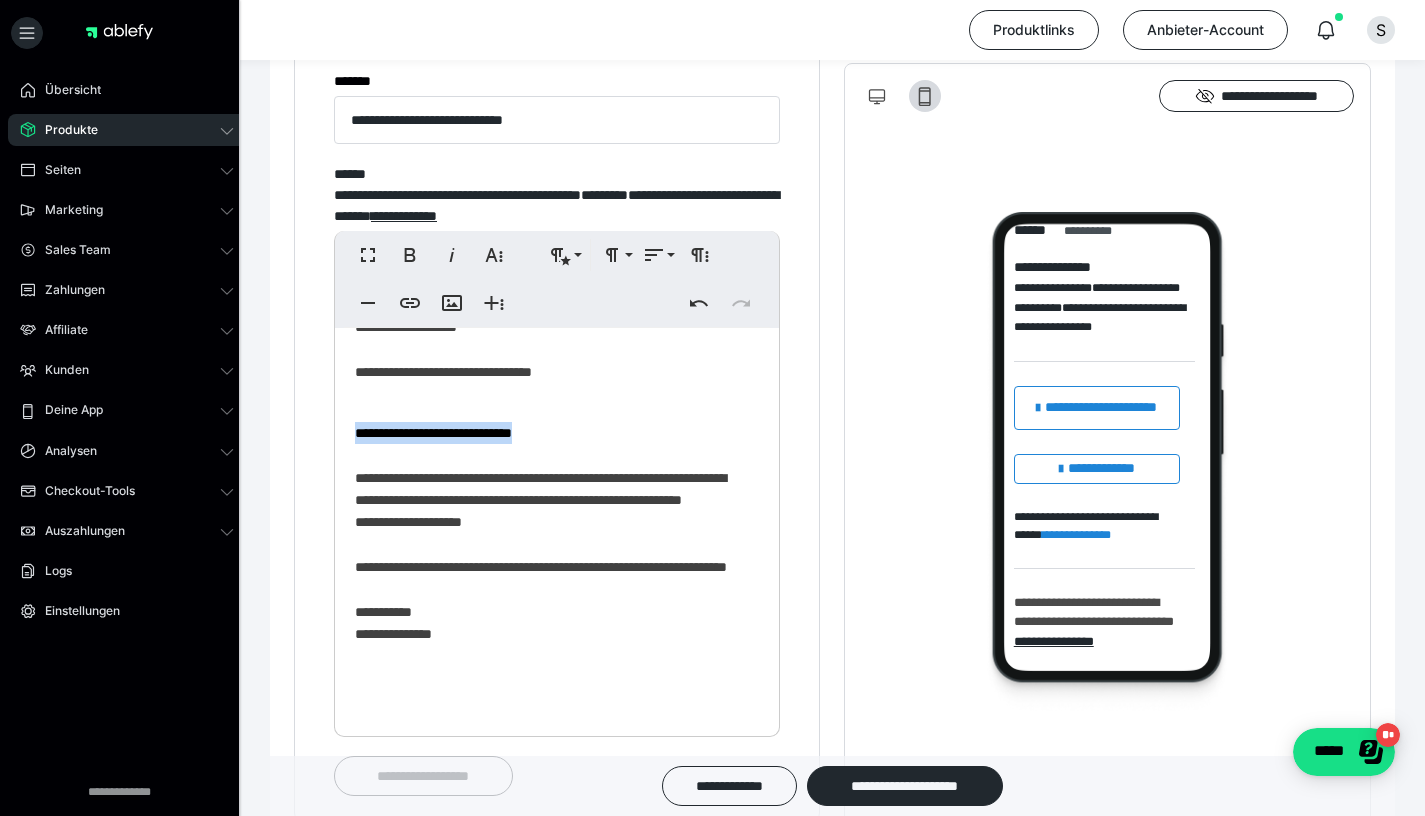 drag, startPoint x: 574, startPoint y: 444, endPoint x: 356, endPoint y: 437, distance: 218.11235 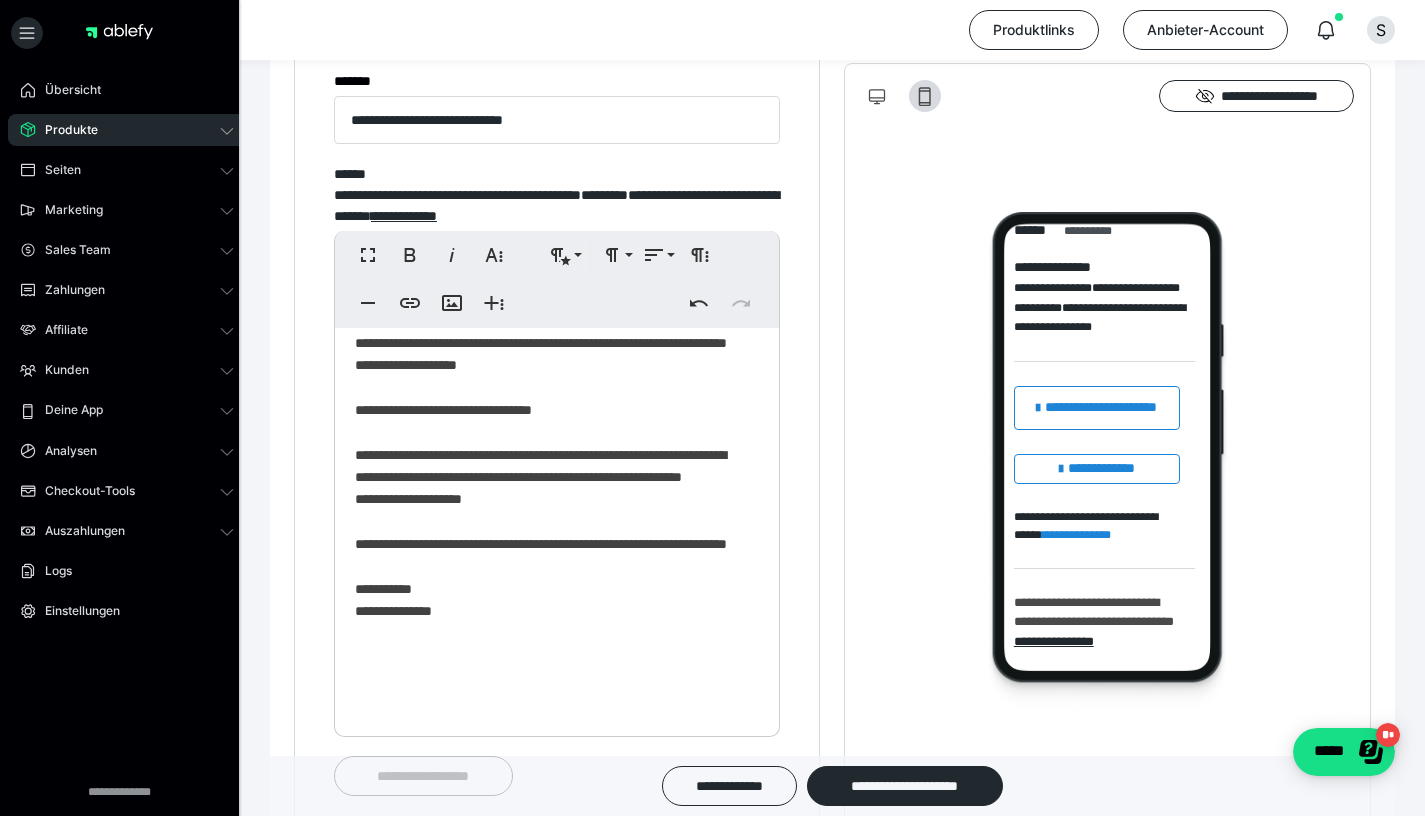 scroll, scrollTop: 227, scrollLeft: 0, axis: vertical 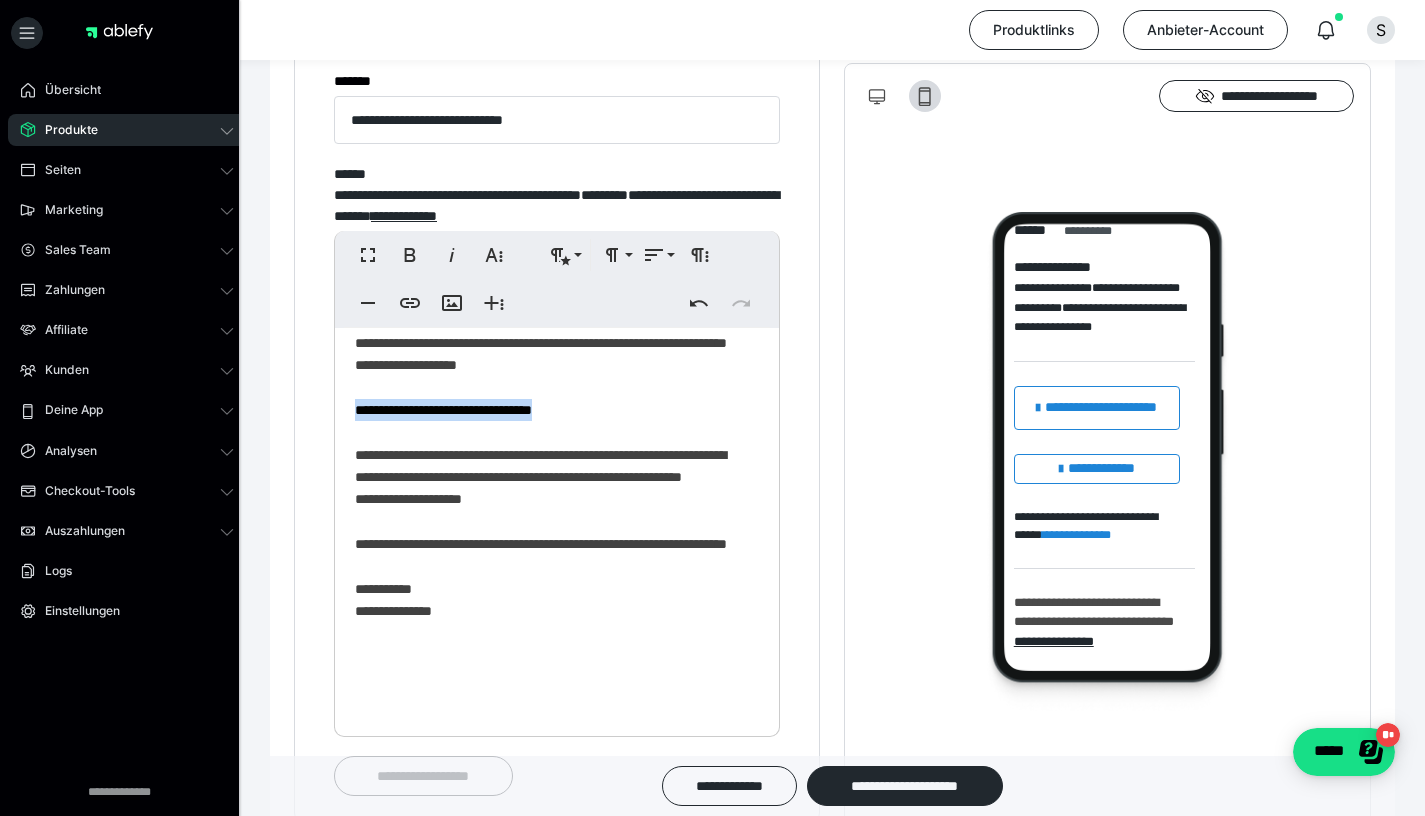 drag, startPoint x: 585, startPoint y: 450, endPoint x: 357, endPoint y: 458, distance: 228.1403 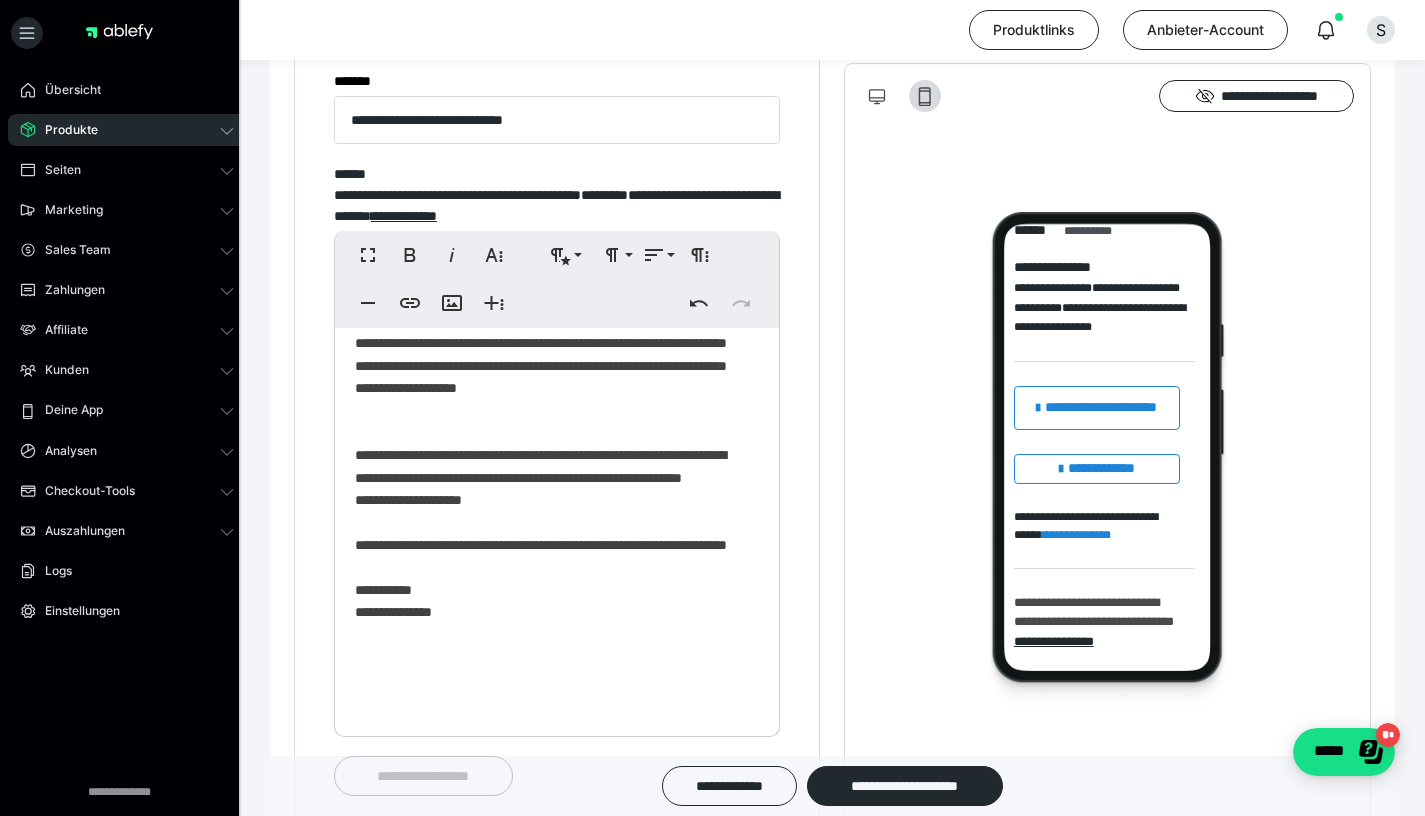scroll, scrollTop: 205, scrollLeft: 0, axis: vertical 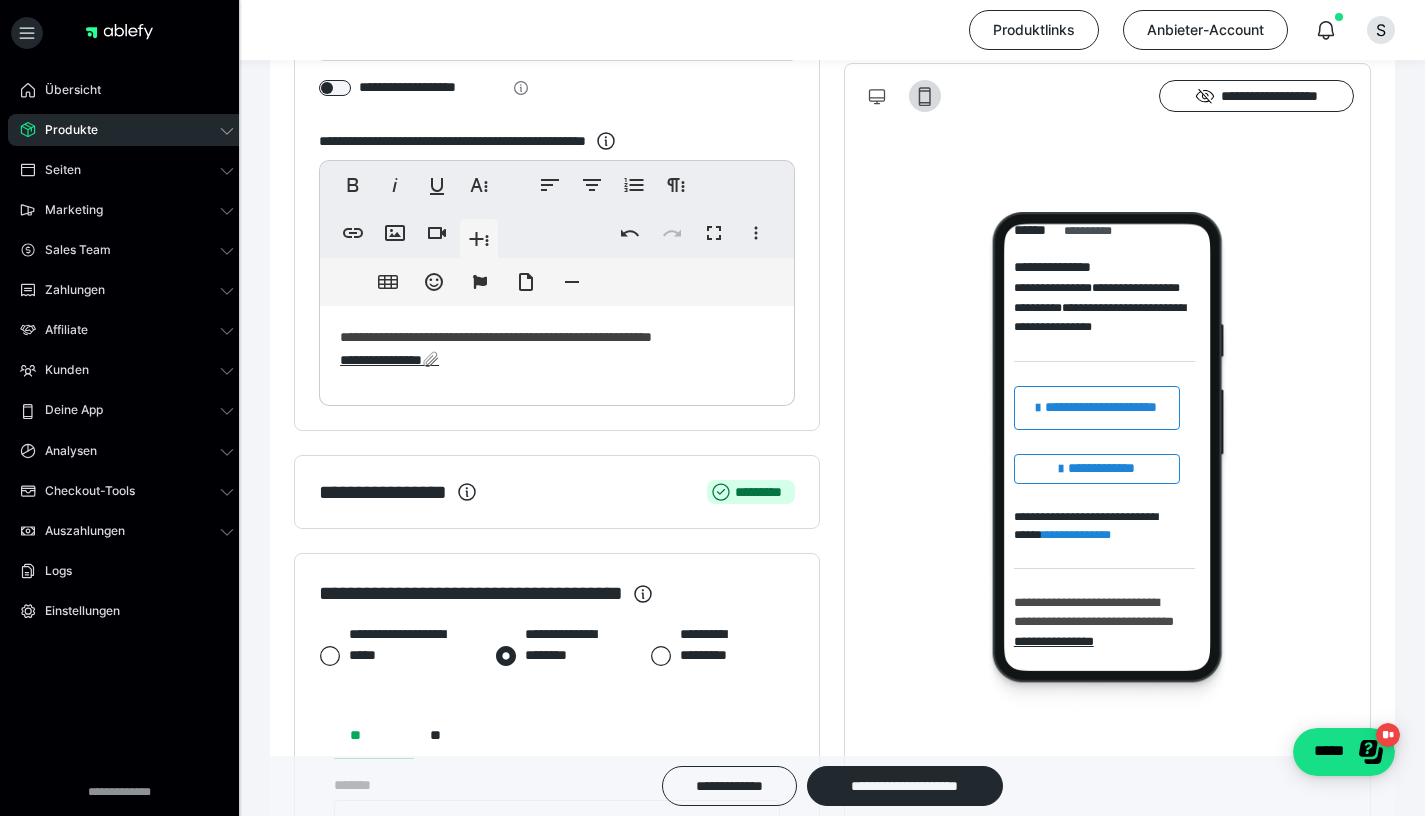 click on "**********" at bounding box center (557, 351) 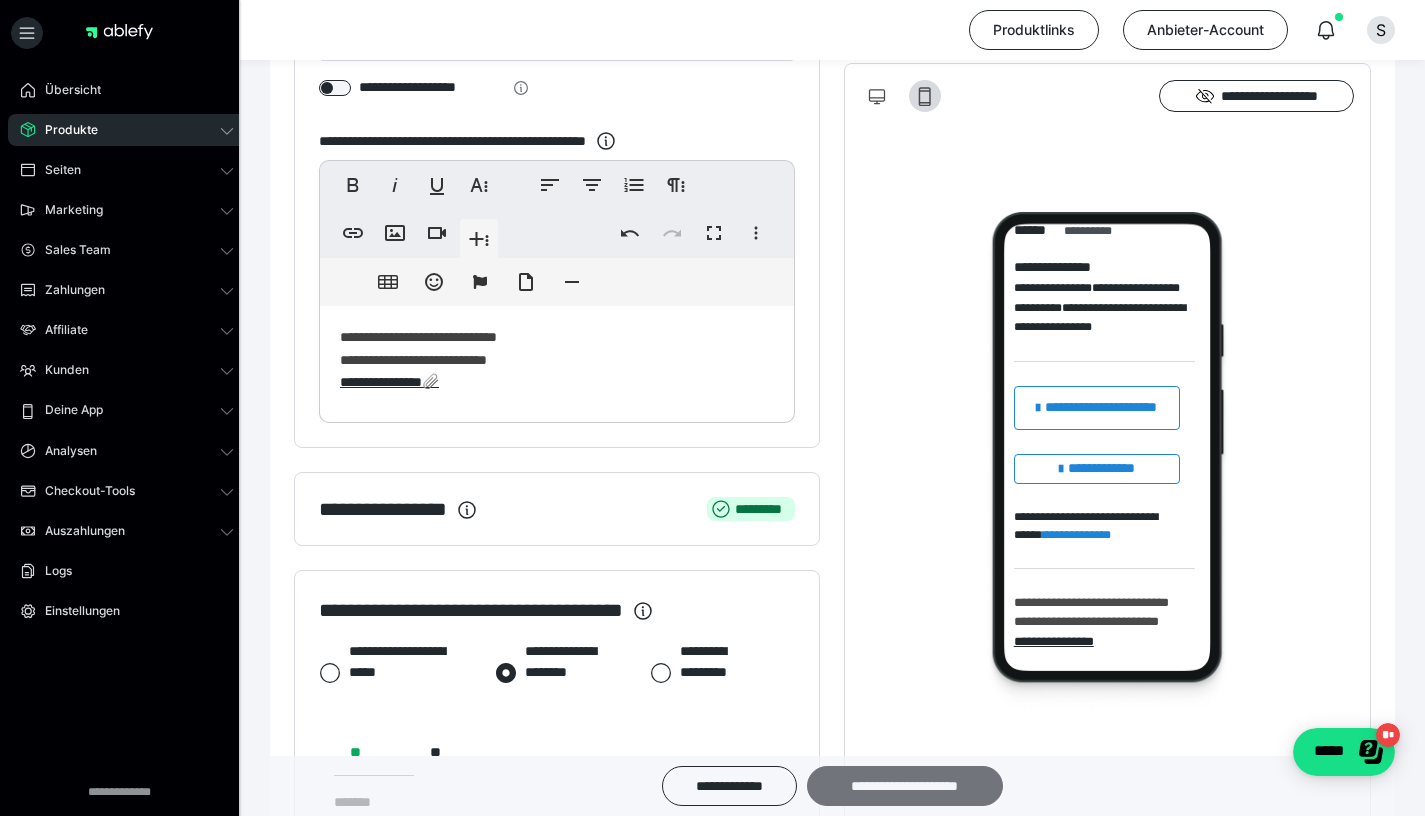 click on "**********" at bounding box center [905, 786] 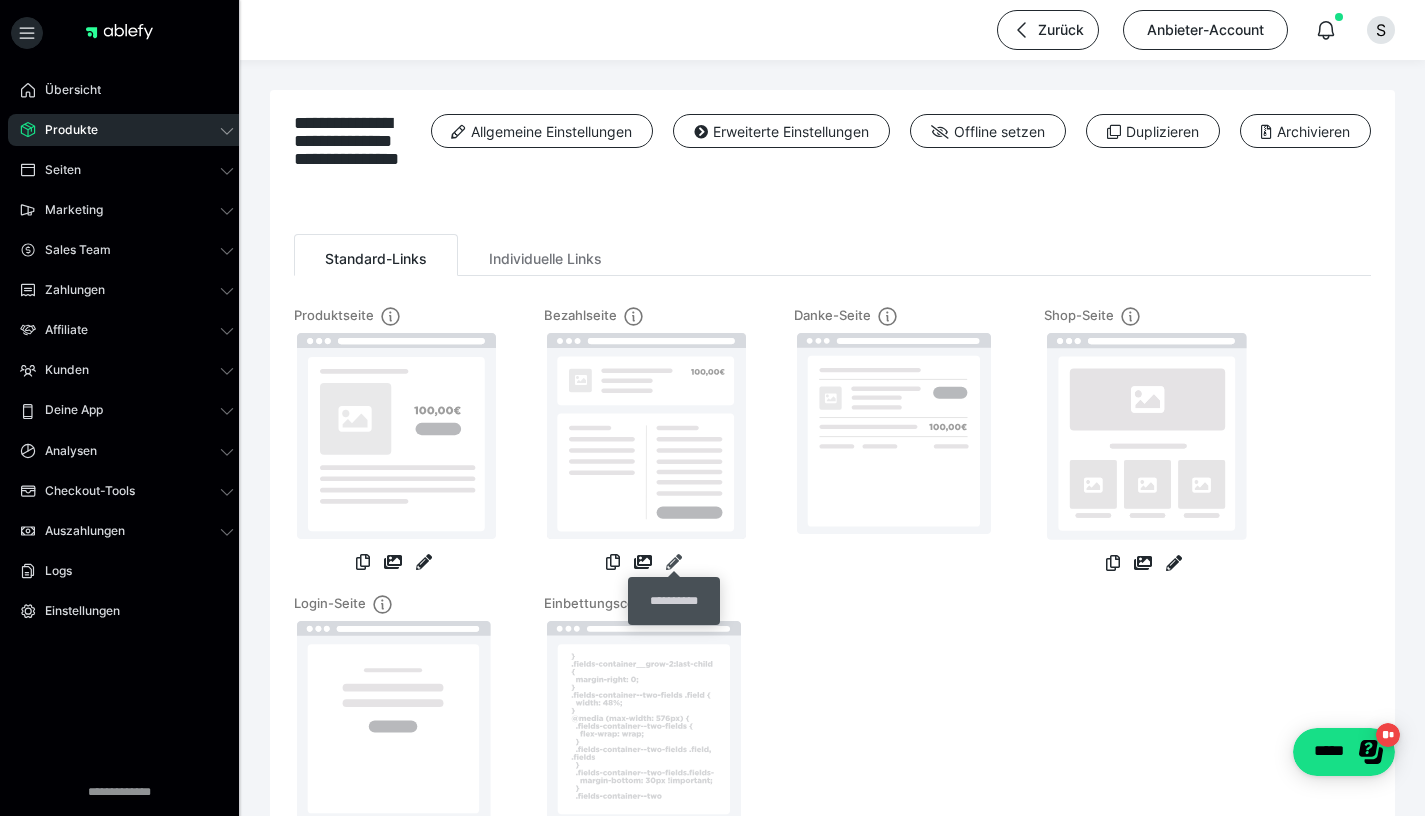 click at bounding box center [674, 562] 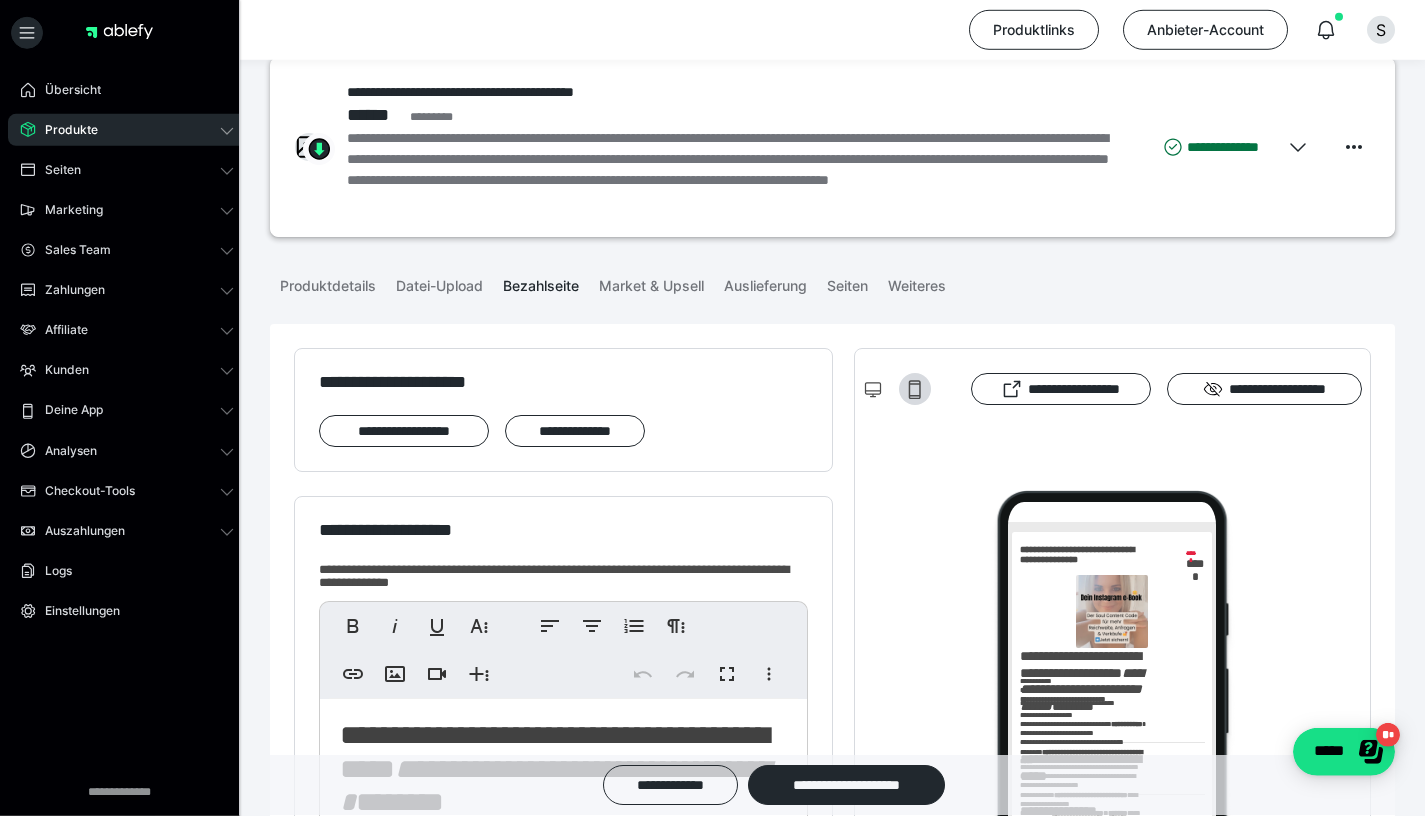 scroll, scrollTop: 0, scrollLeft: 0, axis: both 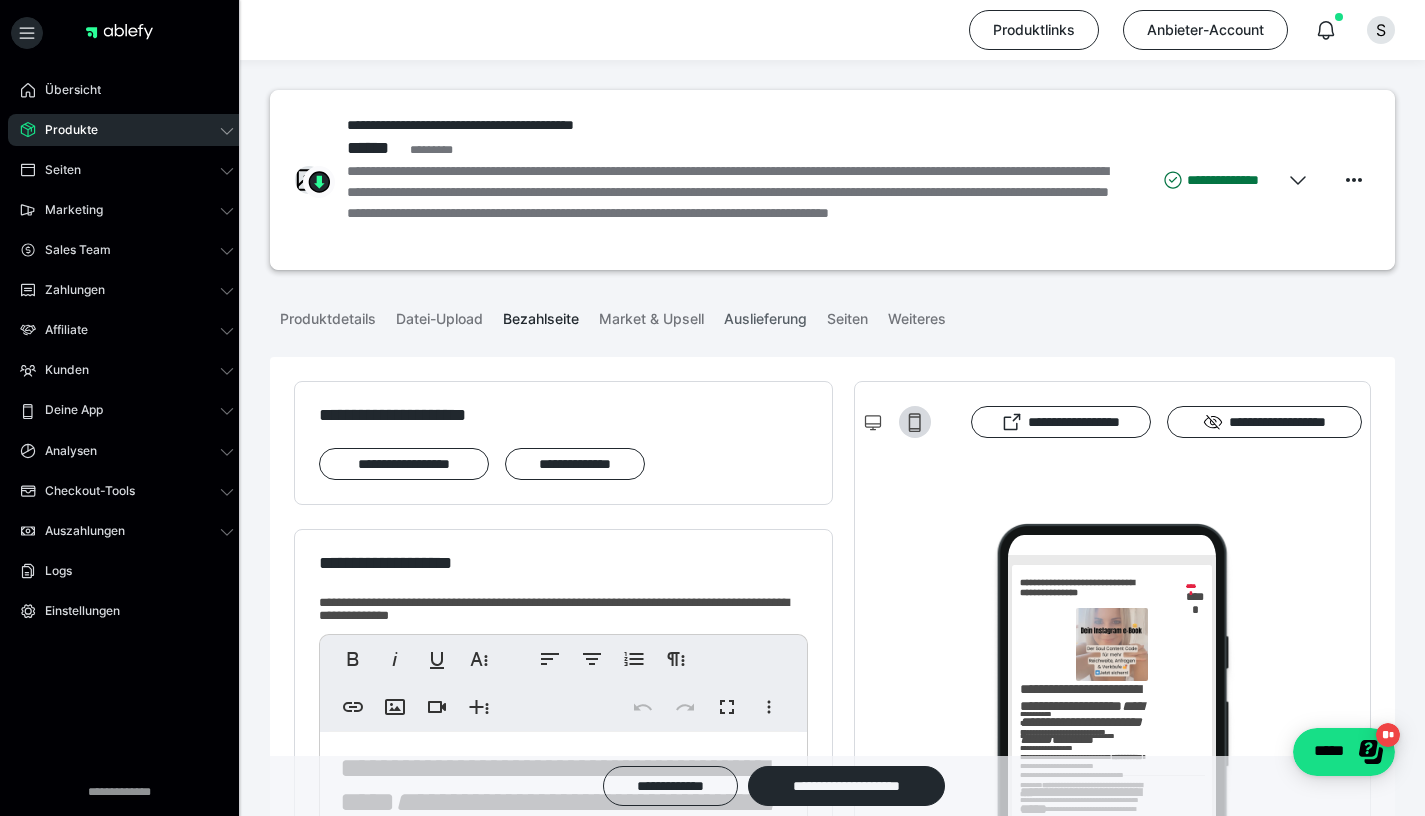 click on "Auslieferung" at bounding box center [765, 315] 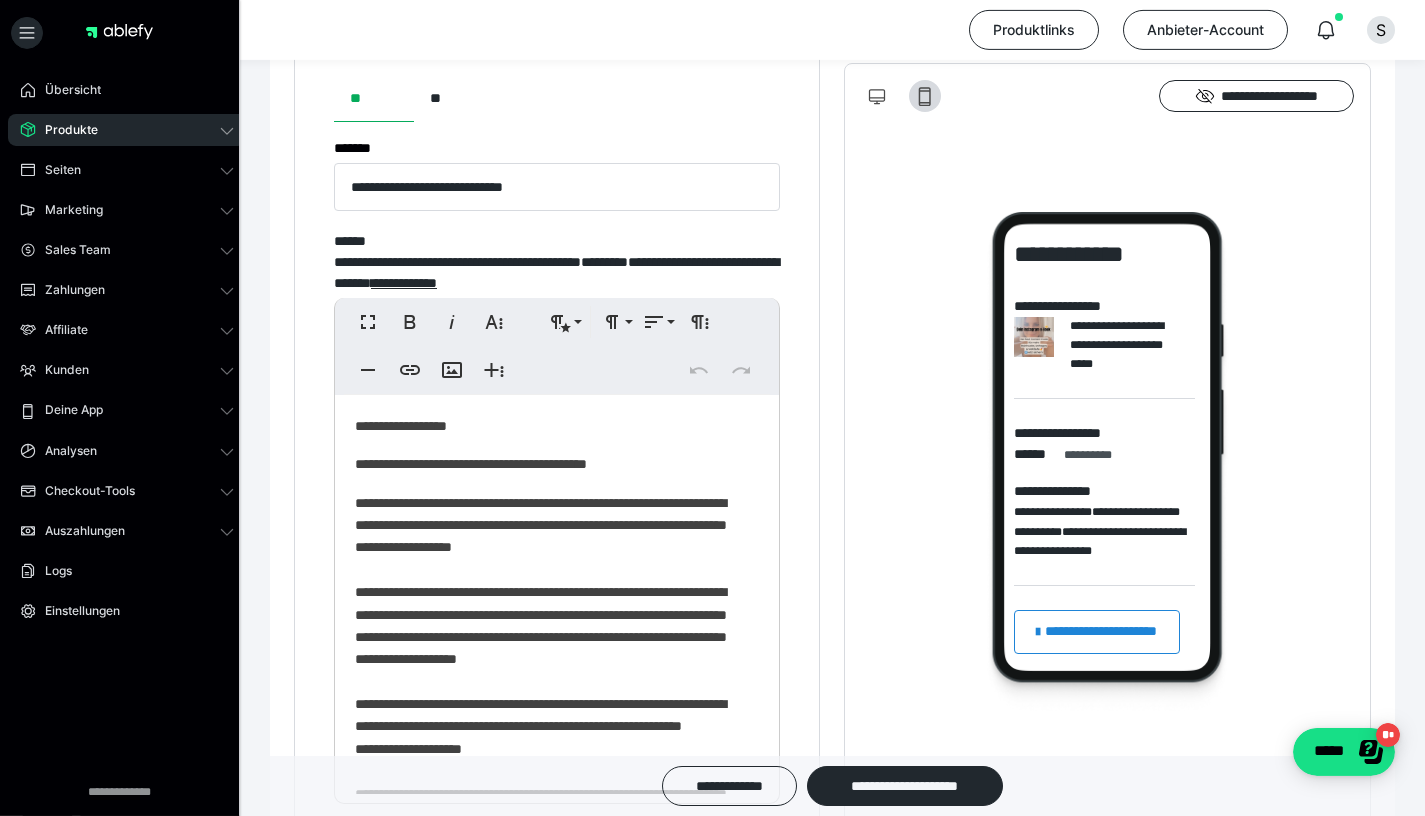 scroll, scrollTop: 1264, scrollLeft: 0, axis: vertical 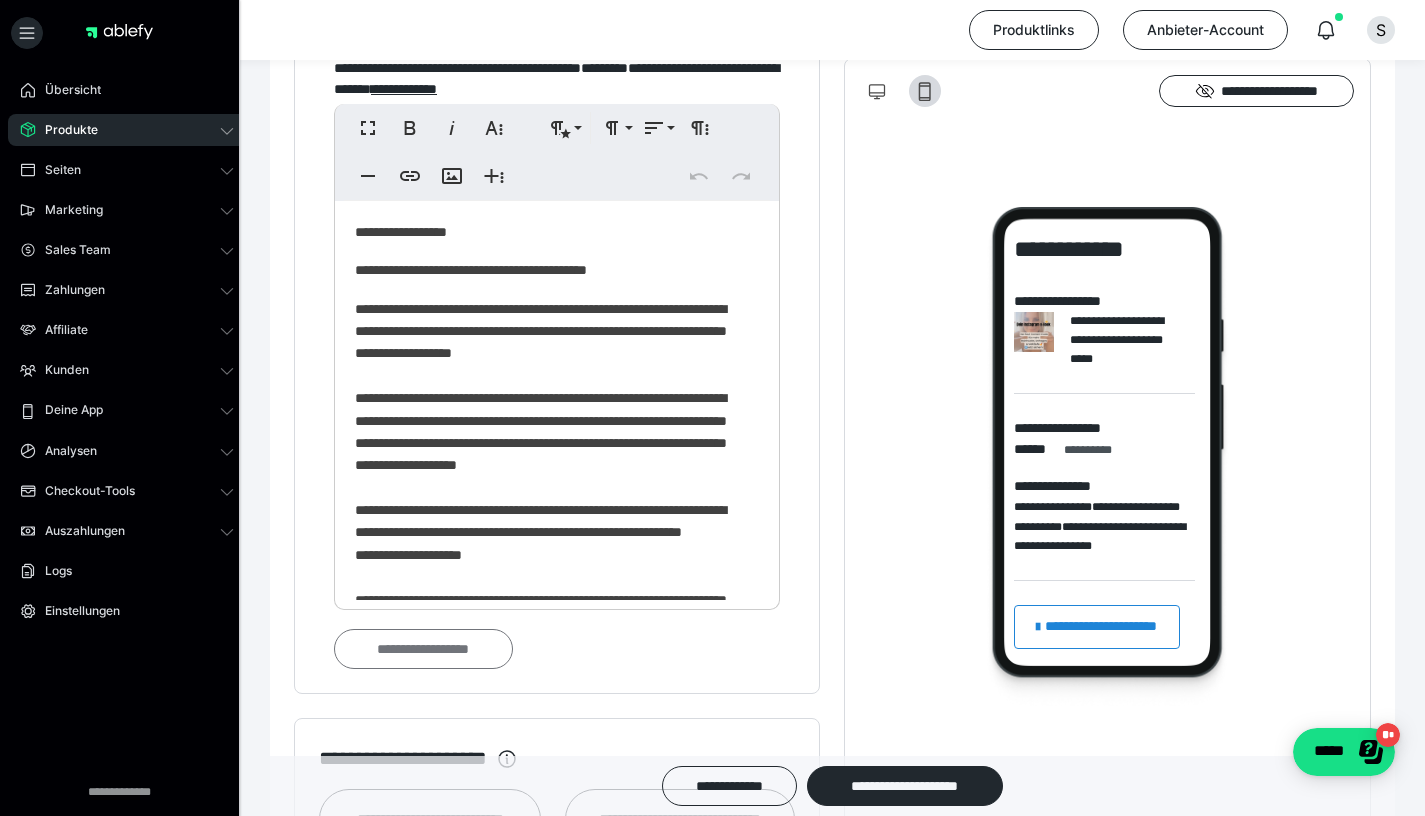 click on "**********" at bounding box center [423, 649] 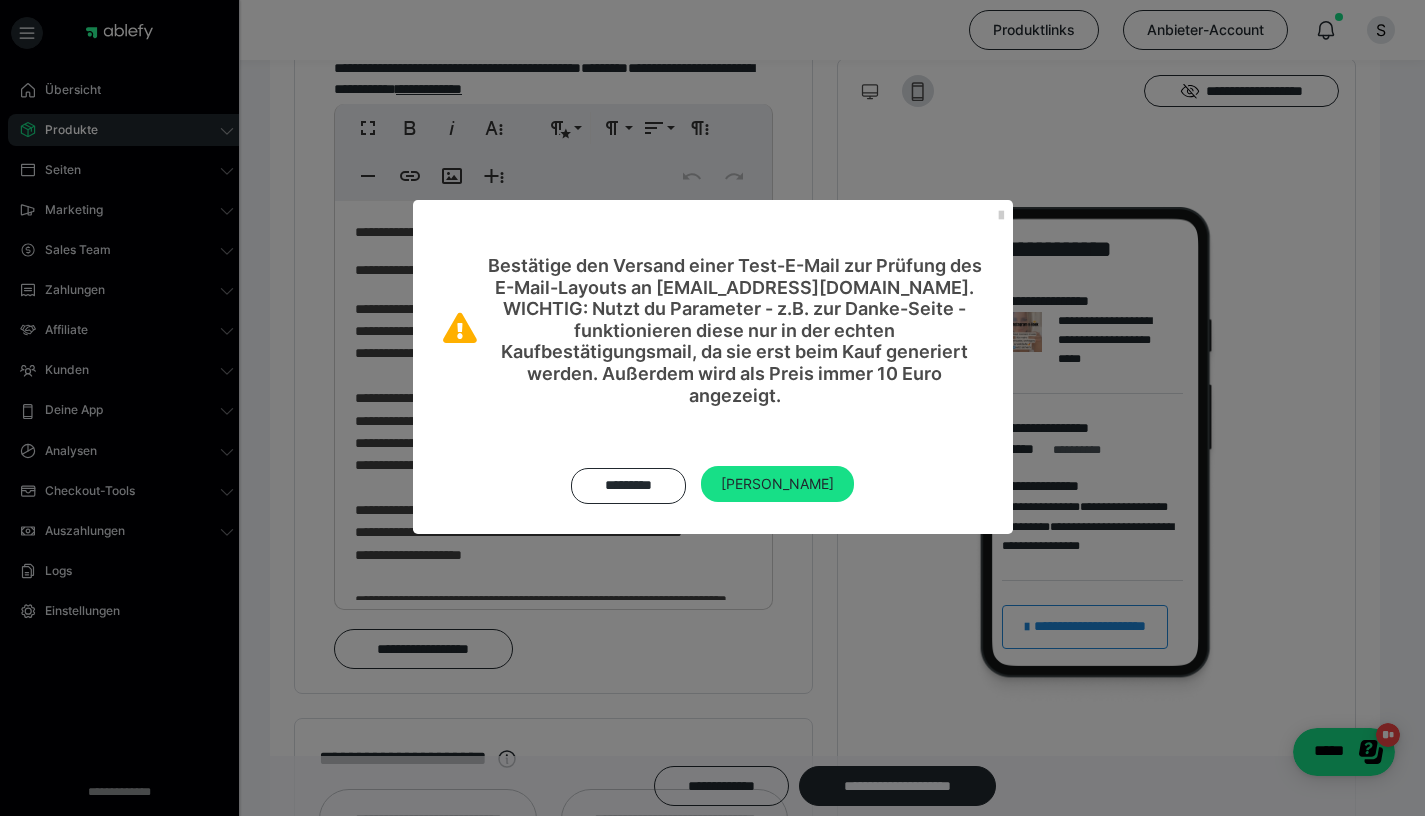 click on "********* Ja" at bounding box center (713, 470) 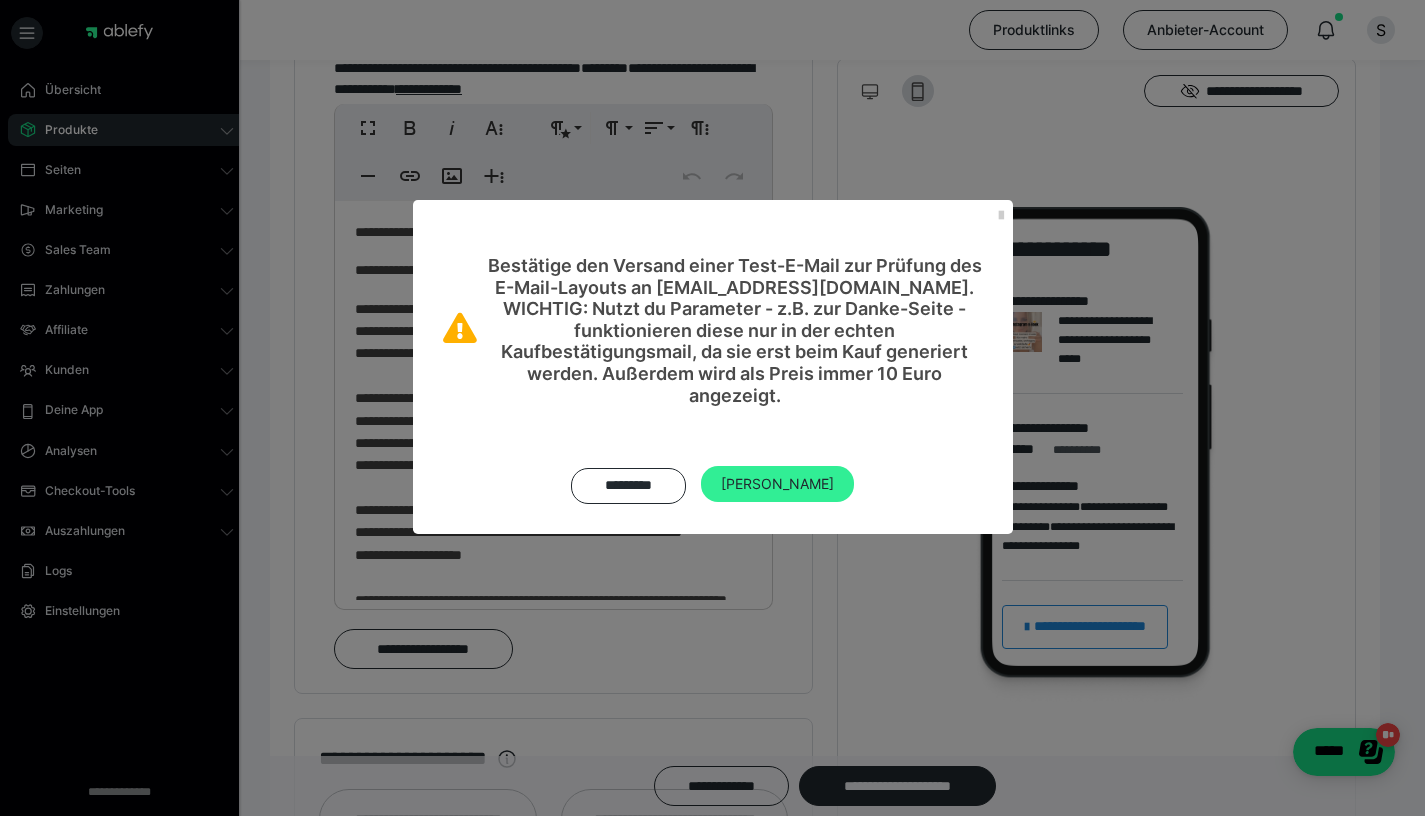 click on "[PERSON_NAME]" at bounding box center (777, 484) 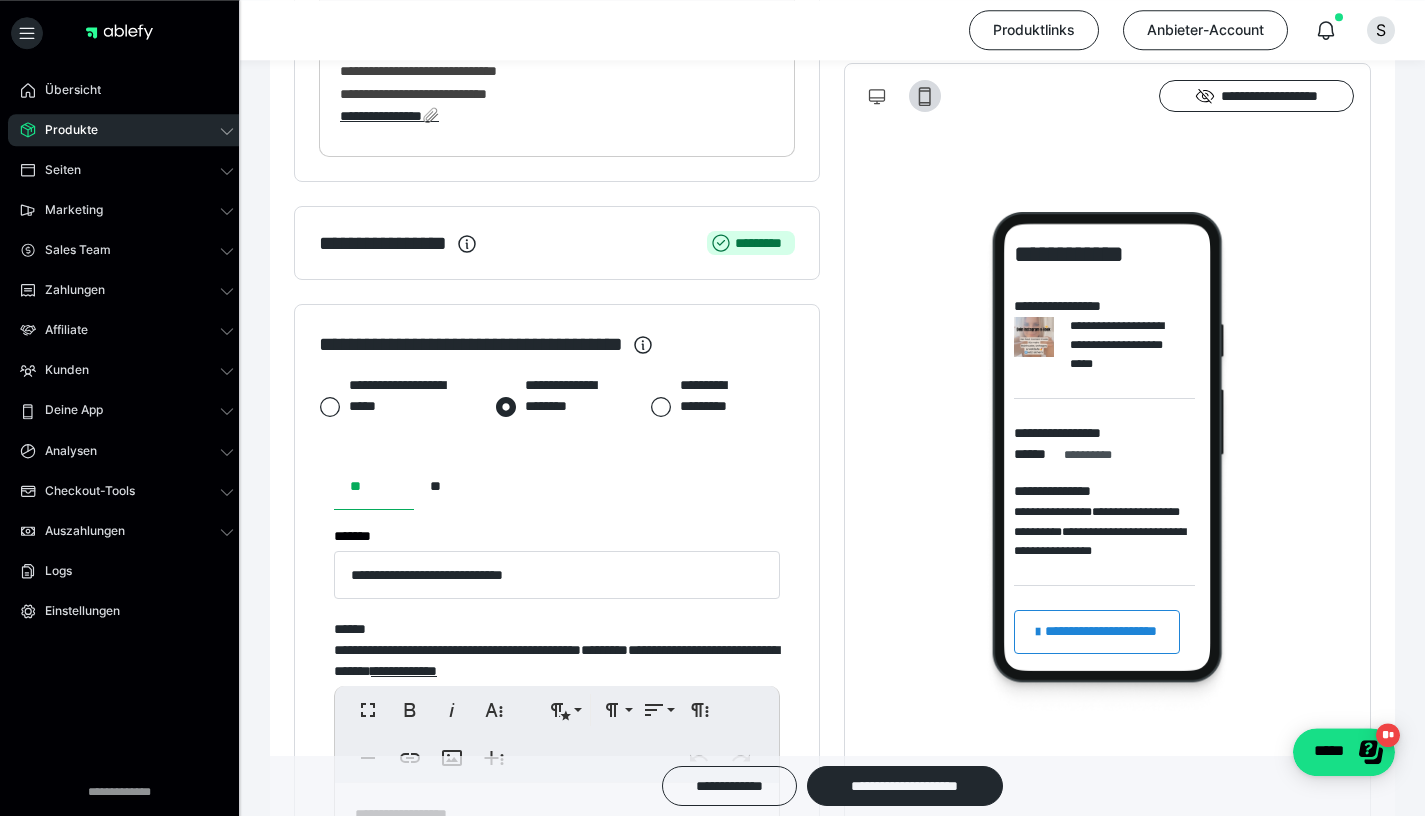 scroll, scrollTop: 912, scrollLeft: 0, axis: vertical 